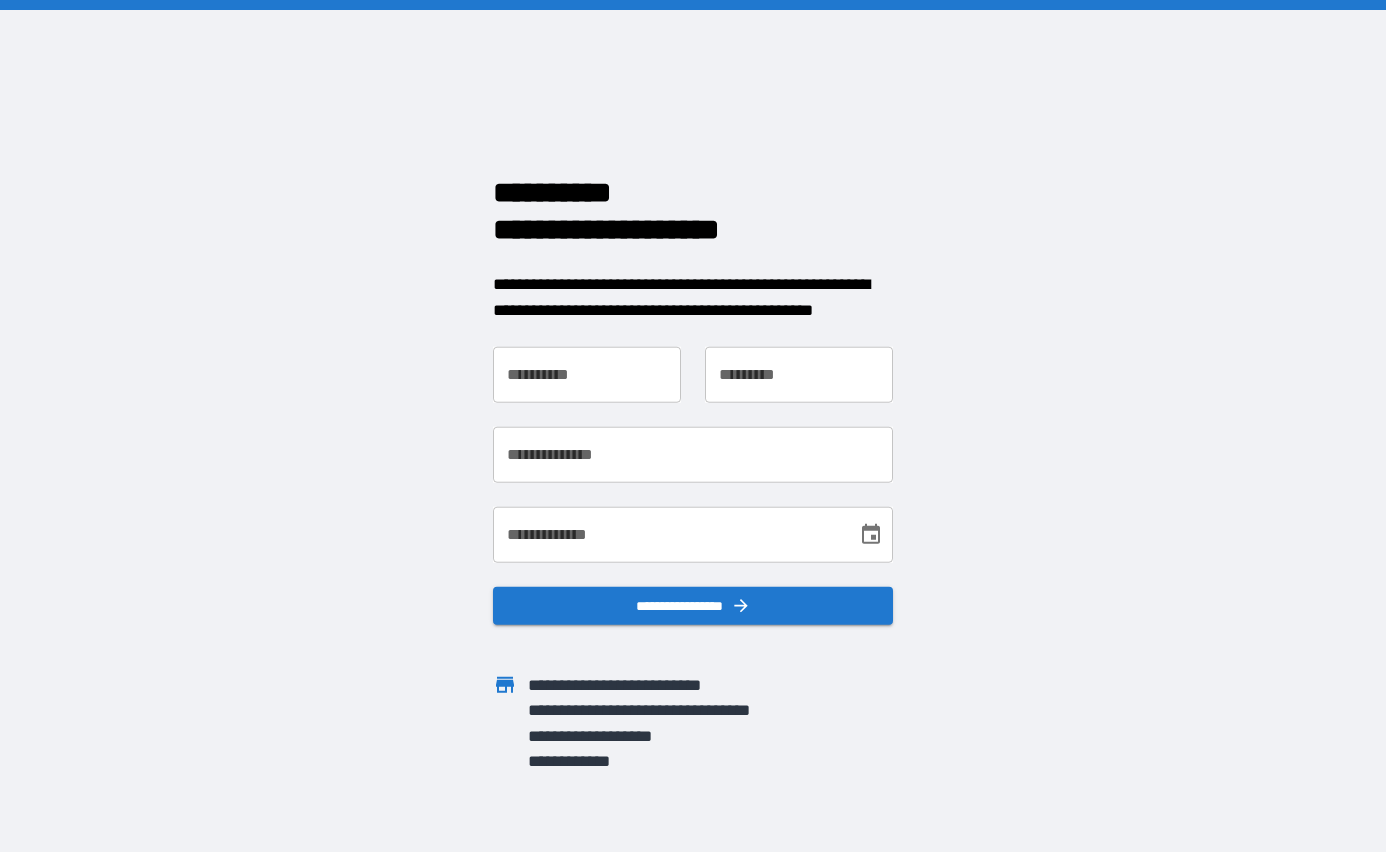 scroll, scrollTop: 0, scrollLeft: 0, axis: both 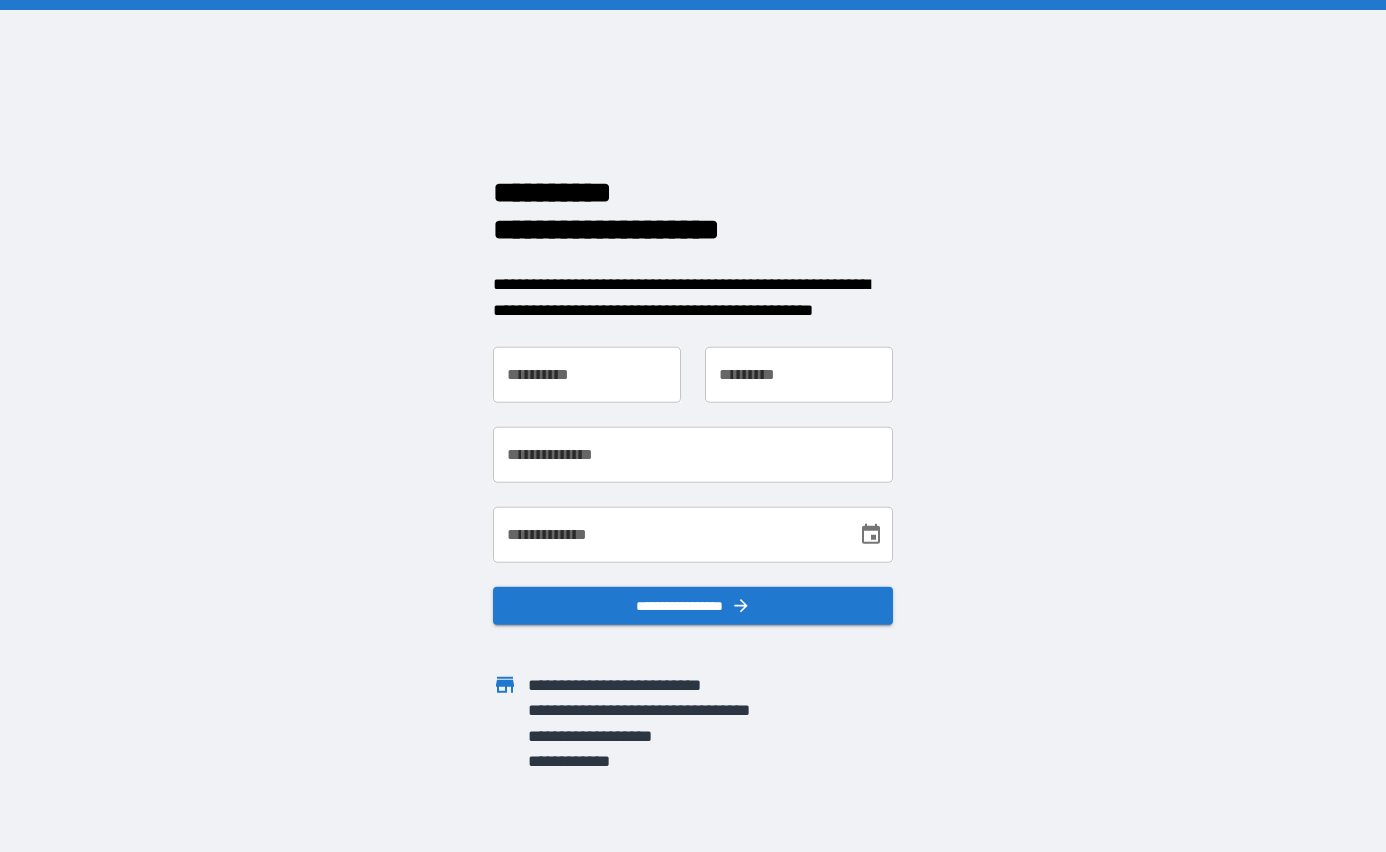 click on "**********" at bounding box center [587, 375] 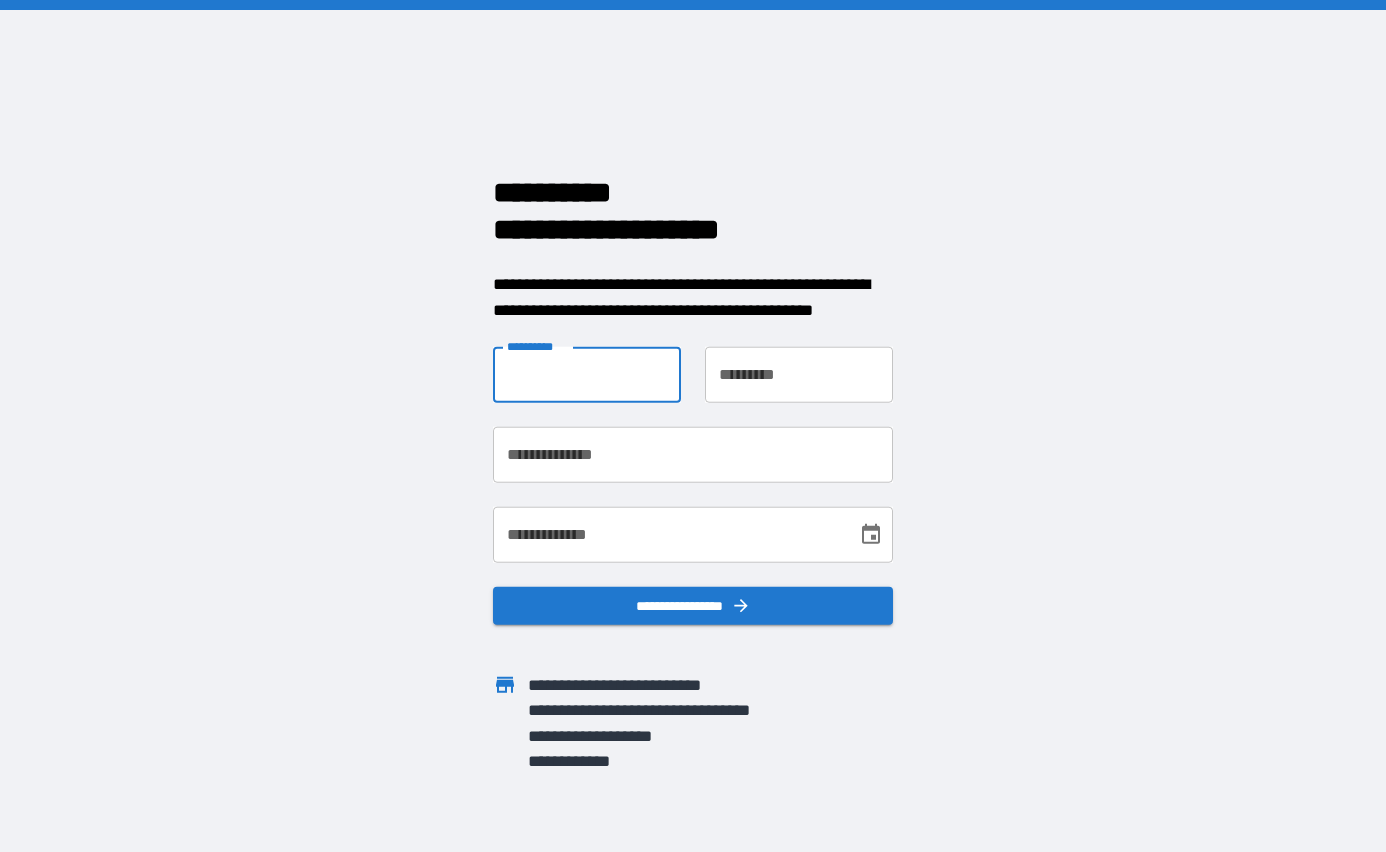 type on "*****" 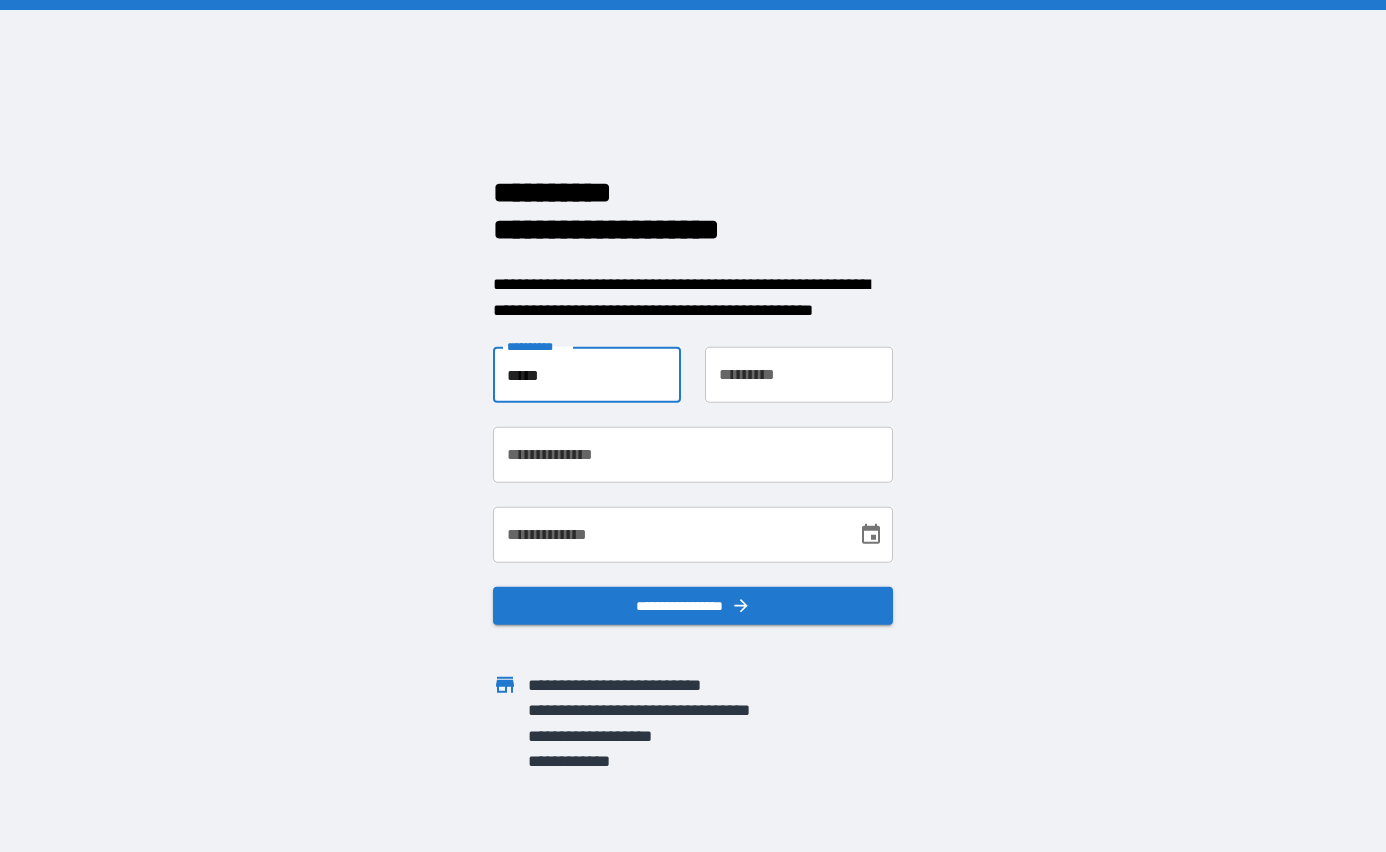 type on "******" 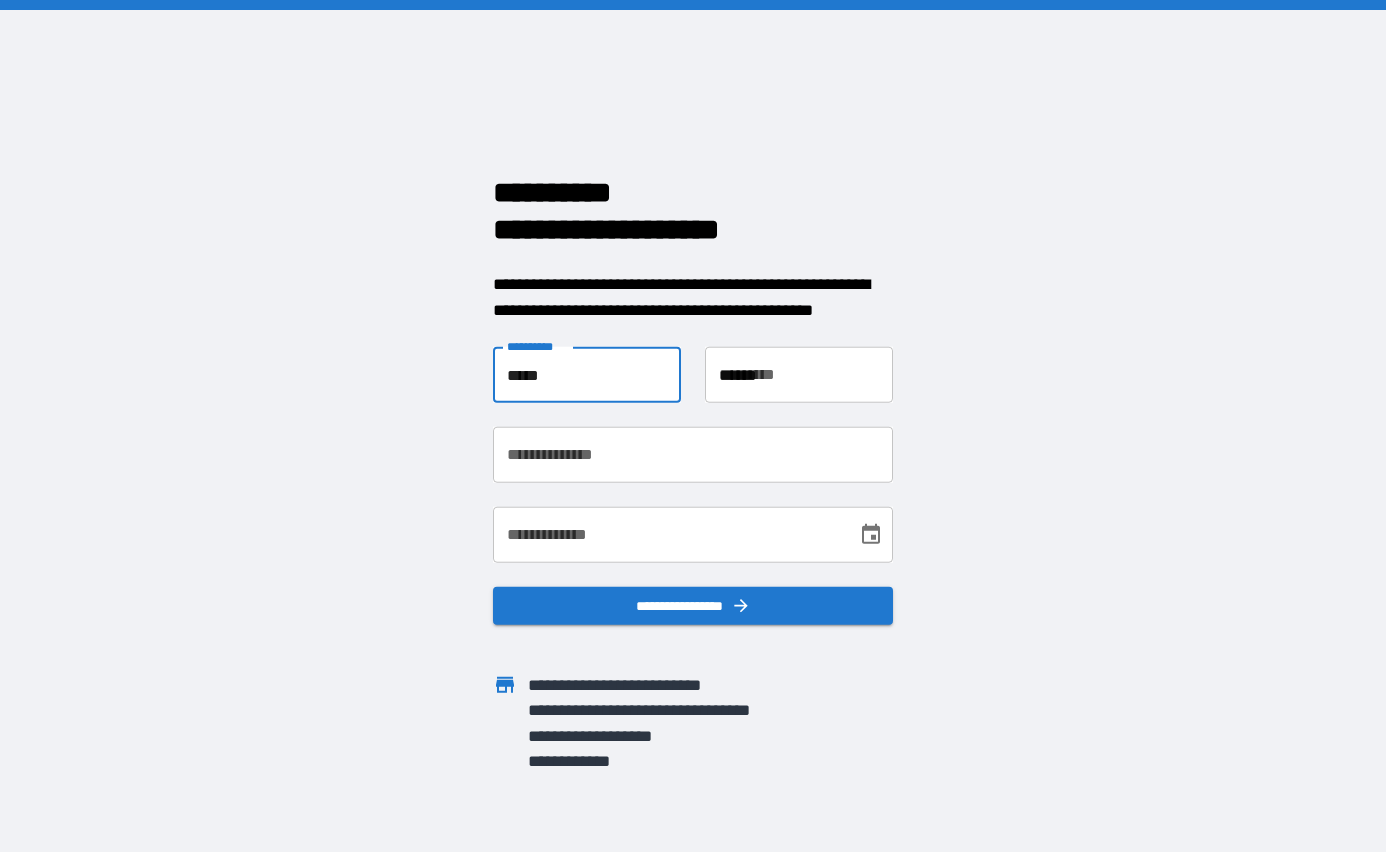 type on "**********" 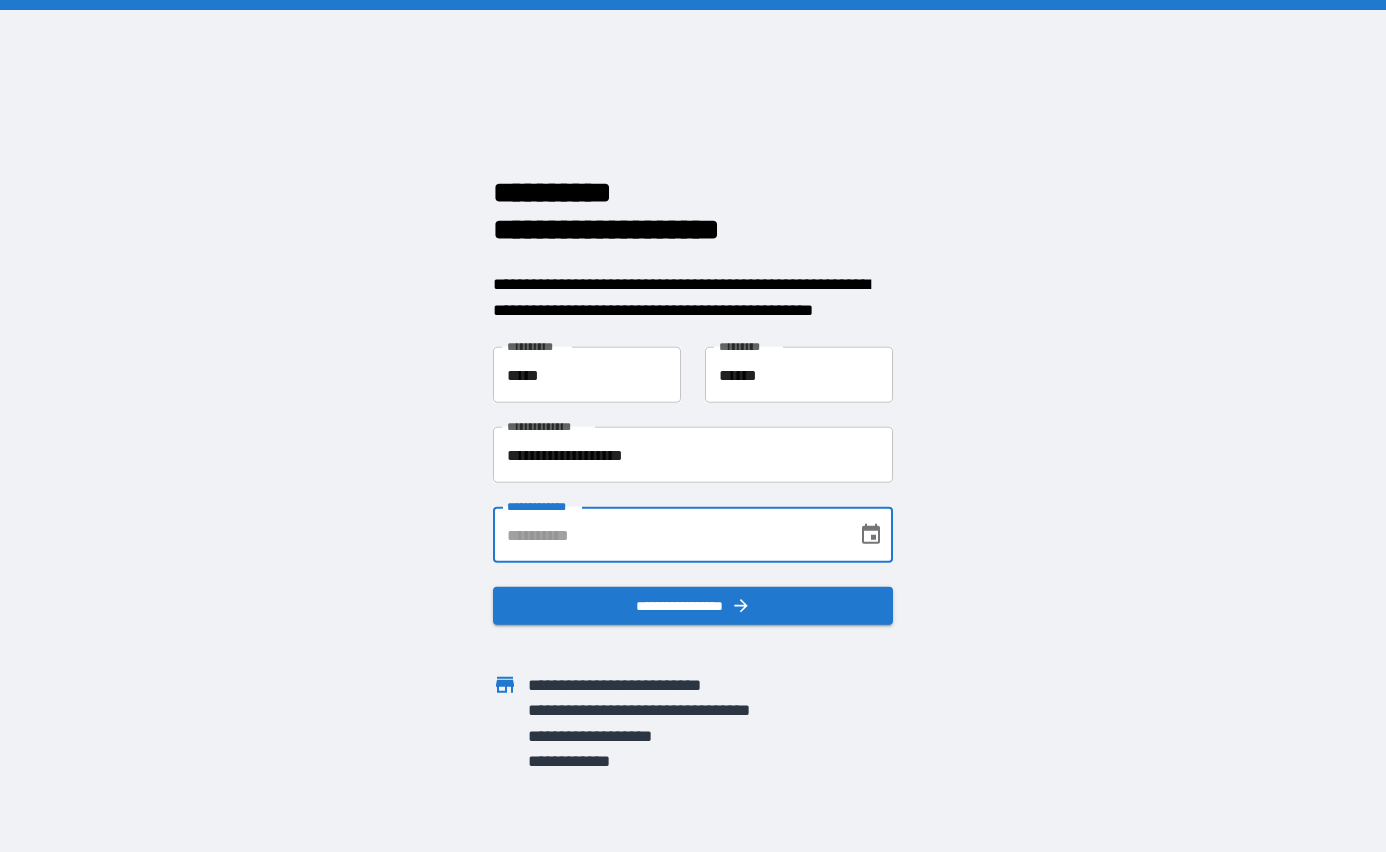 click on "**********" at bounding box center (668, 535) 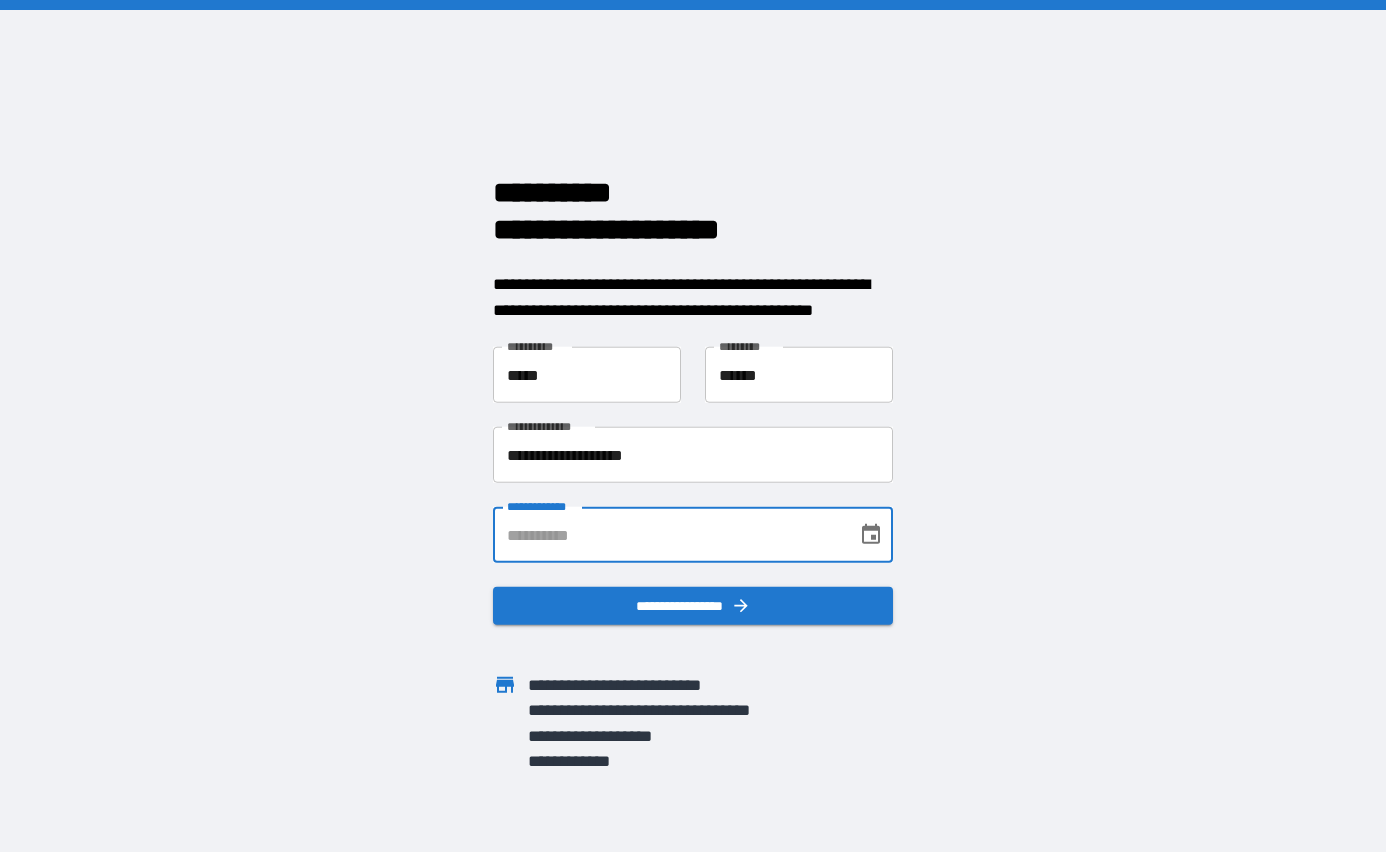 type on "**********" 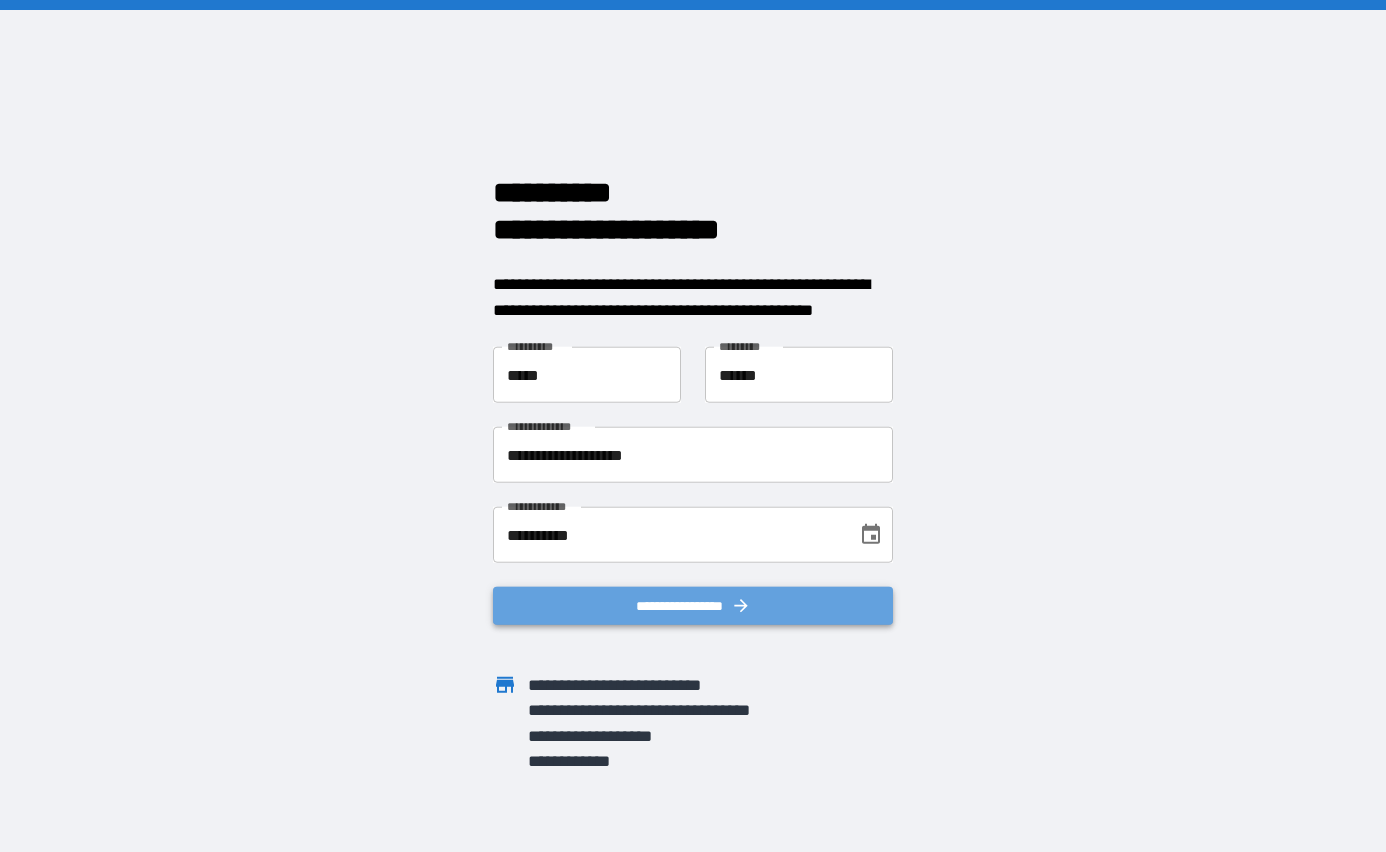 click on "**********" at bounding box center (693, 606) 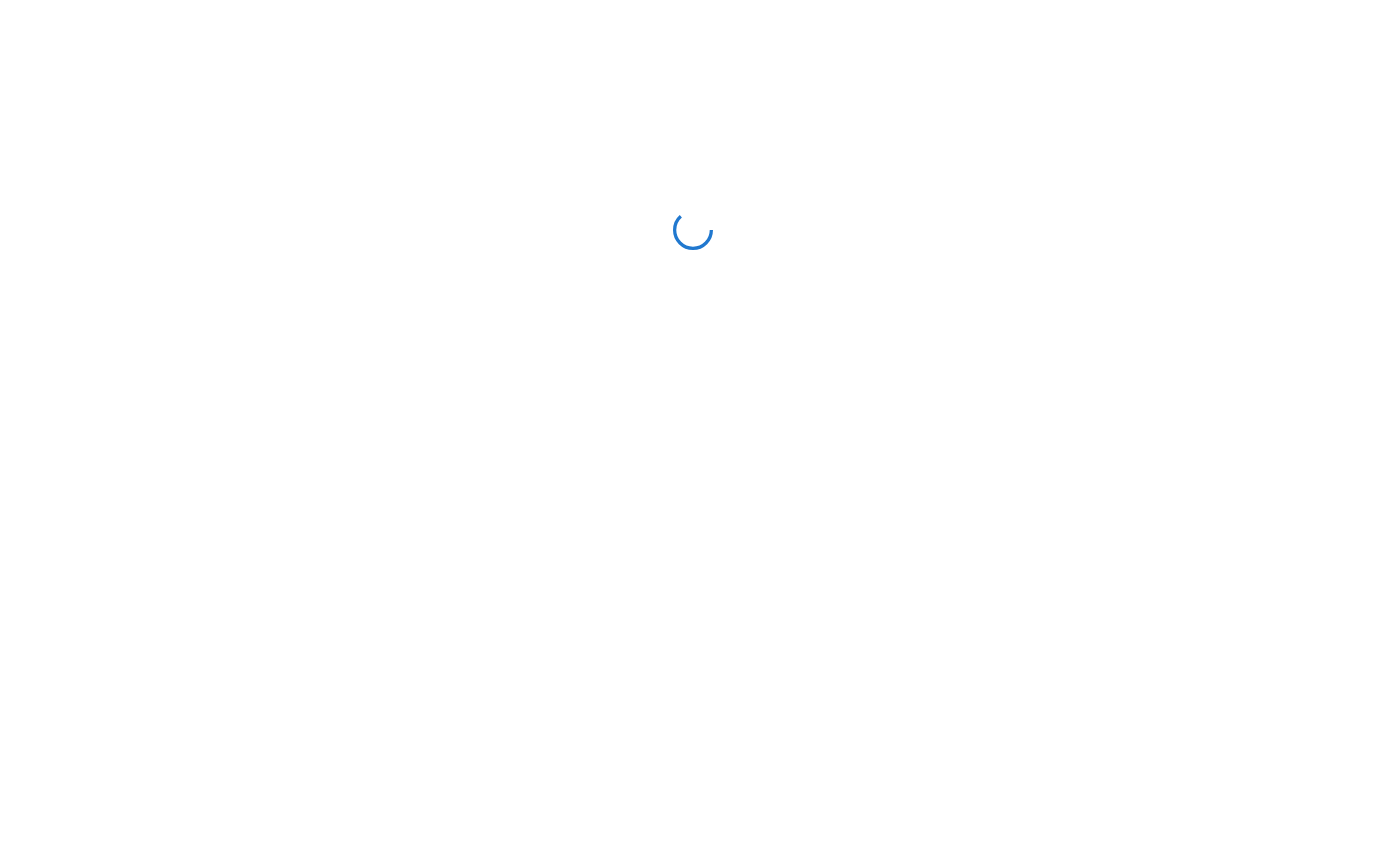 scroll, scrollTop: 0, scrollLeft: 0, axis: both 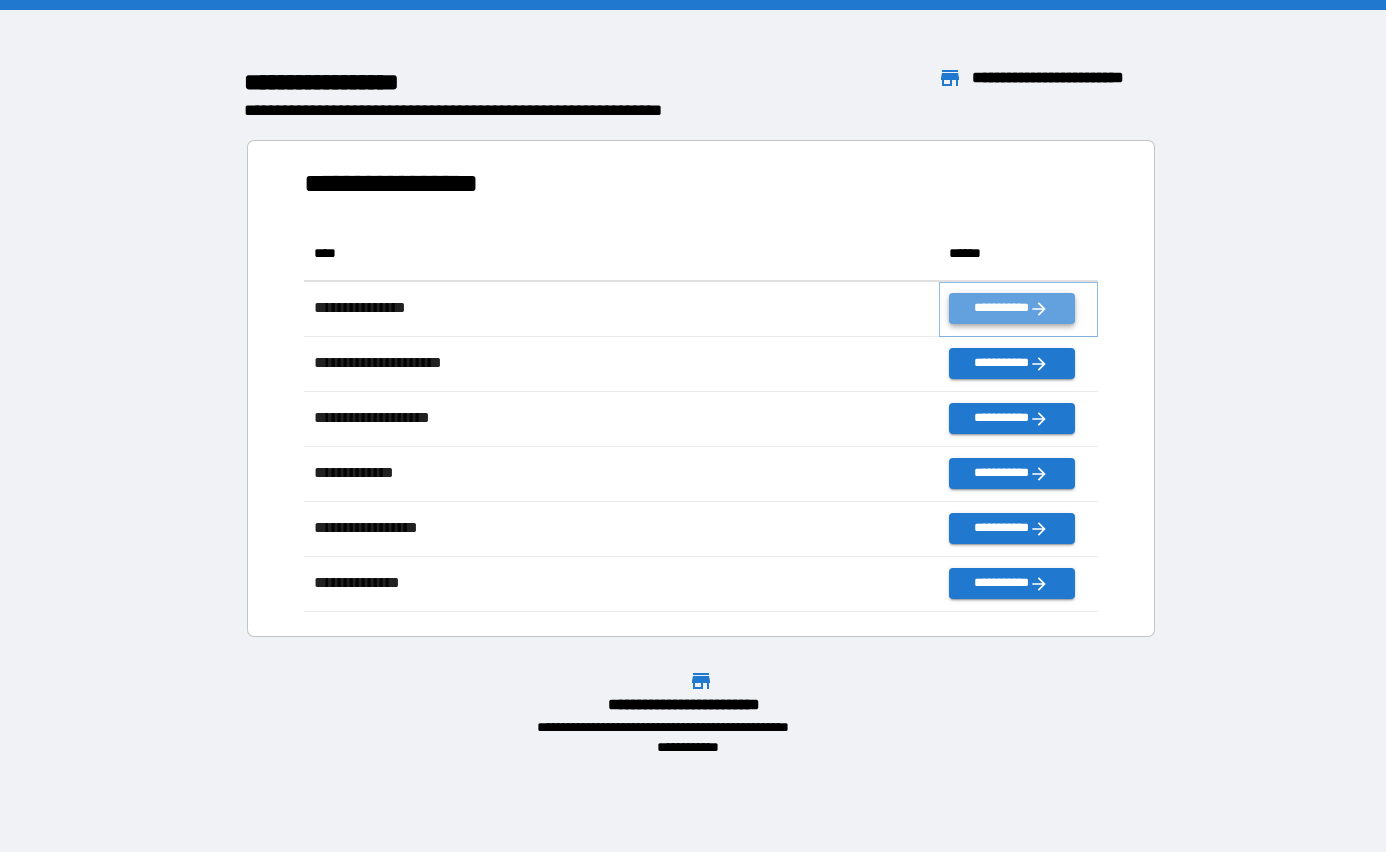 click on "**********" at bounding box center [1011, 308] 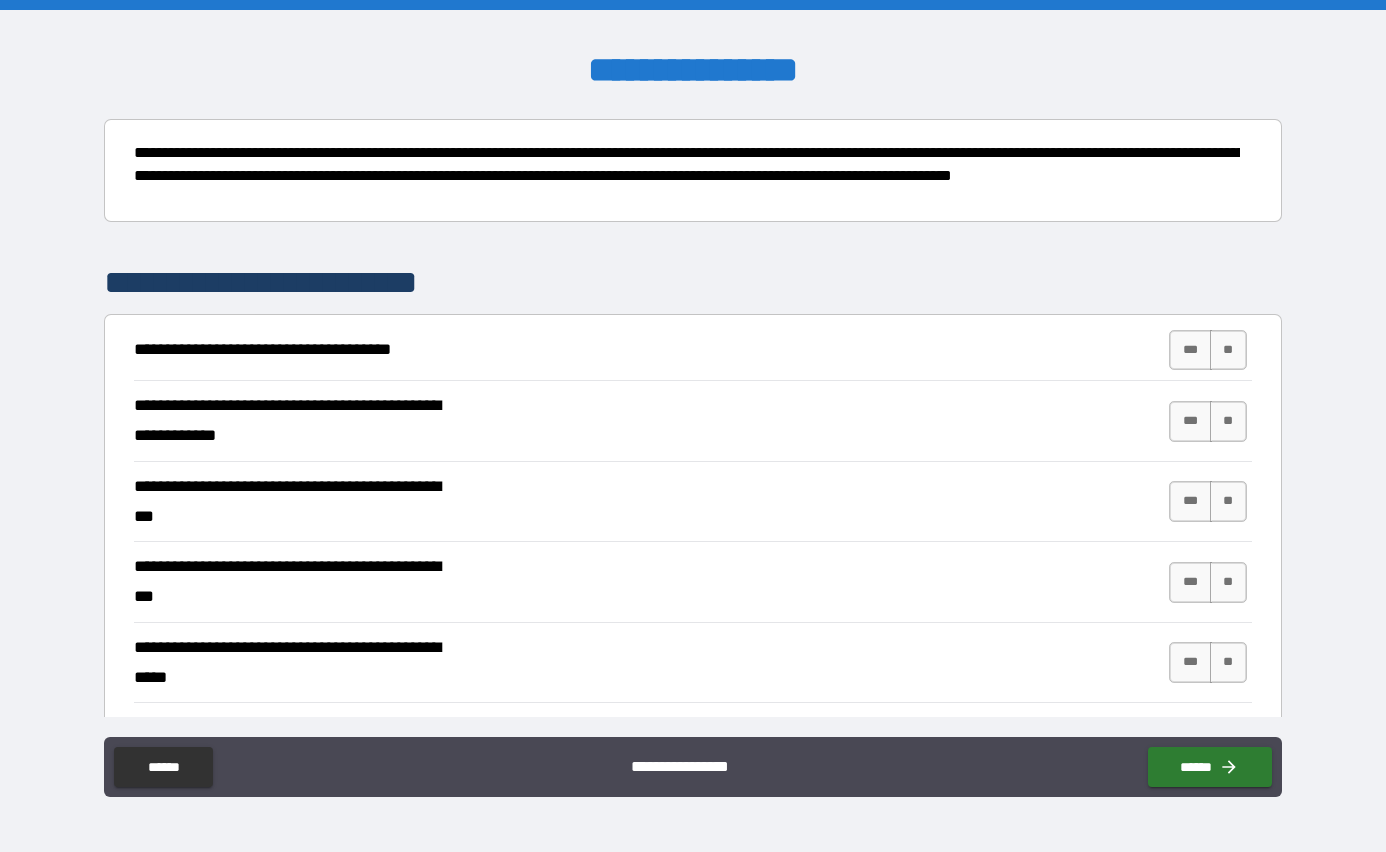 scroll, scrollTop: 235, scrollLeft: 0, axis: vertical 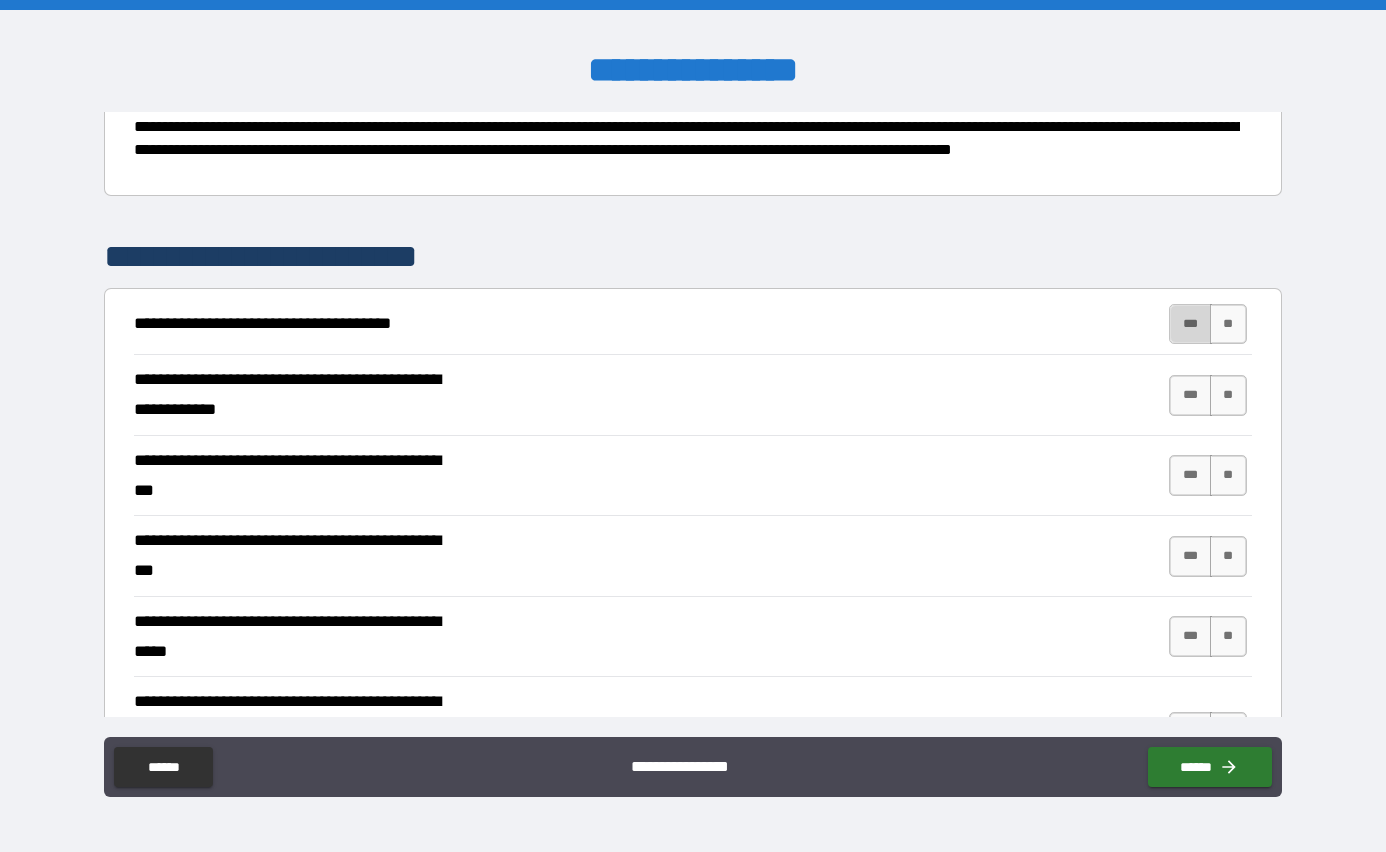 click on "***" at bounding box center [1190, 324] 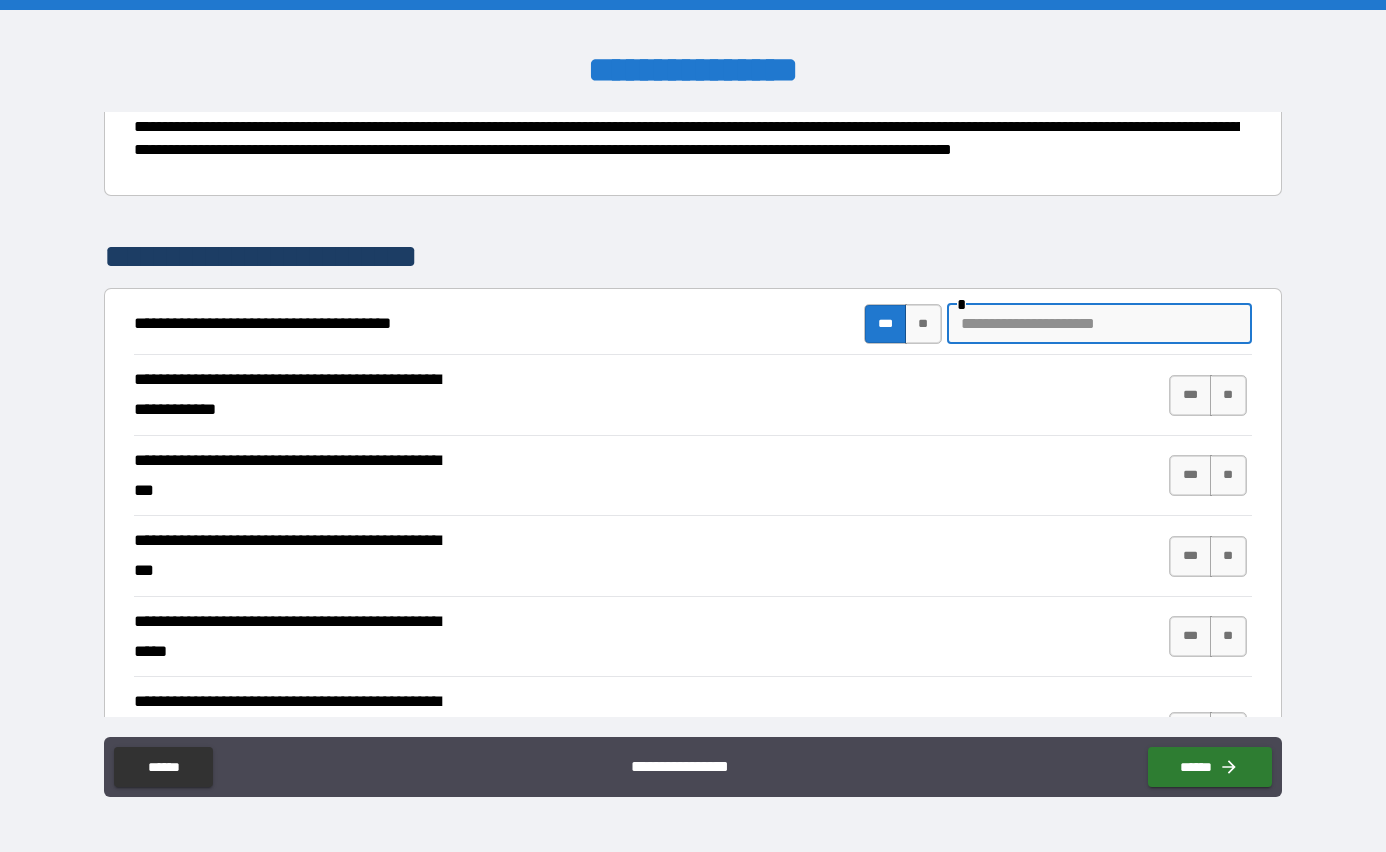 click at bounding box center [1099, 324] 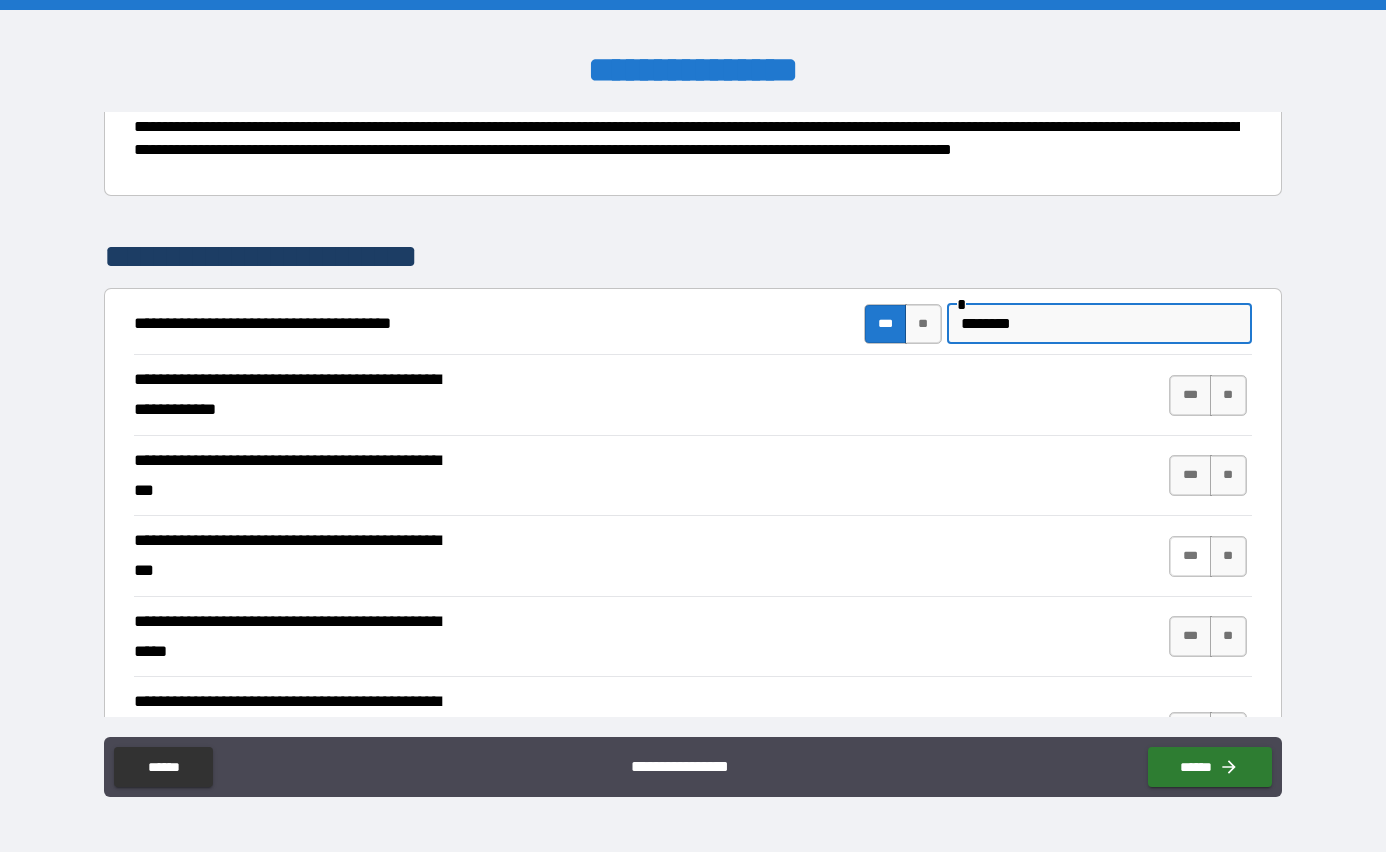 type on "********" 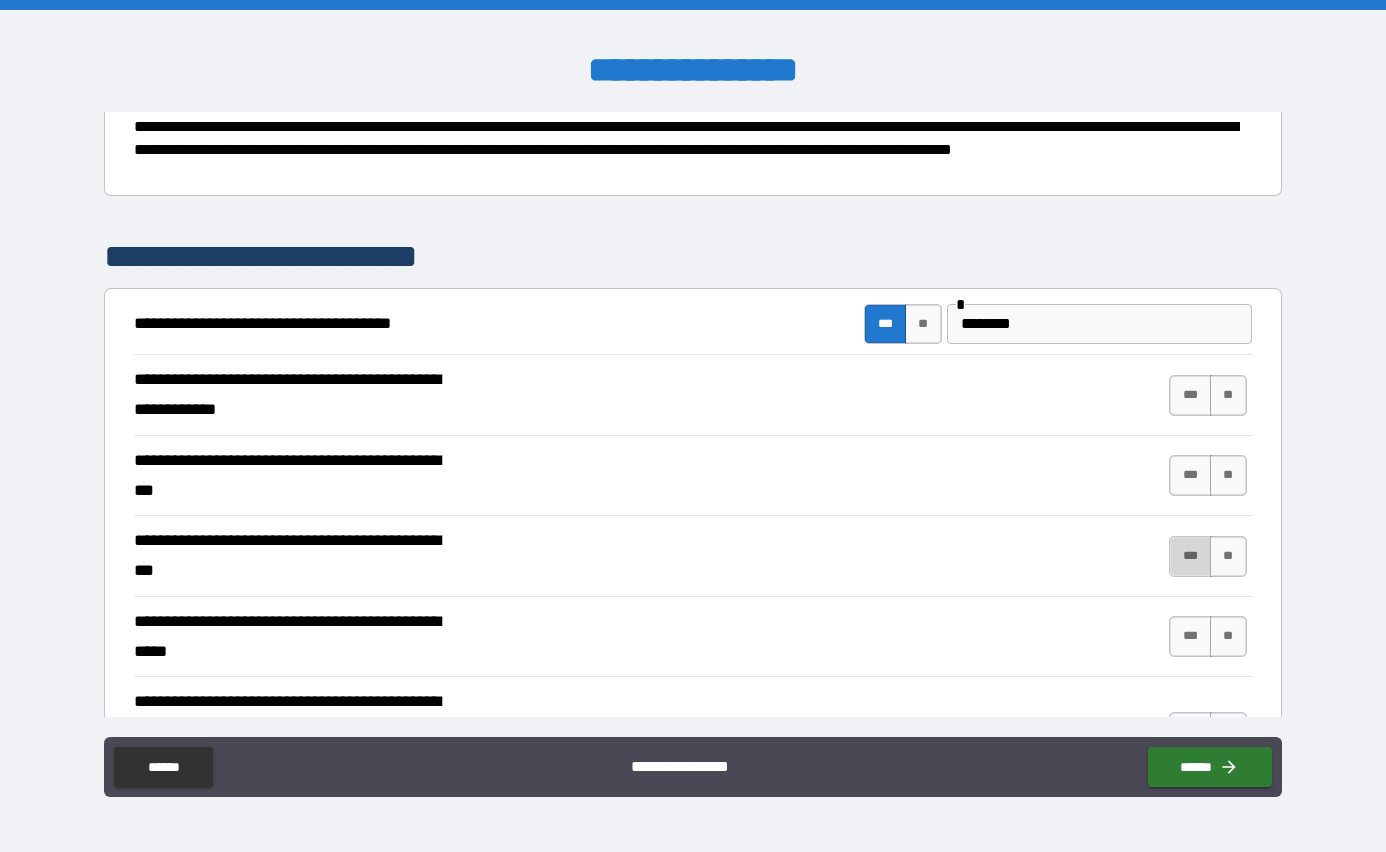 click on "***" at bounding box center [1190, 556] 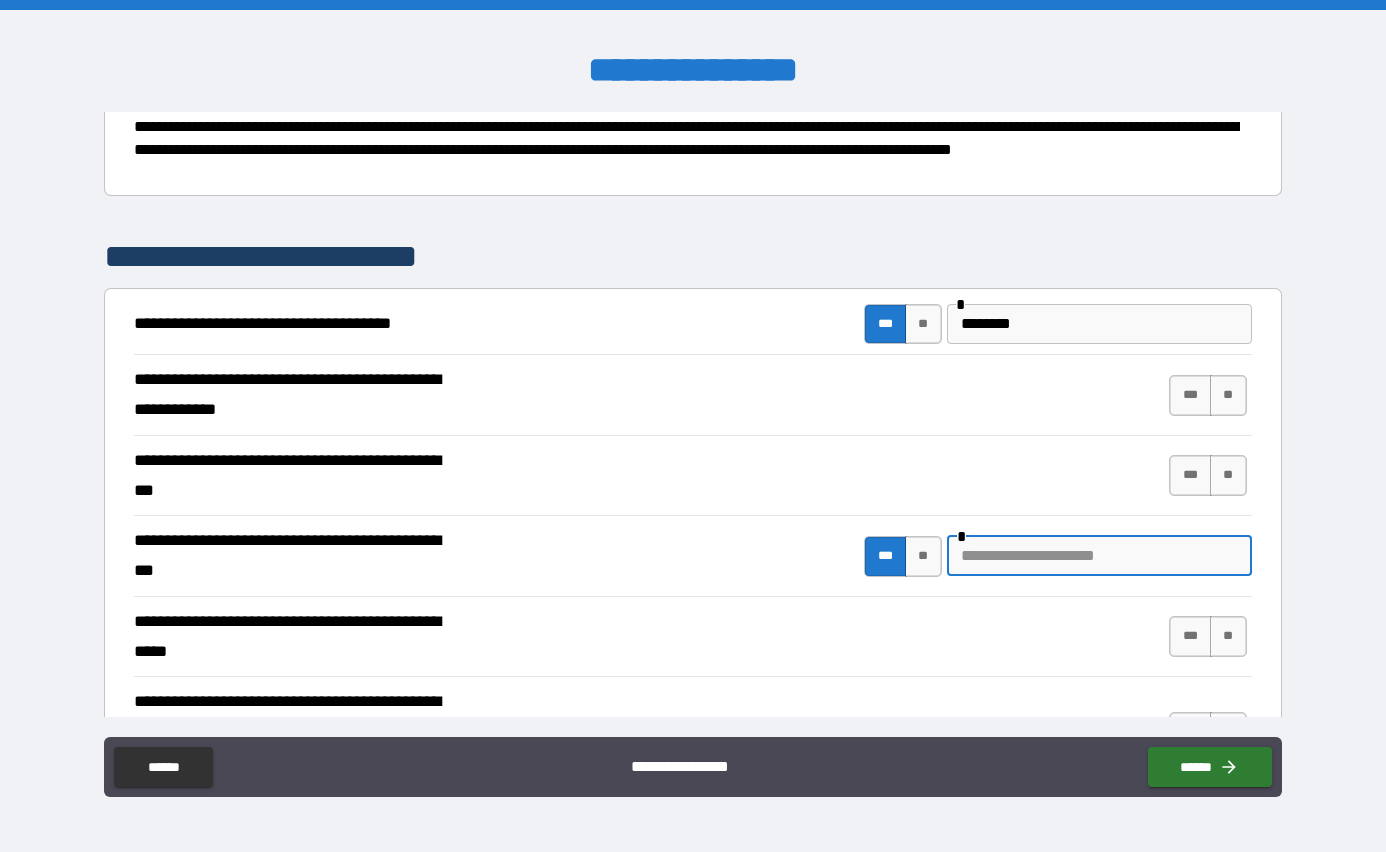 click at bounding box center (1099, 556) 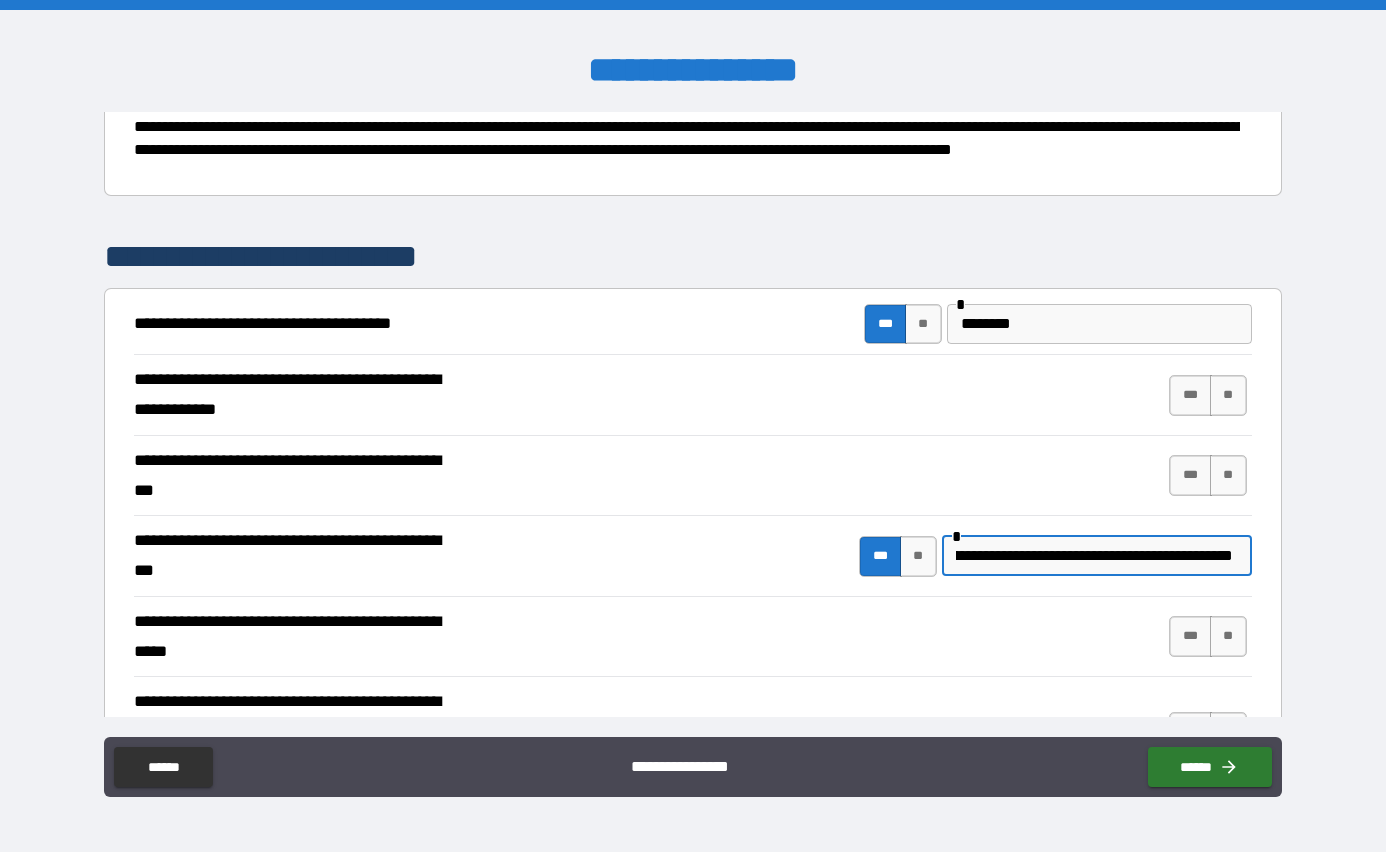 scroll, scrollTop: 0, scrollLeft: 366, axis: horizontal 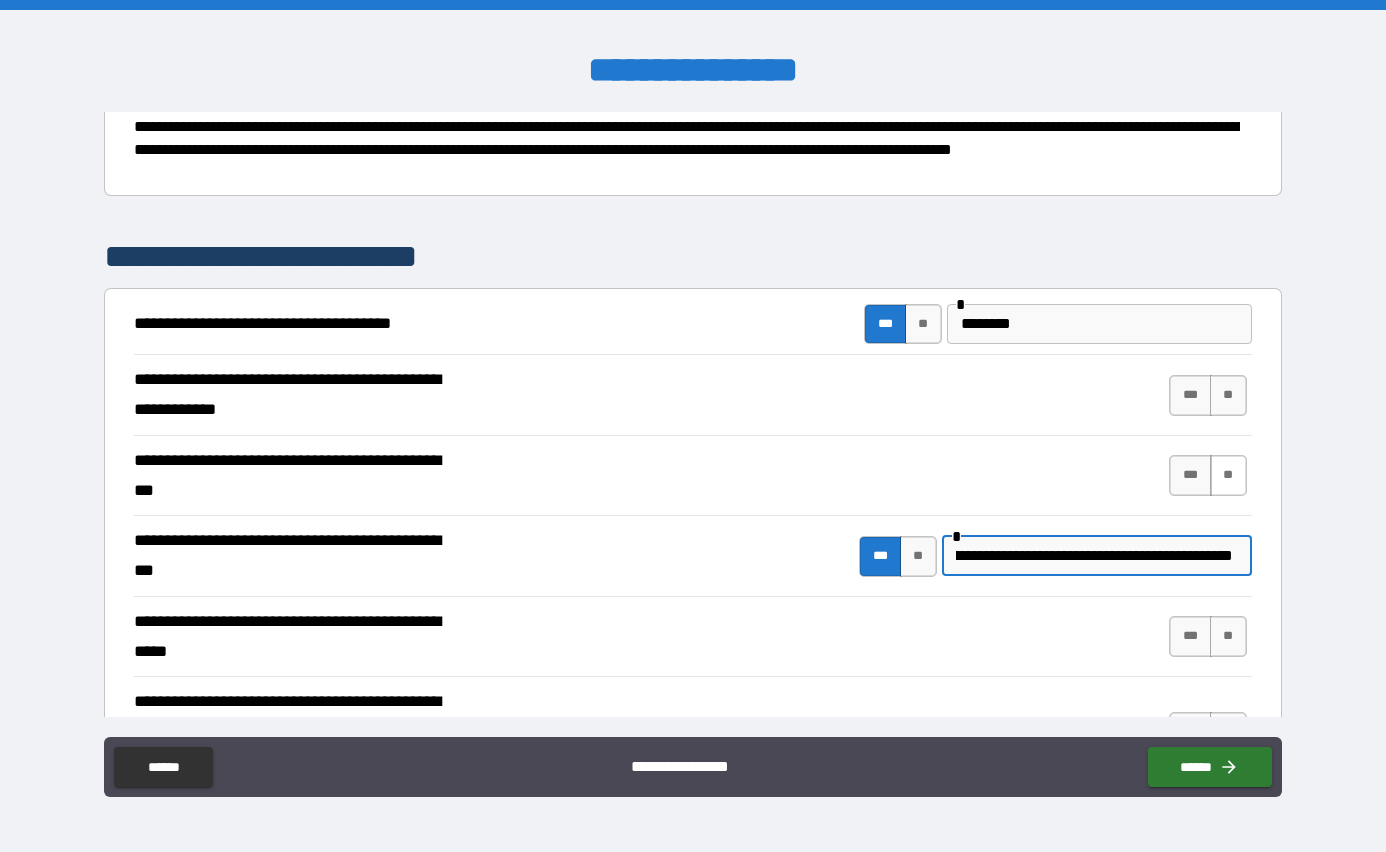 type on "**********" 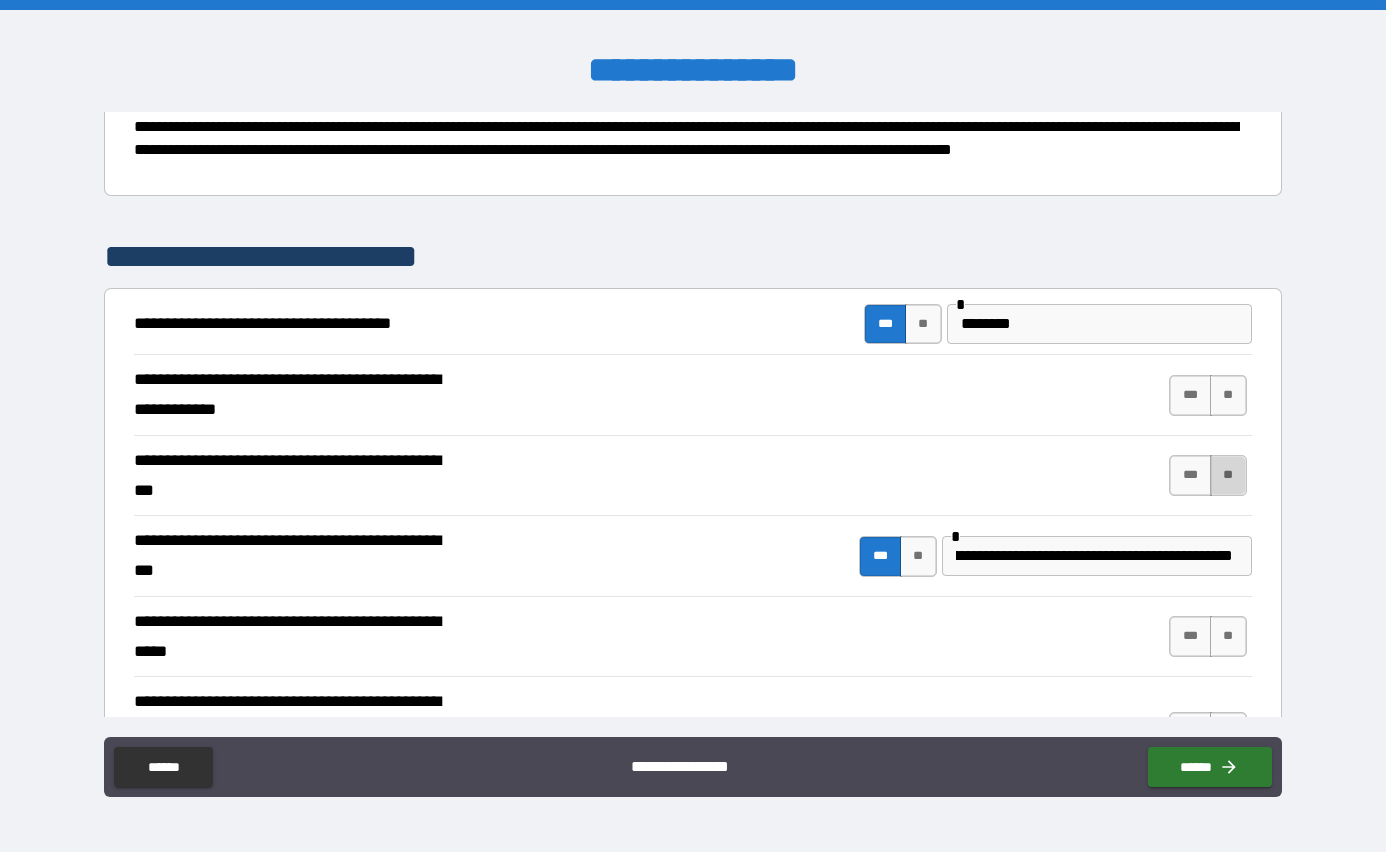 click on "**" at bounding box center (1228, 475) 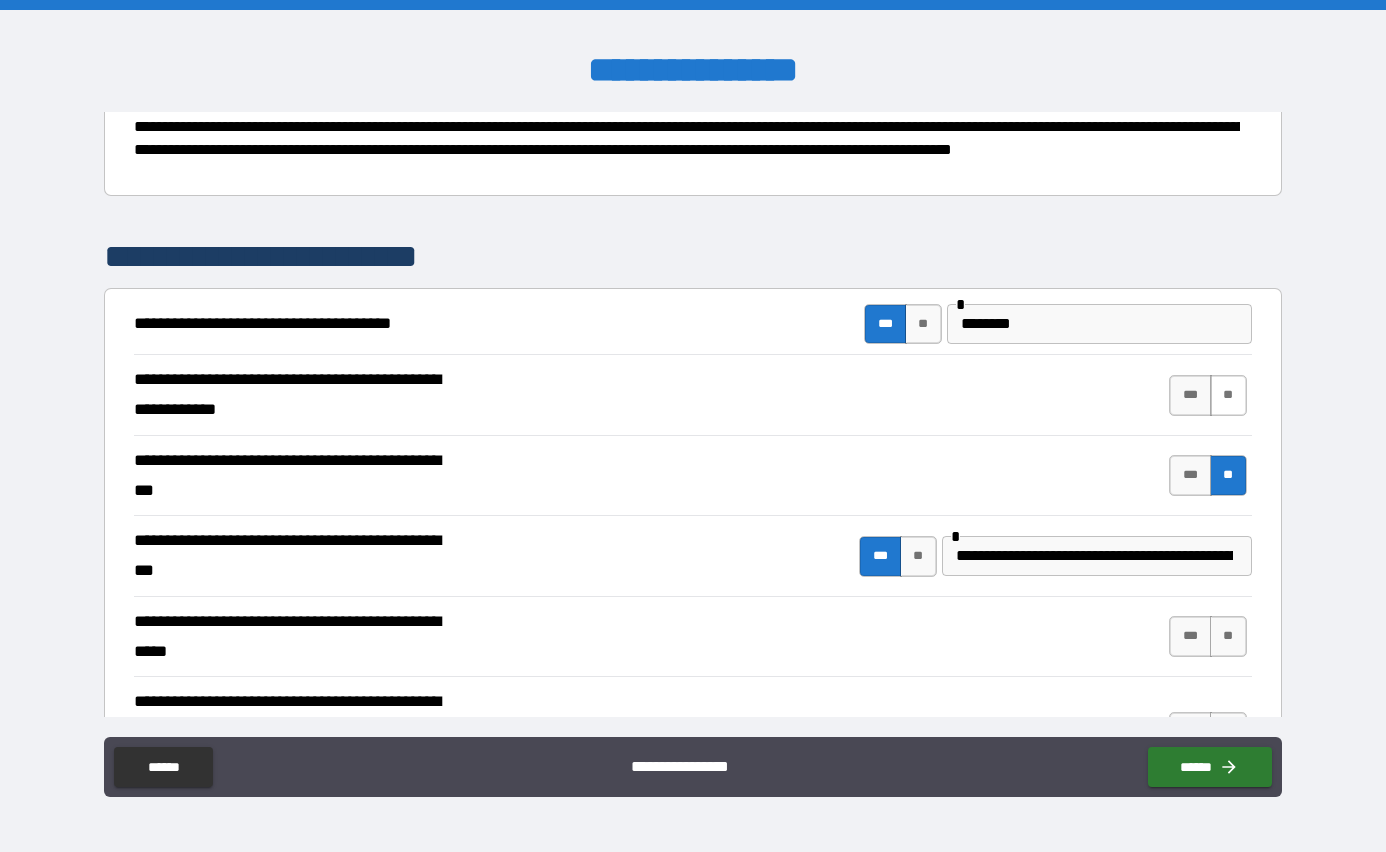 click on "**" at bounding box center (1228, 395) 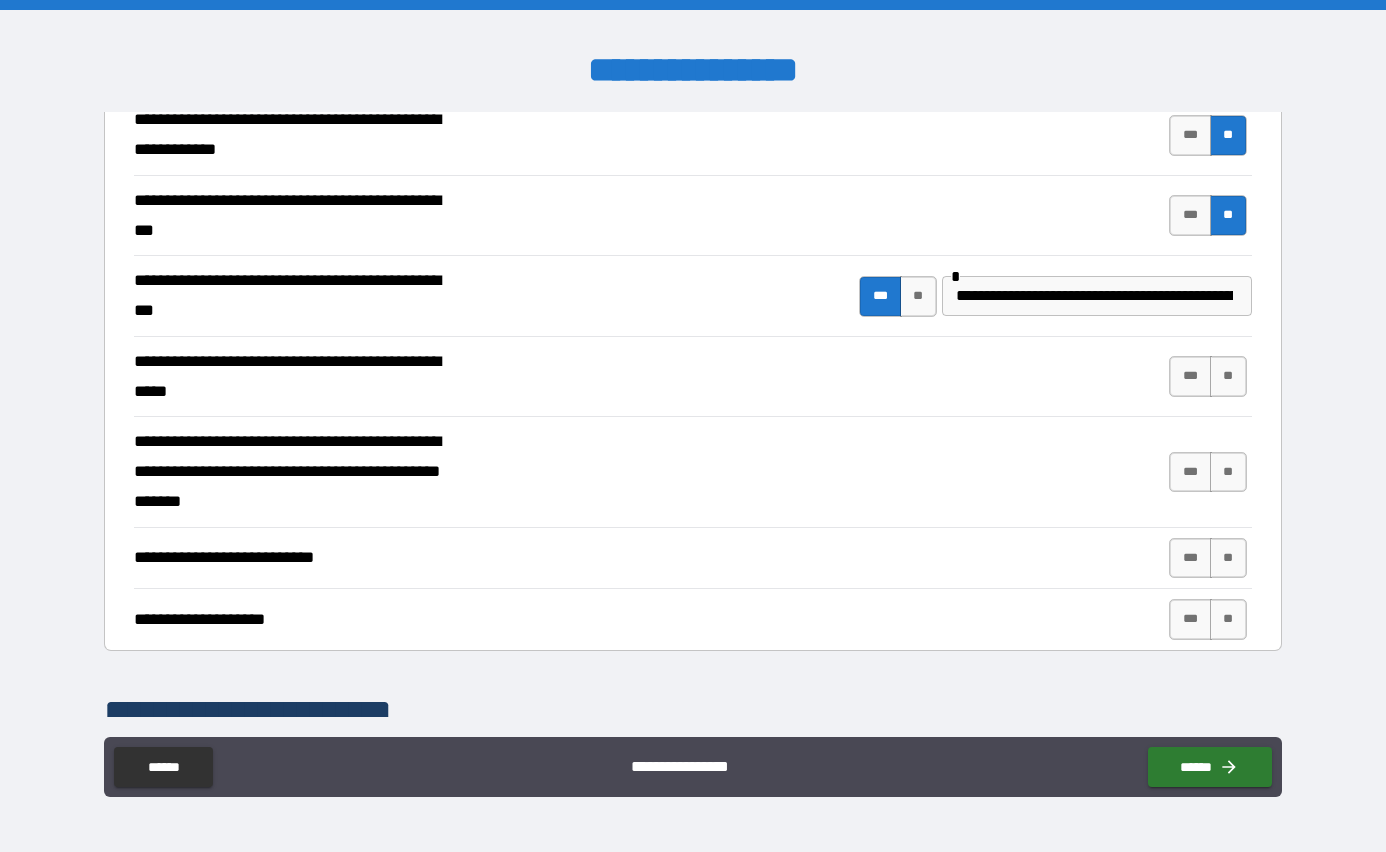 scroll, scrollTop: 501, scrollLeft: 0, axis: vertical 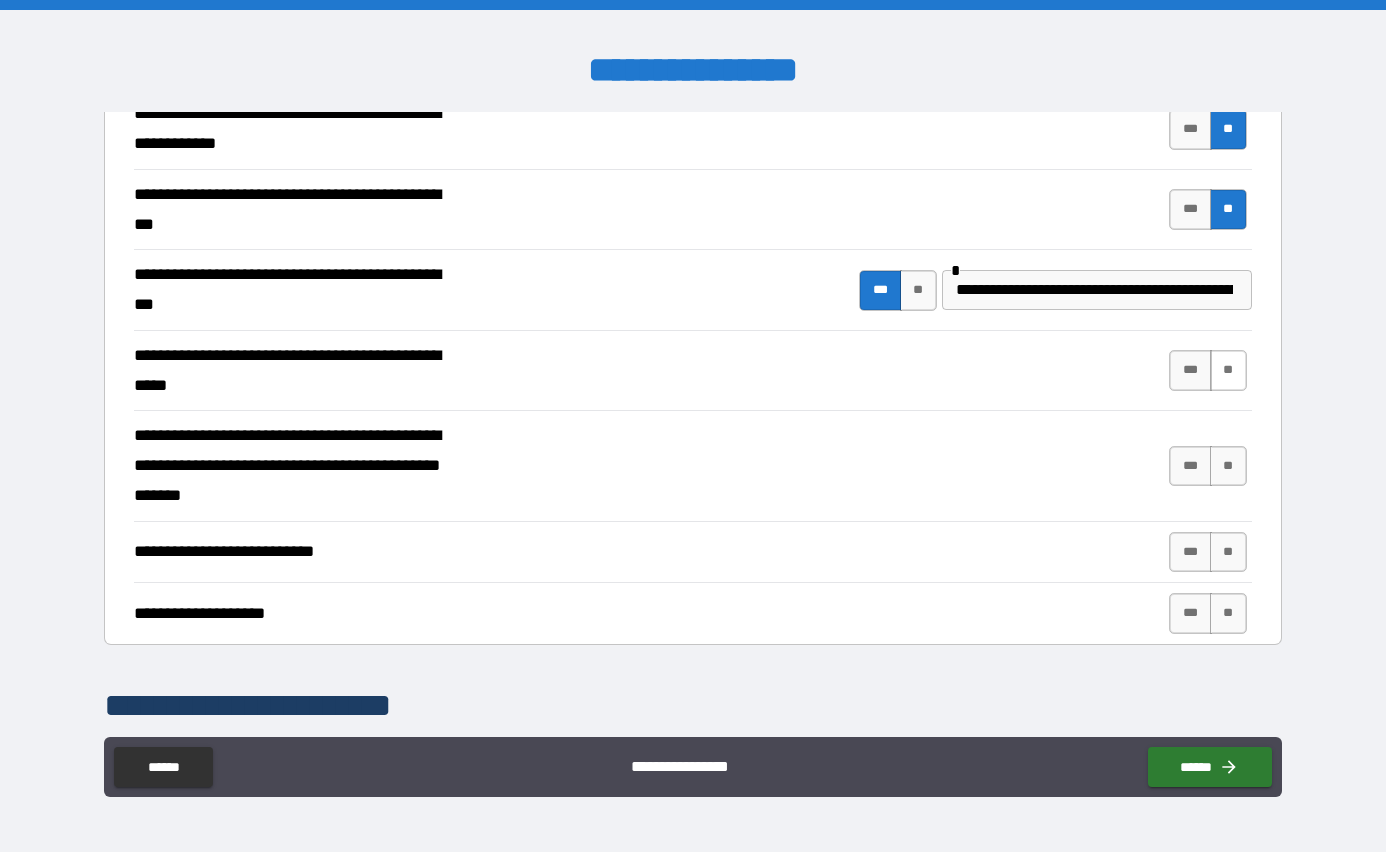 click on "**" at bounding box center (1228, 370) 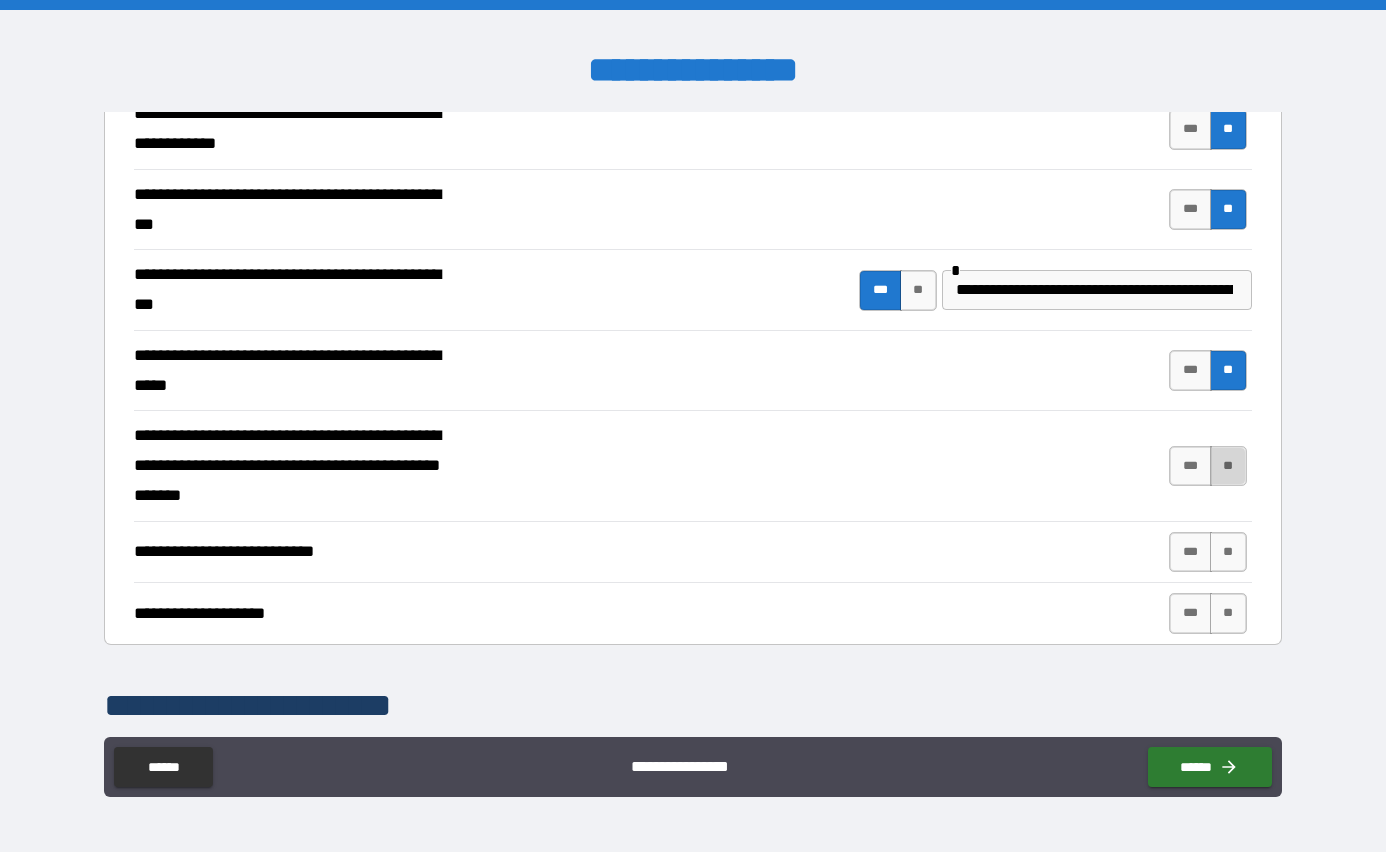 click on "**" at bounding box center (1228, 466) 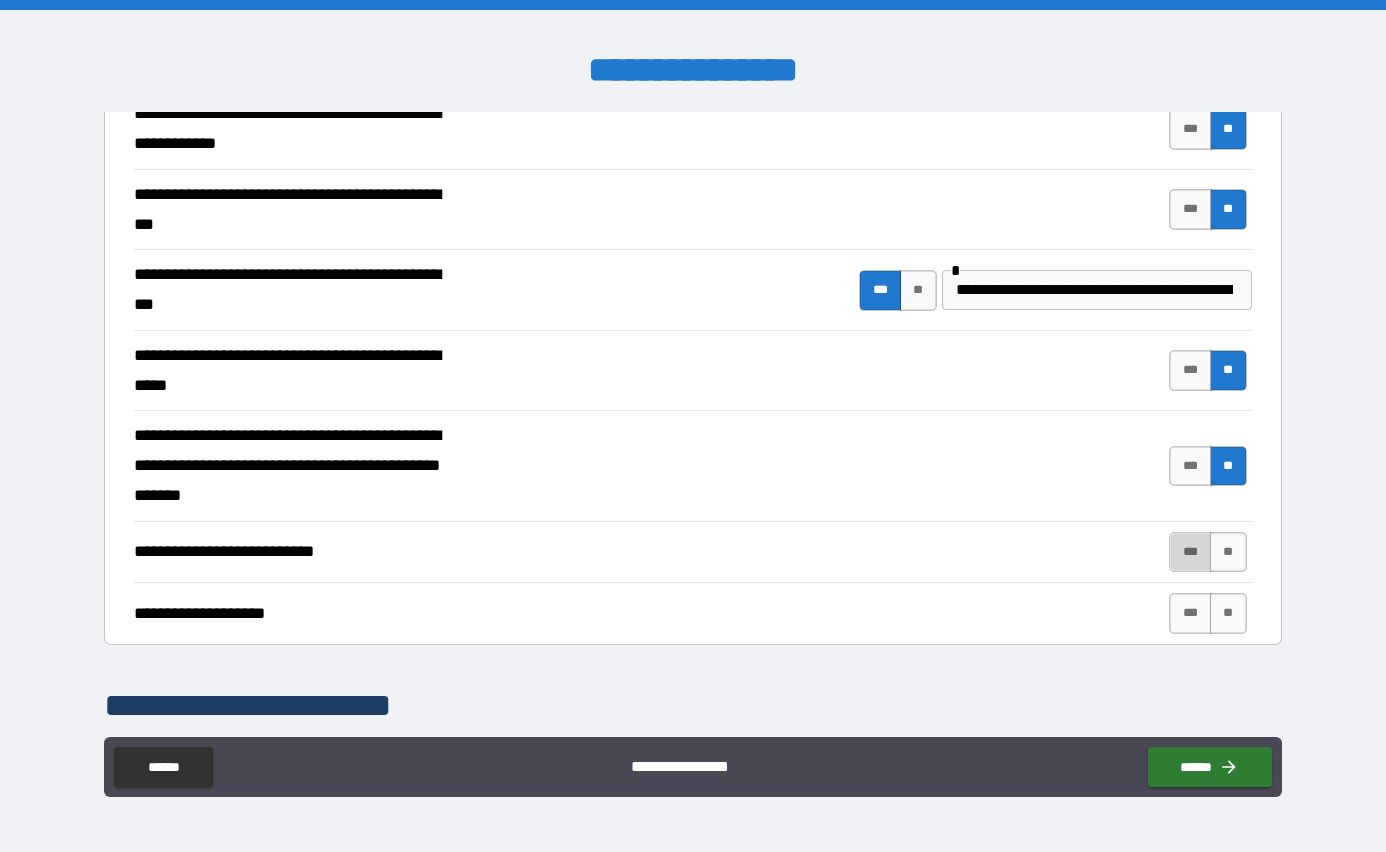 click on "***" at bounding box center [1190, 552] 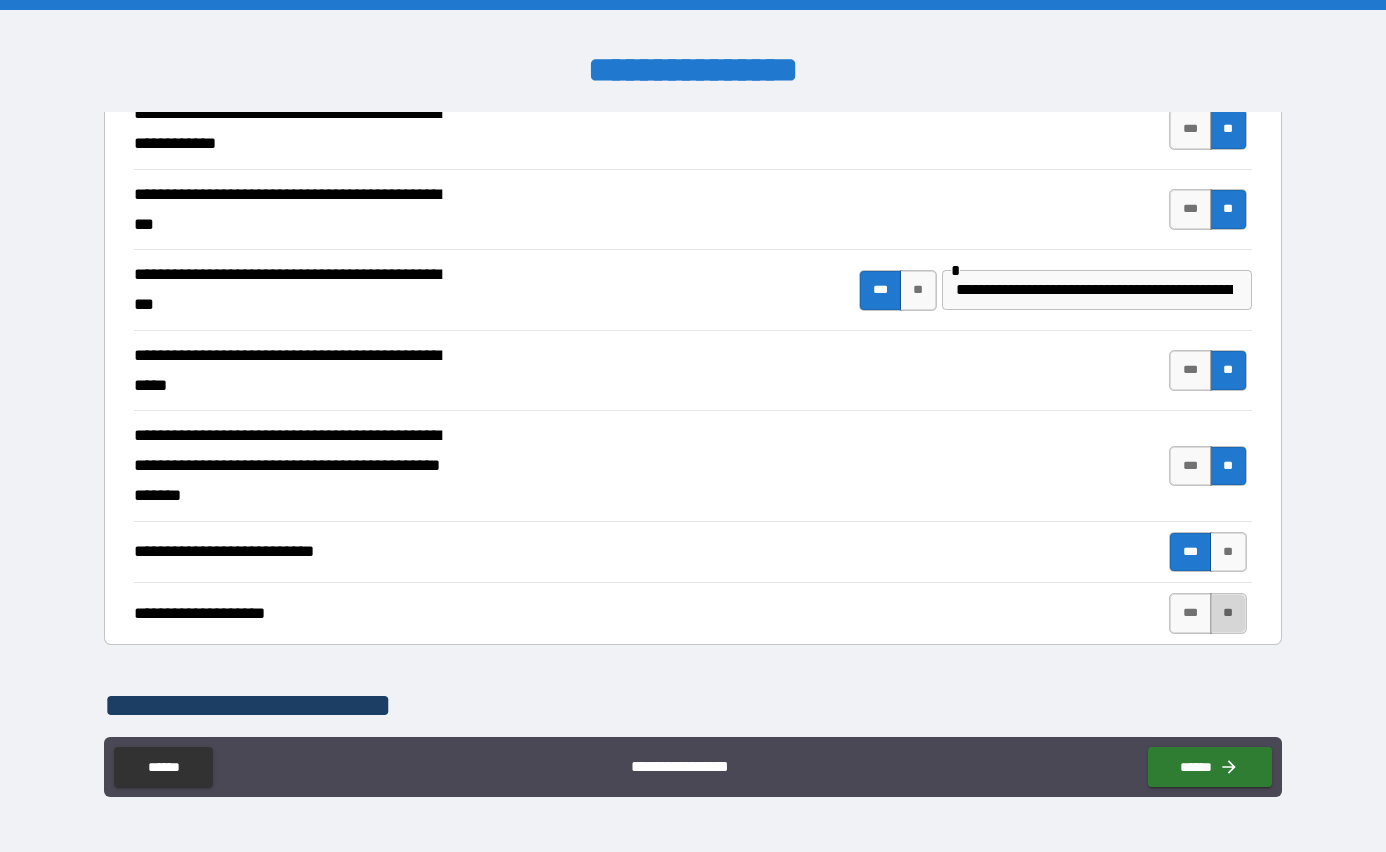click on "**" at bounding box center [1228, 613] 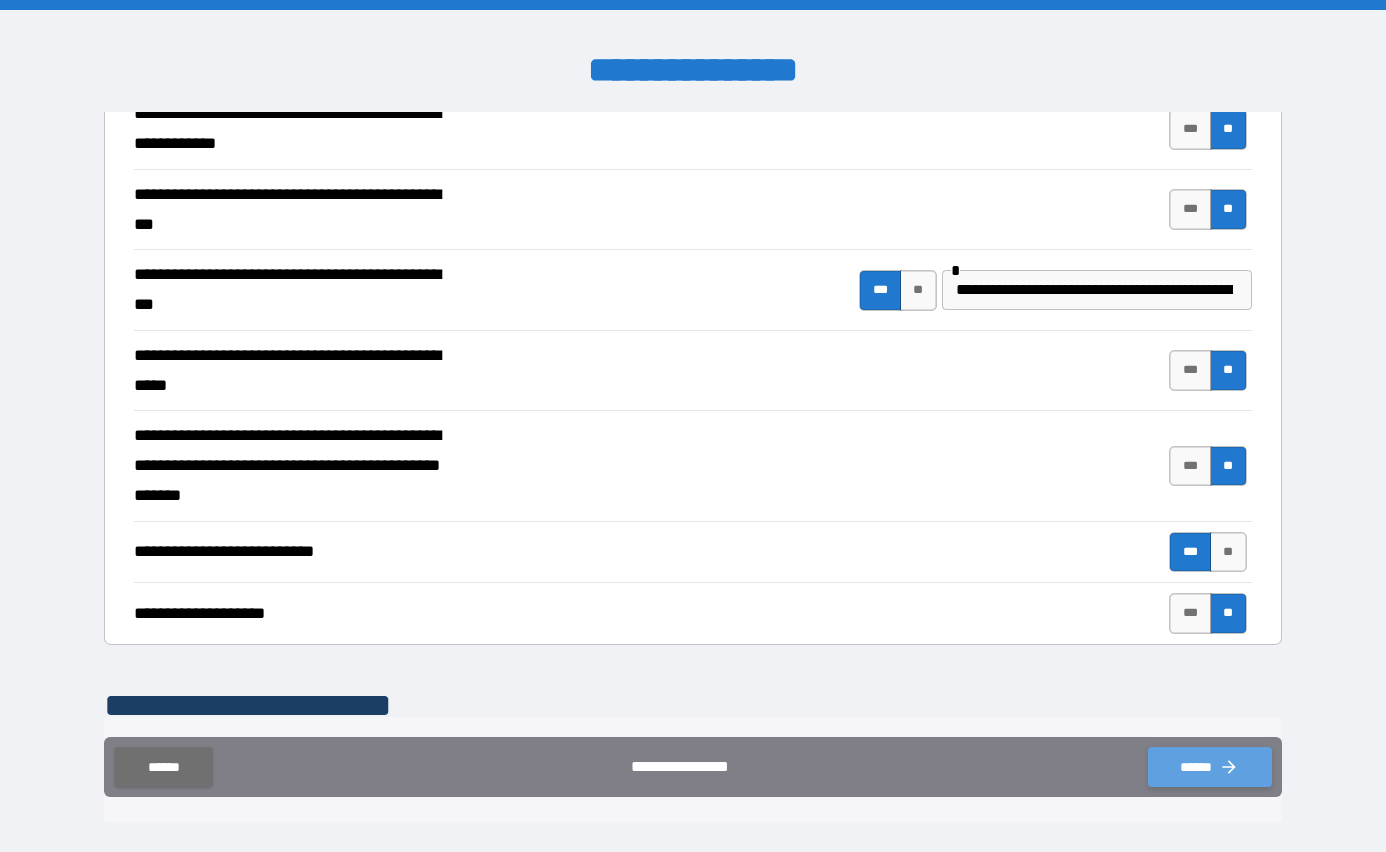 click on "******" at bounding box center [1210, 767] 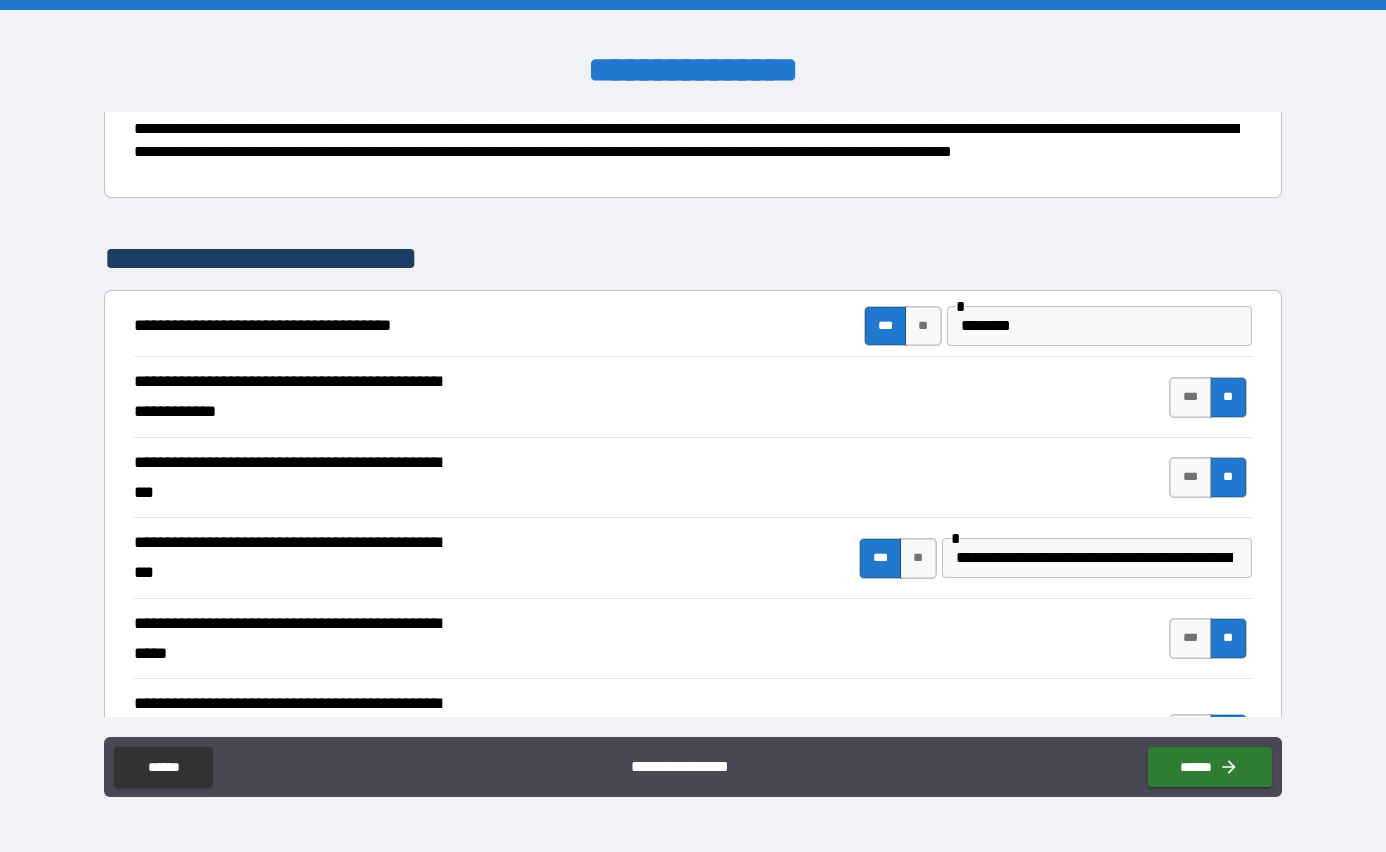 scroll, scrollTop: 263, scrollLeft: 0, axis: vertical 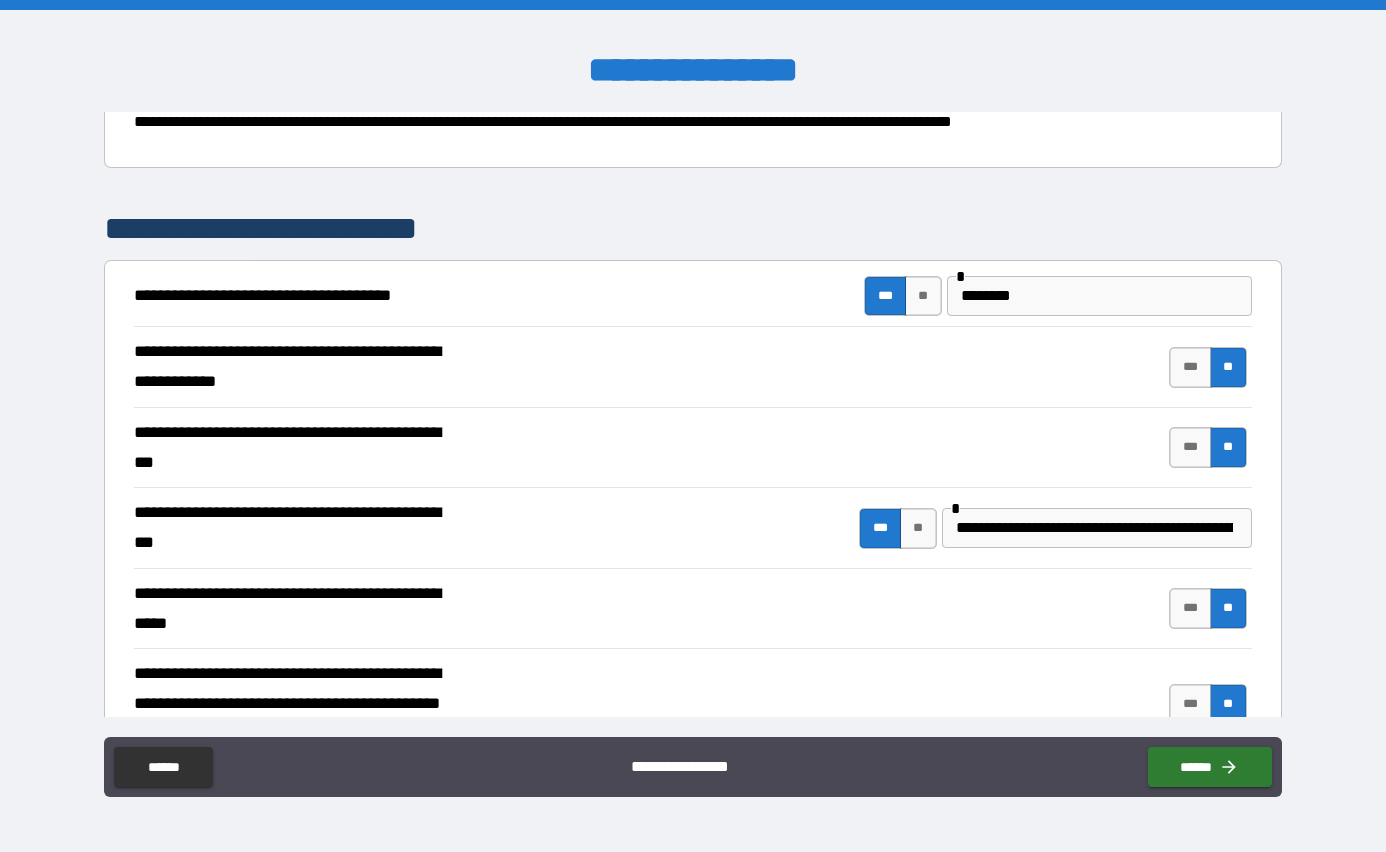 click on "**" at bounding box center (1228, 608) 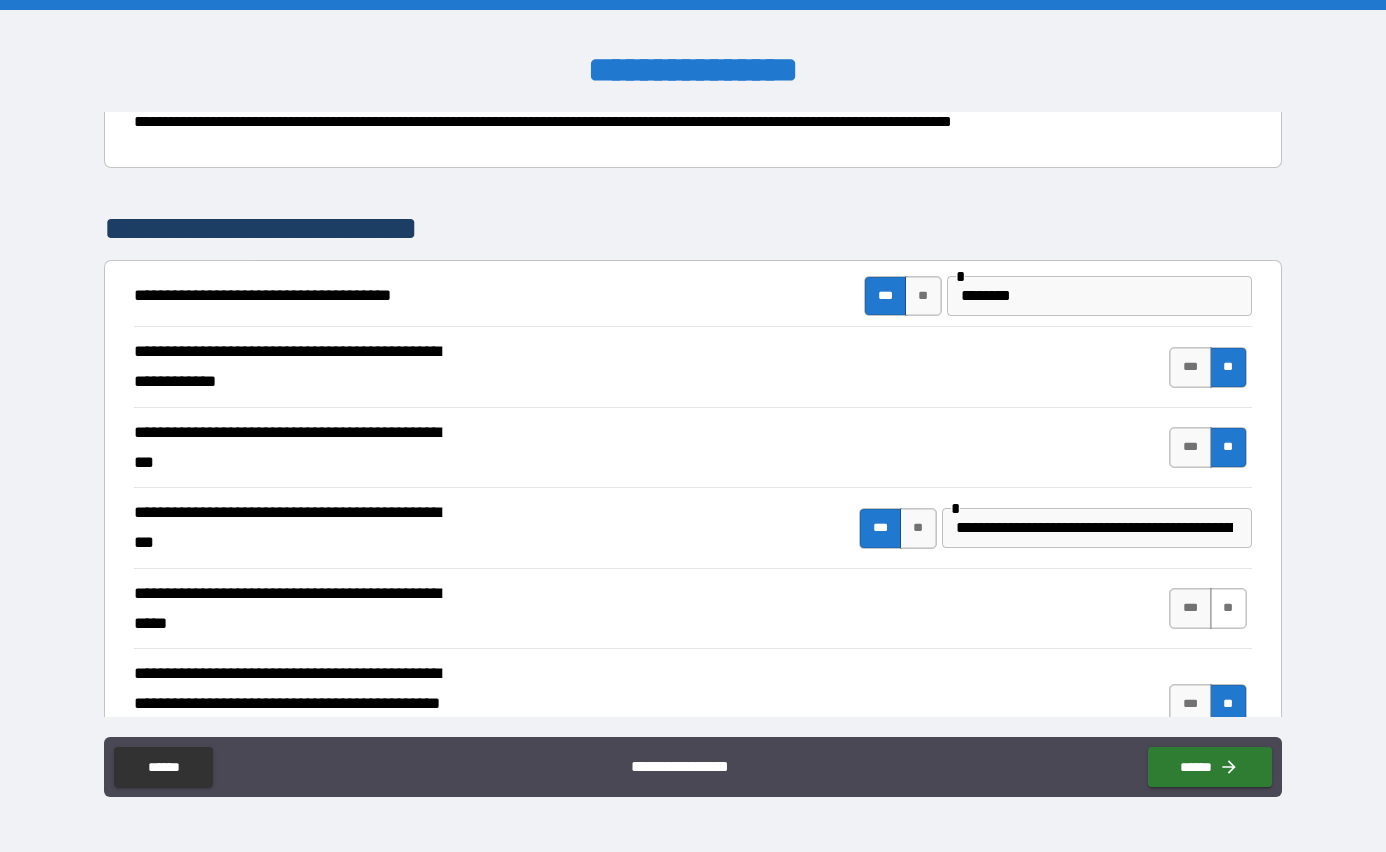 click on "**" at bounding box center [1228, 608] 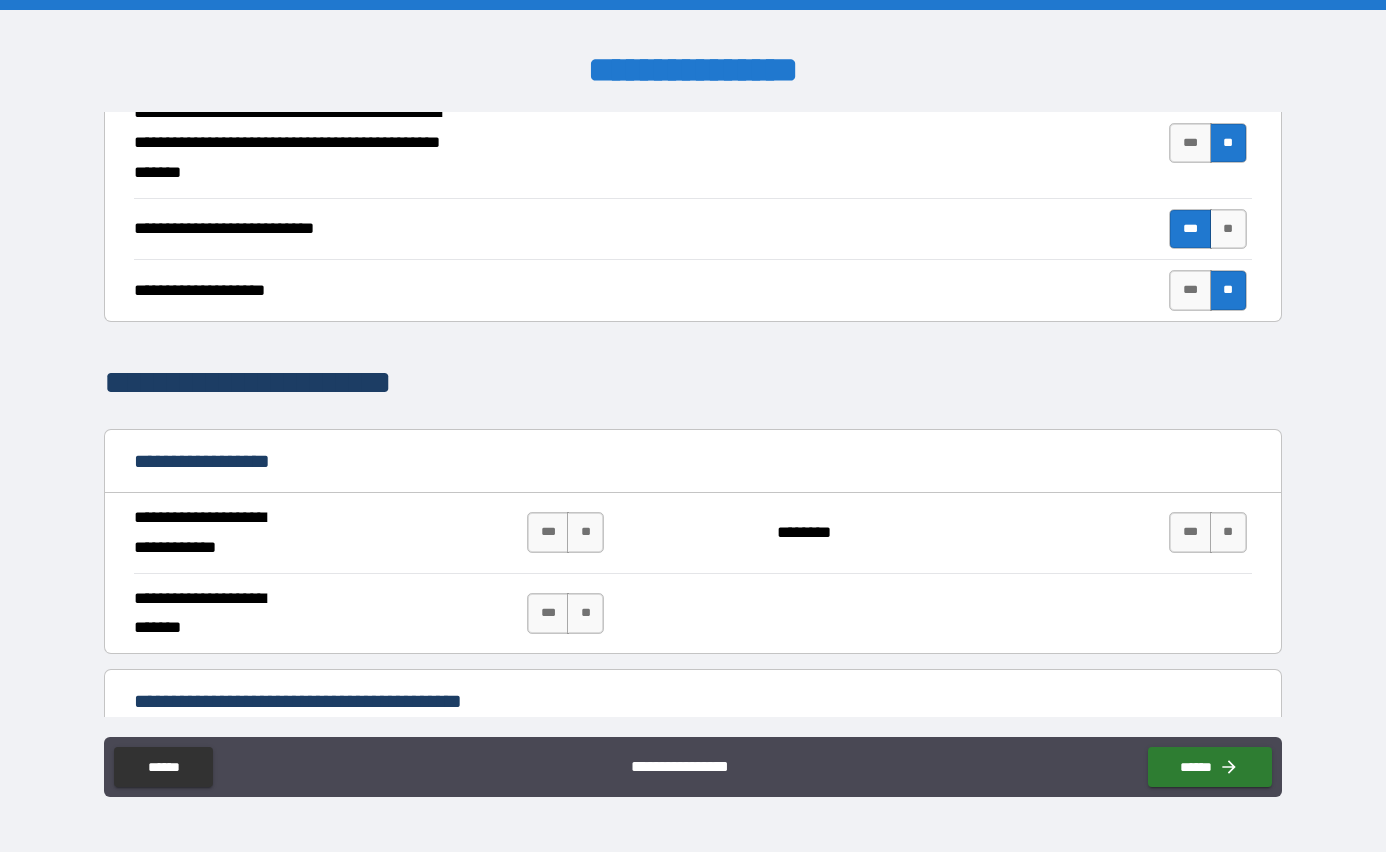 scroll, scrollTop: 830, scrollLeft: 0, axis: vertical 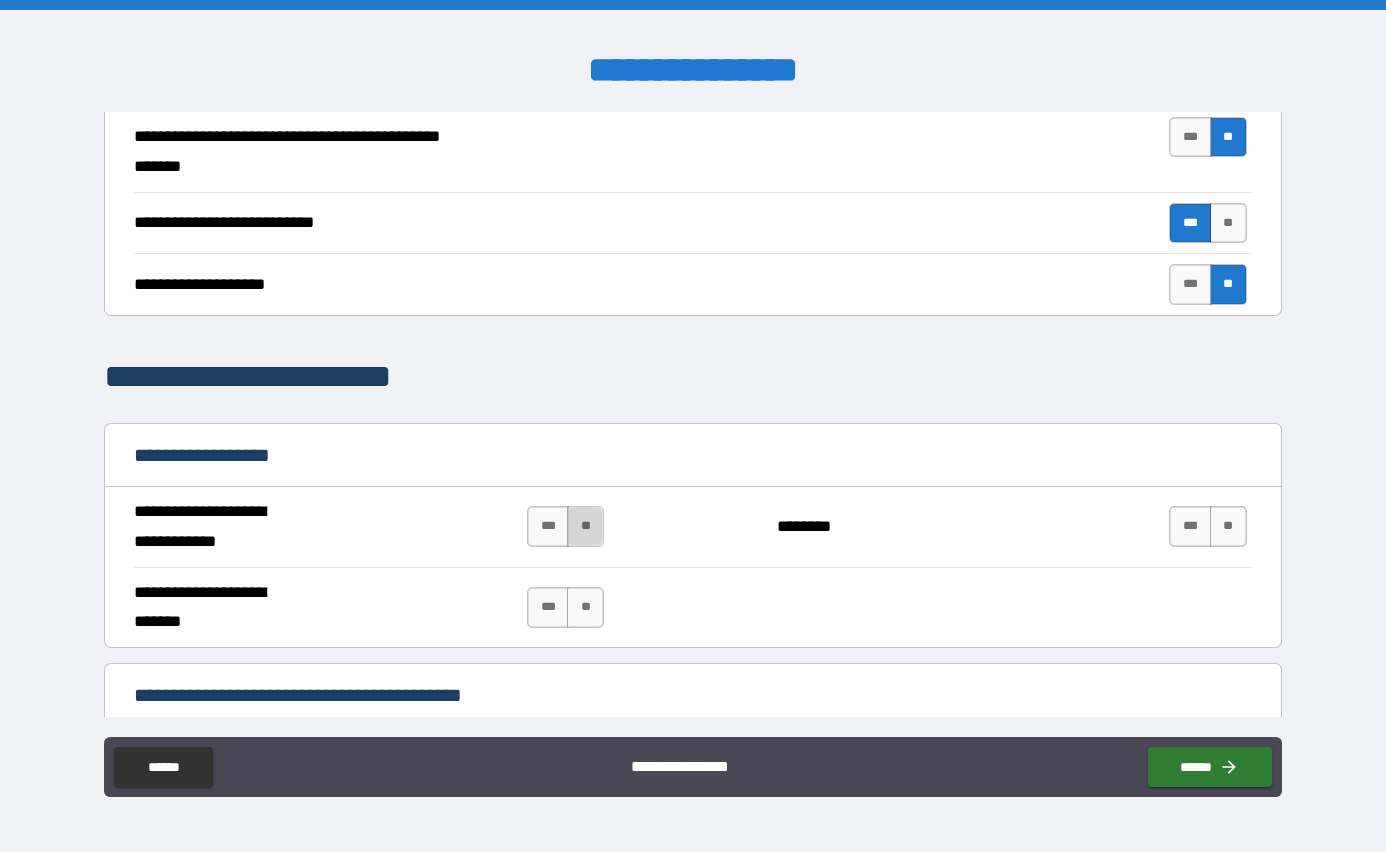 click on "**" at bounding box center [585, 526] 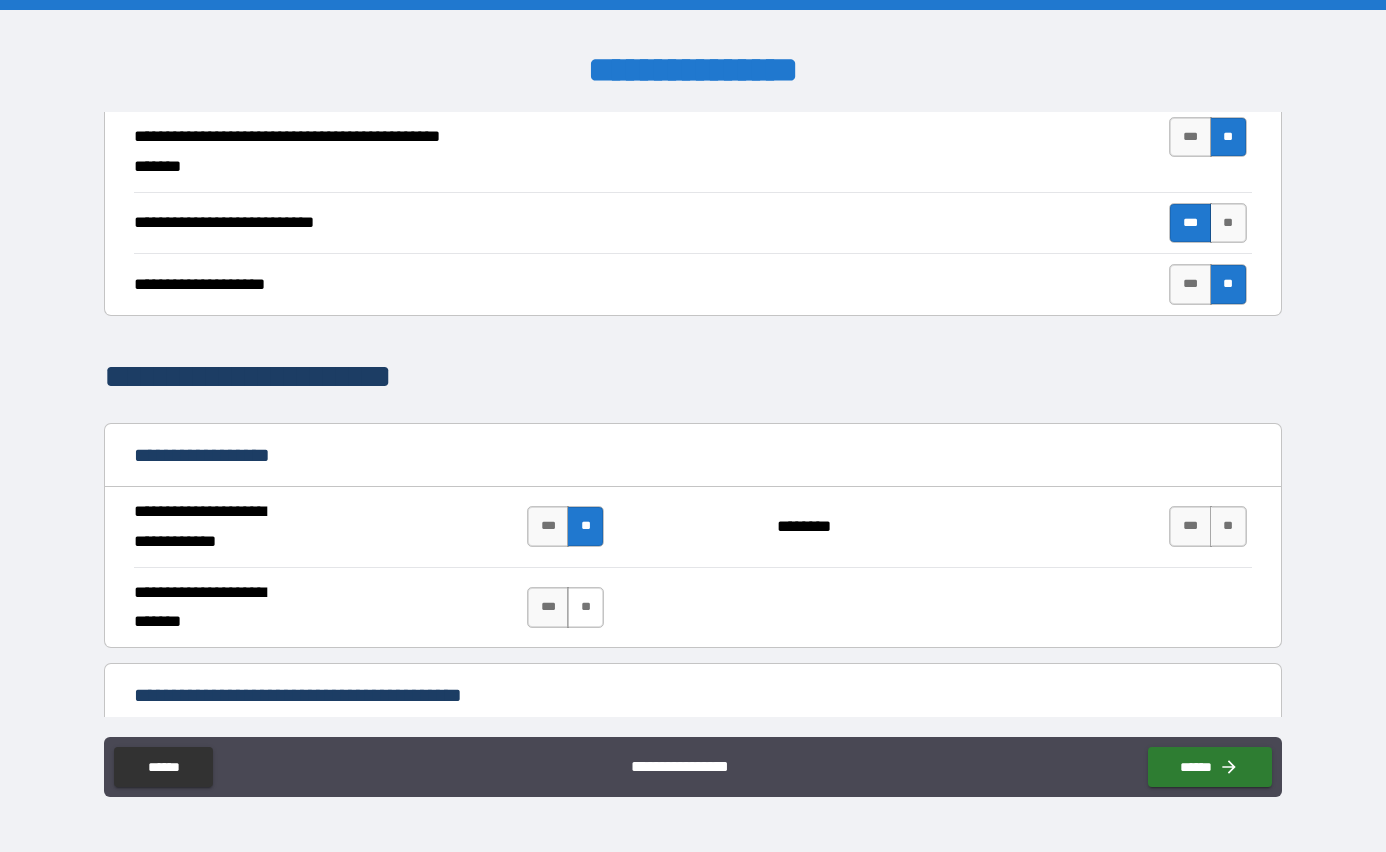 click on "**" at bounding box center (585, 607) 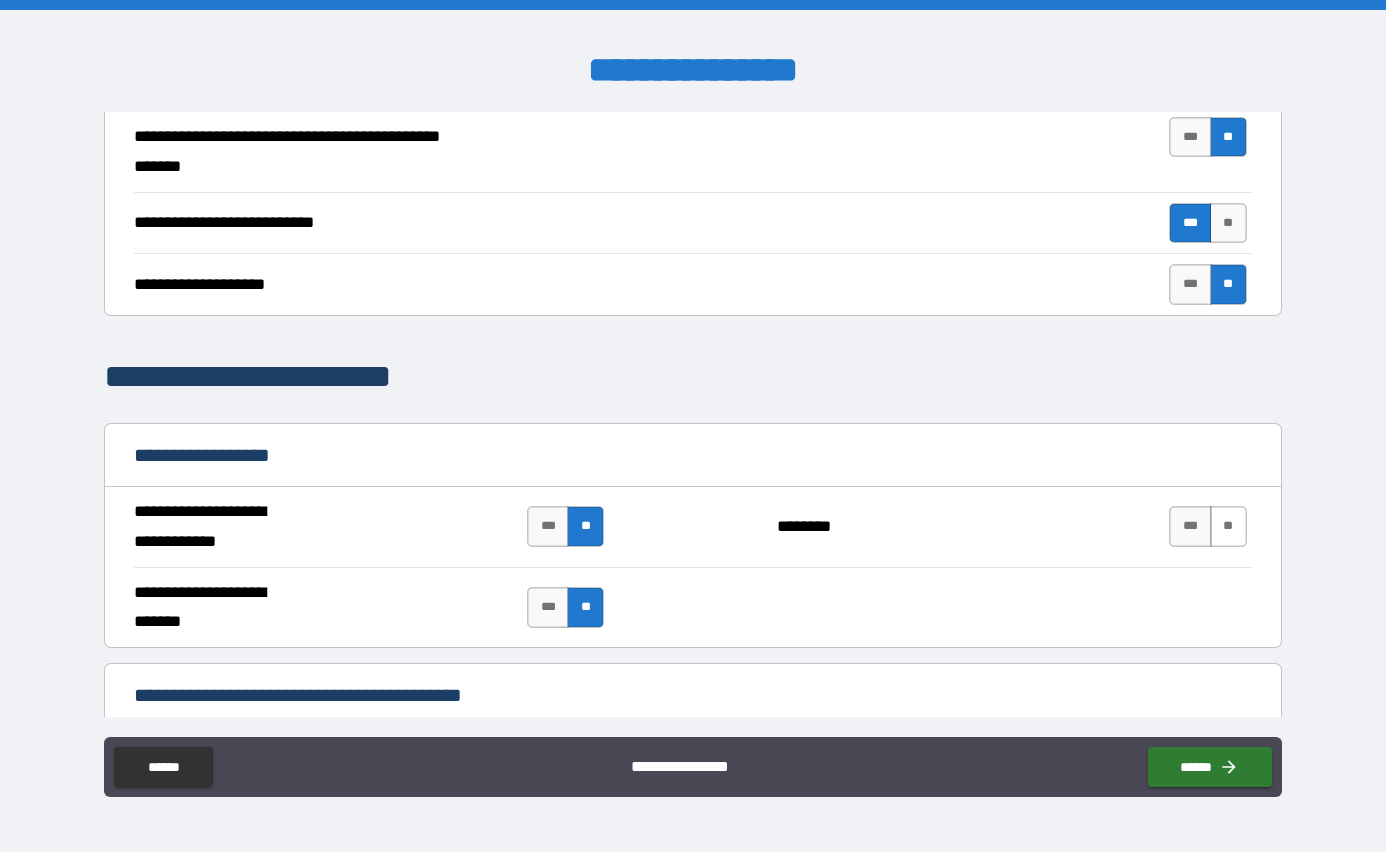 click on "**" at bounding box center [1228, 526] 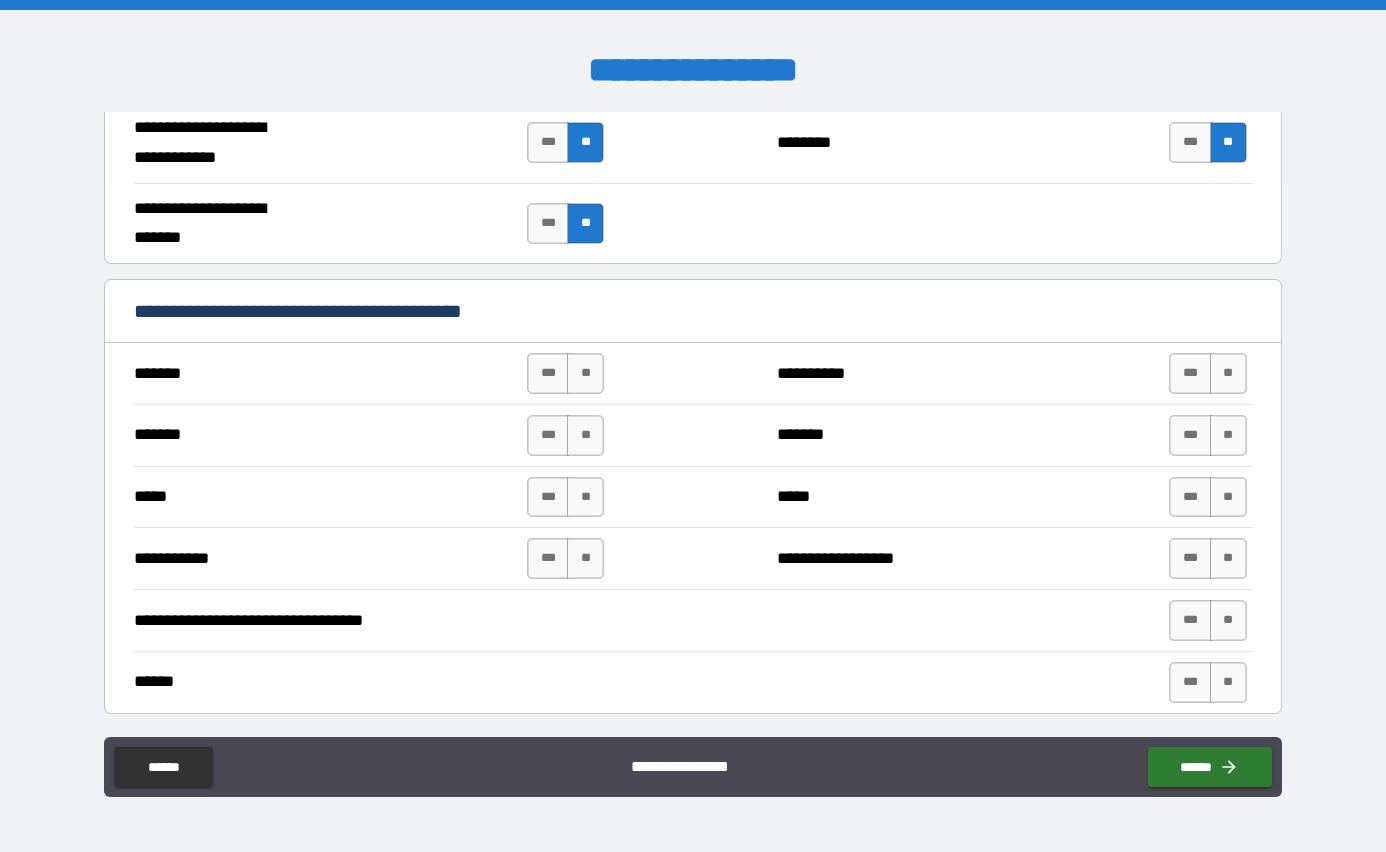 scroll, scrollTop: 1253, scrollLeft: 0, axis: vertical 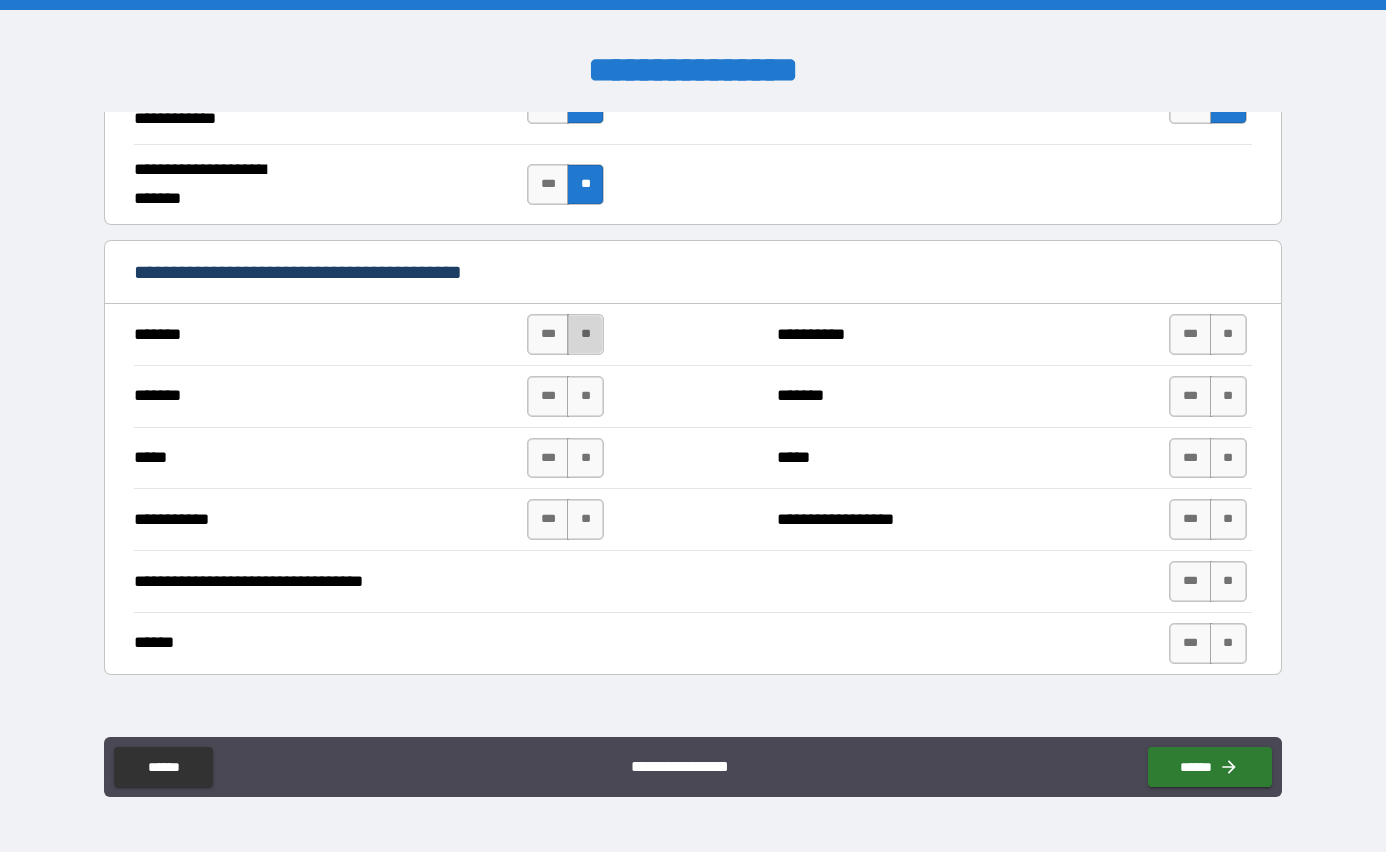 click on "**" at bounding box center [585, 334] 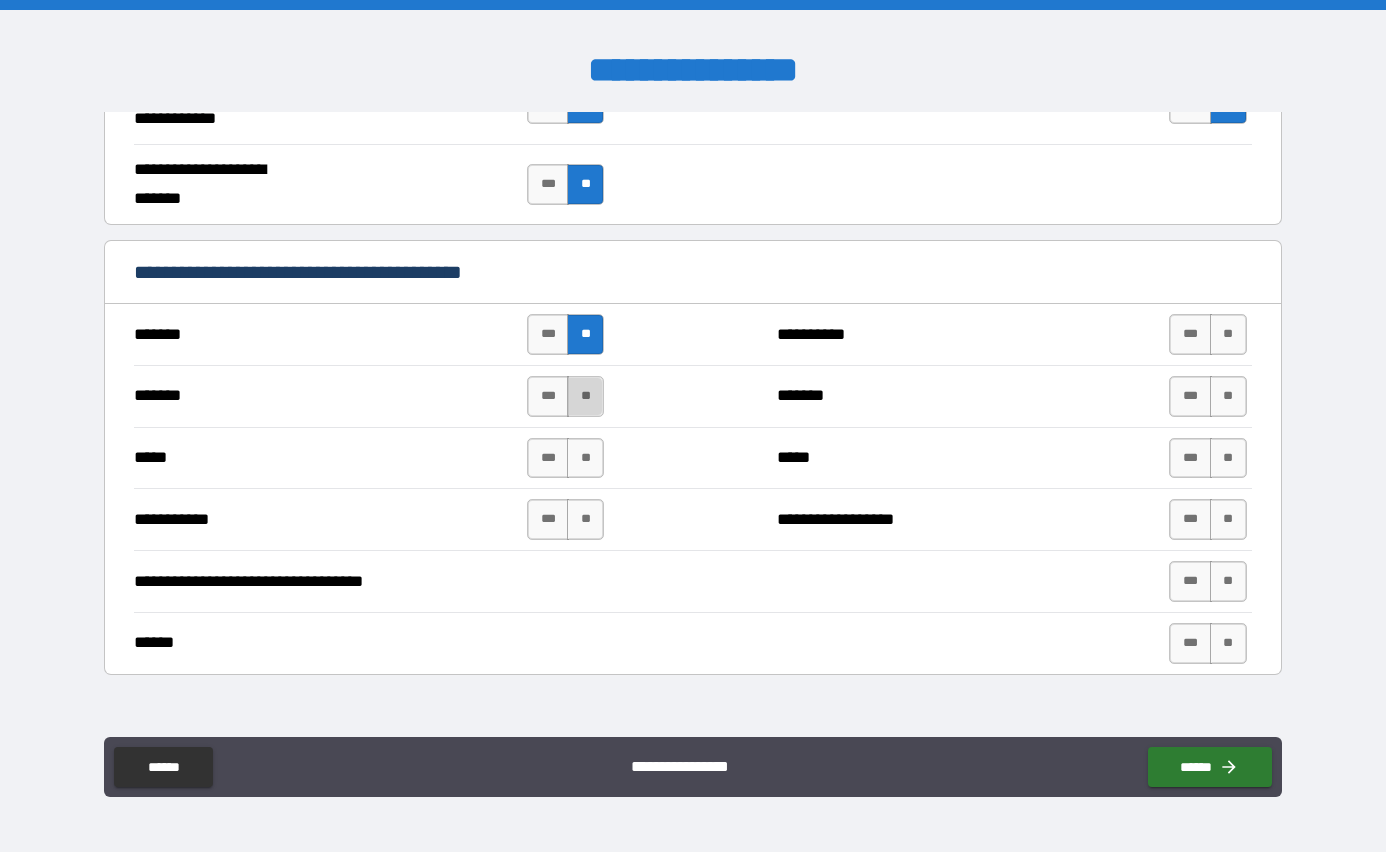 click on "**" at bounding box center (585, 396) 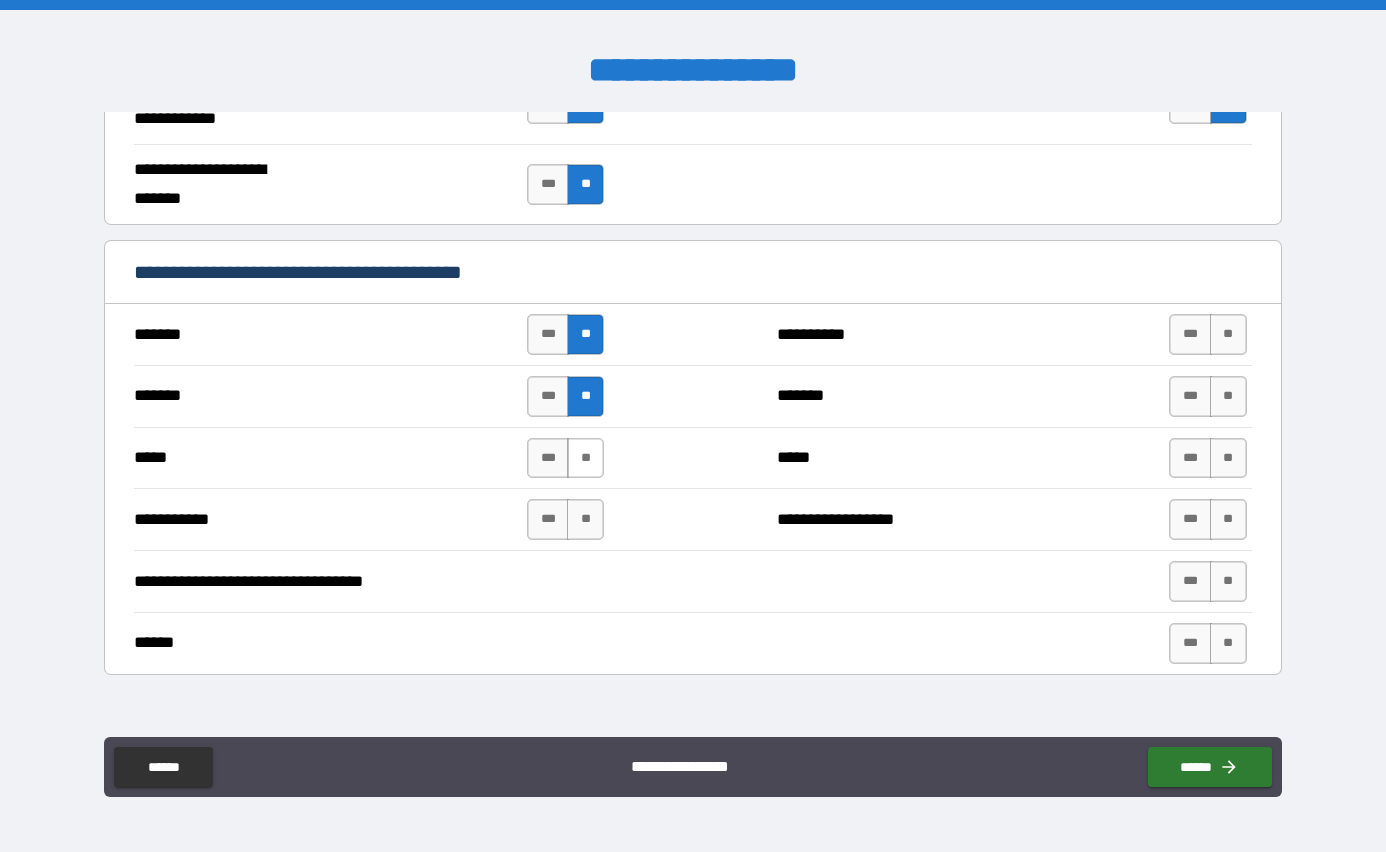 click on "**" at bounding box center [585, 458] 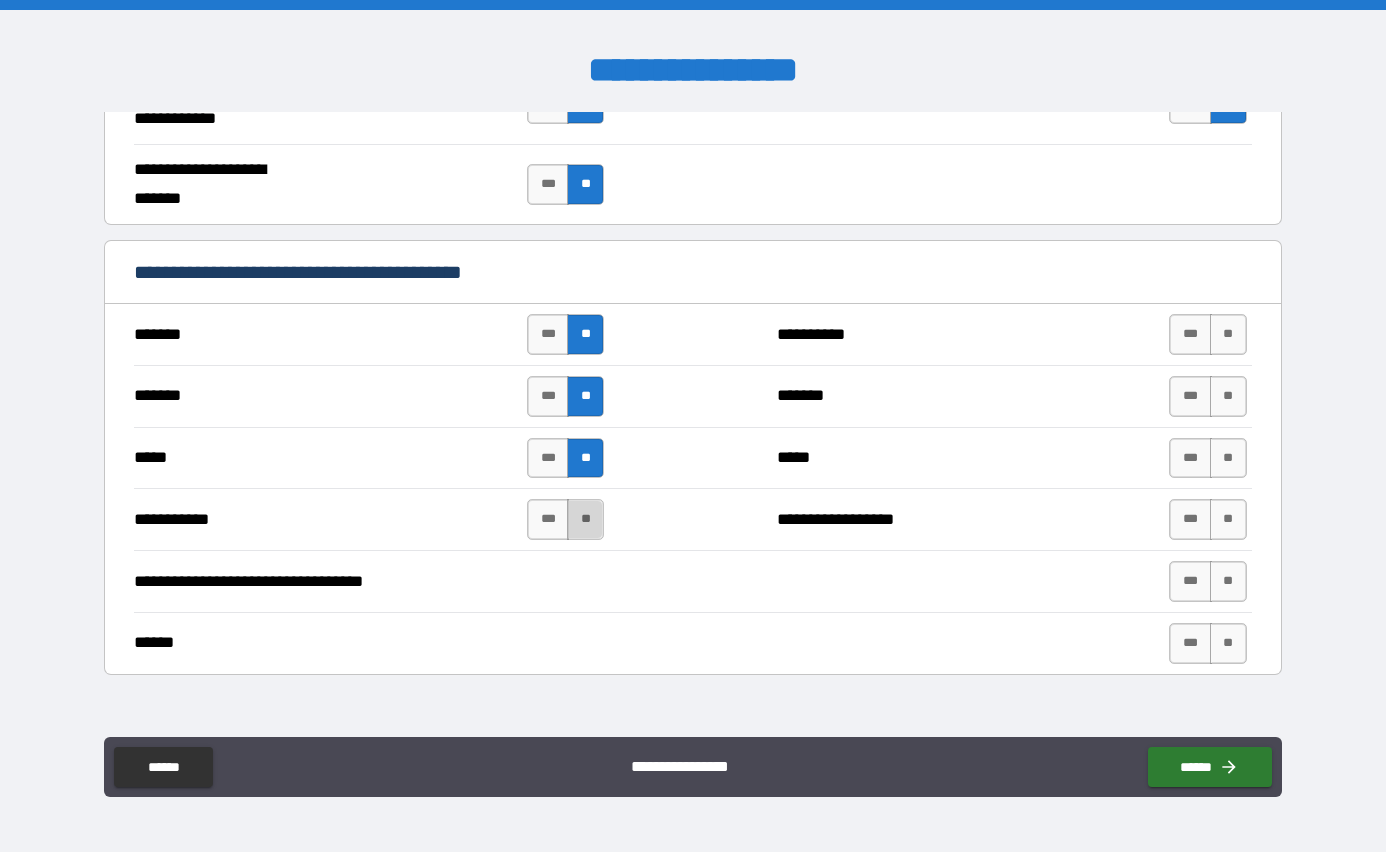 click on "**" at bounding box center (585, 519) 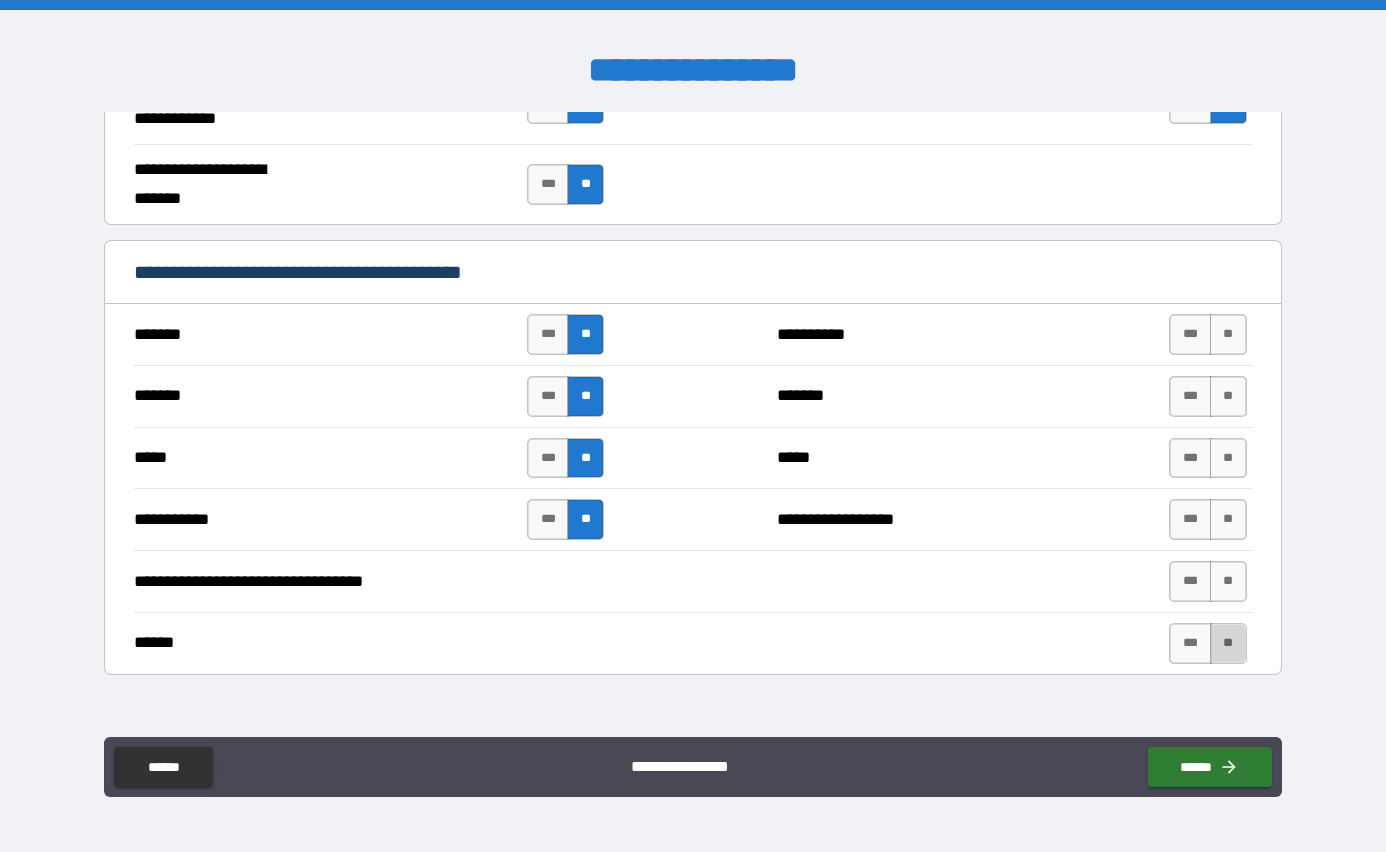click on "**" at bounding box center [1228, 643] 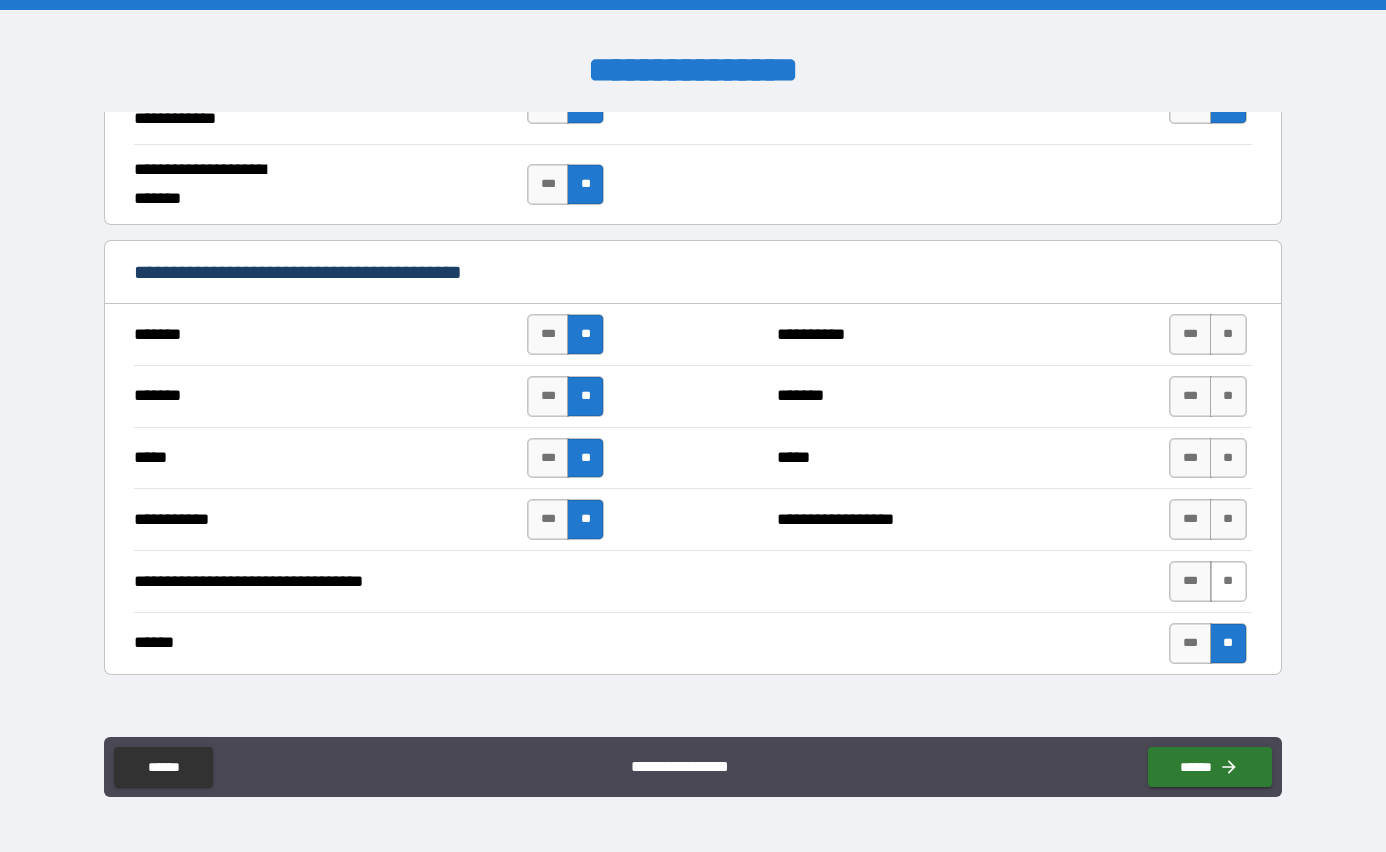 click on "**" at bounding box center [1228, 581] 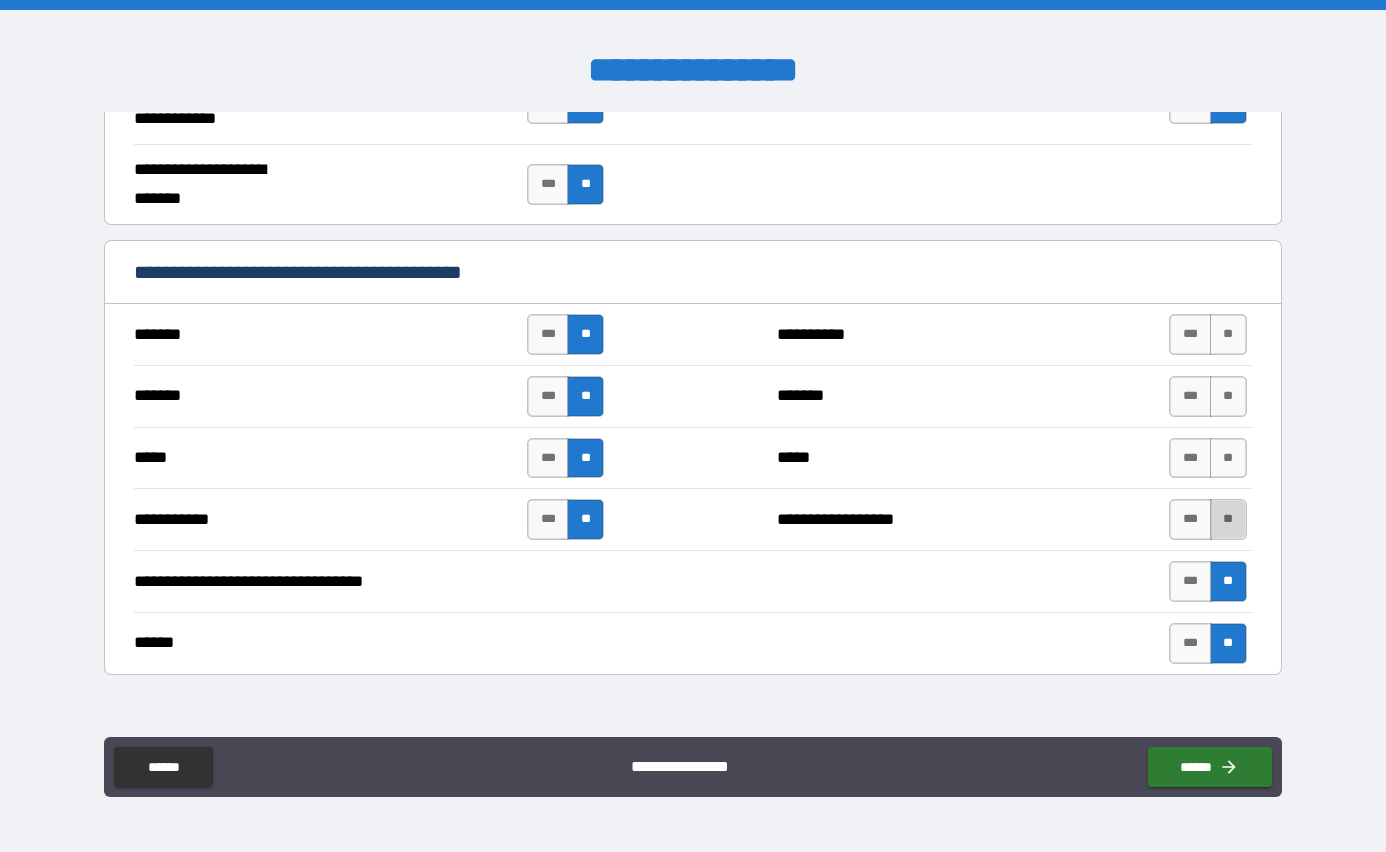click on "**" at bounding box center [1228, 519] 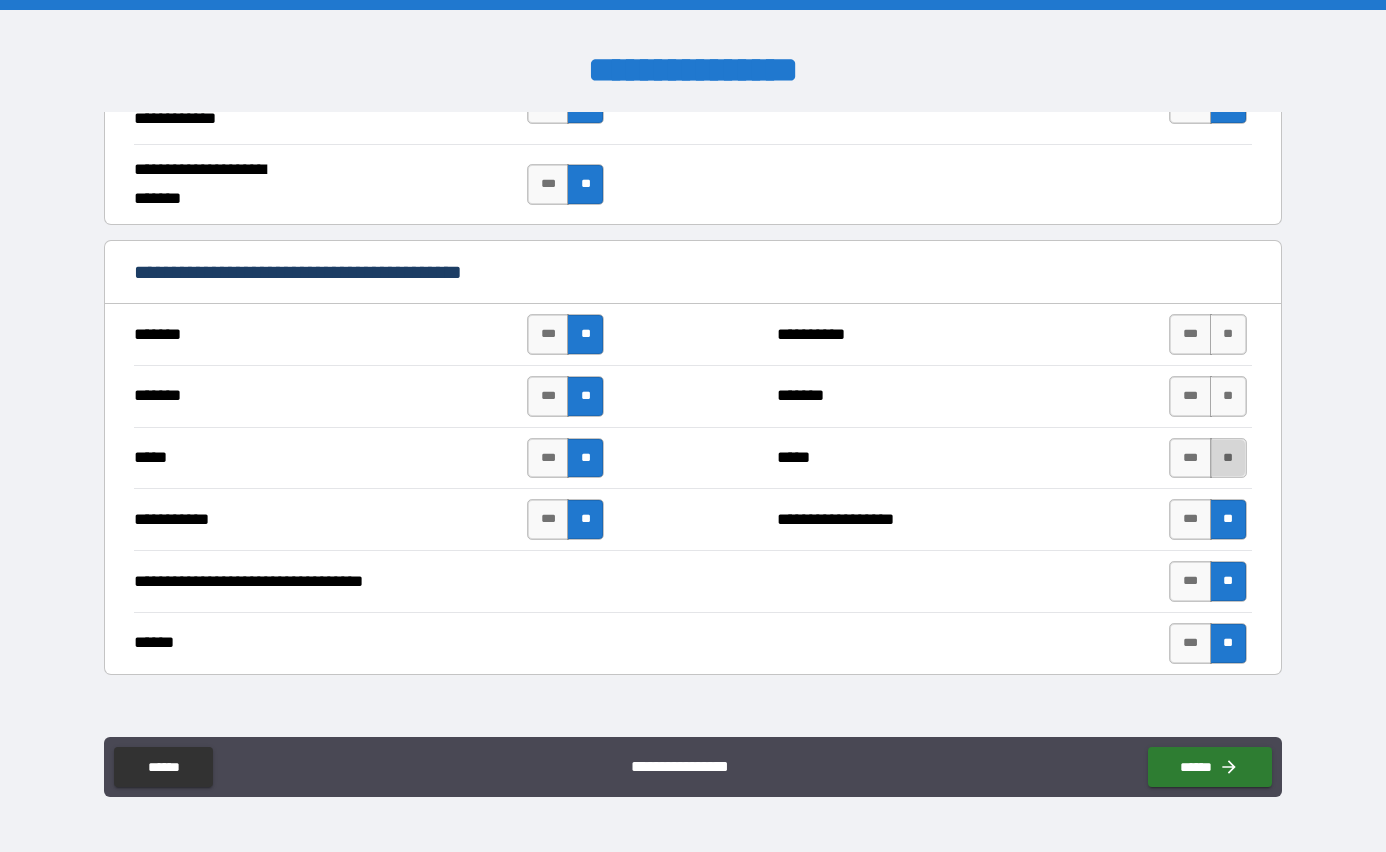 click on "**" at bounding box center [1228, 458] 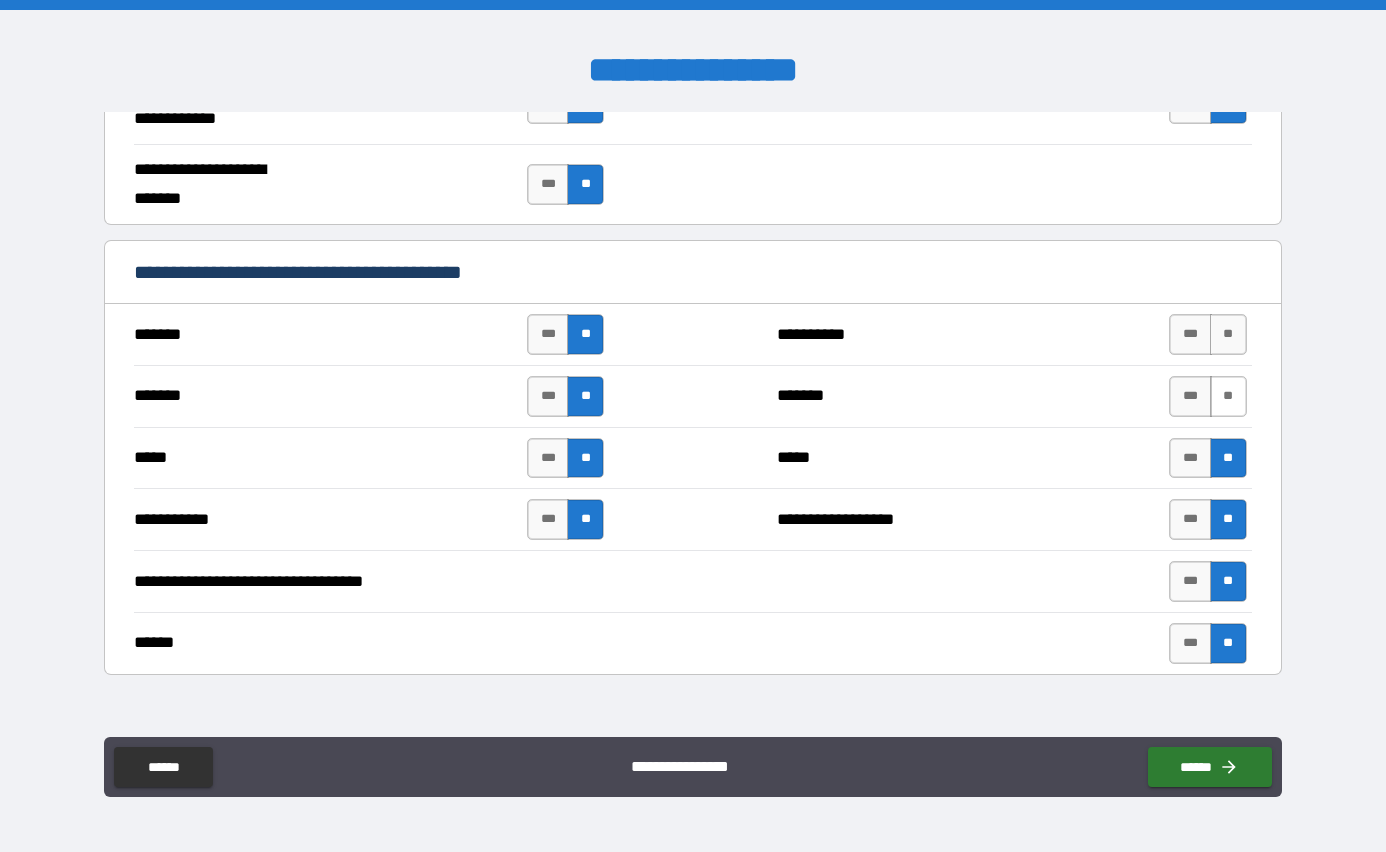 click on "**" at bounding box center [1228, 396] 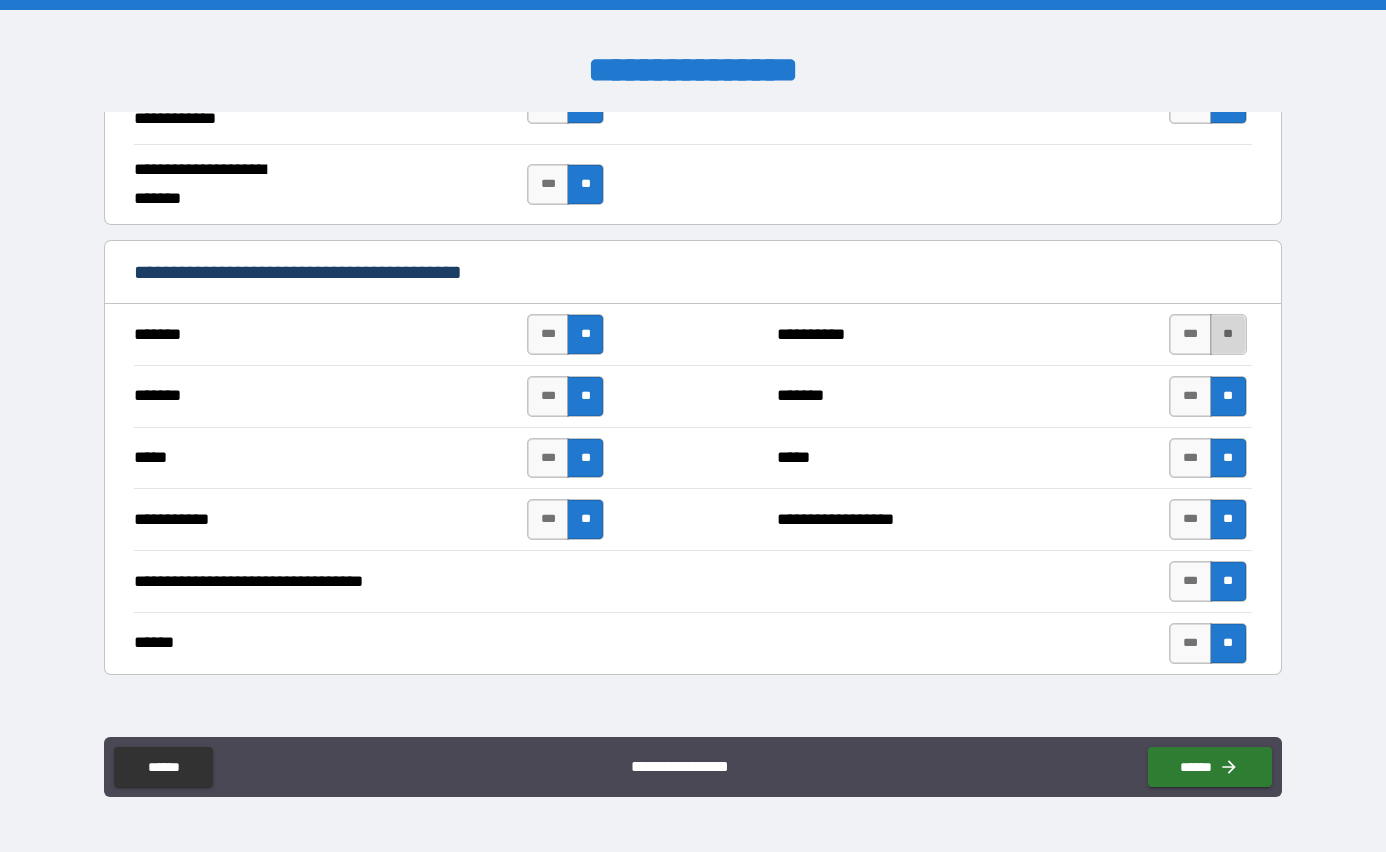 click on "**" at bounding box center (1228, 334) 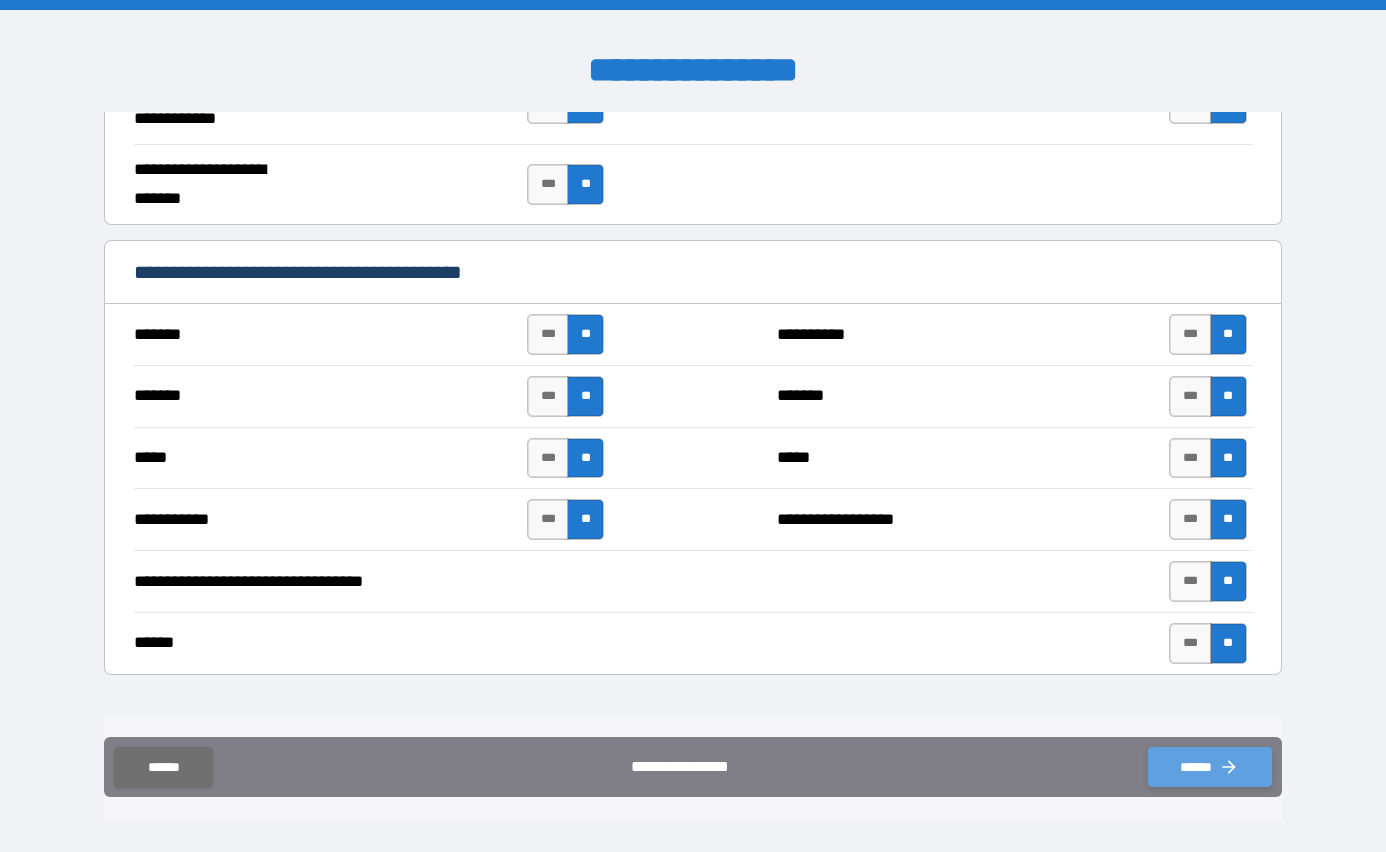 click on "******" at bounding box center (1210, 767) 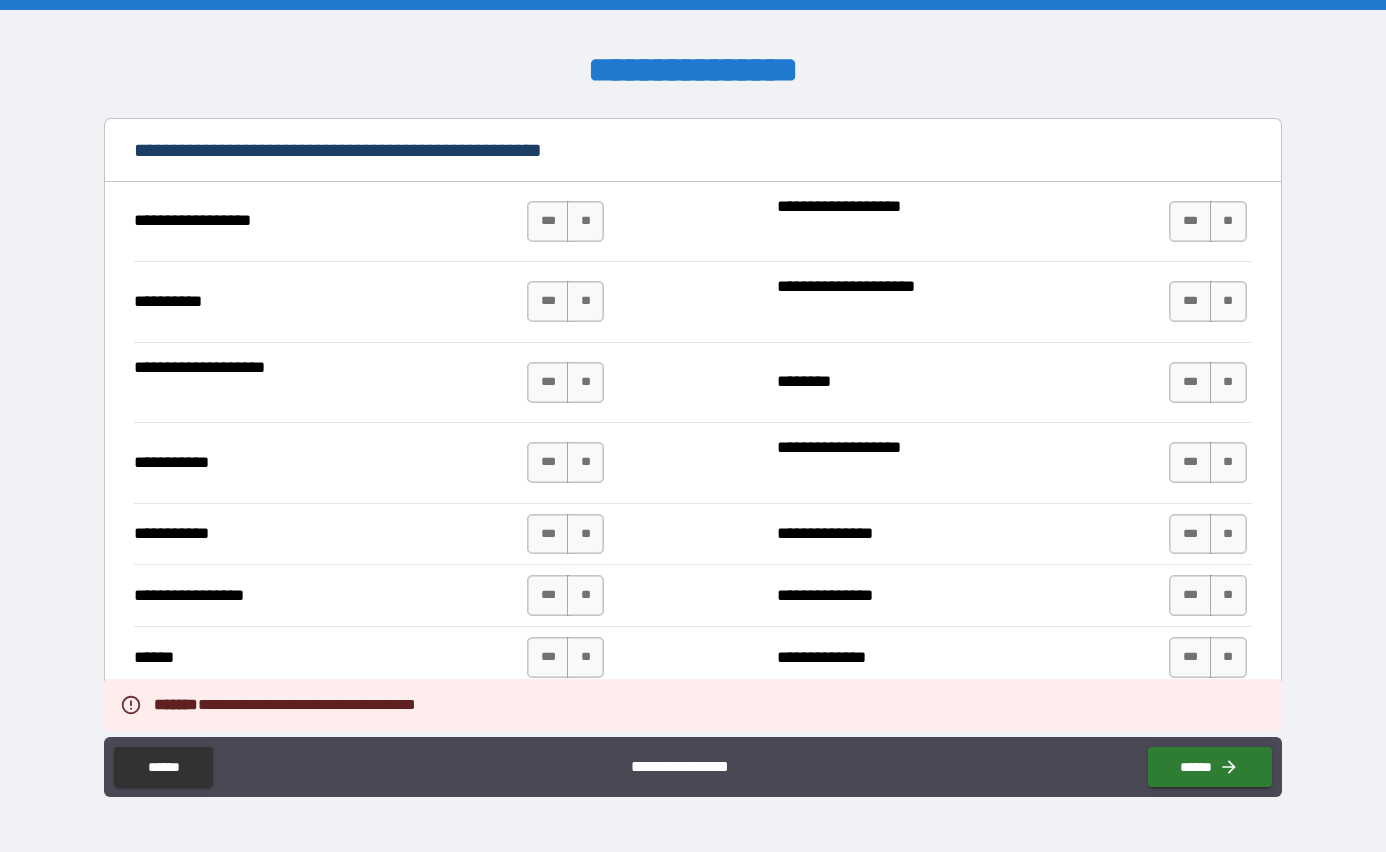 scroll, scrollTop: 1915, scrollLeft: 0, axis: vertical 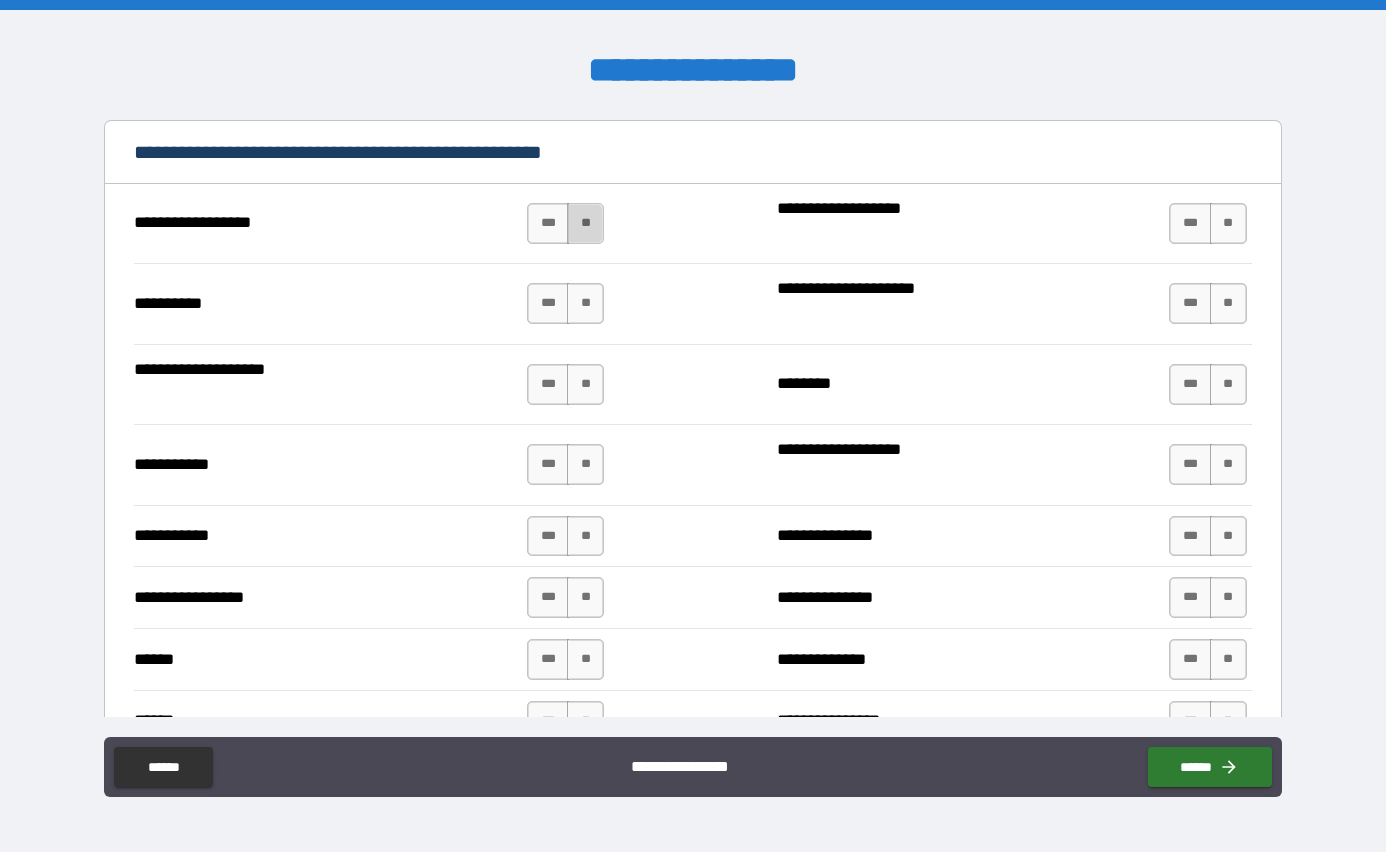 click on "**" at bounding box center [585, 223] 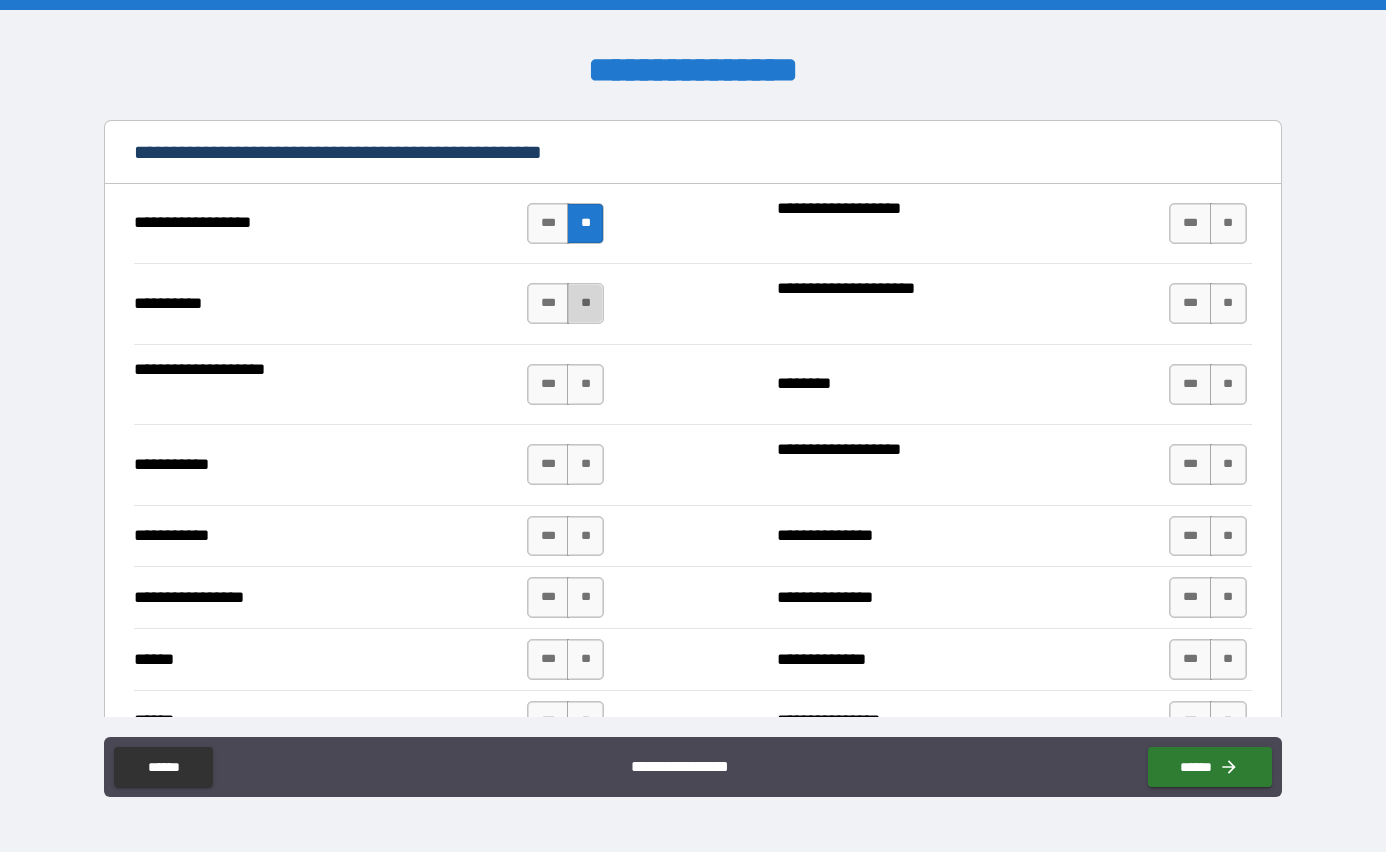 click on "**" at bounding box center (585, 303) 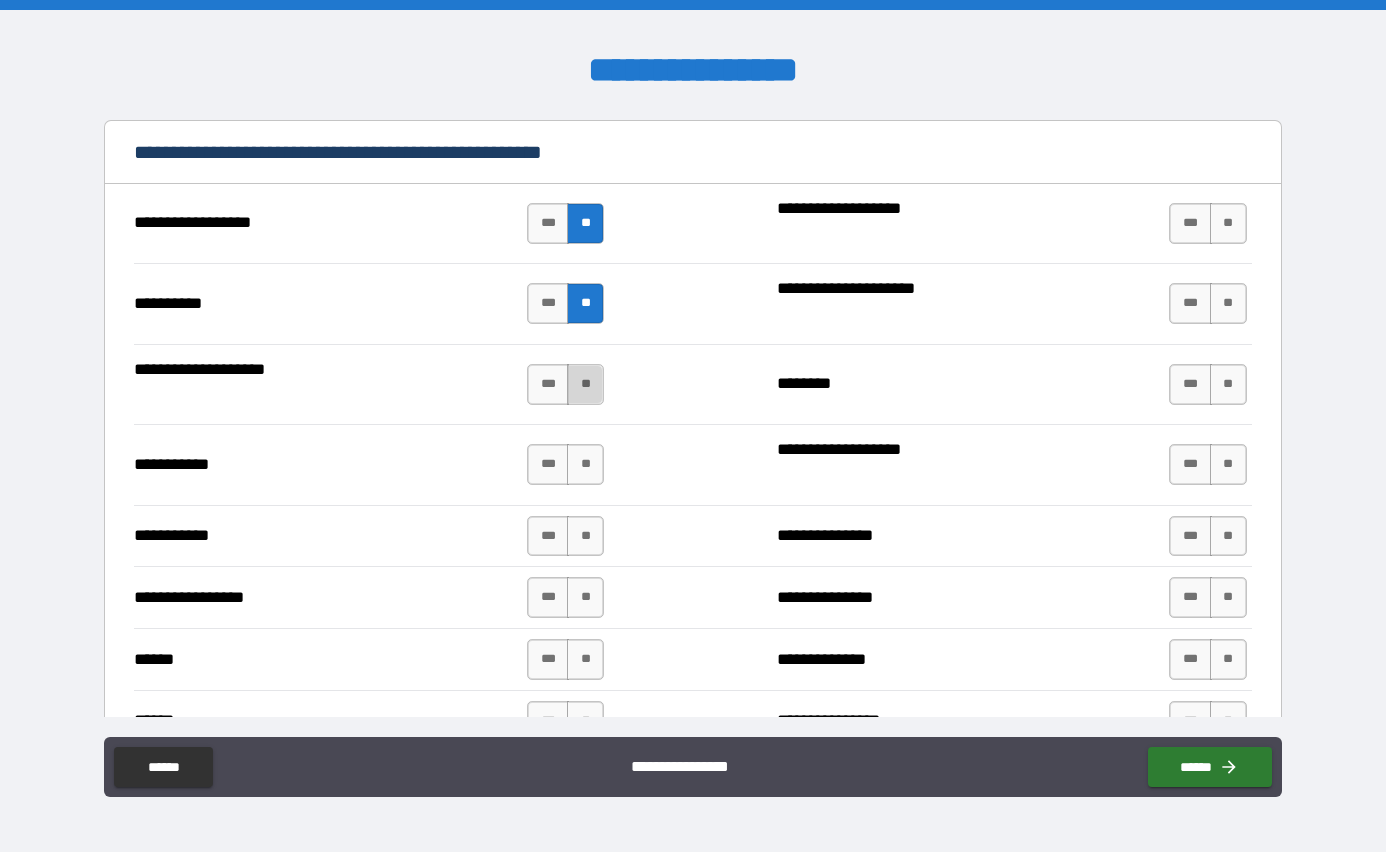 click on "**" at bounding box center [585, 384] 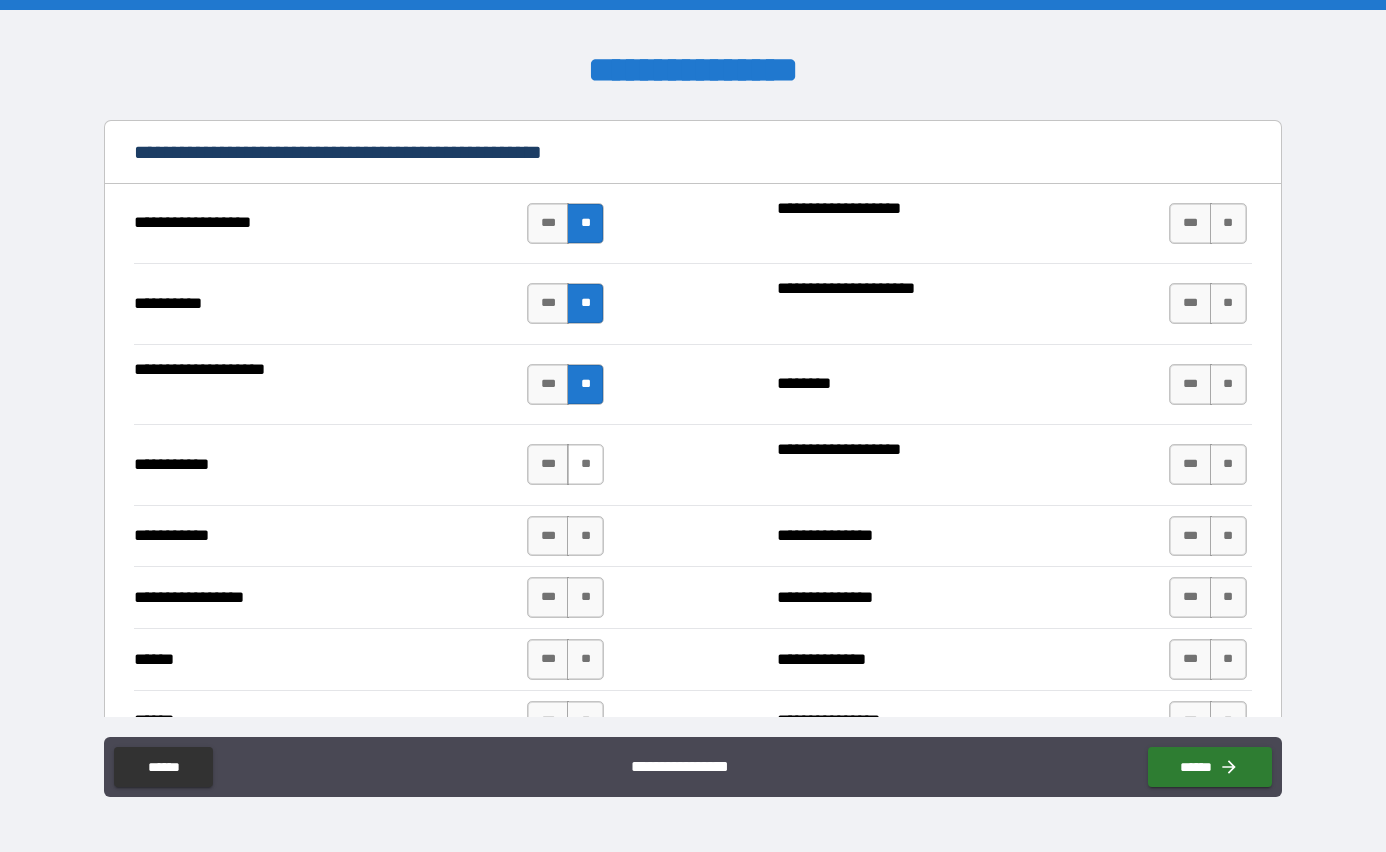 click on "**" at bounding box center (585, 464) 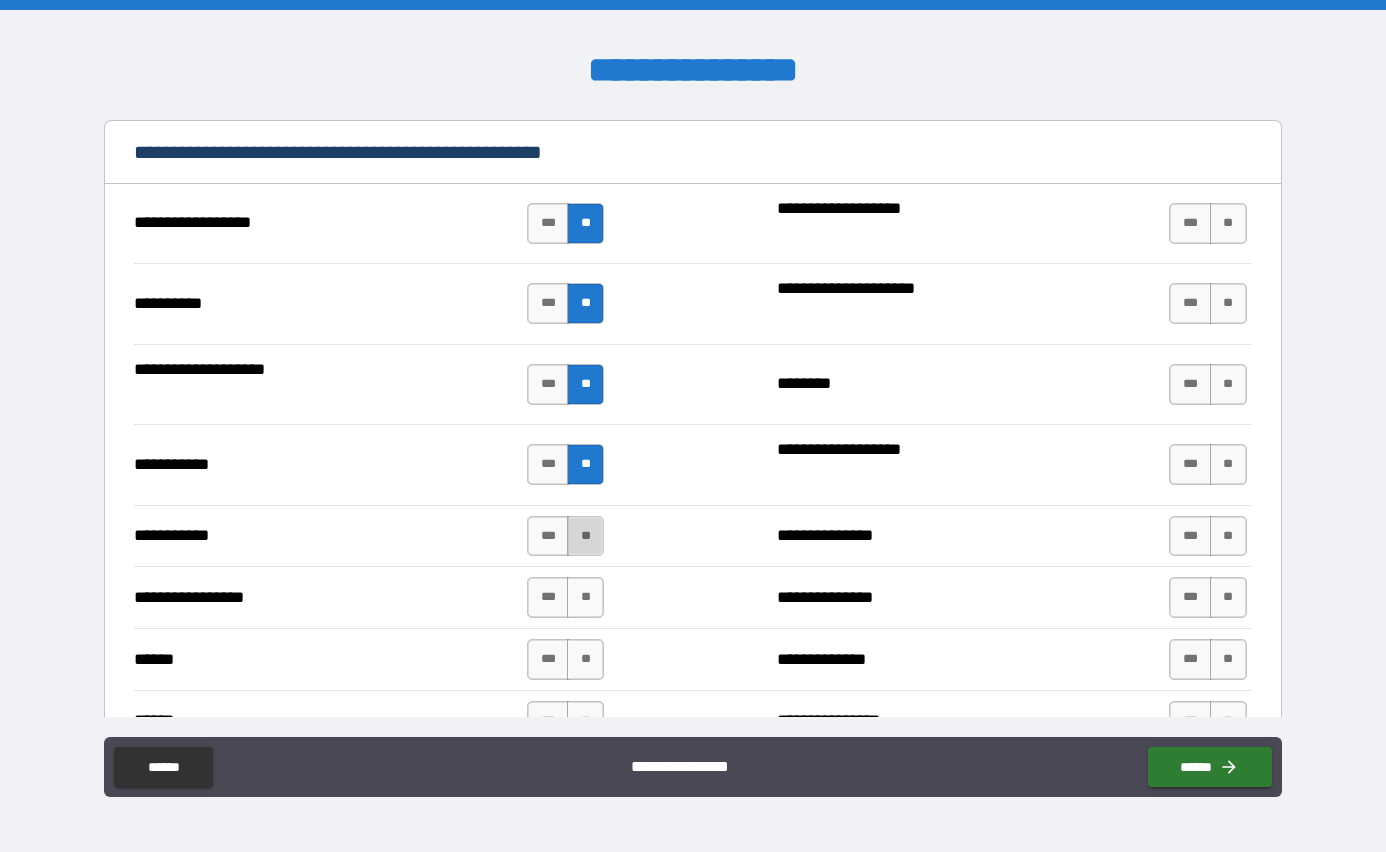 click on "**" at bounding box center [585, 536] 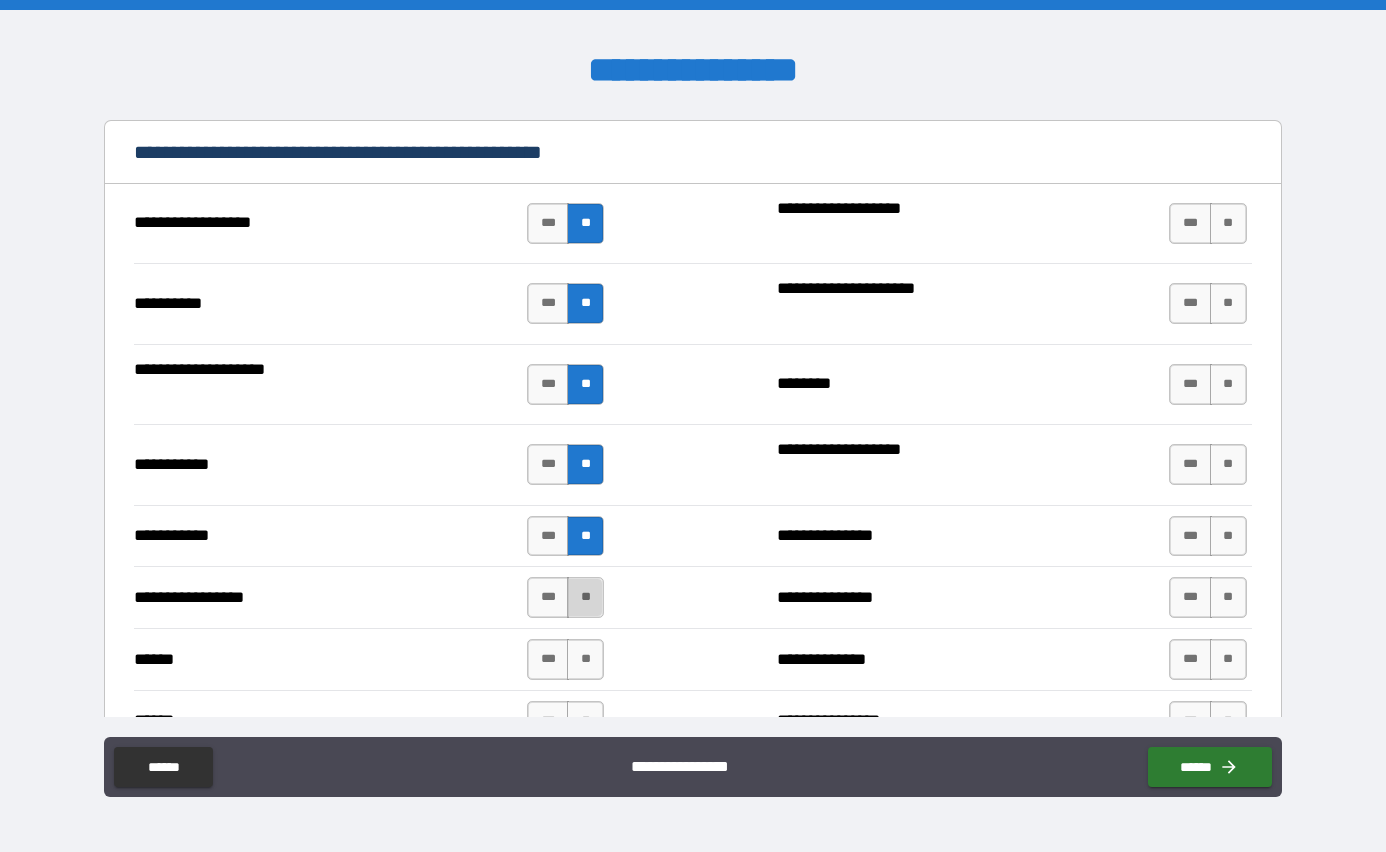 click on "**" at bounding box center [585, 597] 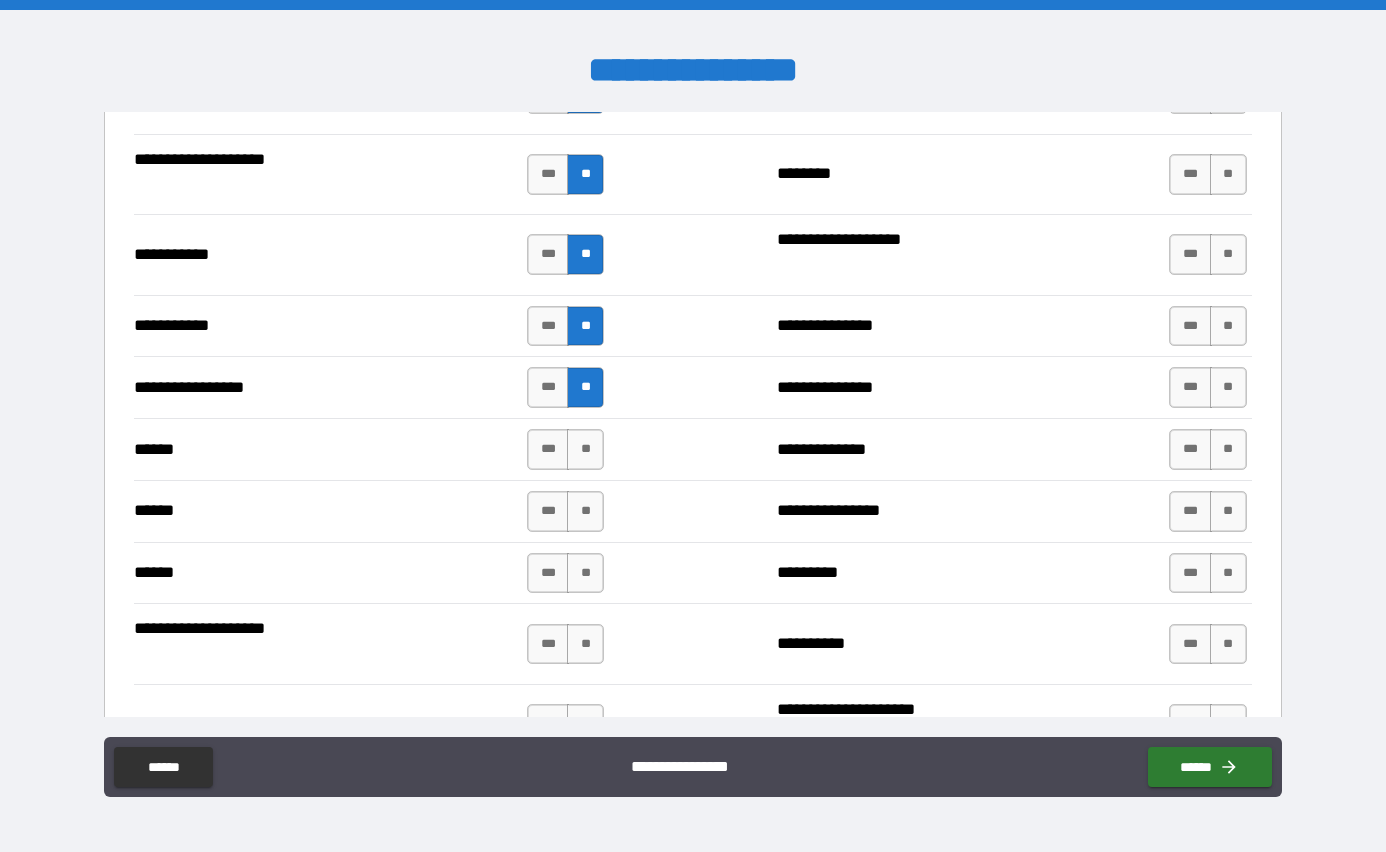 scroll, scrollTop: 2127, scrollLeft: 0, axis: vertical 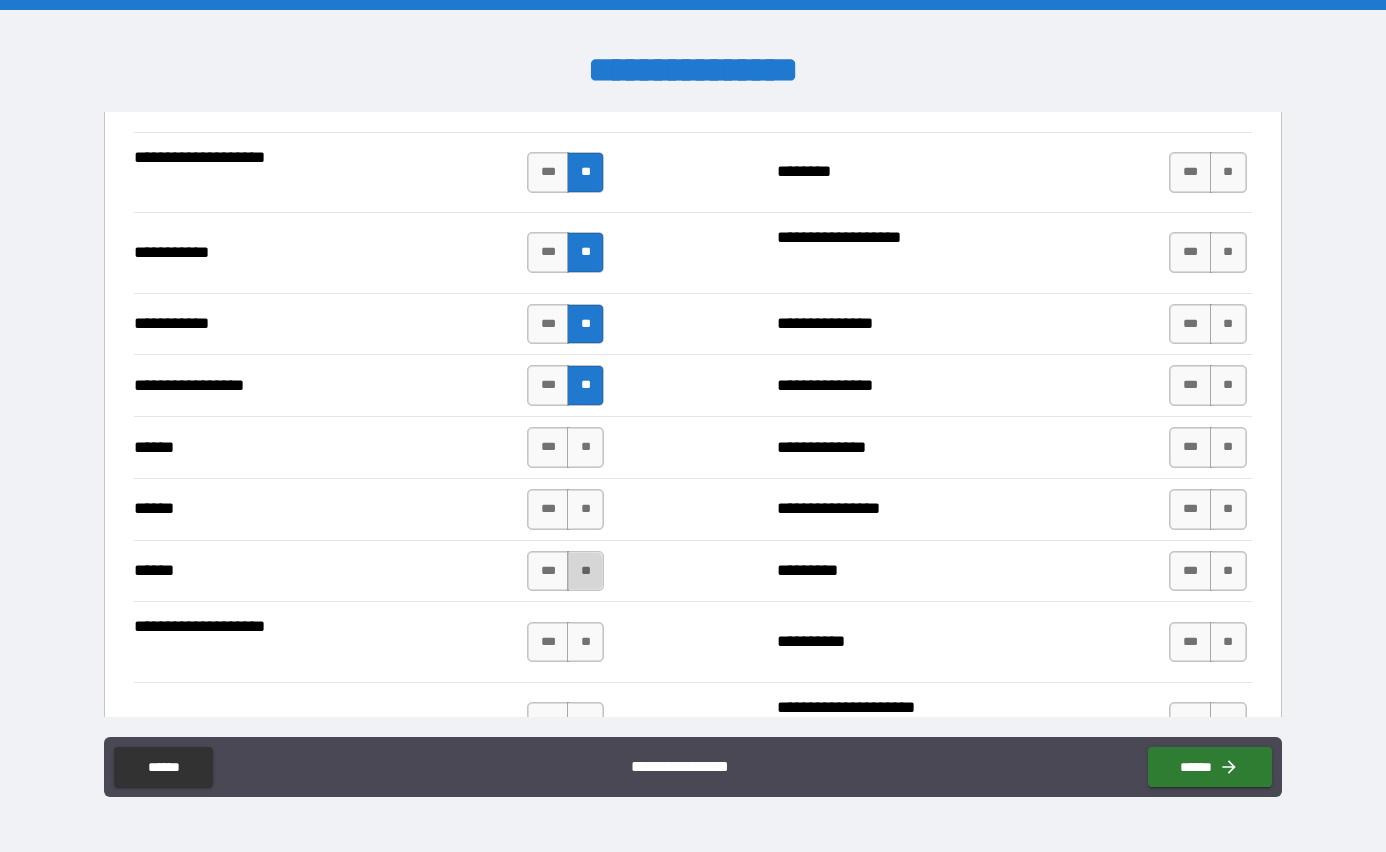 click on "**" at bounding box center (585, 571) 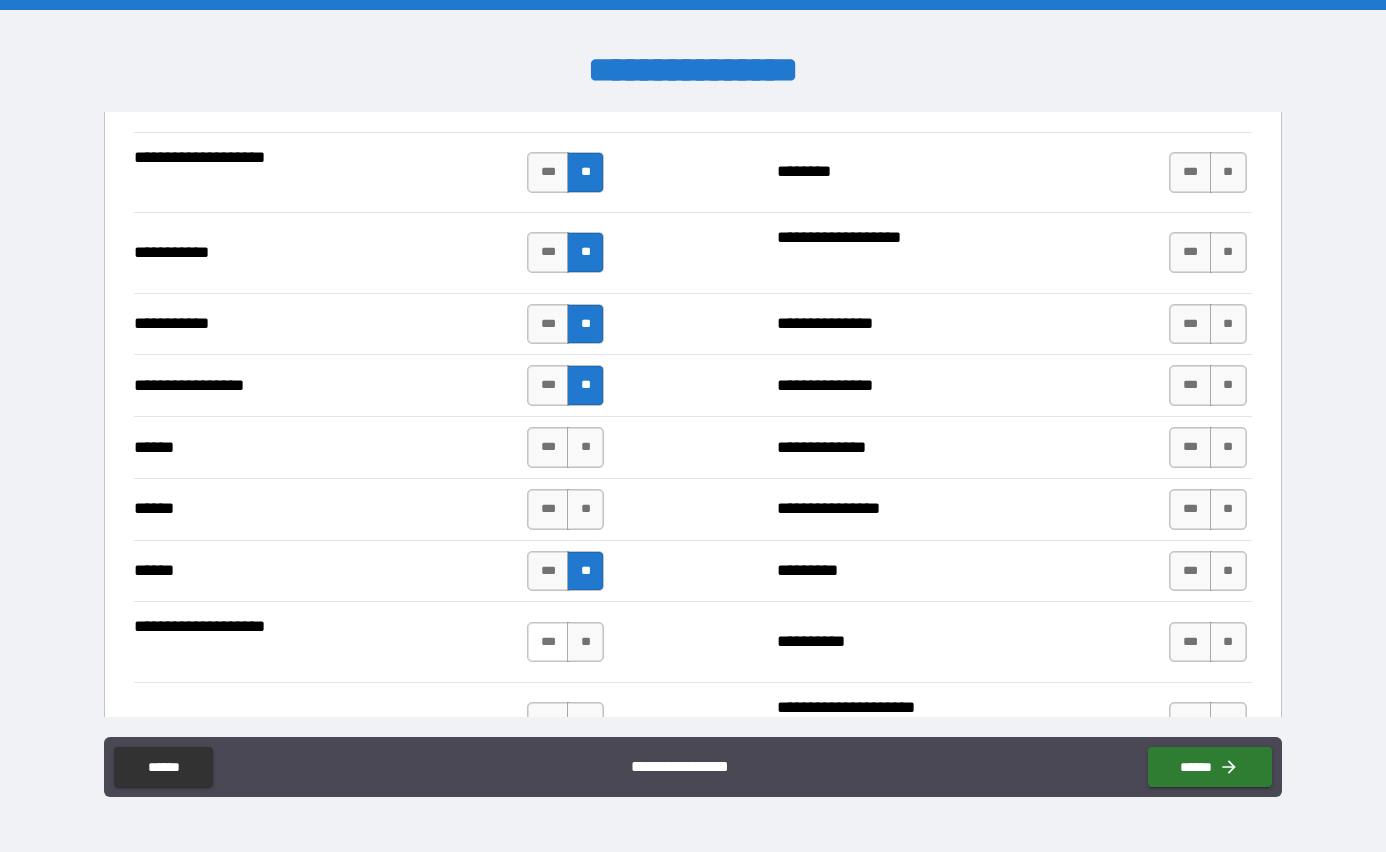click on "***" at bounding box center [548, 642] 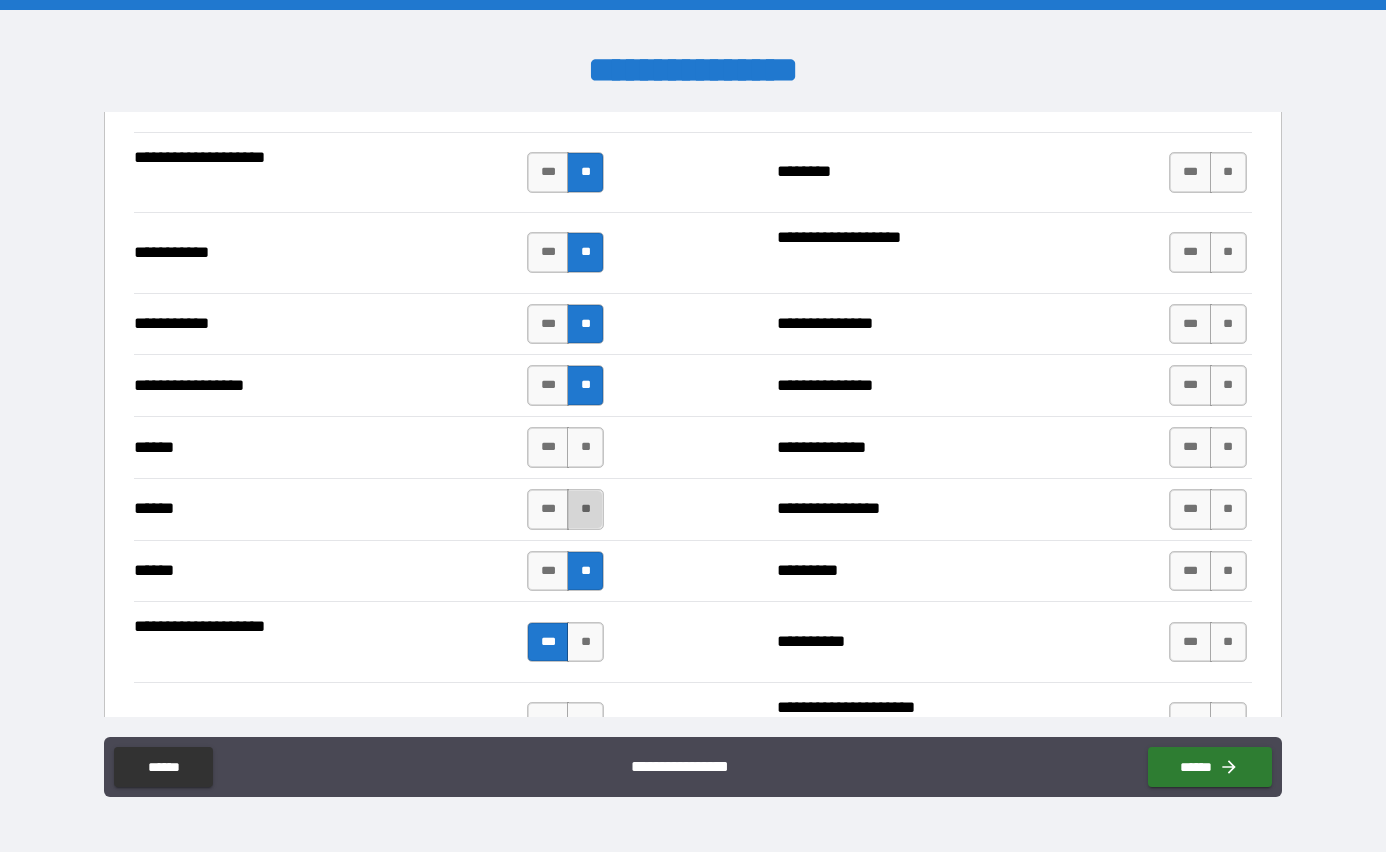 click on "**" at bounding box center (585, 509) 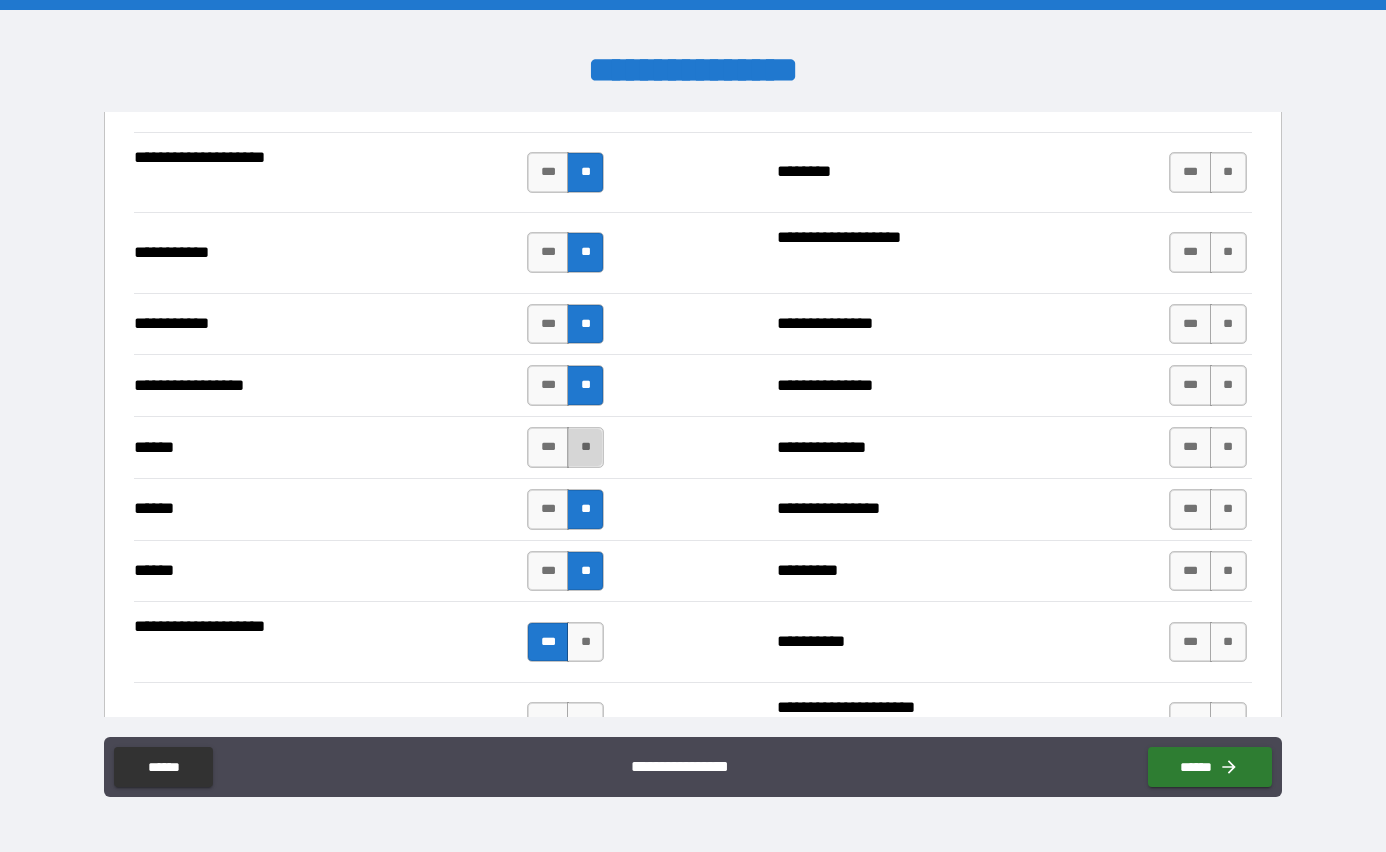click on "**" at bounding box center (585, 447) 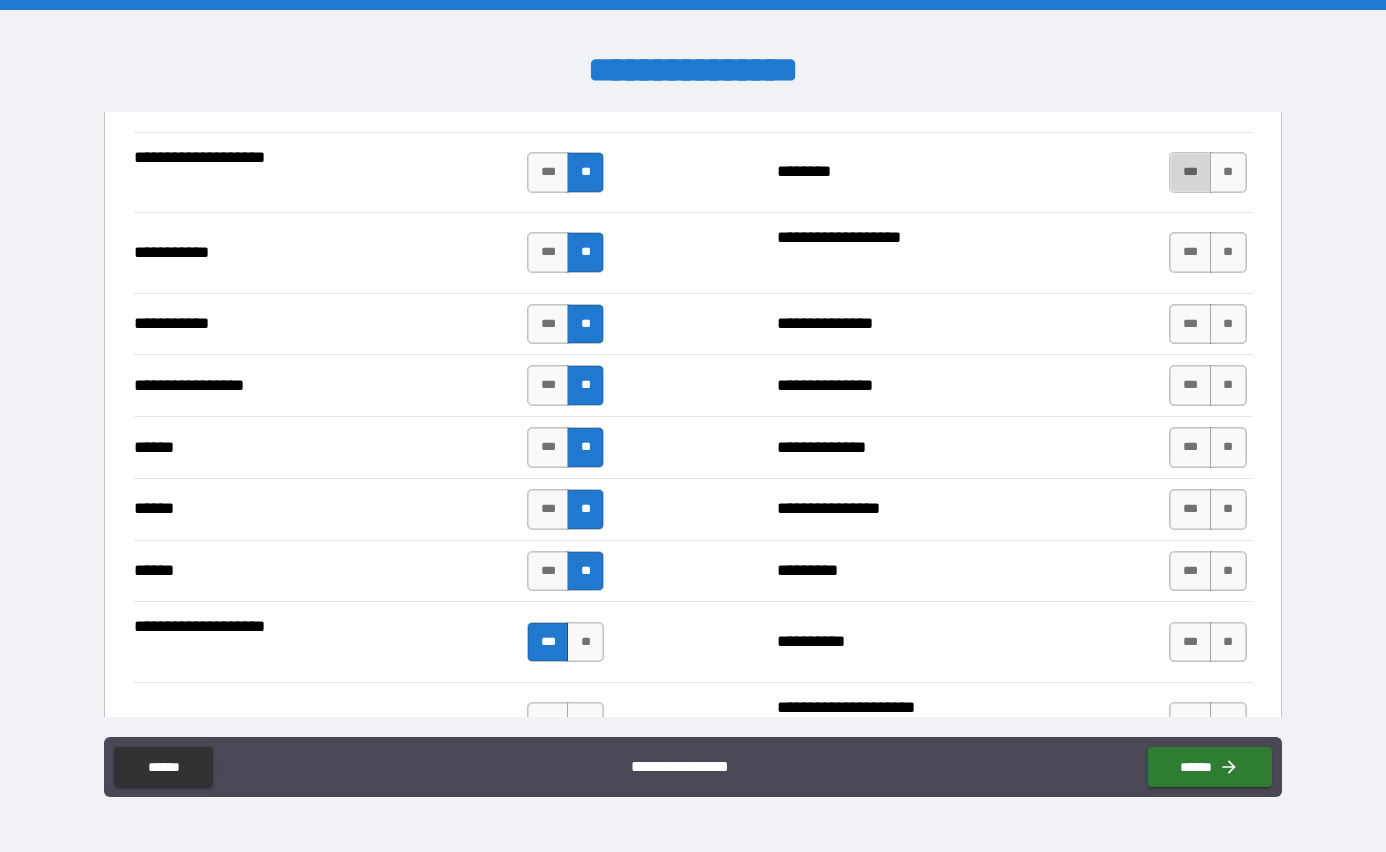 click on "***" at bounding box center [1190, 172] 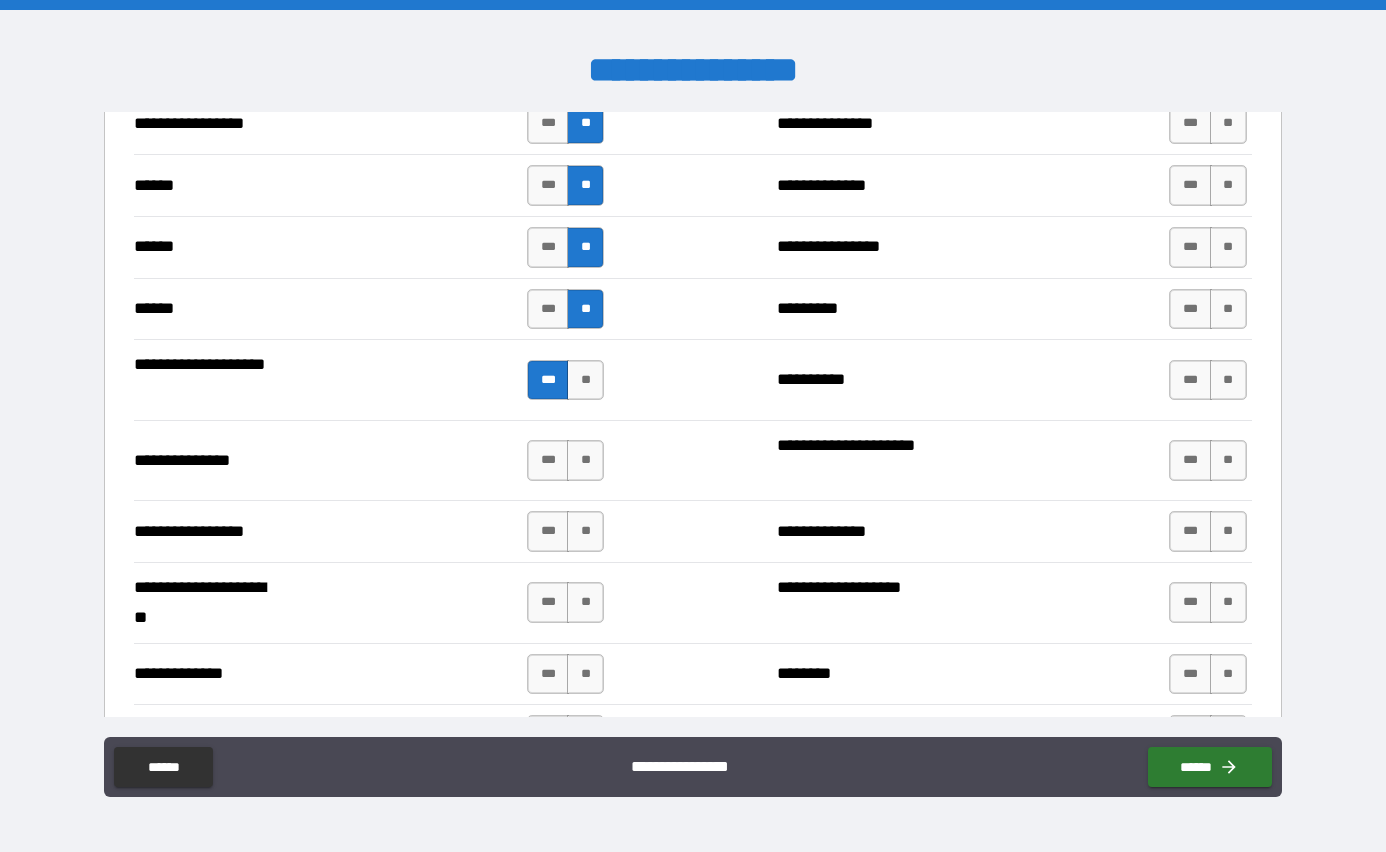 scroll, scrollTop: 2394, scrollLeft: 0, axis: vertical 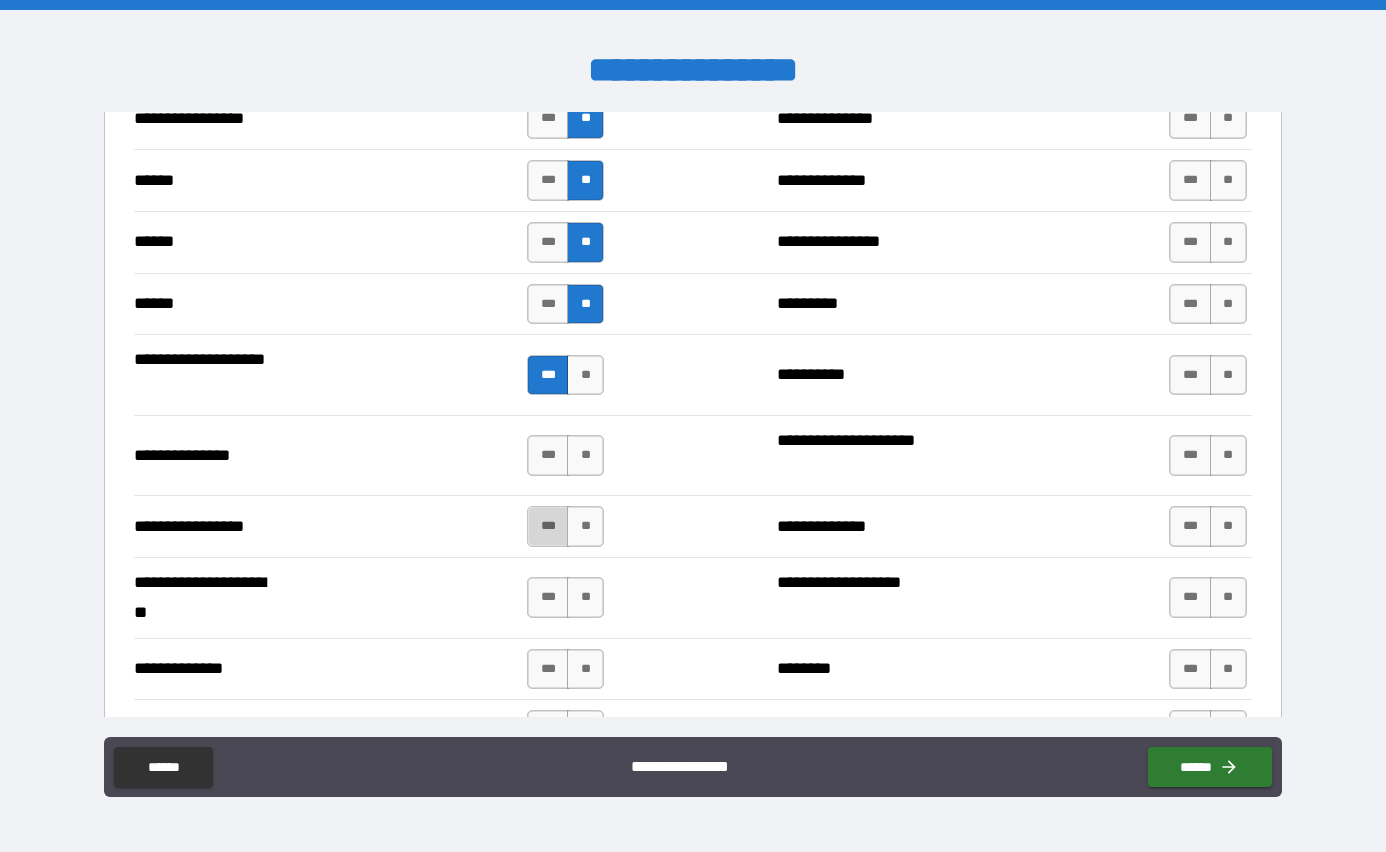click on "***" at bounding box center (548, 526) 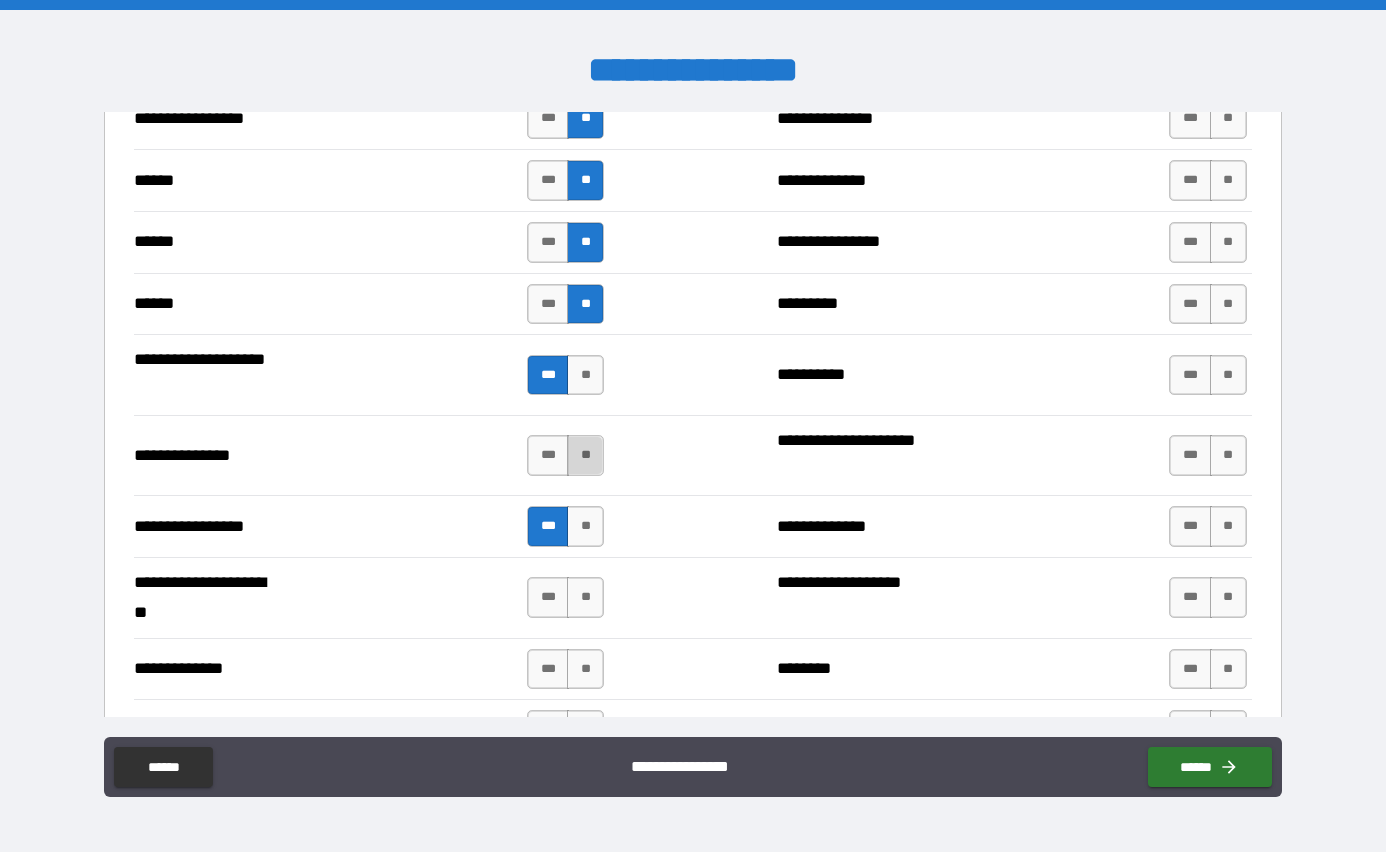 click on "**" at bounding box center [585, 455] 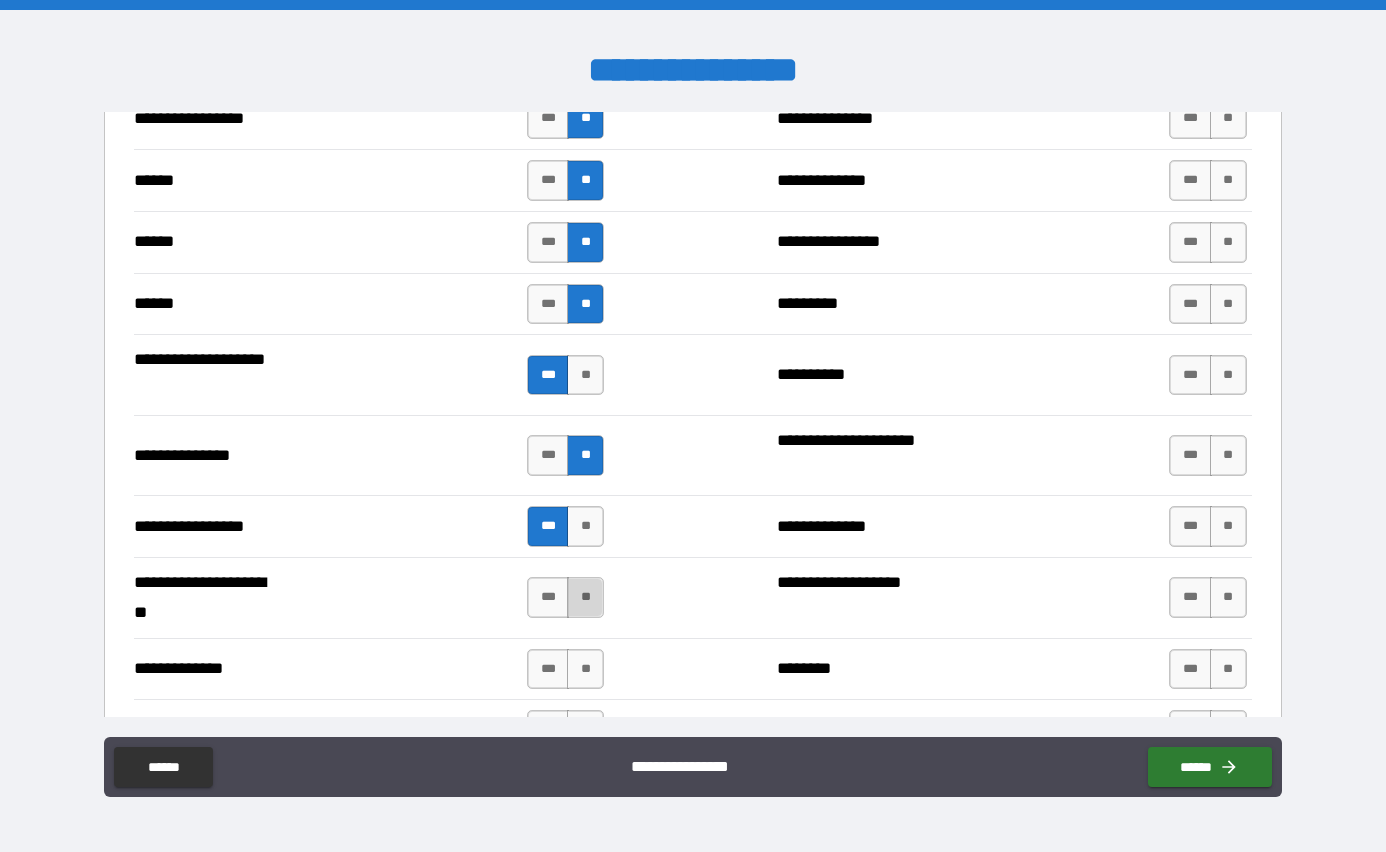 click on "**" at bounding box center [585, 597] 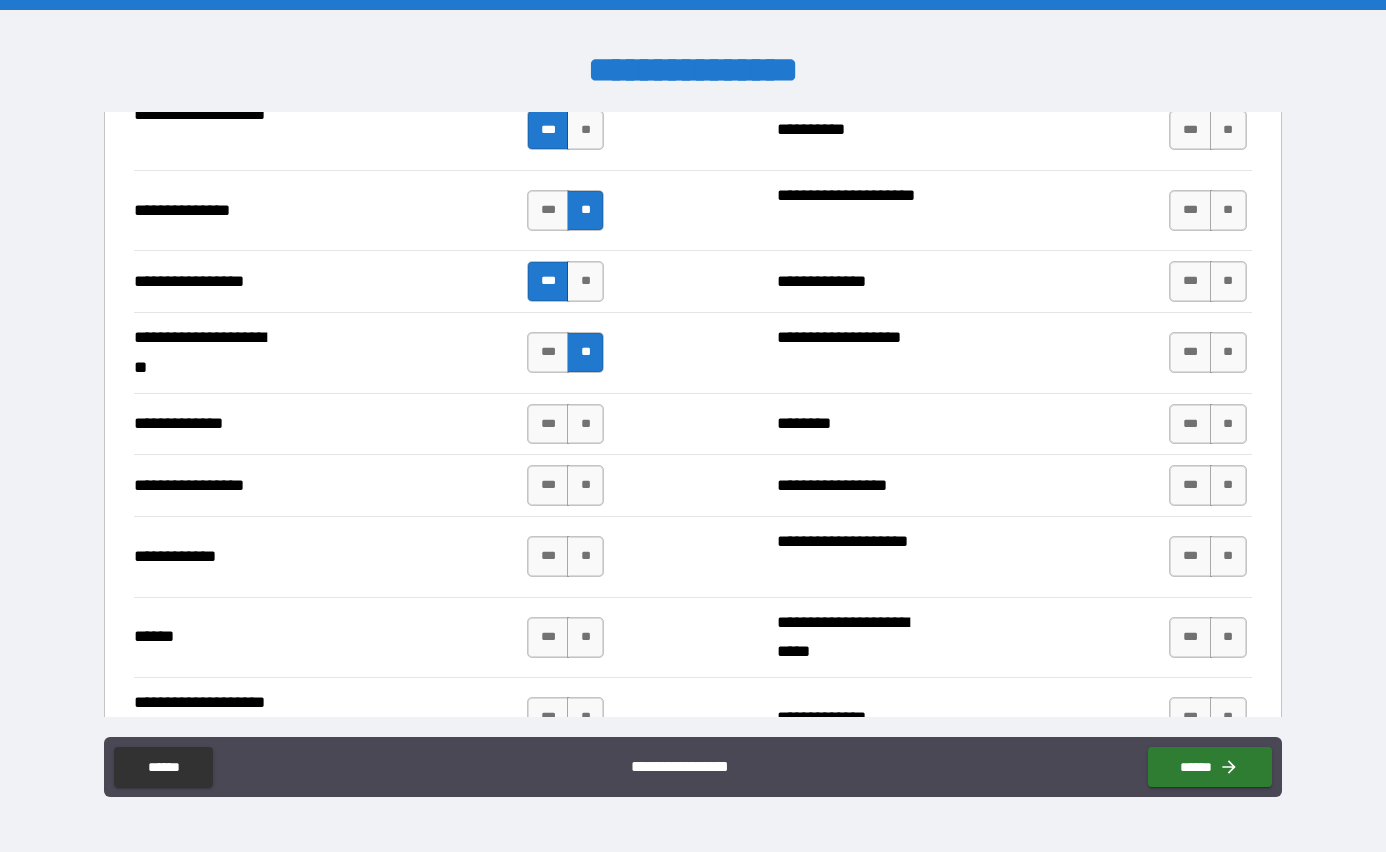 scroll, scrollTop: 2641, scrollLeft: 0, axis: vertical 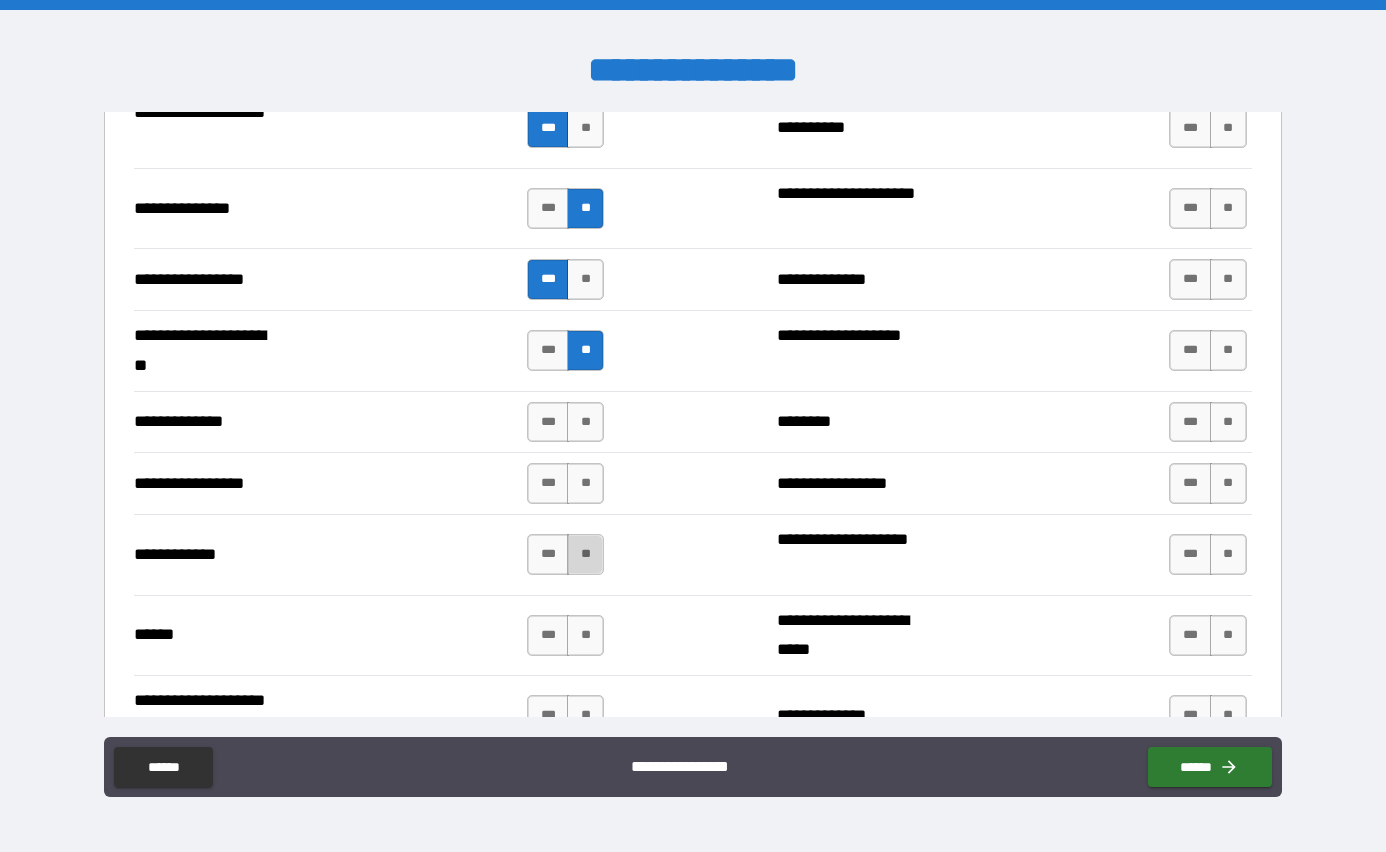 click on "**" at bounding box center [585, 554] 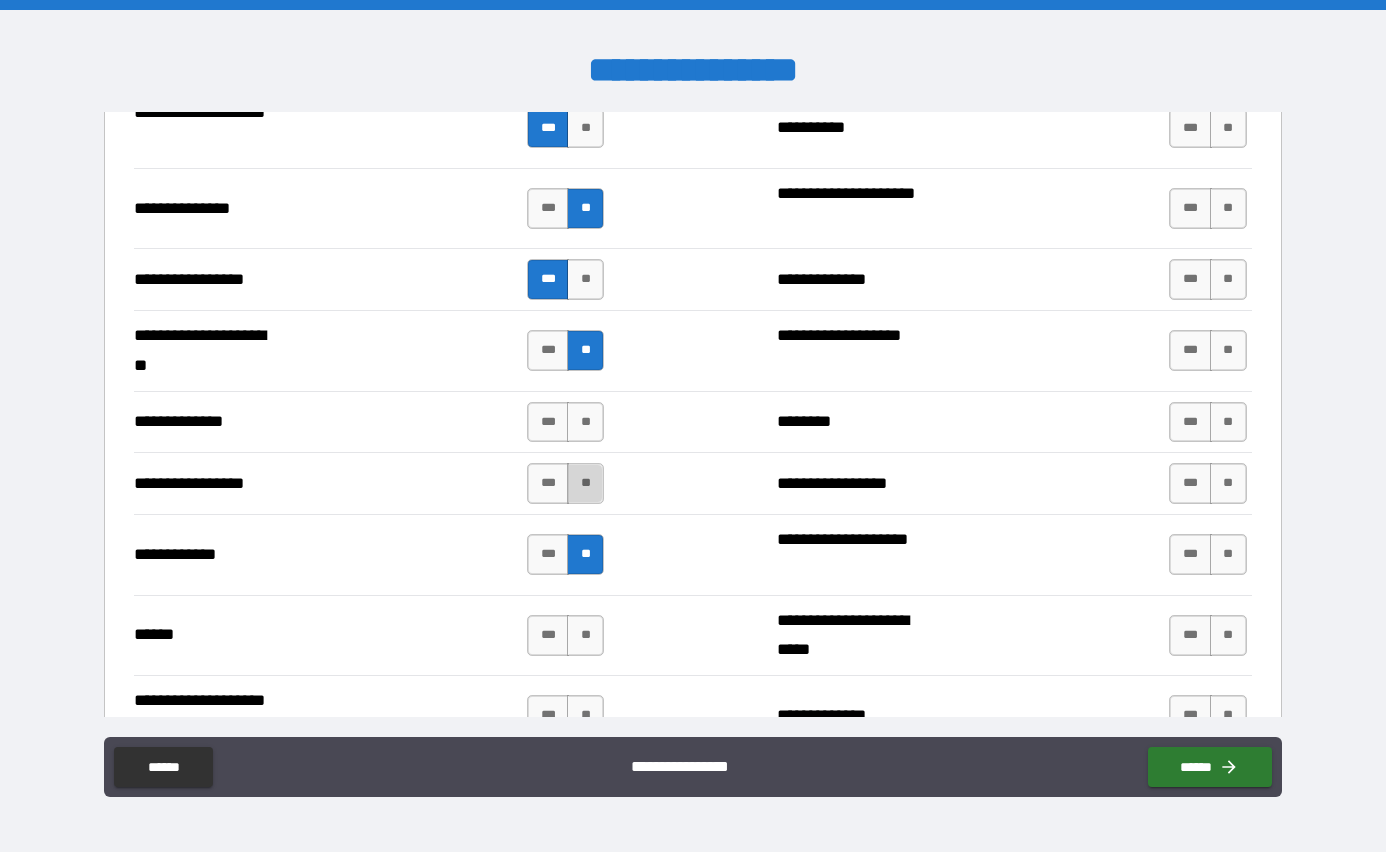 click on "**" at bounding box center [585, 483] 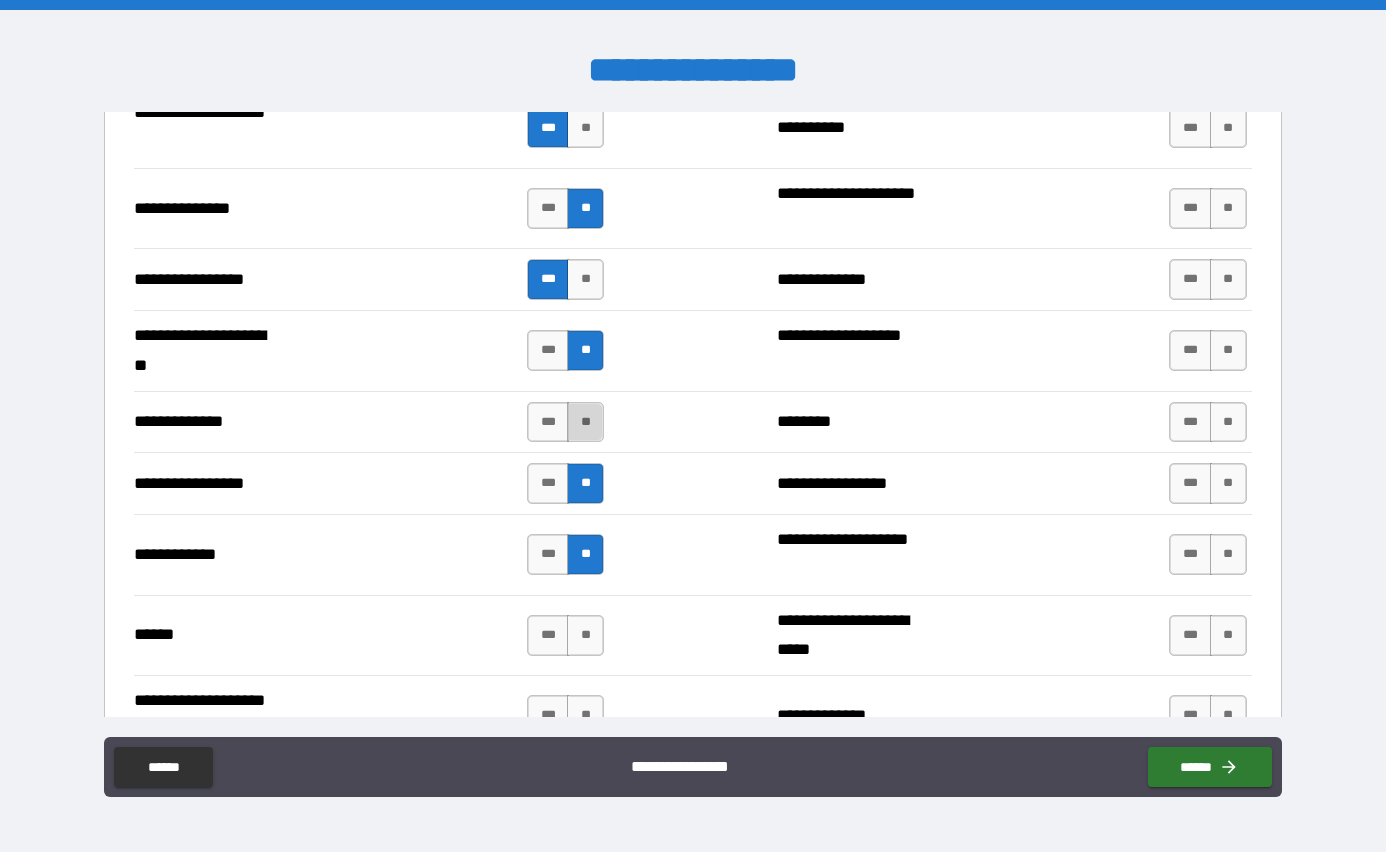 click on "**" at bounding box center [585, 422] 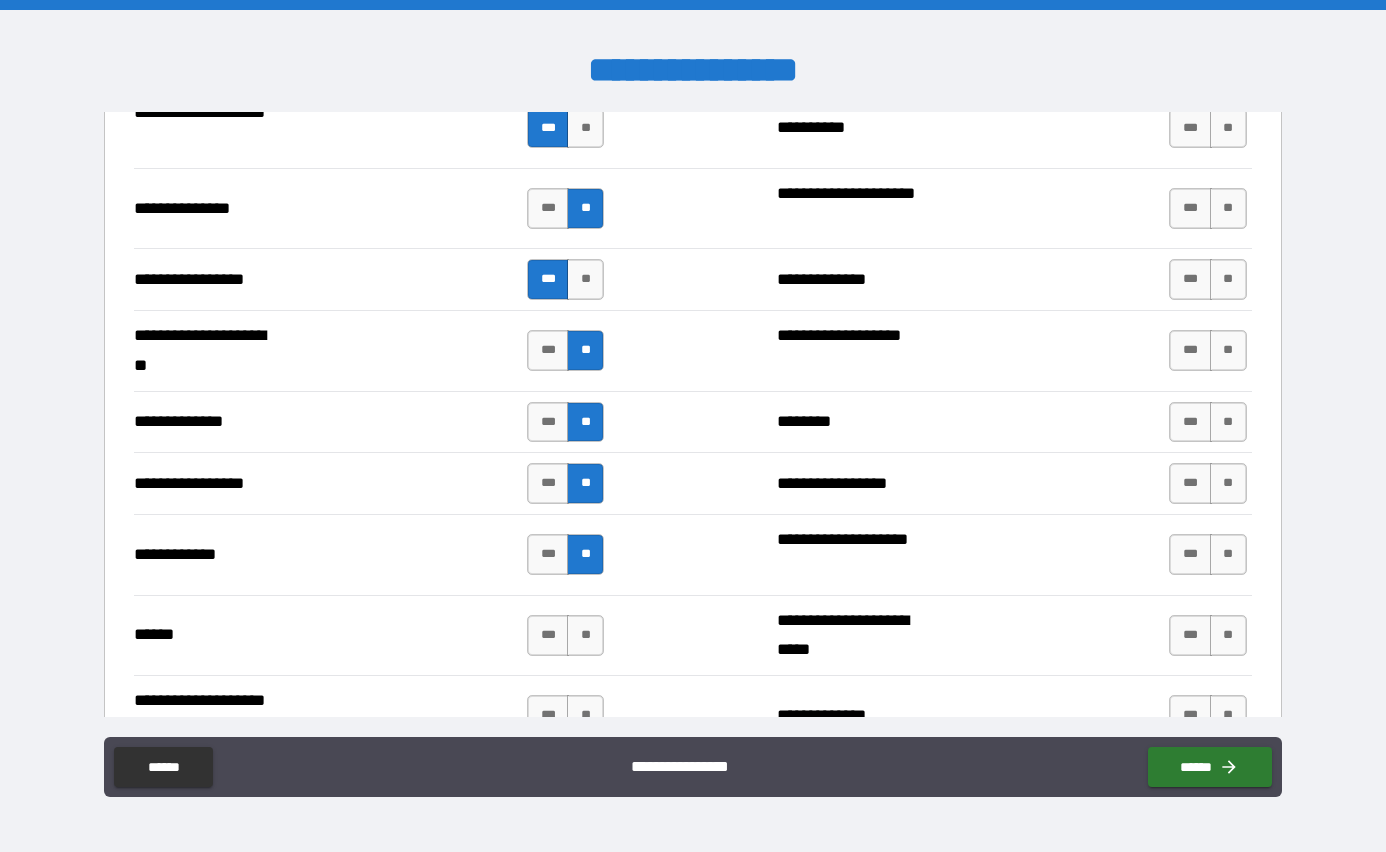 scroll, scrollTop: 2717, scrollLeft: 0, axis: vertical 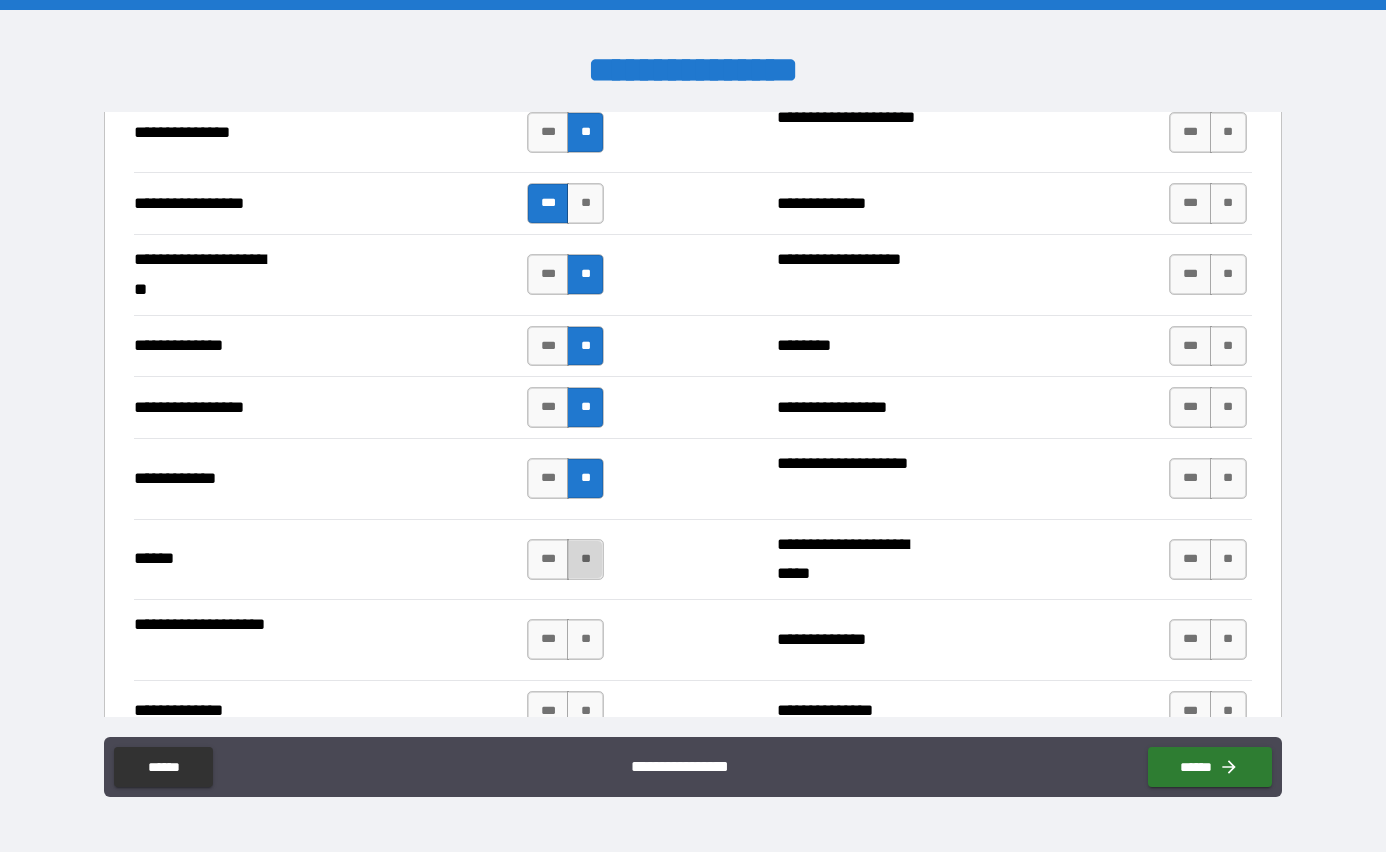 click on "**" at bounding box center [585, 559] 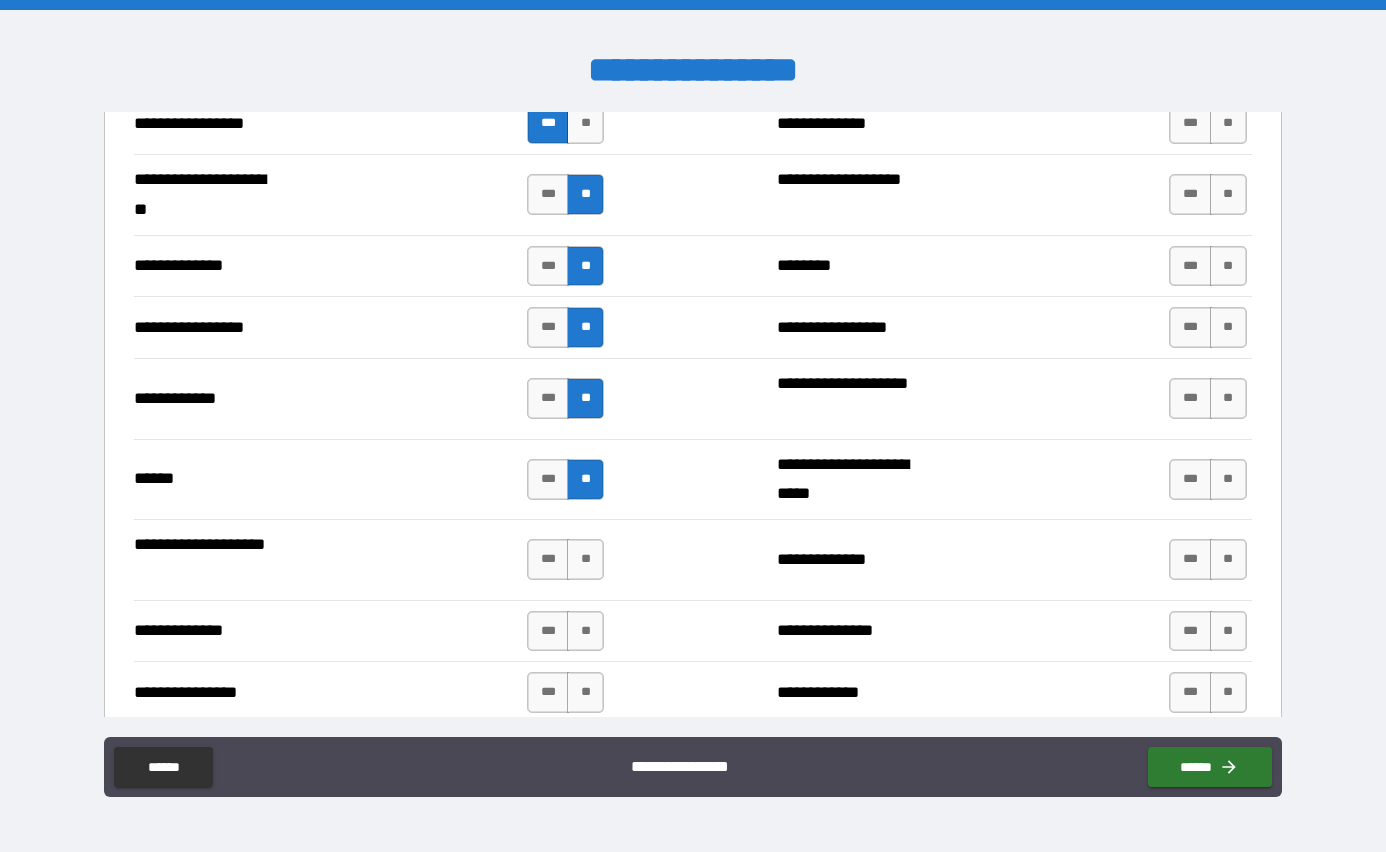 scroll, scrollTop: 2833, scrollLeft: 0, axis: vertical 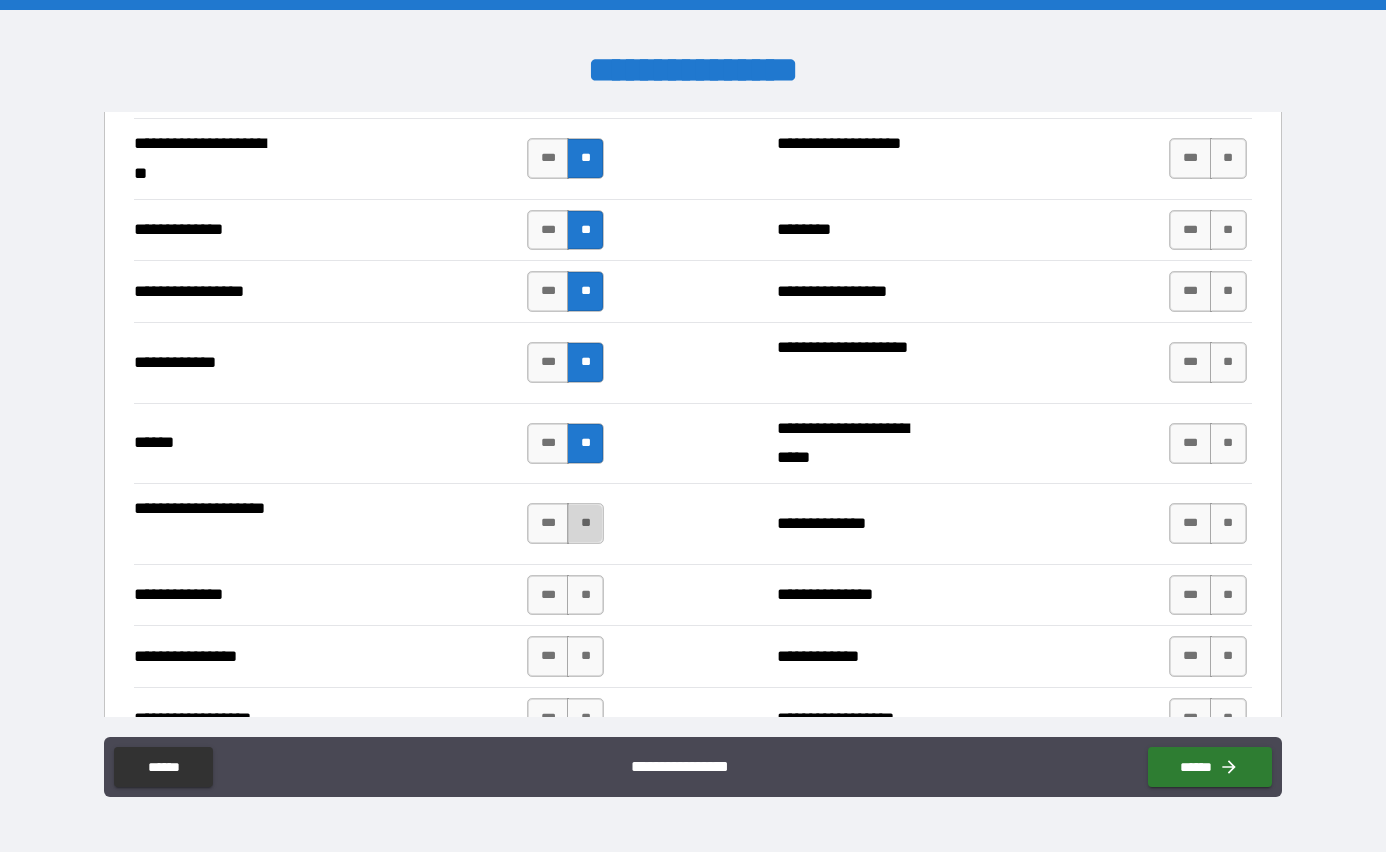 click on "**" at bounding box center (585, 523) 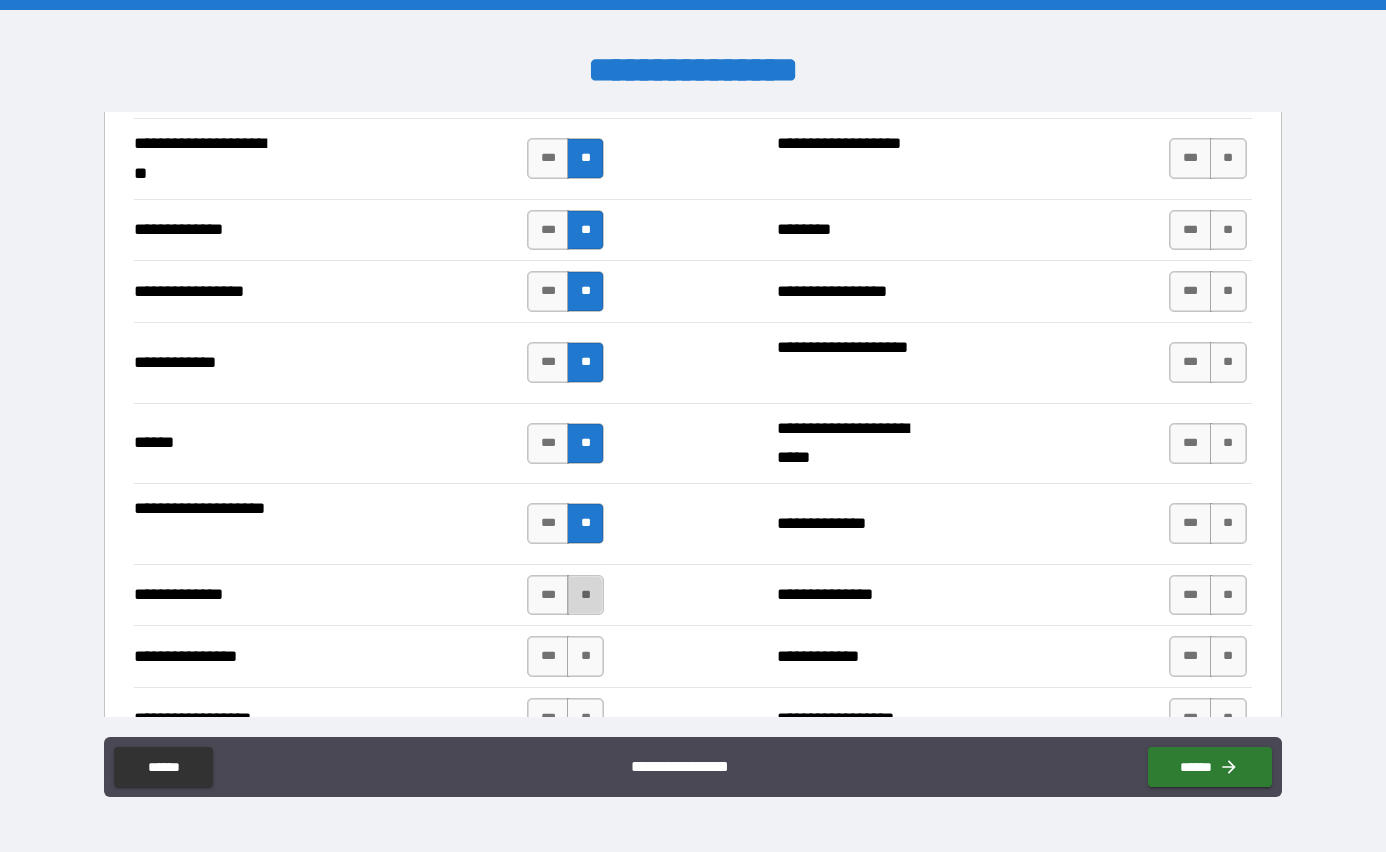 click on "**" at bounding box center [585, 595] 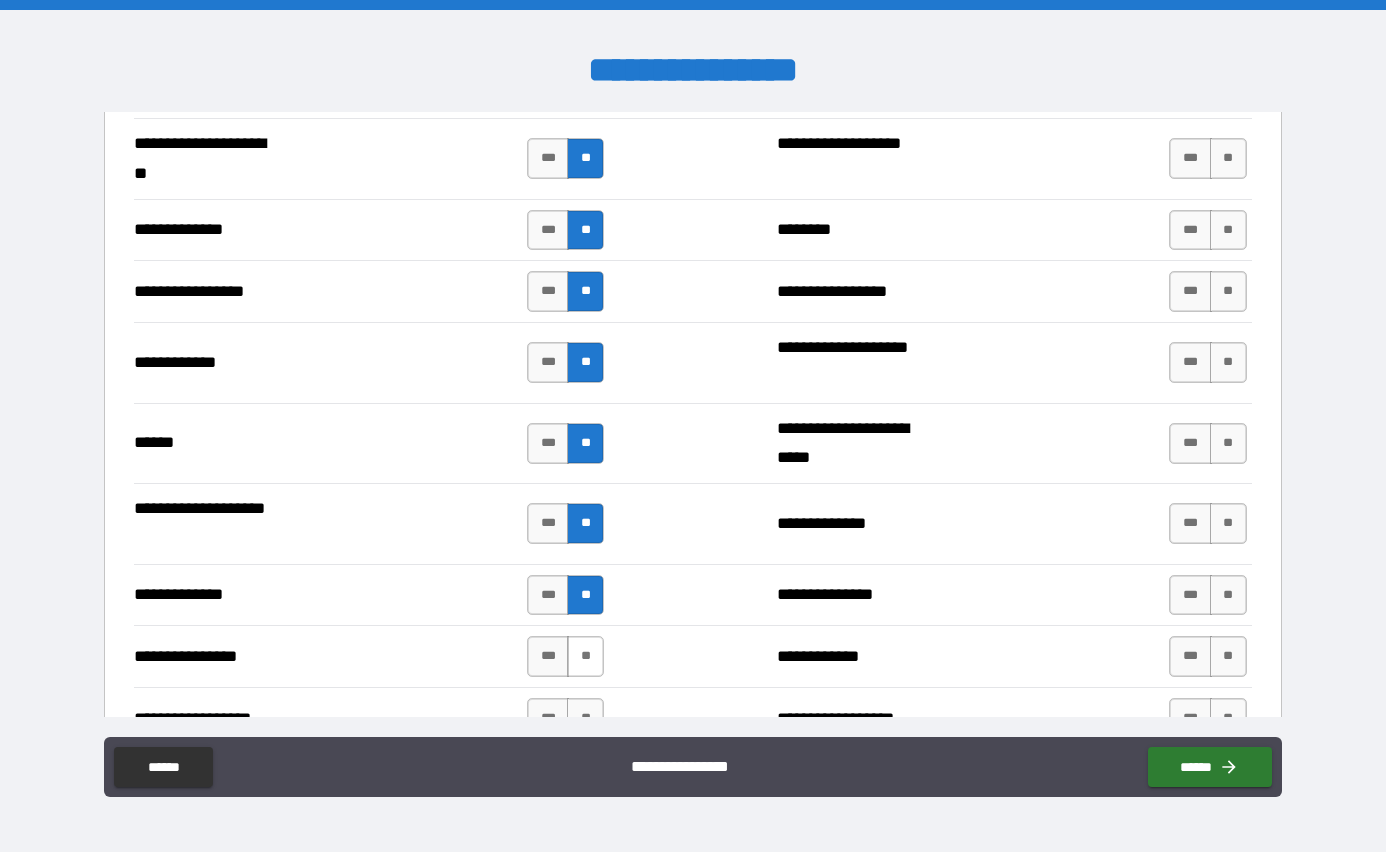 click on "**" at bounding box center [585, 656] 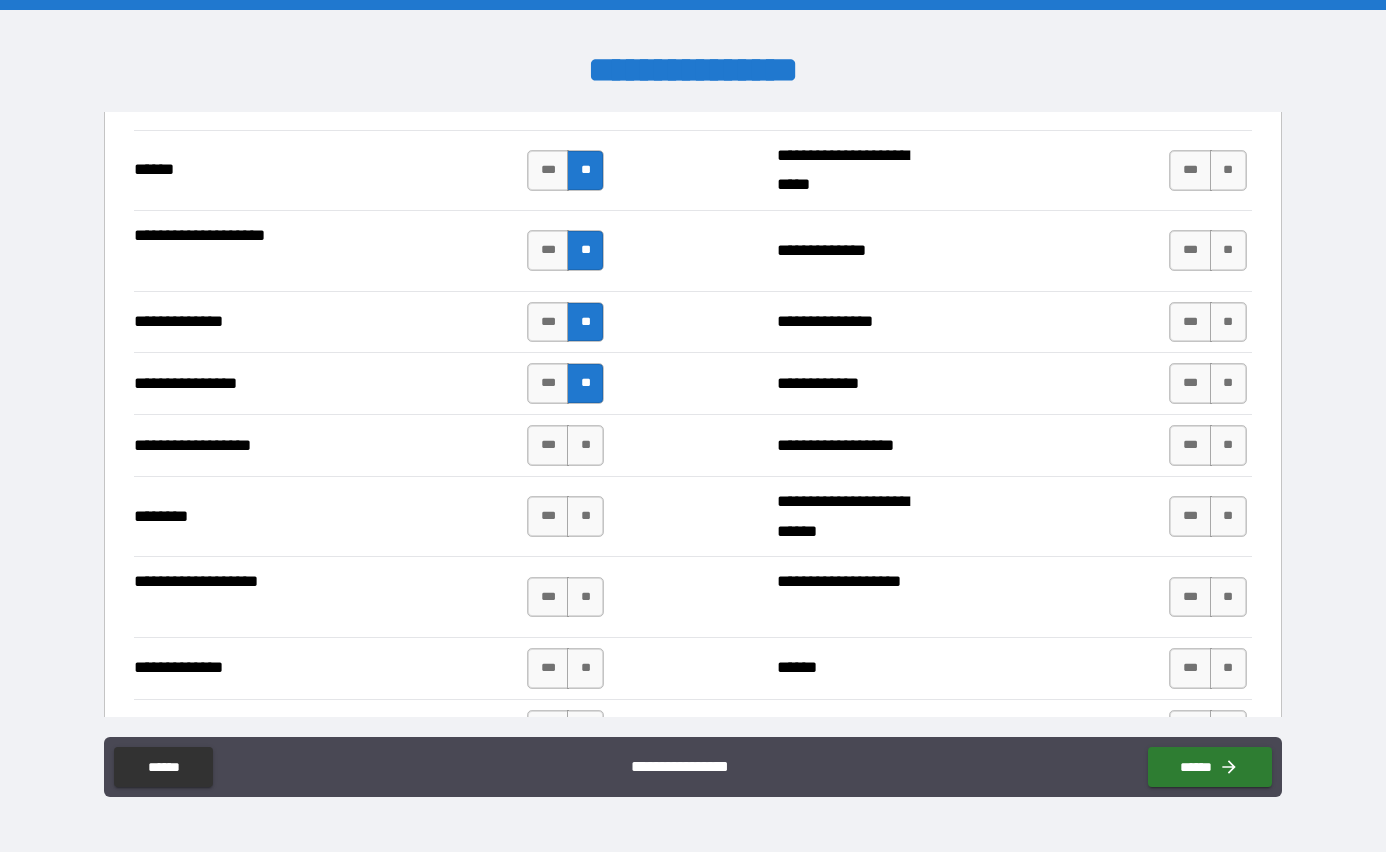 scroll, scrollTop: 3153, scrollLeft: 0, axis: vertical 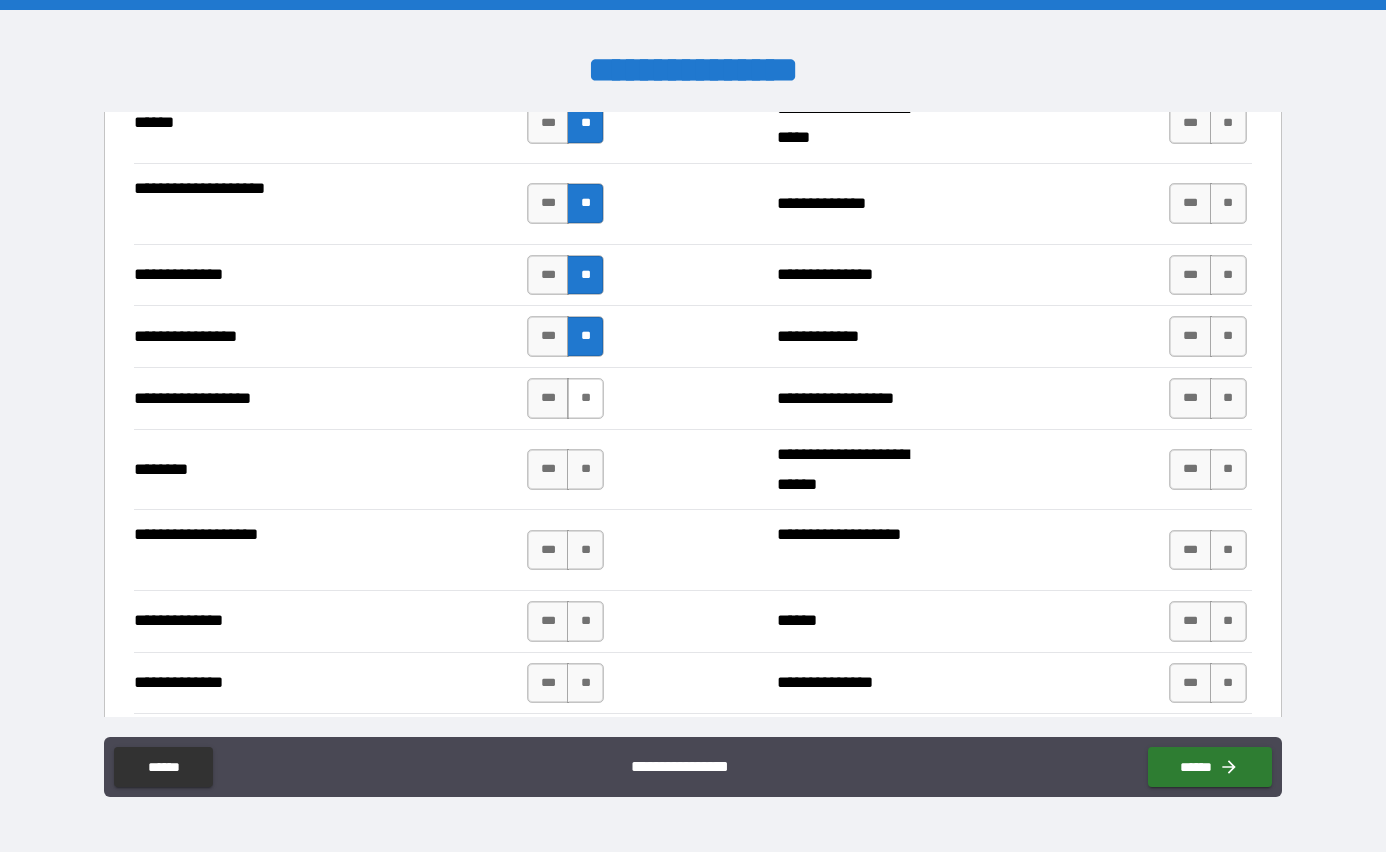 click on "**" at bounding box center [585, 398] 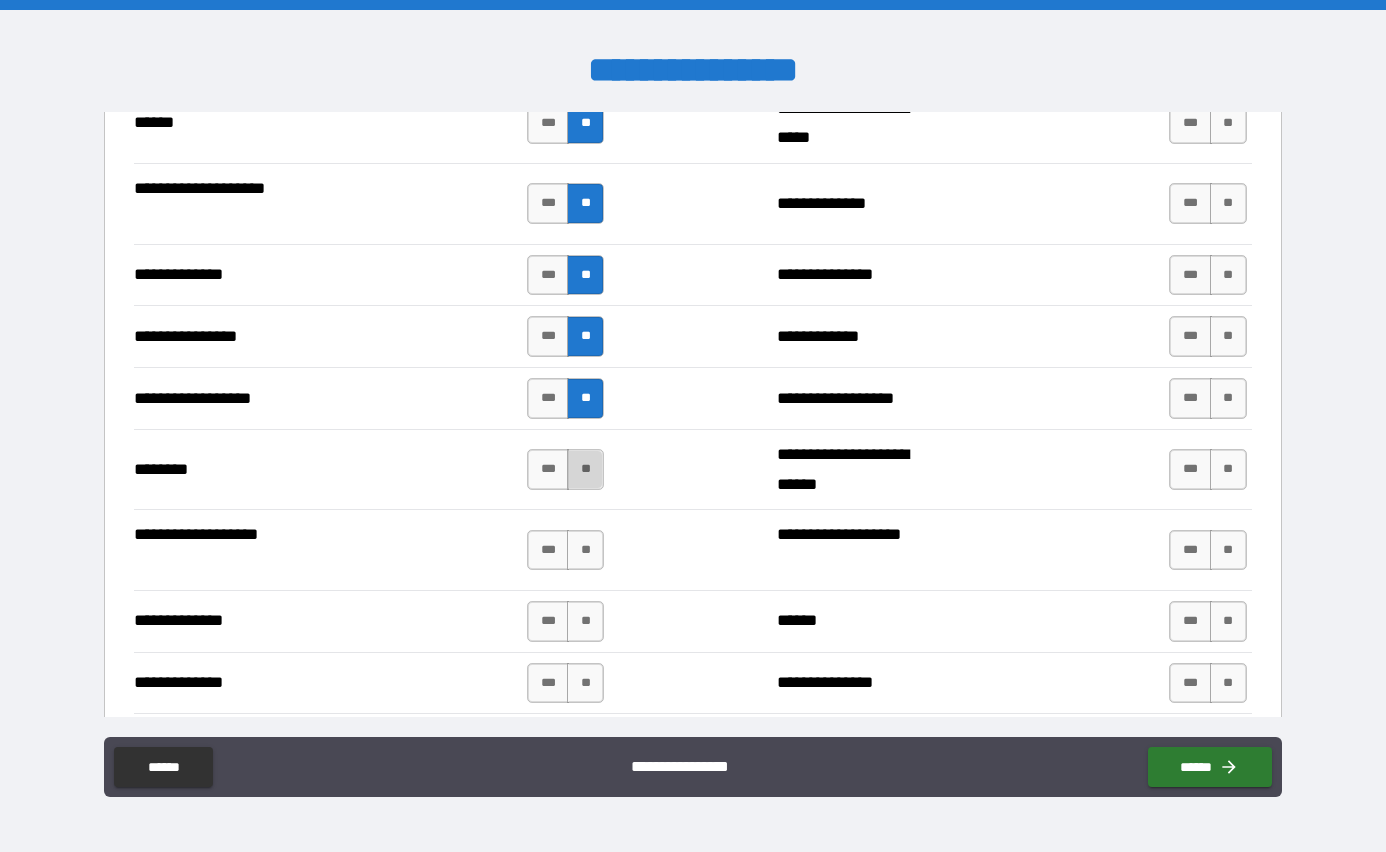 click on "**" at bounding box center [585, 469] 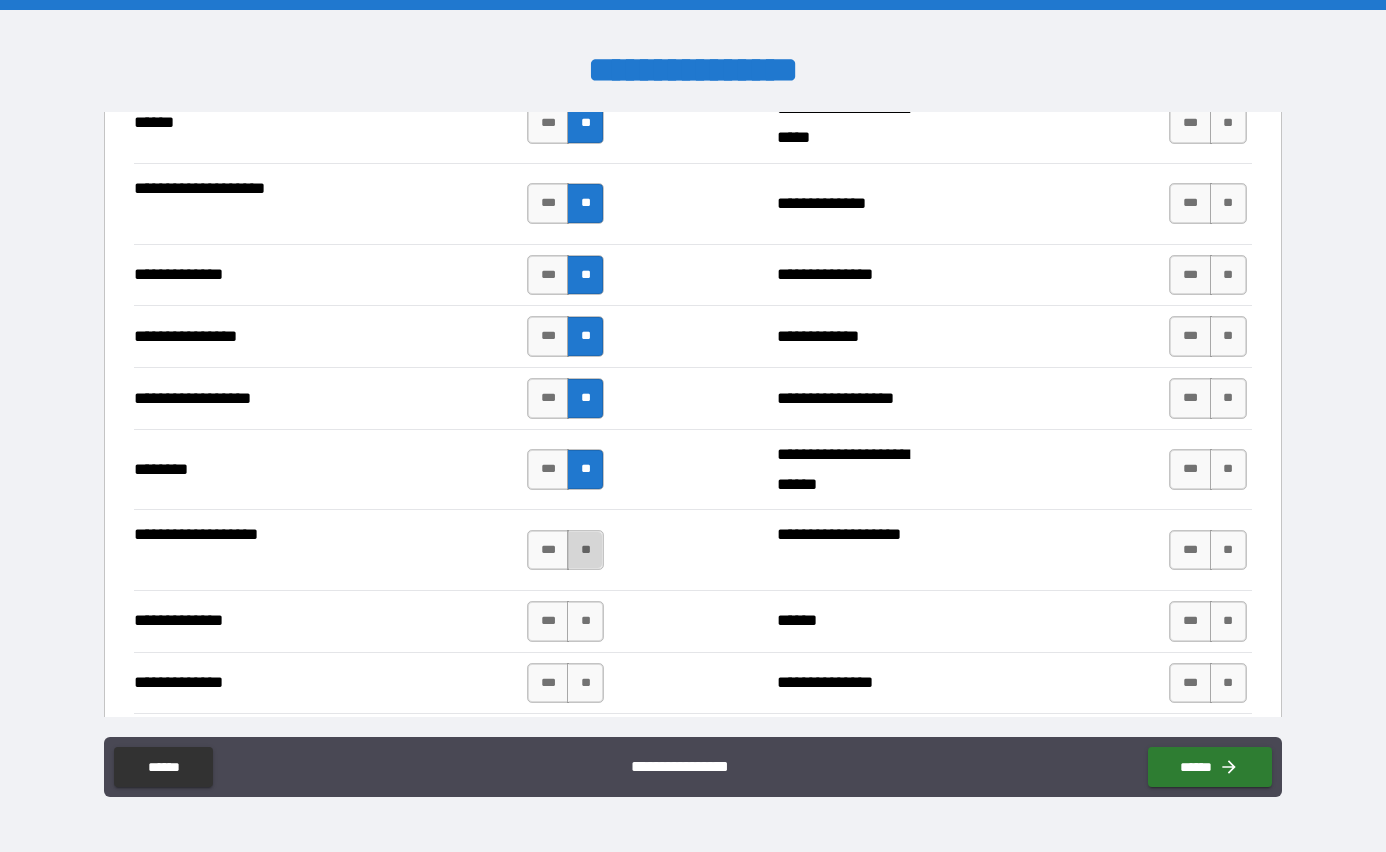 click on "**" at bounding box center [585, 550] 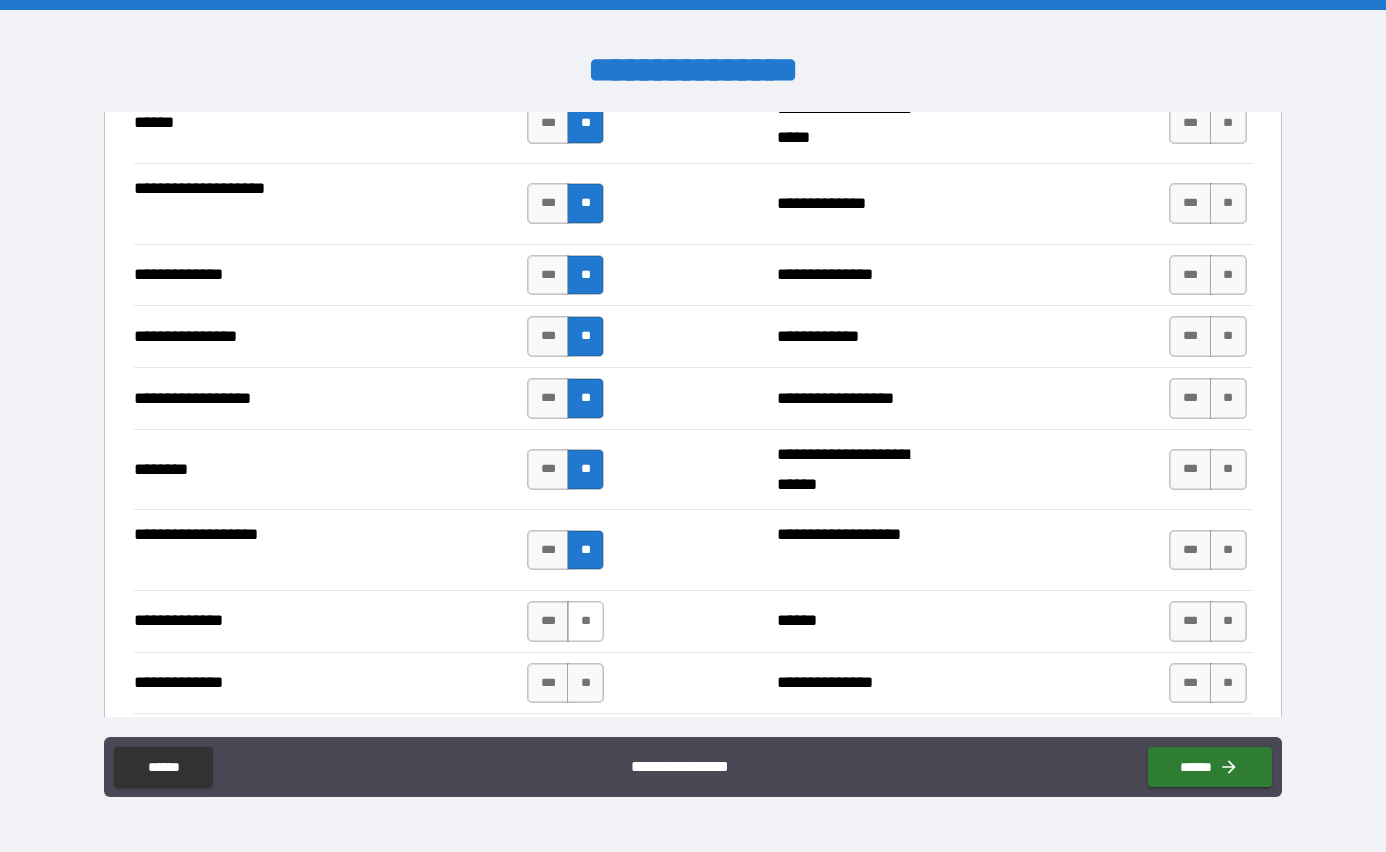 click on "**" at bounding box center (585, 621) 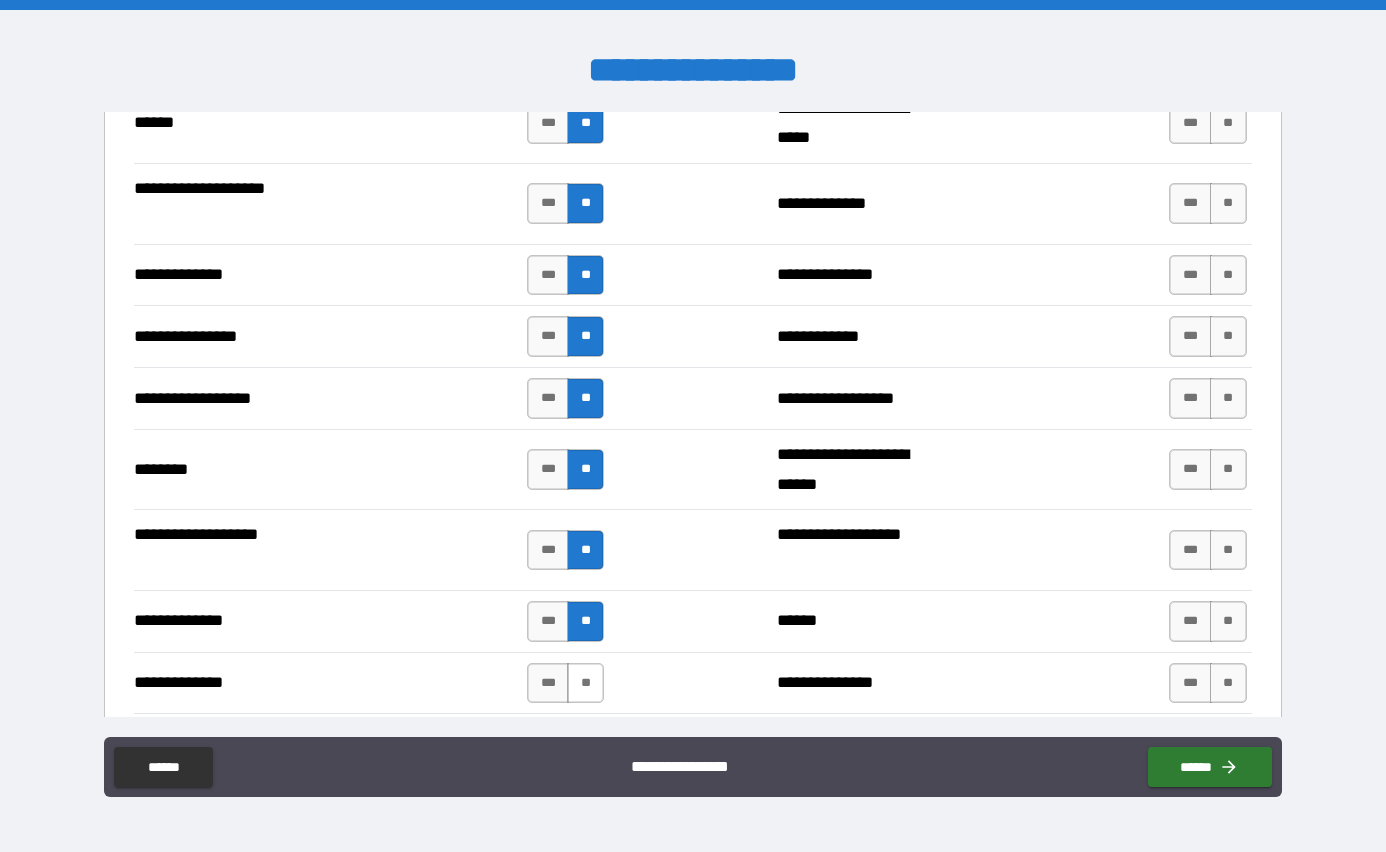 click on "**" at bounding box center [585, 683] 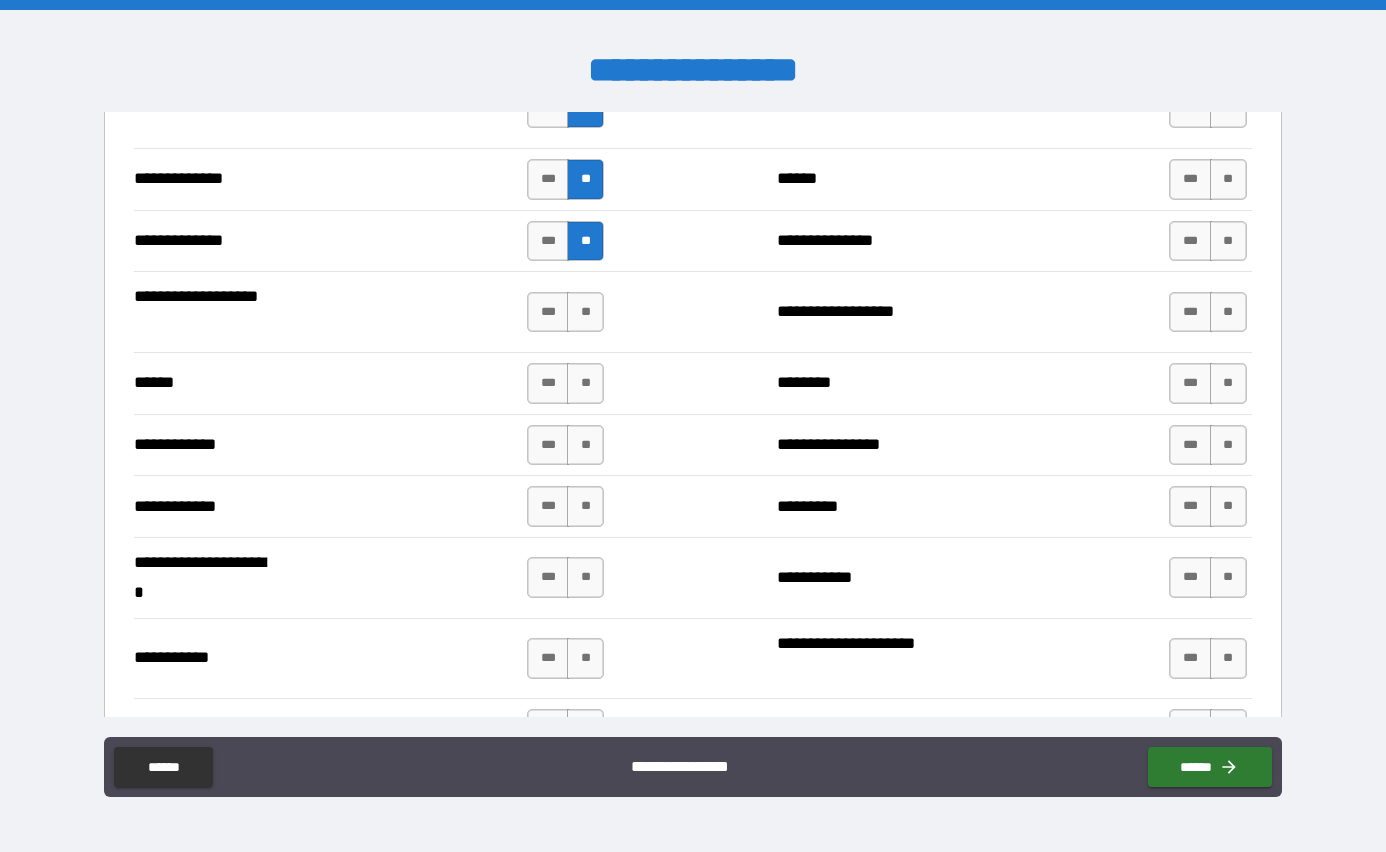 scroll, scrollTop: 3610, scrollLeft: 0, axis: vertical 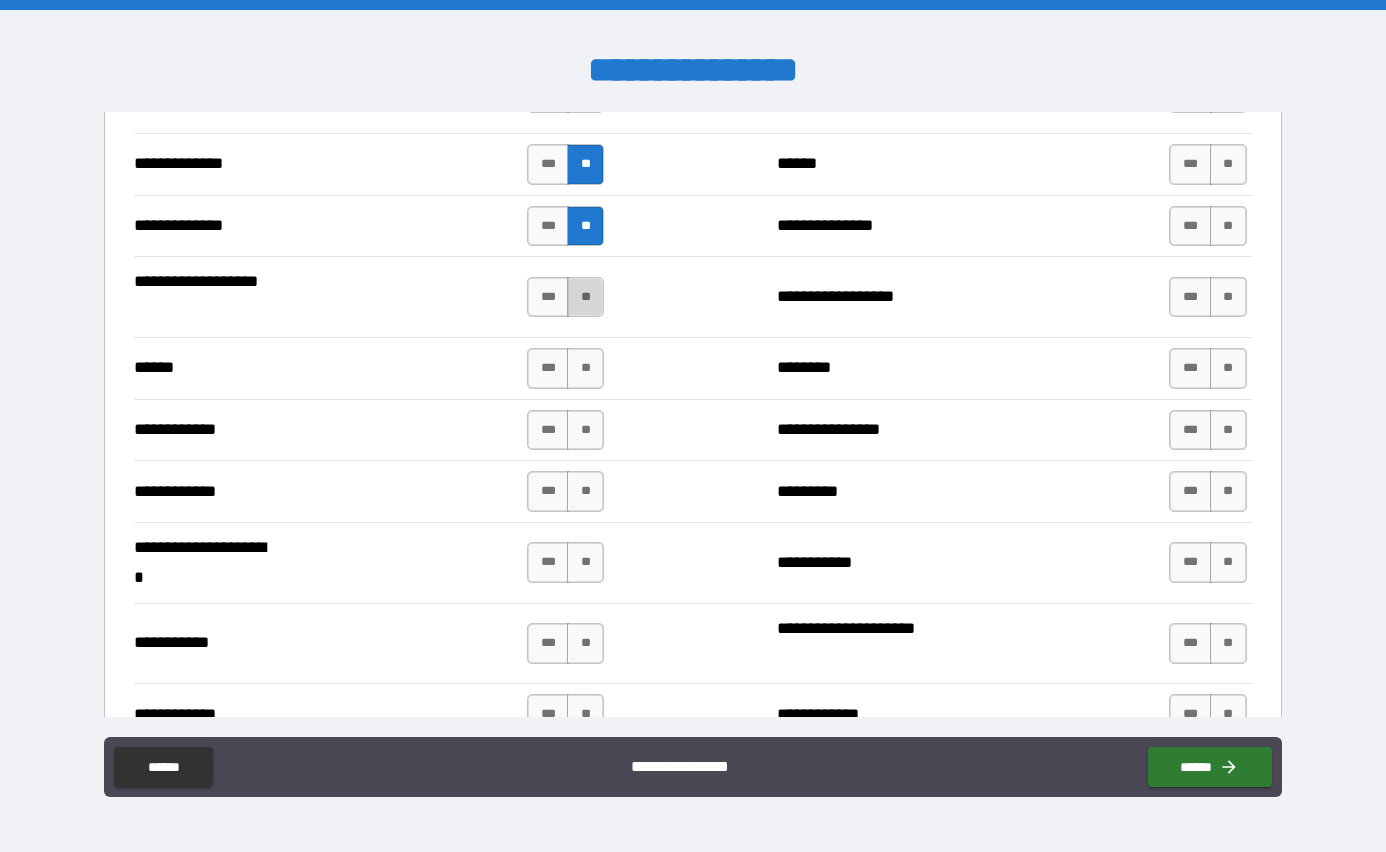 click on "**" at bounding box center (585, 297) 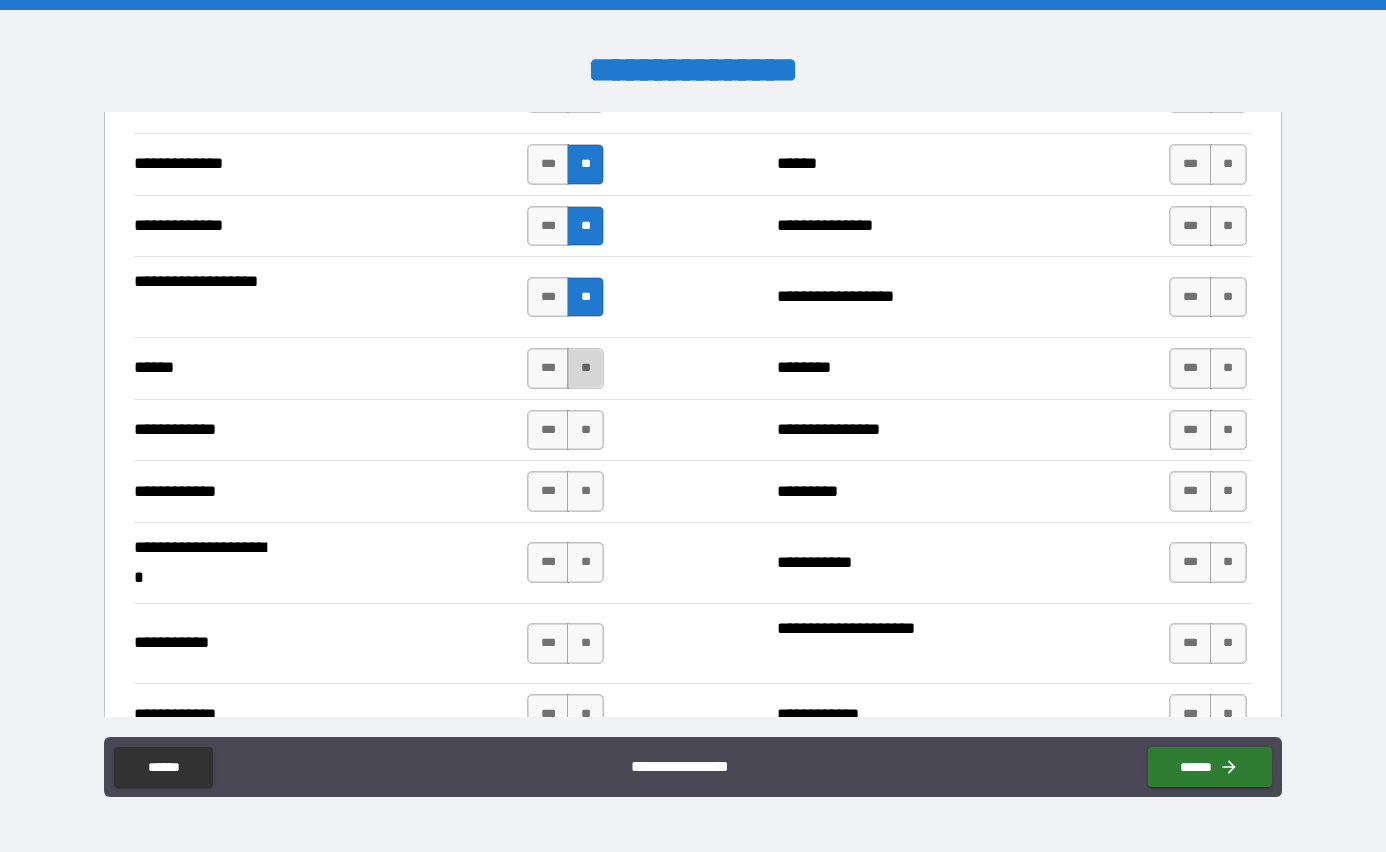 click on "**" at bounding box center (585, 368) 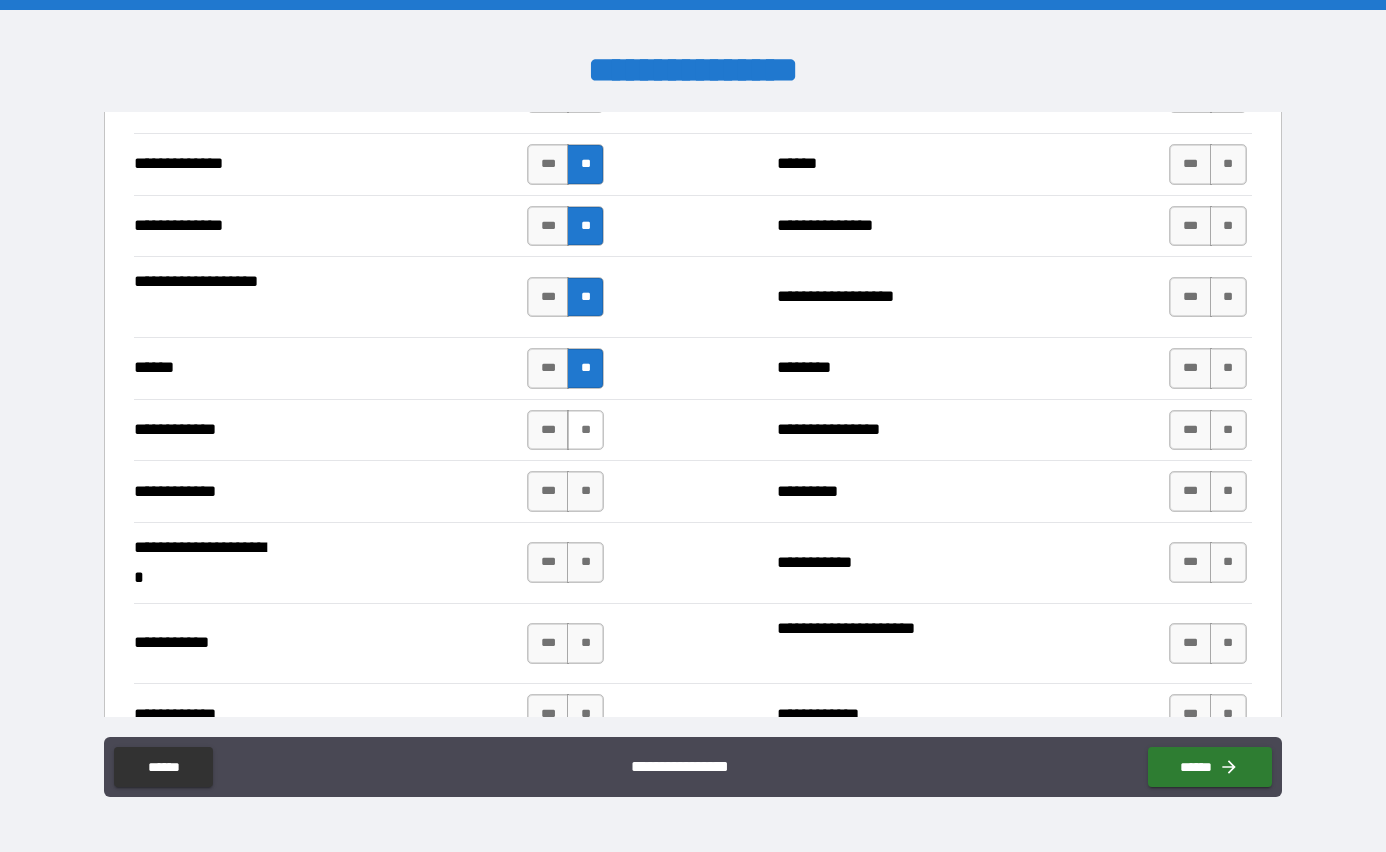 click on "**" at bounding box center [585, 430] 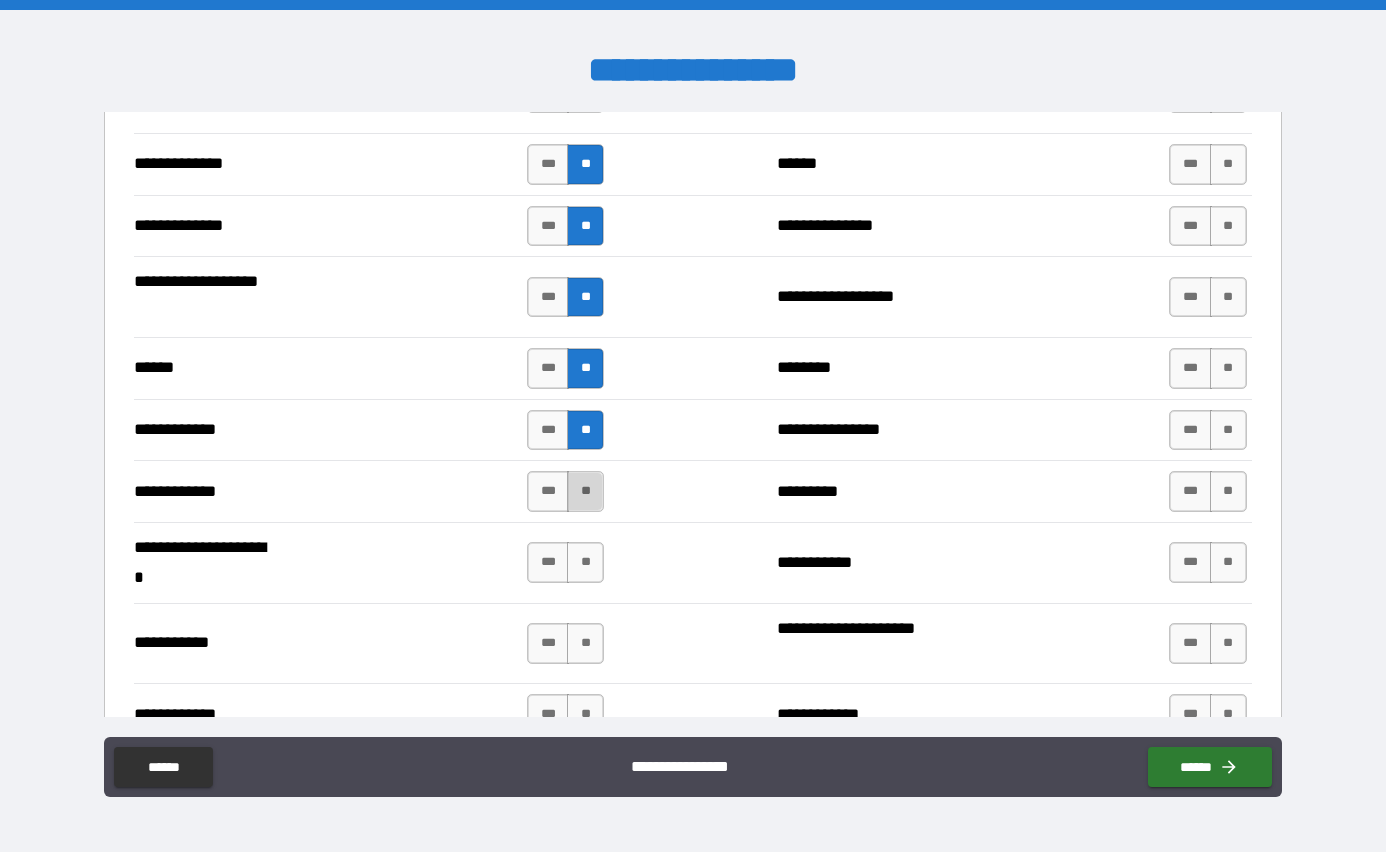 click on "**" at bounding box center [585, 491] 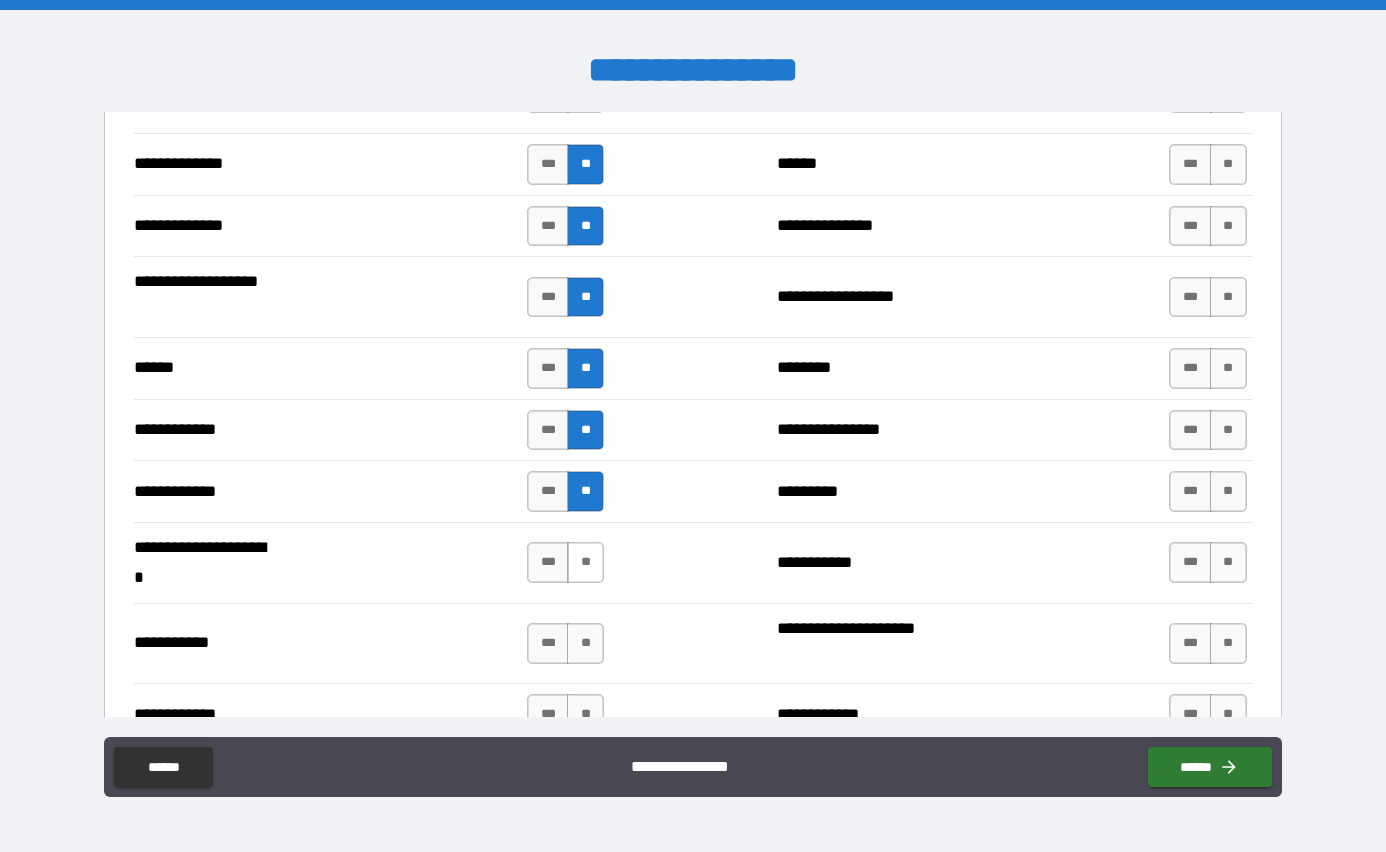 click on "**" at bounding box center [585, 562] 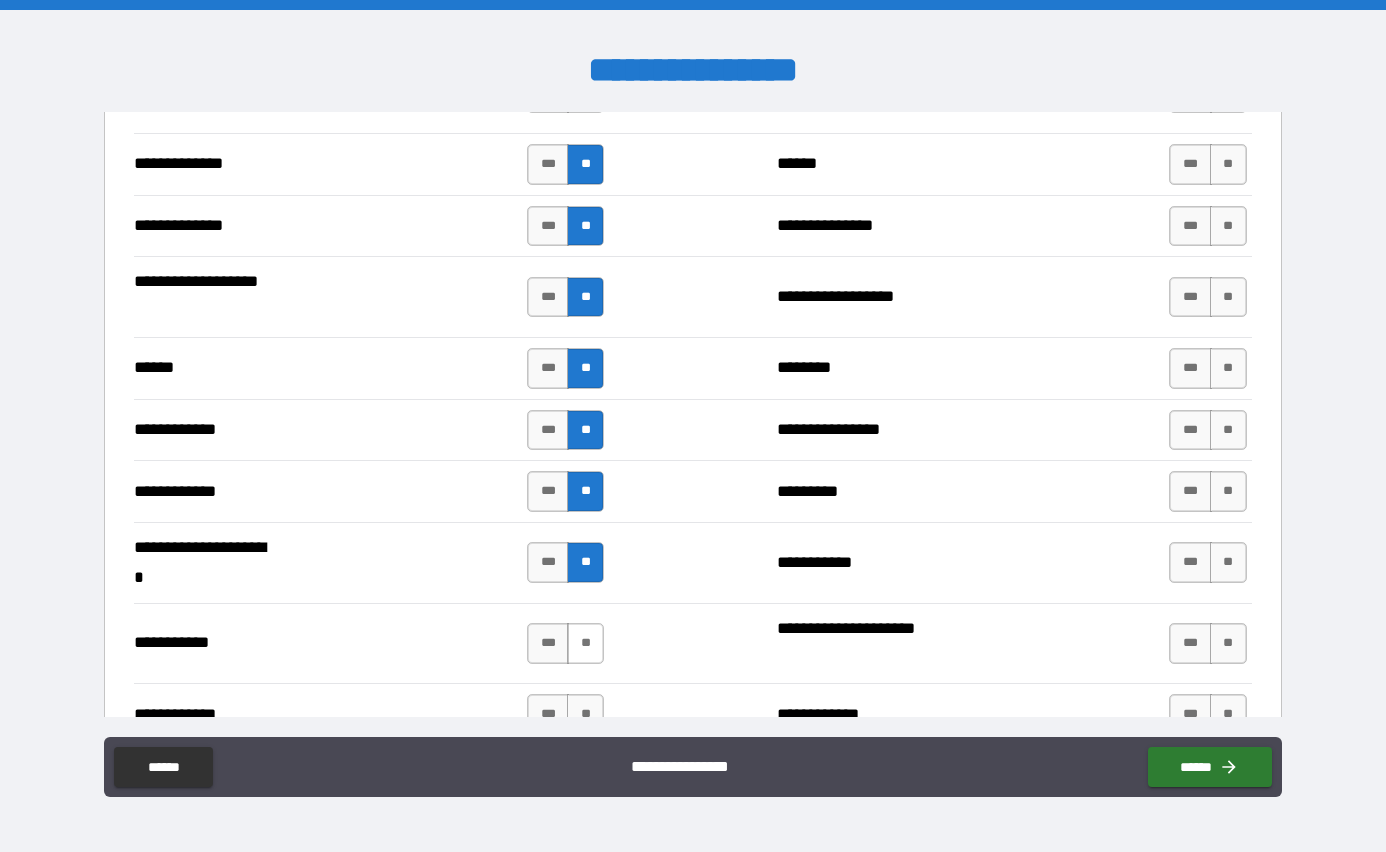 click on "**" at bounding box center [585, 643] 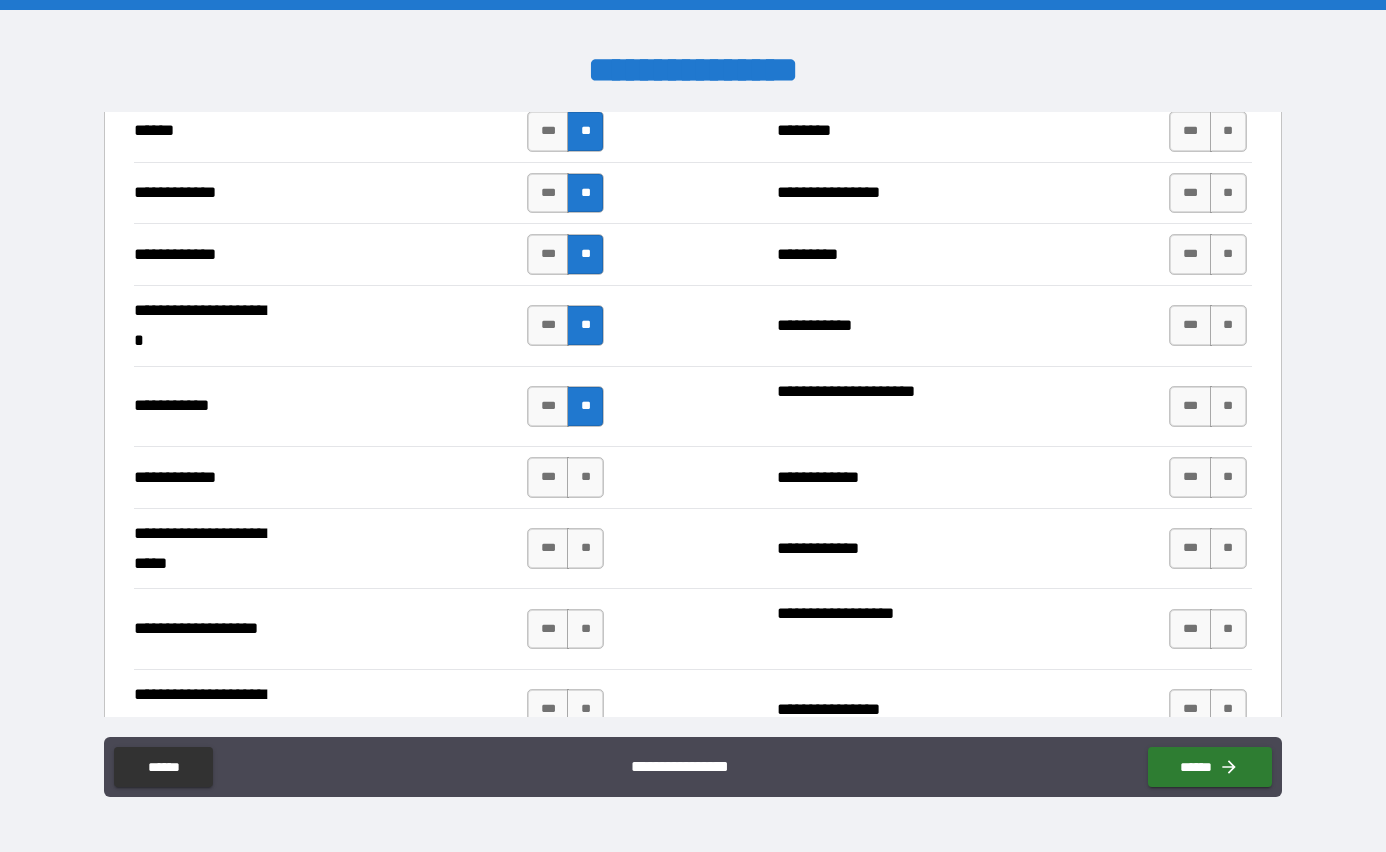 scroll, scrollTop: 3855, scrollLeft: 0, axis: vertical 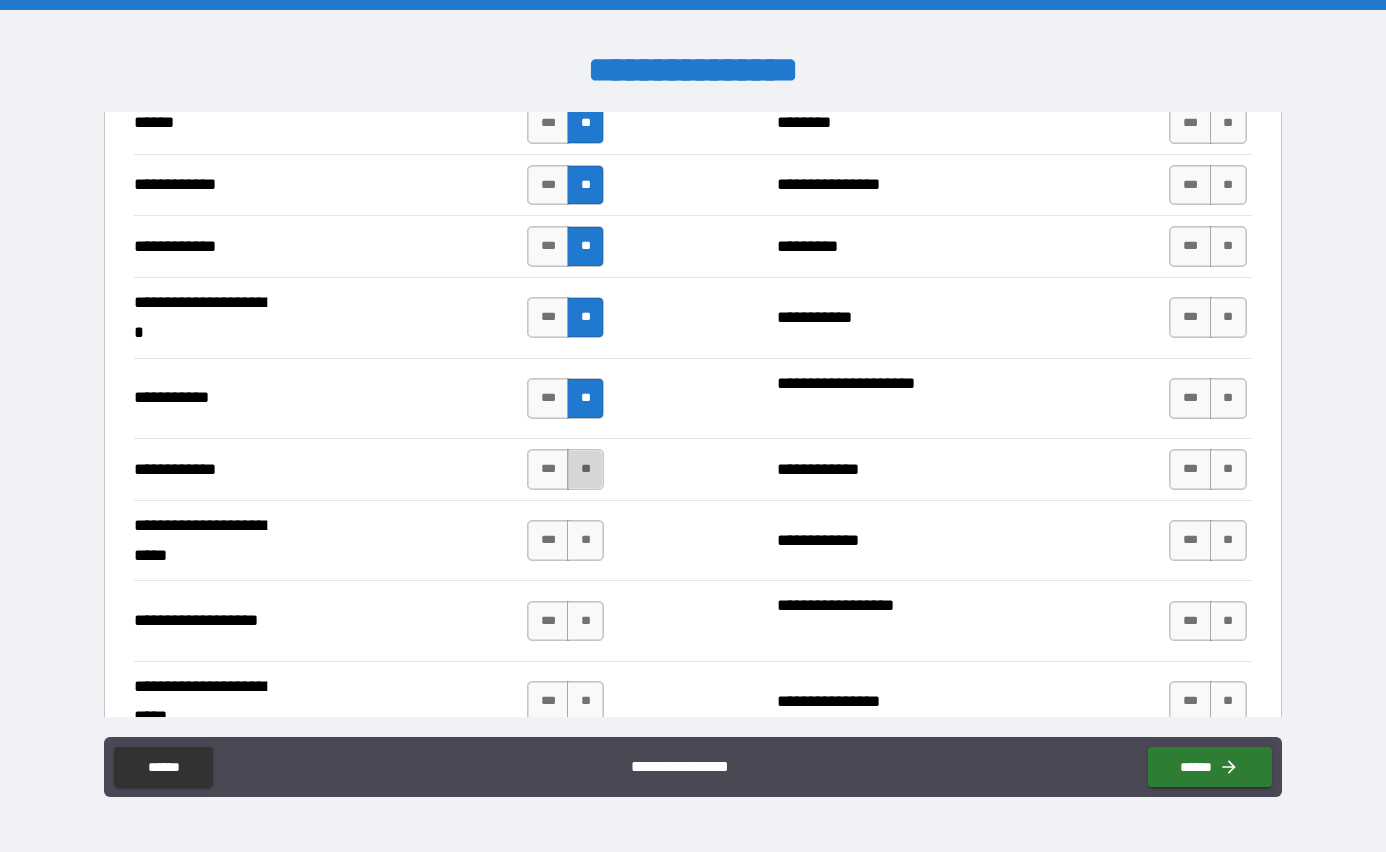 click on "**" at bounding box center [585, 469] 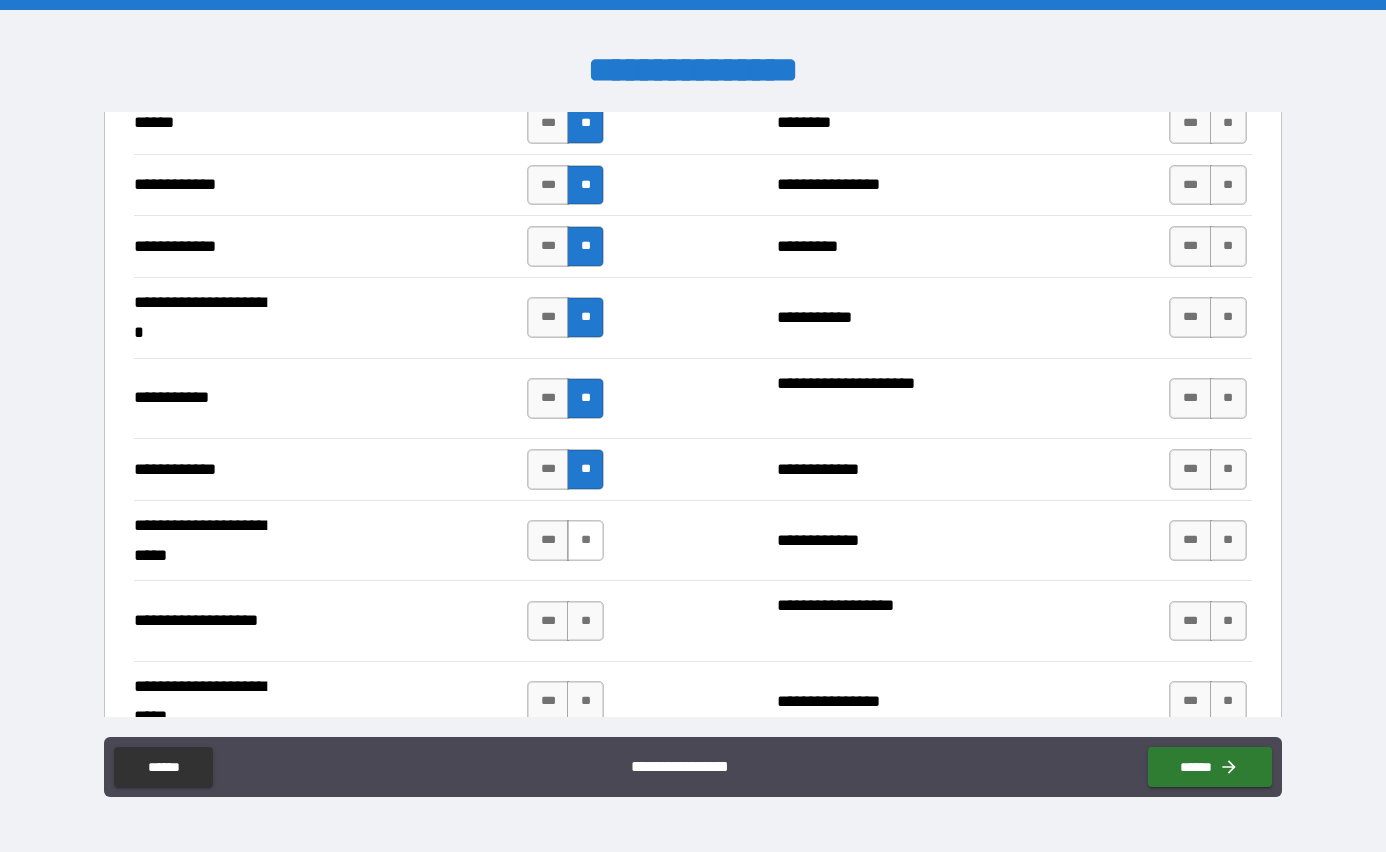 click on "**" at bounding box center (585, 540) 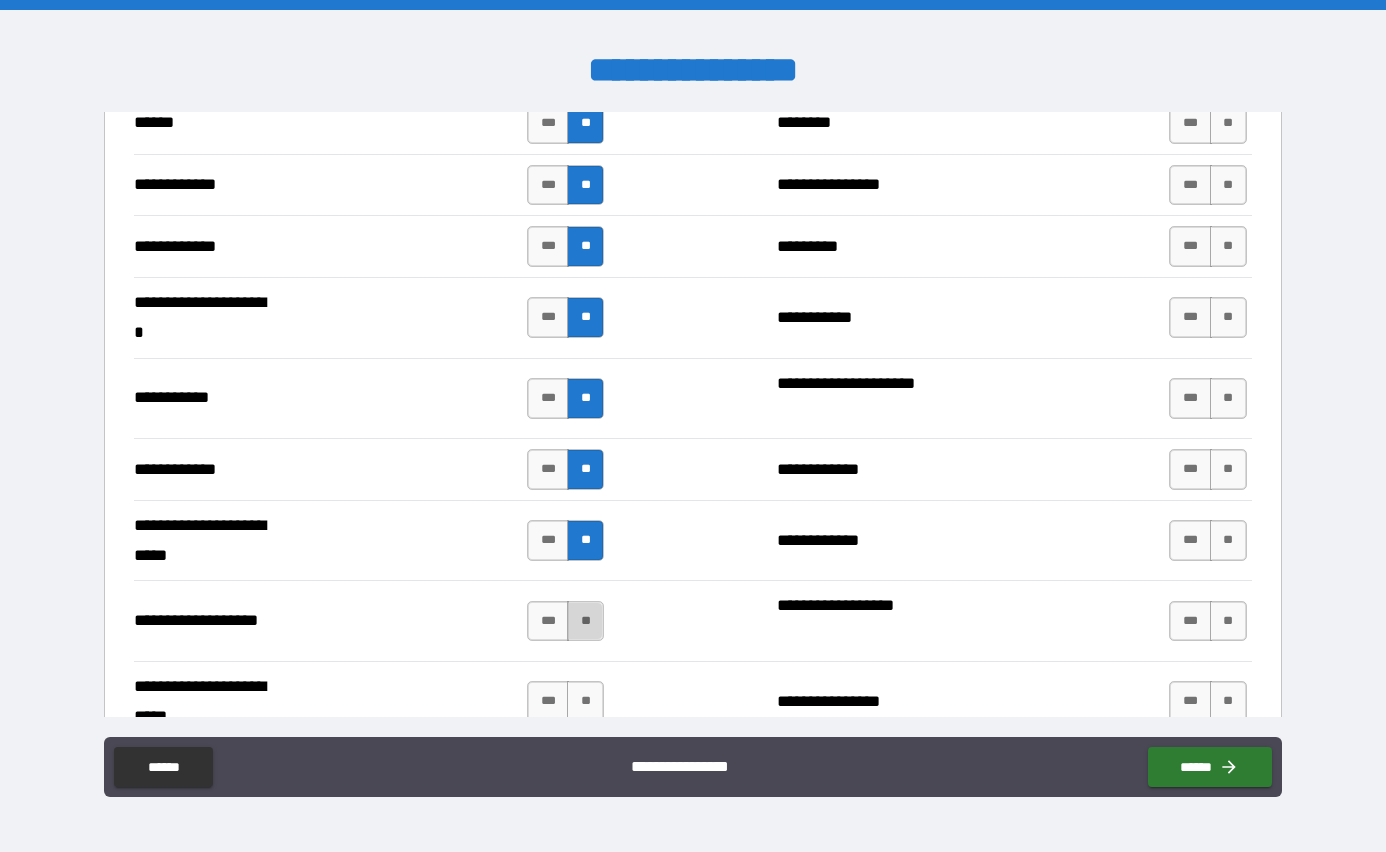click on "**" at bounding box center [585, 621] 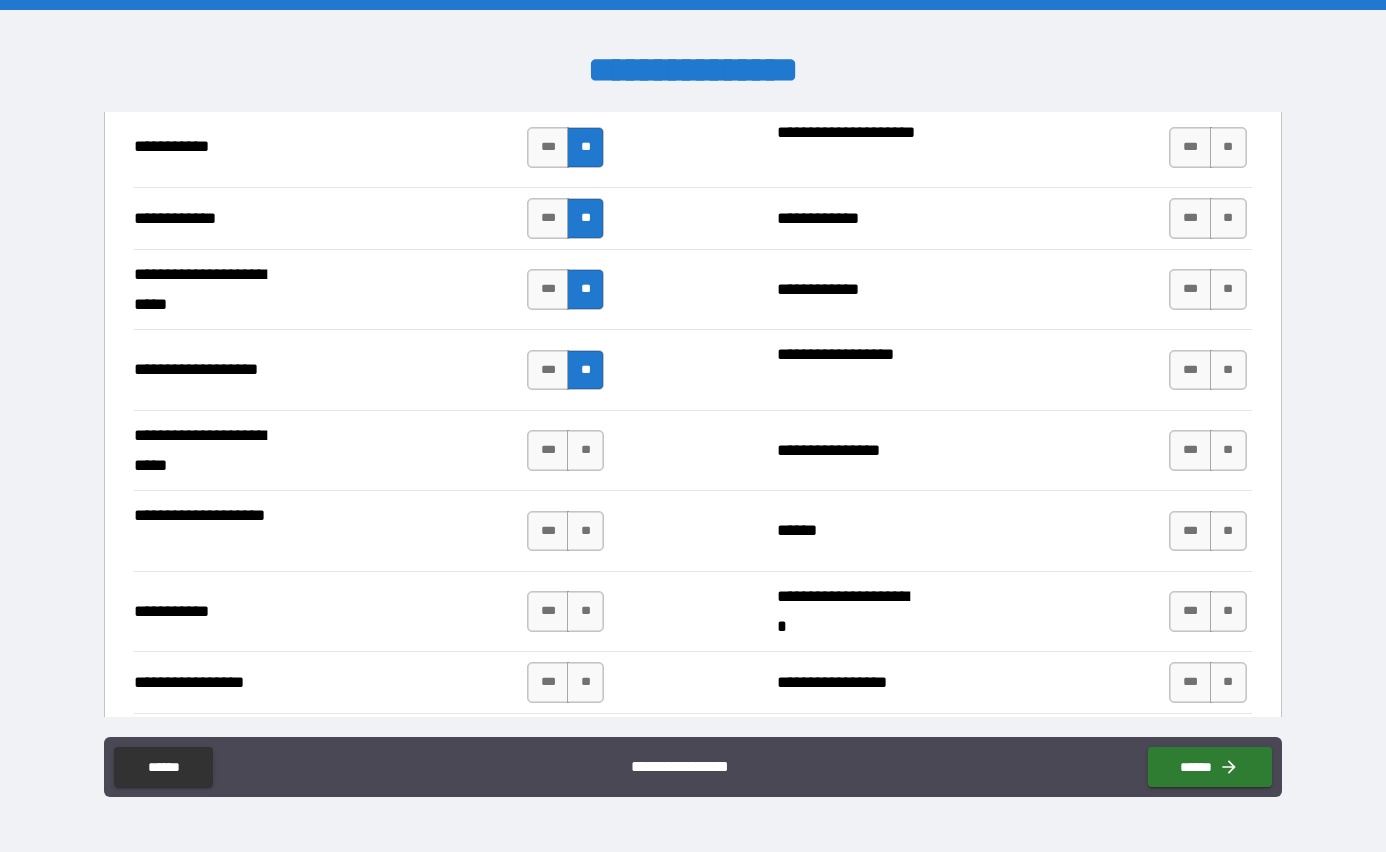 scroll, scrollTop: 4119, scrollLeft: 0, axis: vertical 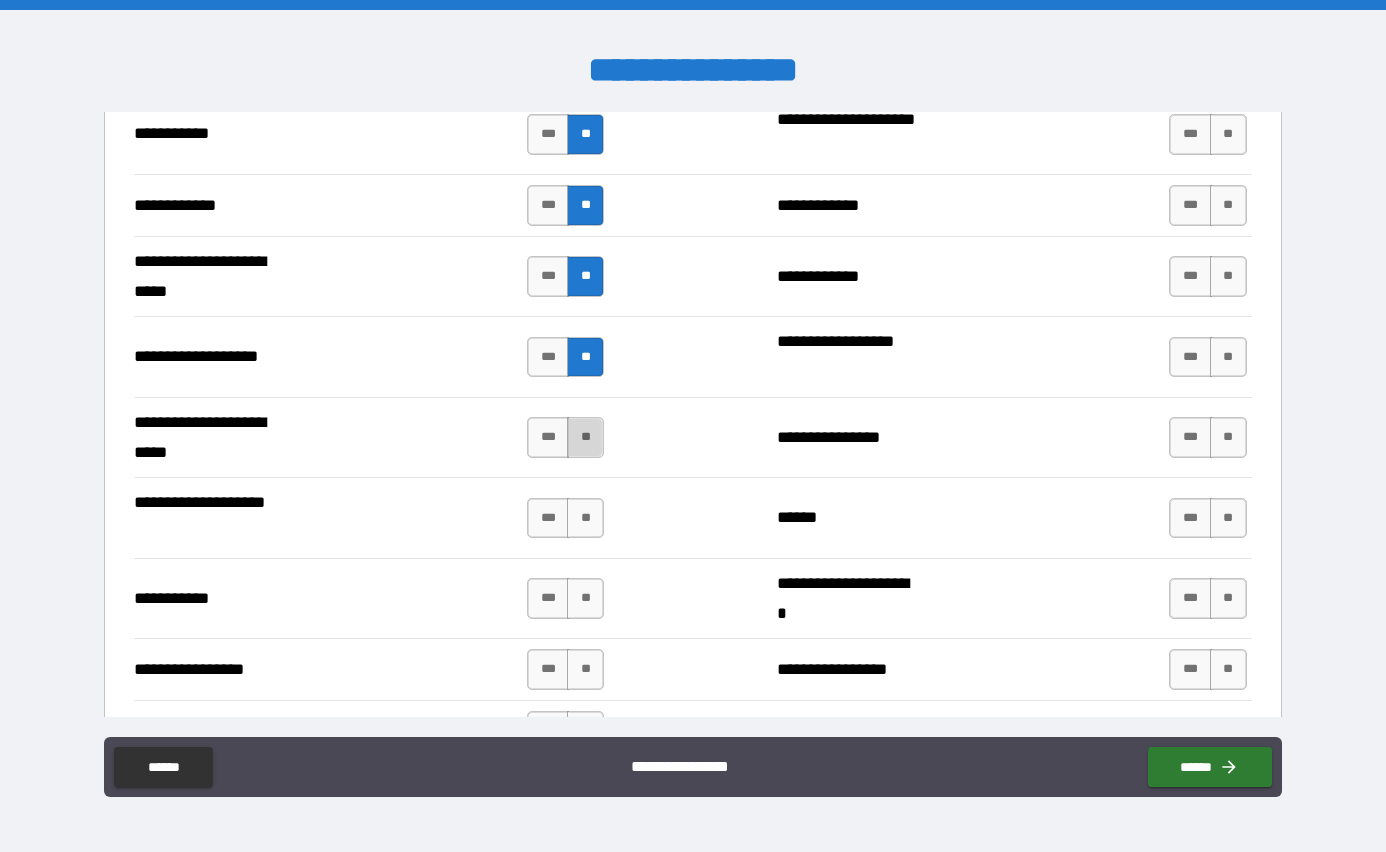 click on "**" at bounding box center [585, 437] 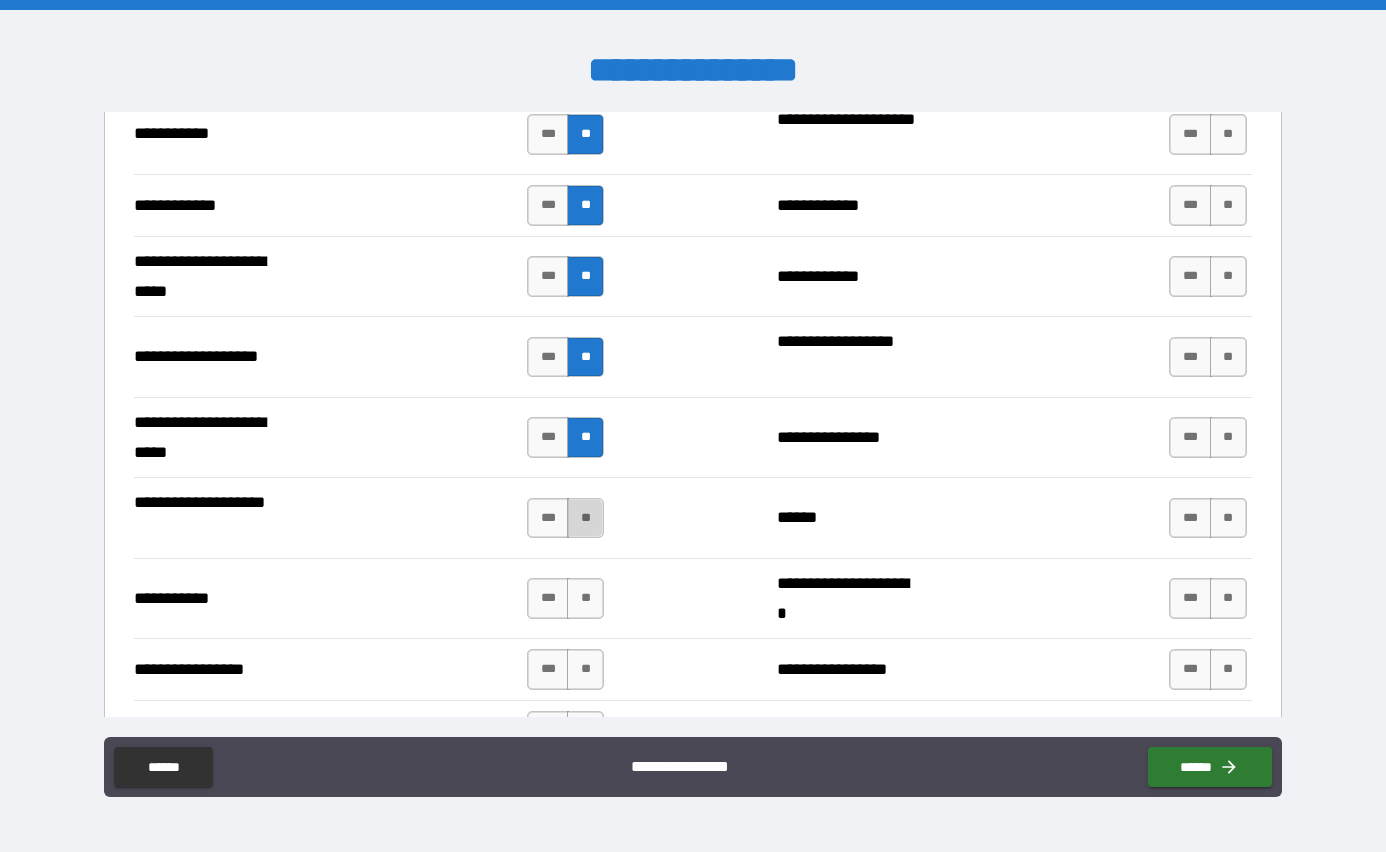 click on "**" at bounding box center [585, 518] 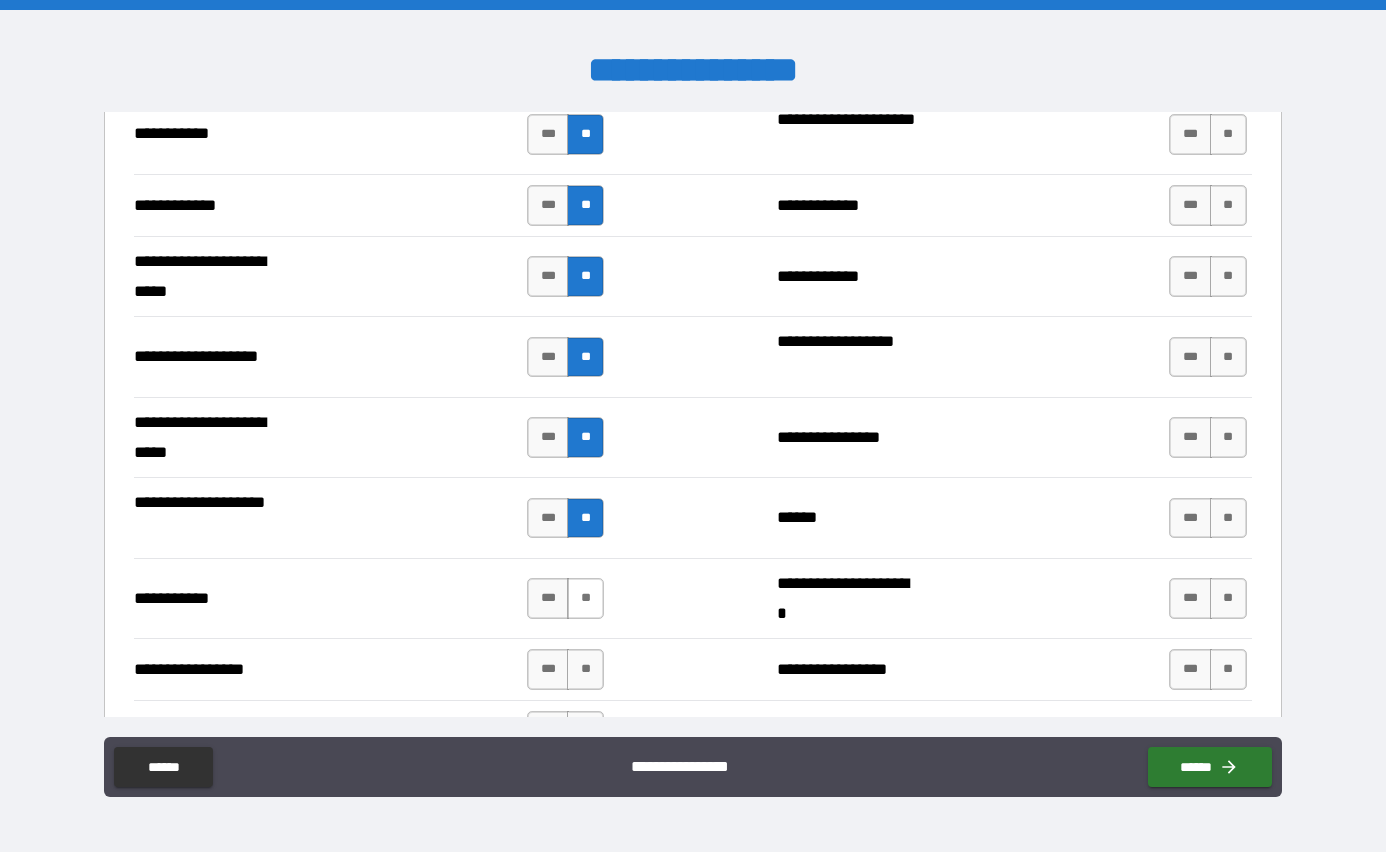 click on "**" at bounding box center [585, 598] 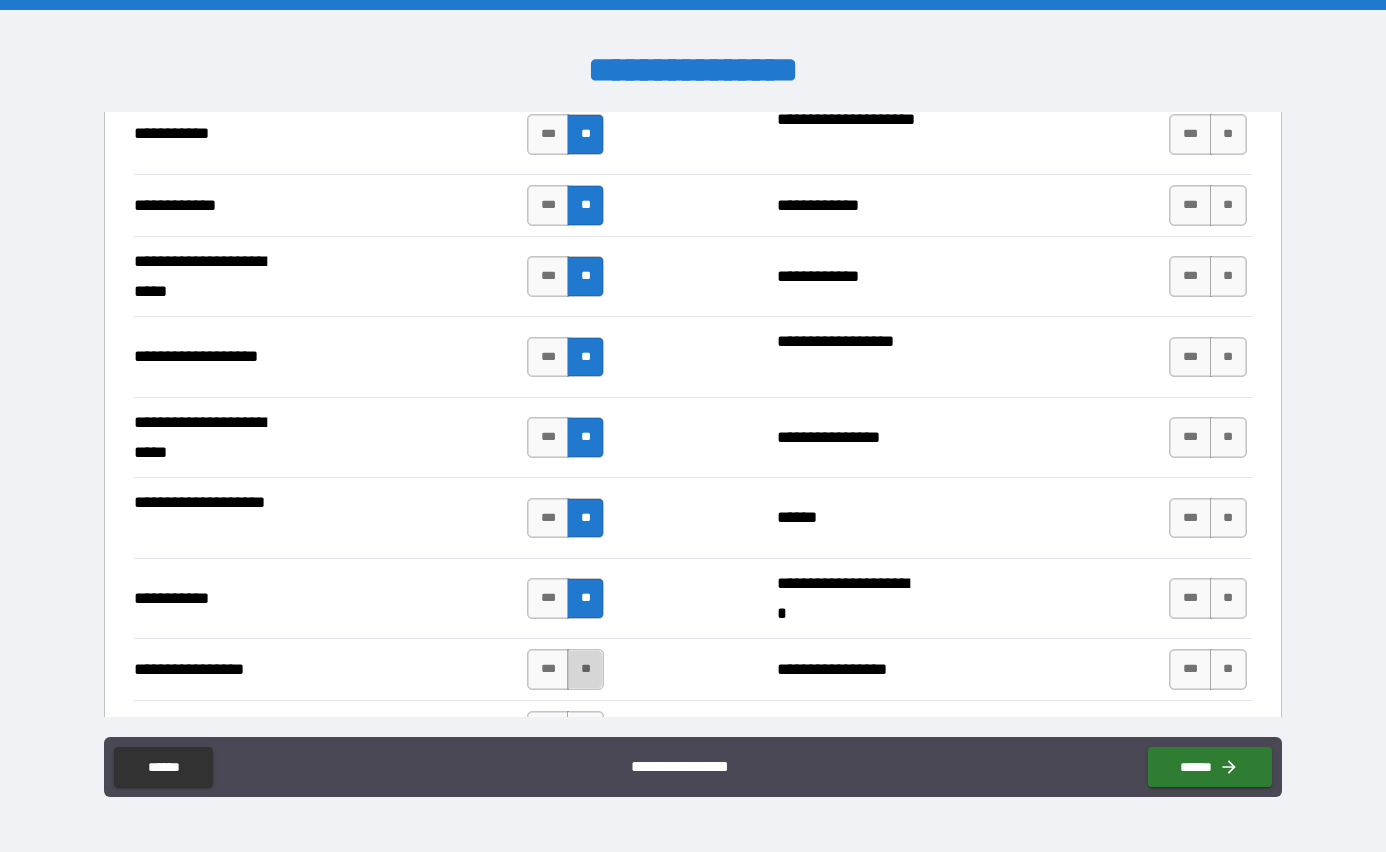 click on "**" at bounding box center [585, 669] 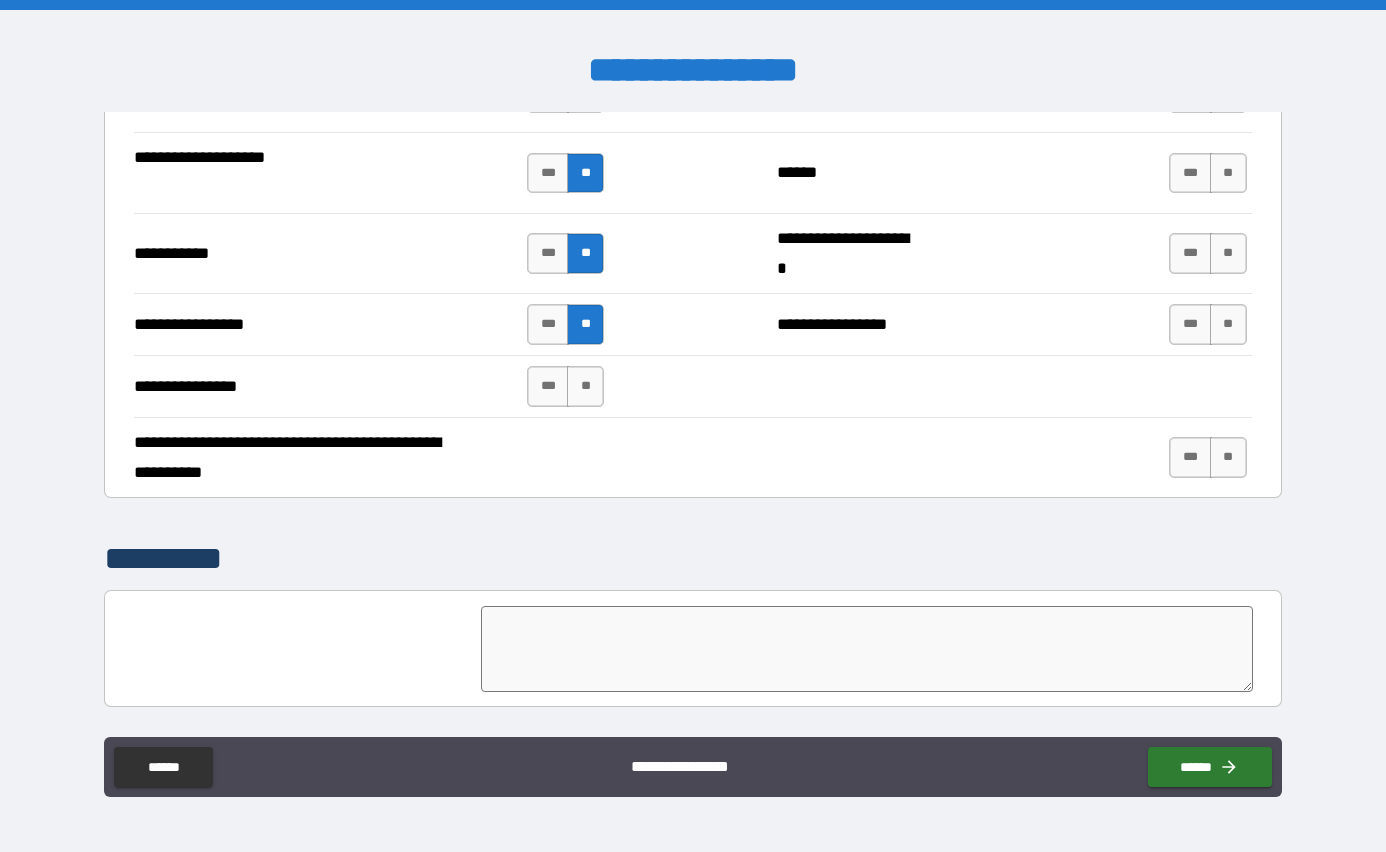 scroll, scrollTop: 4483, scrollLeft: 0, axis: vertical 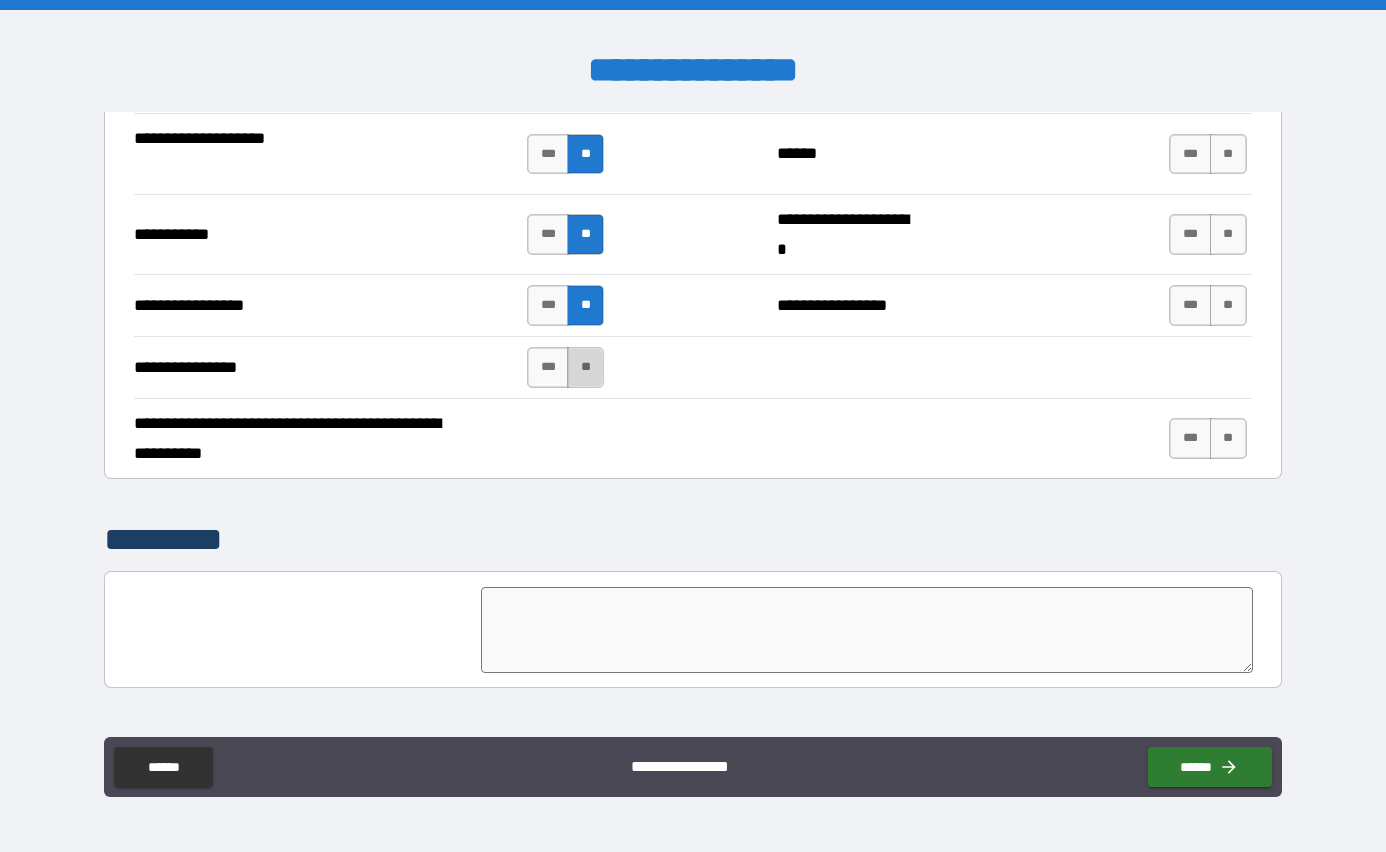 click on "**" at bounding box center [585, 367] 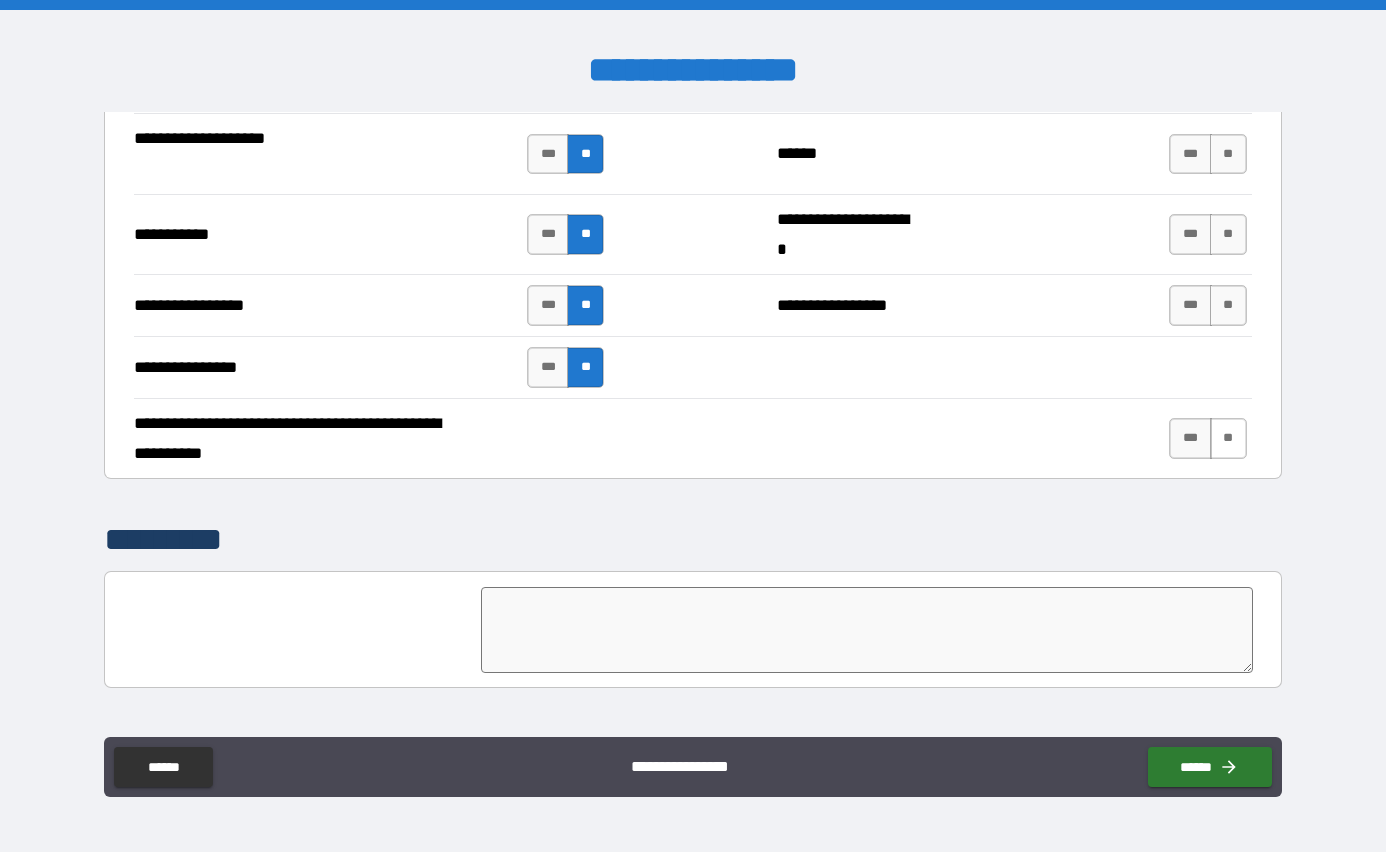 click on "**" at bounding box center [1228, 438] 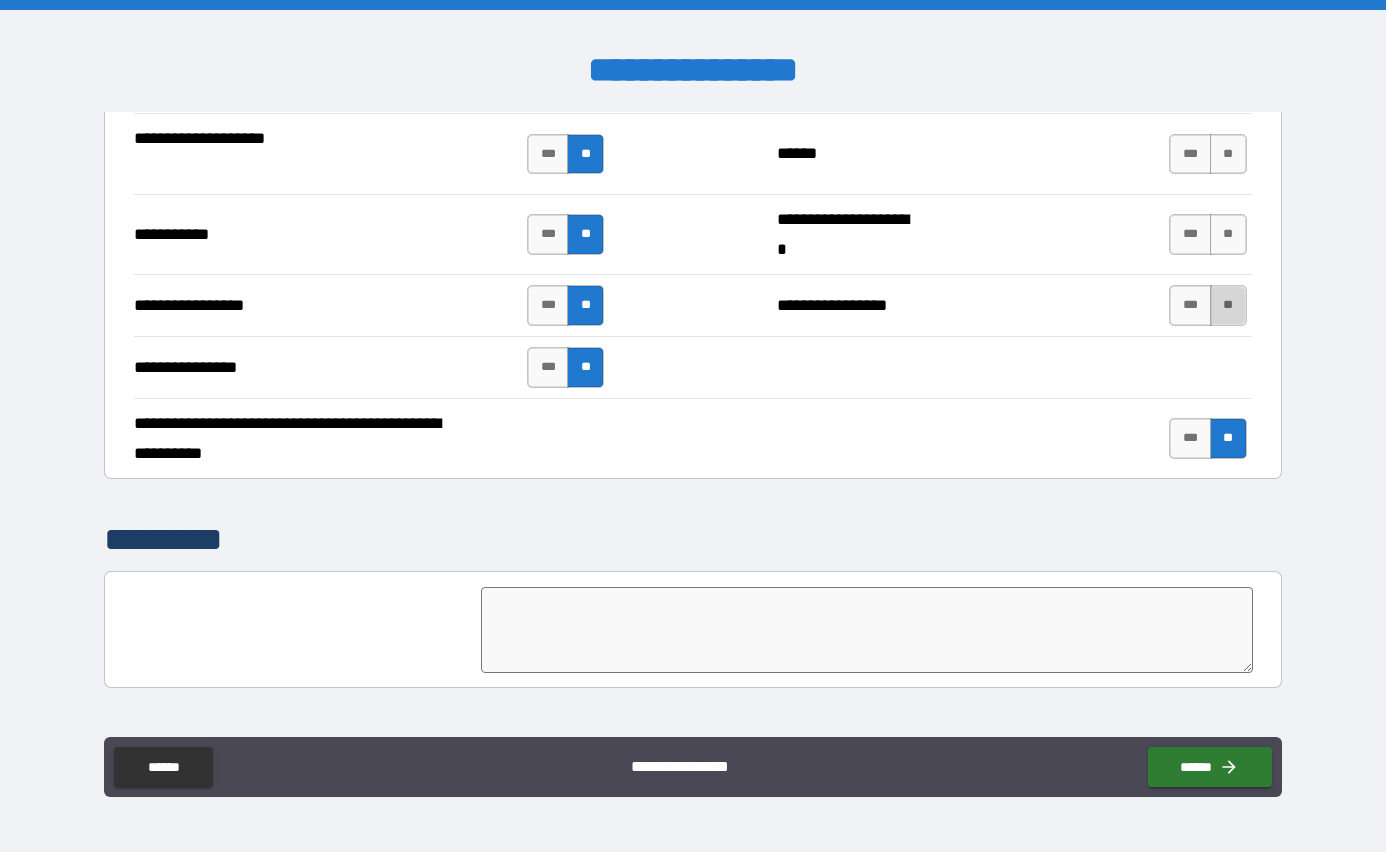 click on "**" at bounding box center (1228, 305) 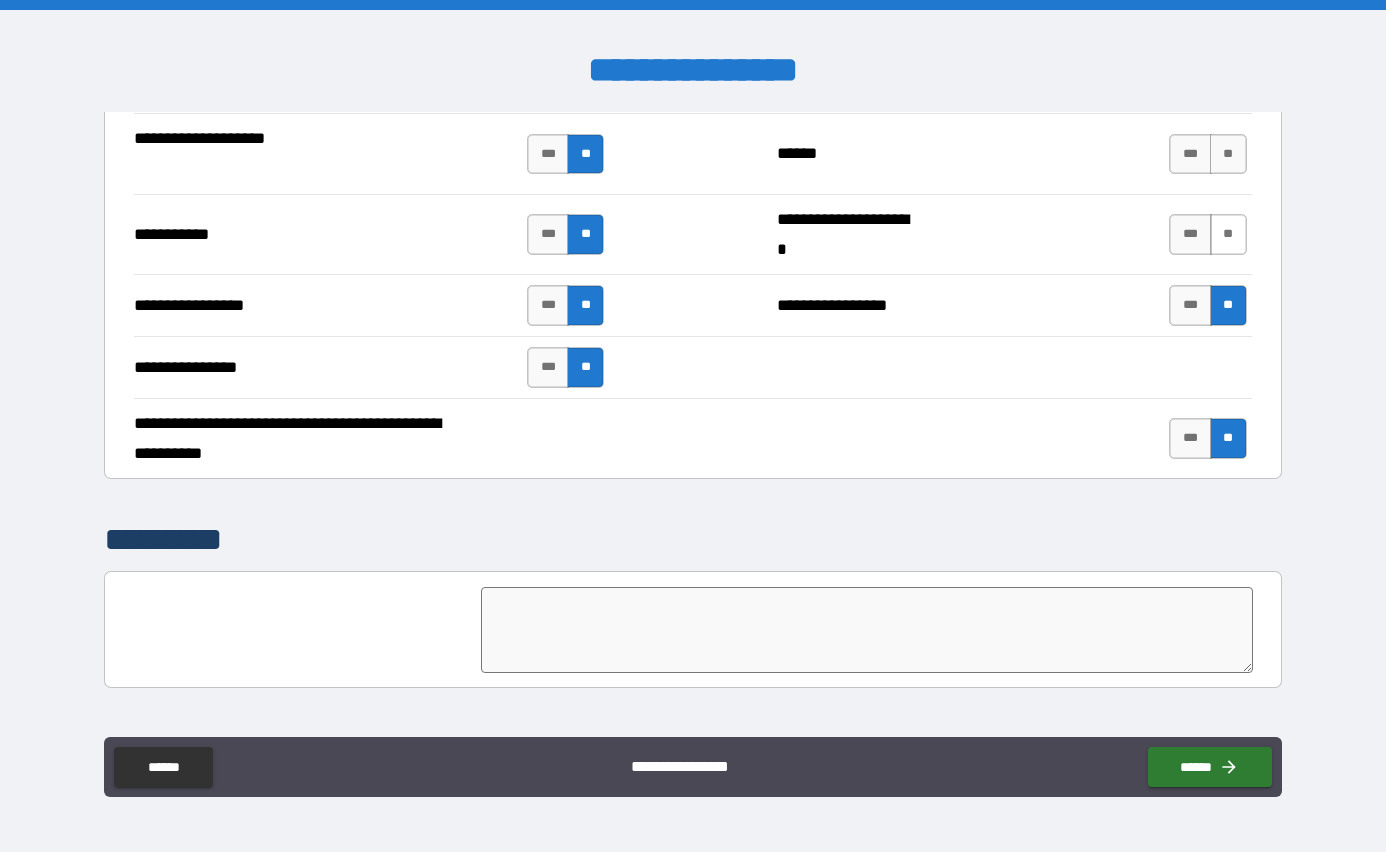 click on "**" at bounding box center (1228, 234) 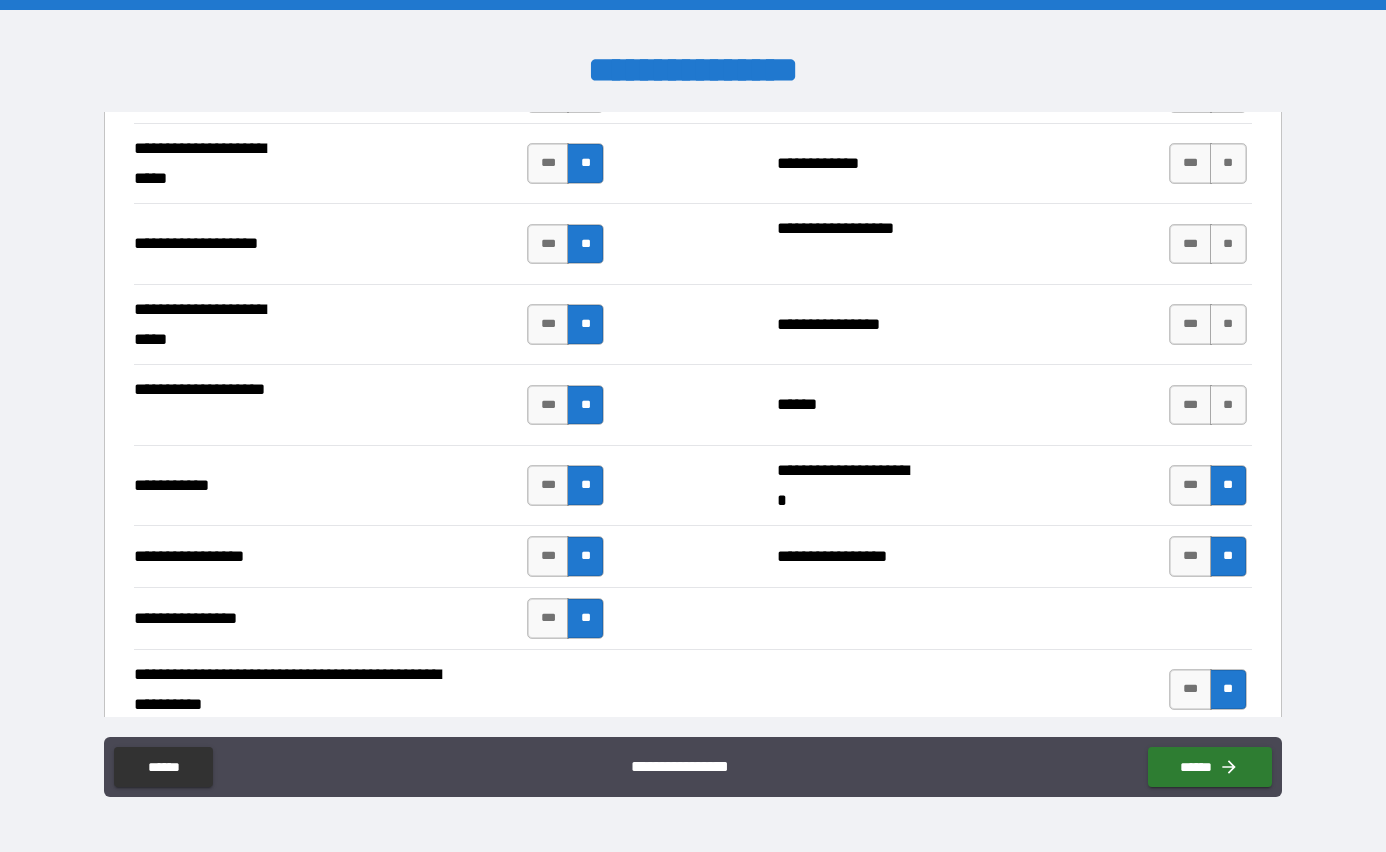 scroll, scrollTop: 4226, scrollLeft: 0, axis: vertical 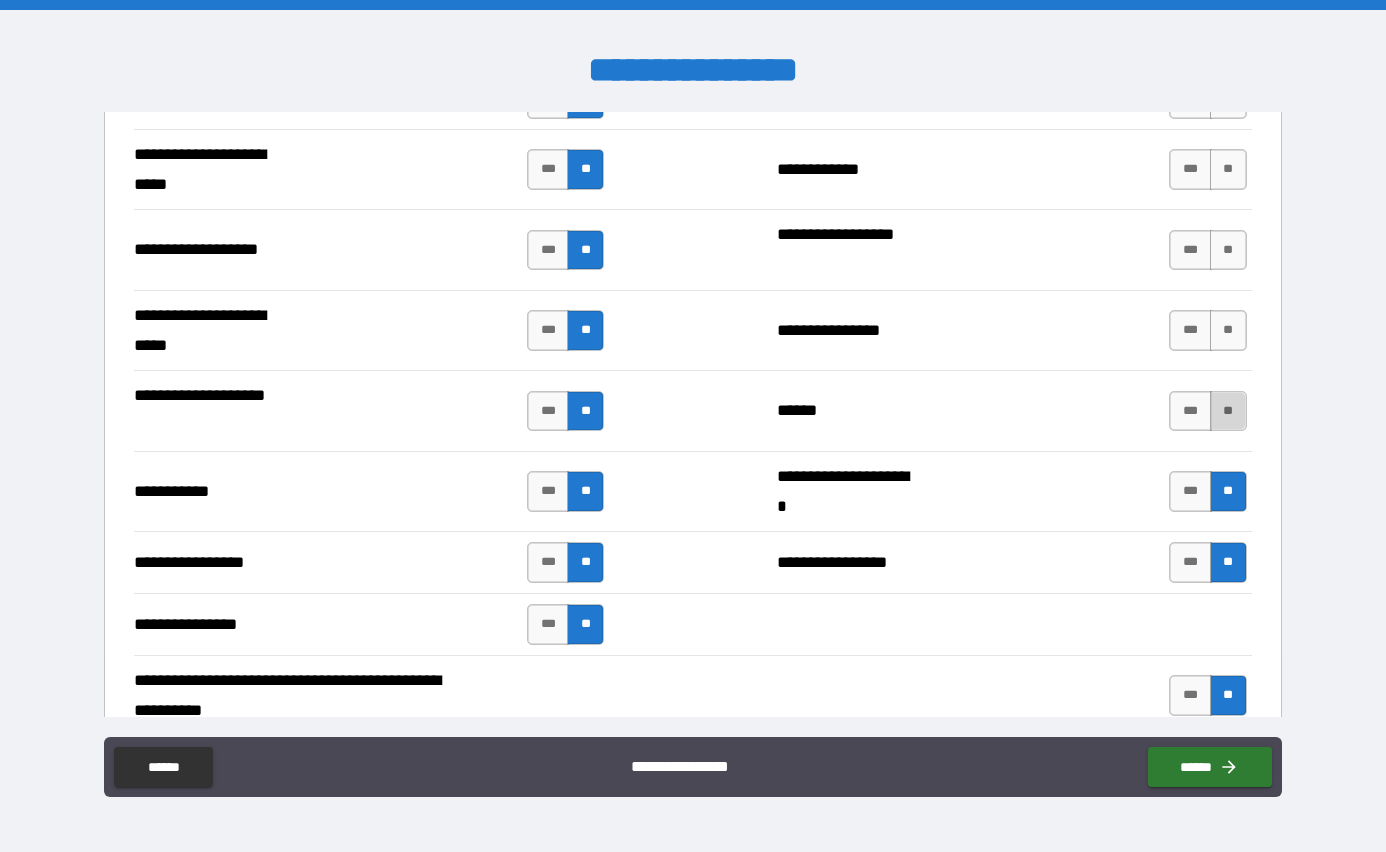 click on "**" at bounding box center [1228, 411] 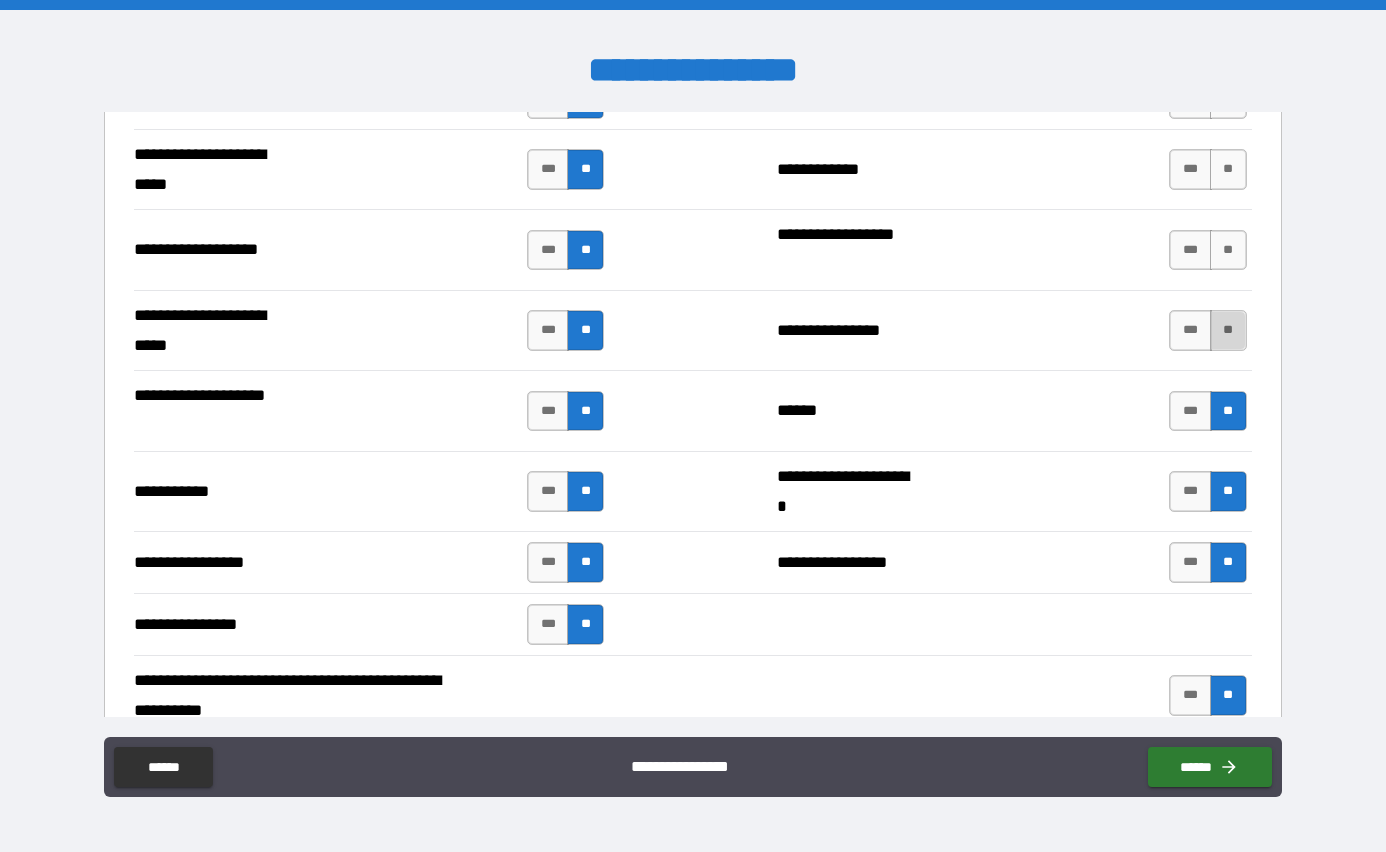 click on "**" at bounding box center [1228, 330] 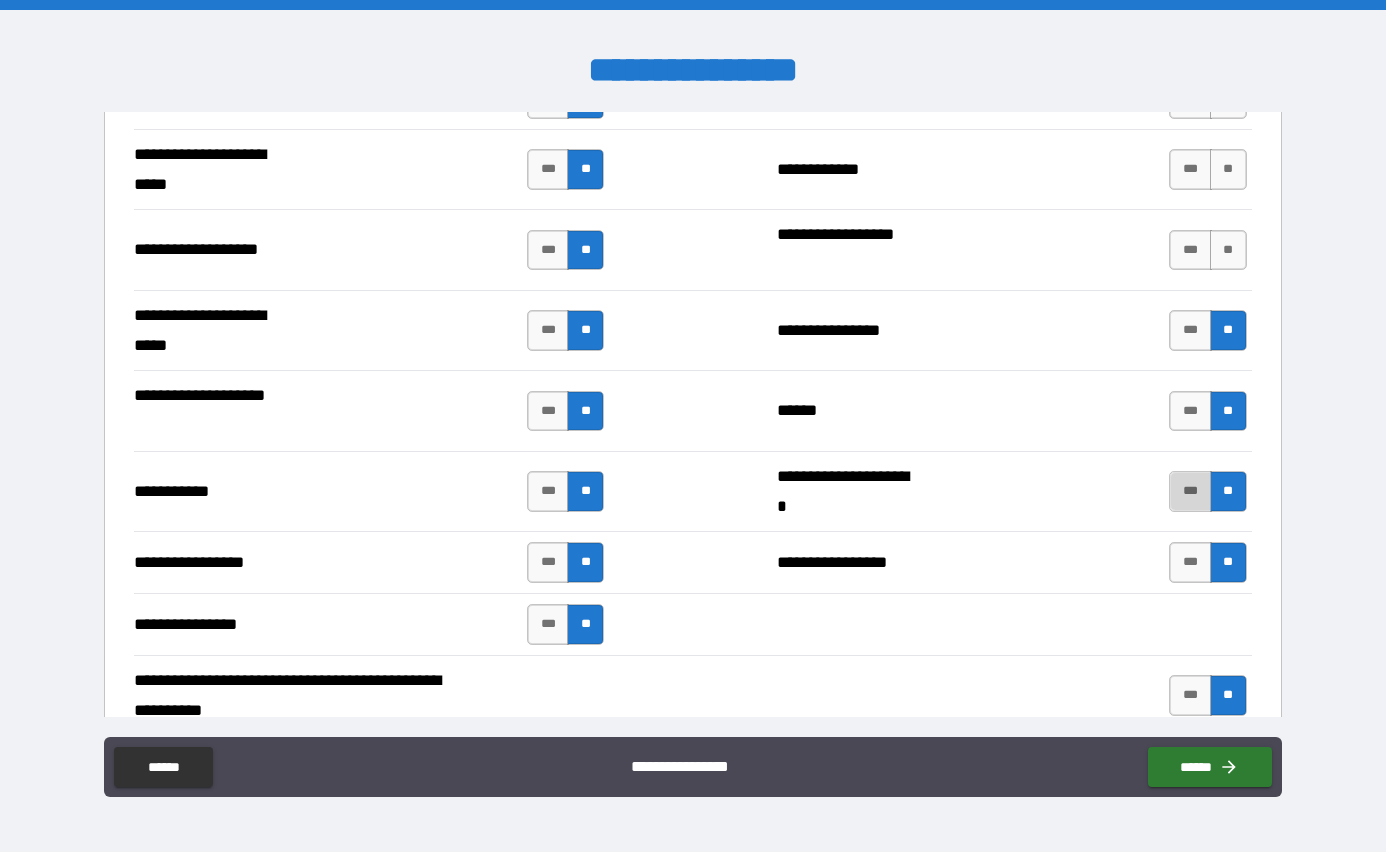 click on "***" at bounding box center [1190, 491] 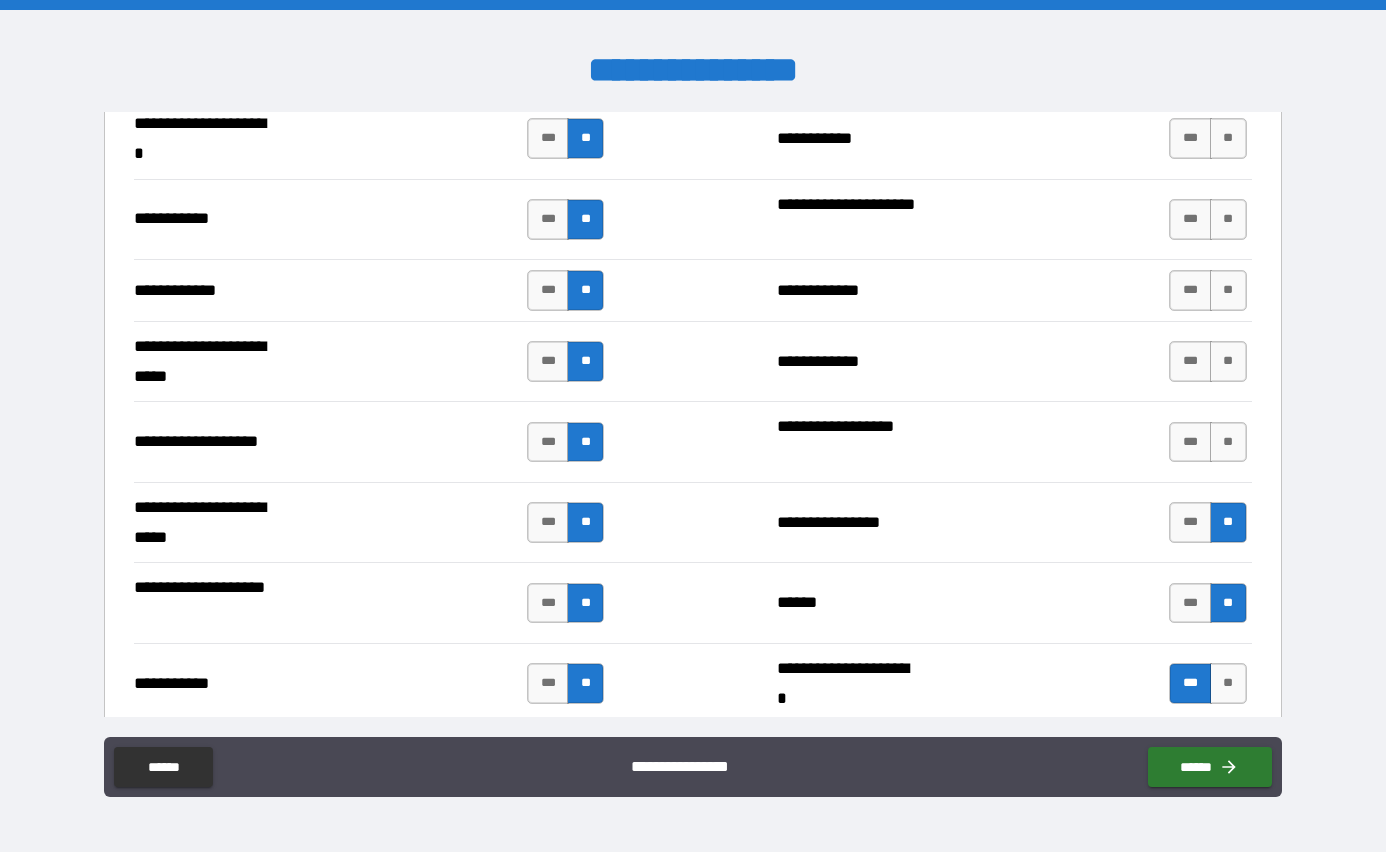 scroll, scrollTop: 4026, scrollLeft: 0, axis: vertical 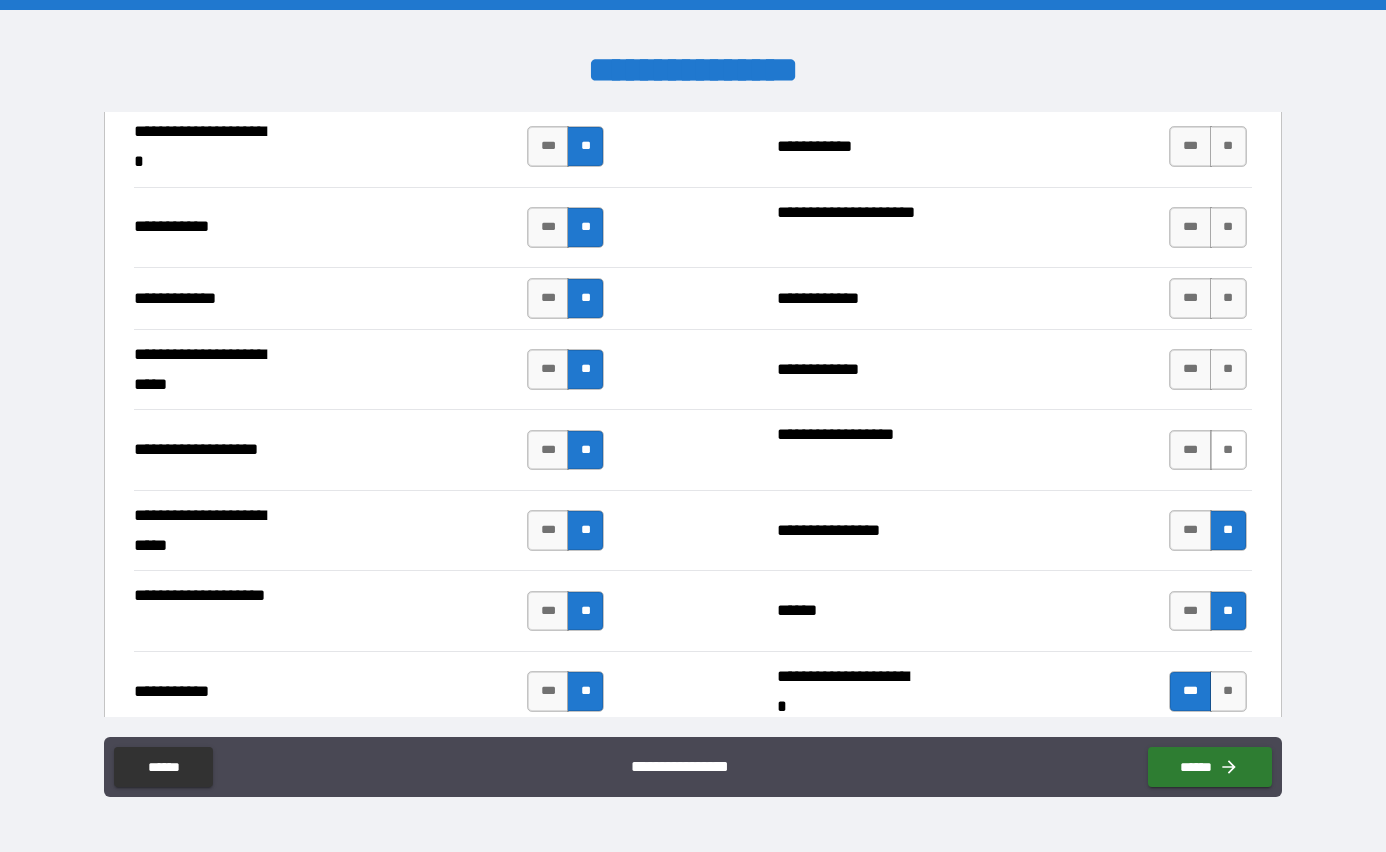 click on "**" at bounding box center (1228, 450) 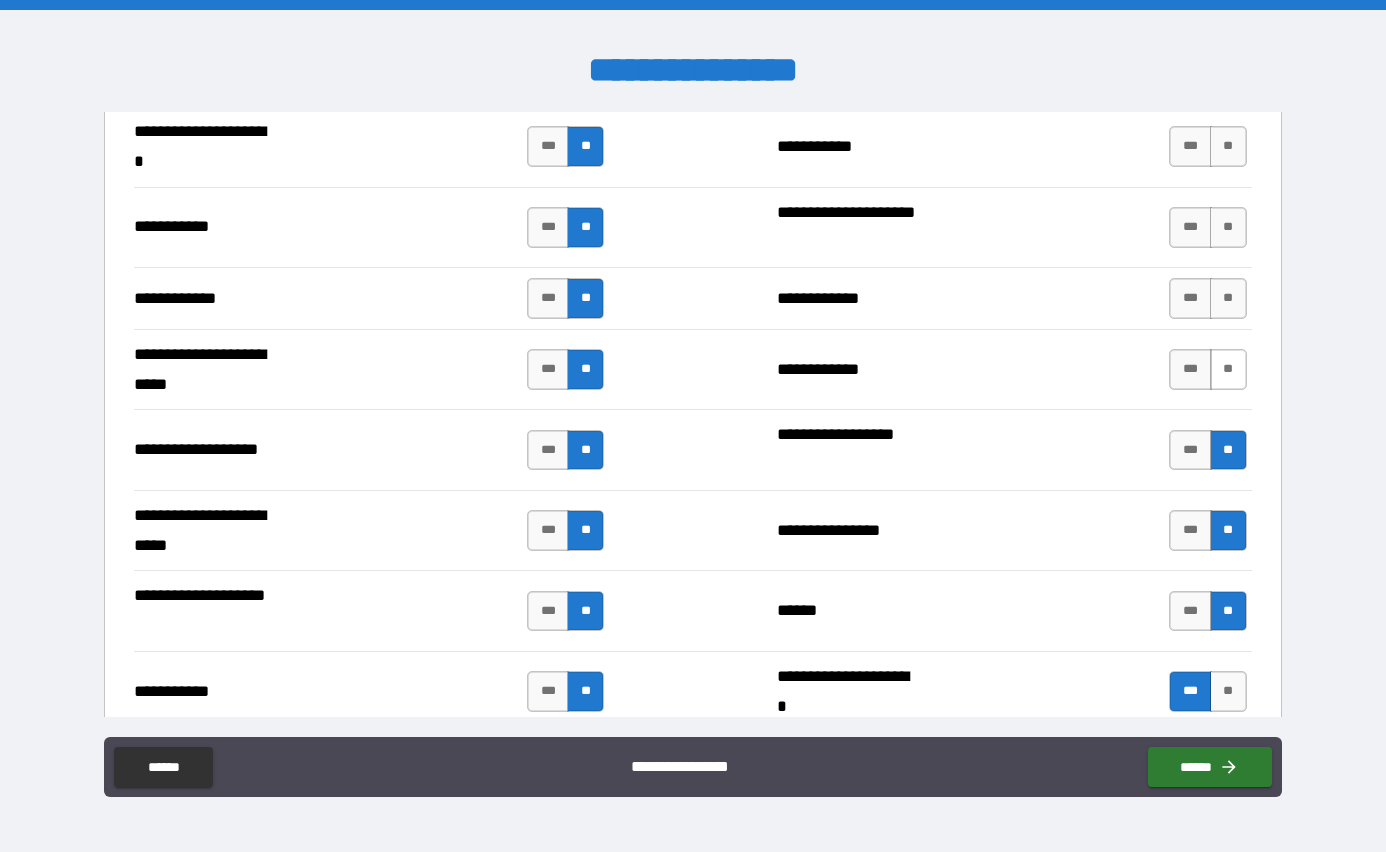 click on "**" at bounding box center (1228, 369) 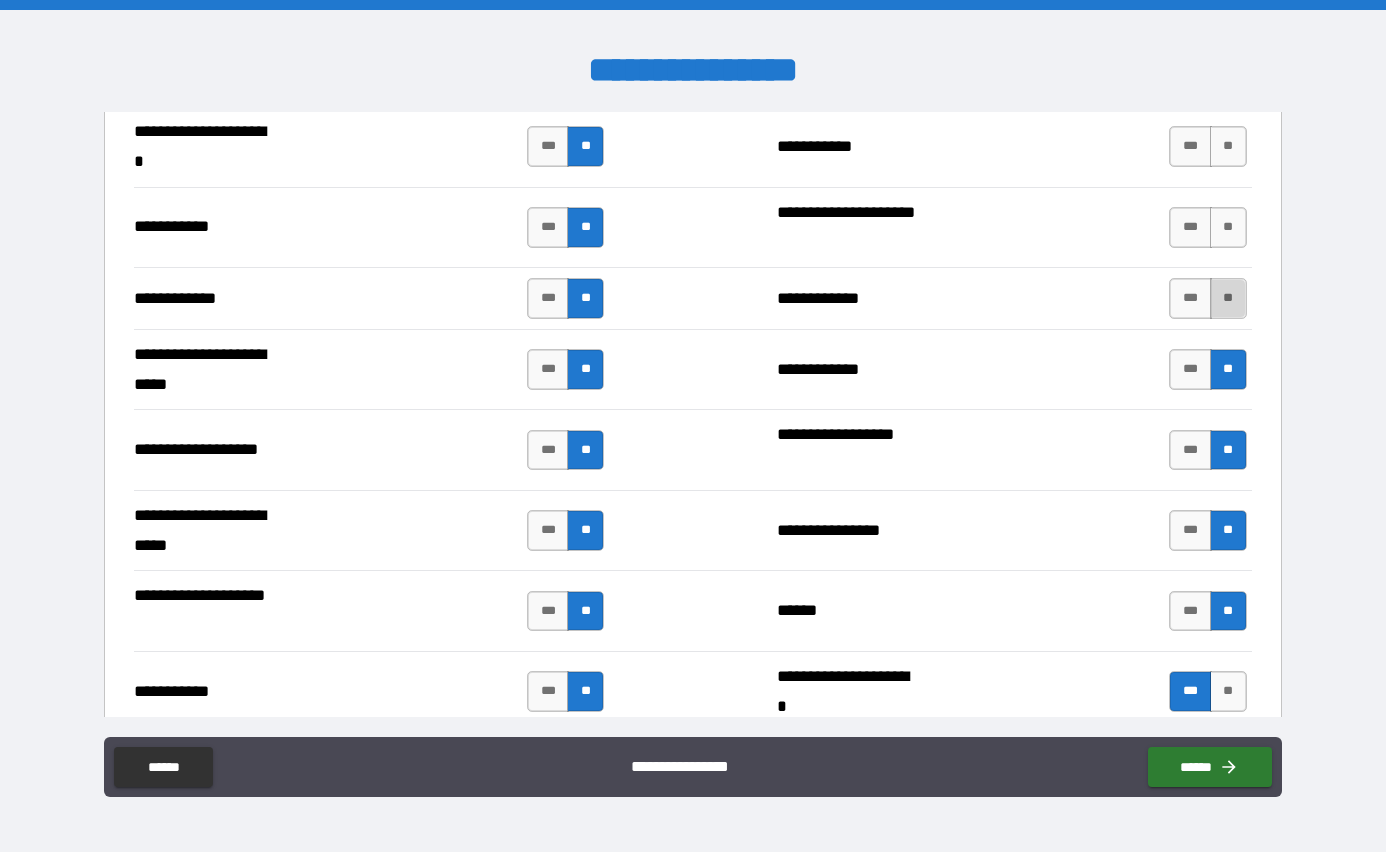 click on "**" at bounding box center (1228, 298) 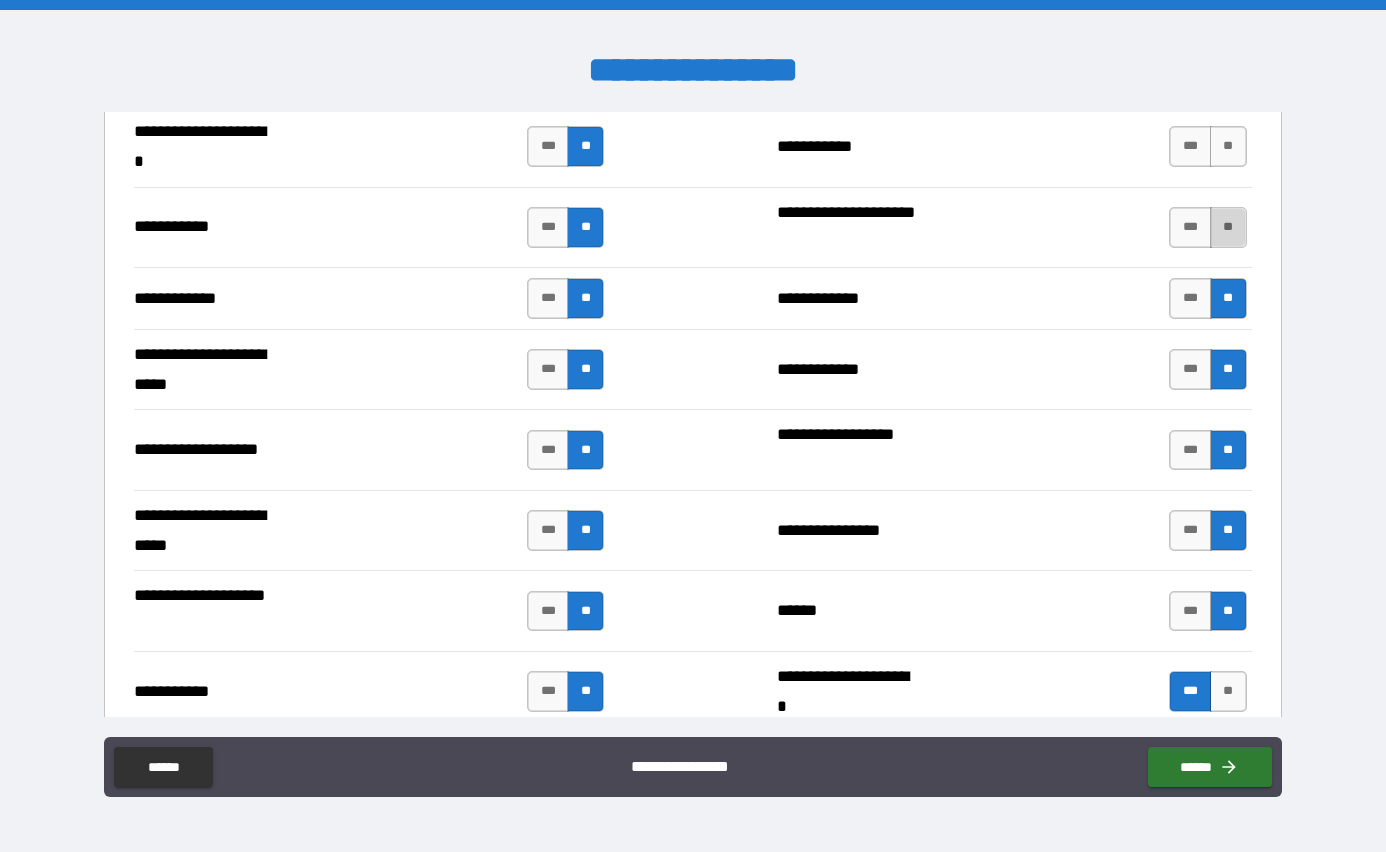 click on "**" at bounding box center (1228, 227) 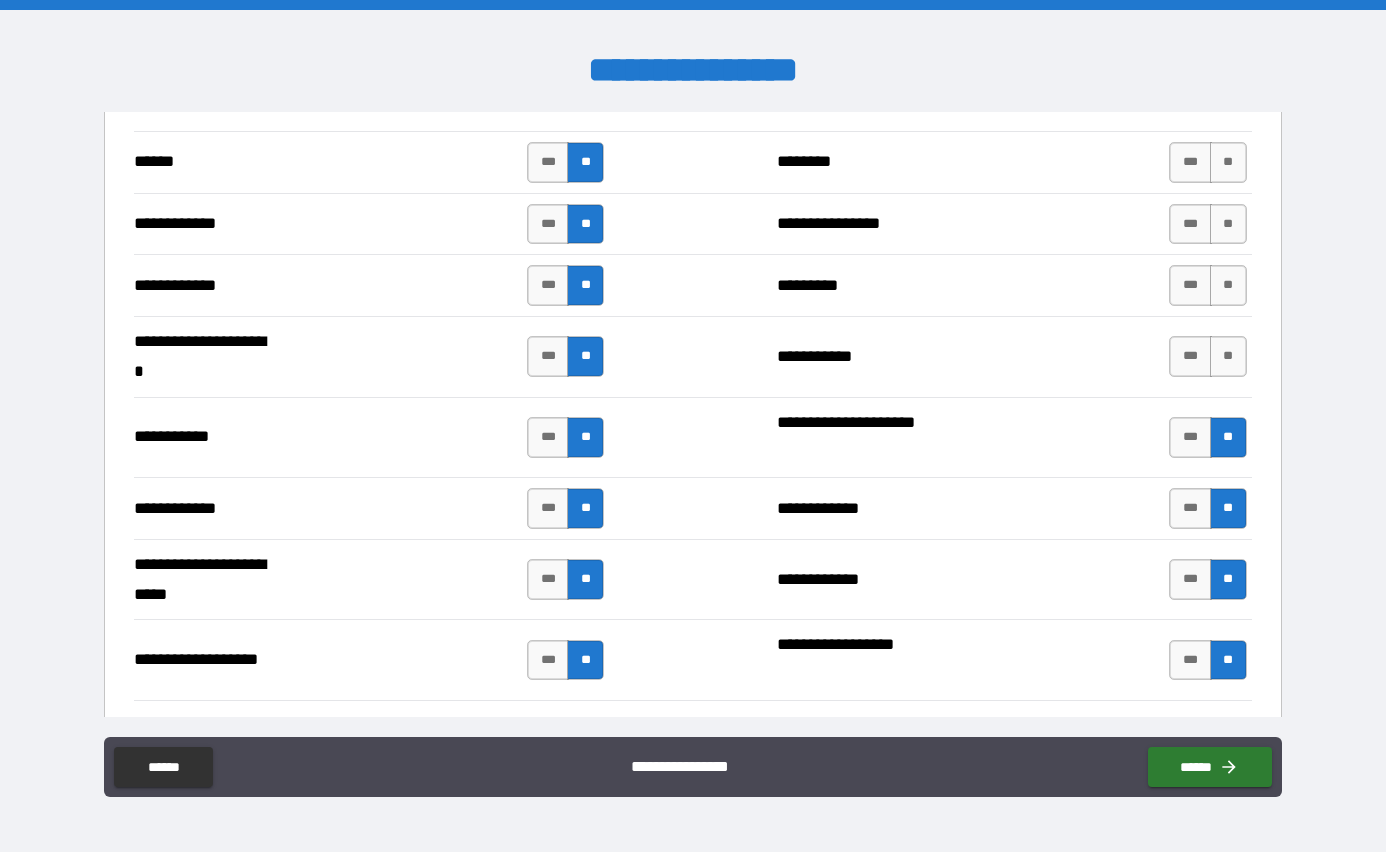 scroll, scrollTop: 3814, scrollLeft: 0, axis: vertical 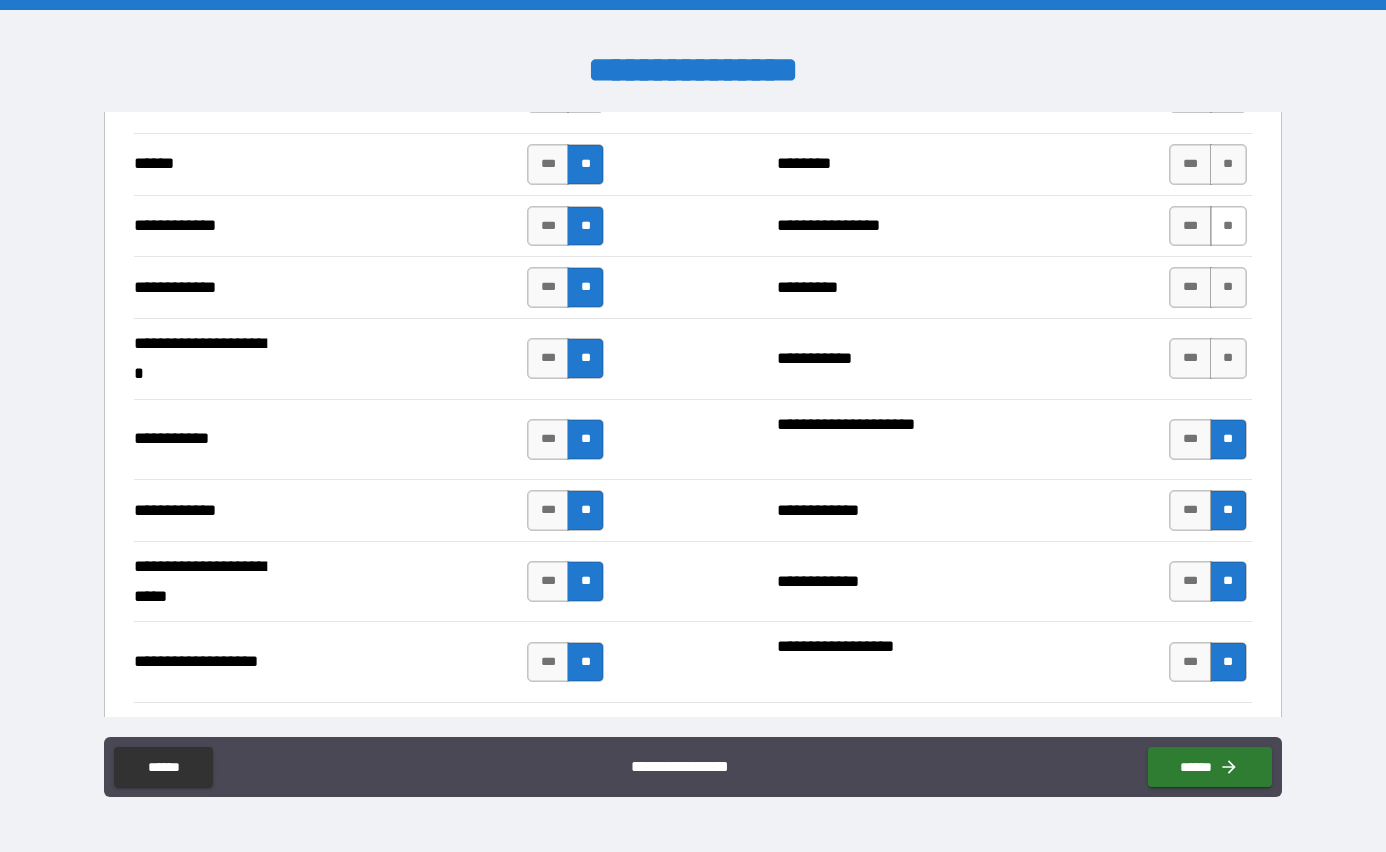 click on "**" at bounding box center (1228, 226) 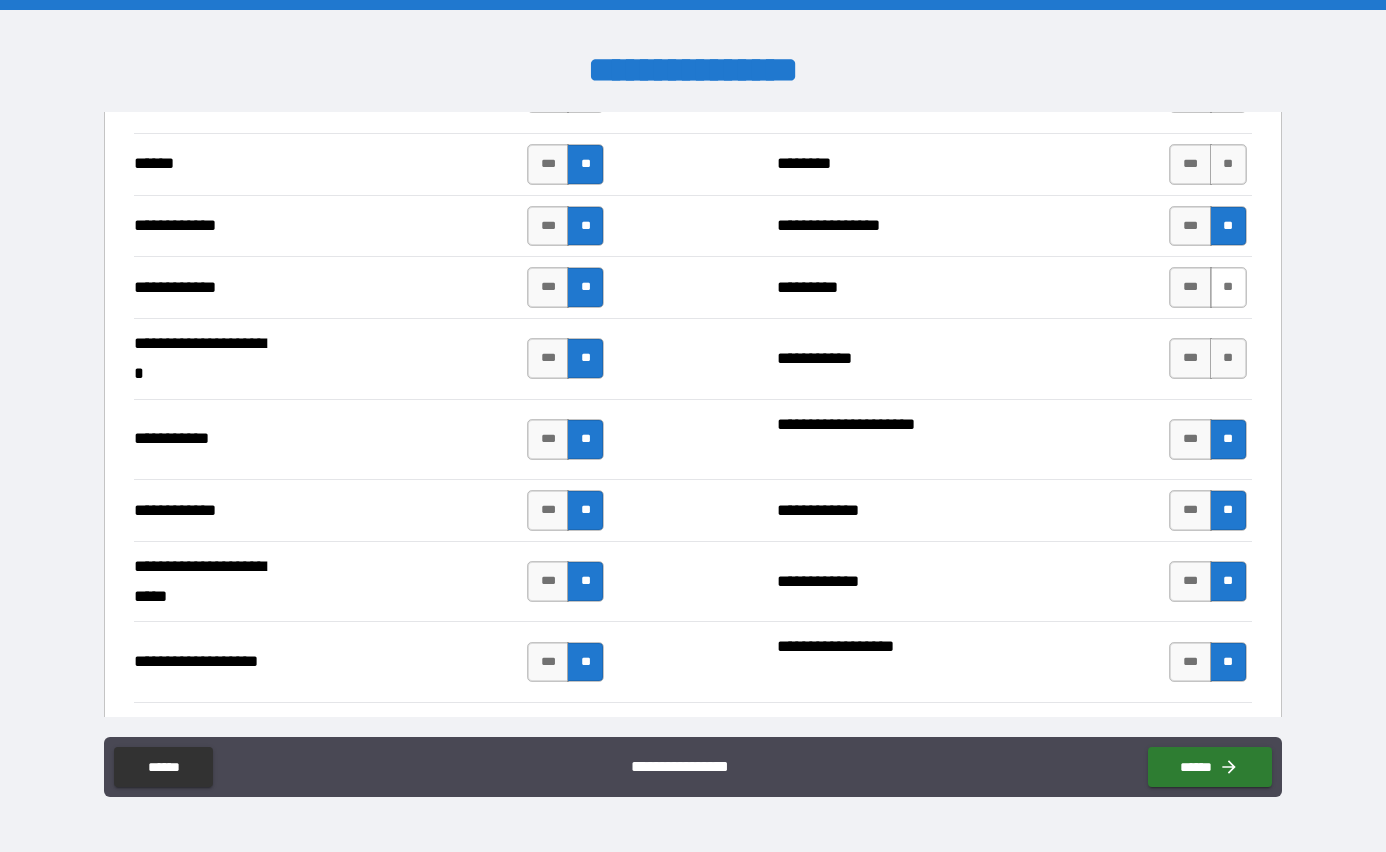 click on "**" at bounding box center (1228, 287) 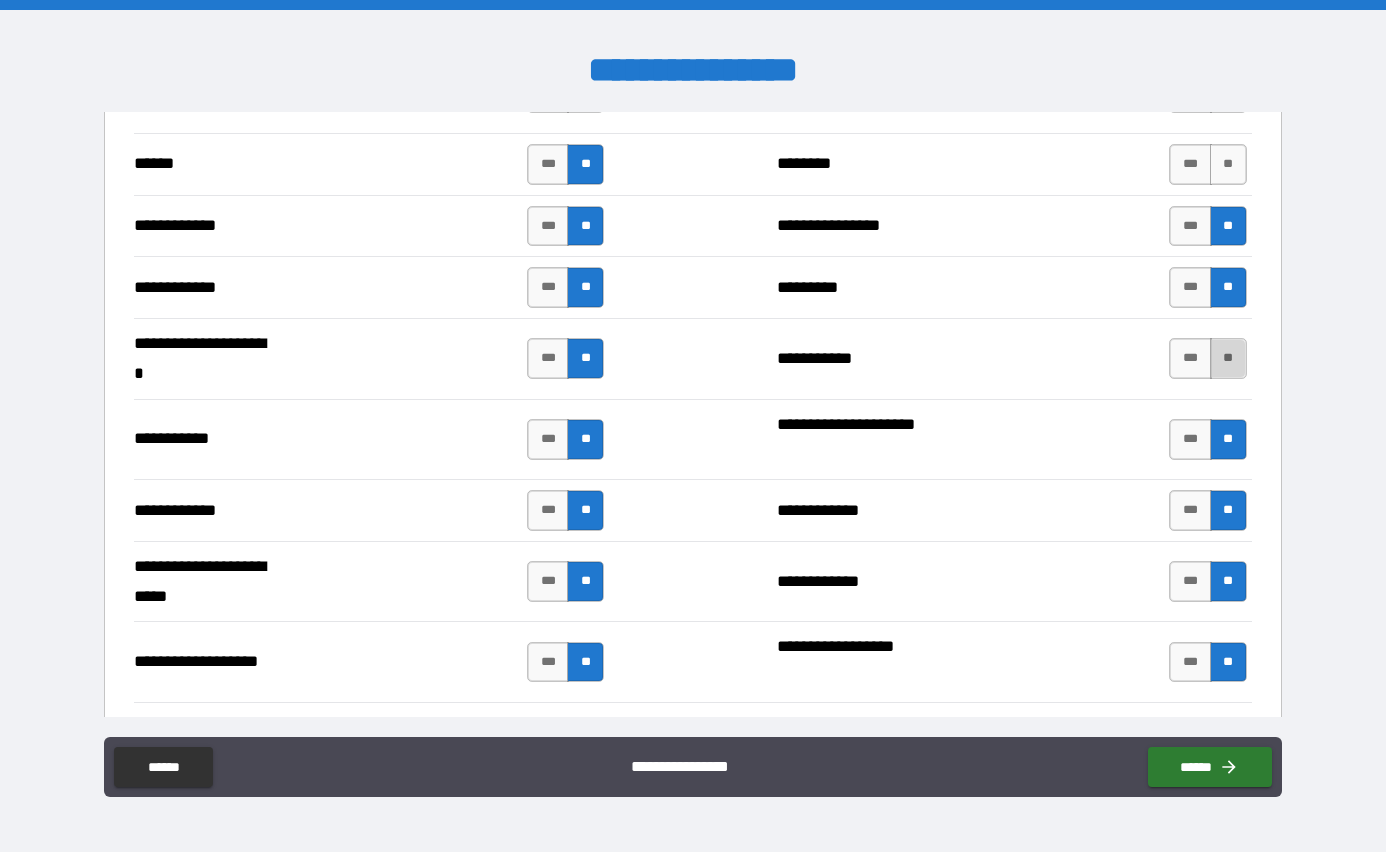click on "**" at bounding box center [1228, 358] 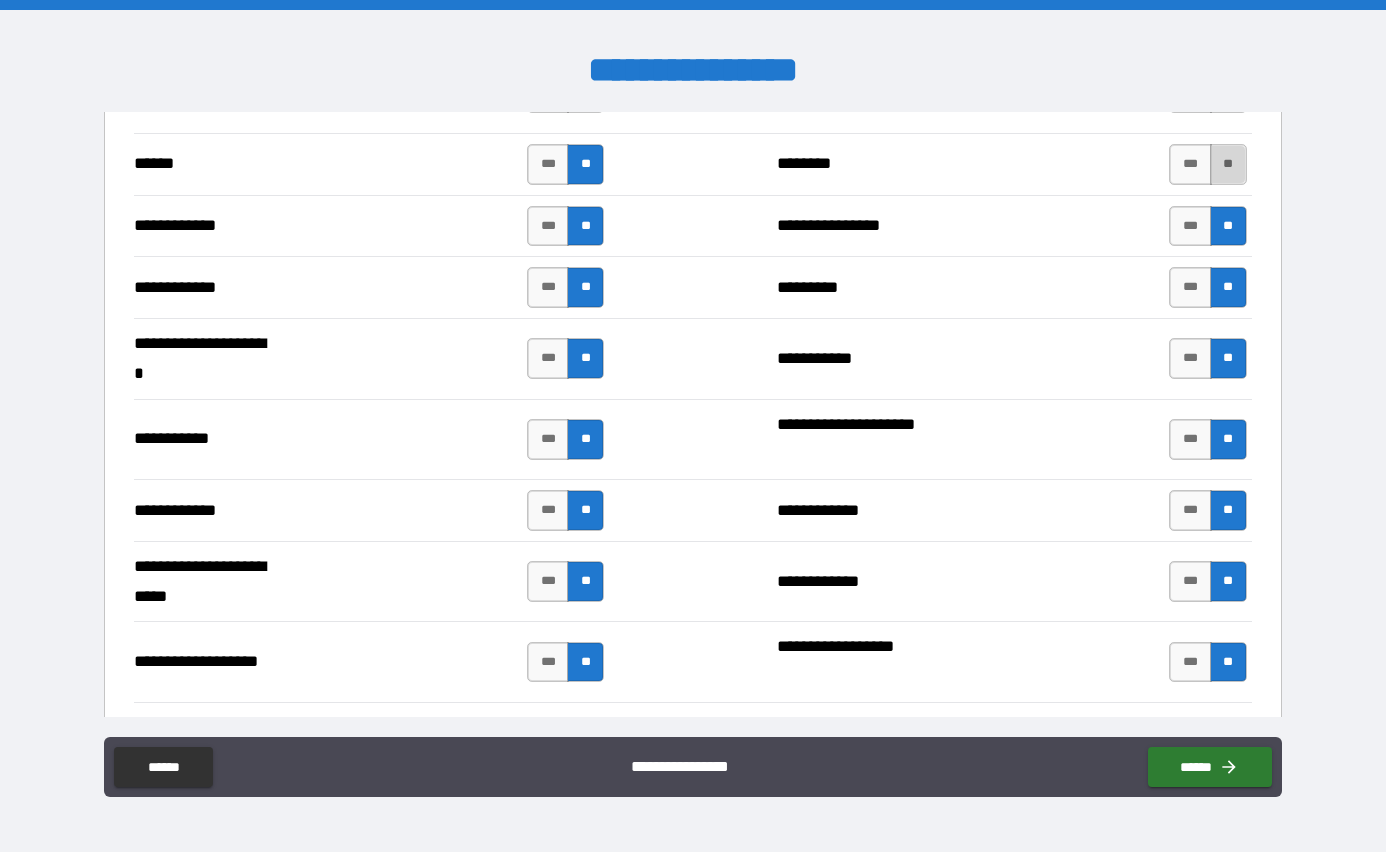 click on "**" at bounding box center (1228, 164) 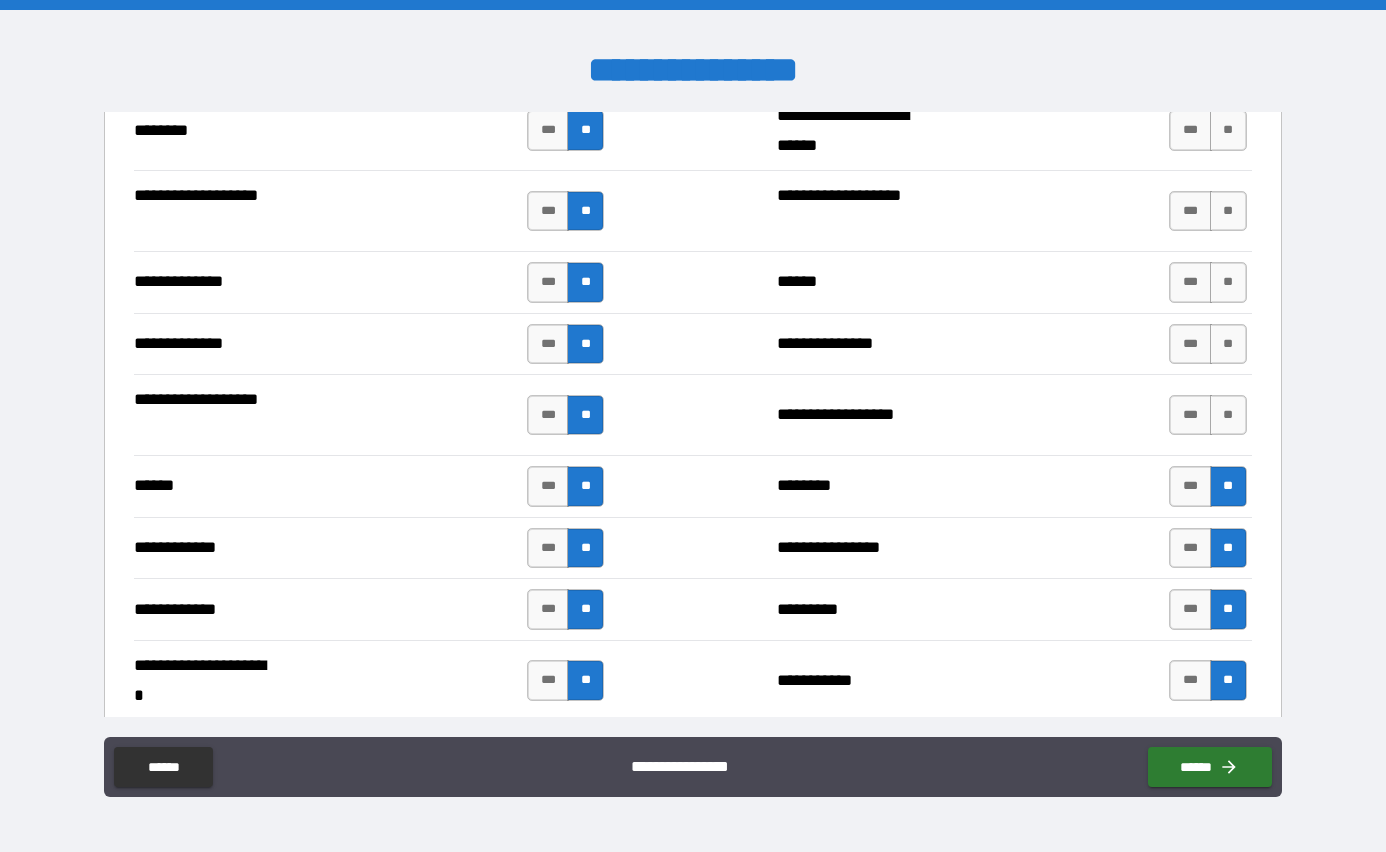 scroll, scrollTop: 3473, scrollLeft: 0, axis: vertical 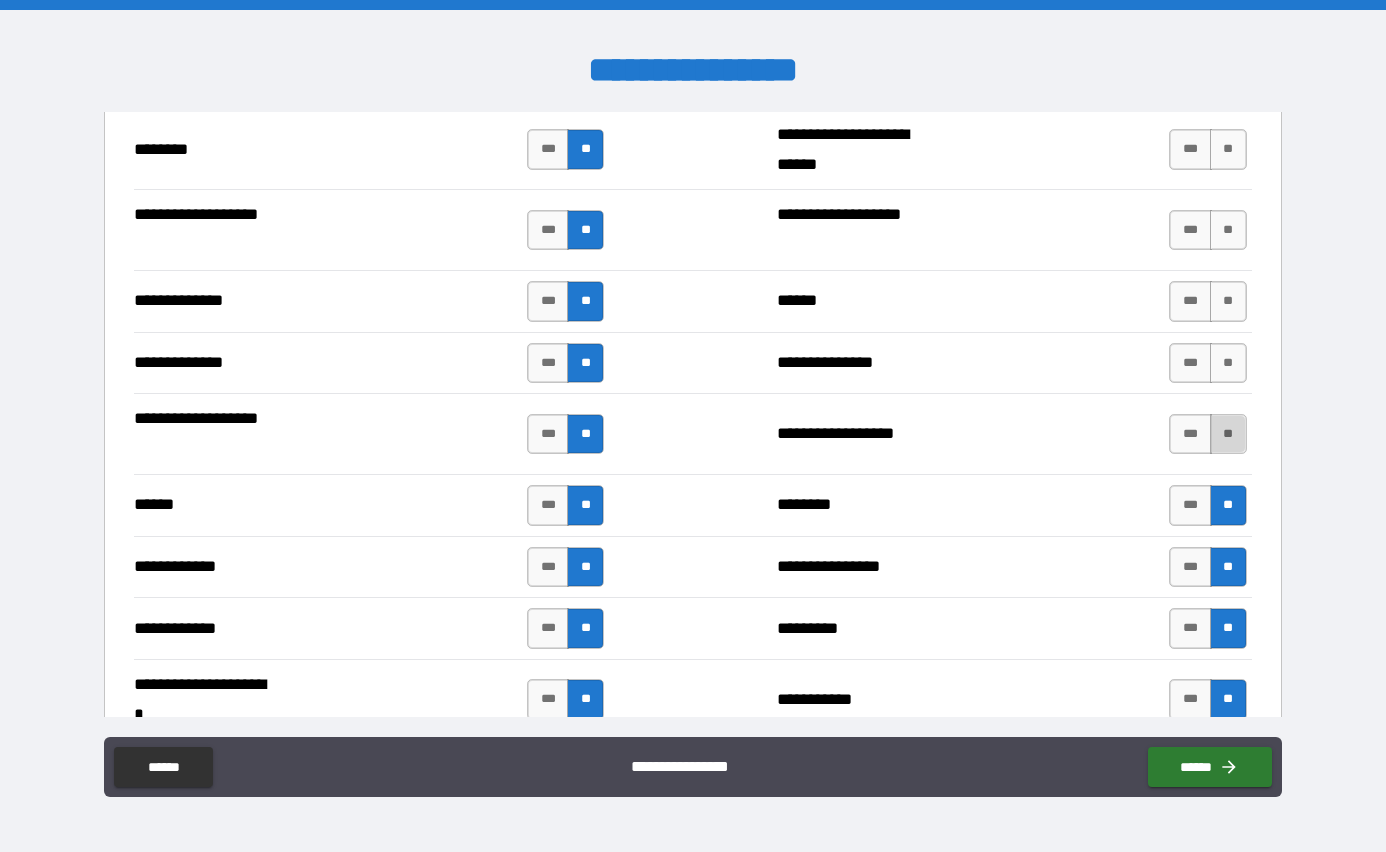 click on "**" at bounding box center [1228, 434] 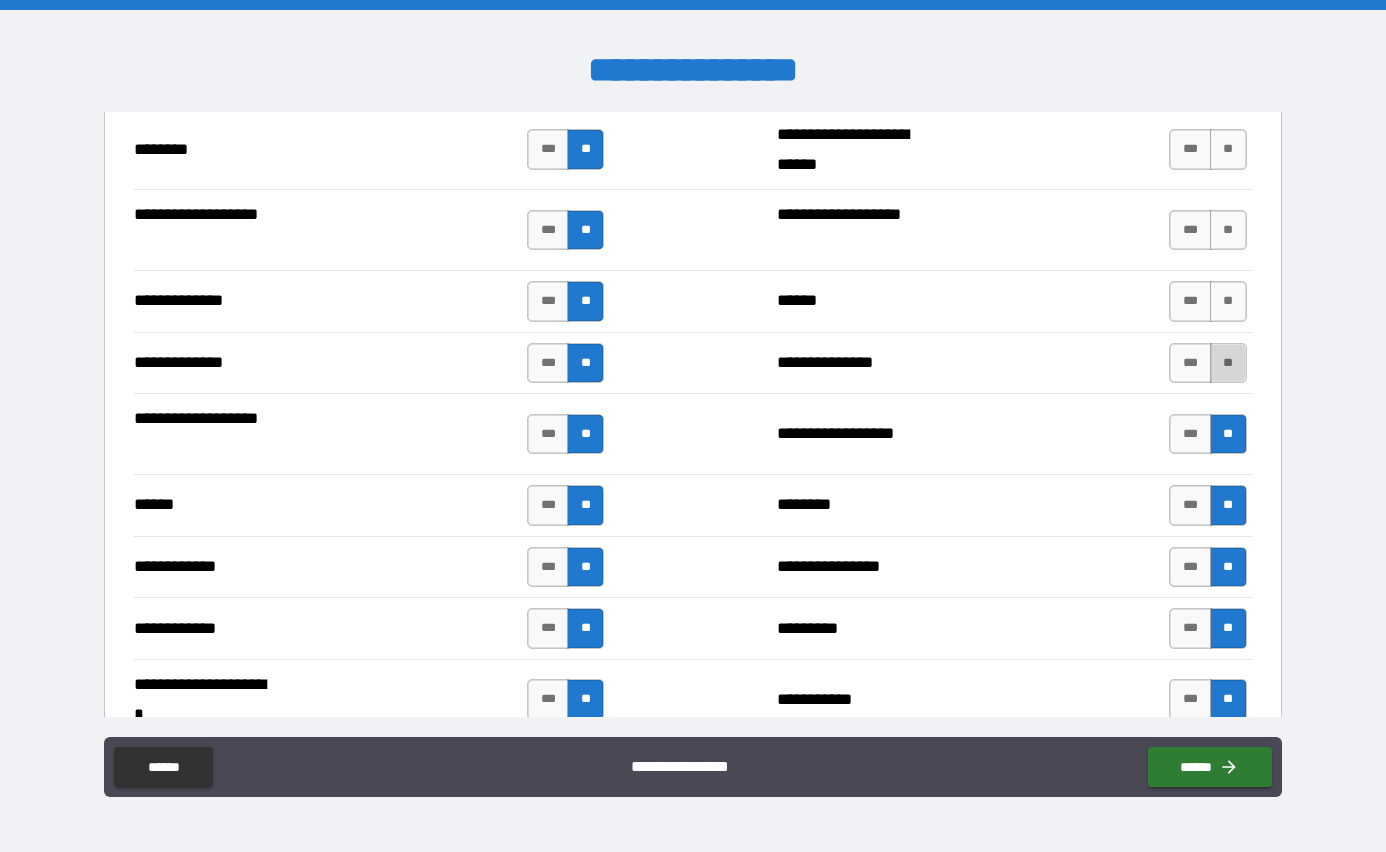 click on "**" at bounding box center (1228, 363) 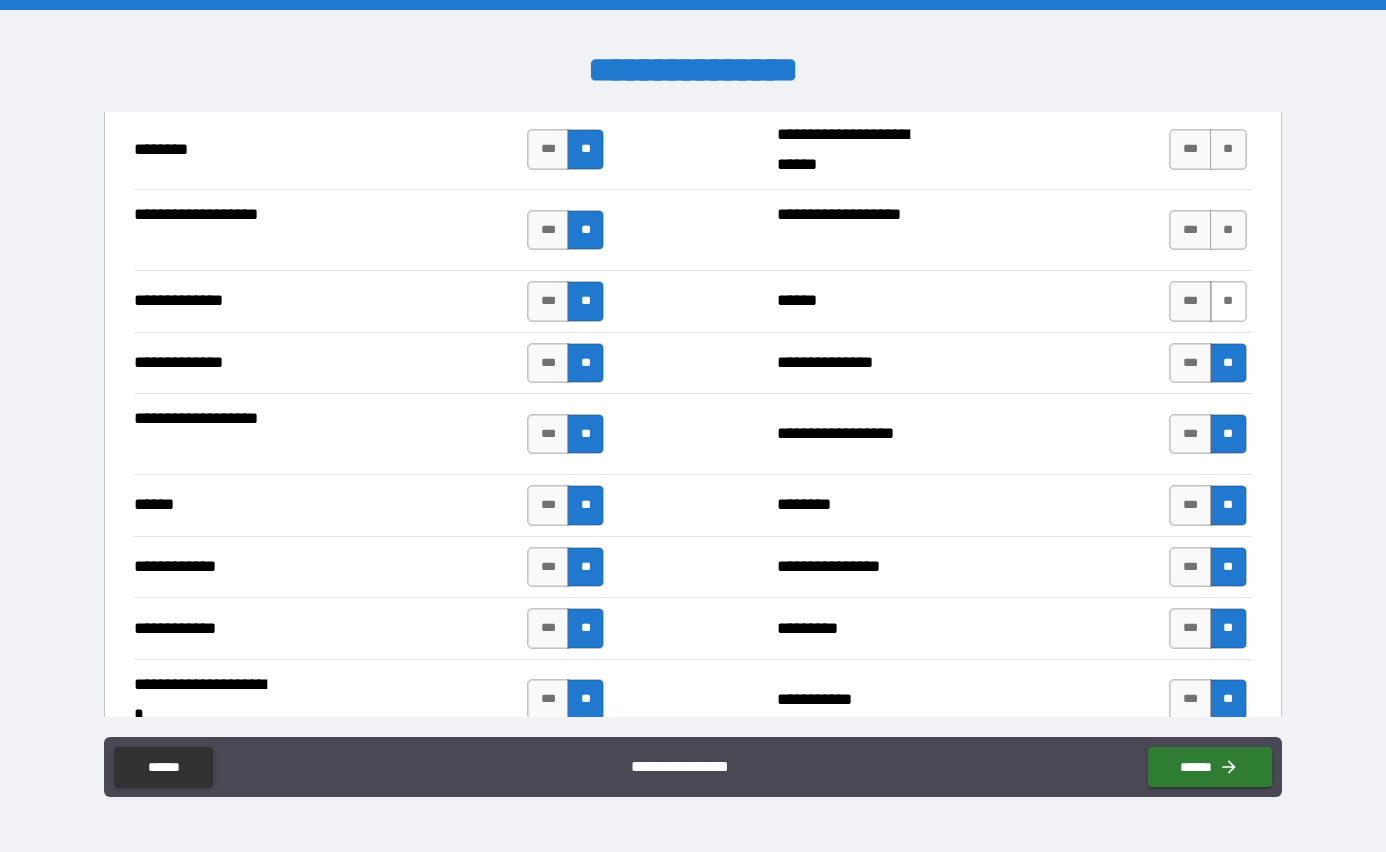 click on "**" at bounding box center (1228, 301) 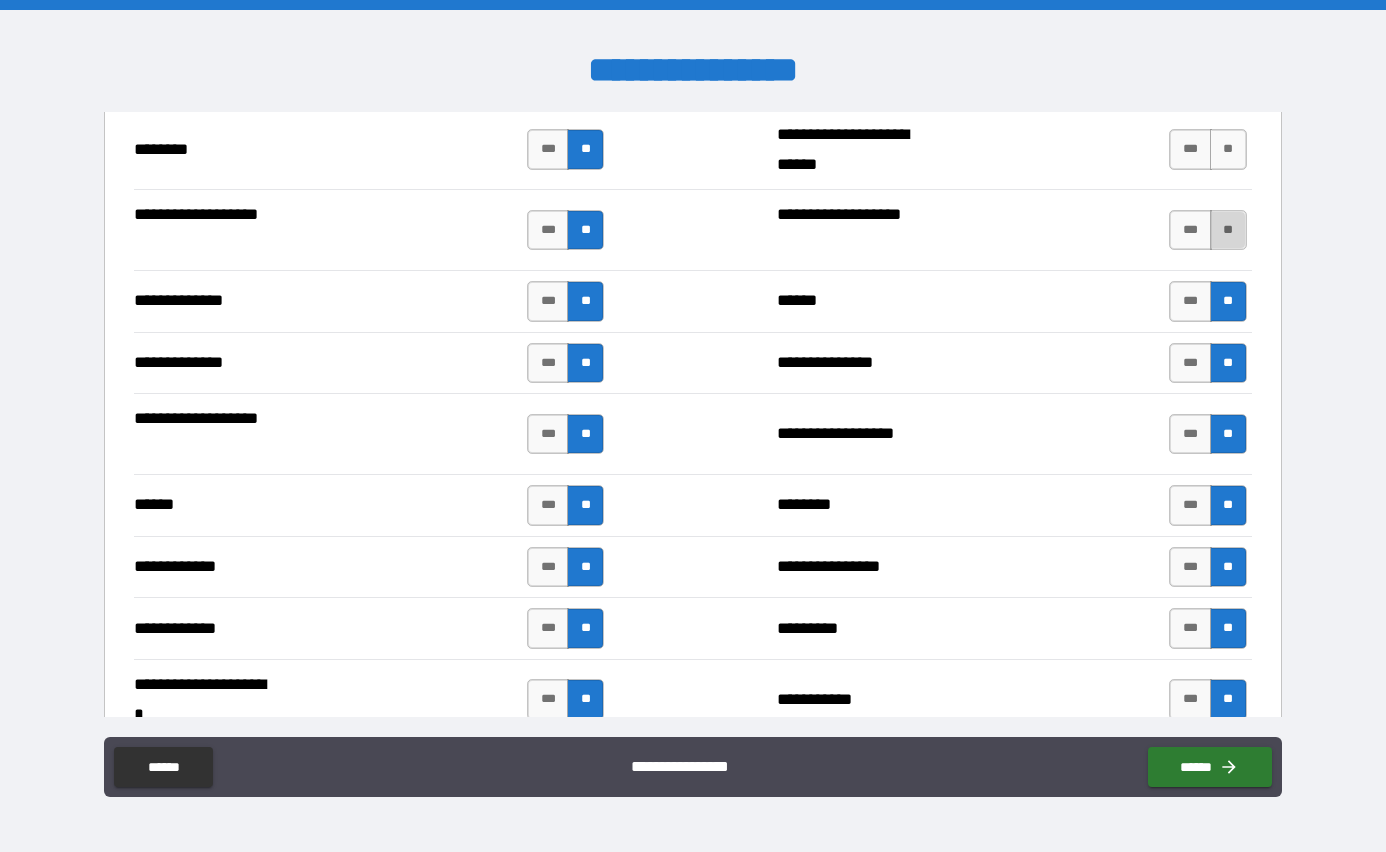 click on "**" at bounding box center (1228, 230) 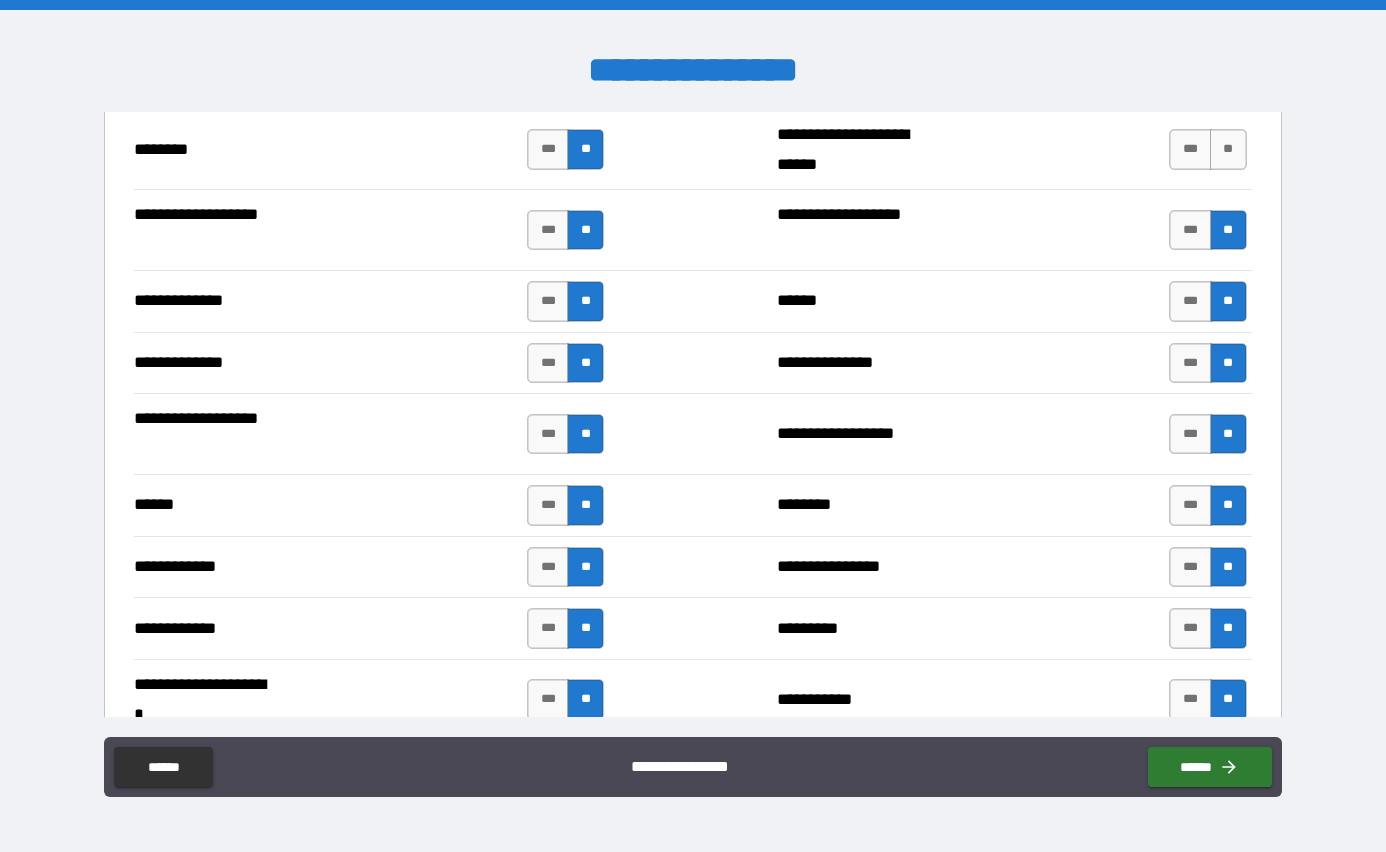 click on "*** **" at bounding box center [1207, 149] 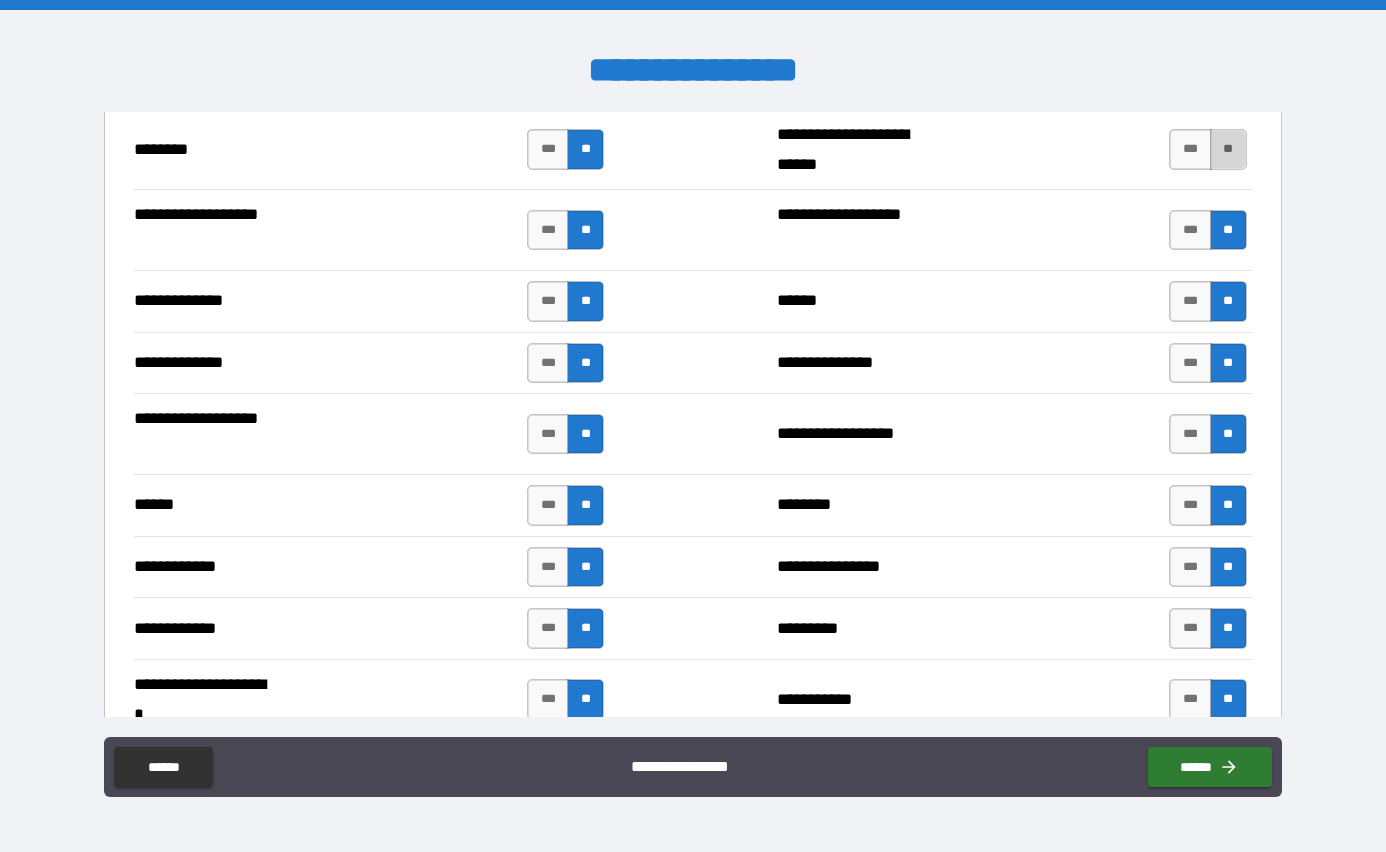 click on "**" at bounding box center (1228, 149) 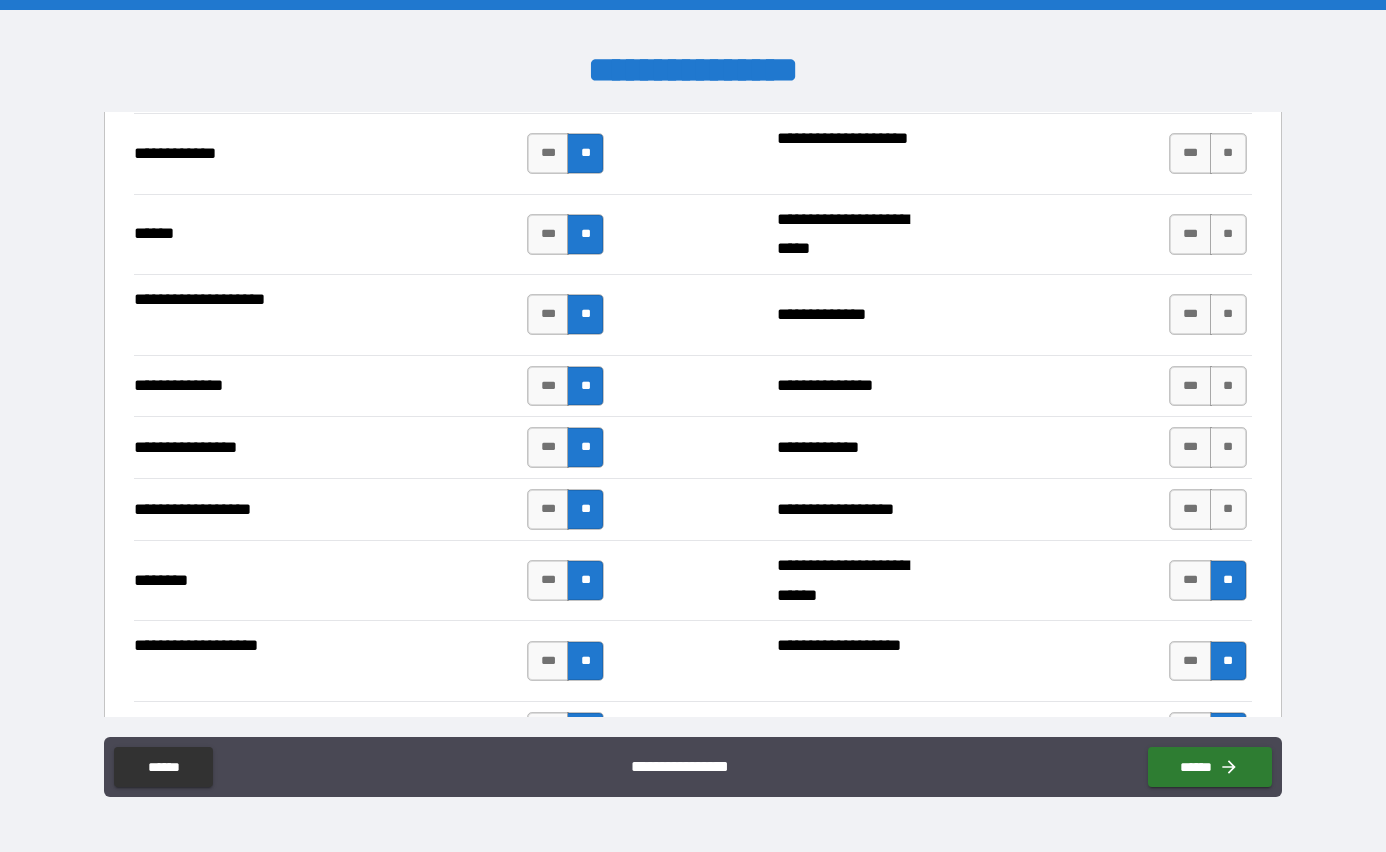 scroll, scrollTop: 3034, scrollLeft: 0, axis: vertical 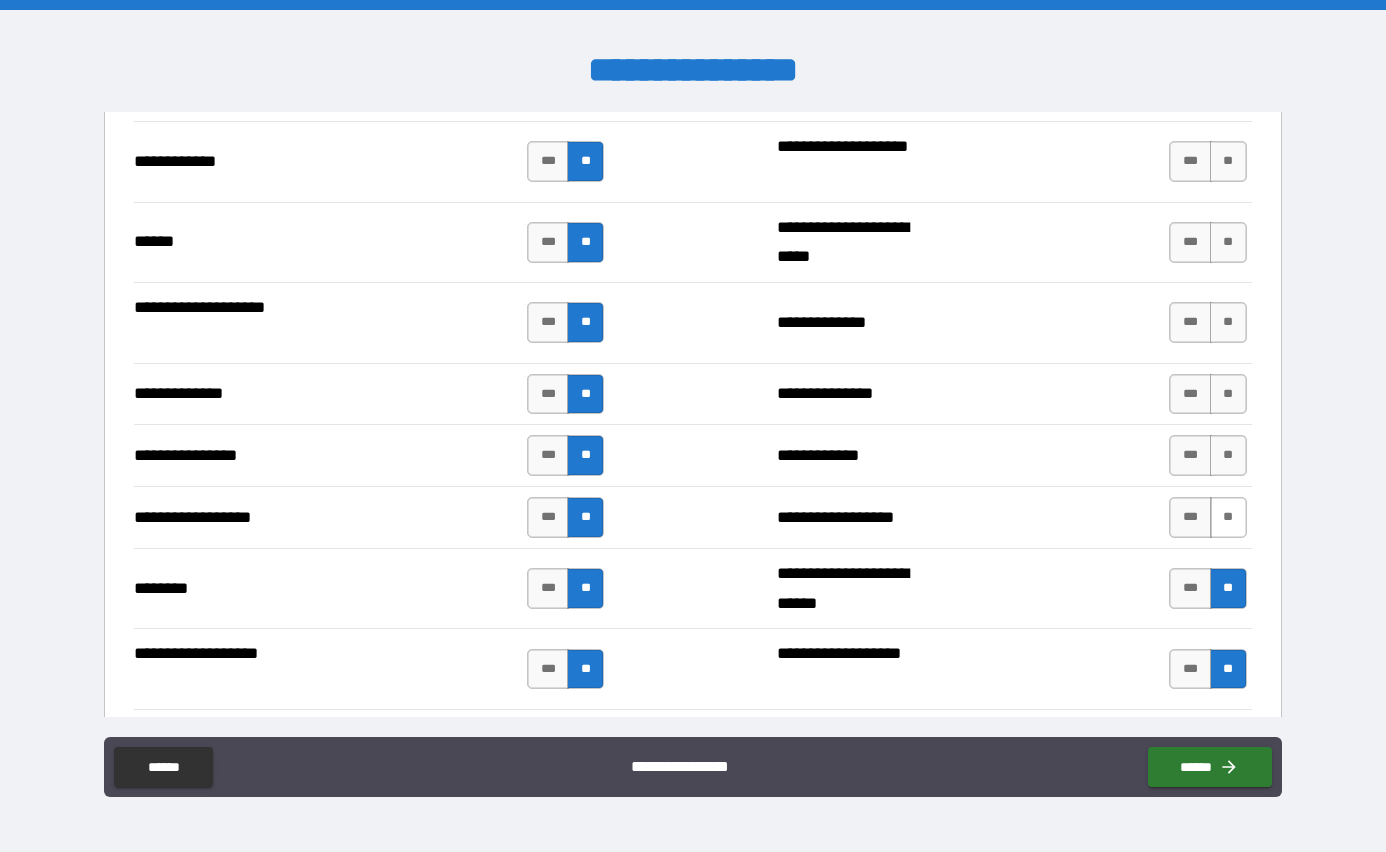 click on "**" at bounding box center (1228, 517) 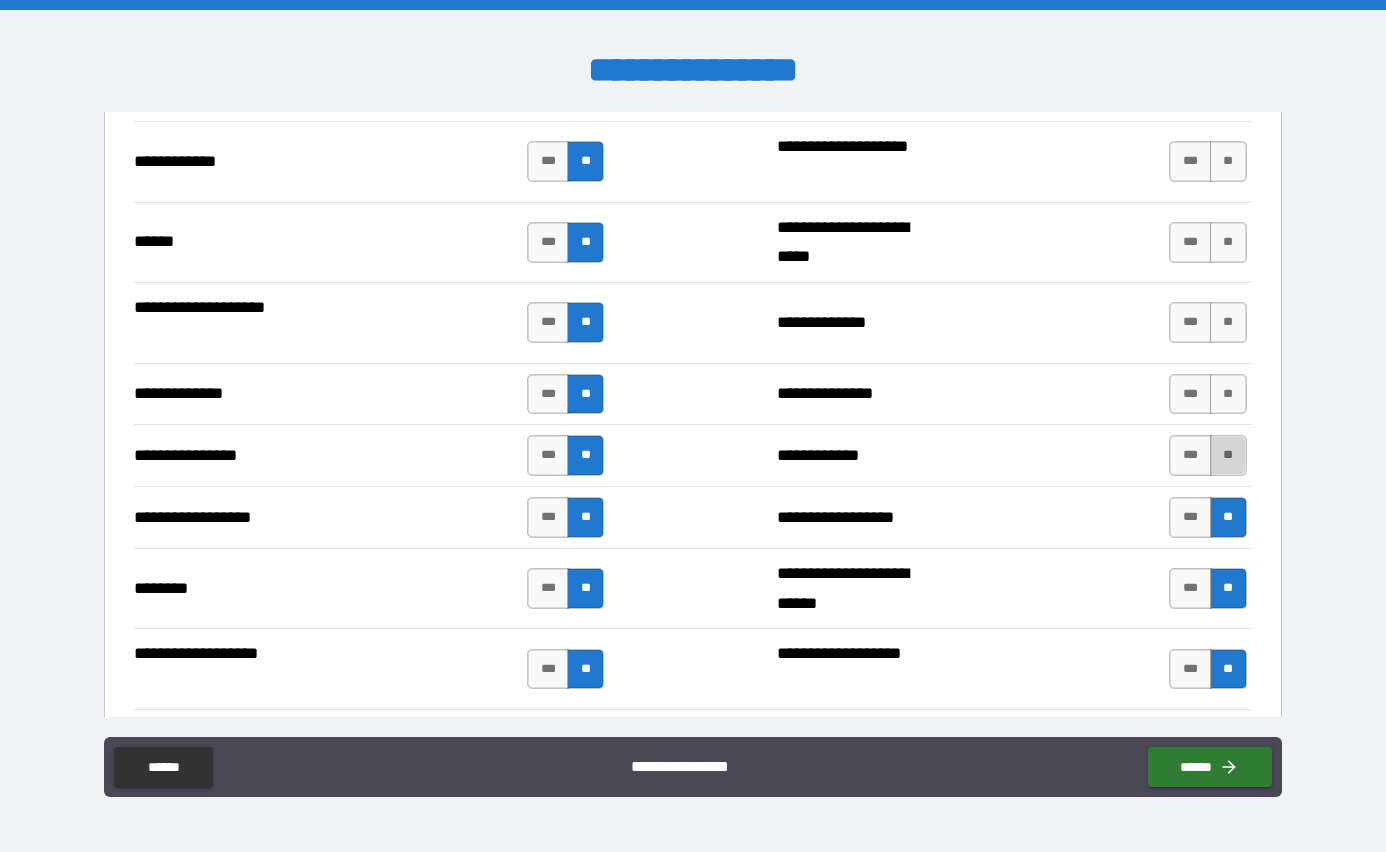 click on "**" at bounding box center (1228, 455) 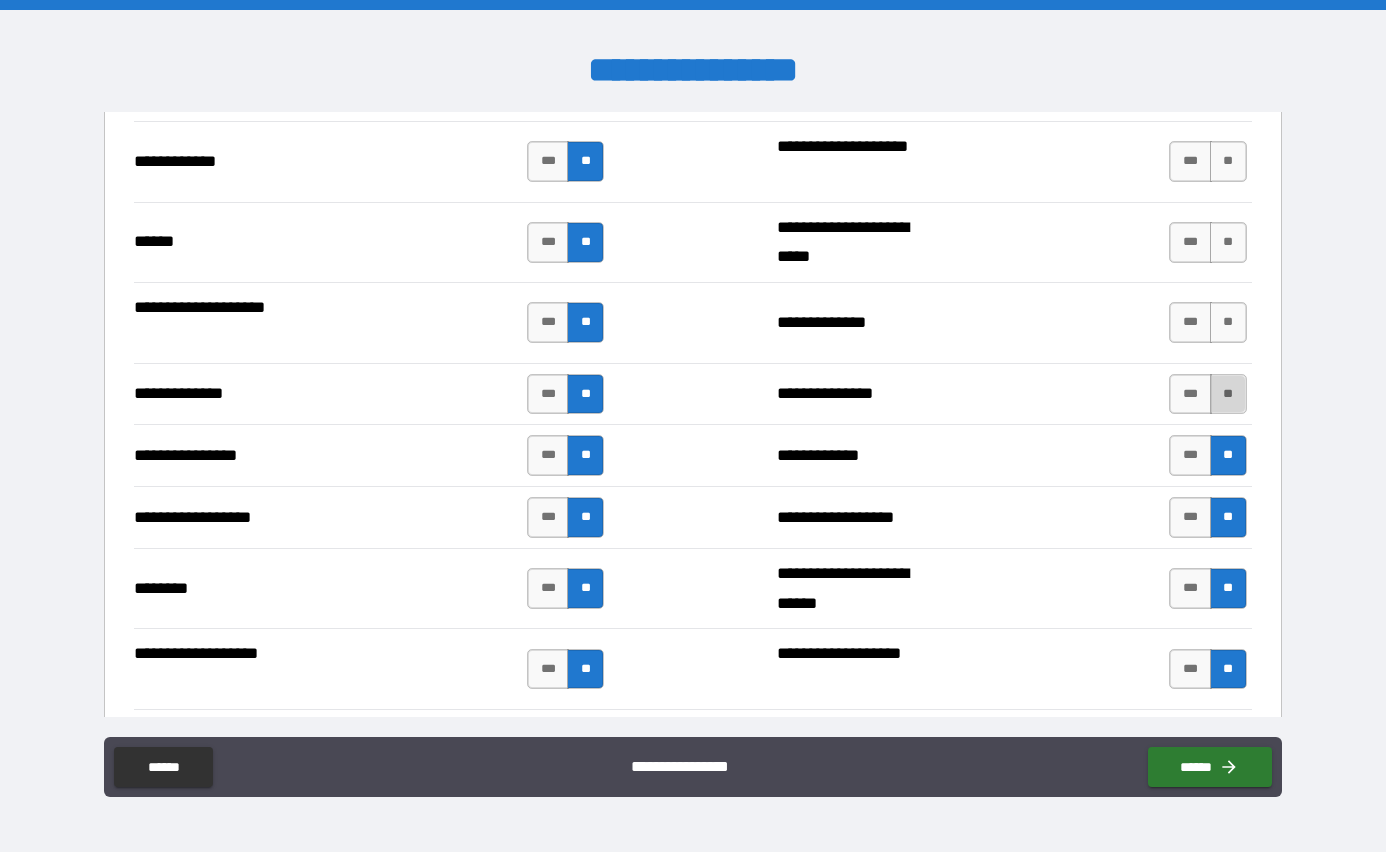 click on "**" at bounding box center [1228, 394] 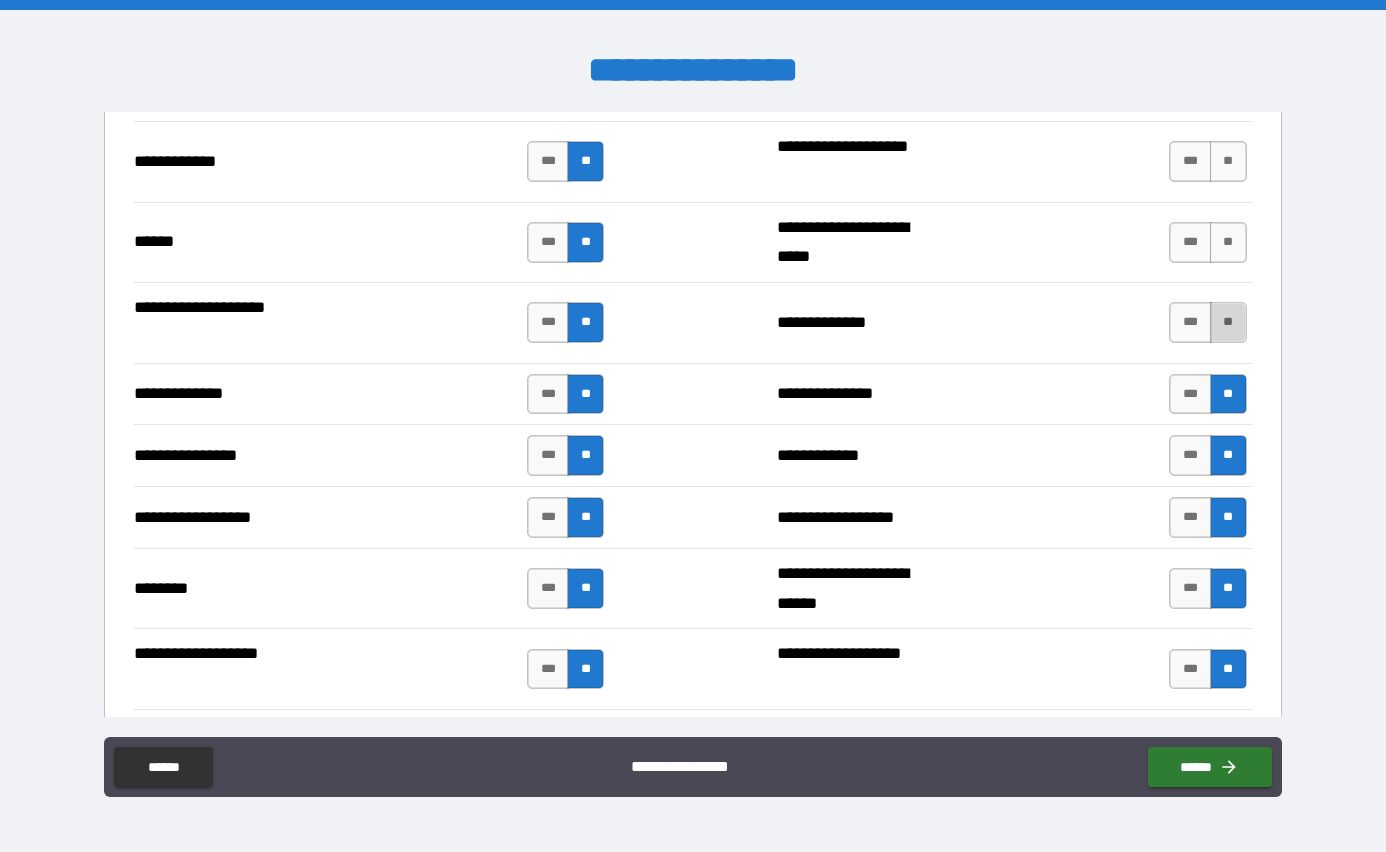 click on "**" at bounding box center [1228, 322] 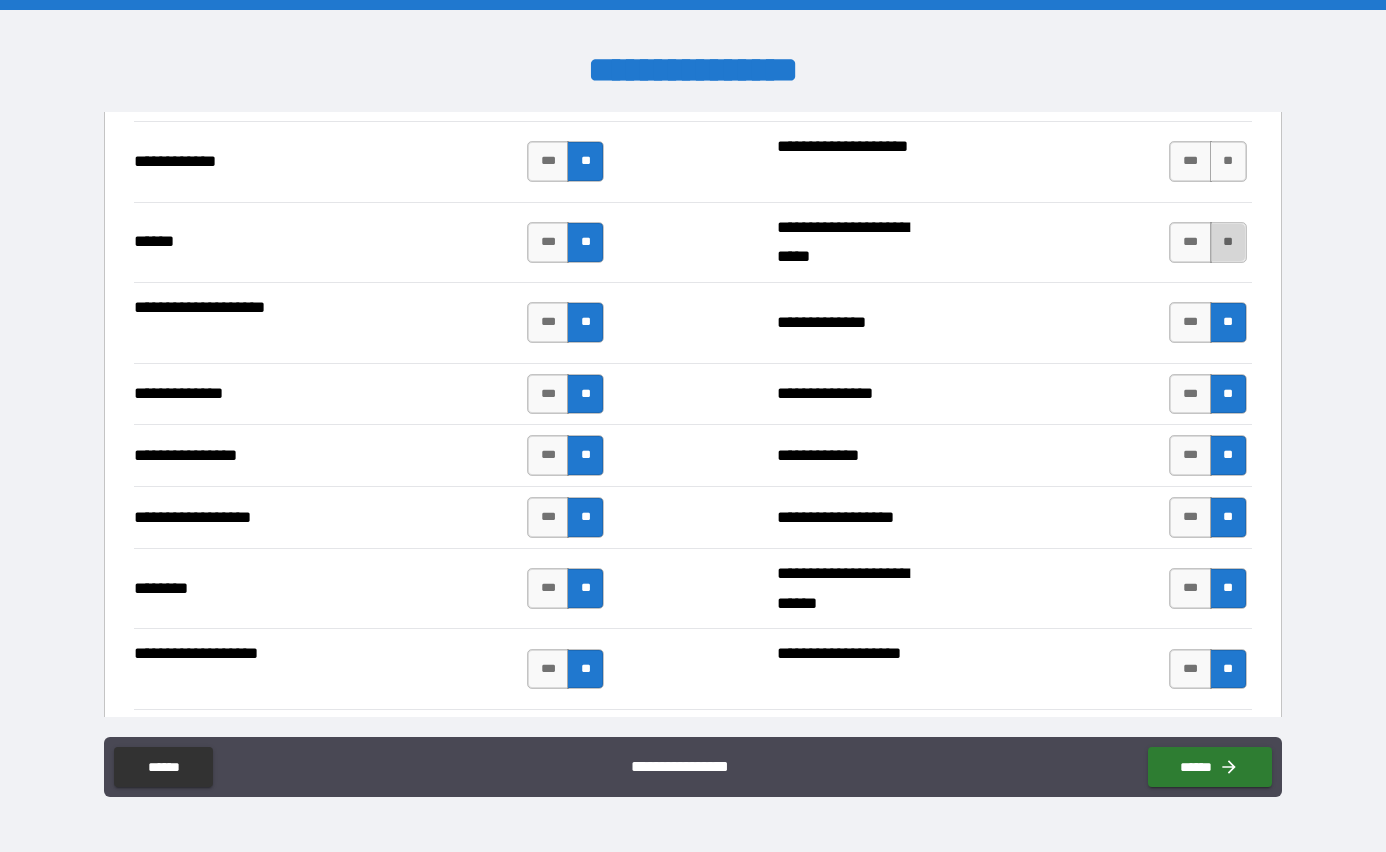 click on "**" at bounding box center [1228, 242] 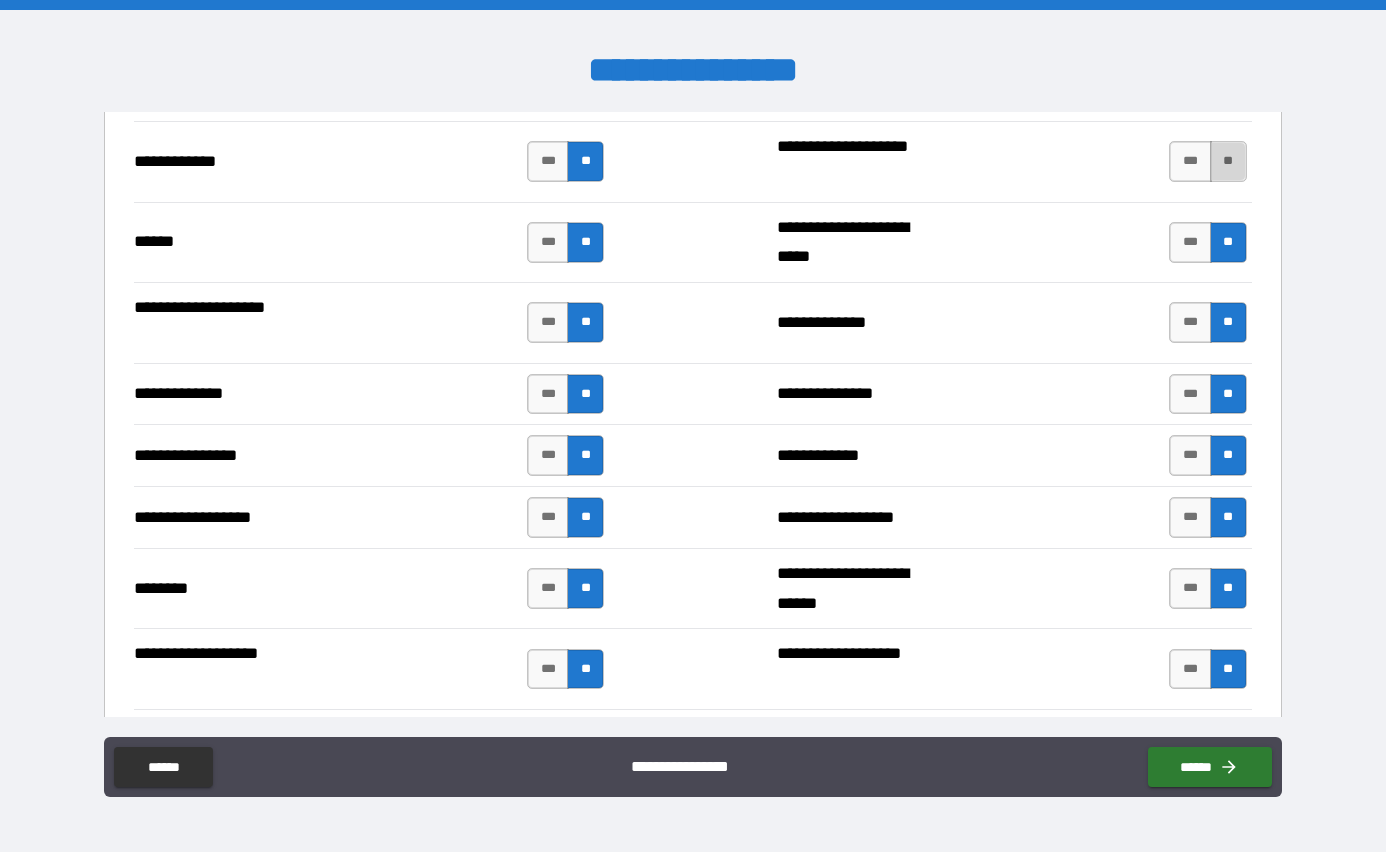 click on "**" at bounding box center (1228, 161) 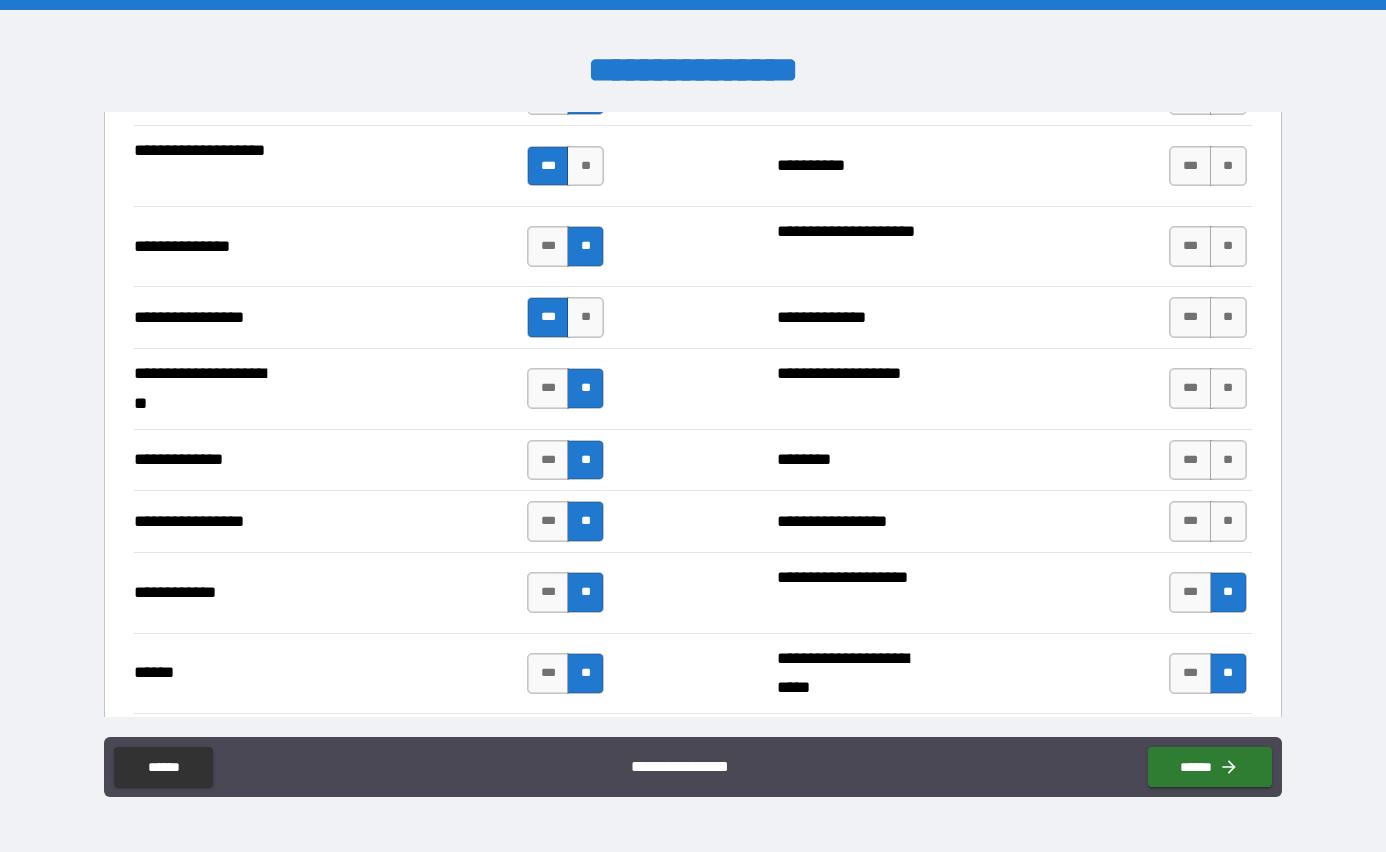 scroll, scrollTop: 2566, scrollLeft: 0, axis: vertical 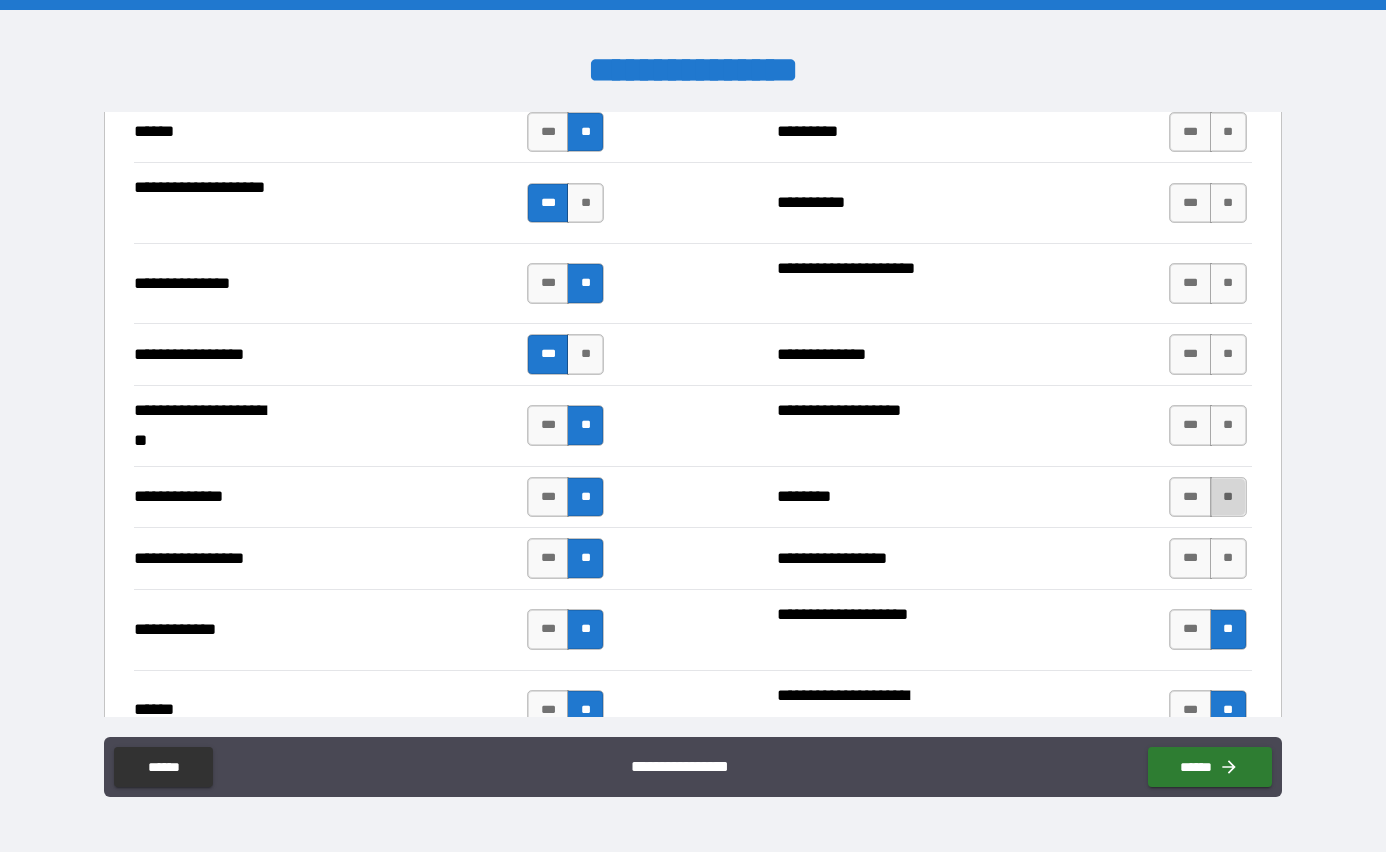 click on "**" at bounding box center (1228, 497) 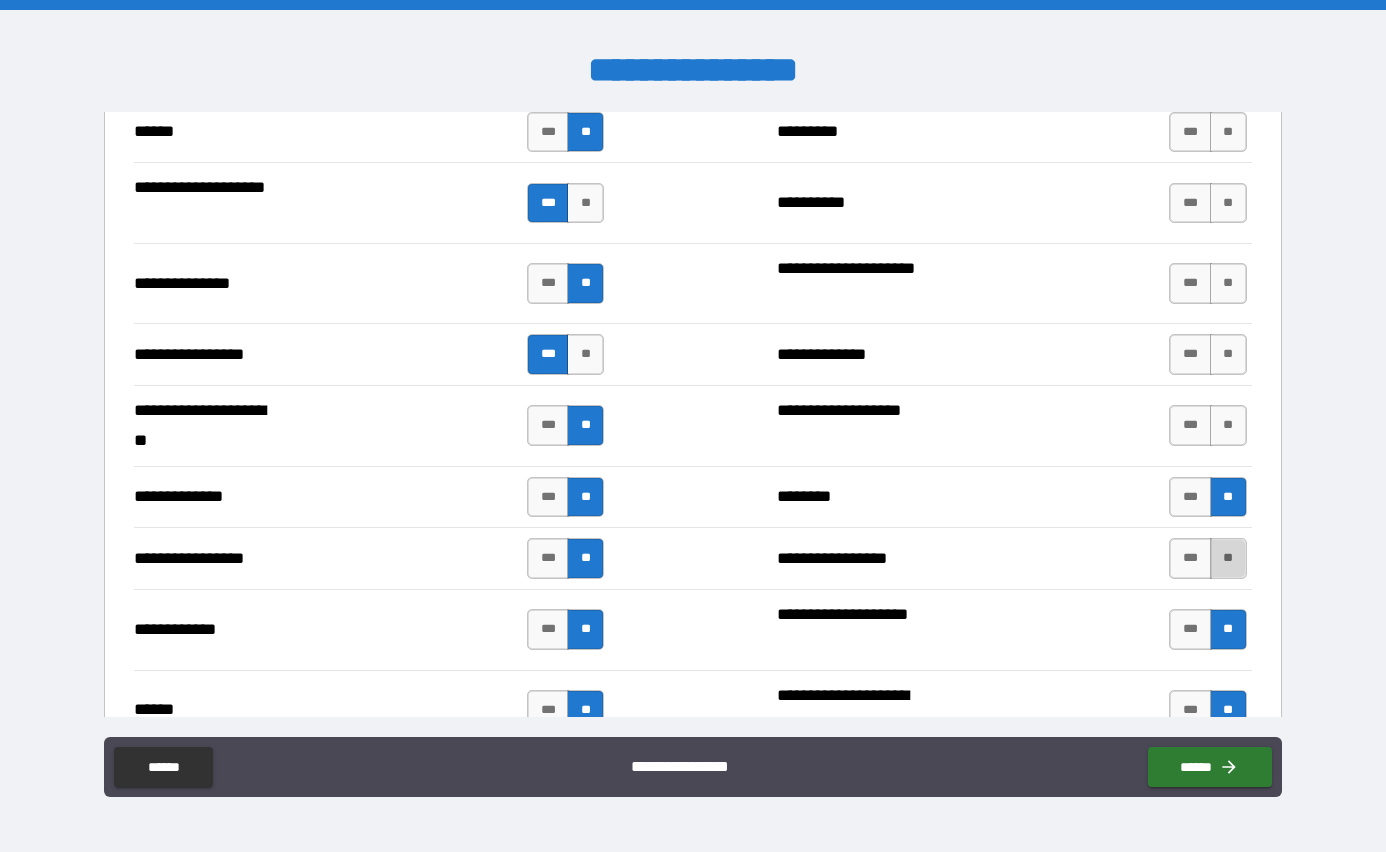 click on "**" at bounding box center (1228, 558) 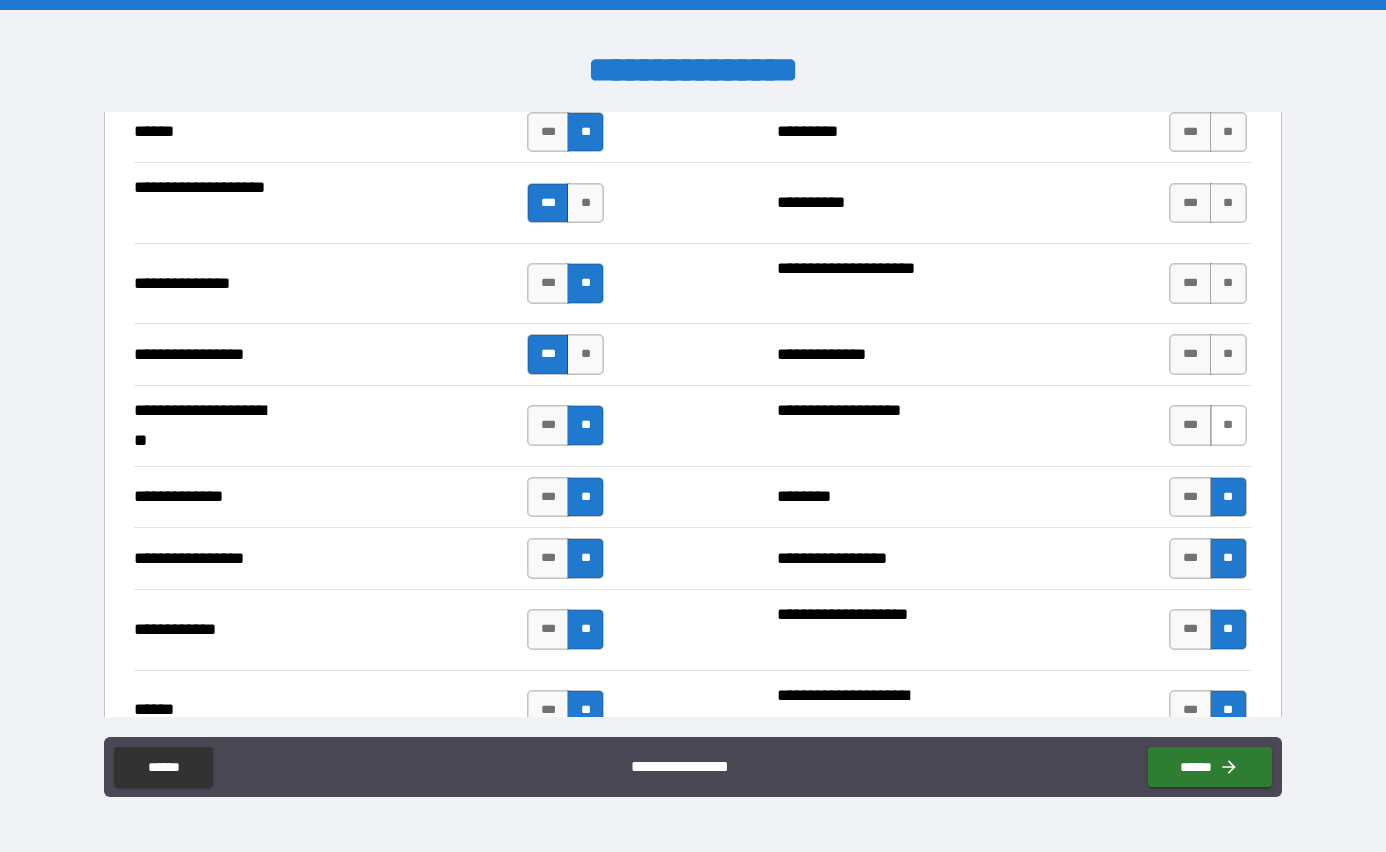 click on "**" at bounding box center [1228, 425] 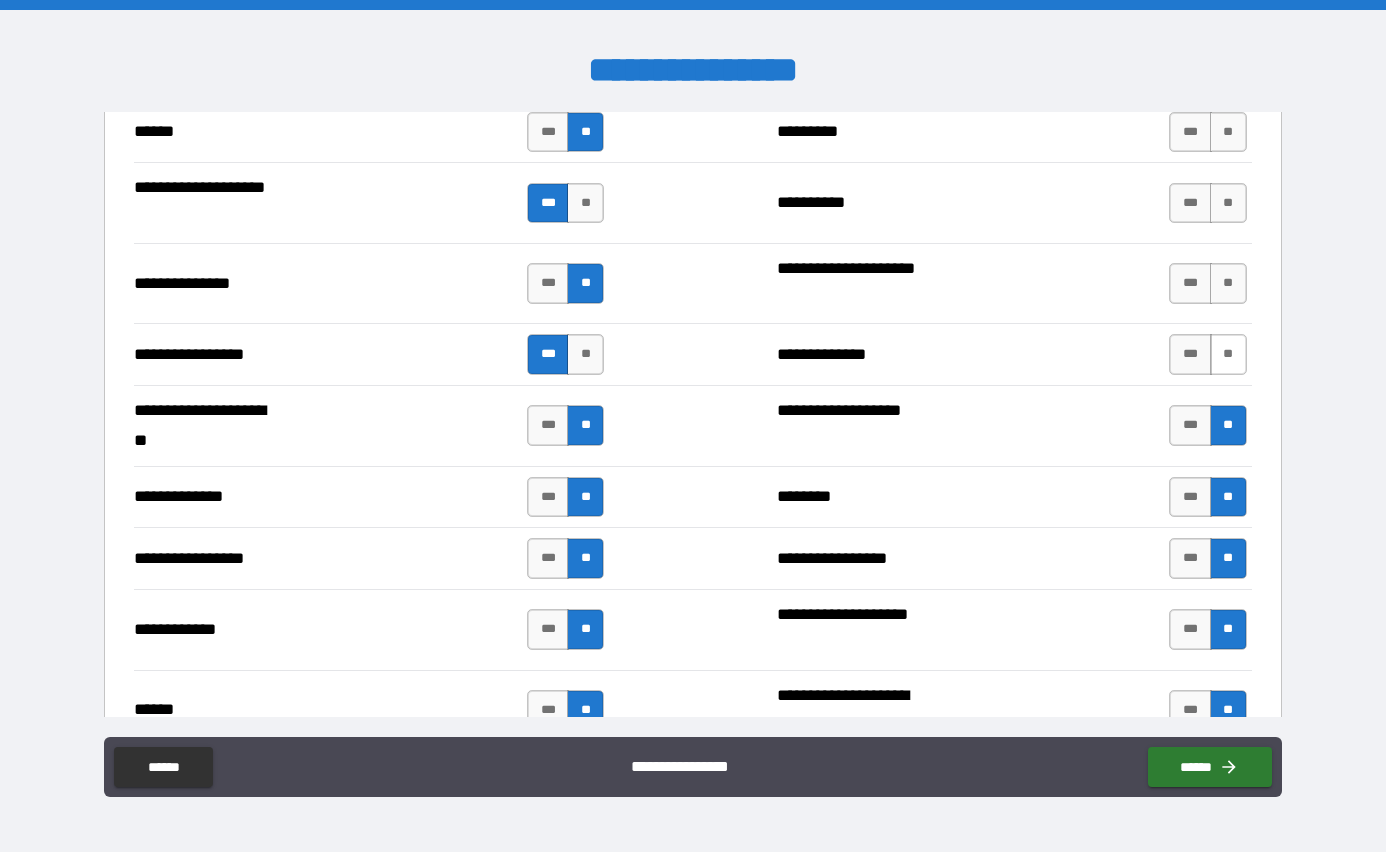 click on "**" at bounding box center (1228, 354) 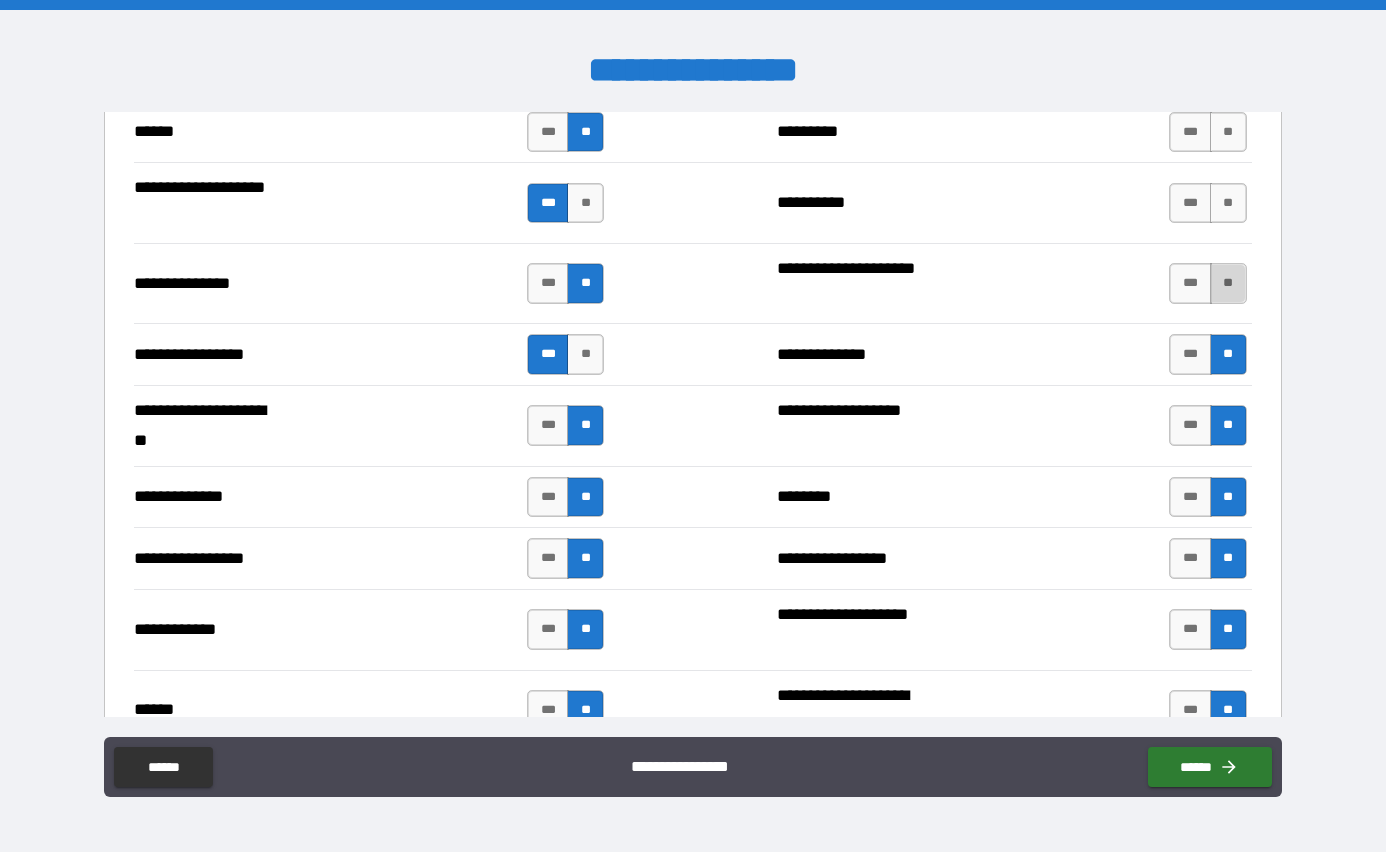 click on "**" at bounding box center (1228, 283) 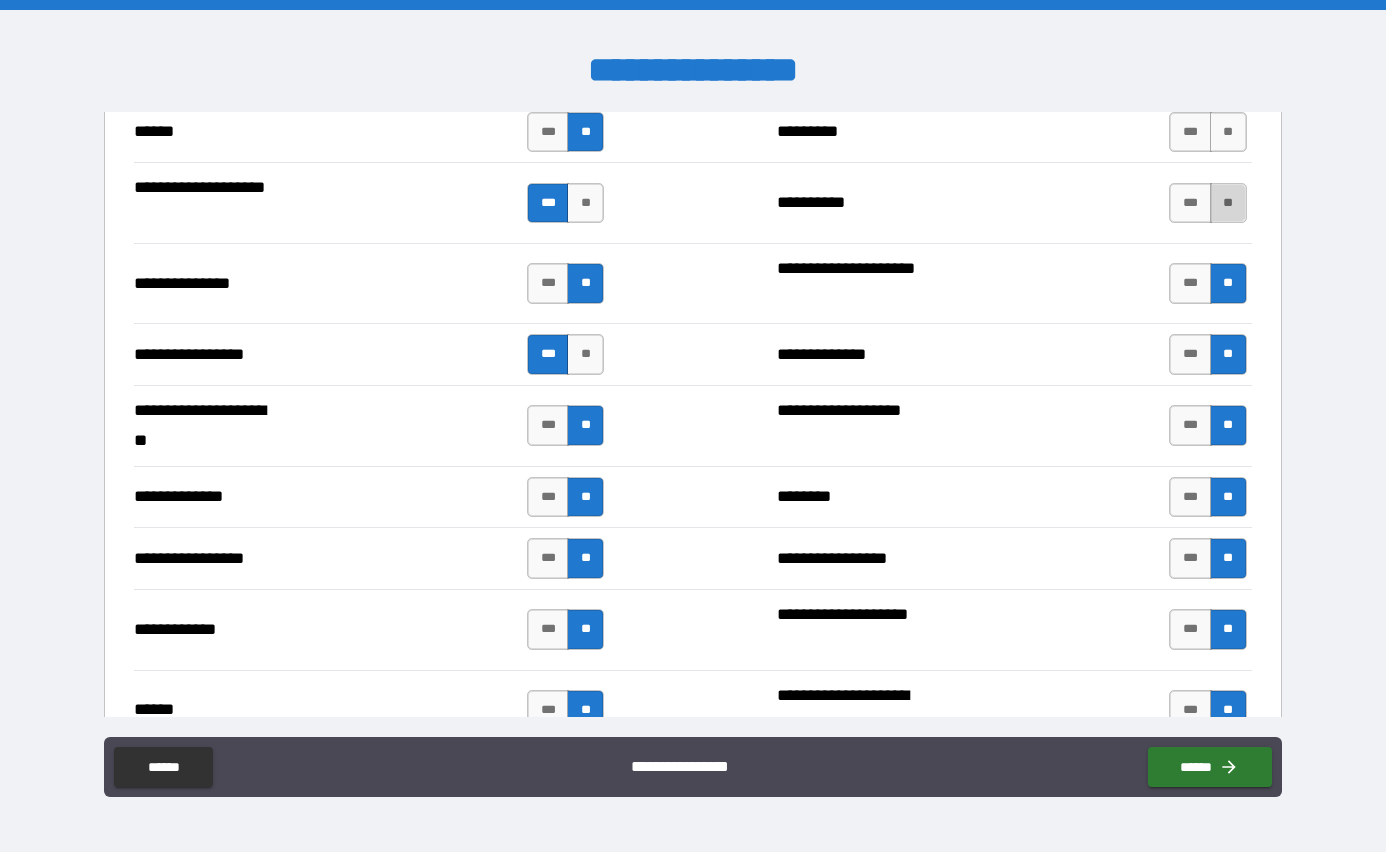click on "**" at bounding box center [1228, 203] 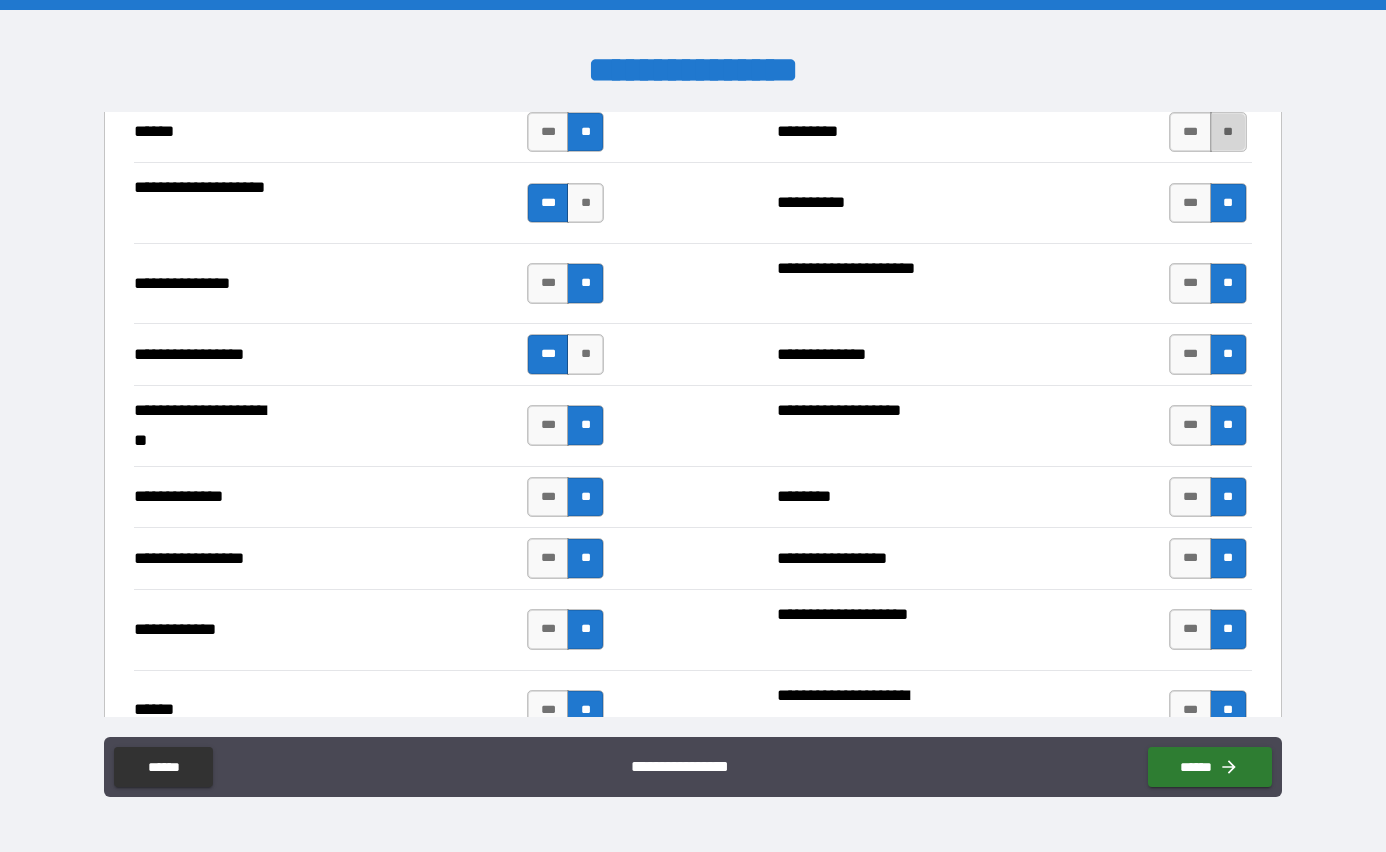 click on "**" at bounding box center [1228, 132] 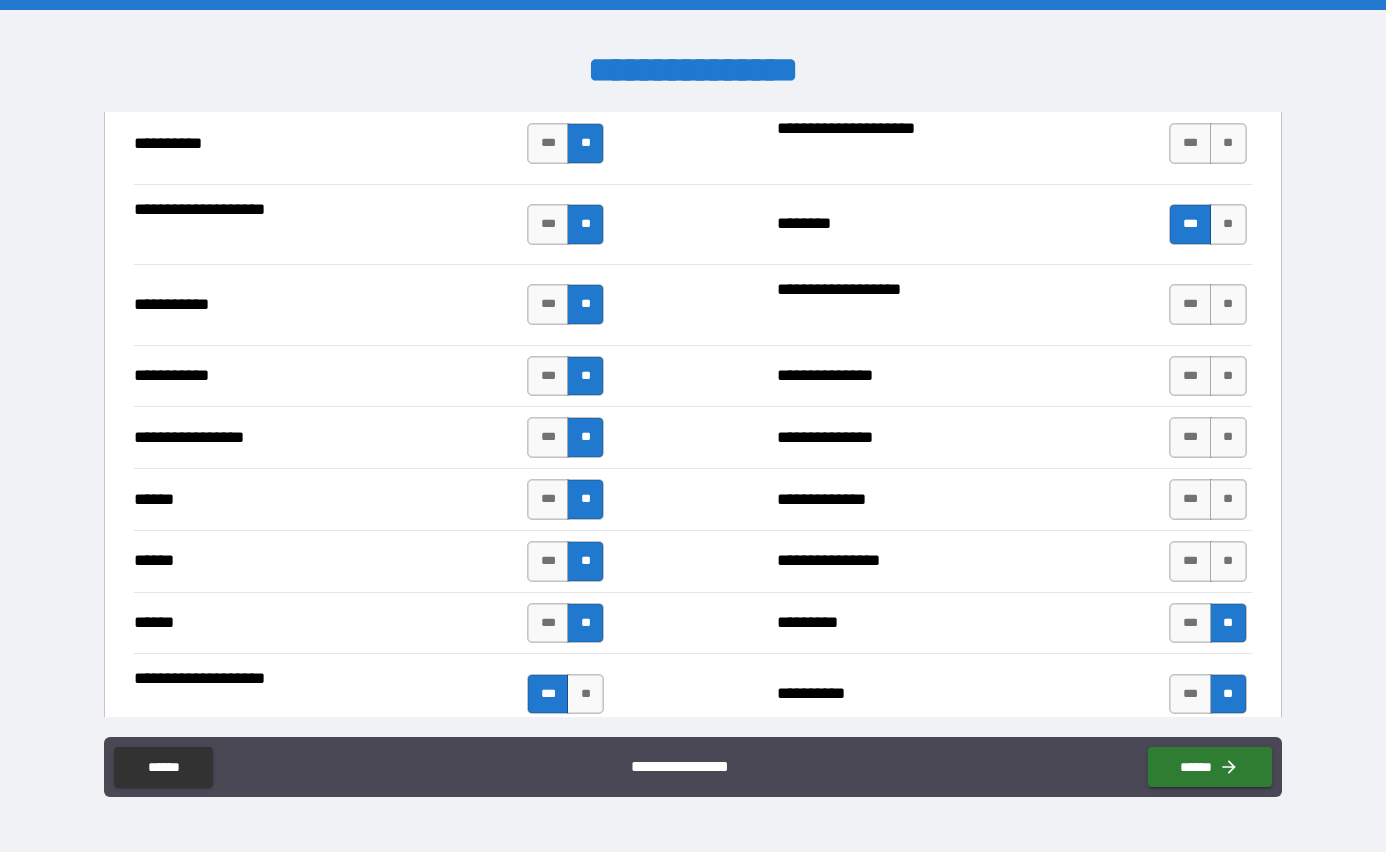 scroll, scrollTop: 2057, scrollLeft: 0, axis: vertical 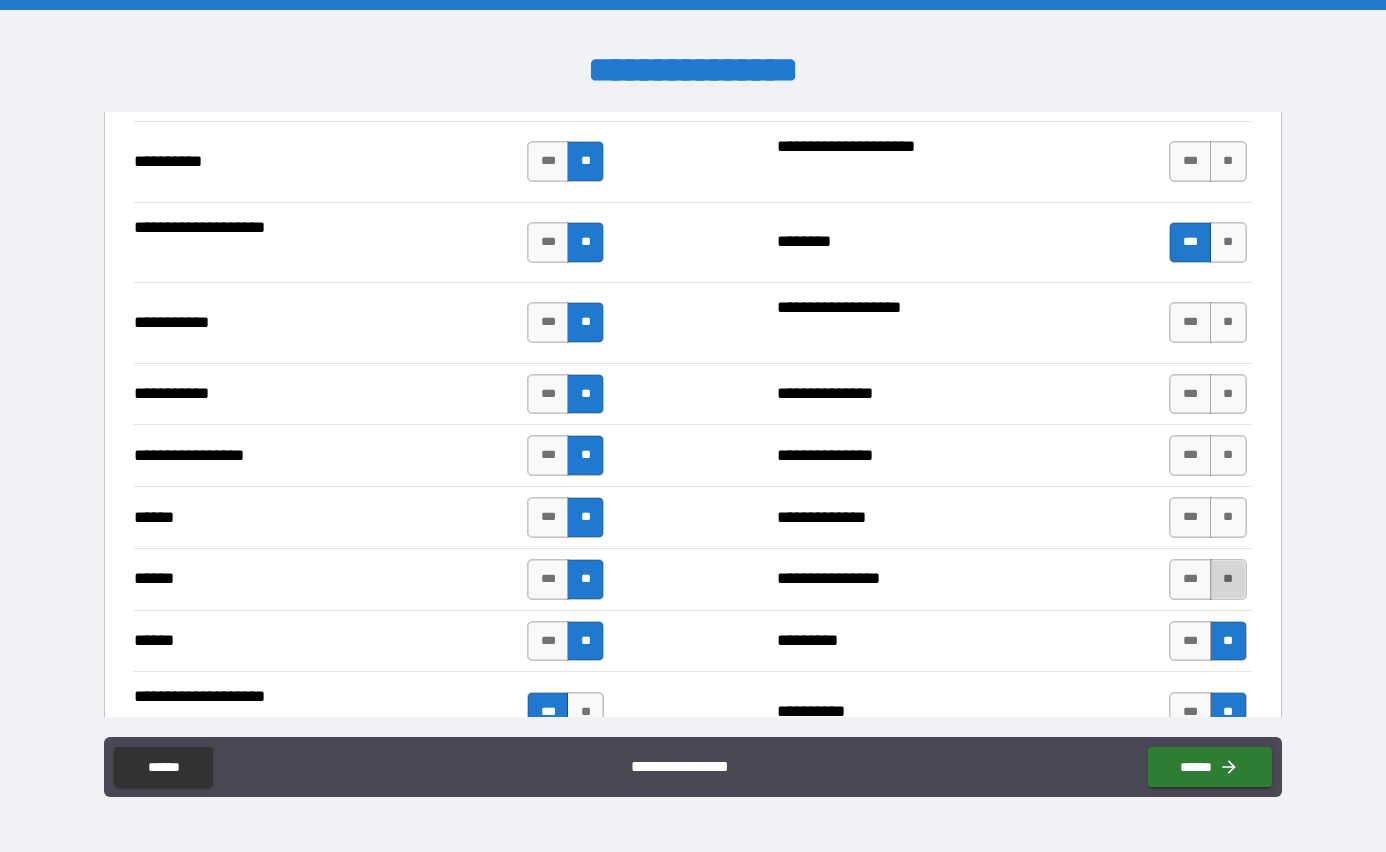 click on "**" at bounding box center [1228, 579] 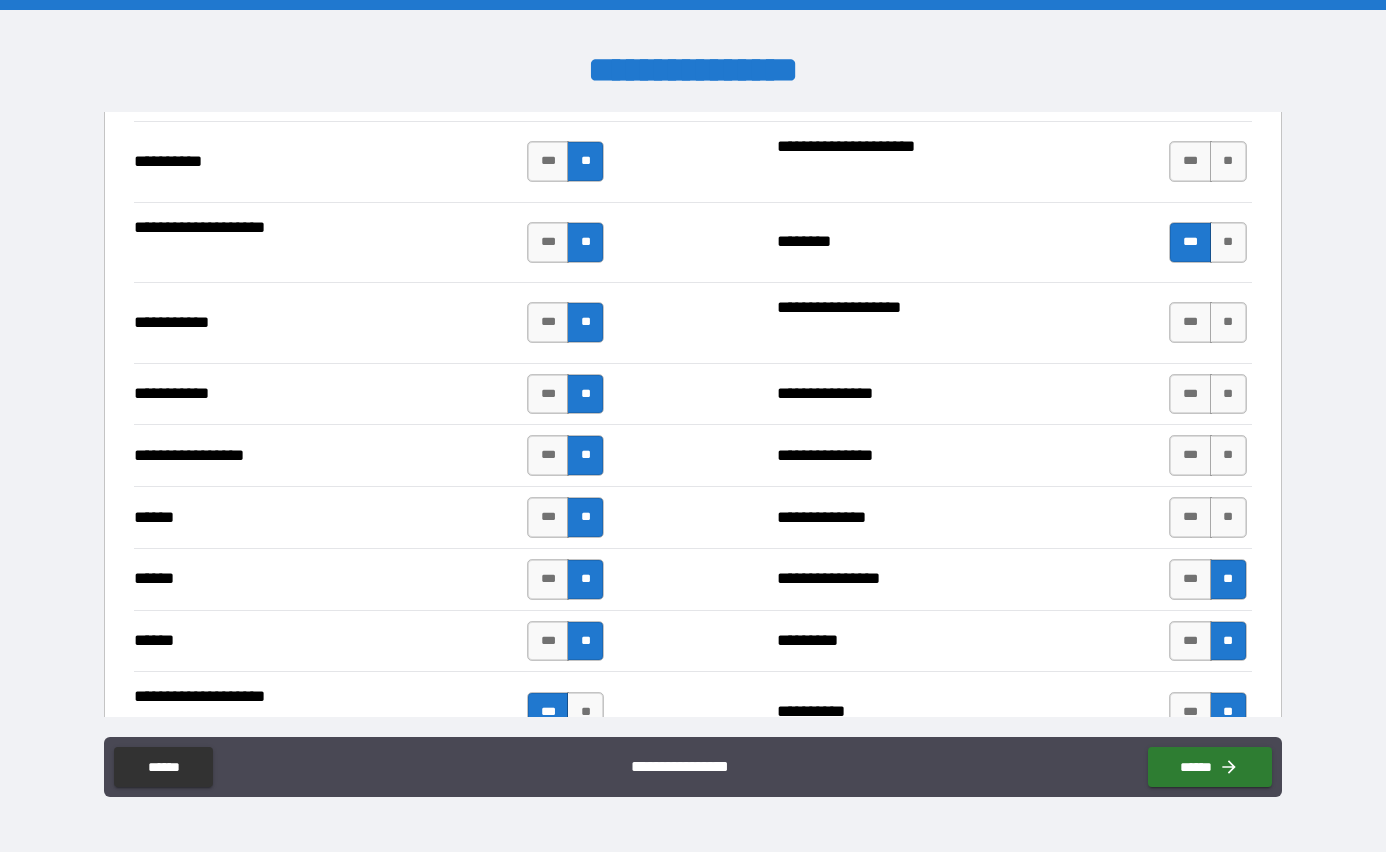click on "**********" at bounding box center (692, 517) 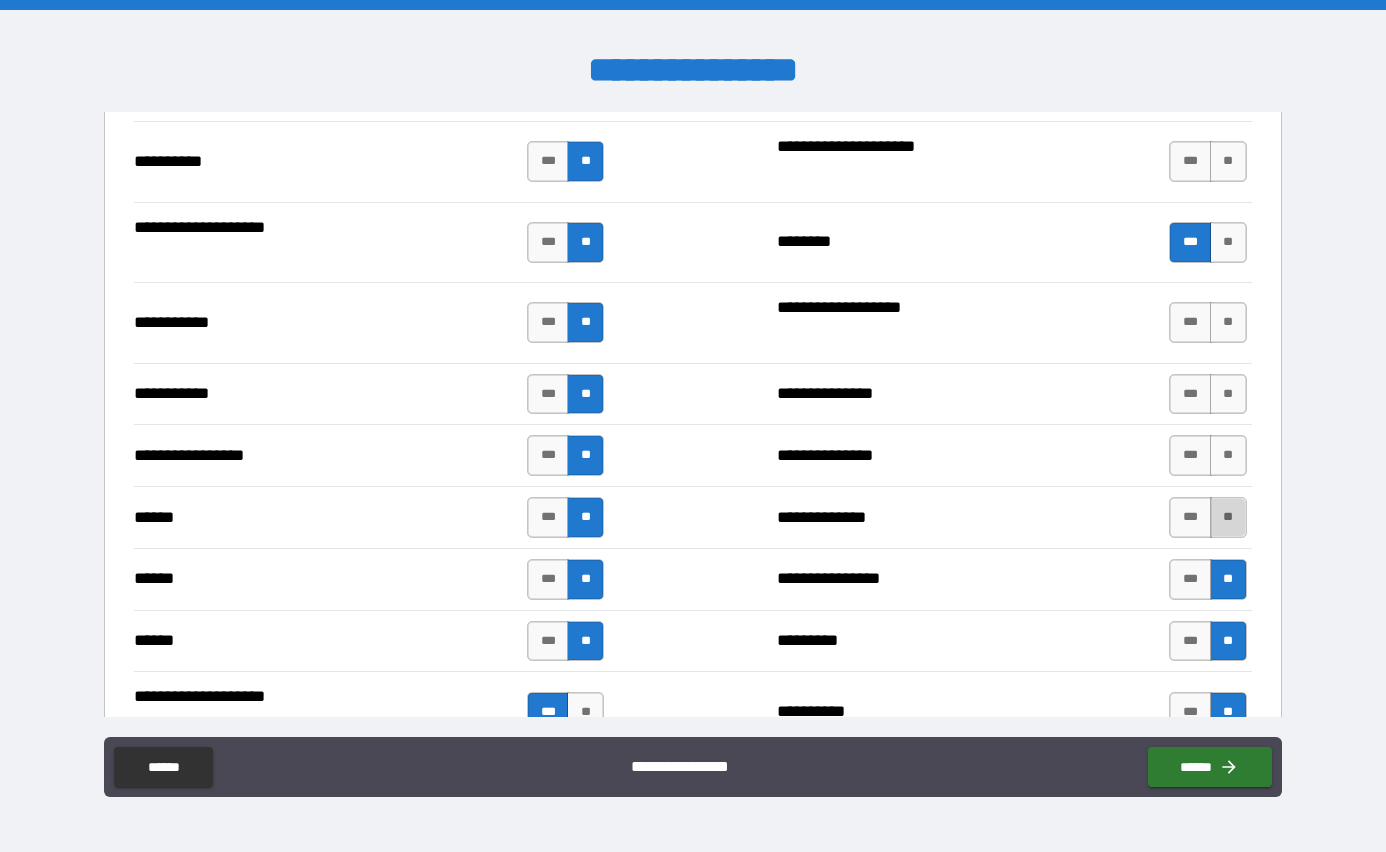 click on "**" at bounding box center [1228, 517] 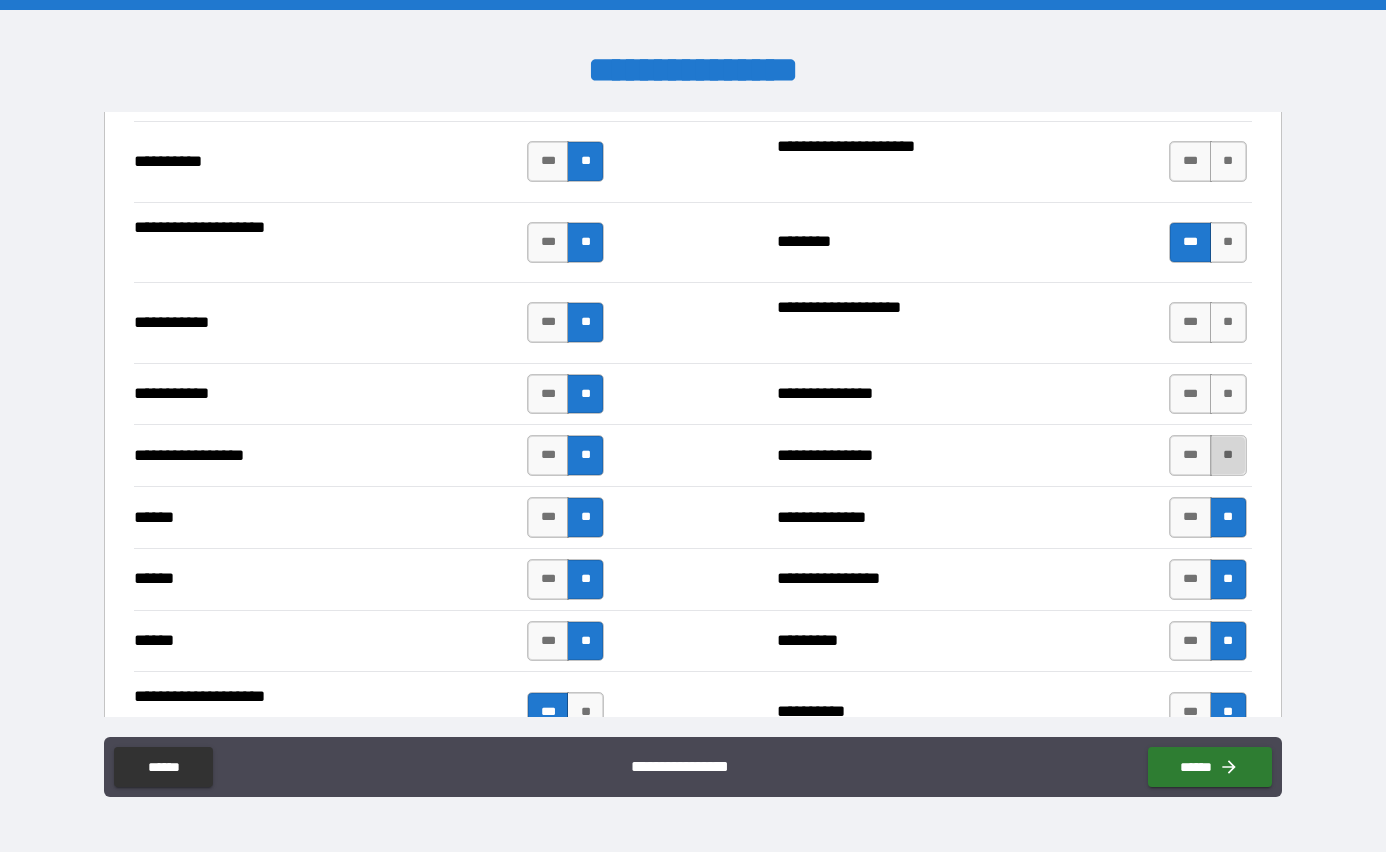 click on "**" at bounding box center (1228, 455) 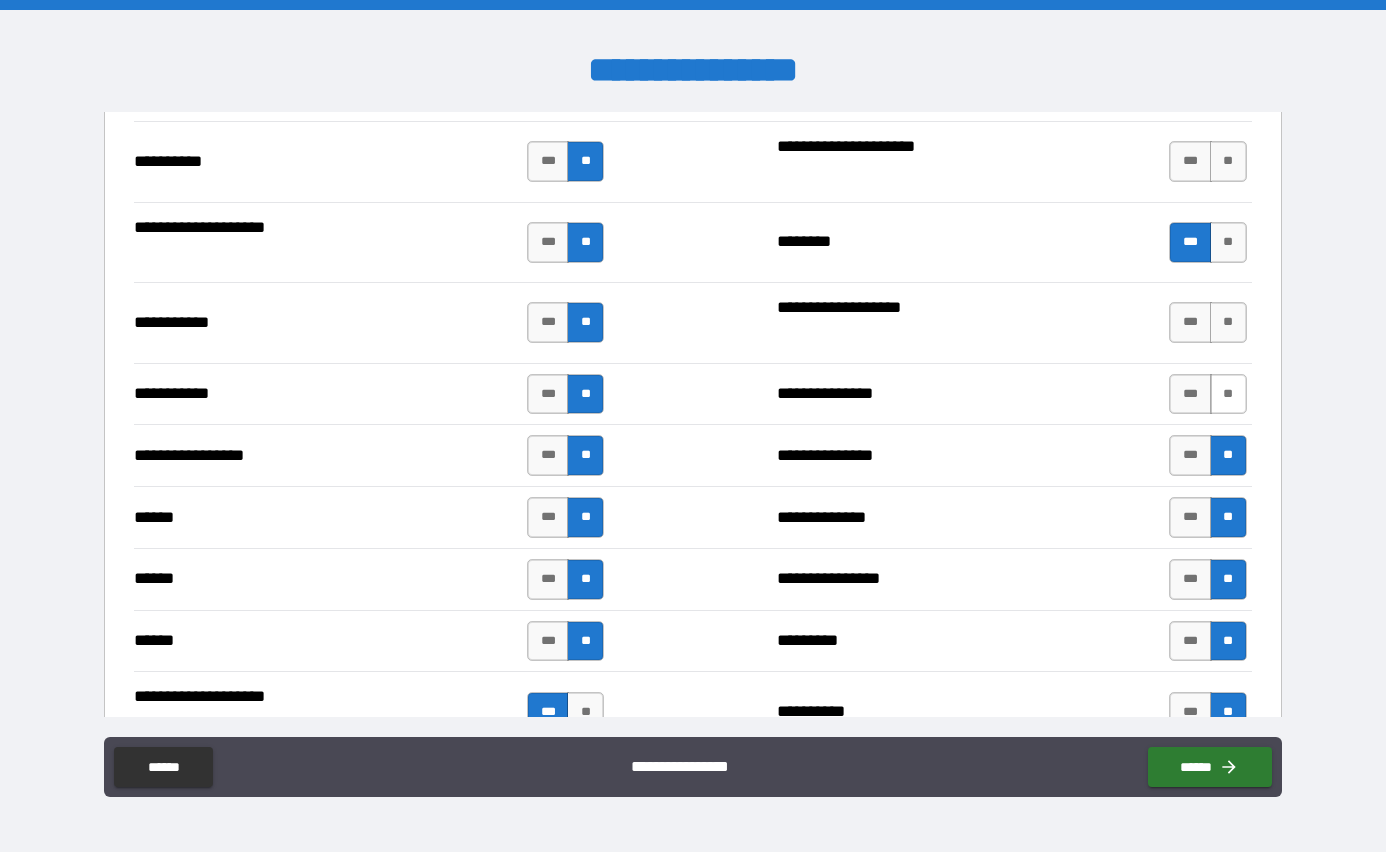 click on "**" at bounding box center (1228, 394) 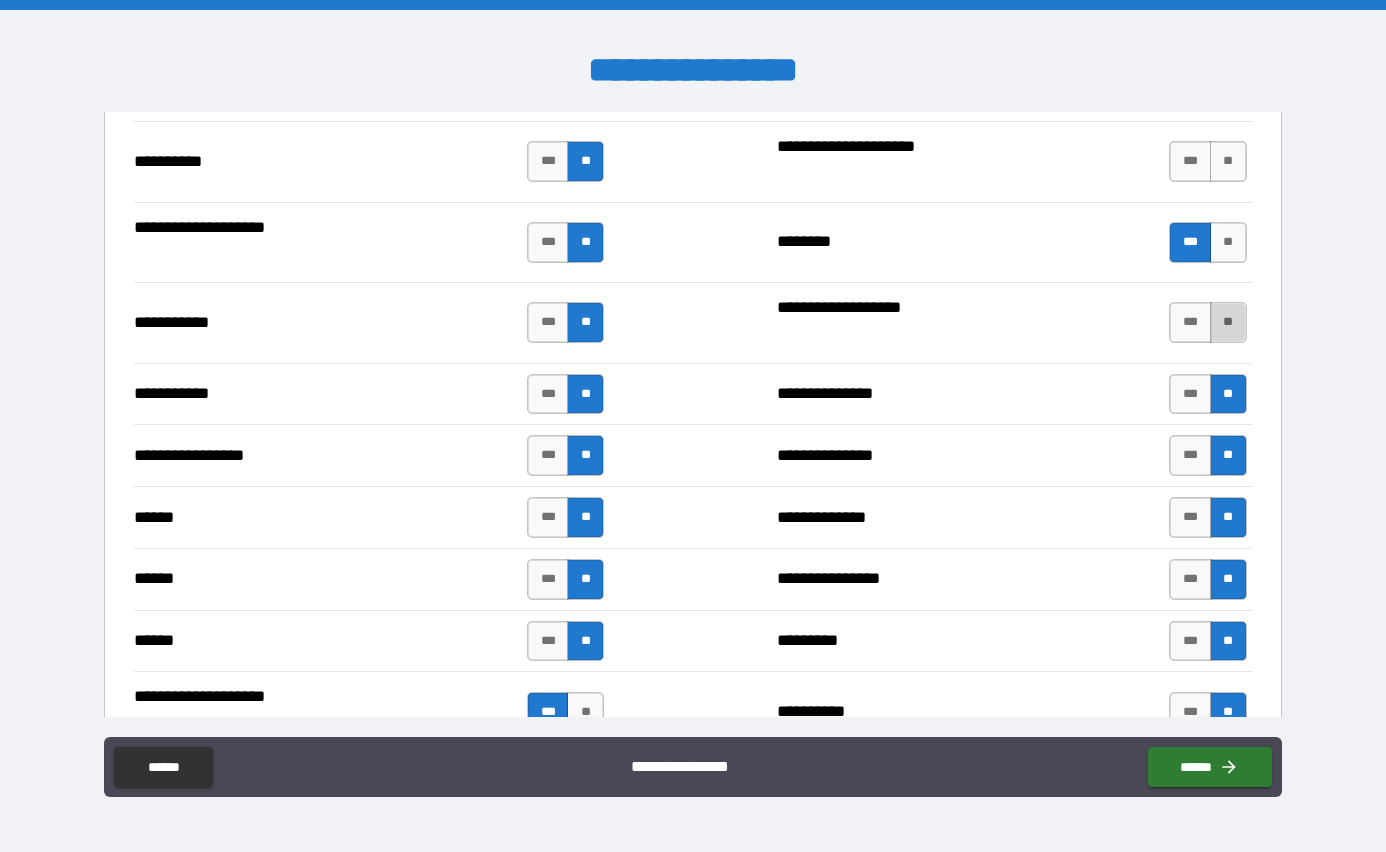 click on "**" at bounding box center [1228, 322] 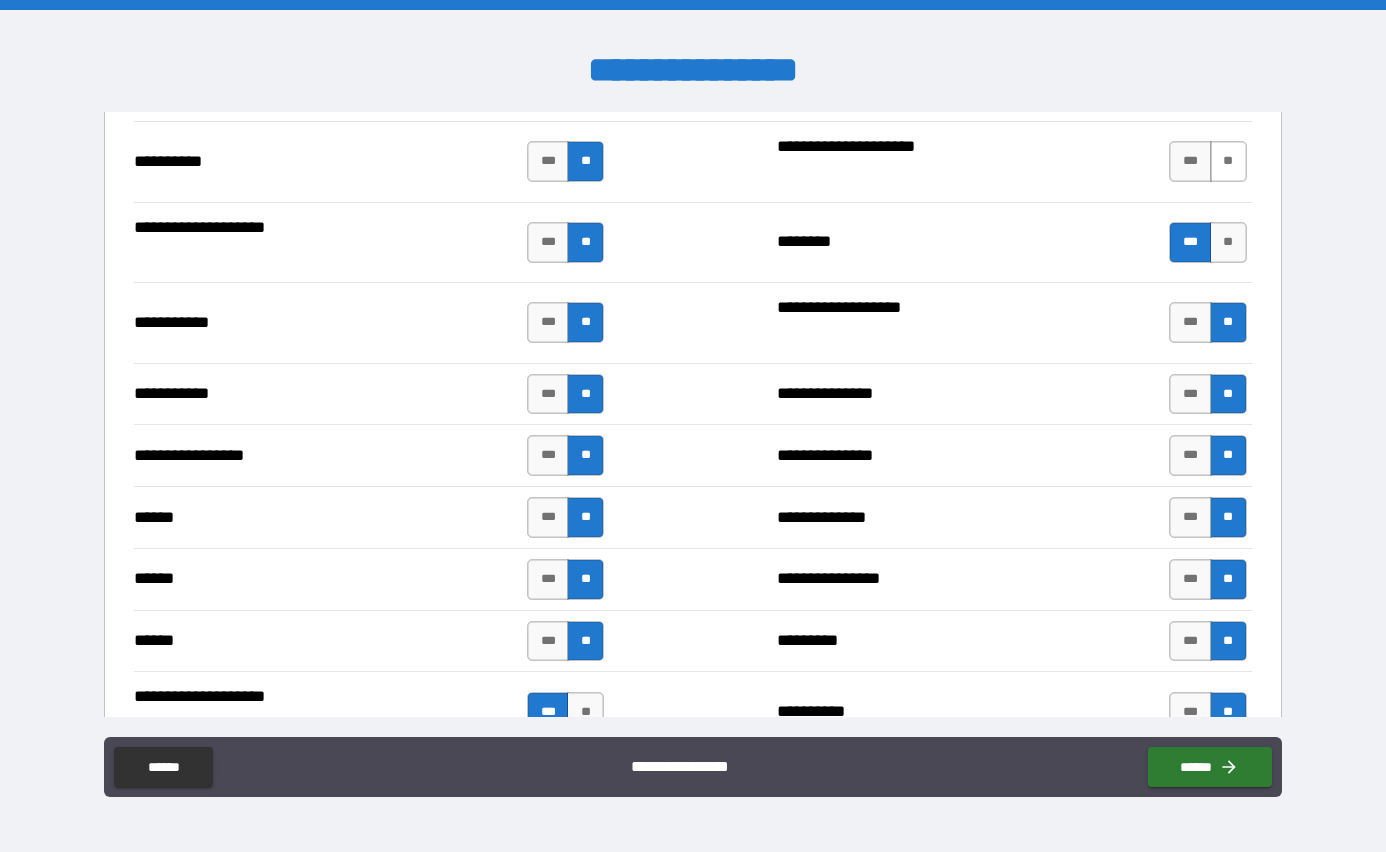 click on "**" at bounding box center [1228, 161] 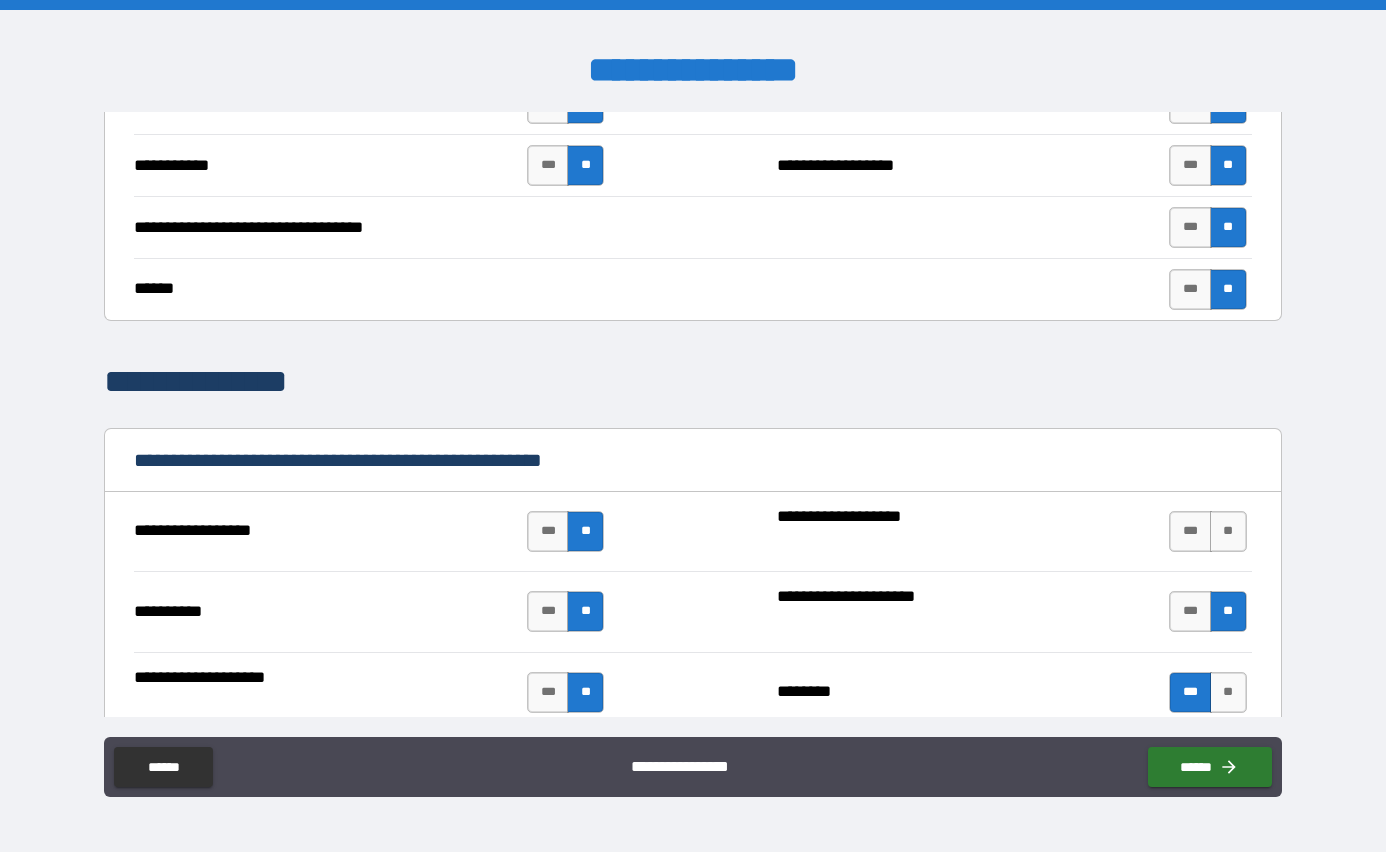 scroll, scrollTop: 1587, scrollLeft: 0, axis: vertical 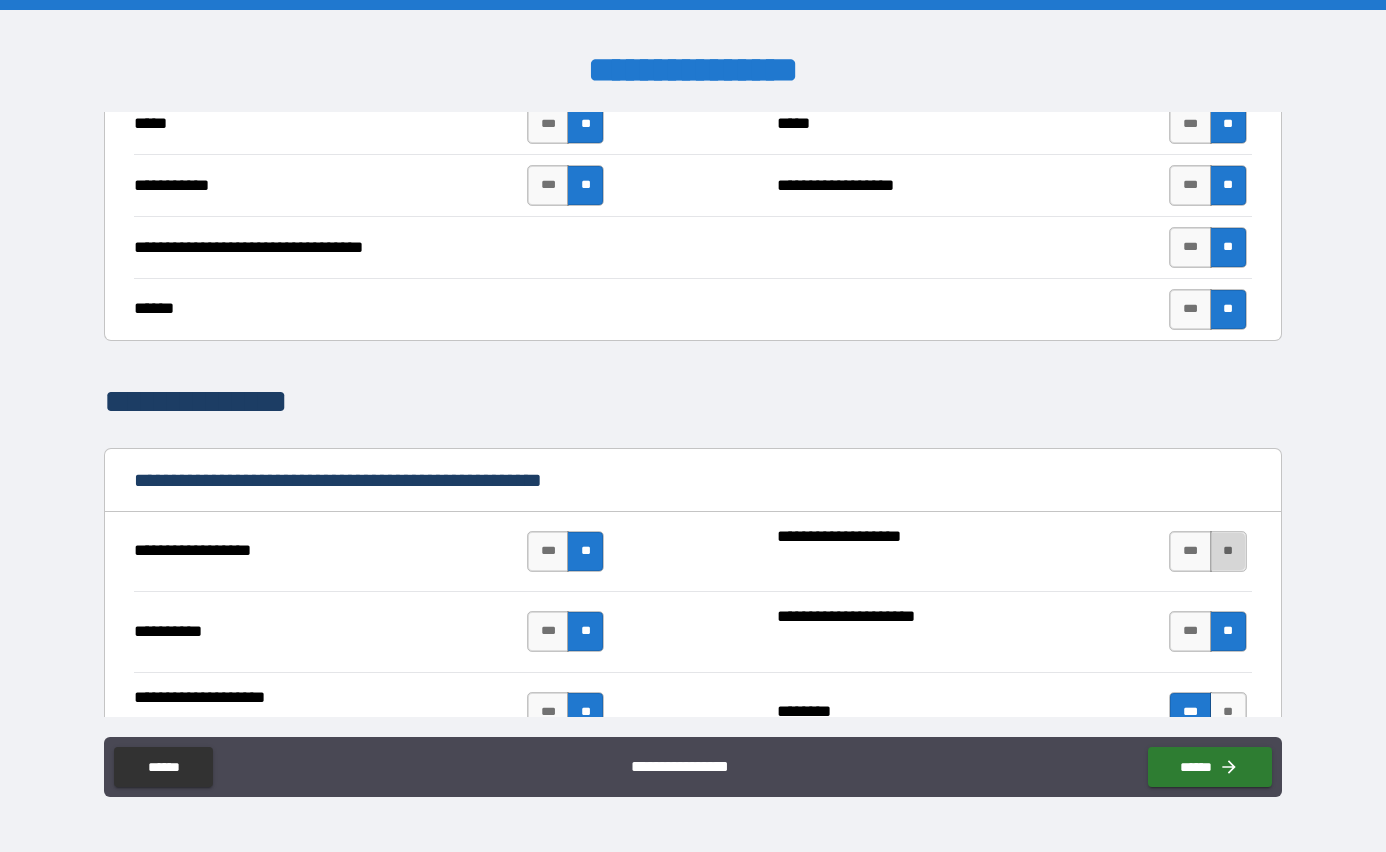 click on "**" at bounding box center [1228, 551] 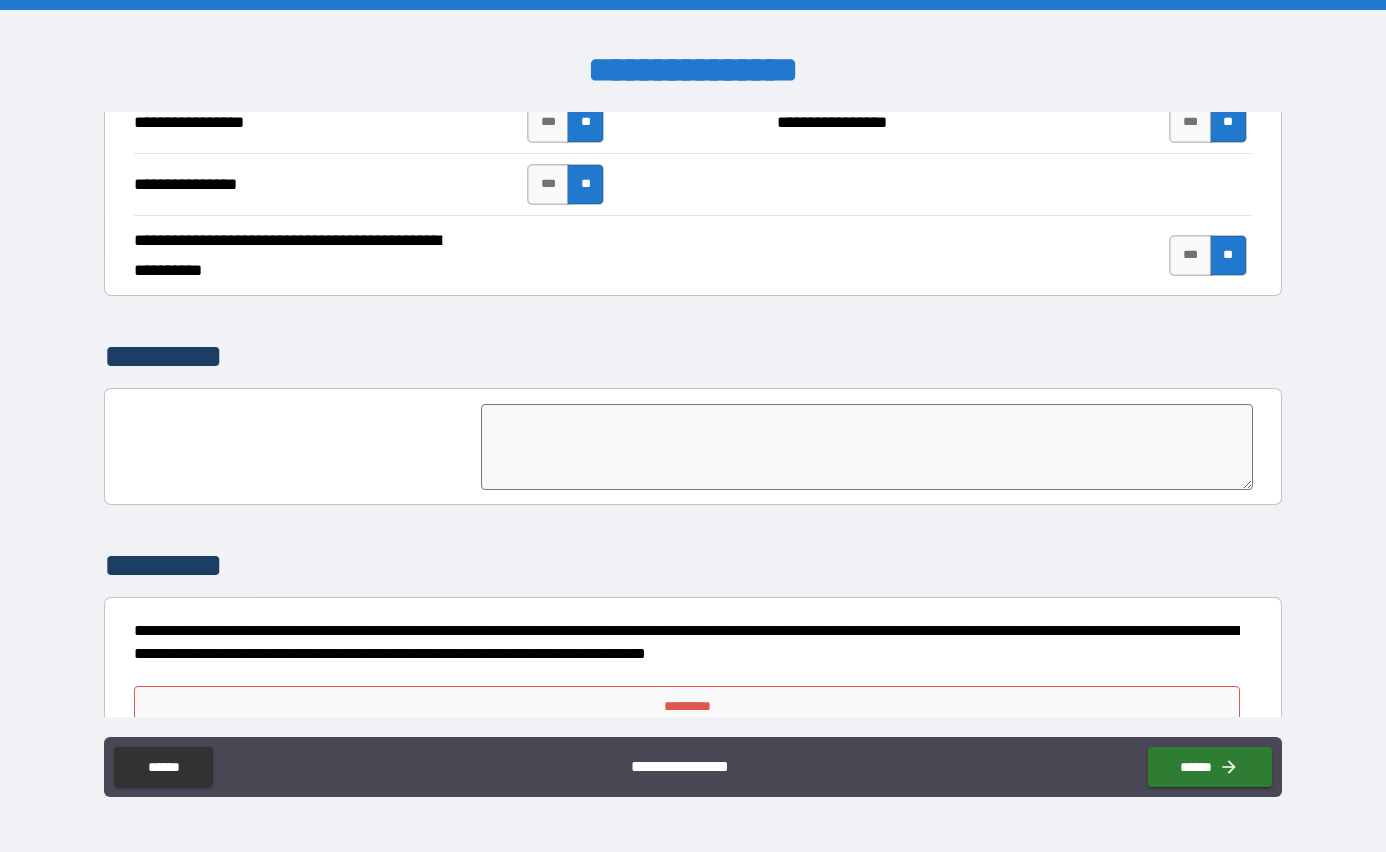 scroll, scrollTop: 4665, scrollLeft: 0, axis: vertical 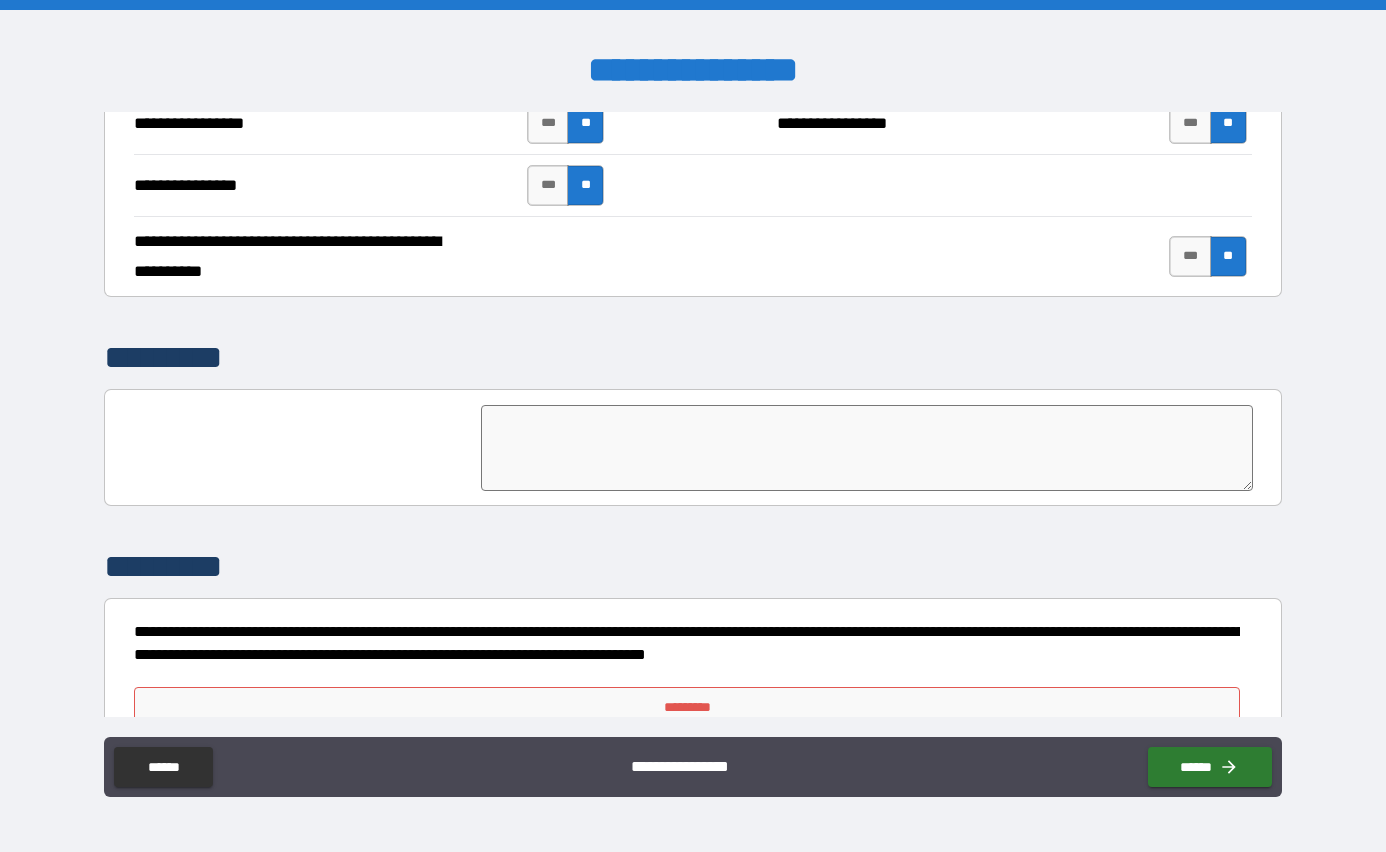 click at bounding box center (867, 448) 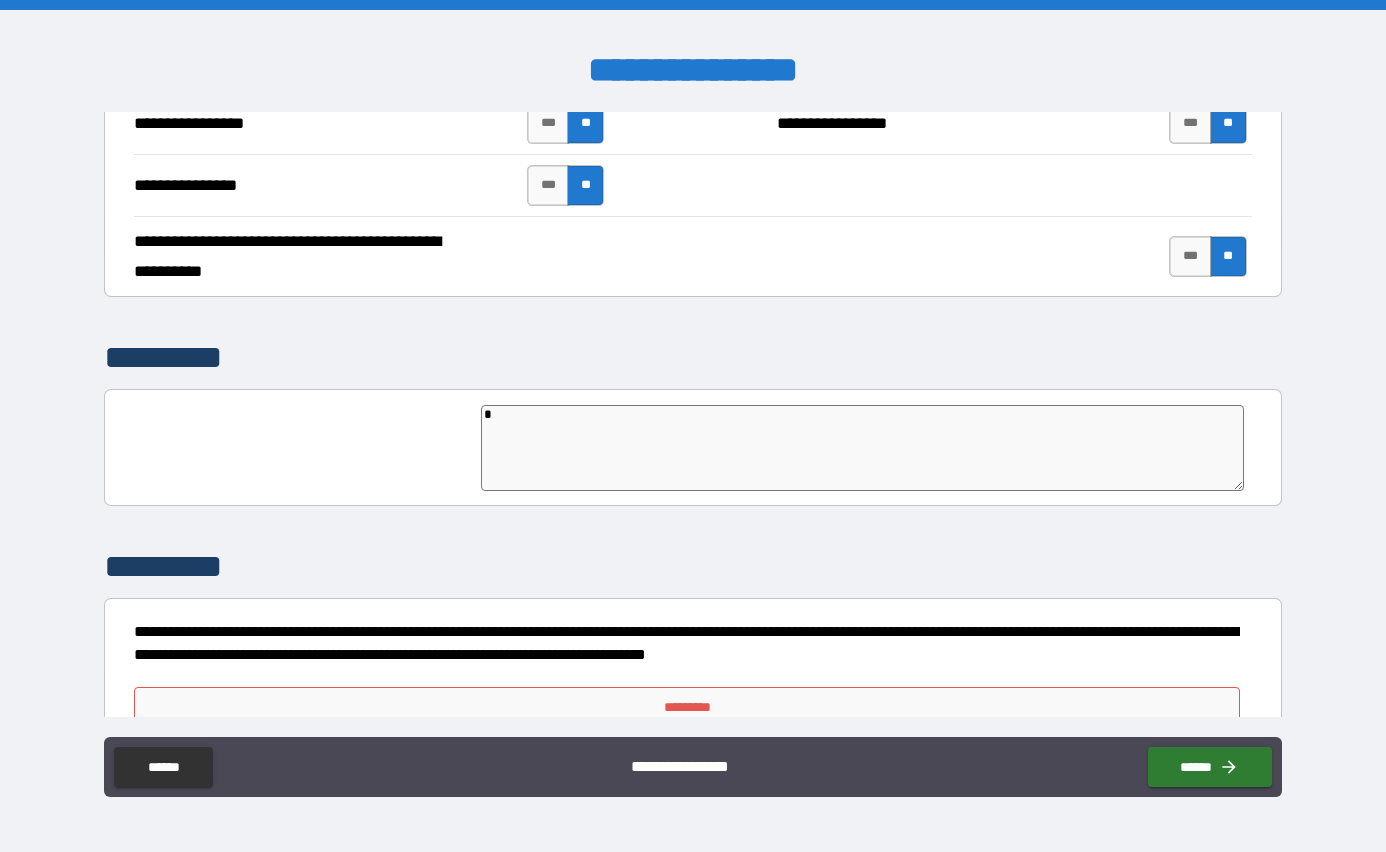 type on "*" 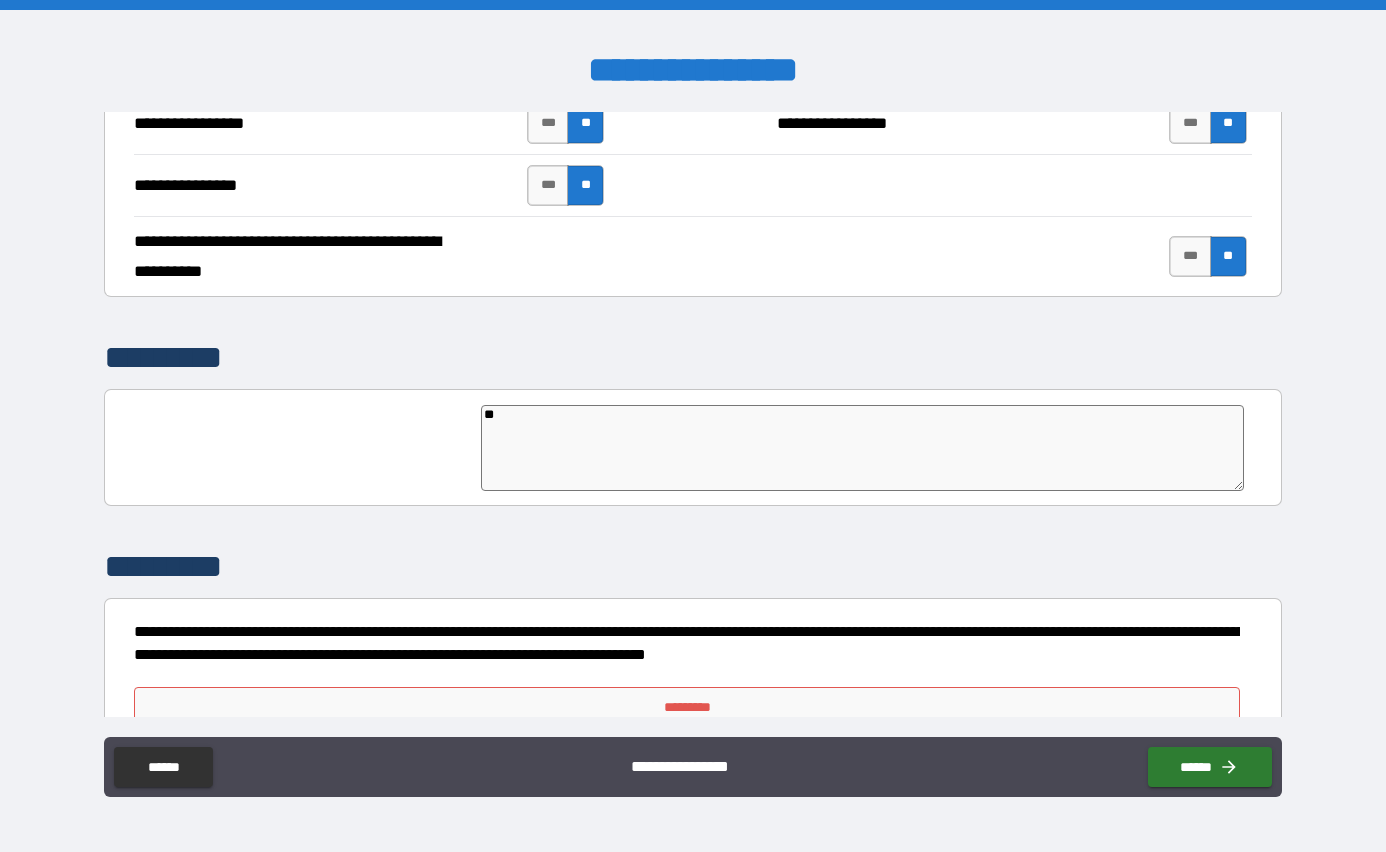 type on "*" 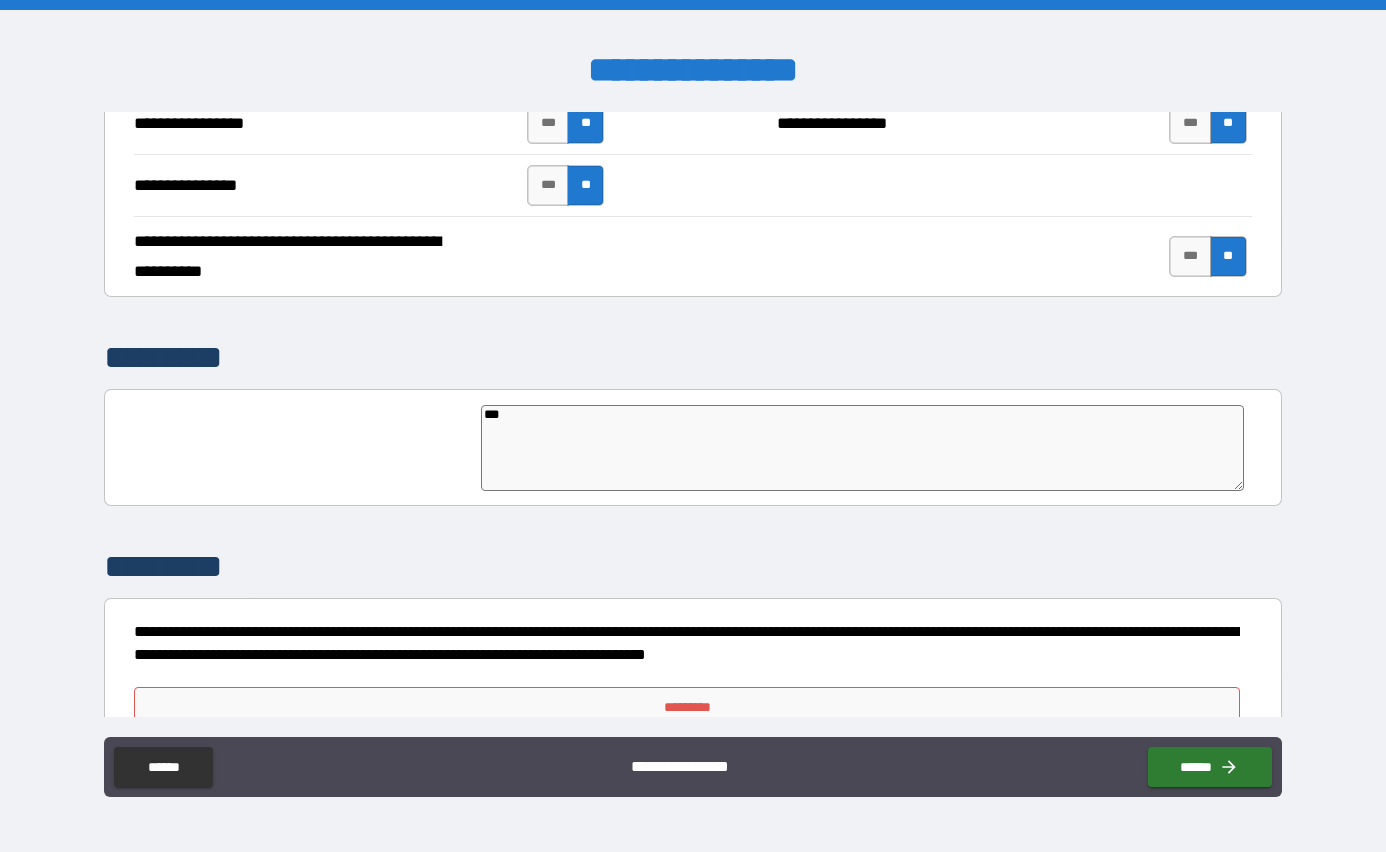 type on "****" 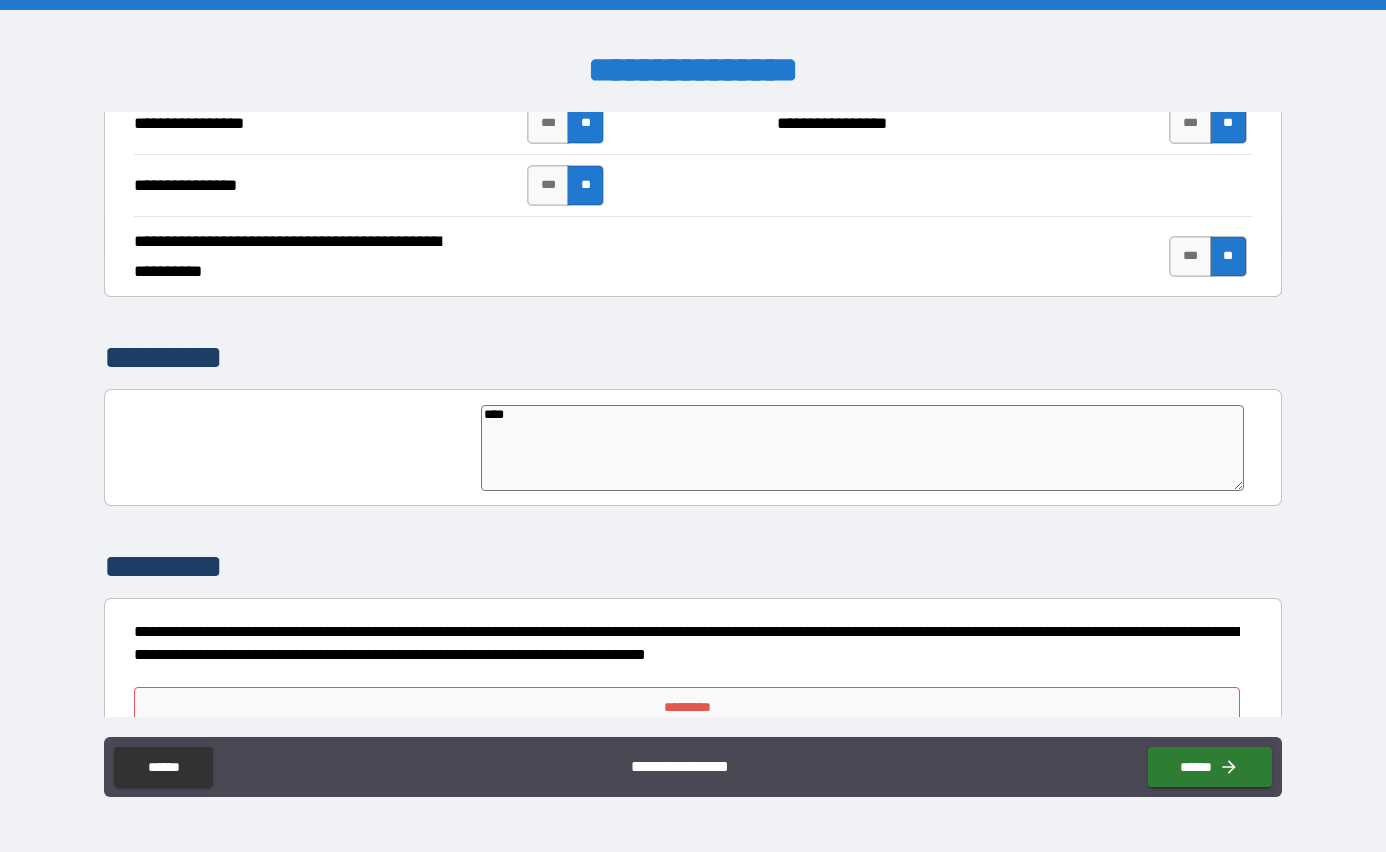 type on "*" 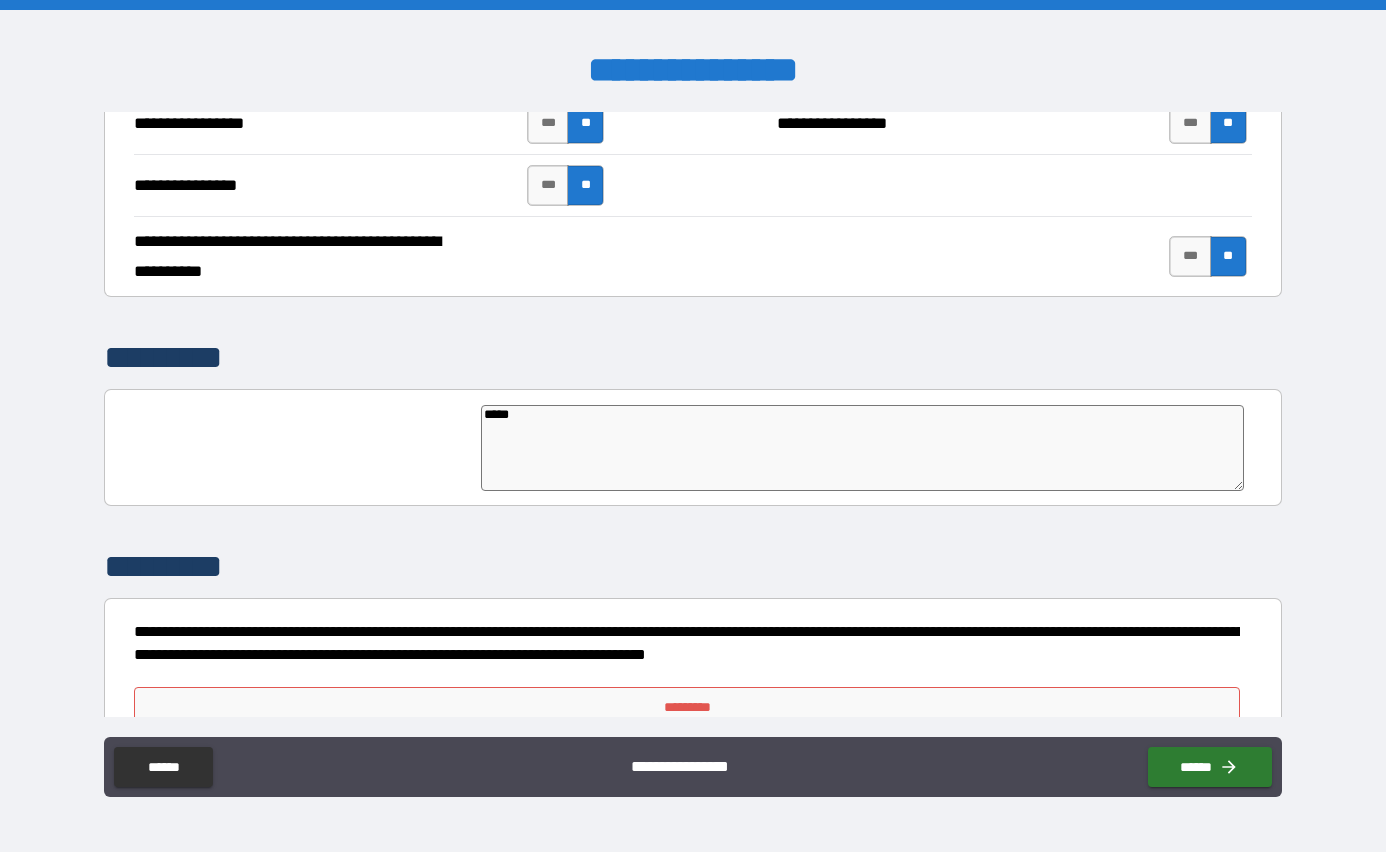 type on "*" 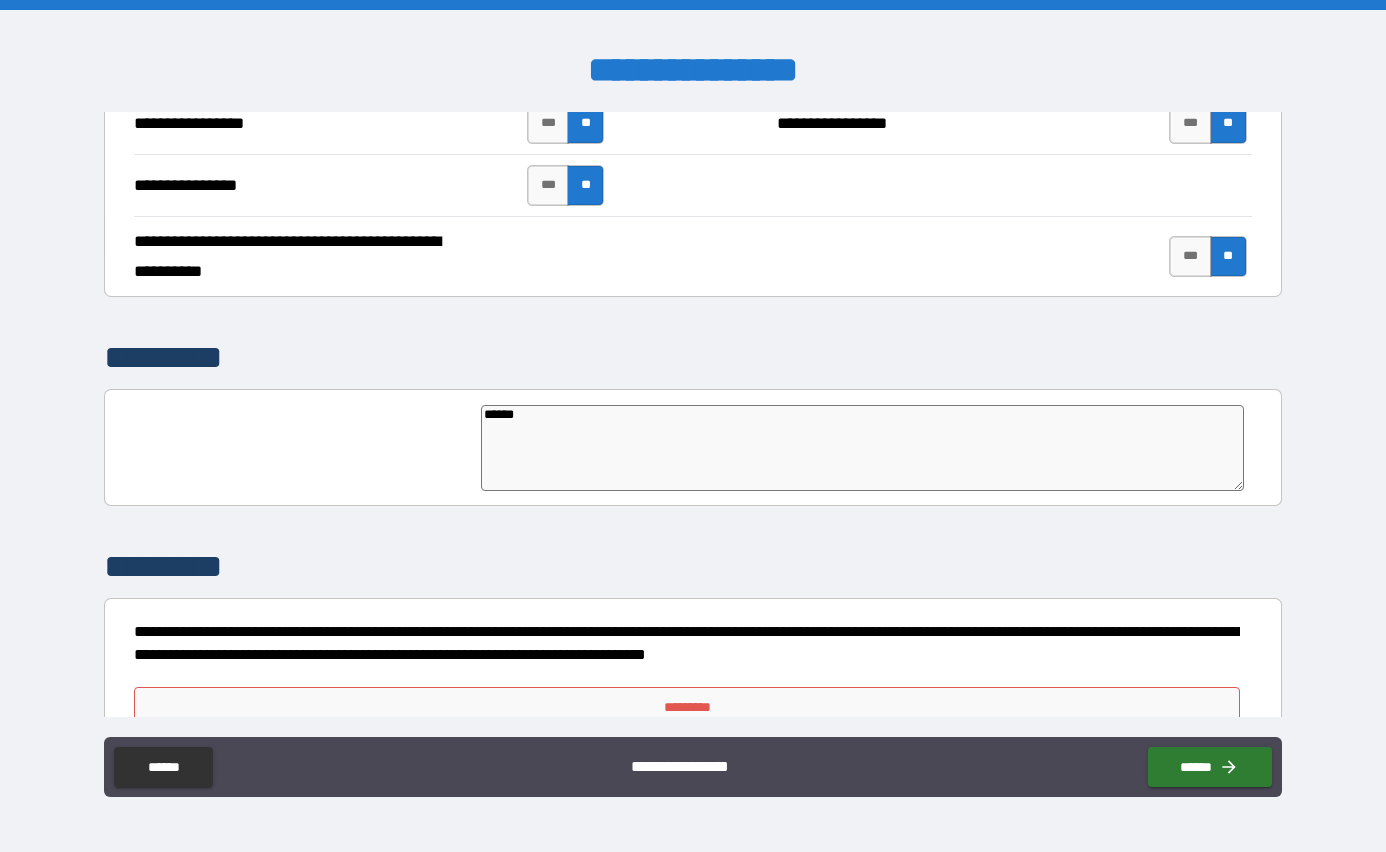 type on "*" 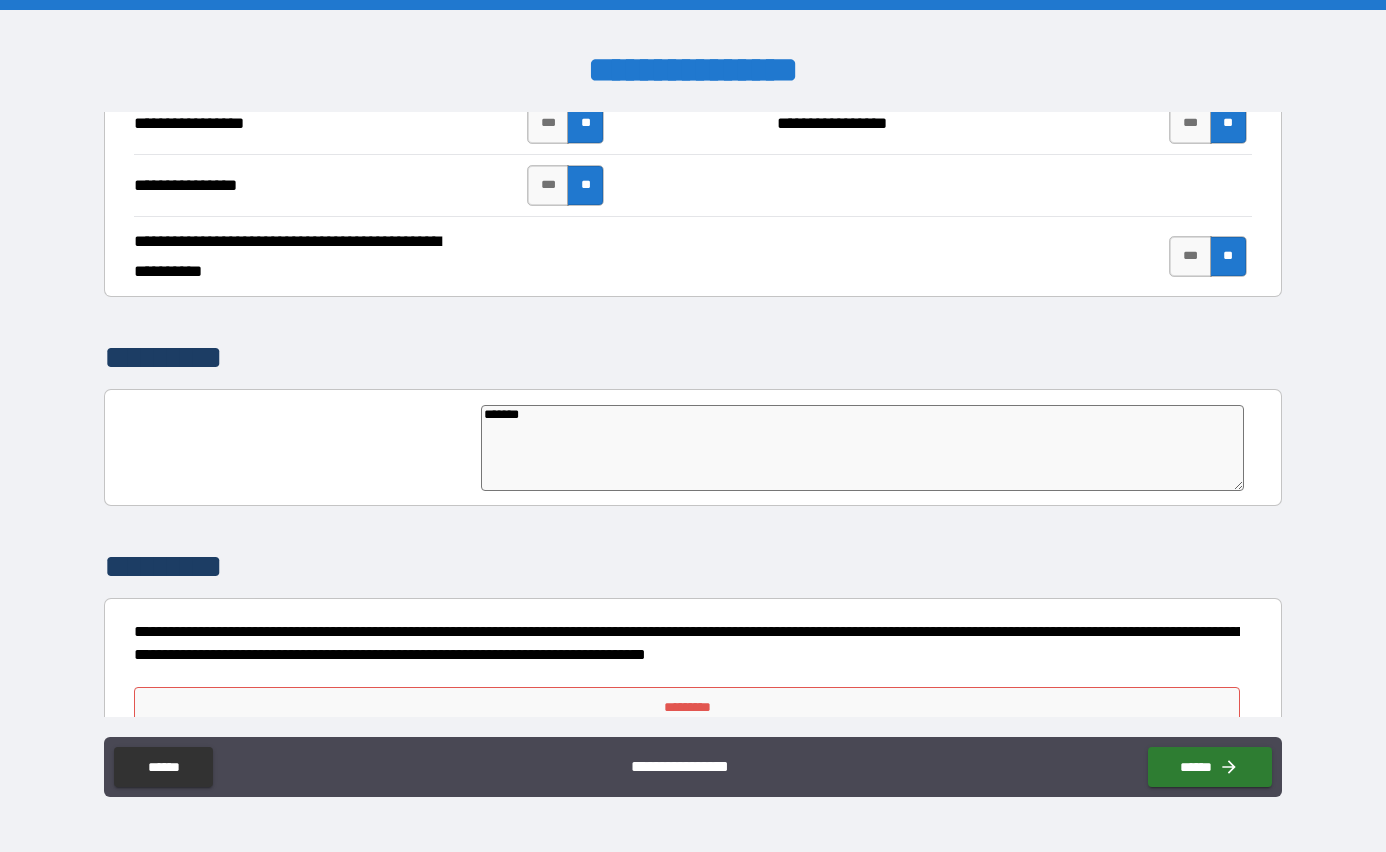type on "*" 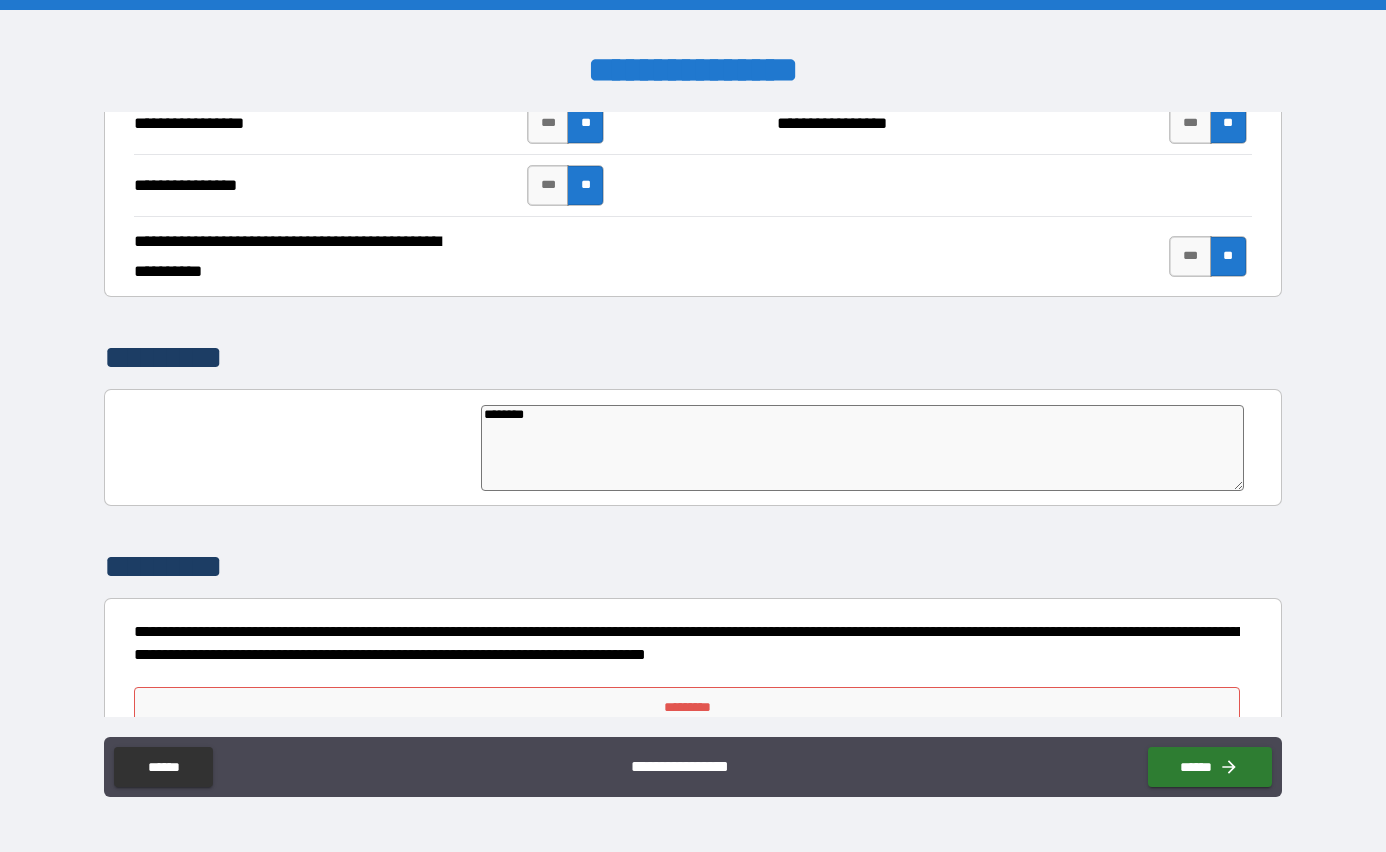 type on "*" 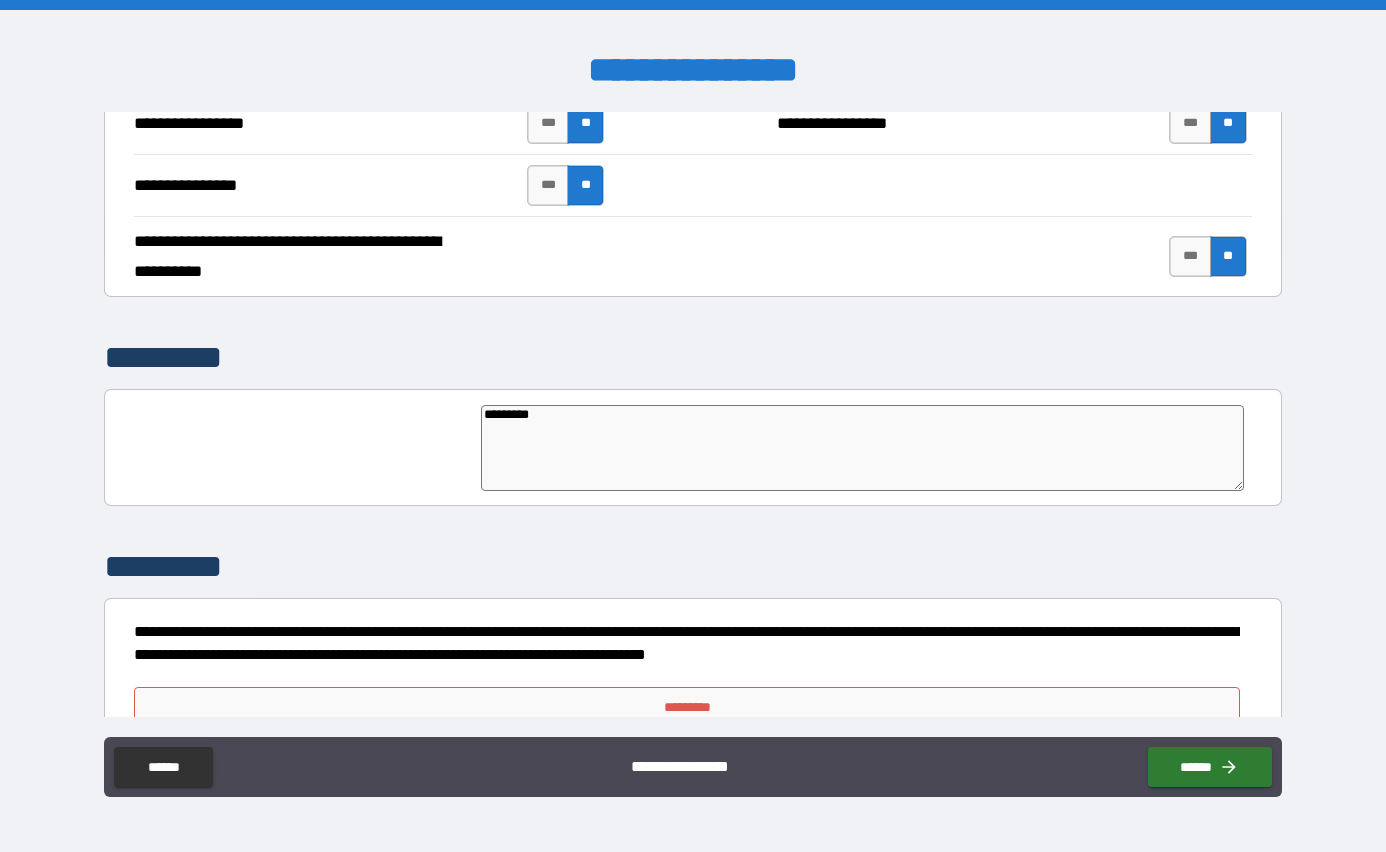 type on "*" 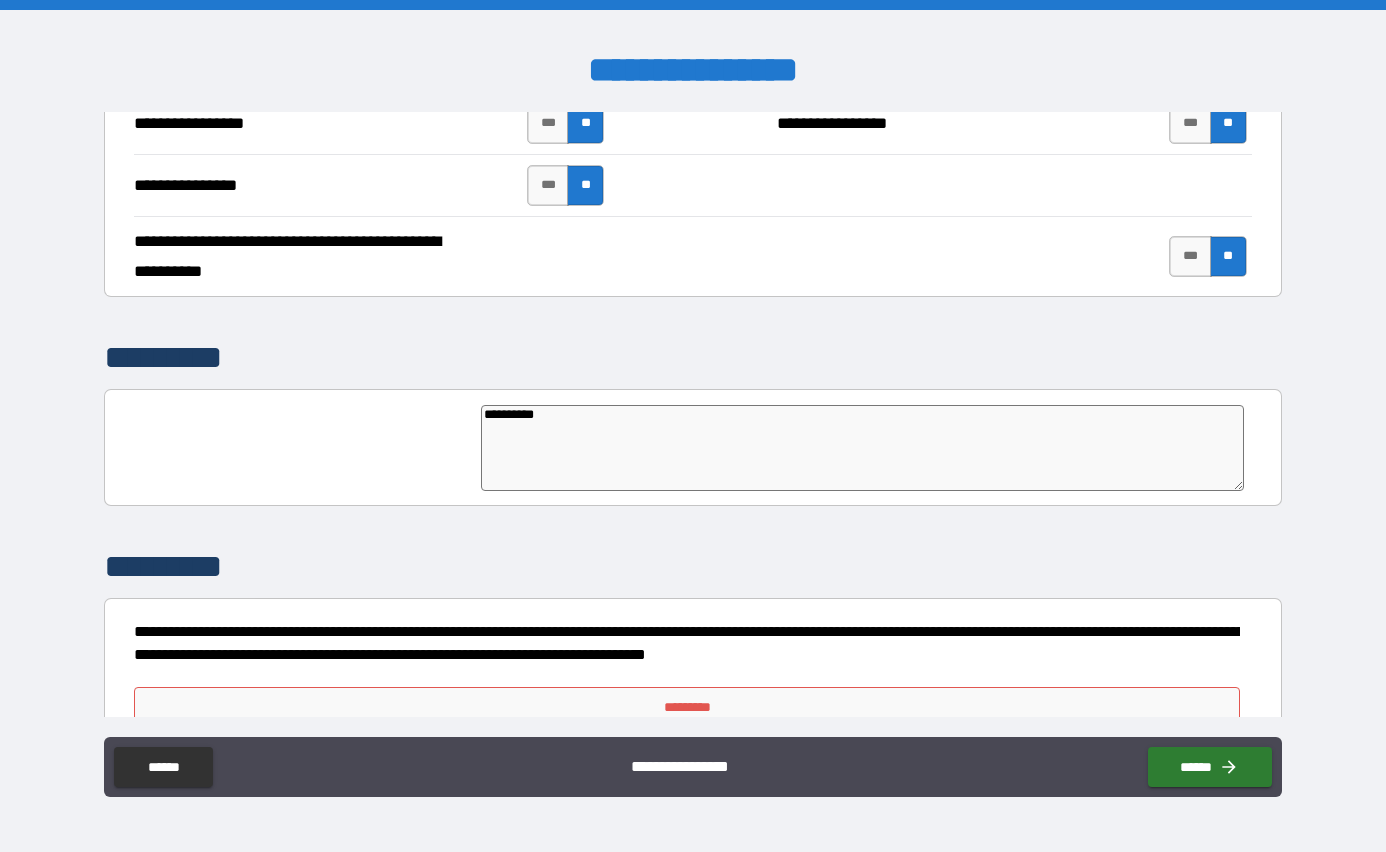 type on "**********" 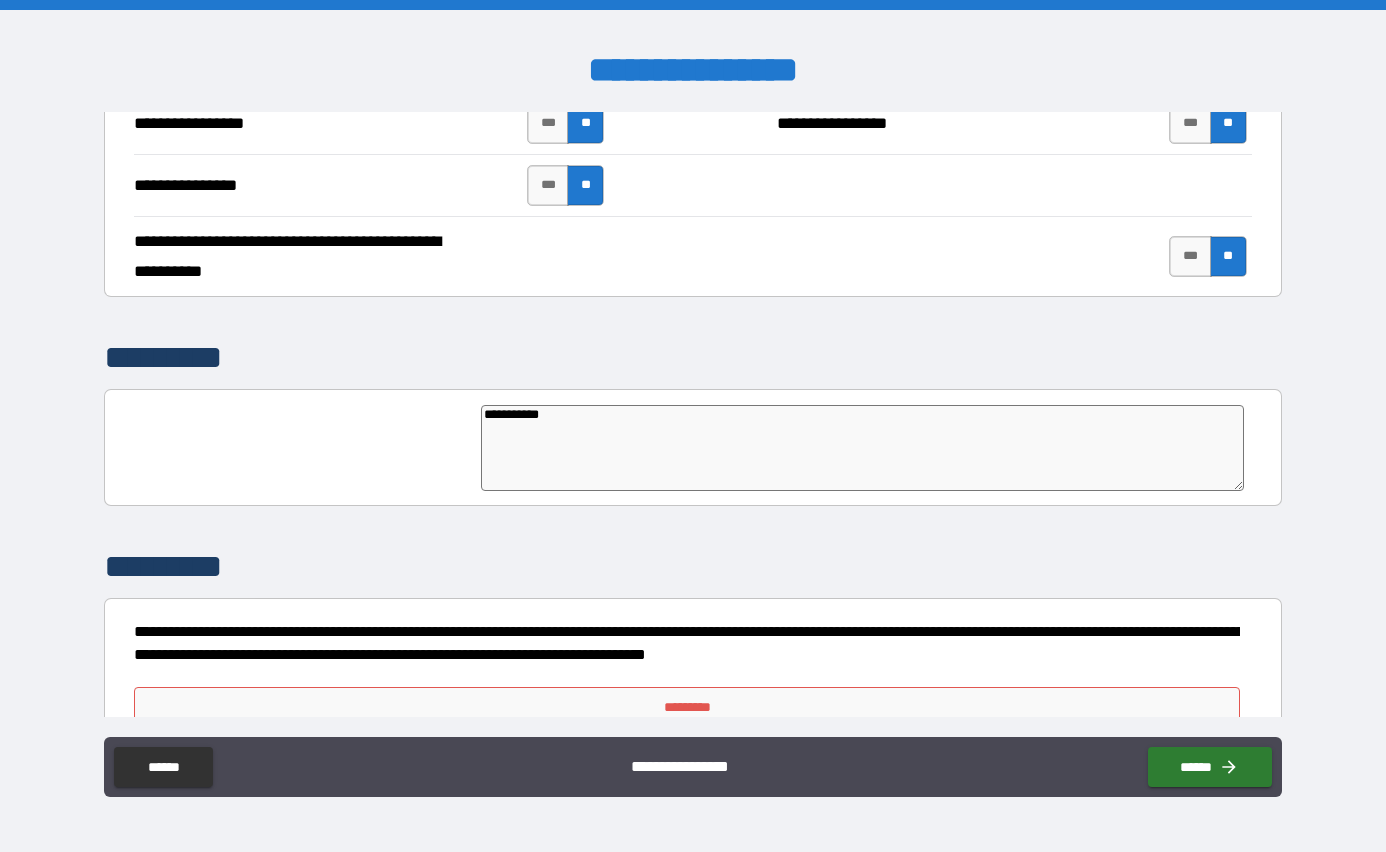 type on "*" 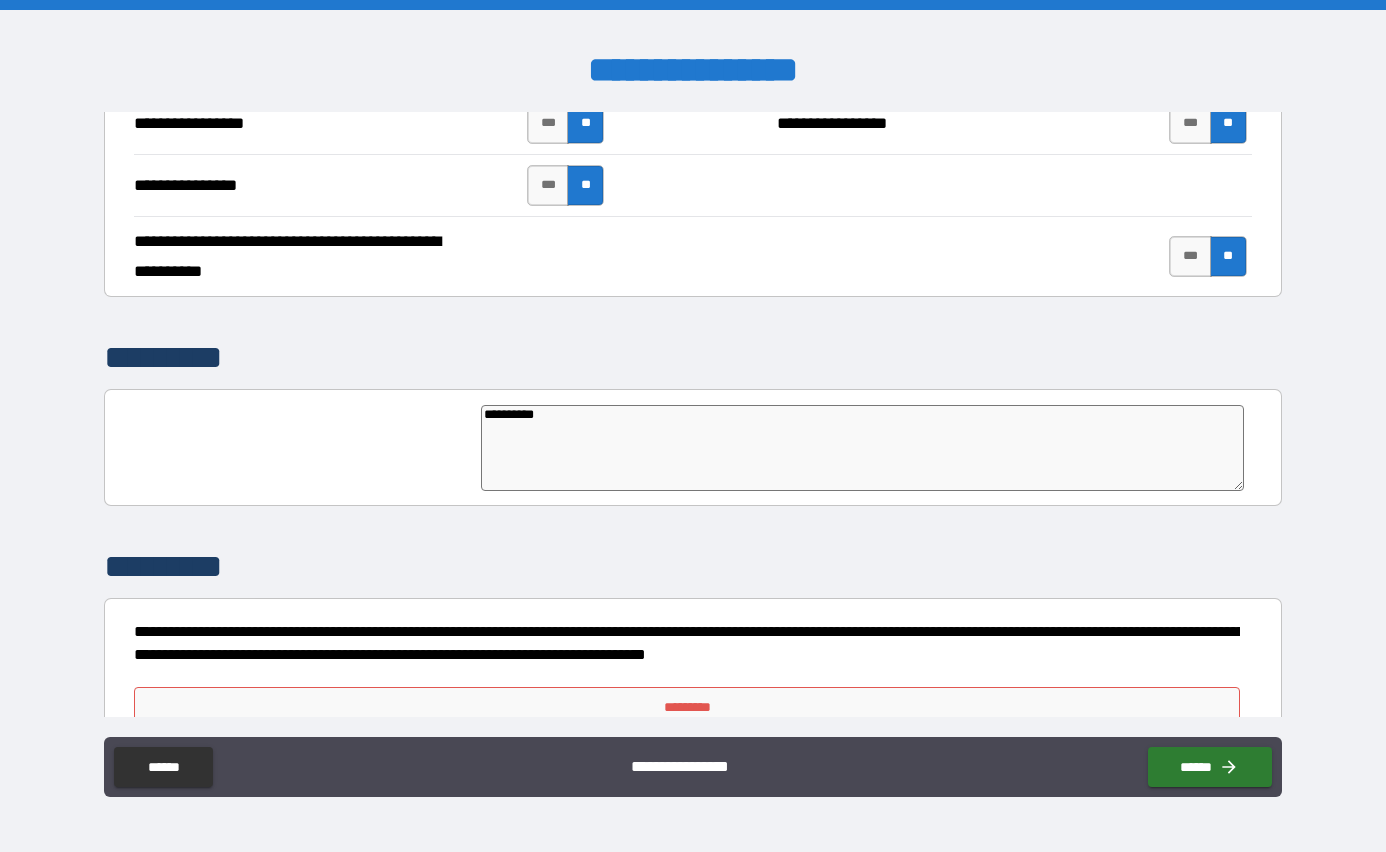 type on "*********" 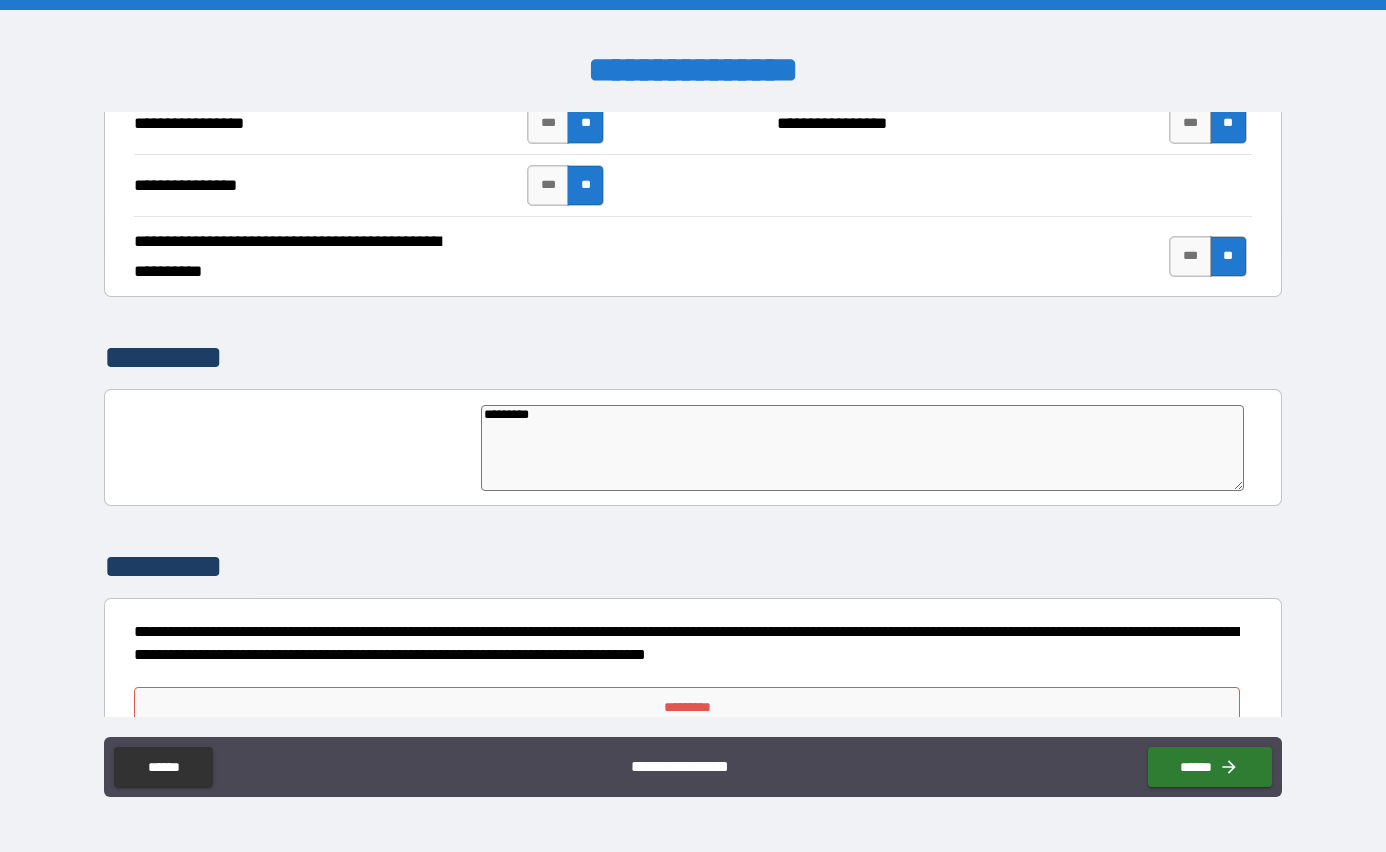 type on "*" 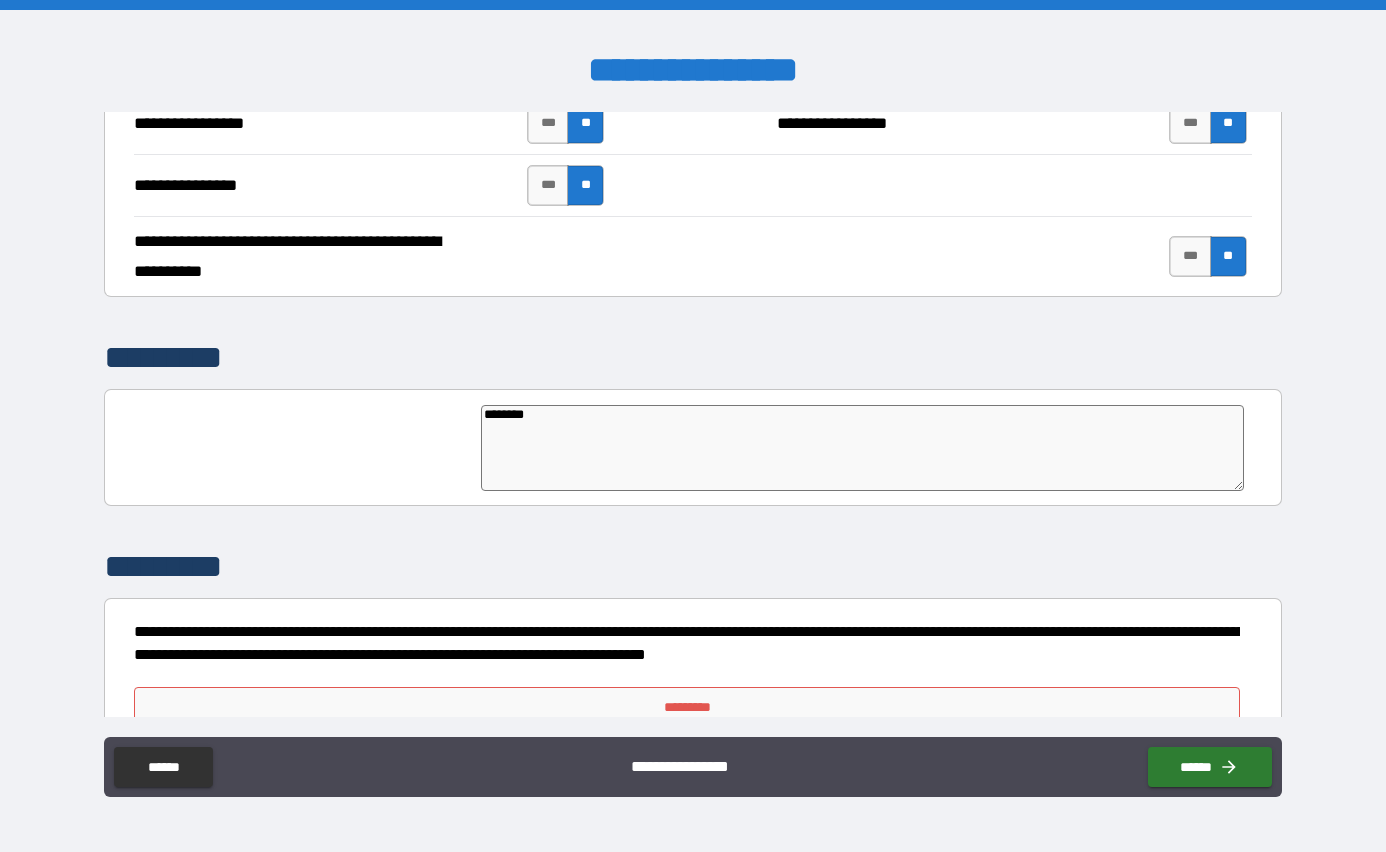 type on "*" 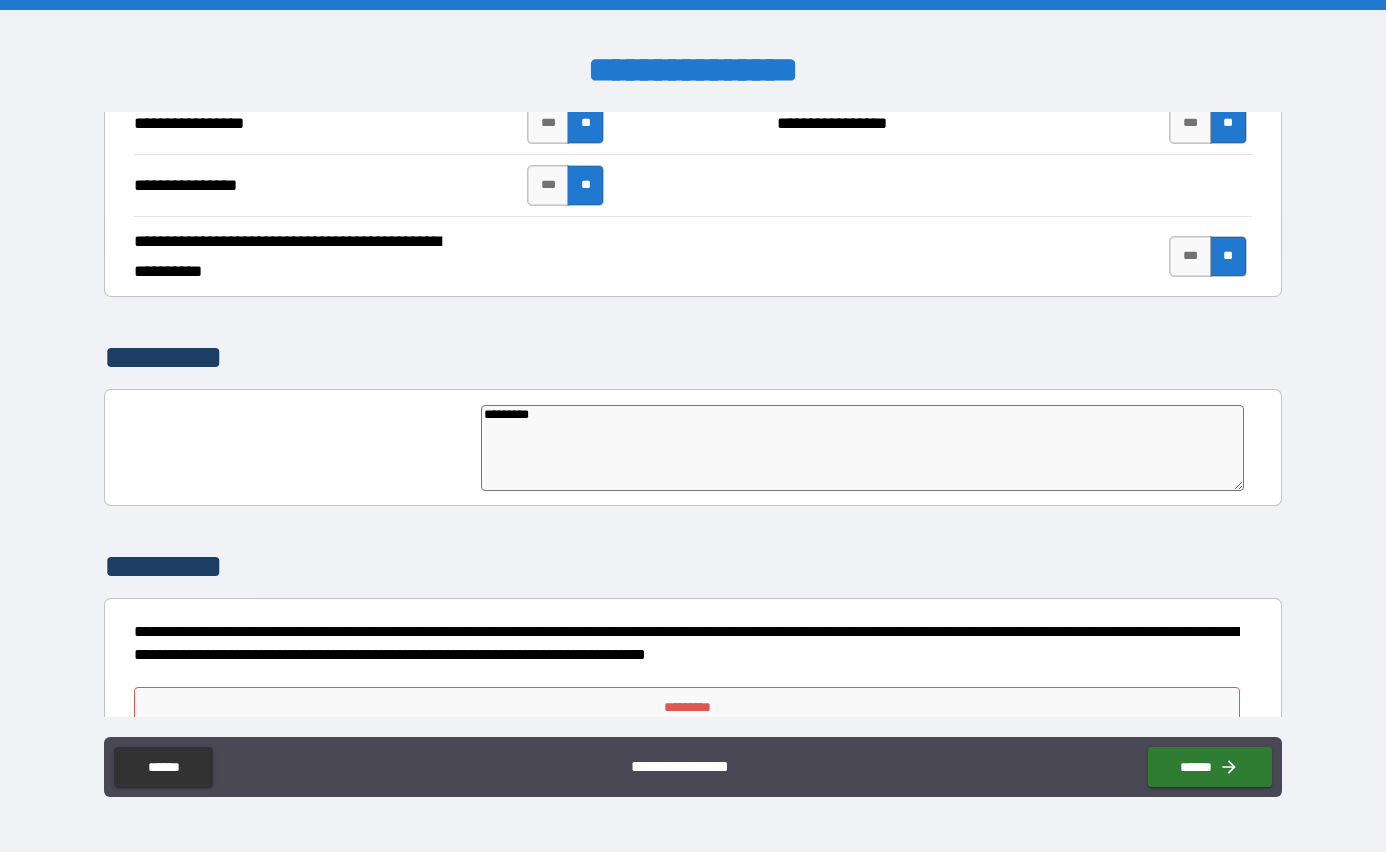 type on "*" 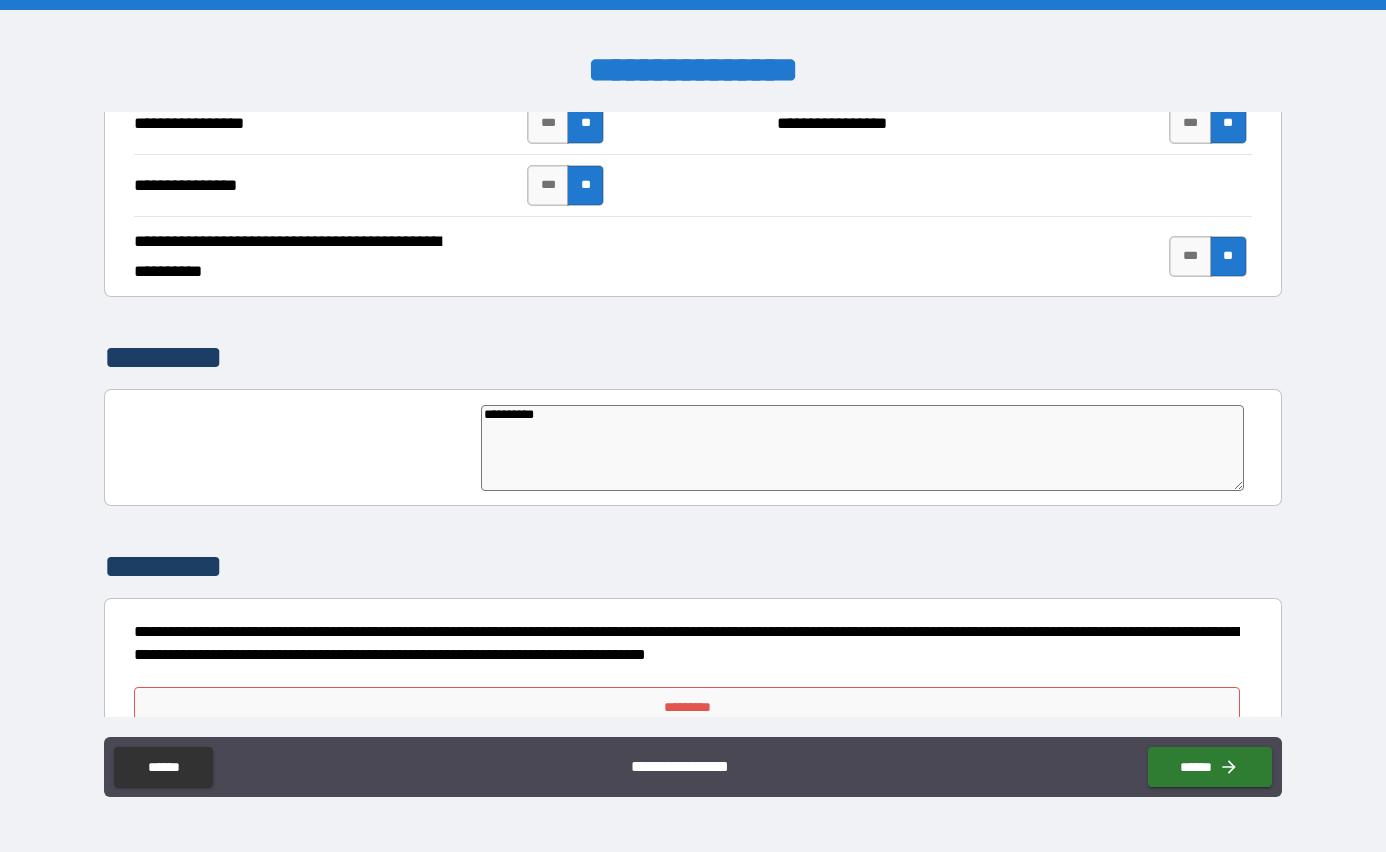 type on "*" 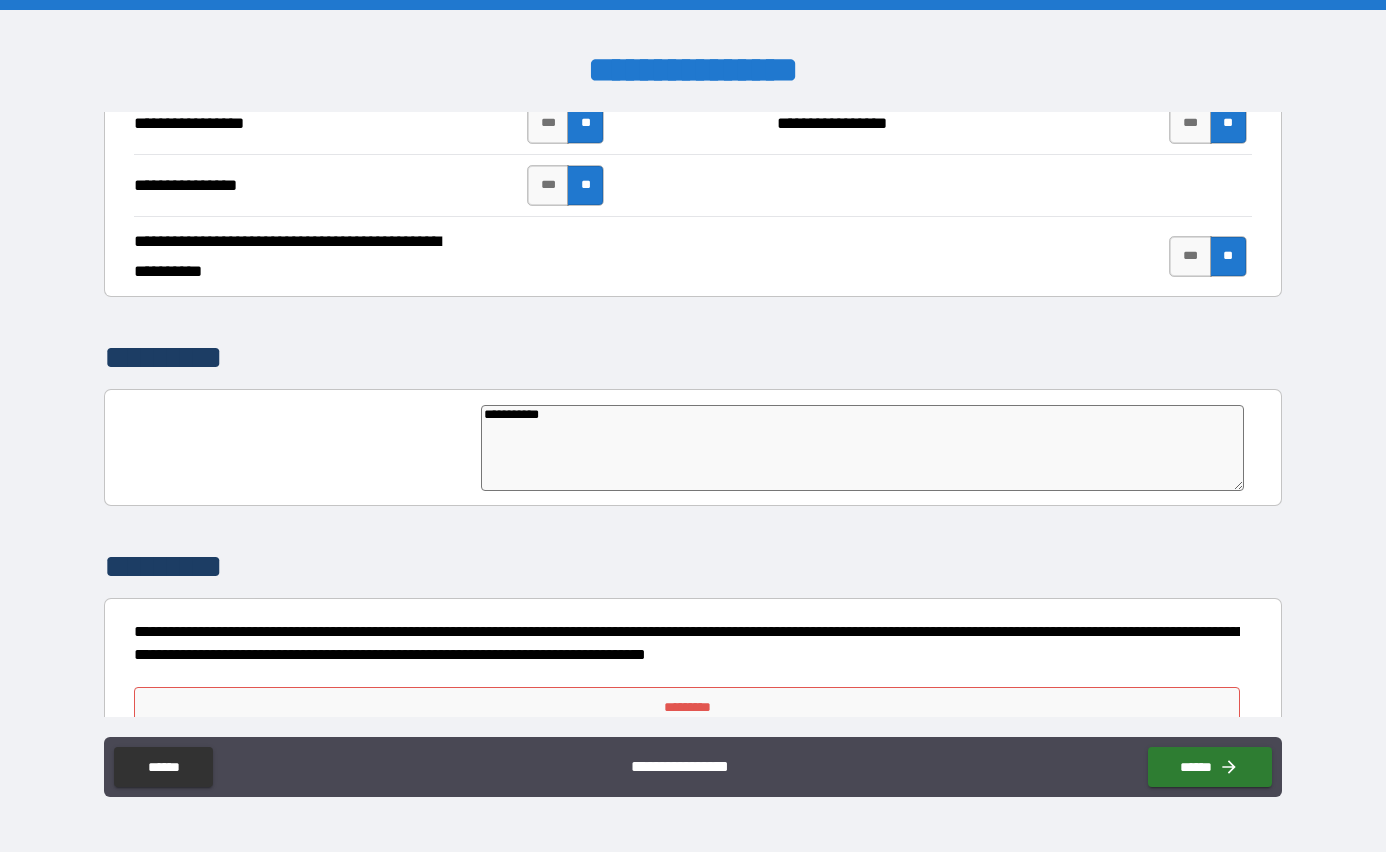 type on "*" 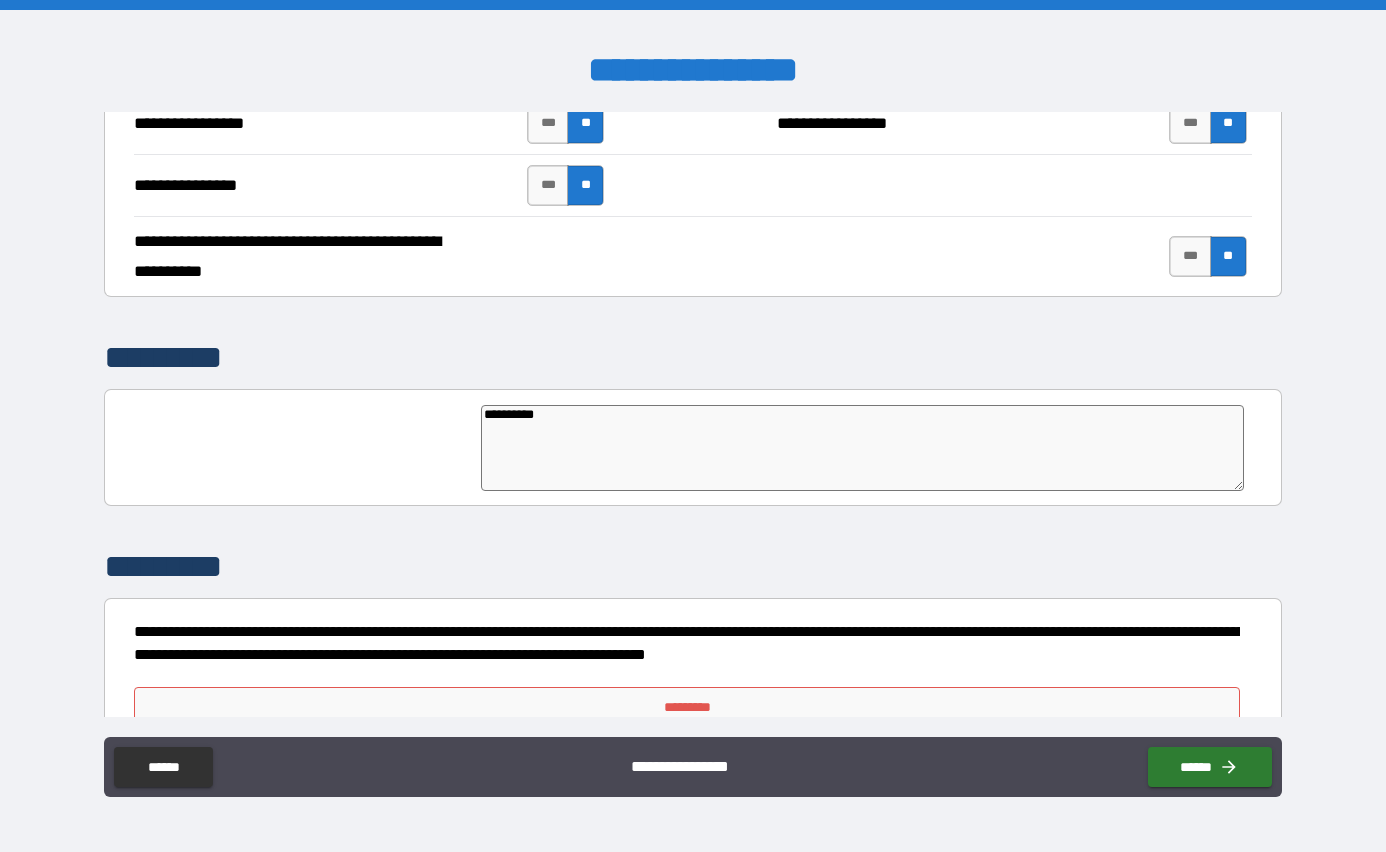 type on "*" 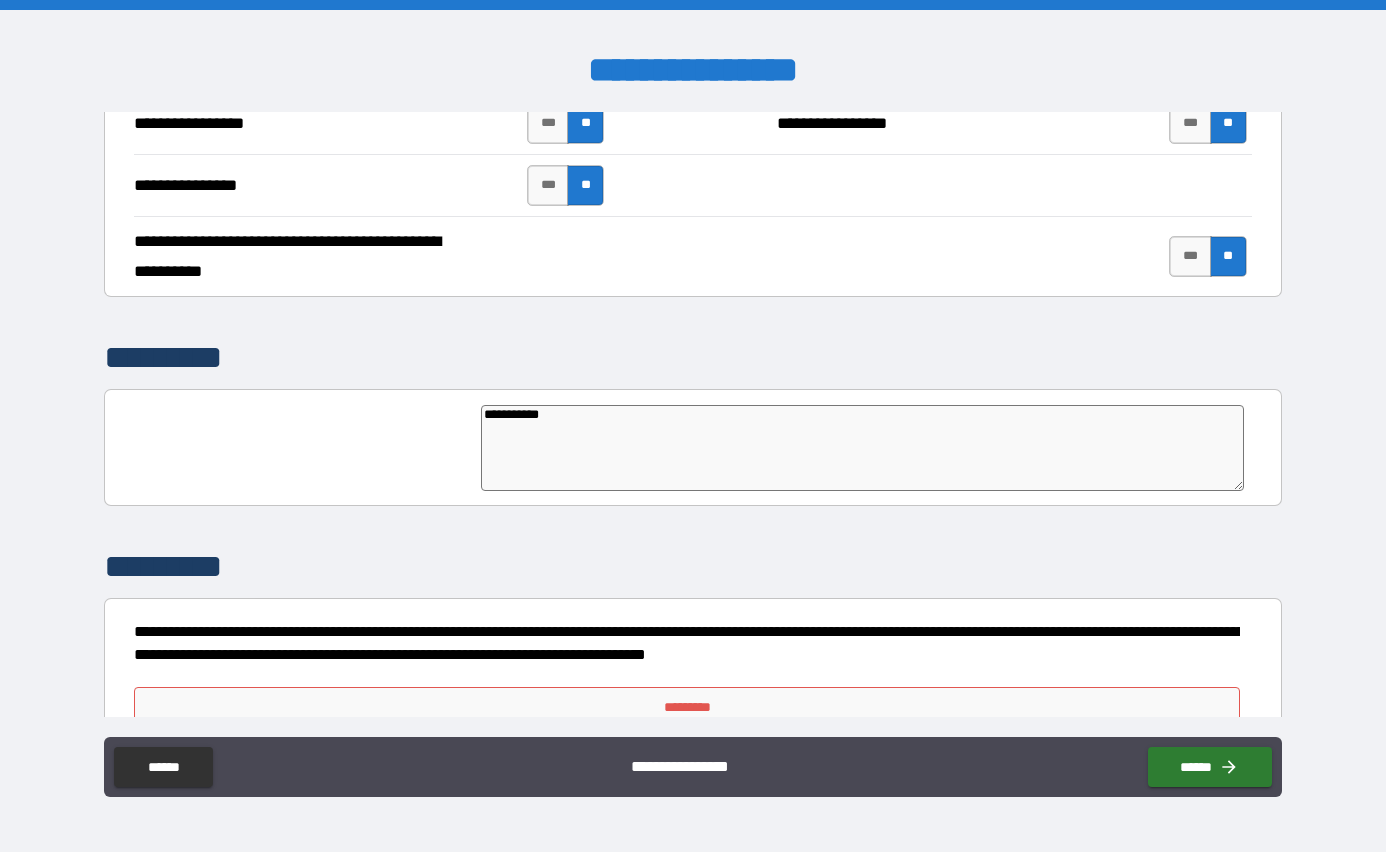 type on "**********" 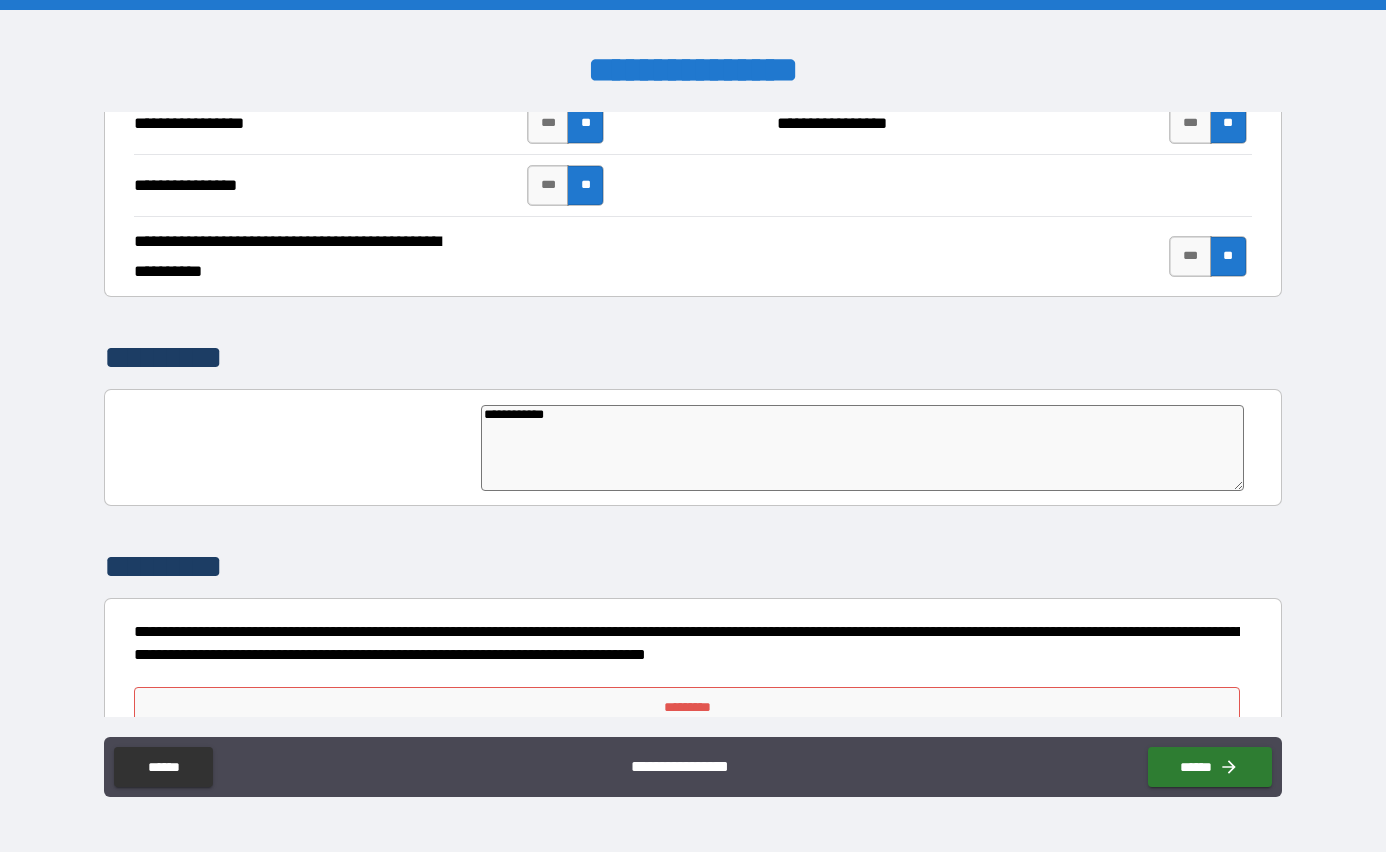 type on "**********" 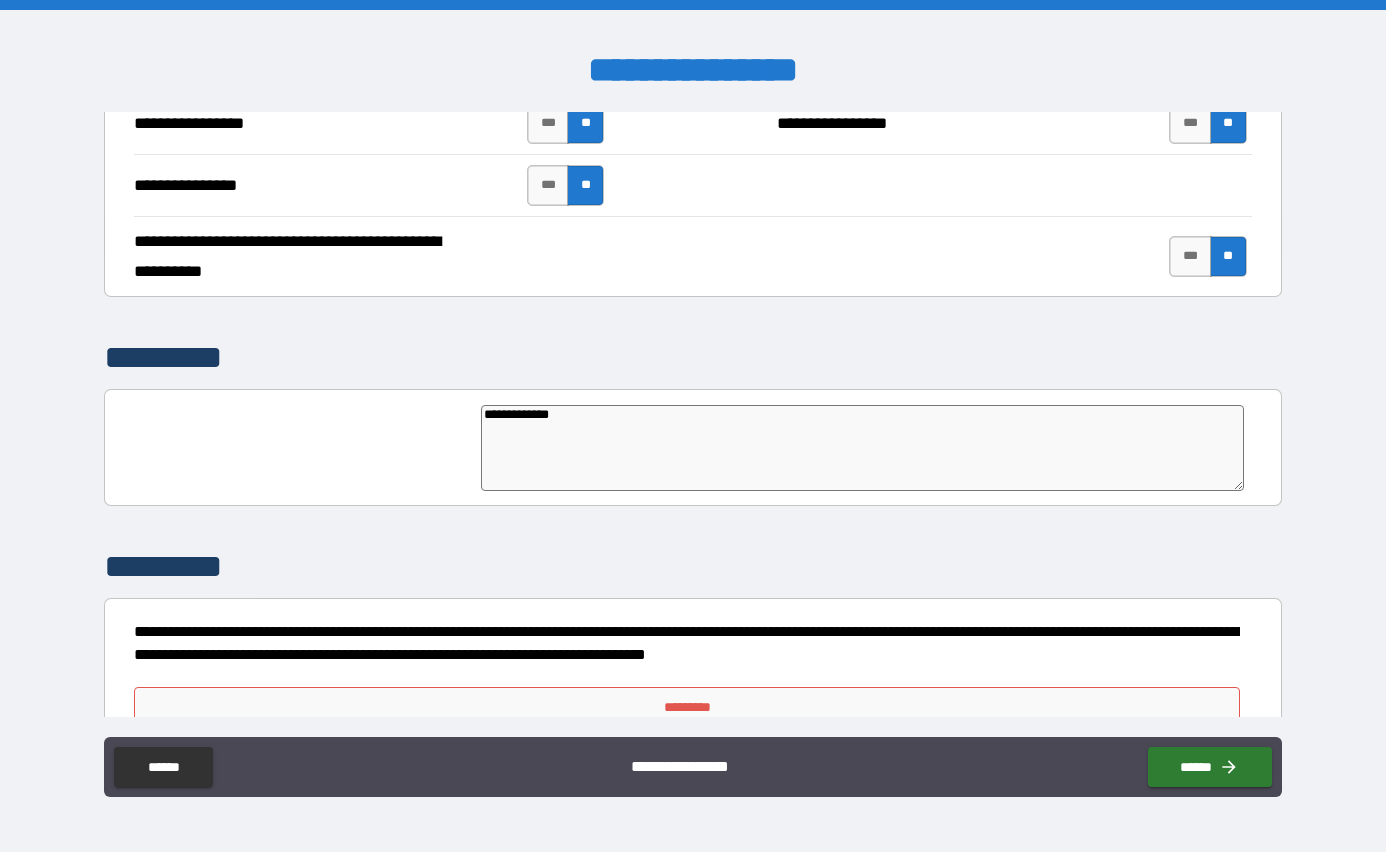 type on "*" 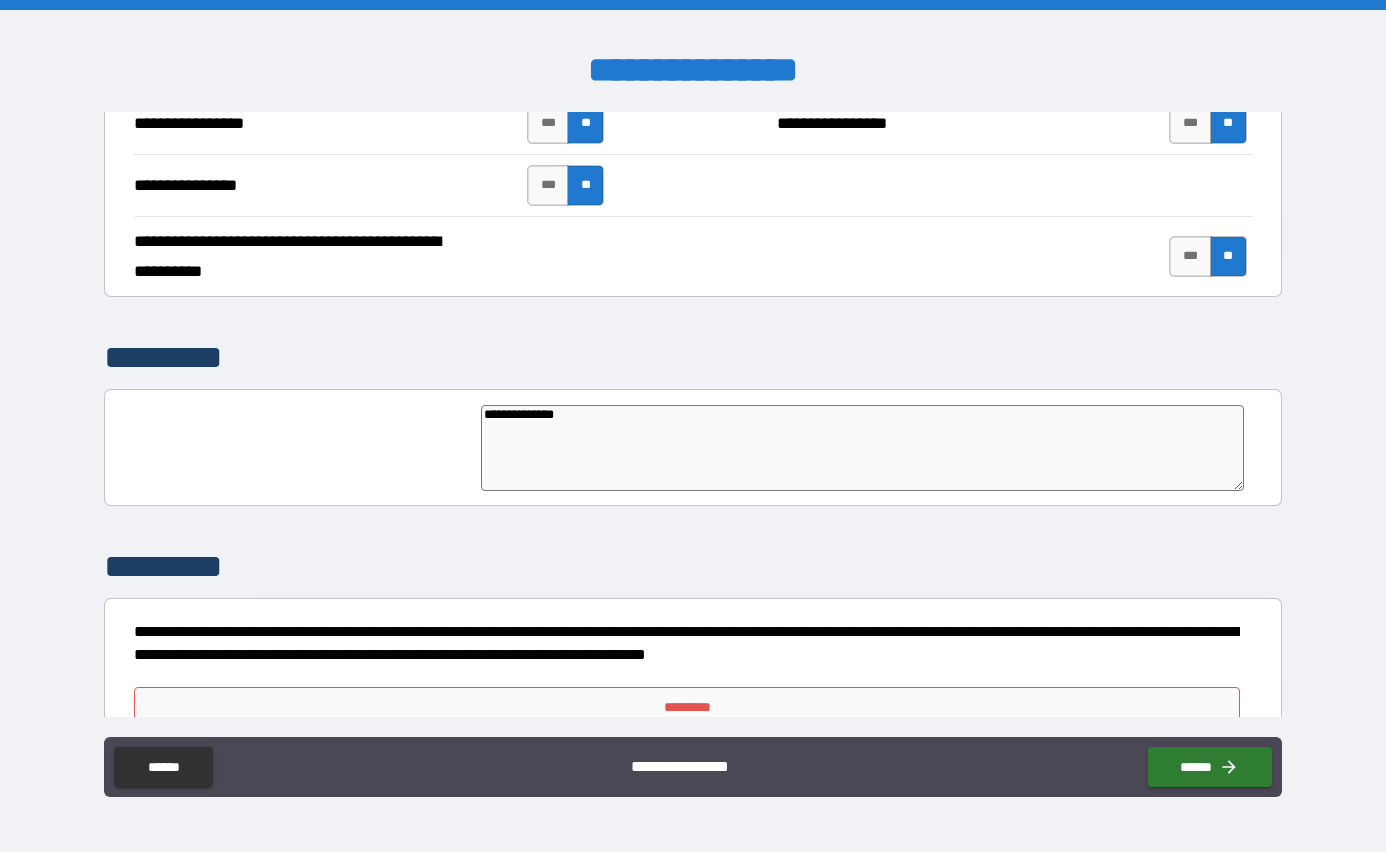 type on "*" 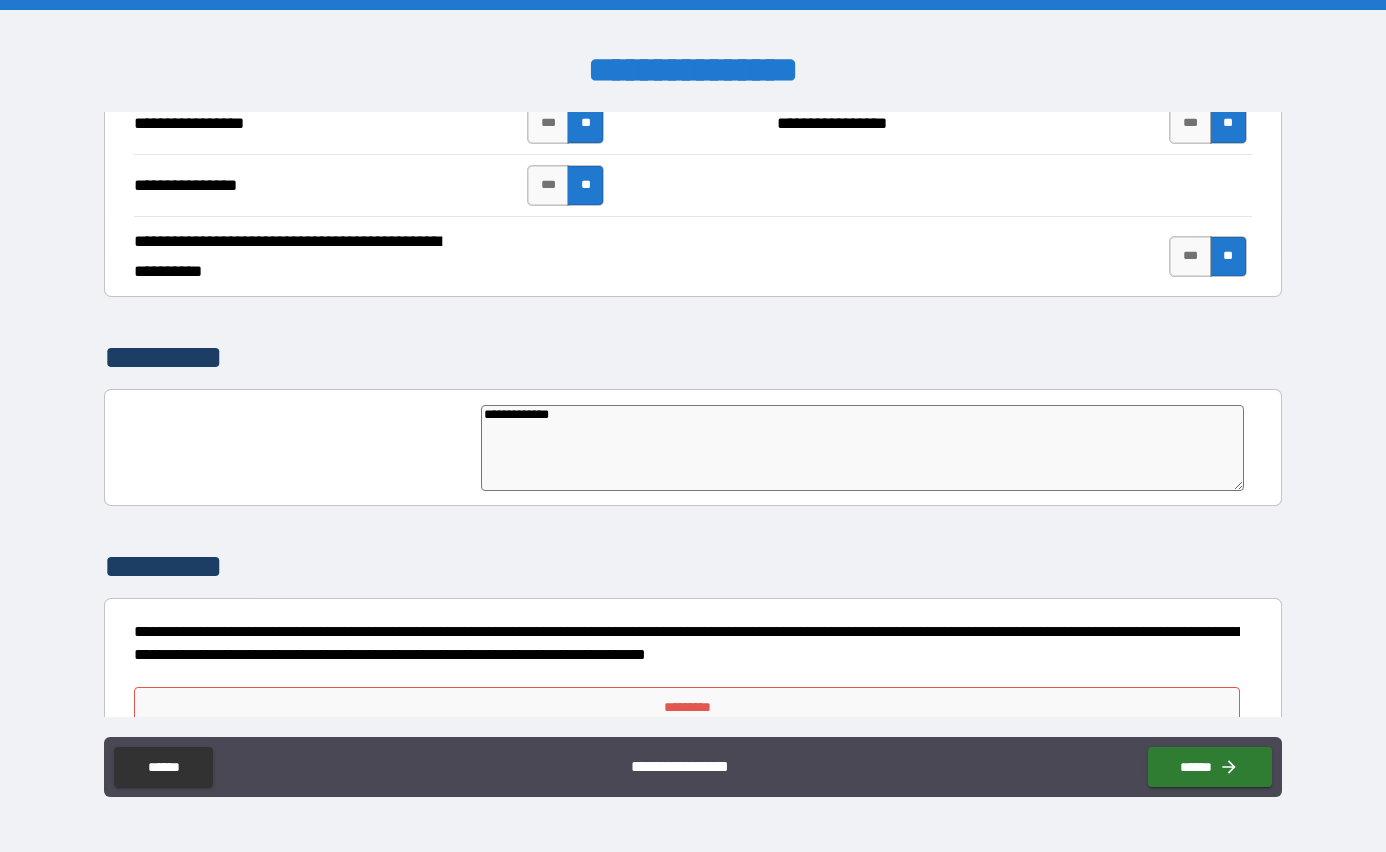 type on "*" 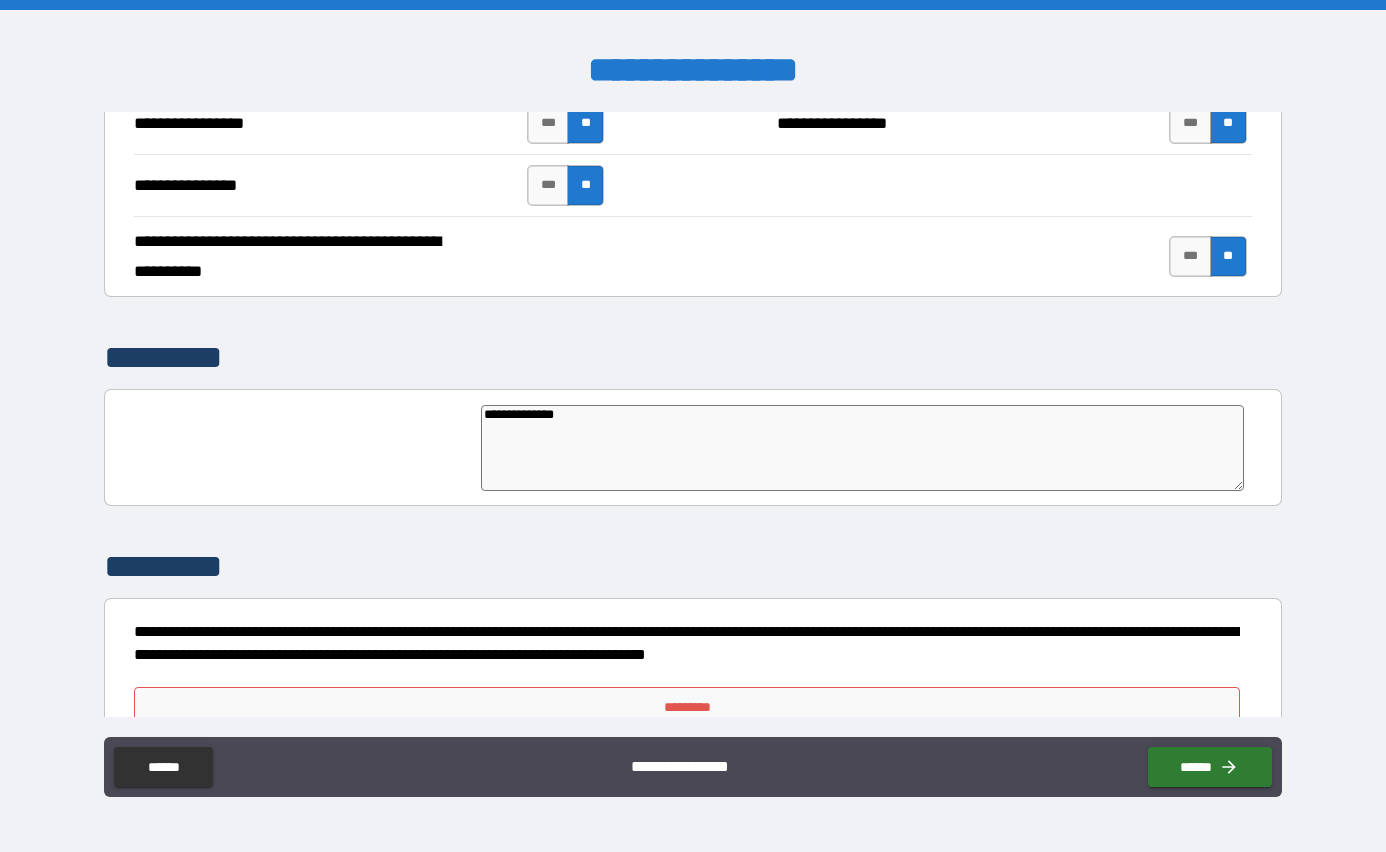 type on "*" 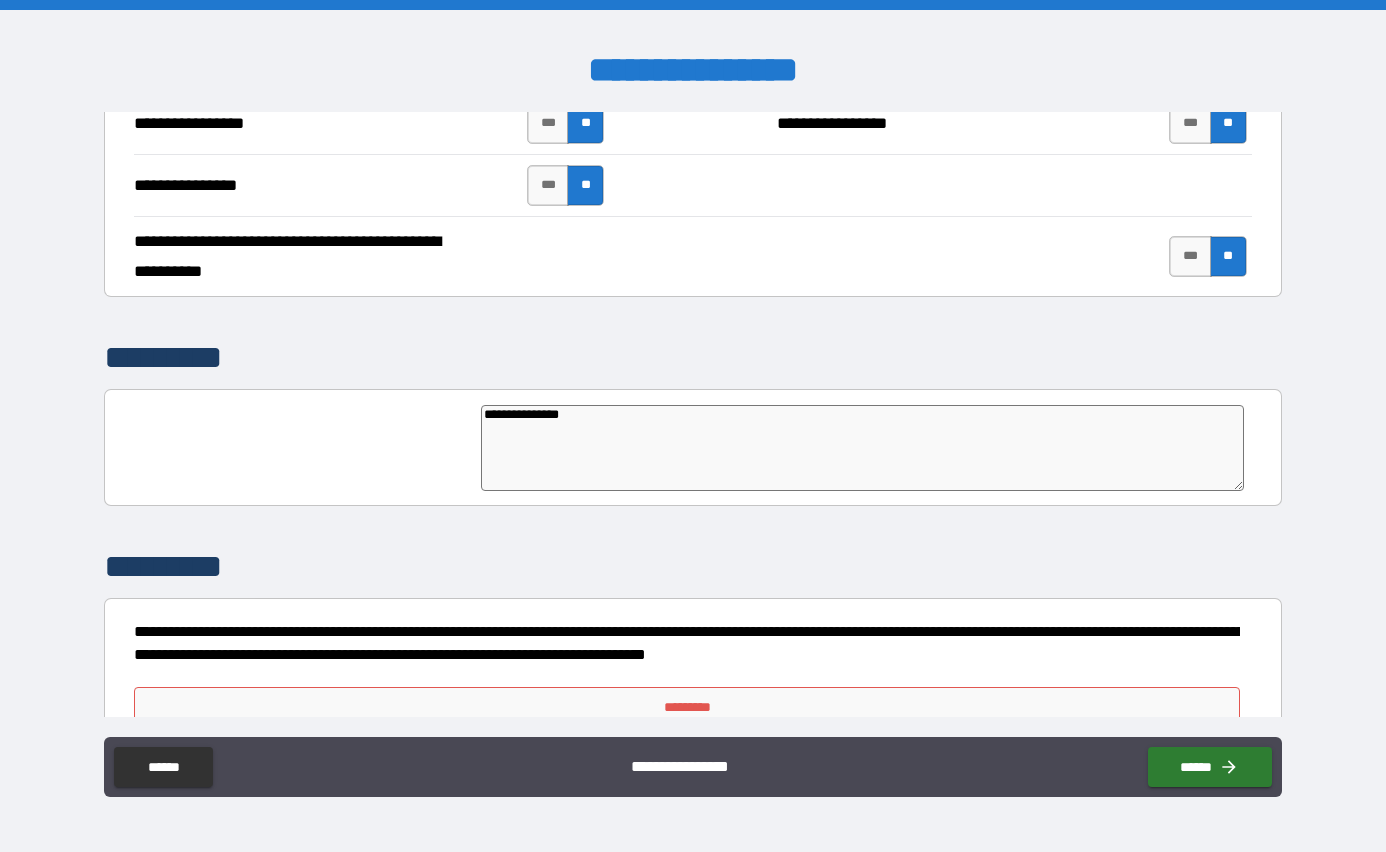type on "*" 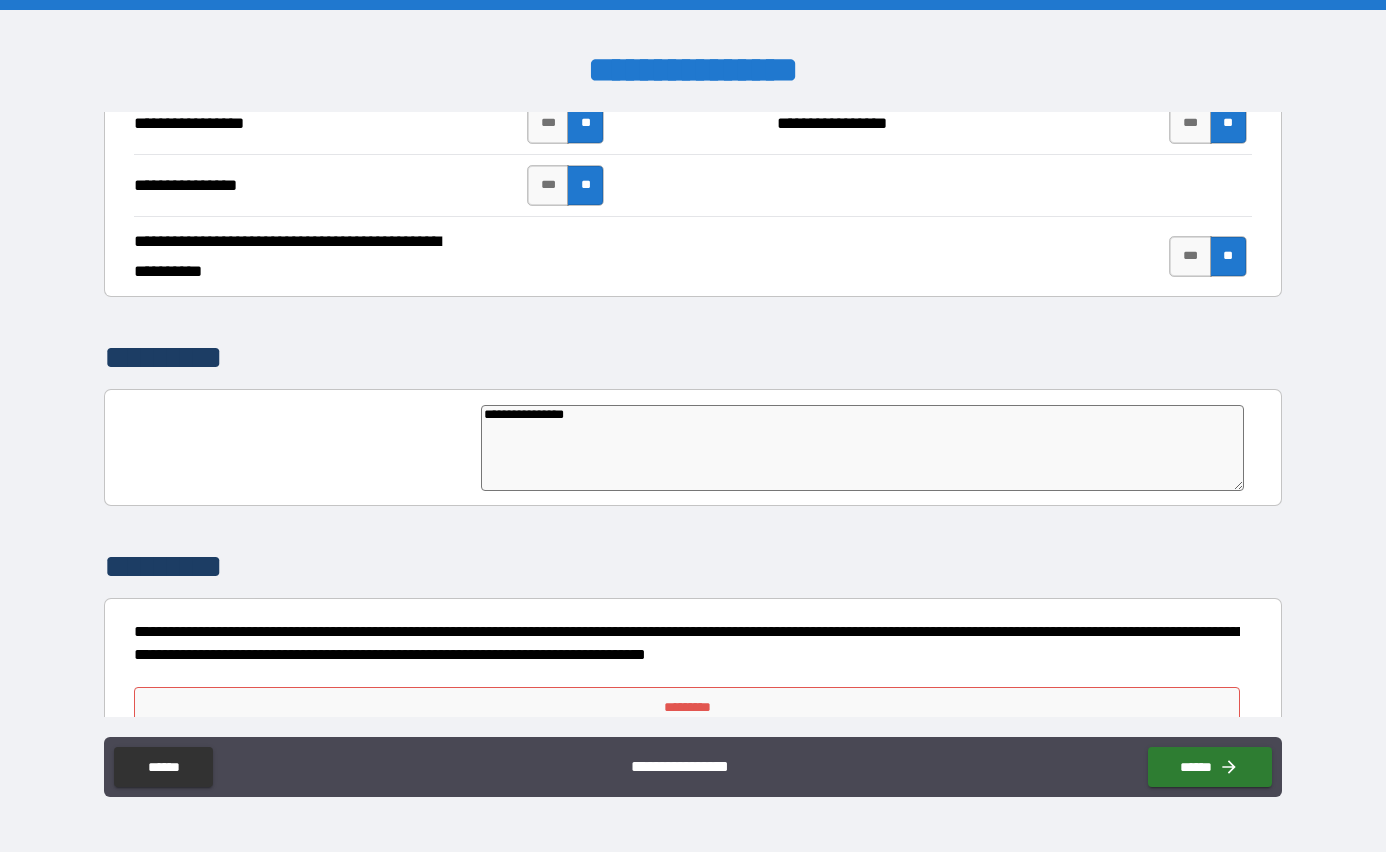type on "*" 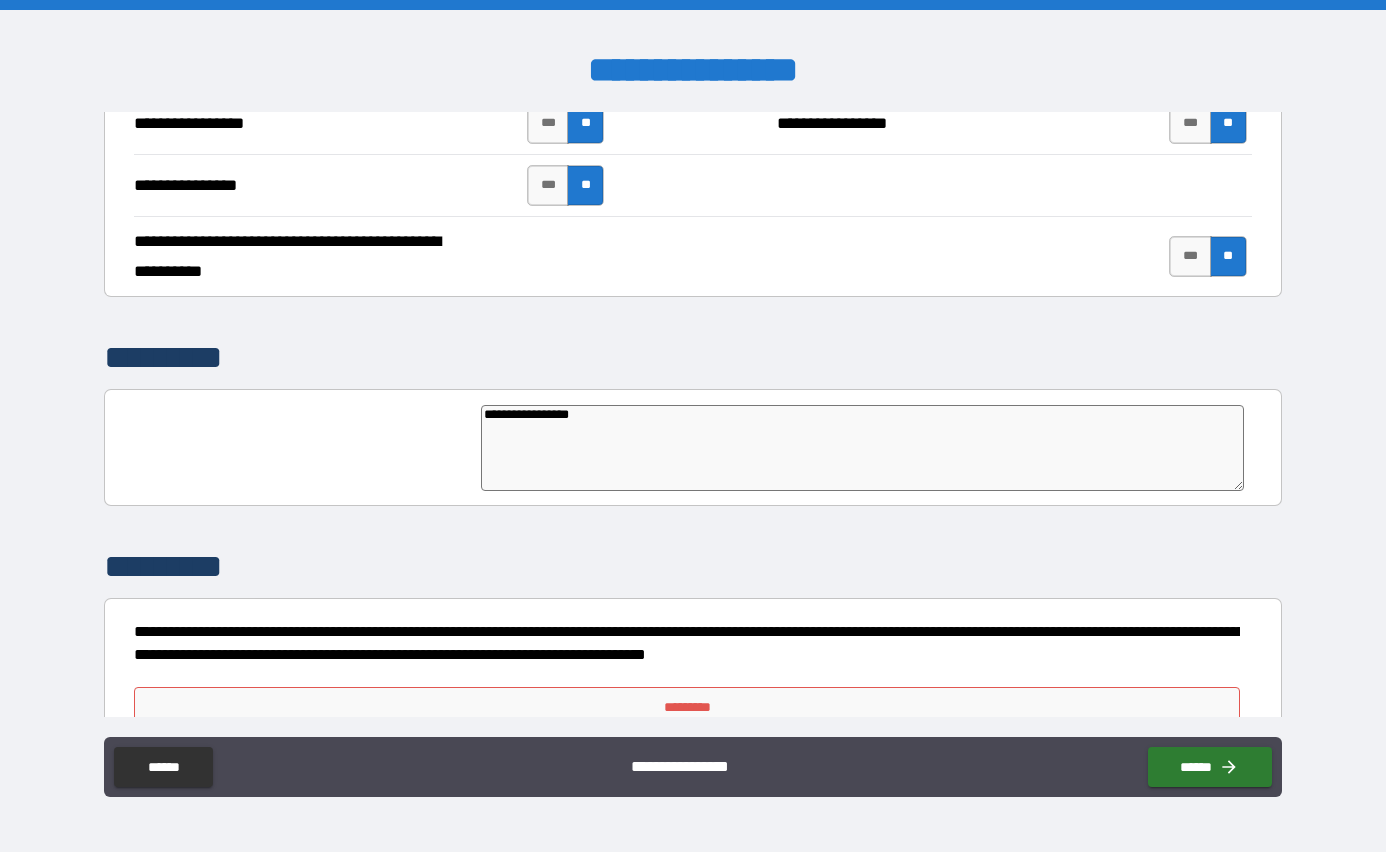 type on "*" 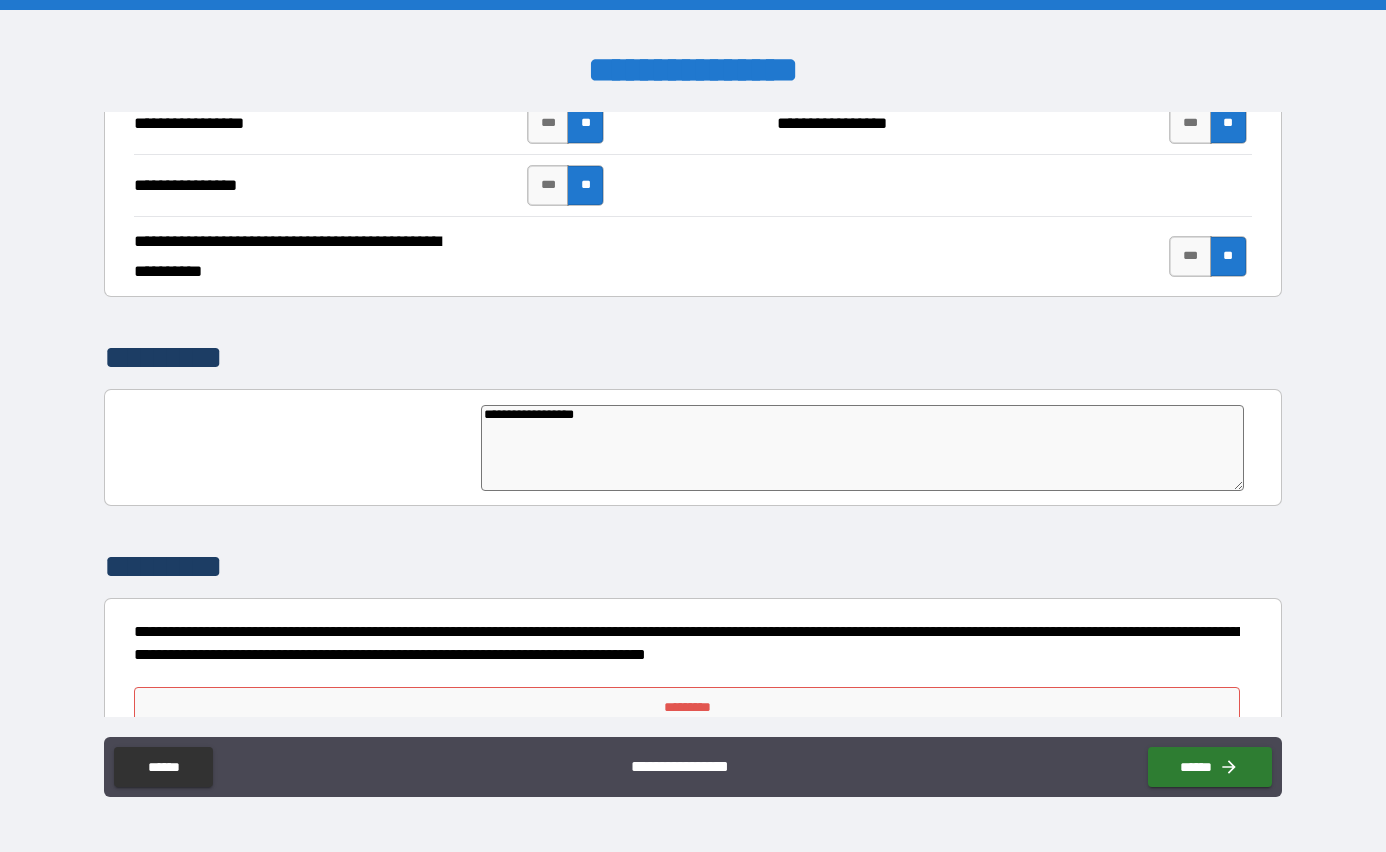 type on "**********" 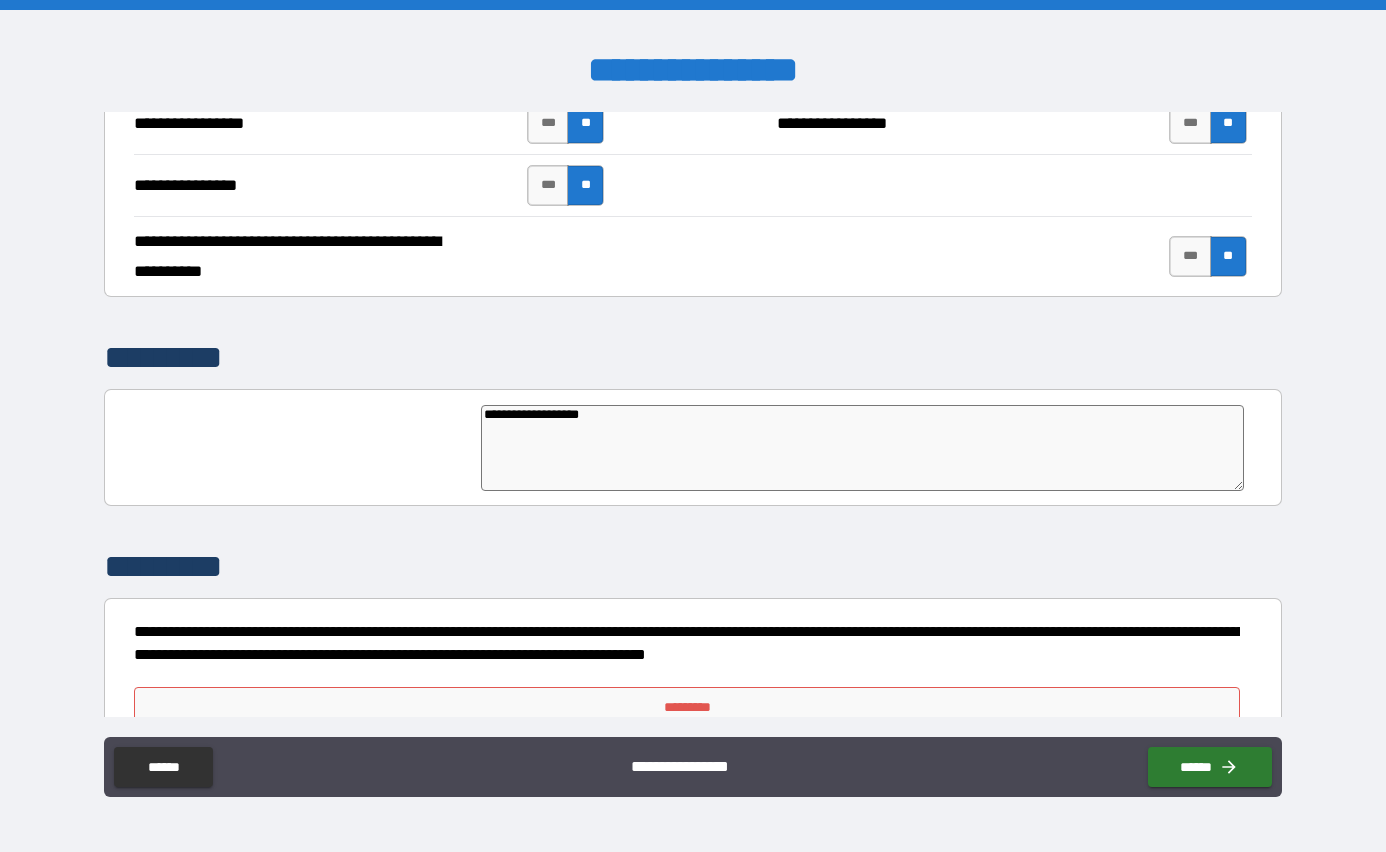 type on "*" 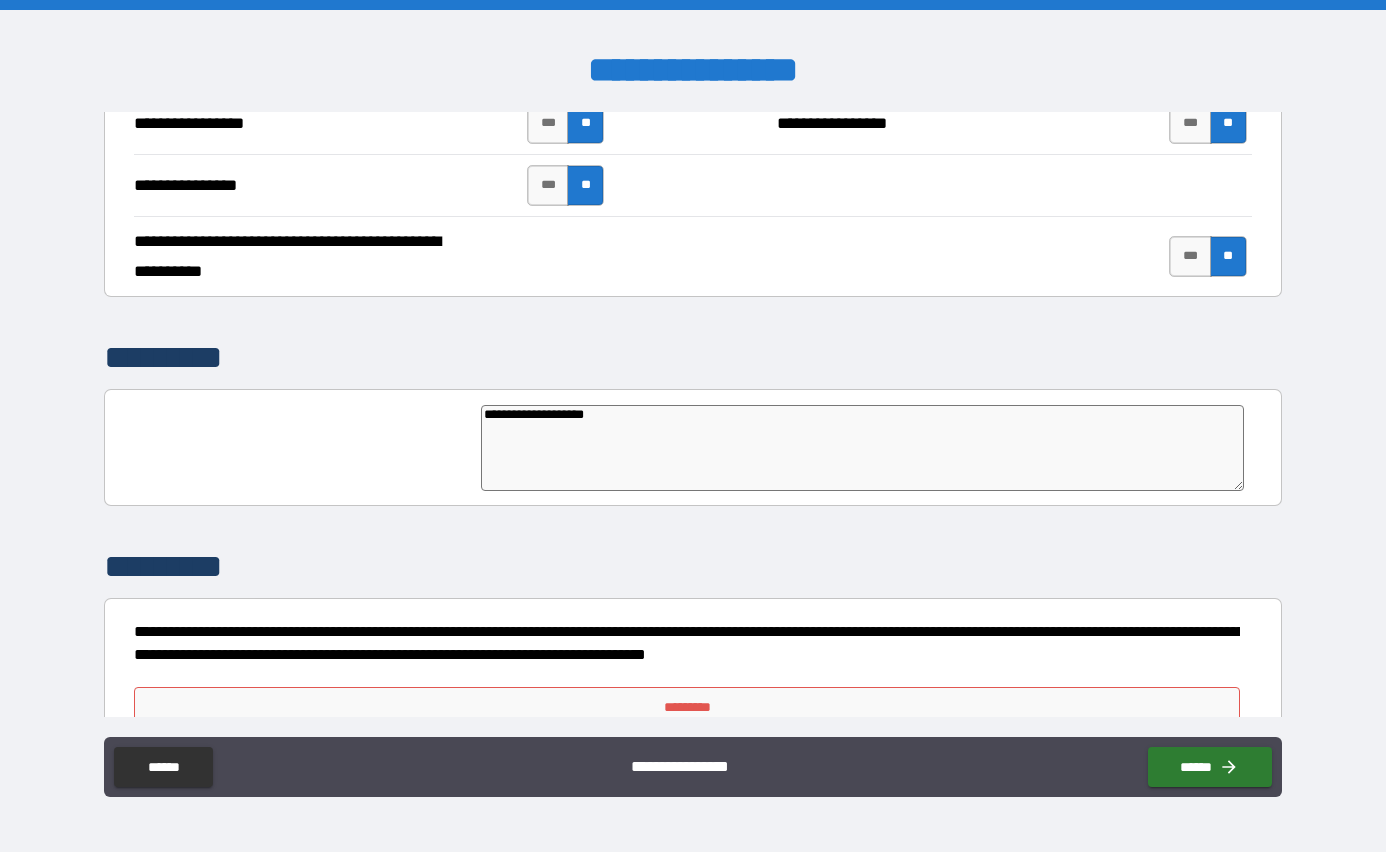 type on "*" 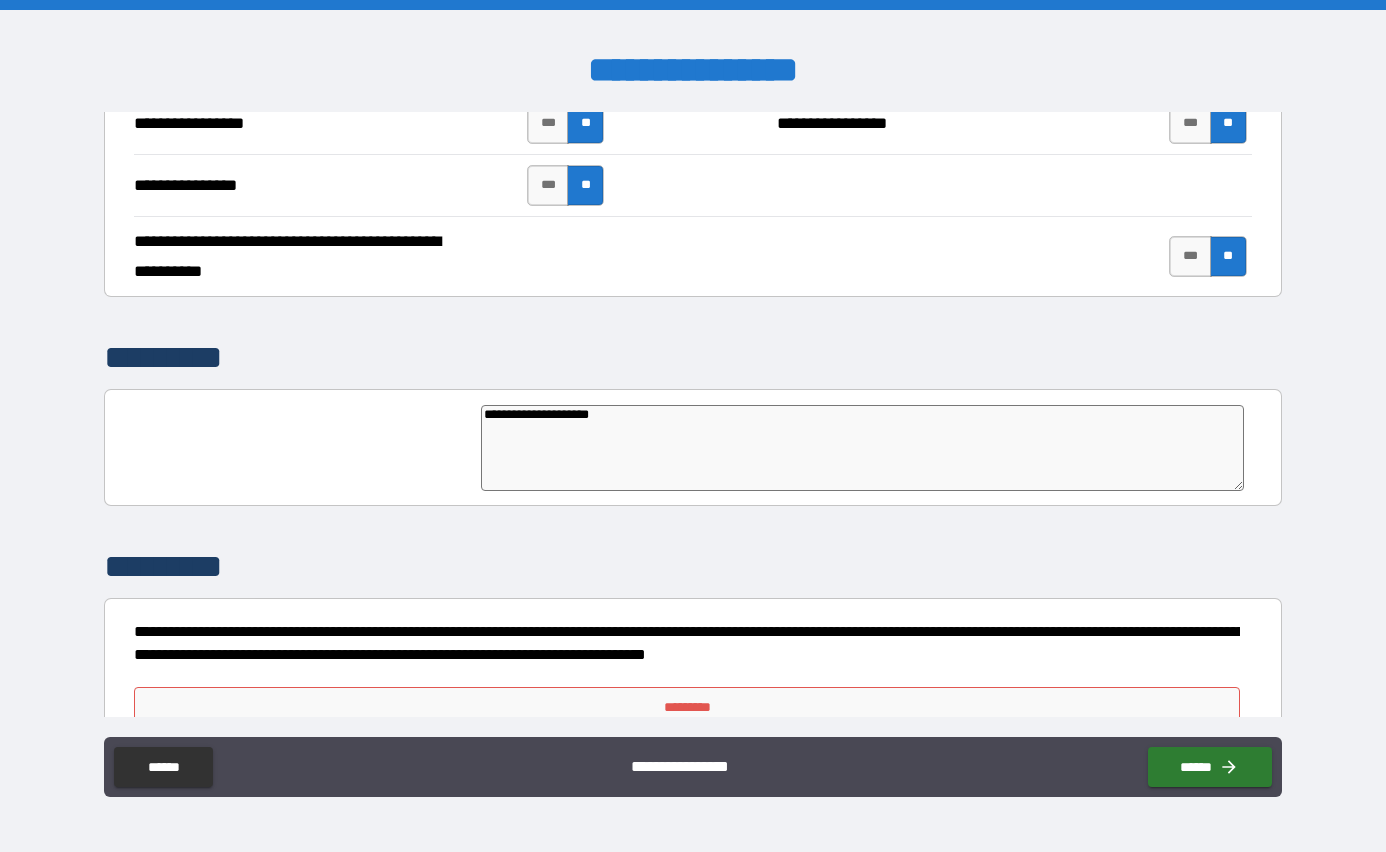 type on "*" 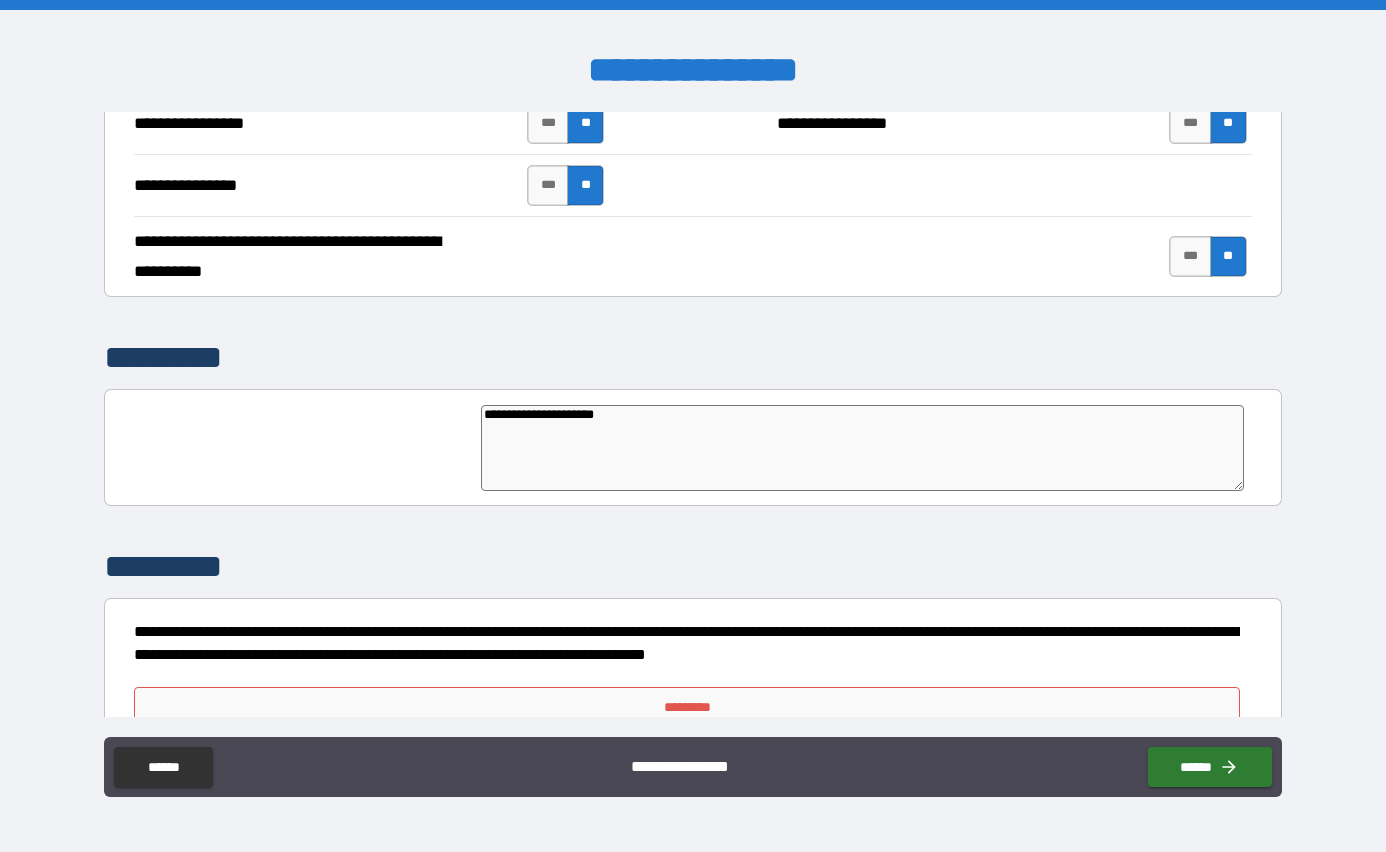 type on "**********" 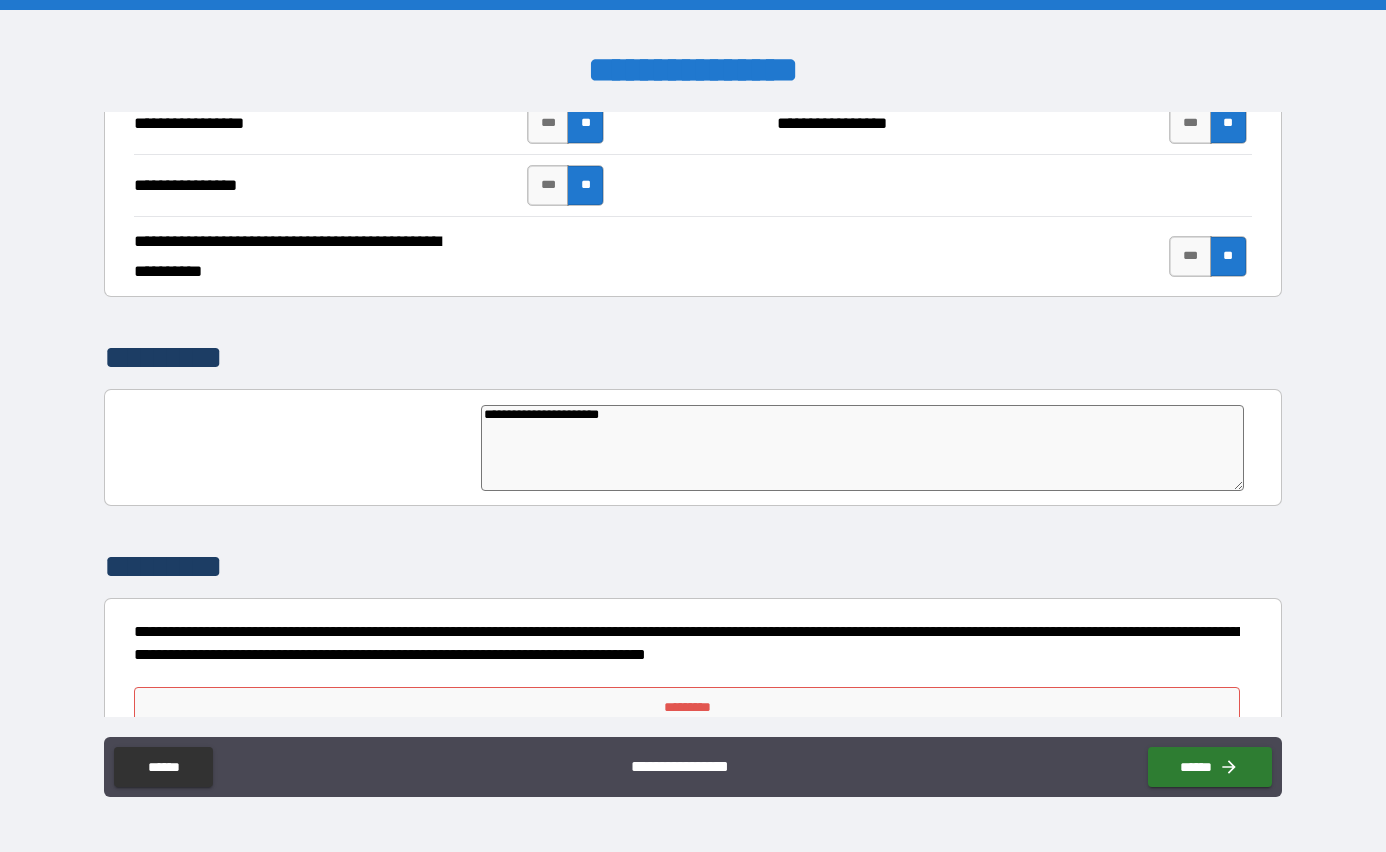 type on "*" 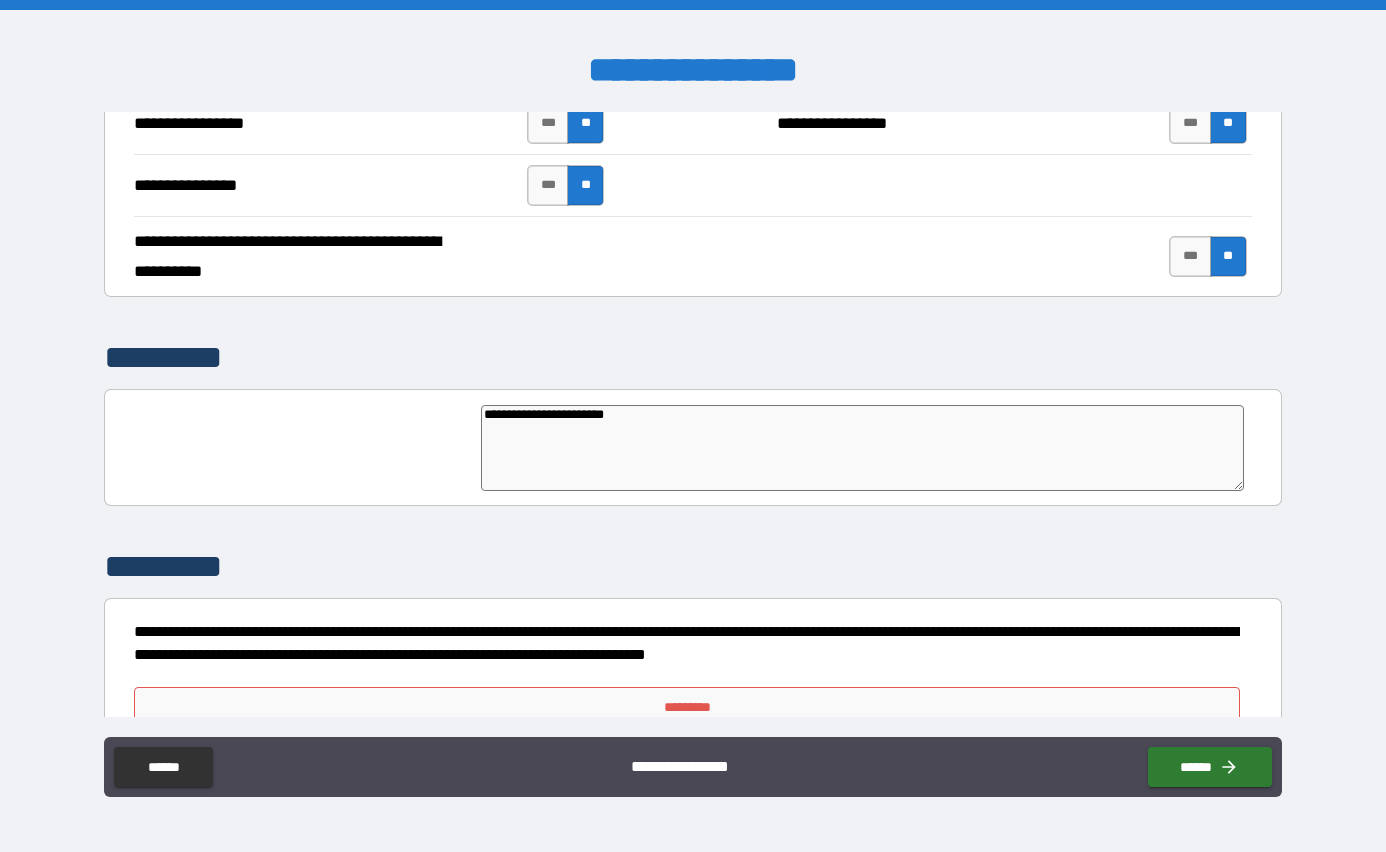 type on "*" 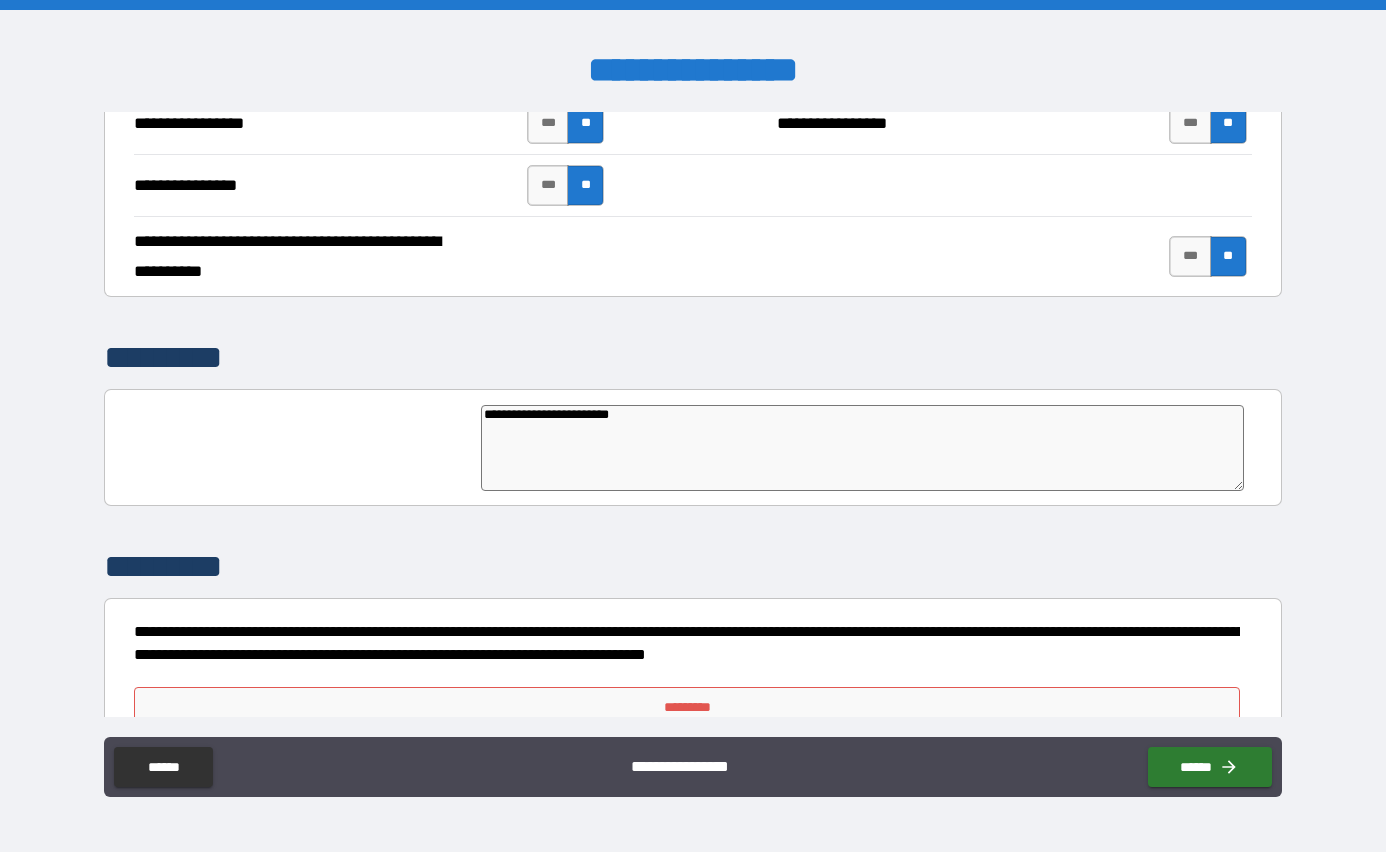 type on "*" 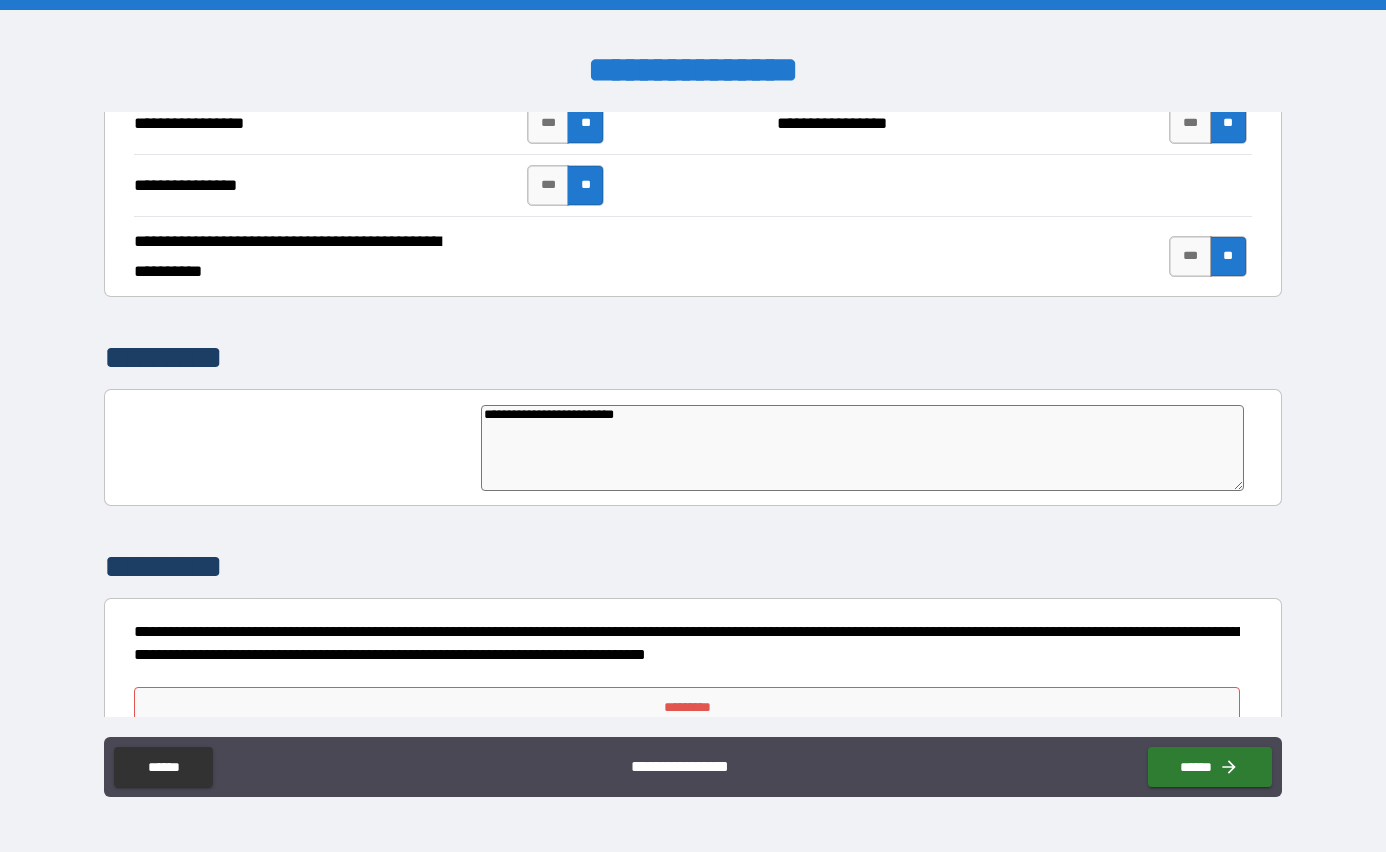 type on "**********" 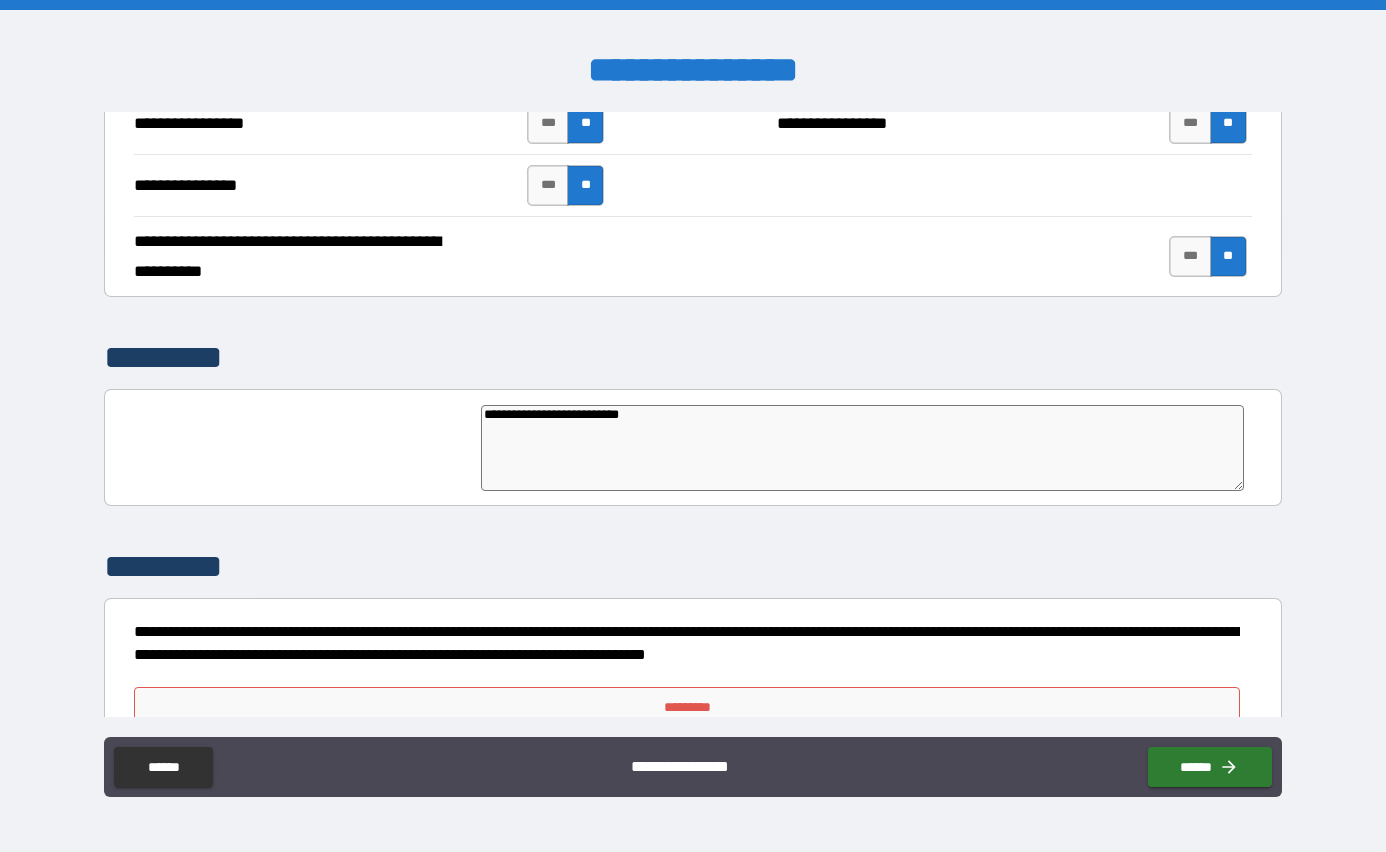 type on "*" 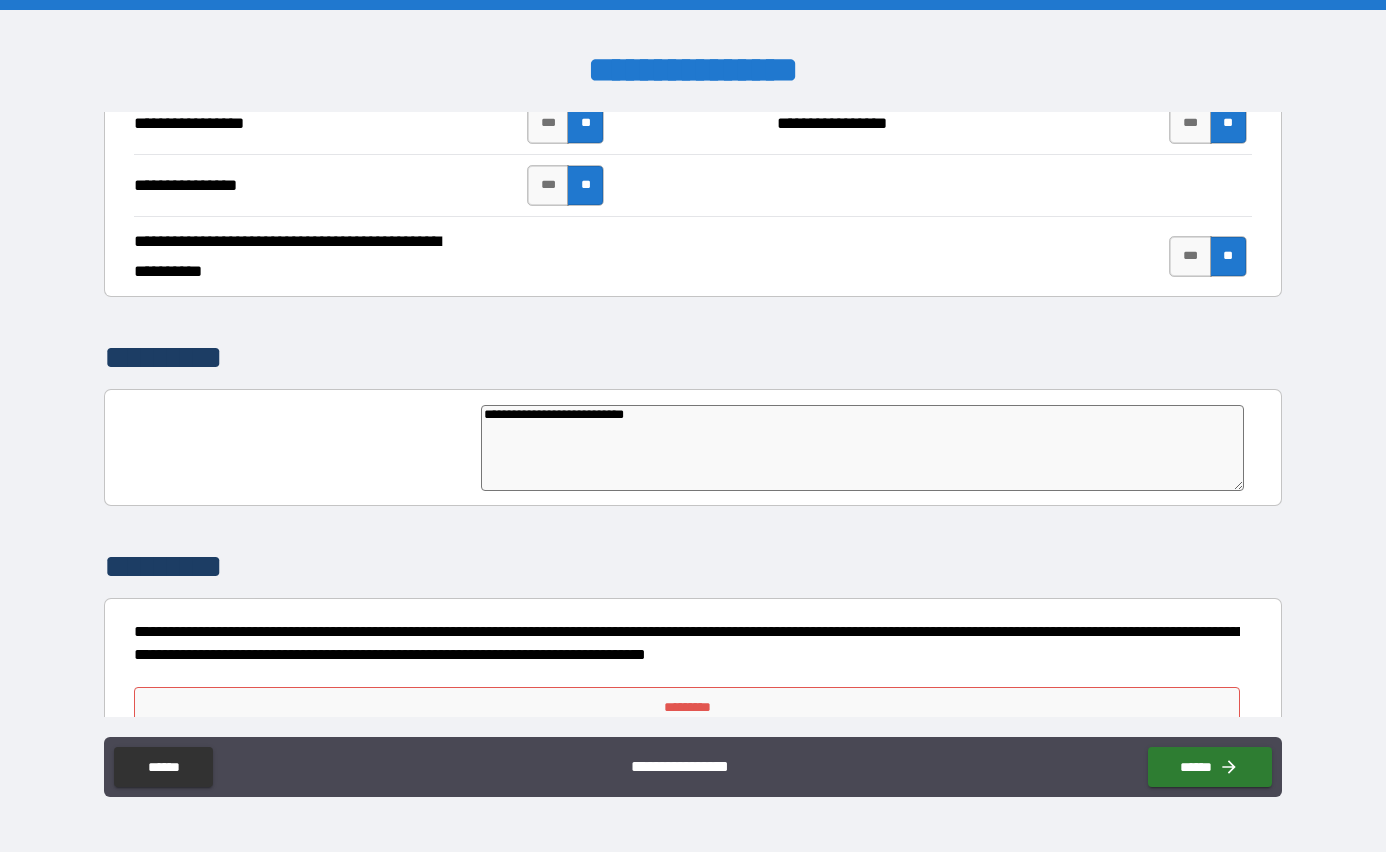 type on "*" 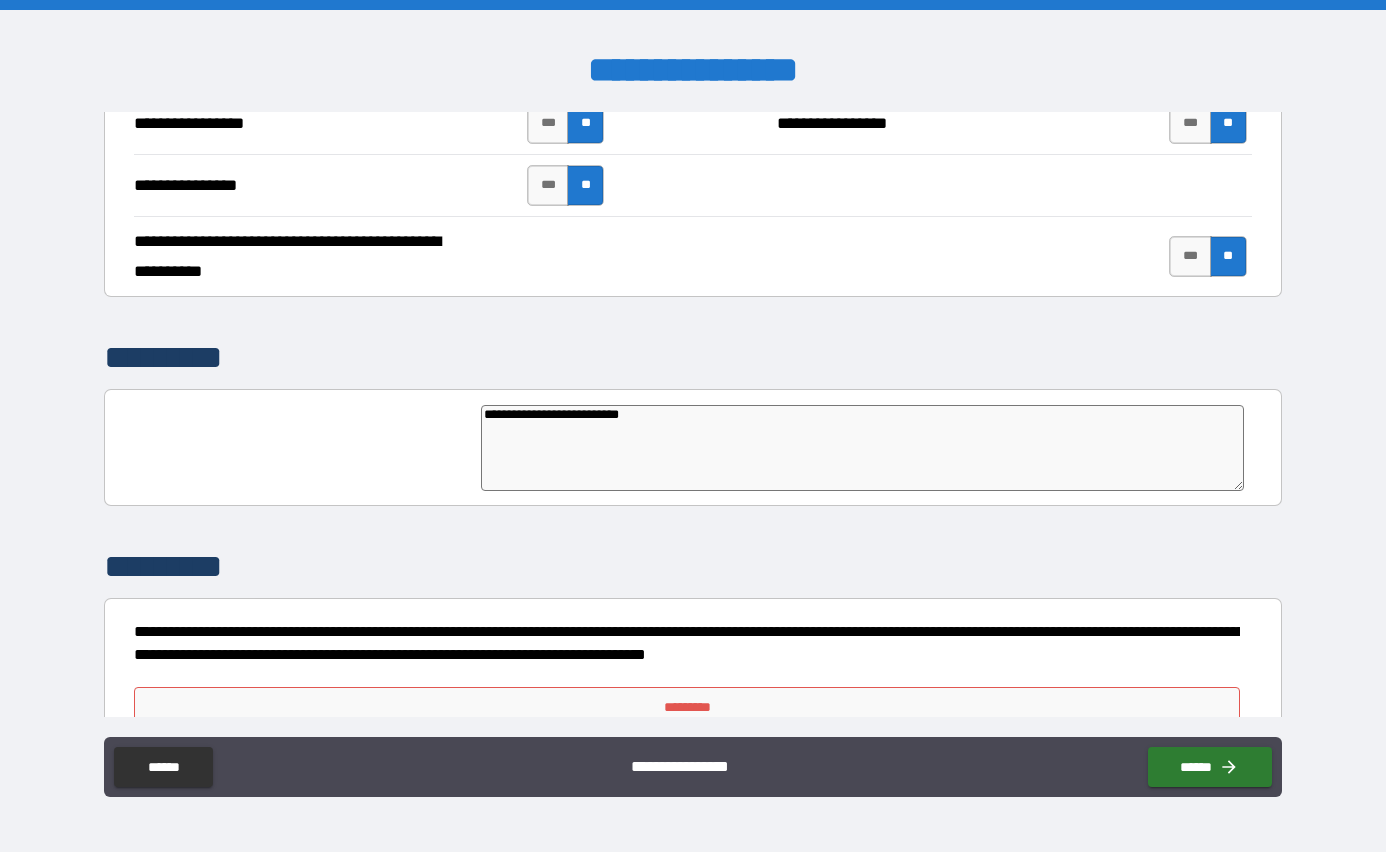type on "*" 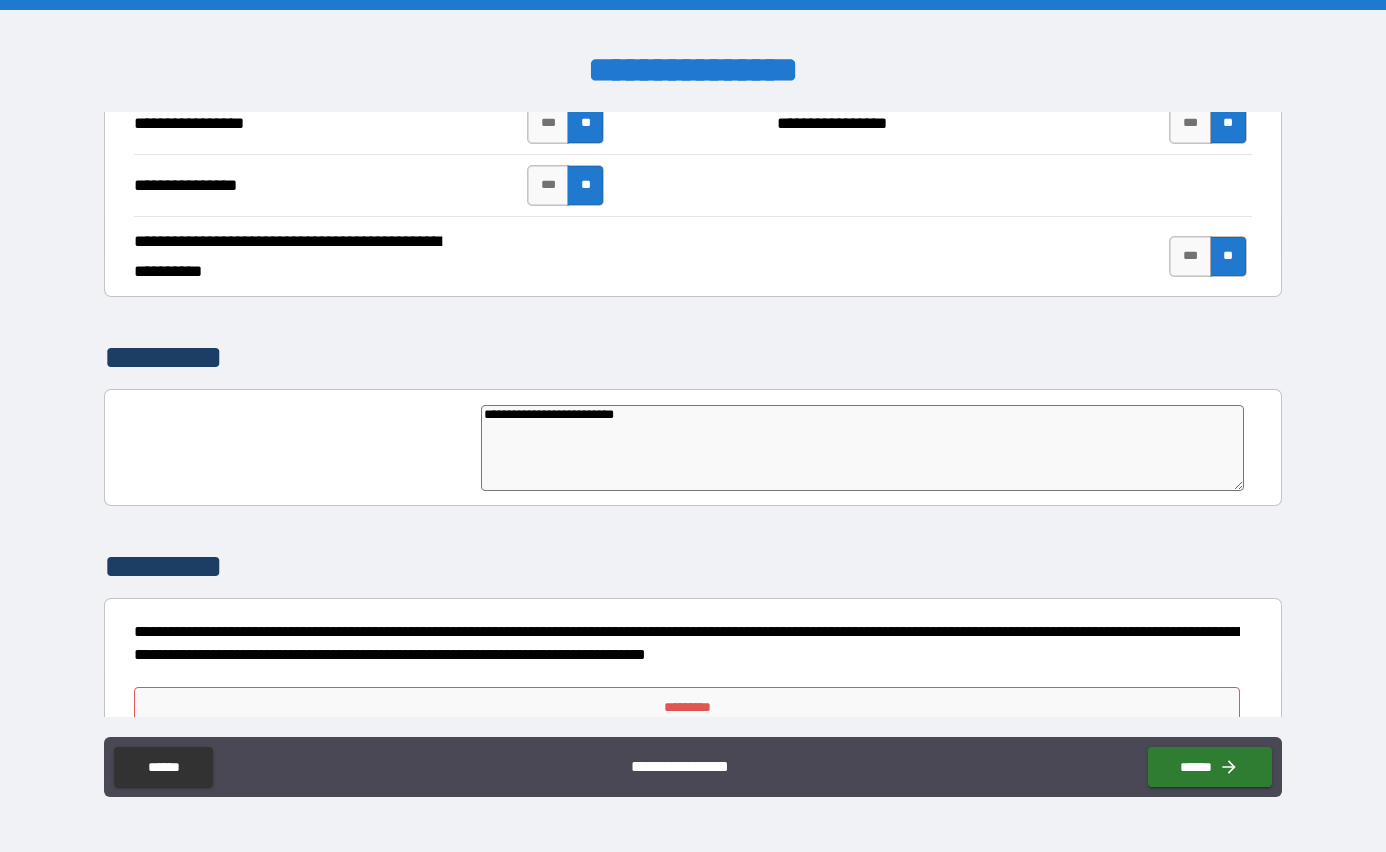 type on "**********" 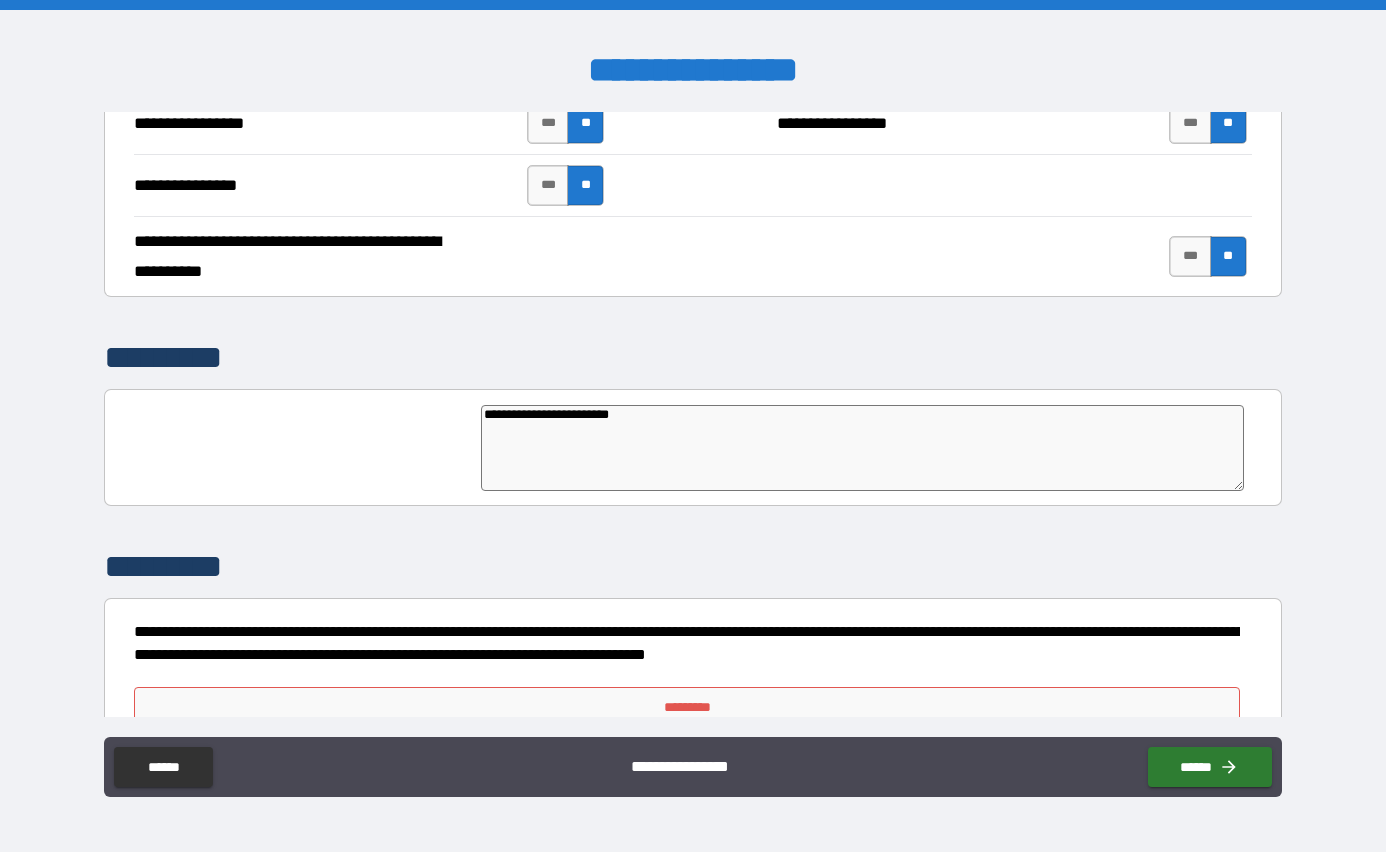 type on "**********" 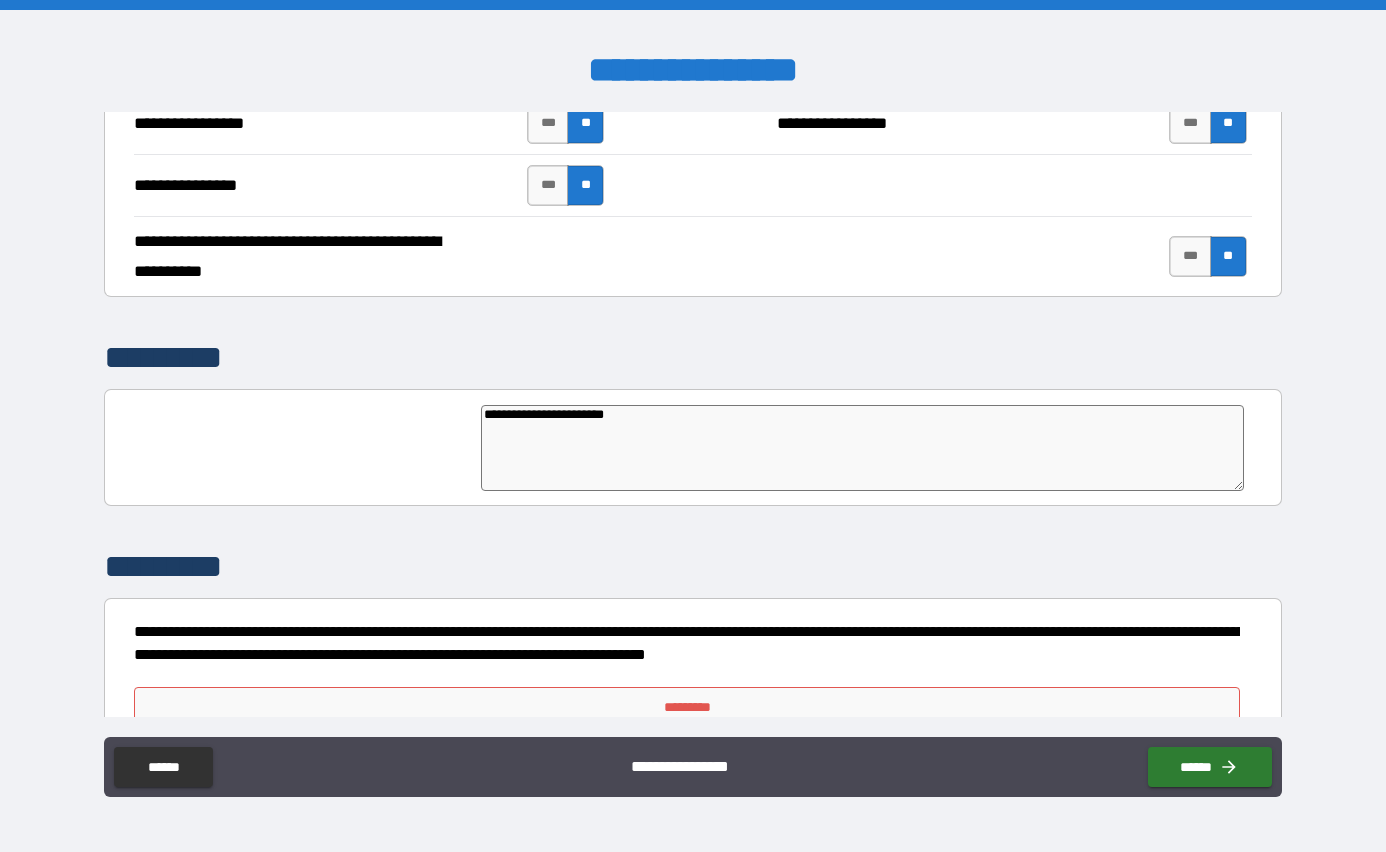 type on "**********" 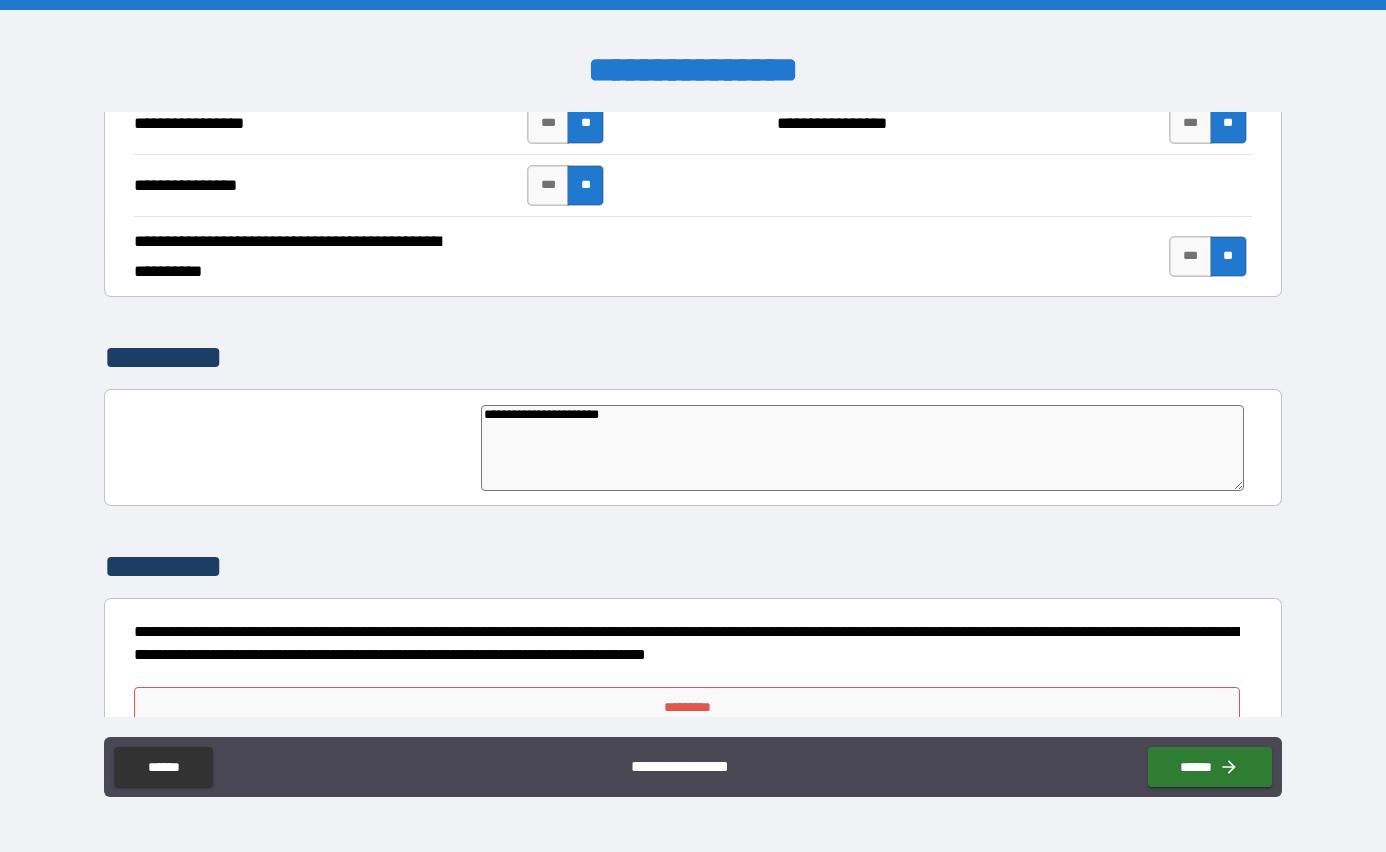 type on "**********" 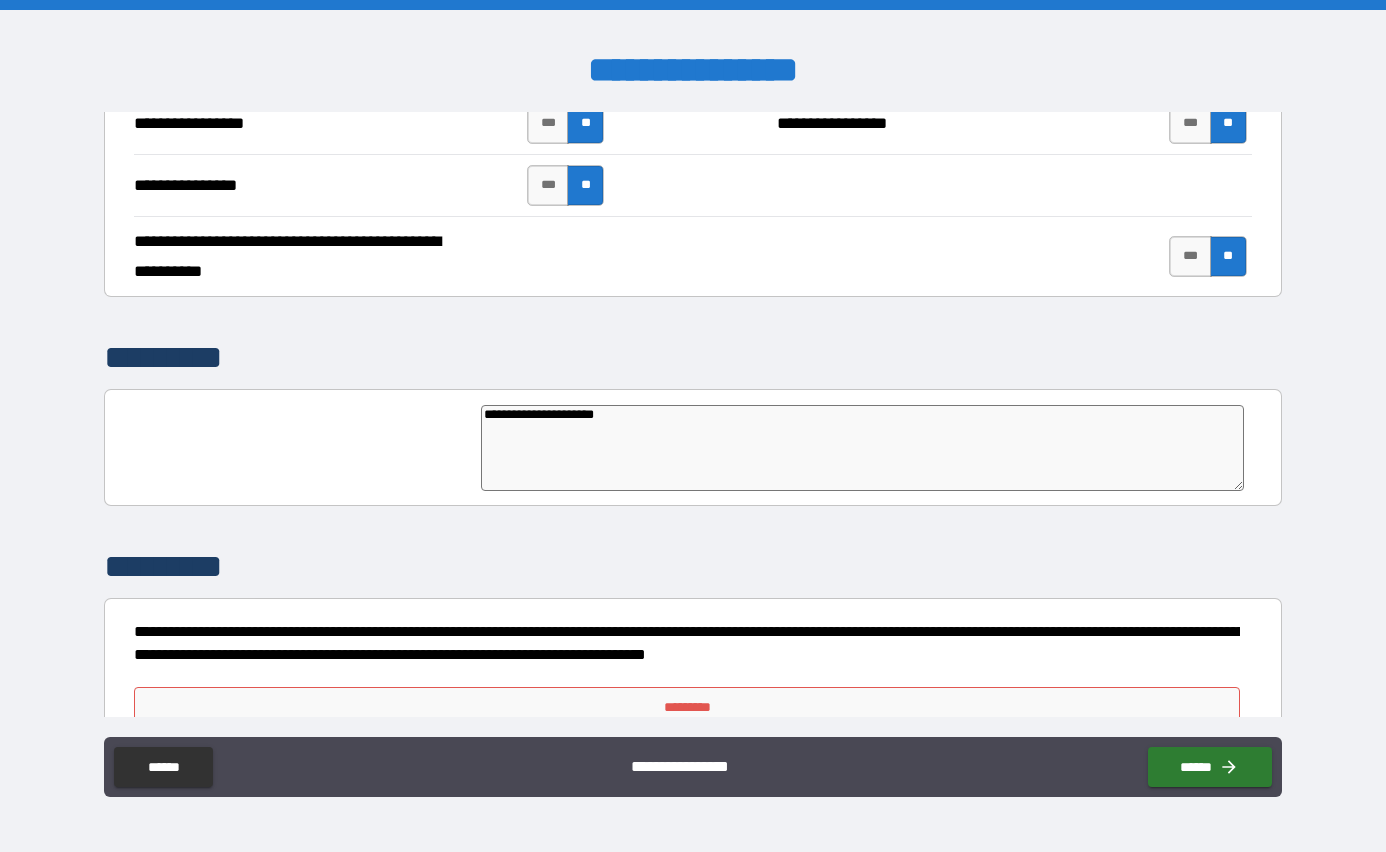 type on "**********" 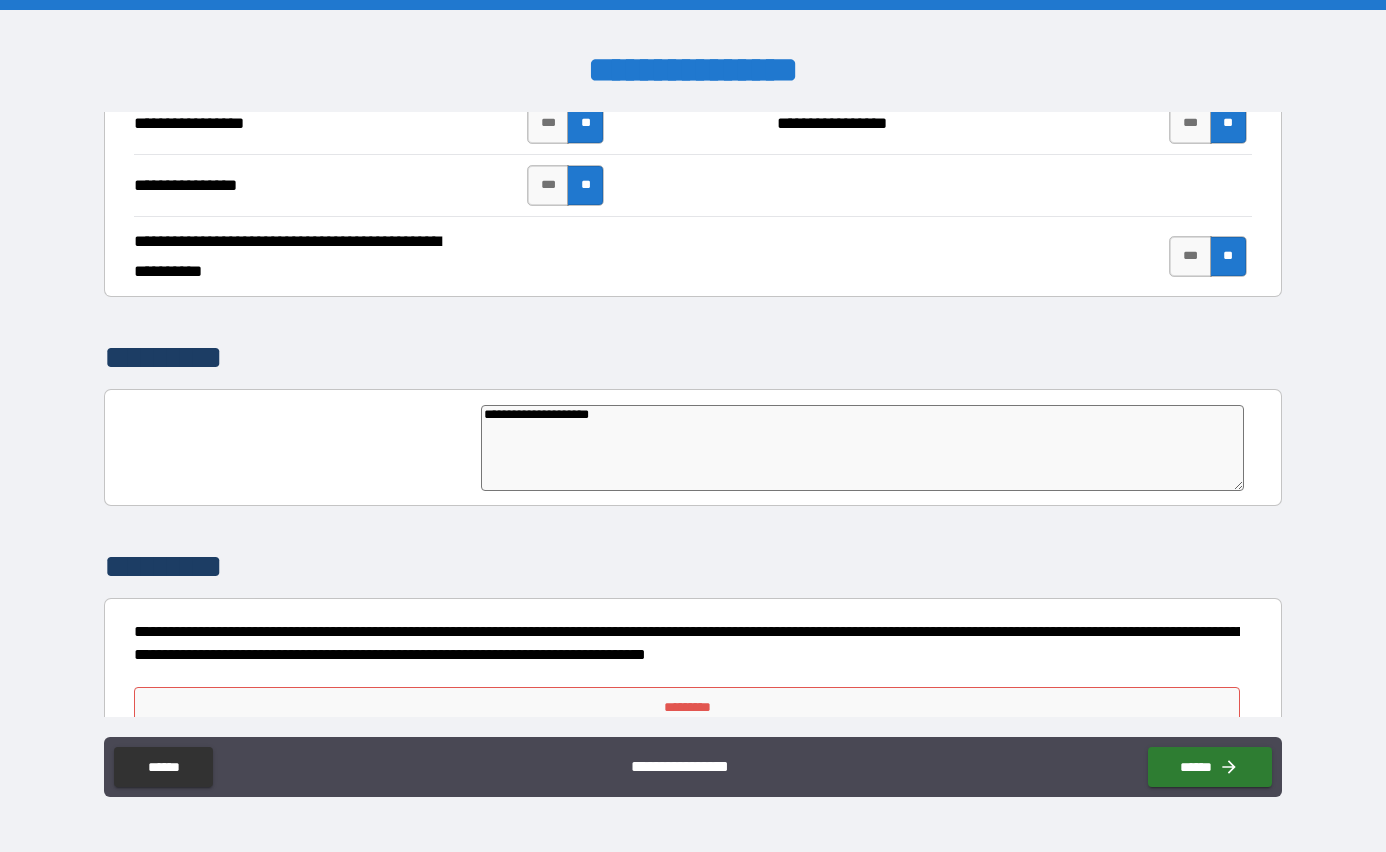 type on "**********" 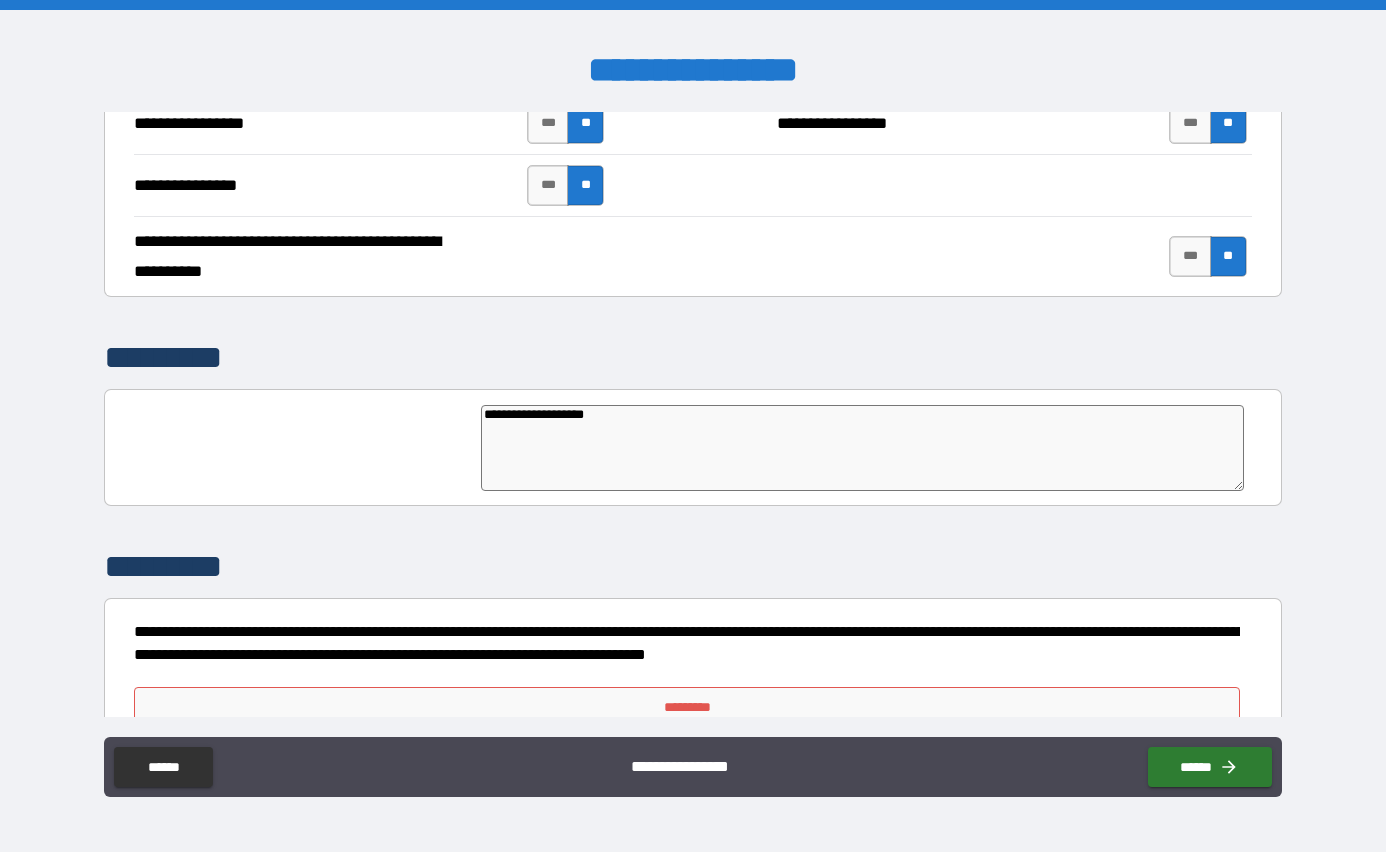 type on "**********" 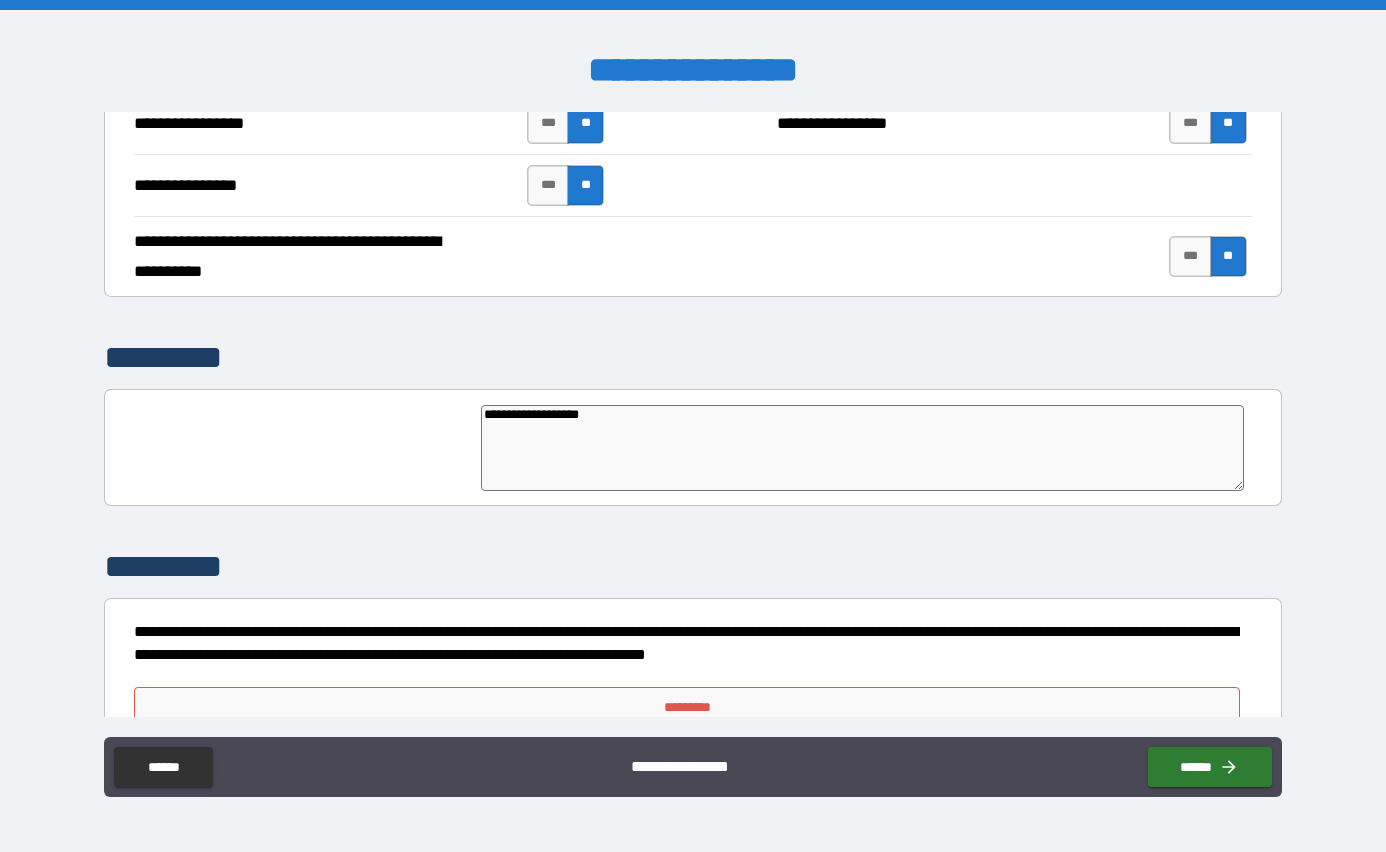 type on "**********" 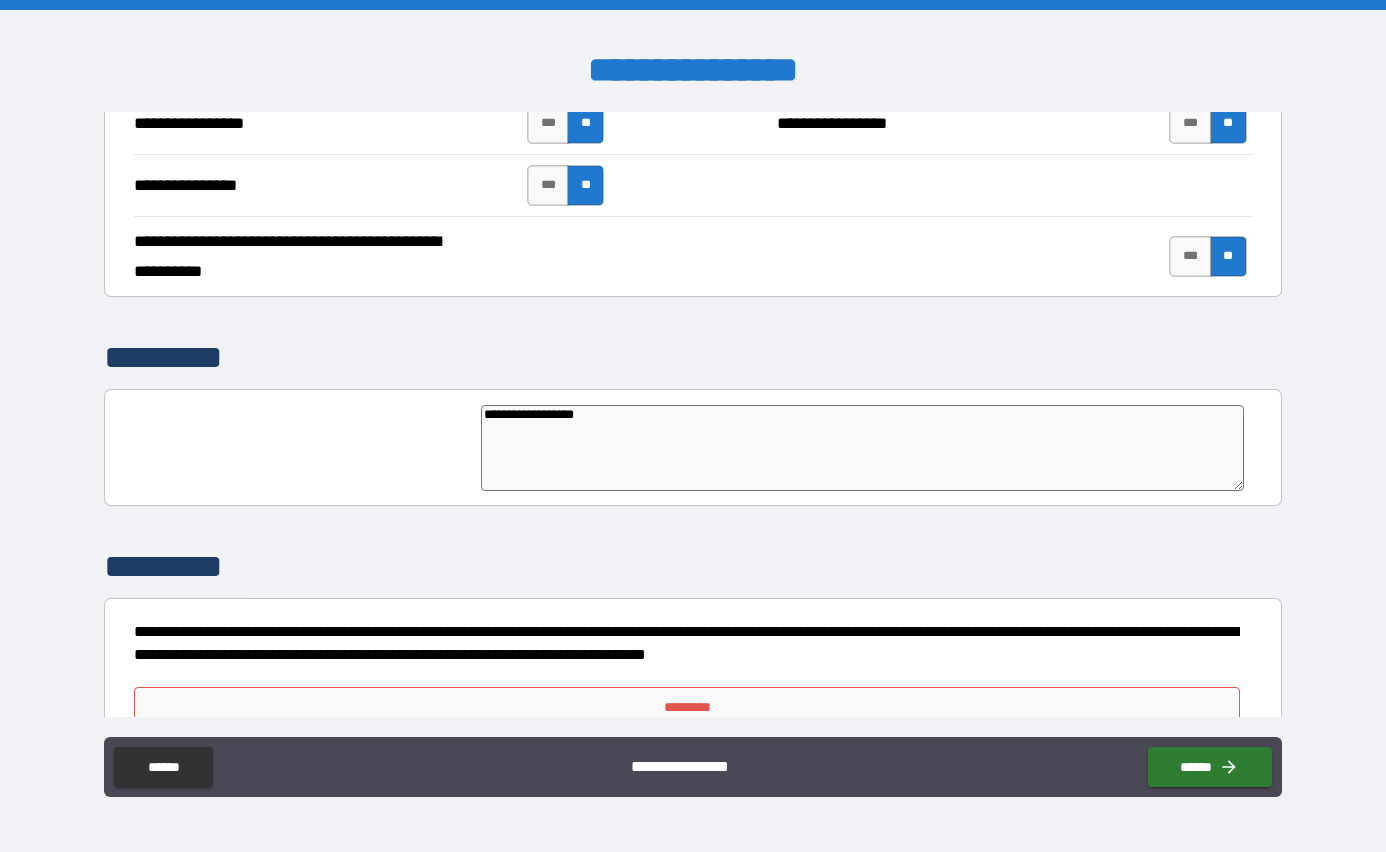 type on "**********" 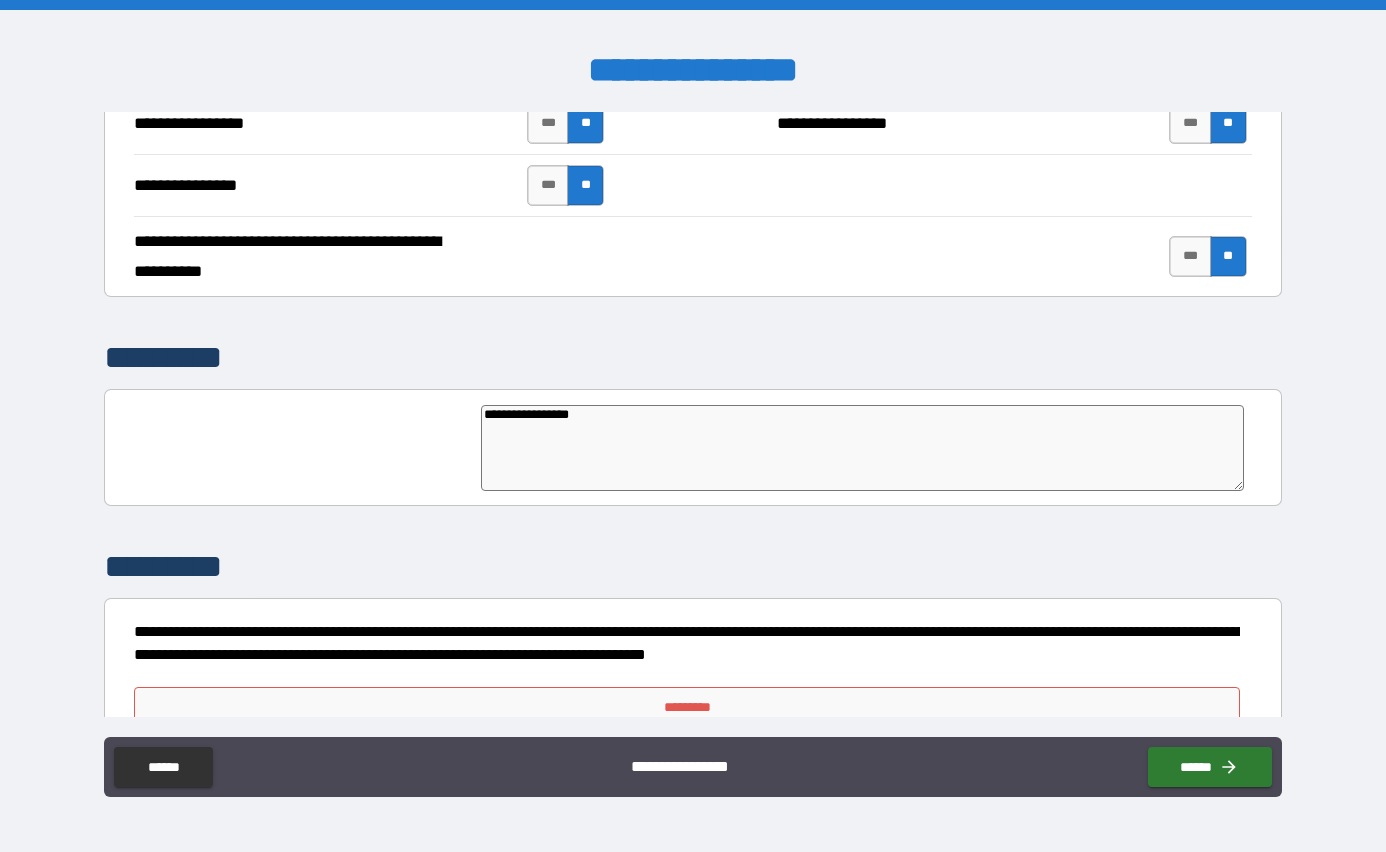 type on "**********" 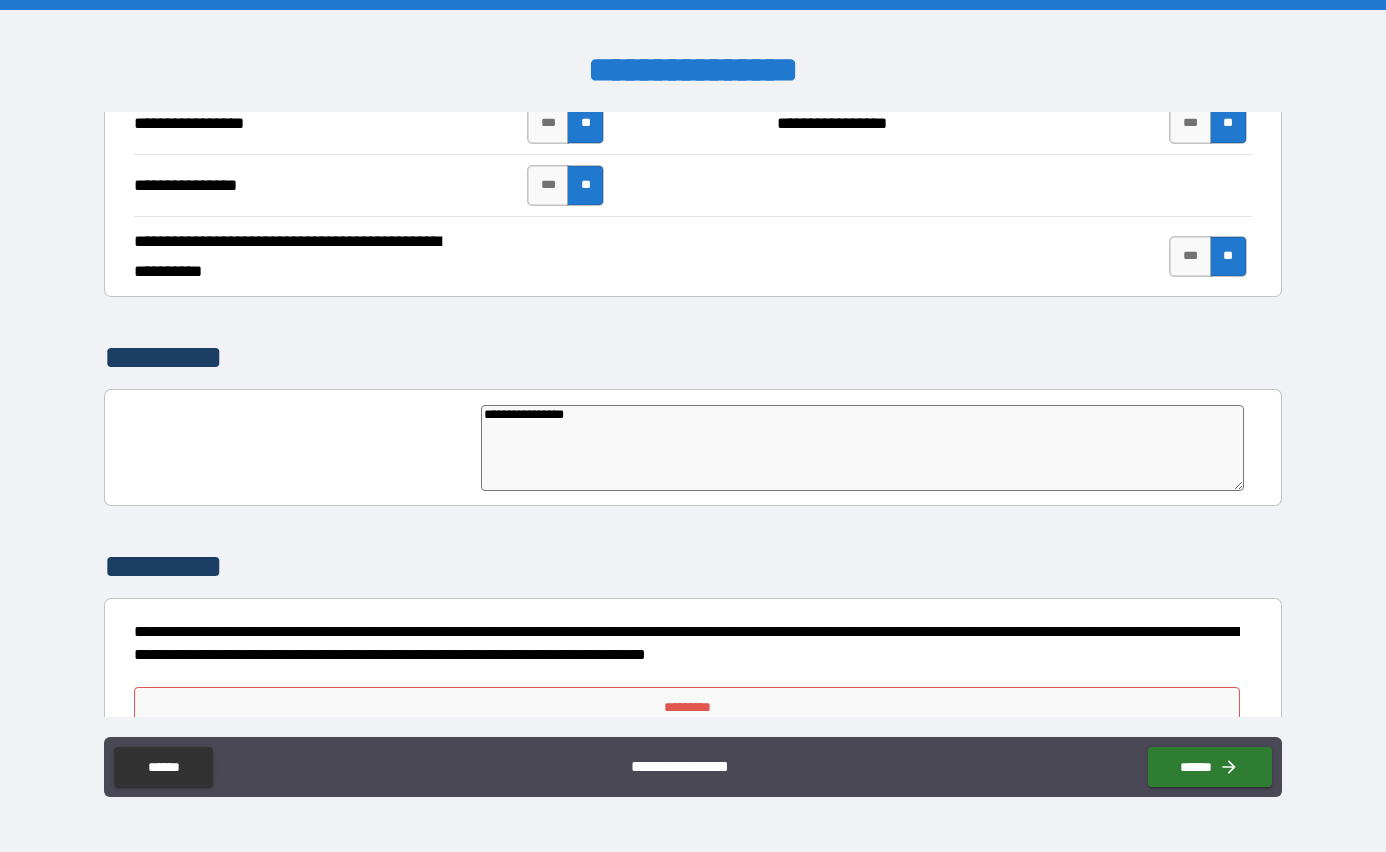 type on "**********" 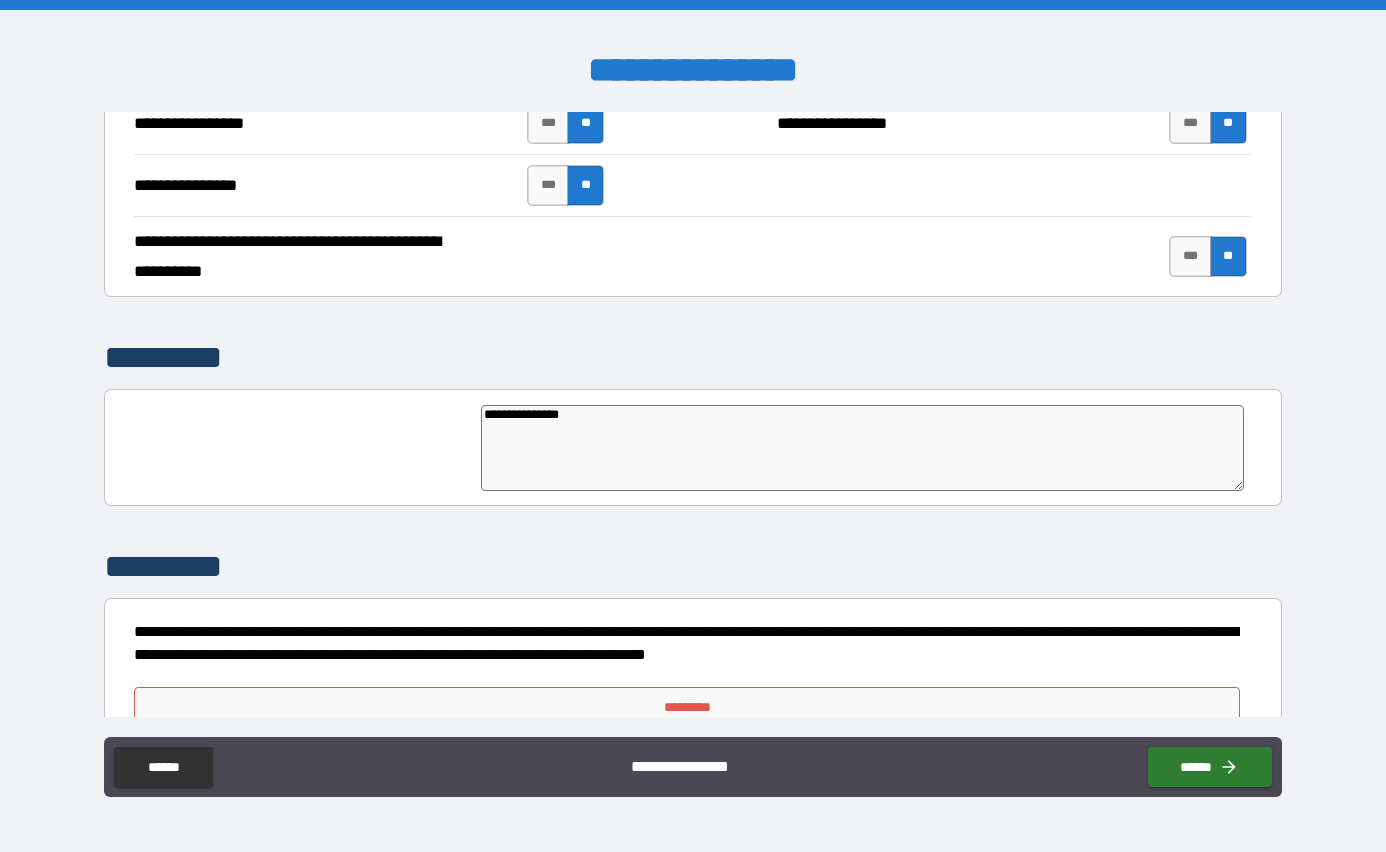 type on "**********" 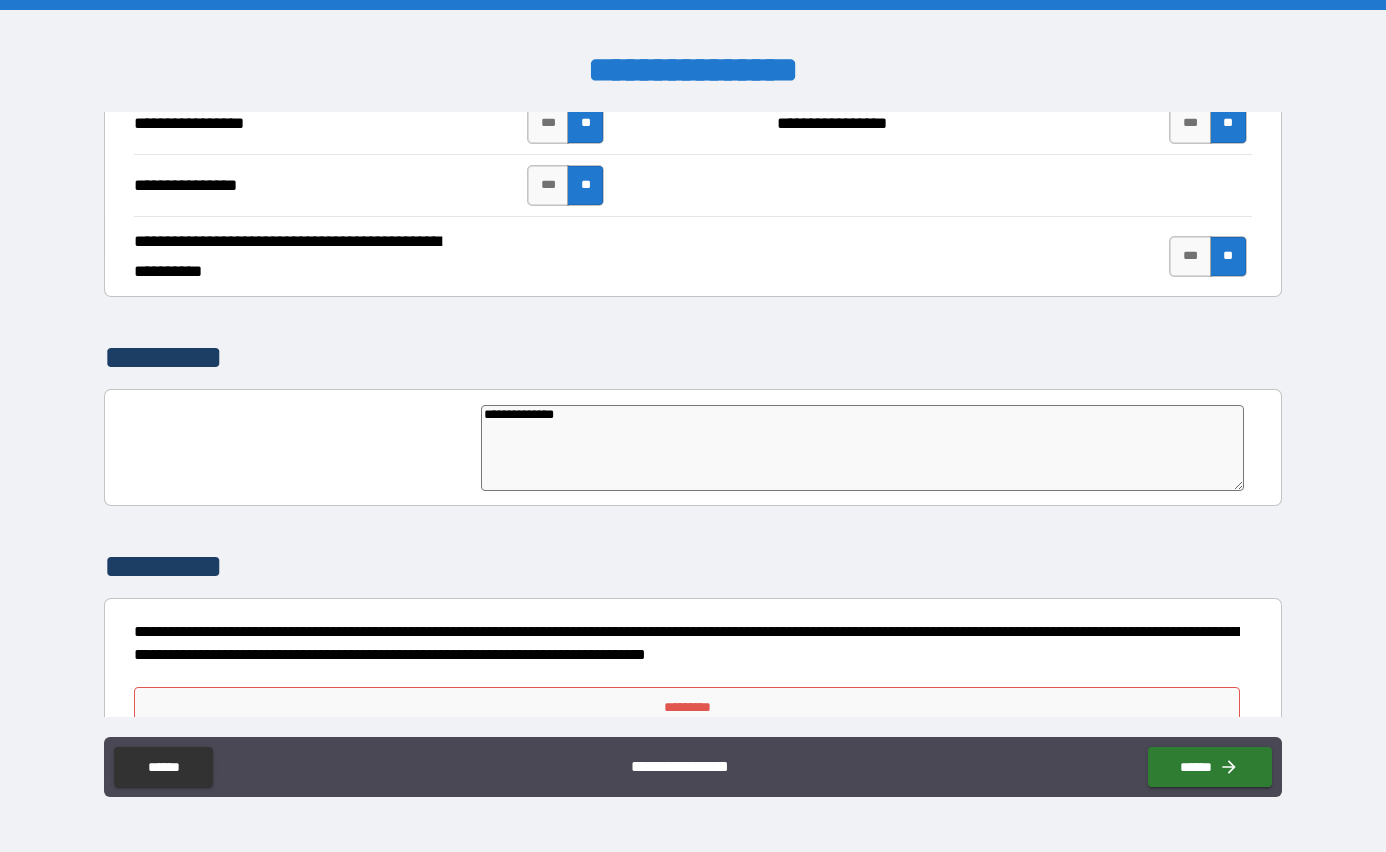 type on "**********" 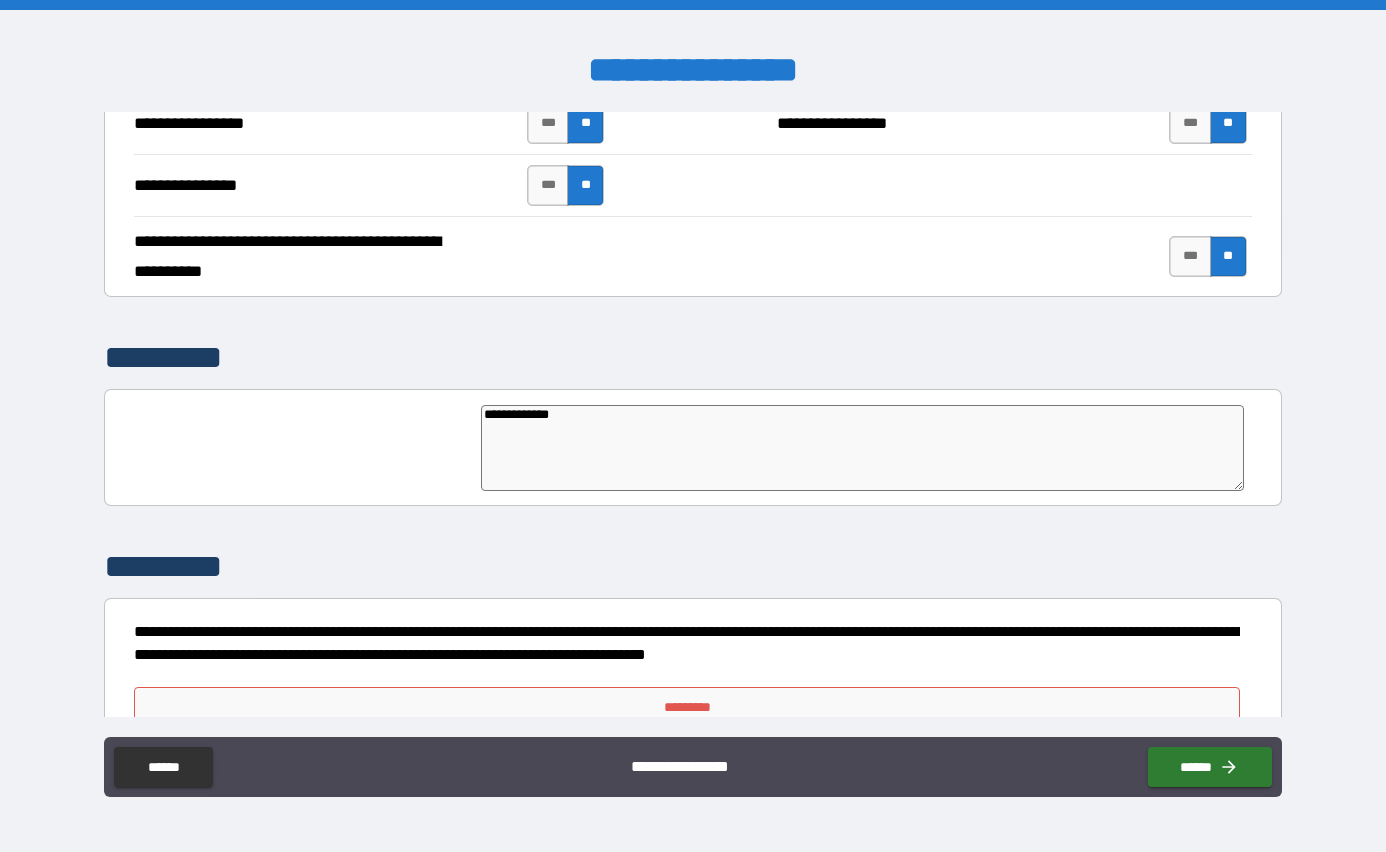 type on "**********" 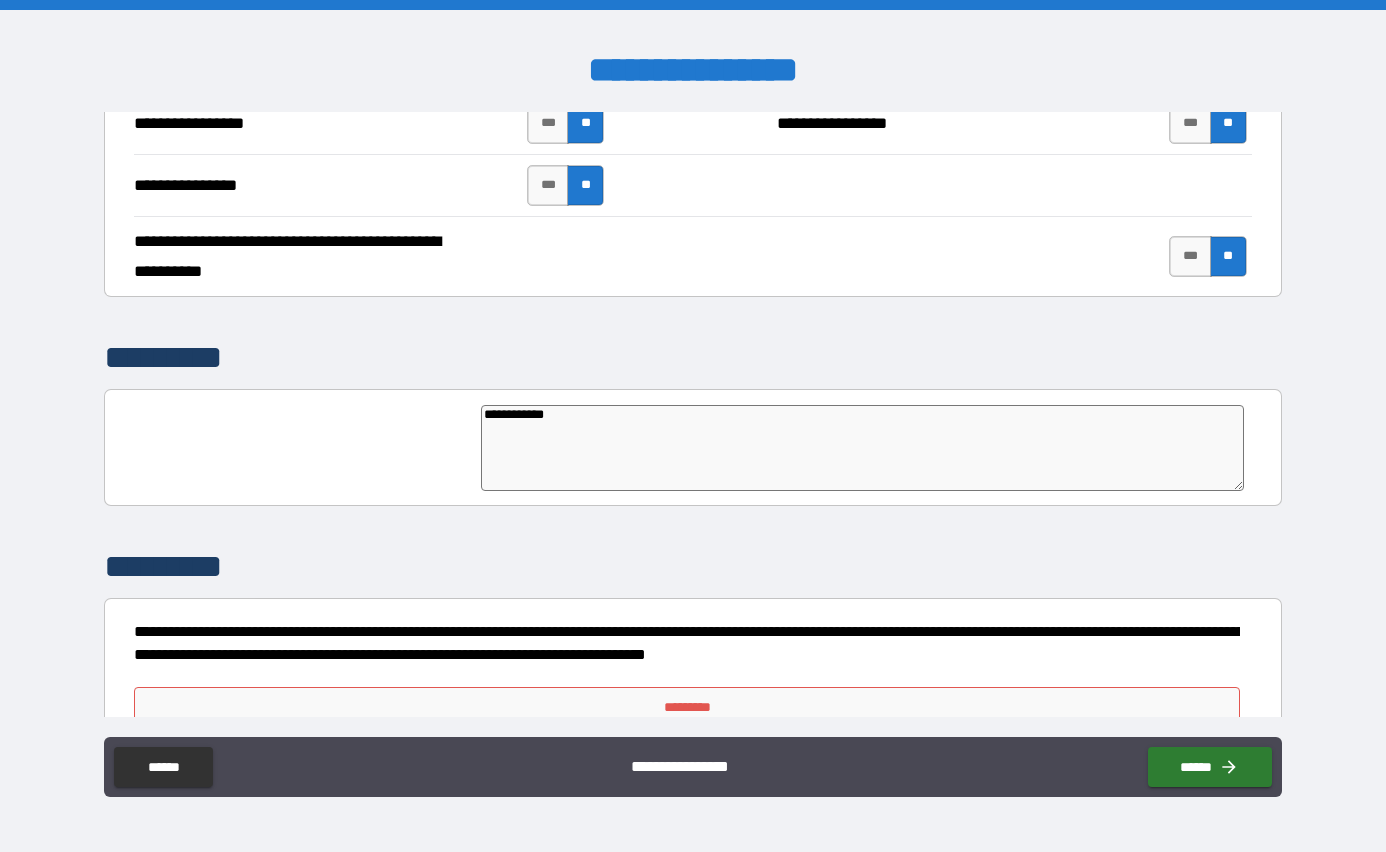 type on "**********" 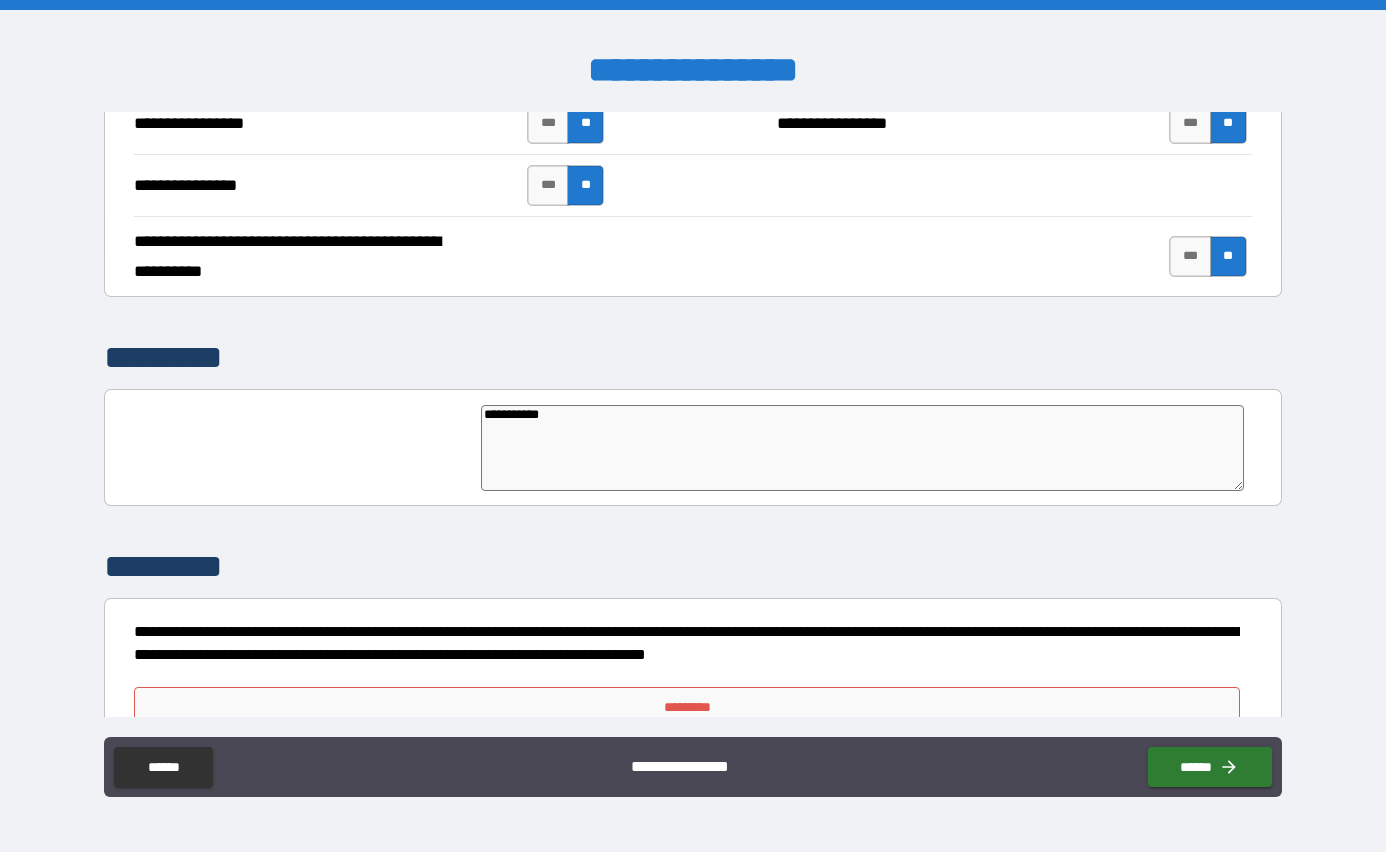 type on "**********" 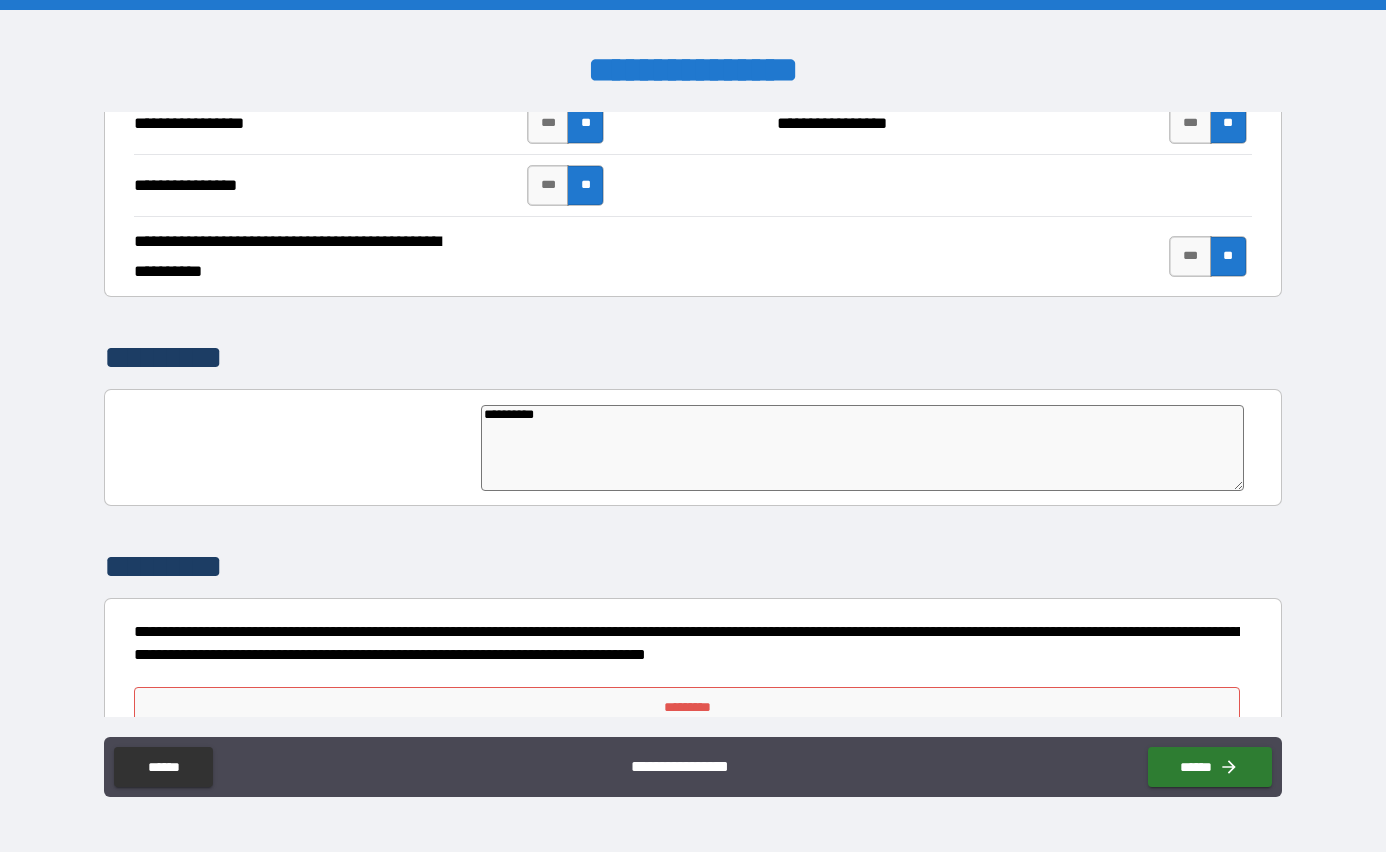 type on "*********" 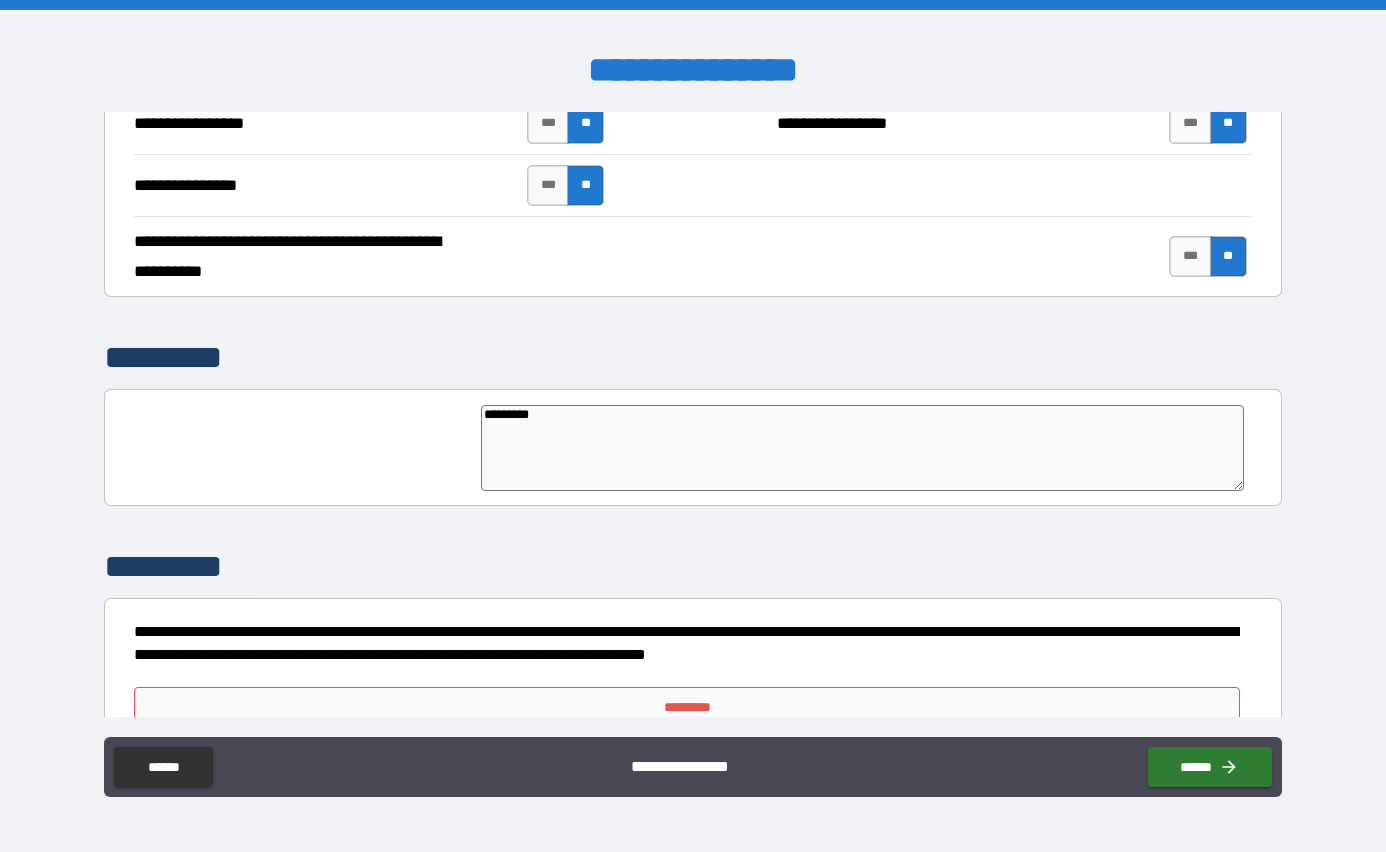type on "********" 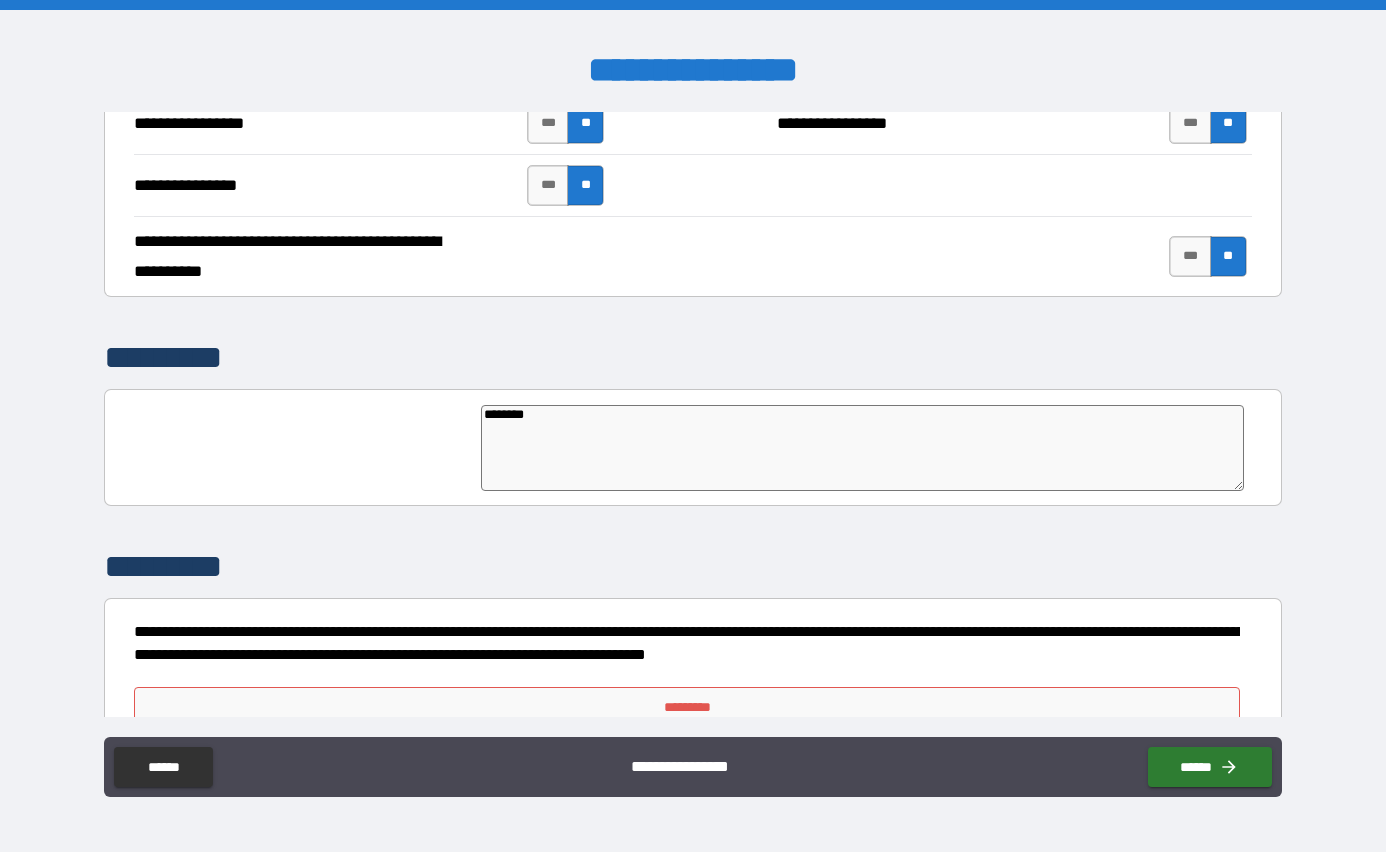 type on "*******" 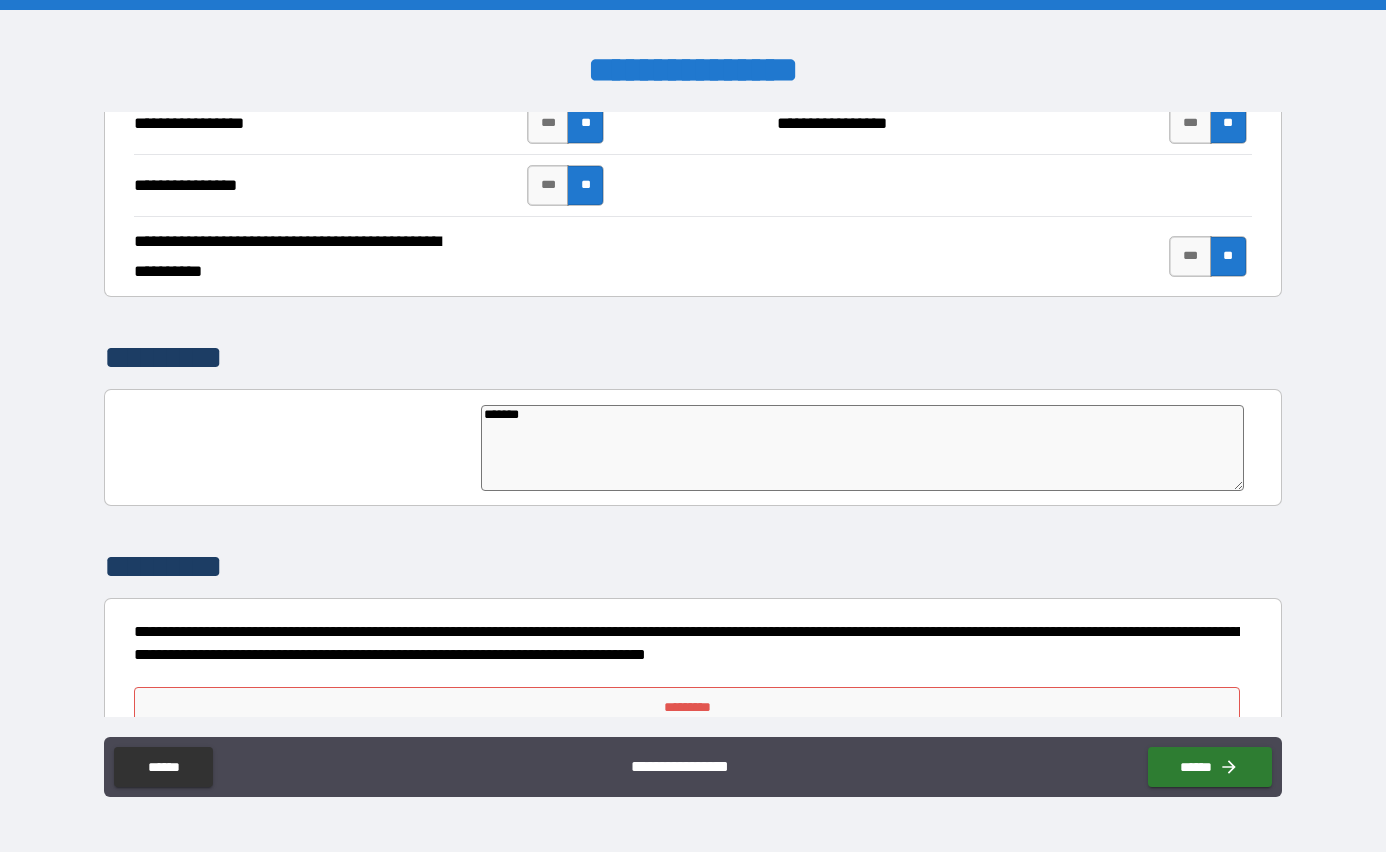 type on "*****" 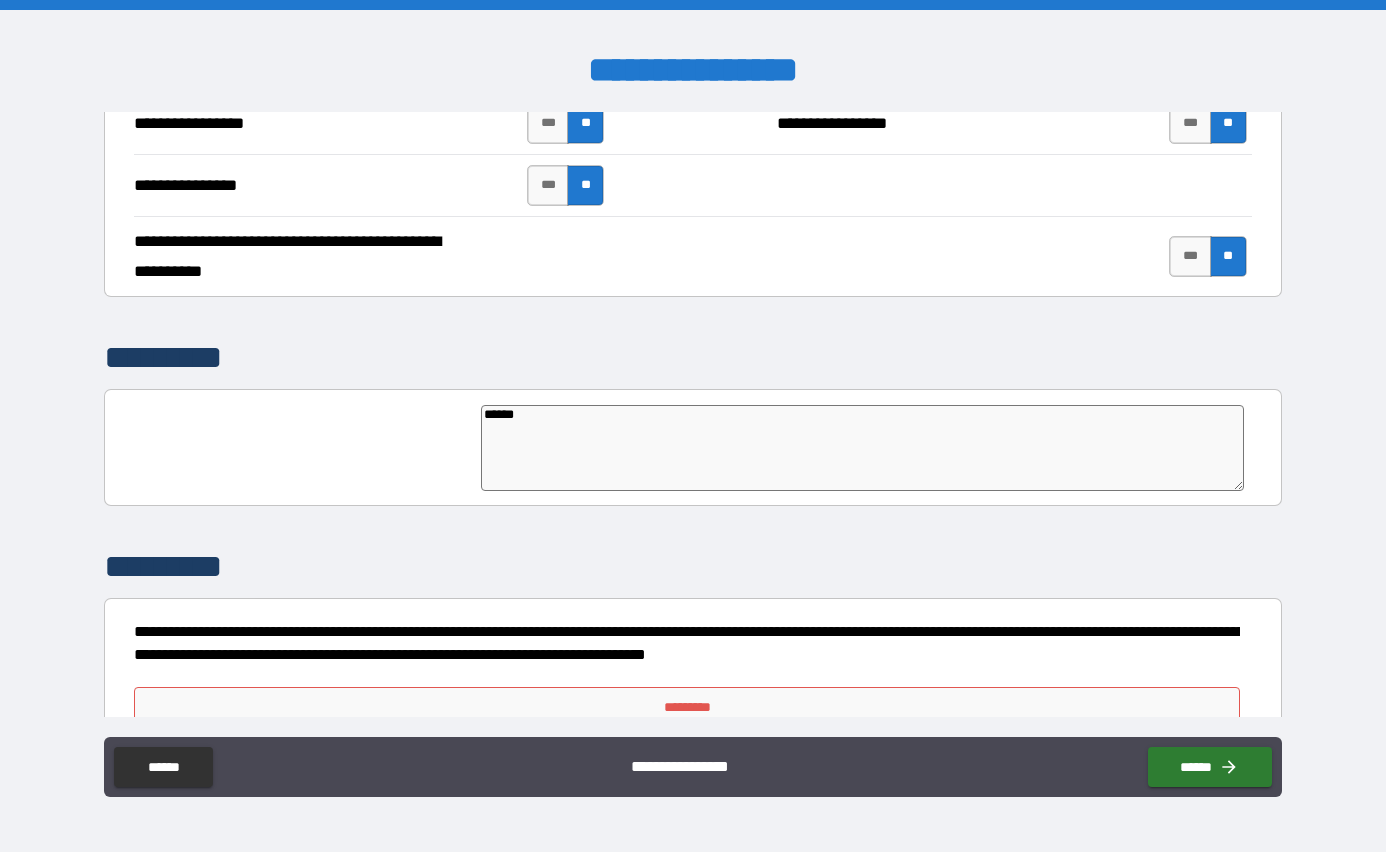 type on "*****" 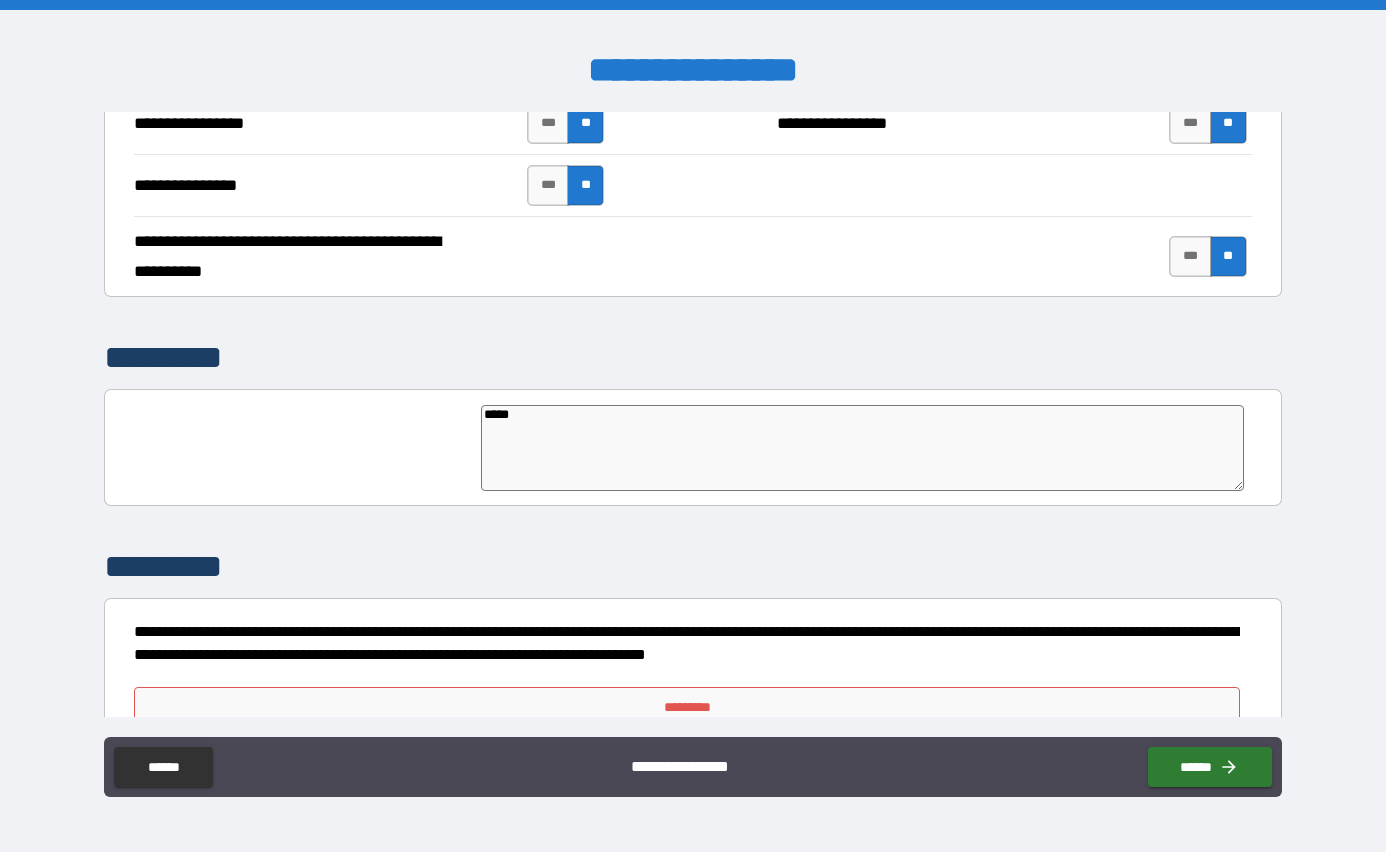 type on "****" 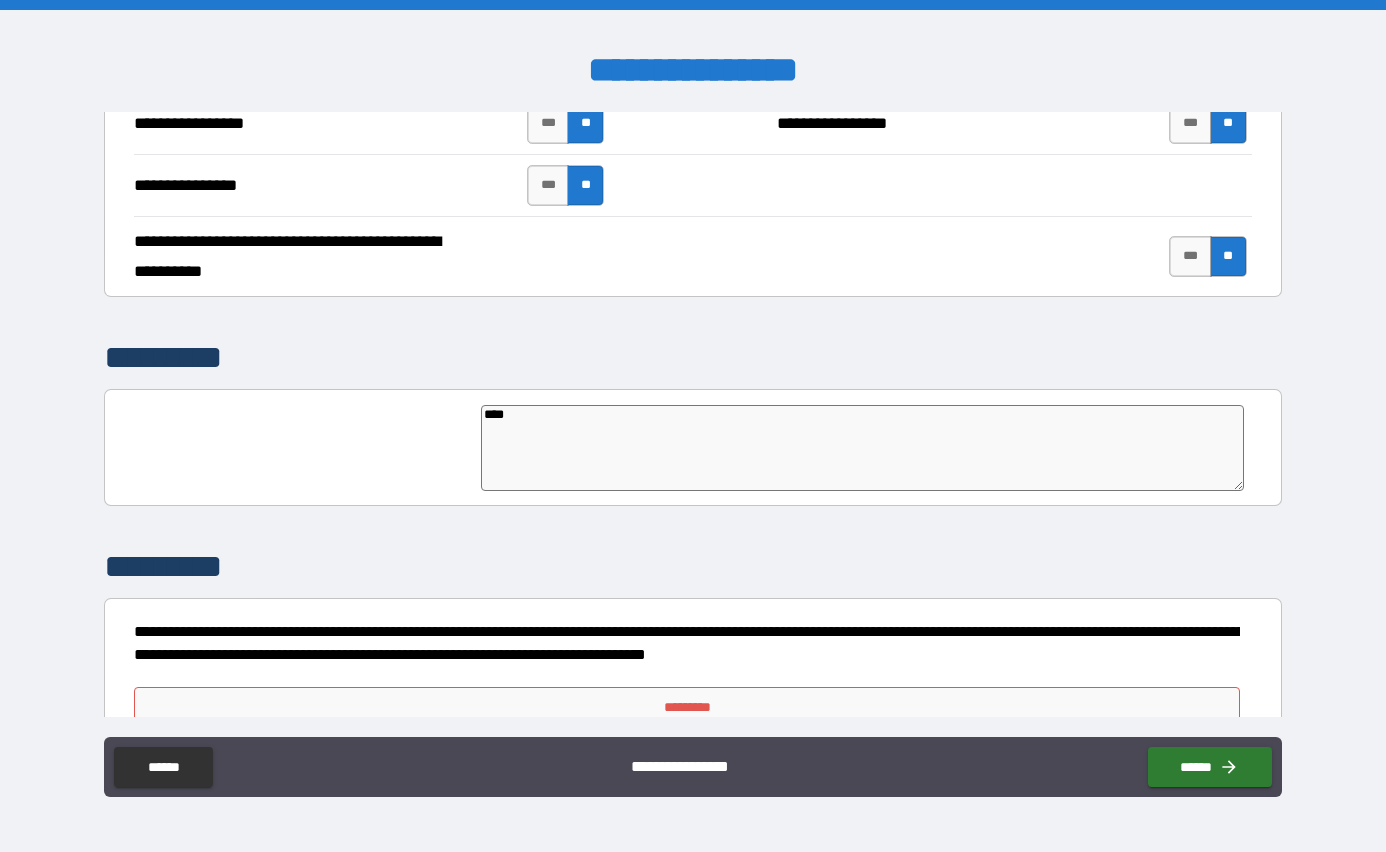 type on "***" 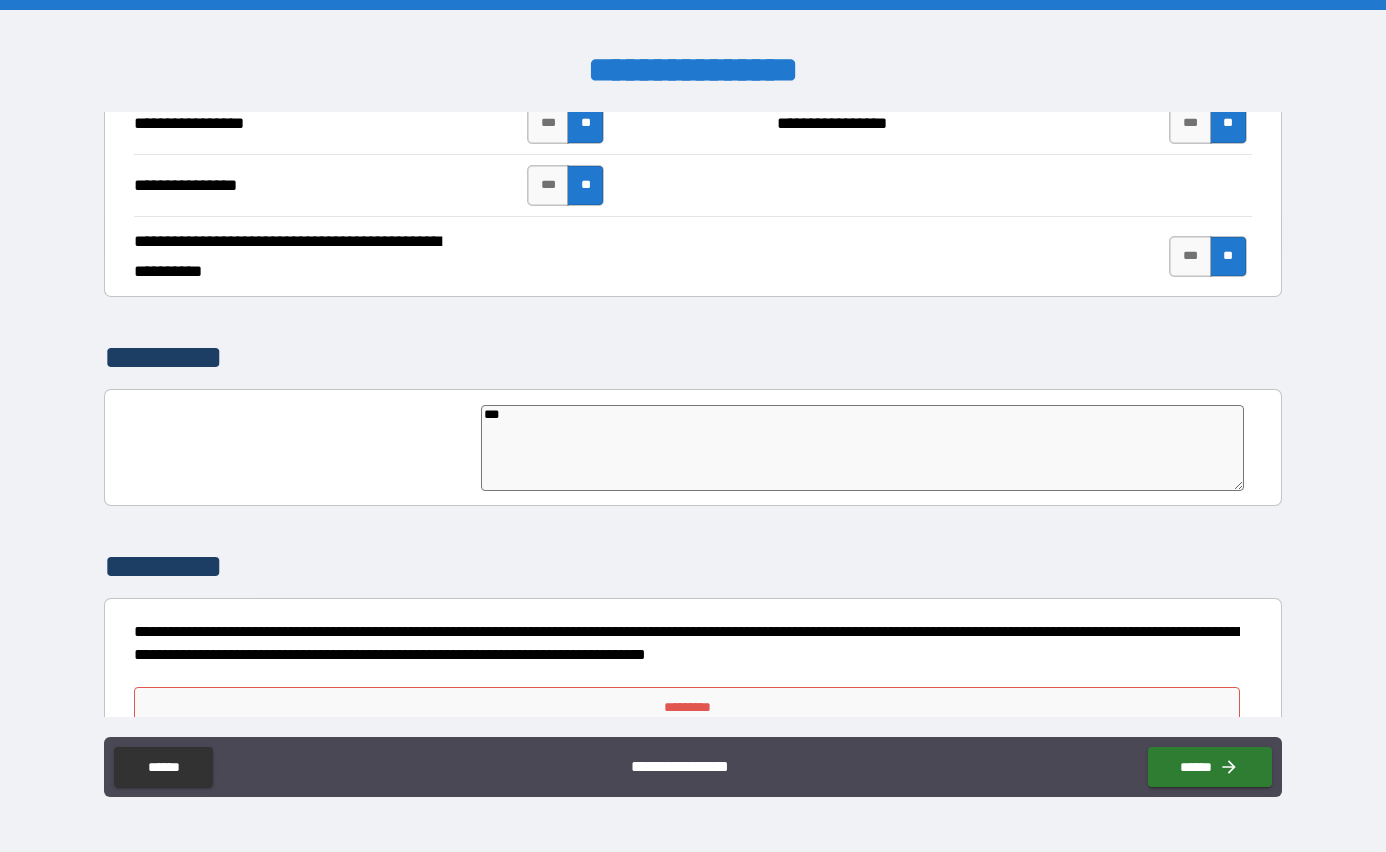 type on "*" 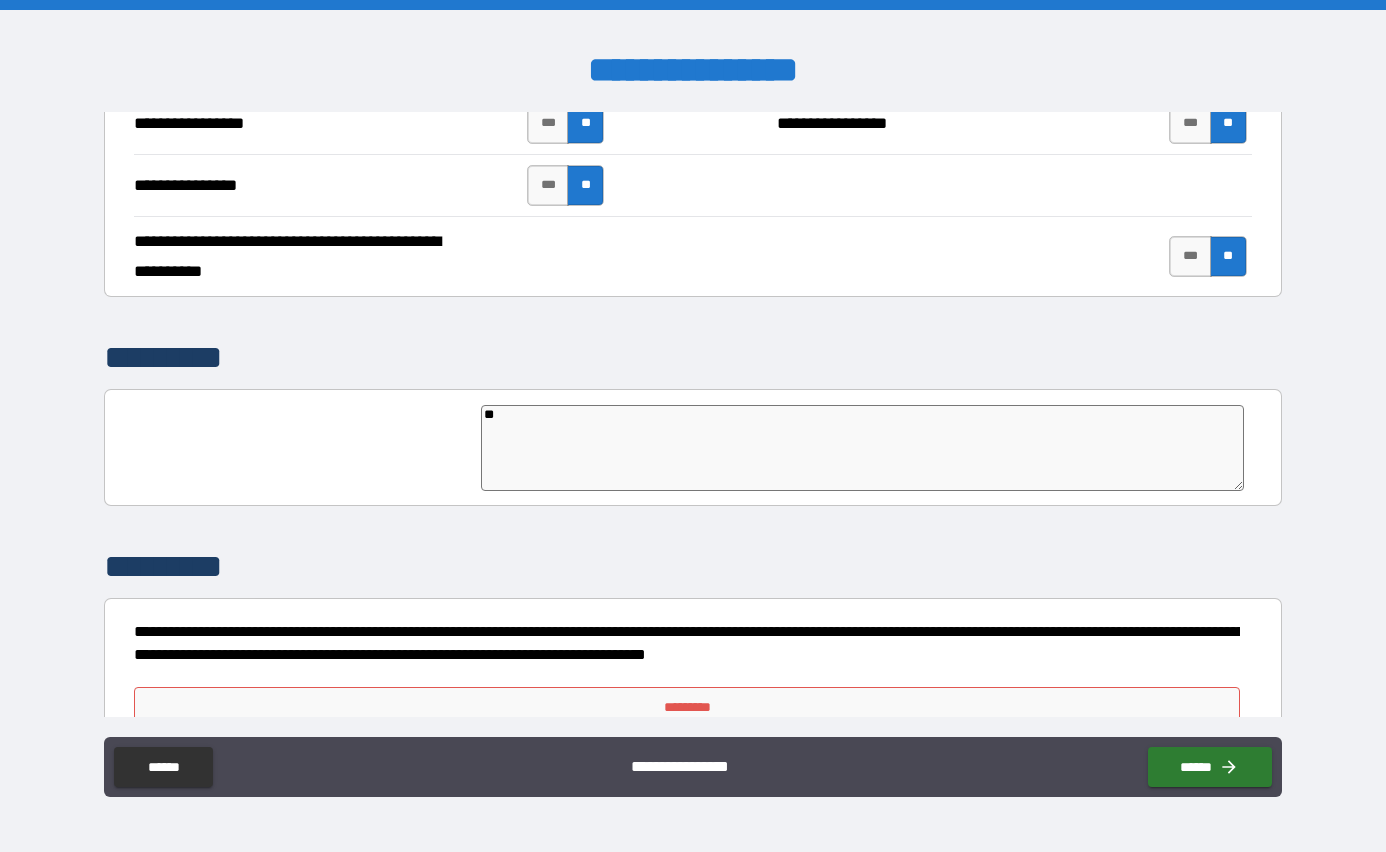 type on "*" 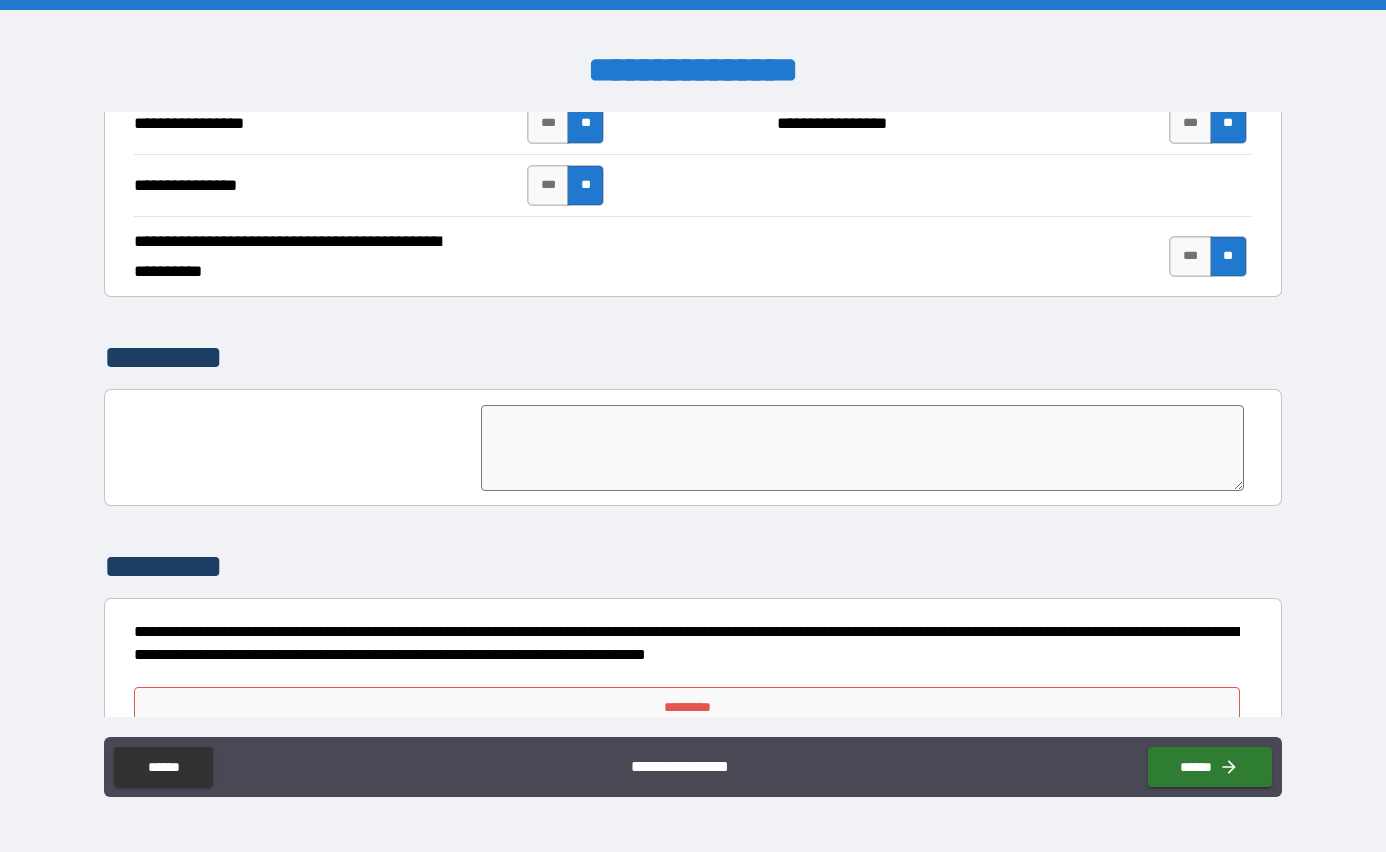 type on "*" 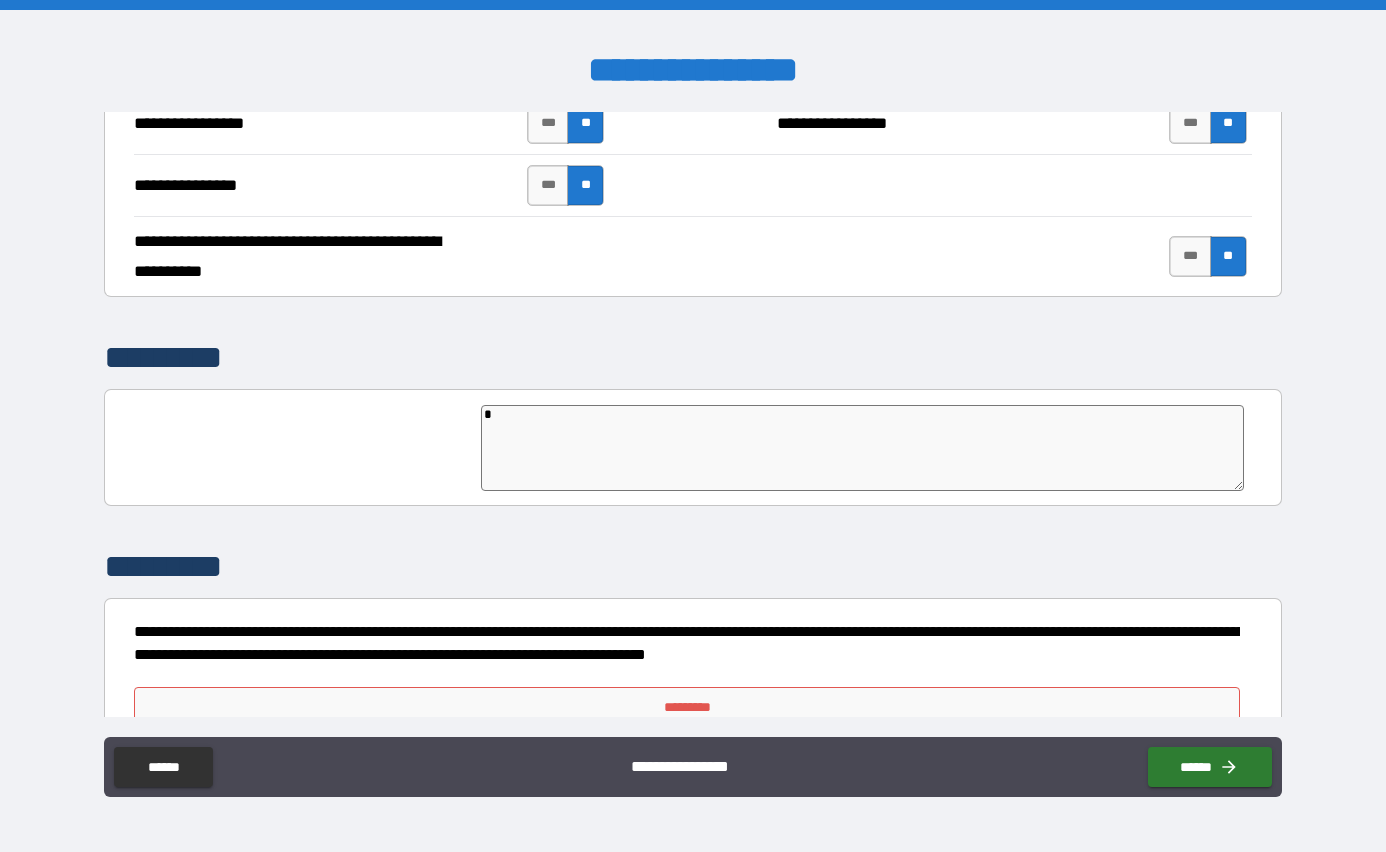 type on "**" 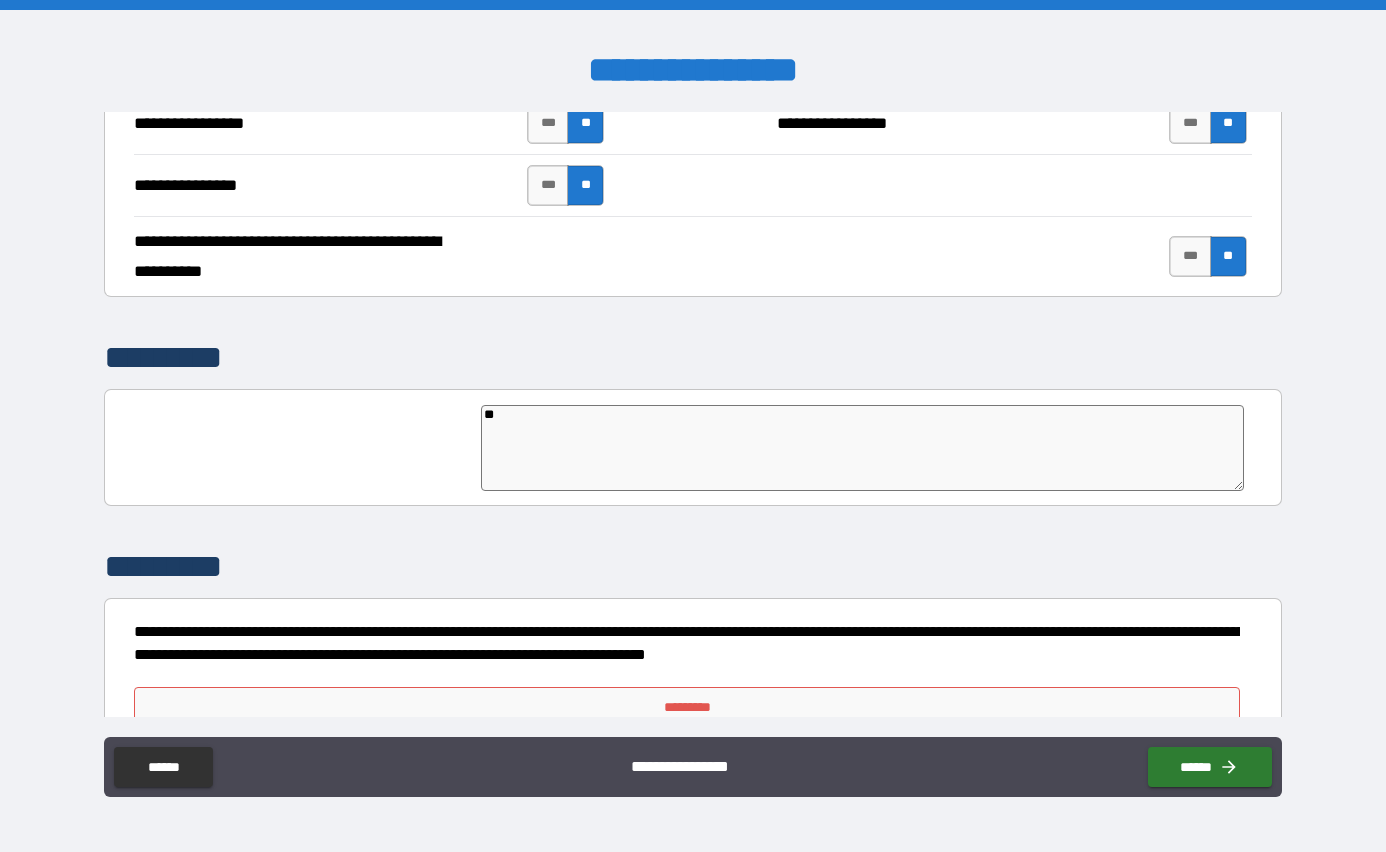 type on "*" 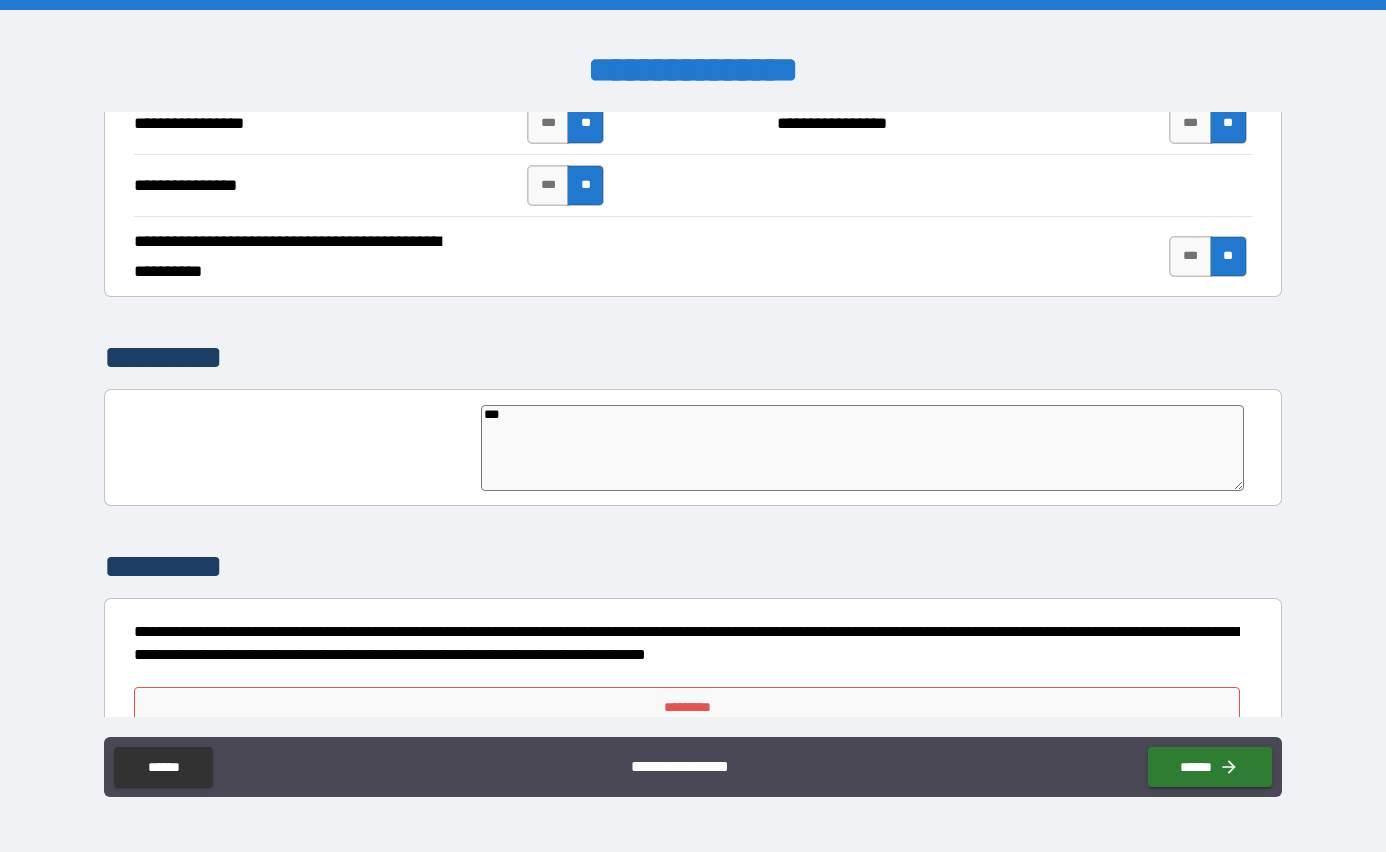 type on "*" 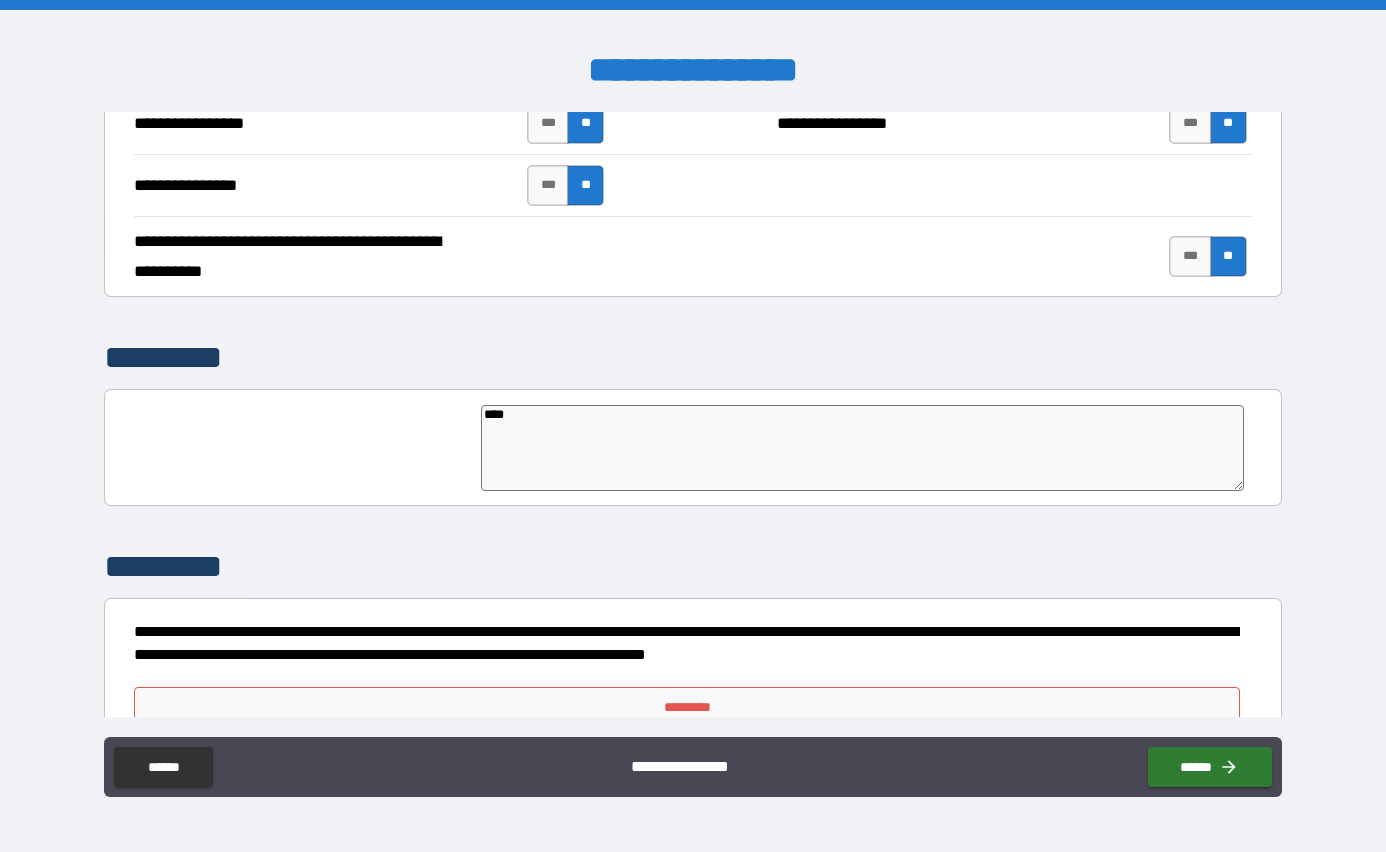 type on "*" 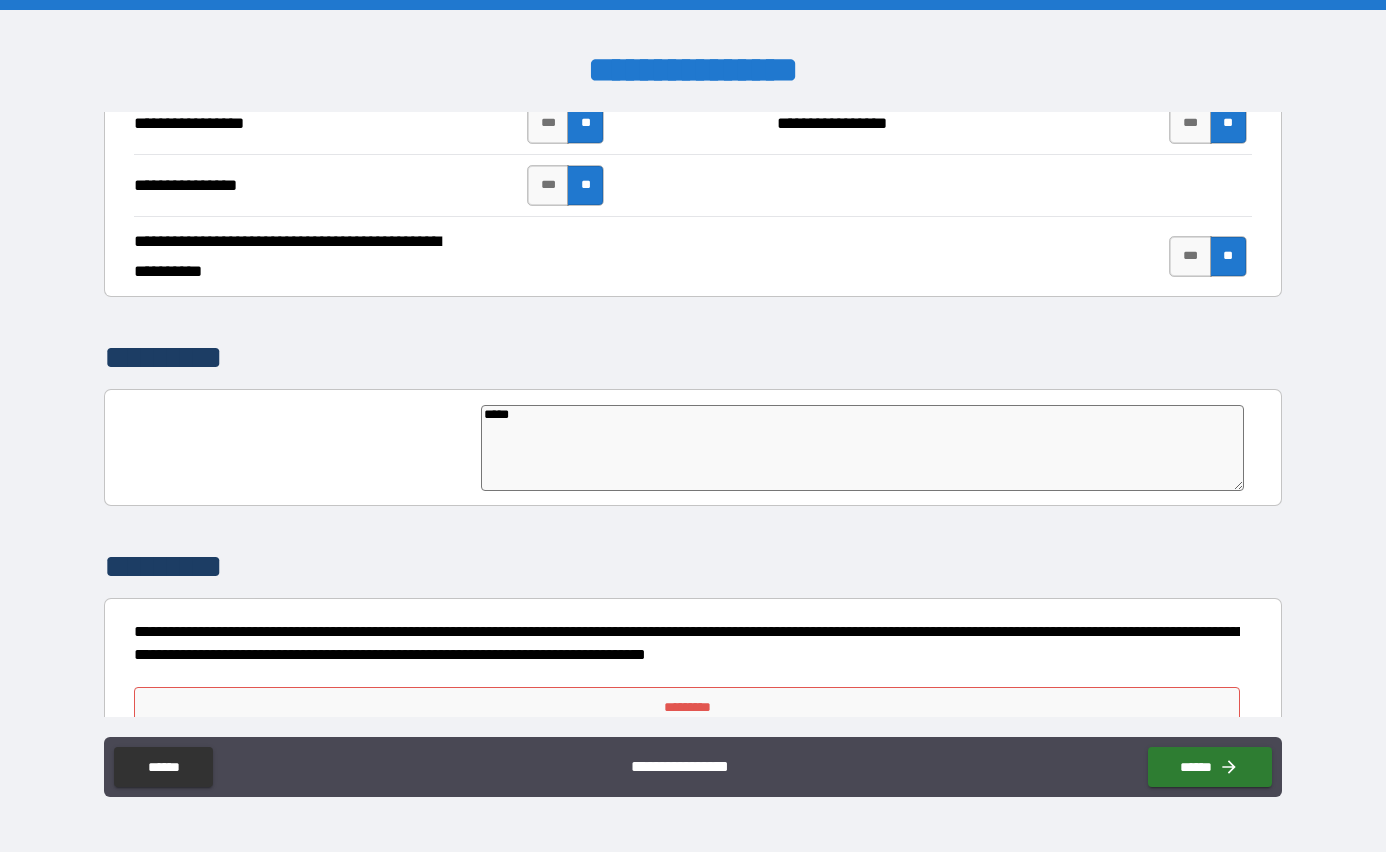 type on "******" 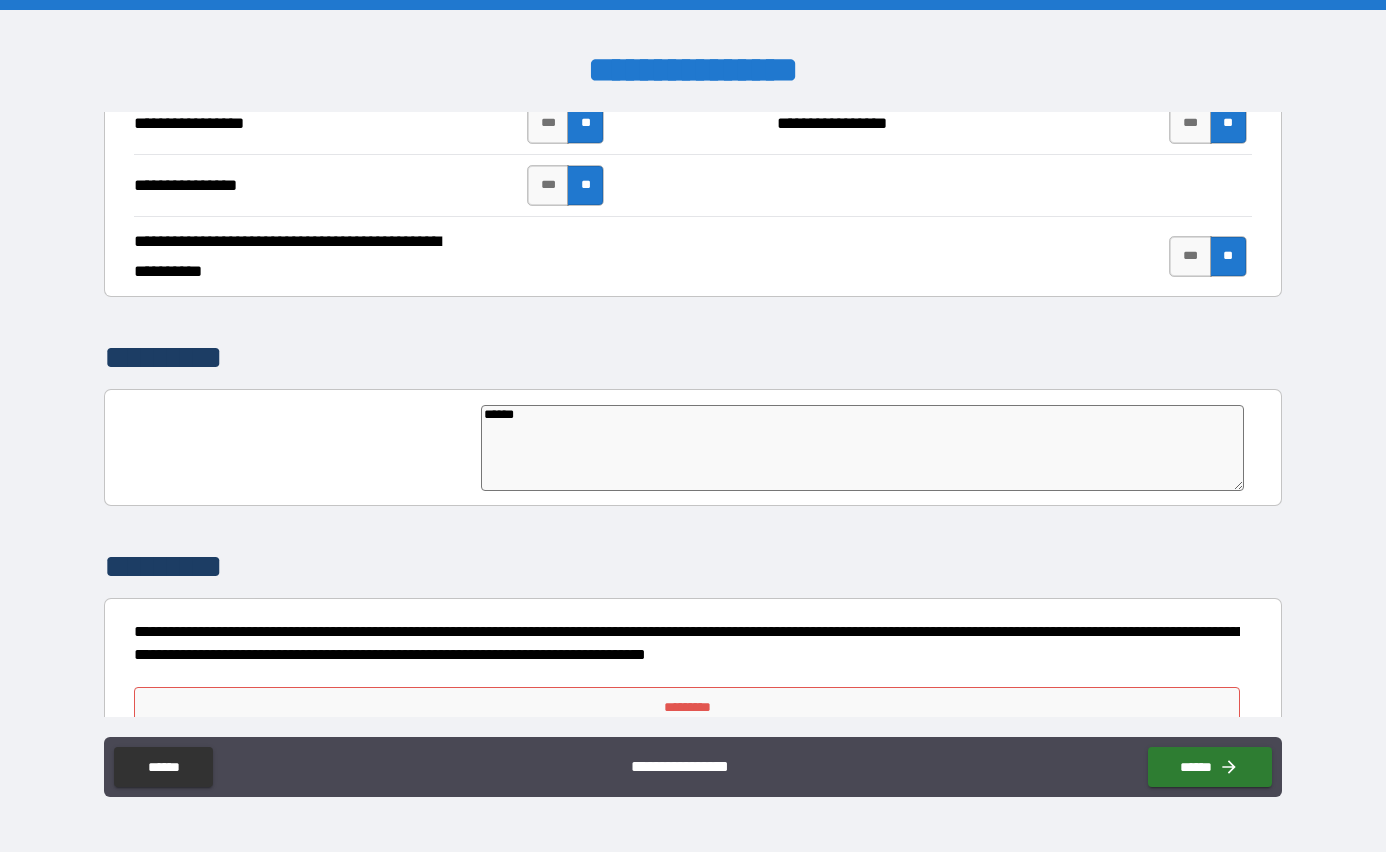 type on "*" 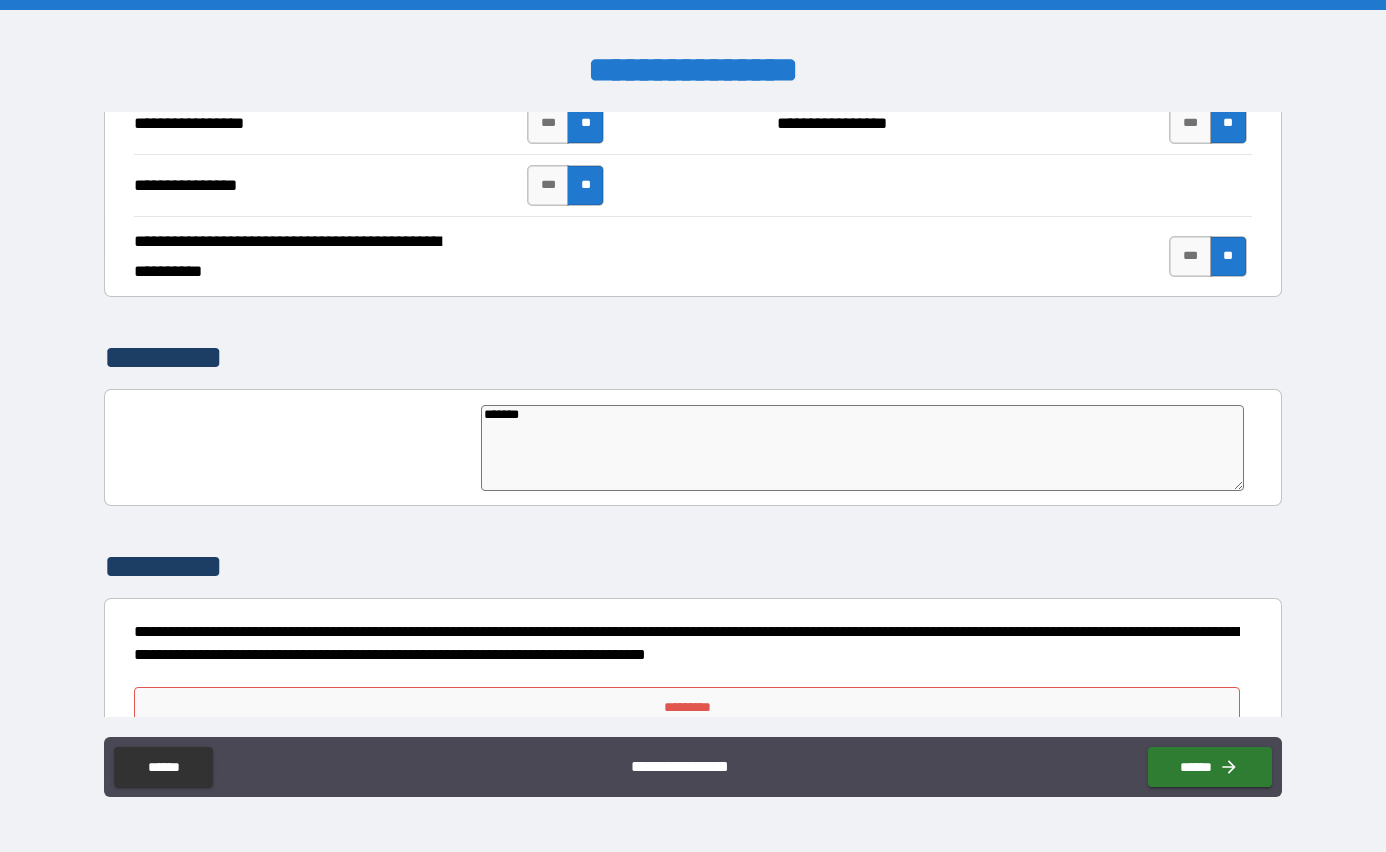 type on "********" 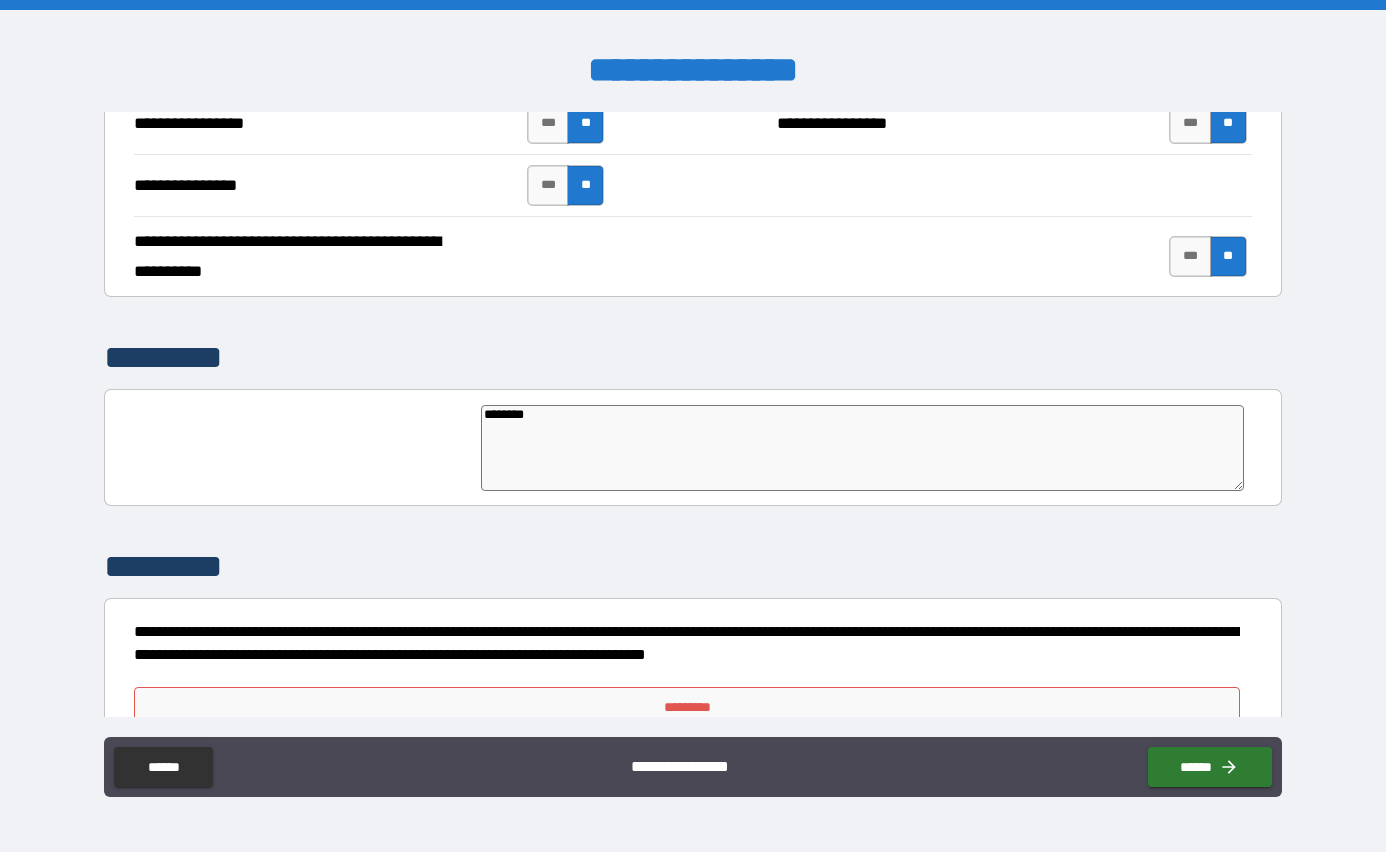 type on "*" 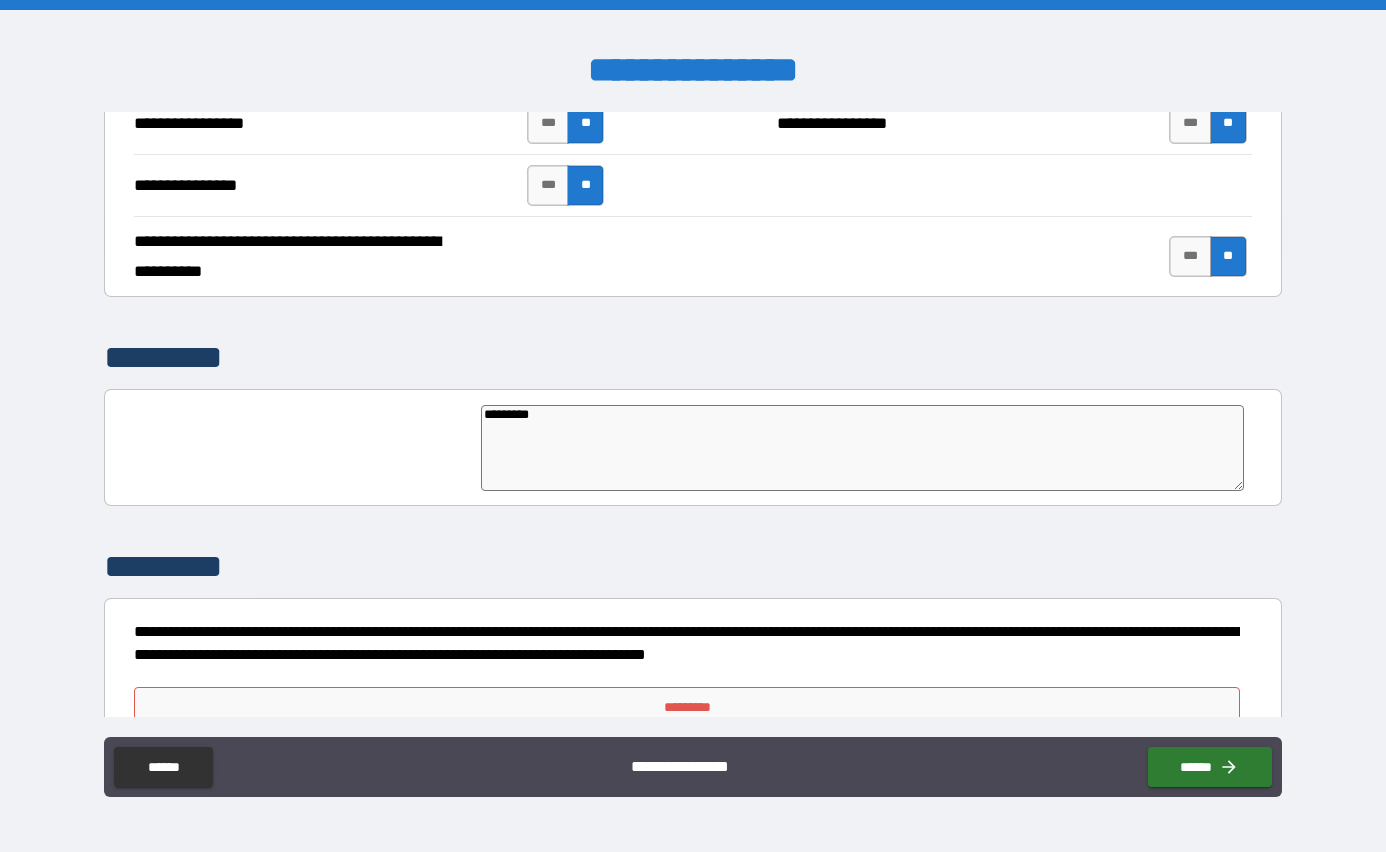 type on "*" 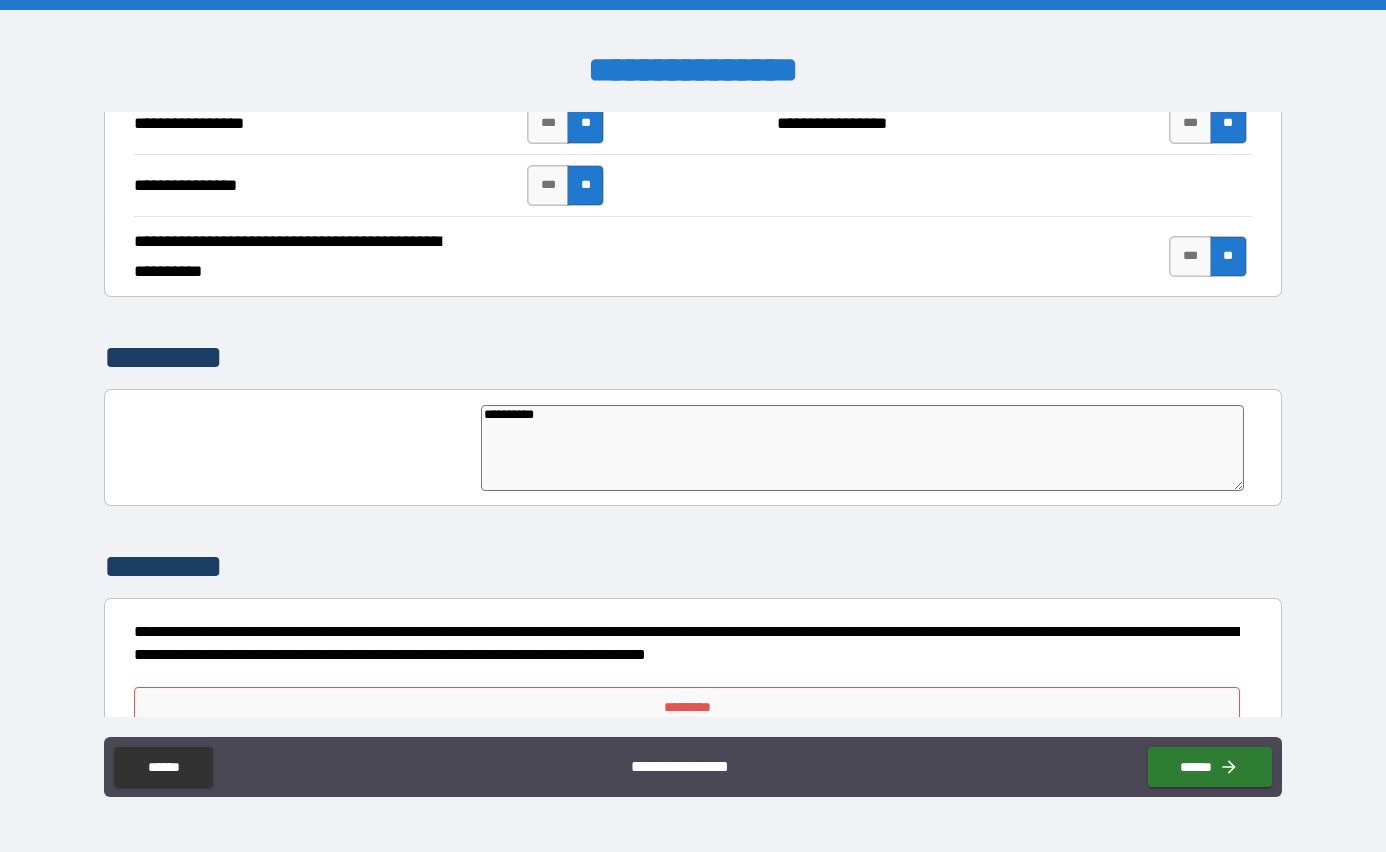 type on "*" 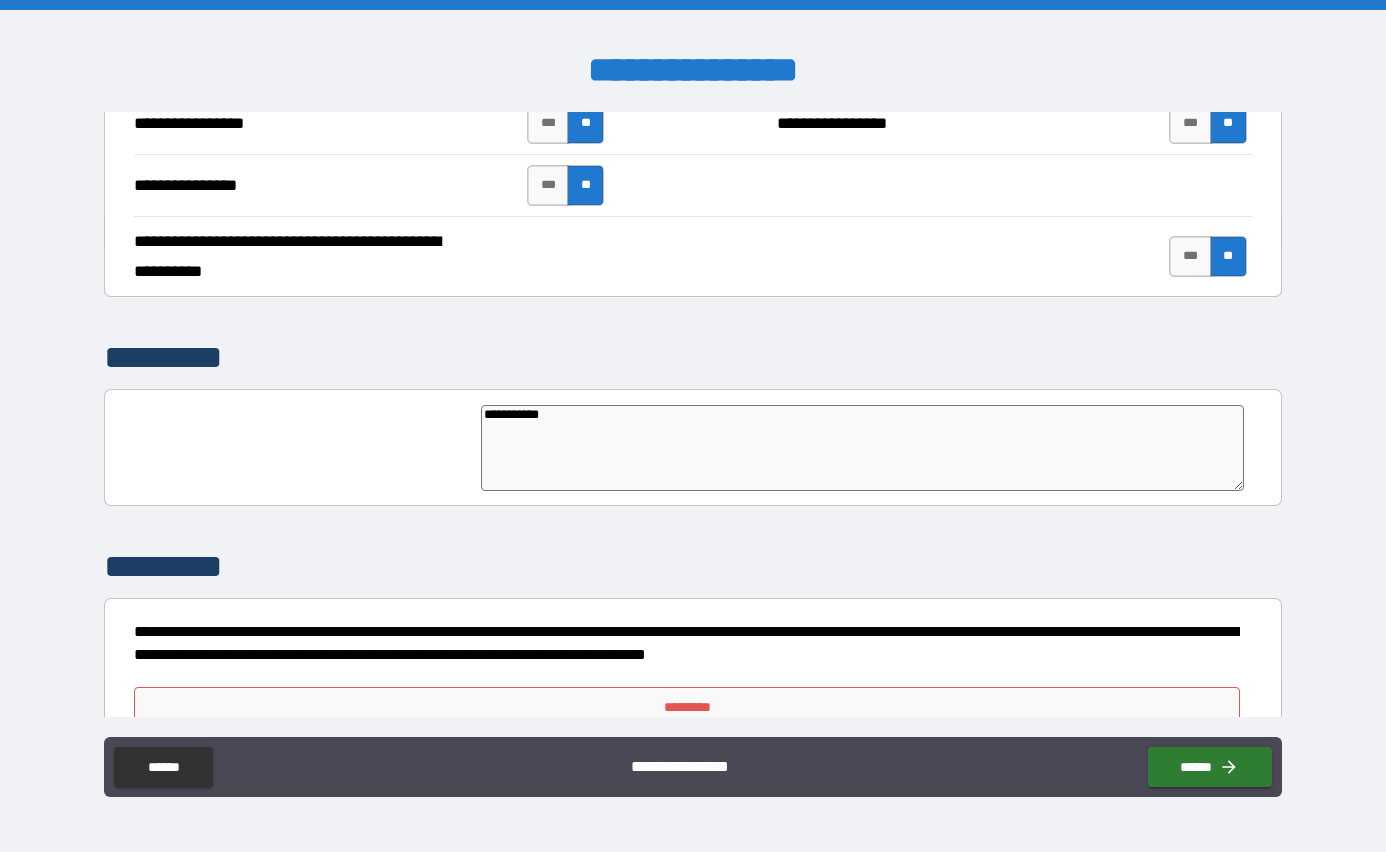 type on "*" 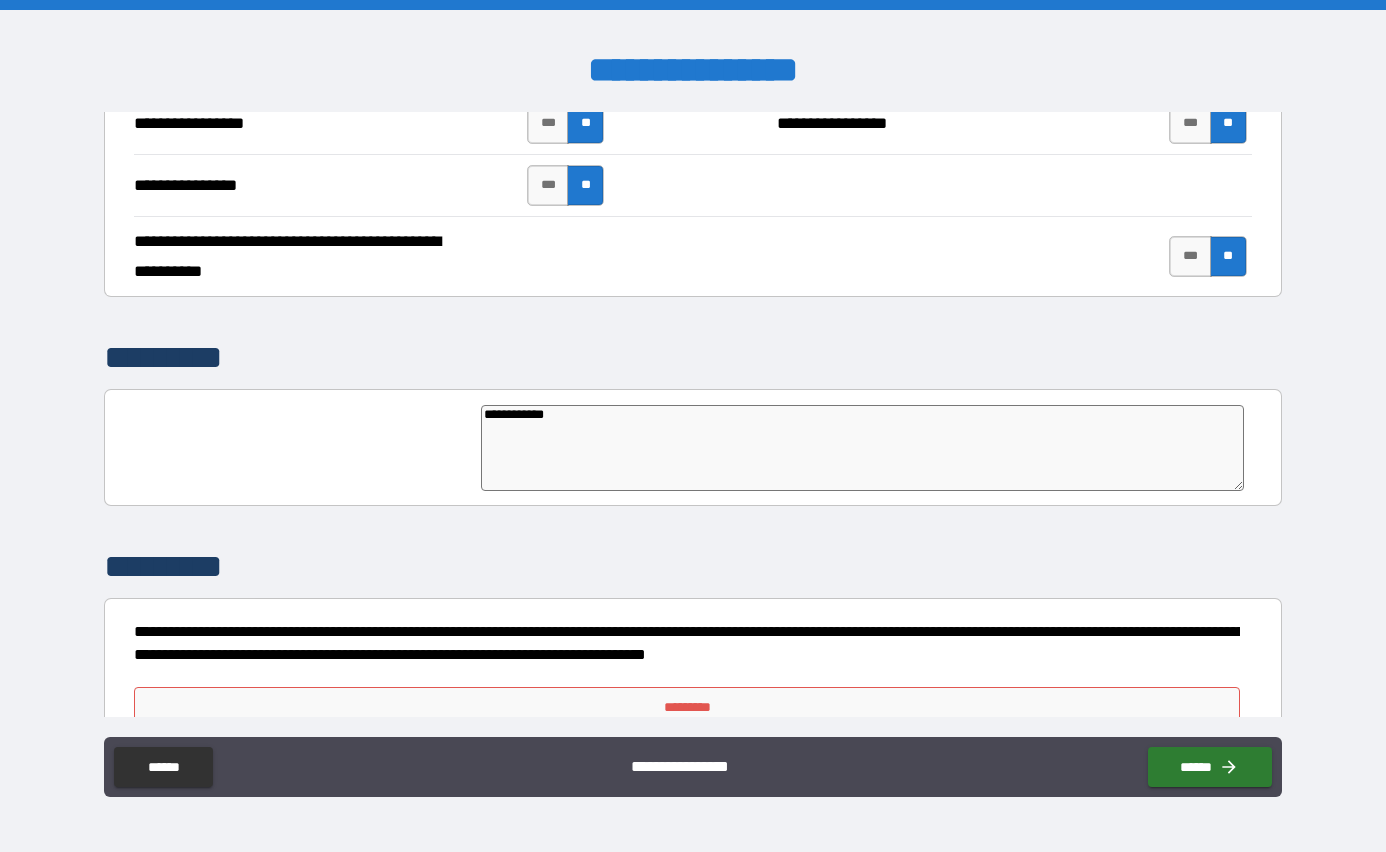 type on "*" 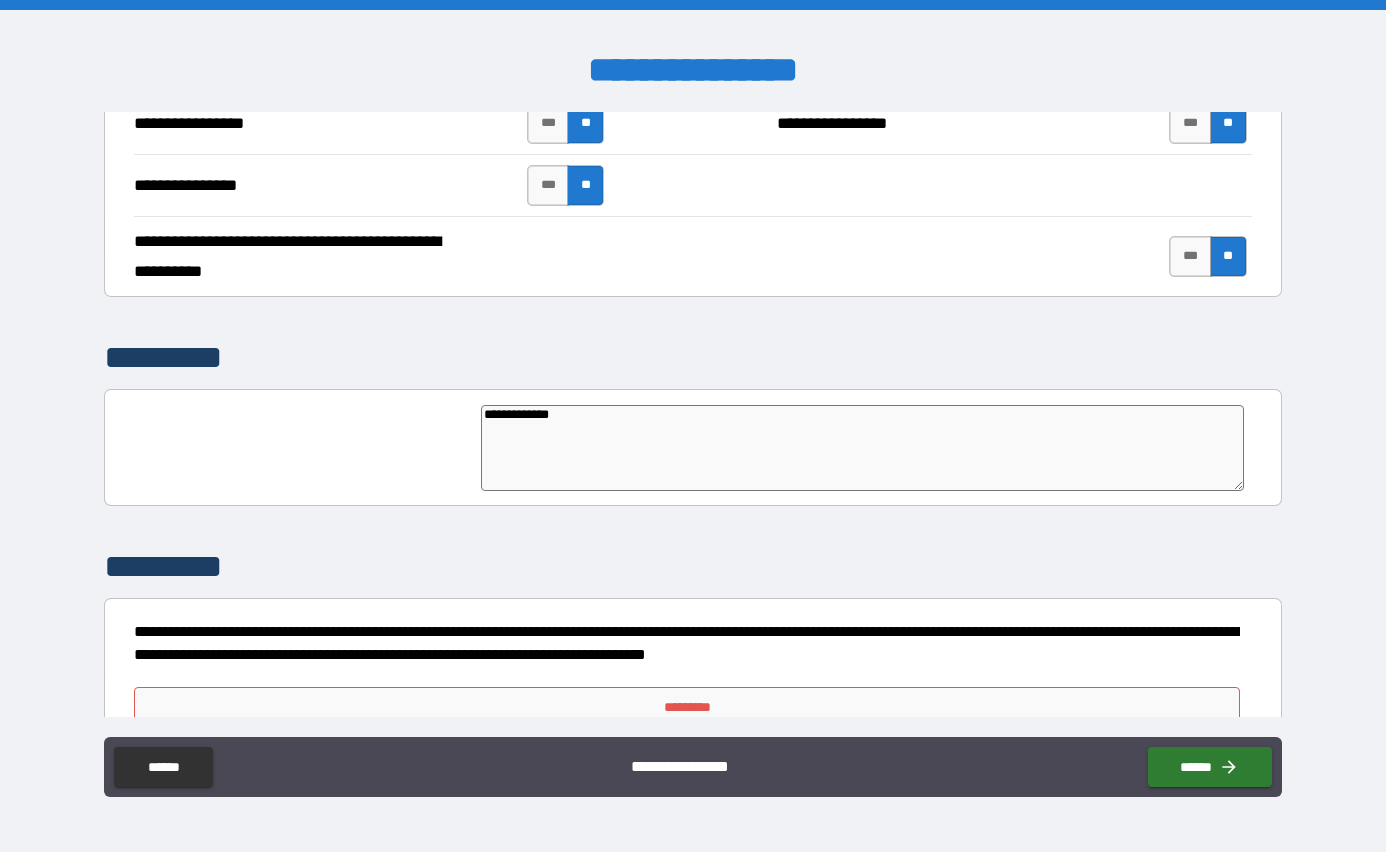 type on "**********" 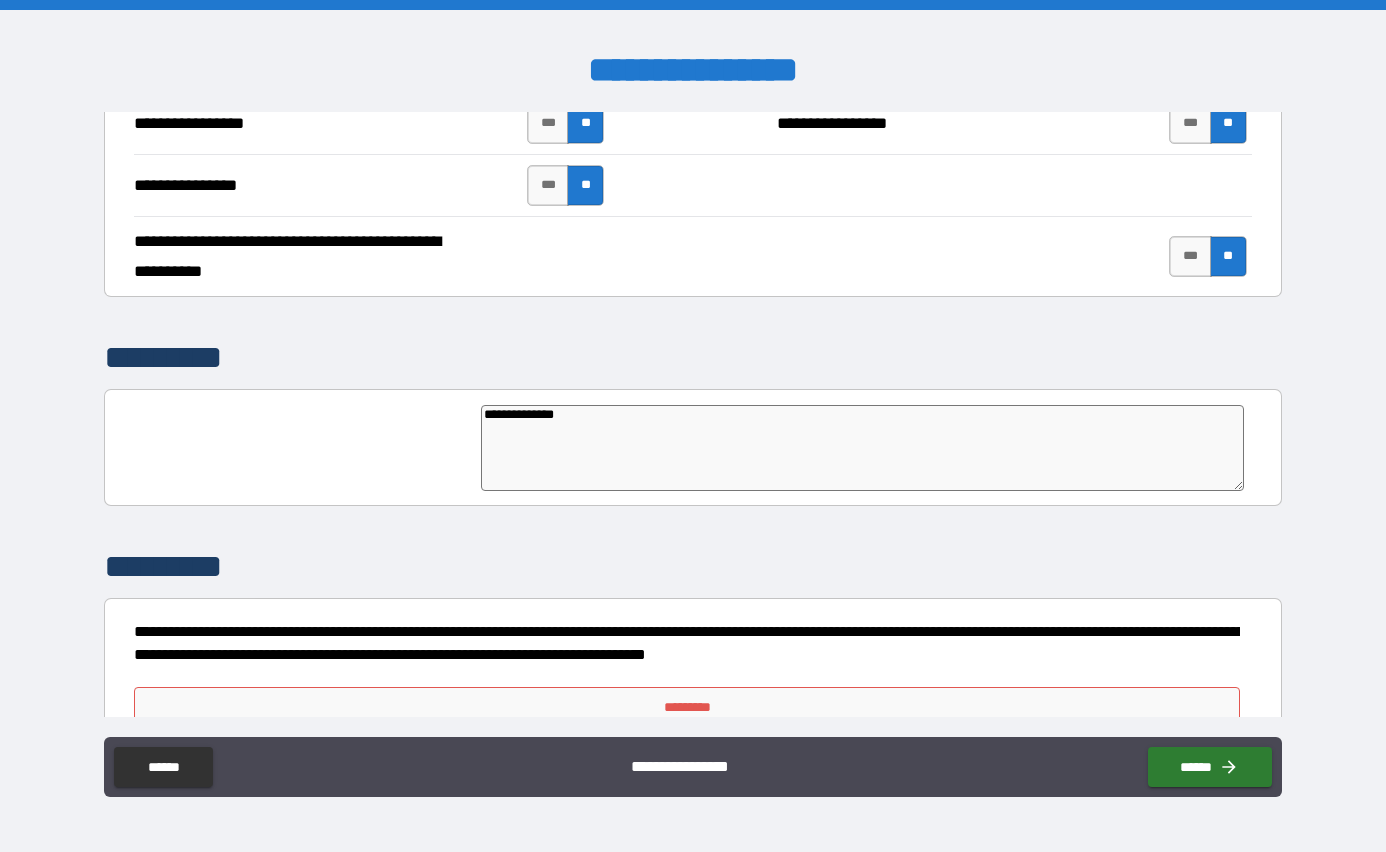 type on "*" 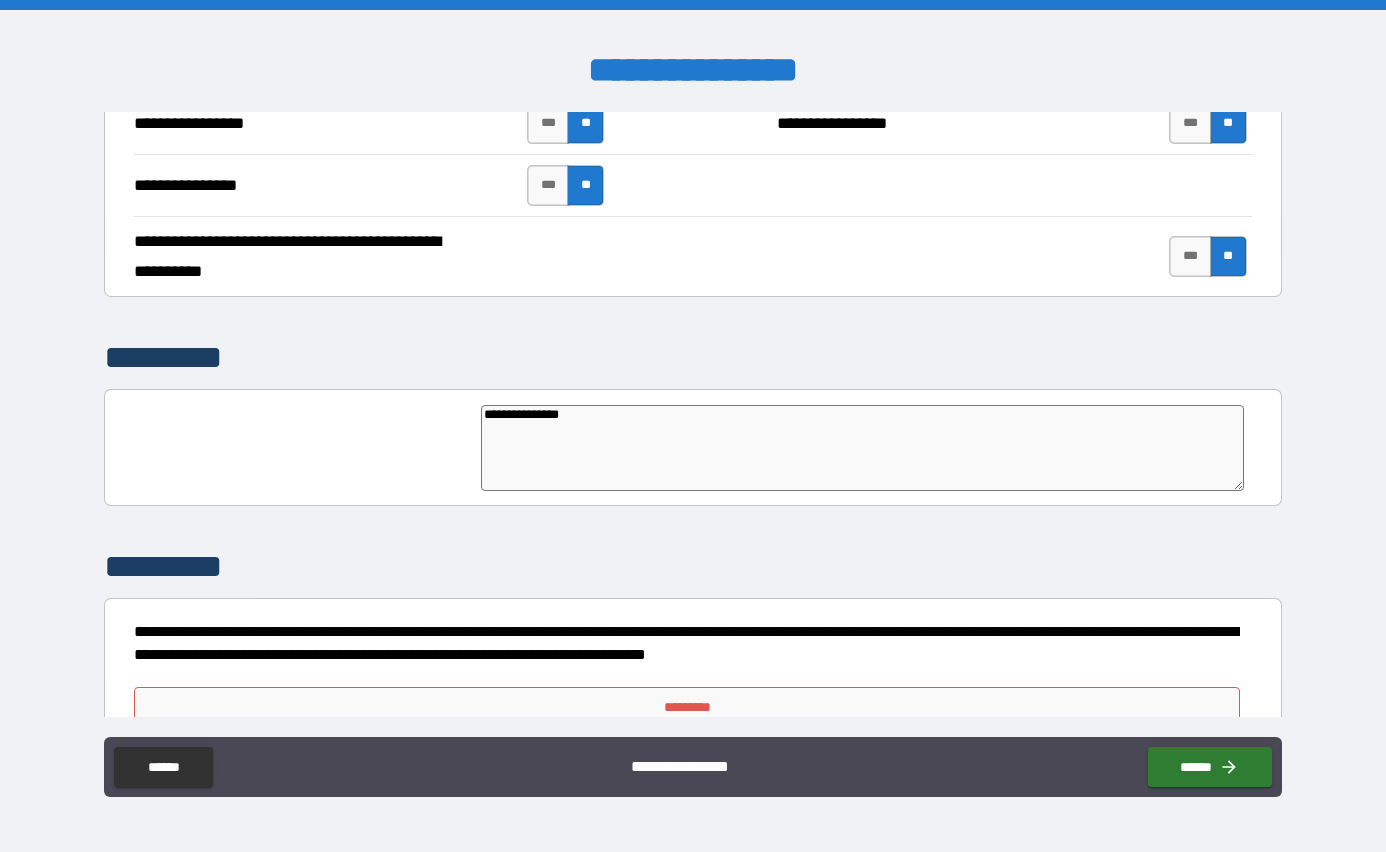 type on "*" 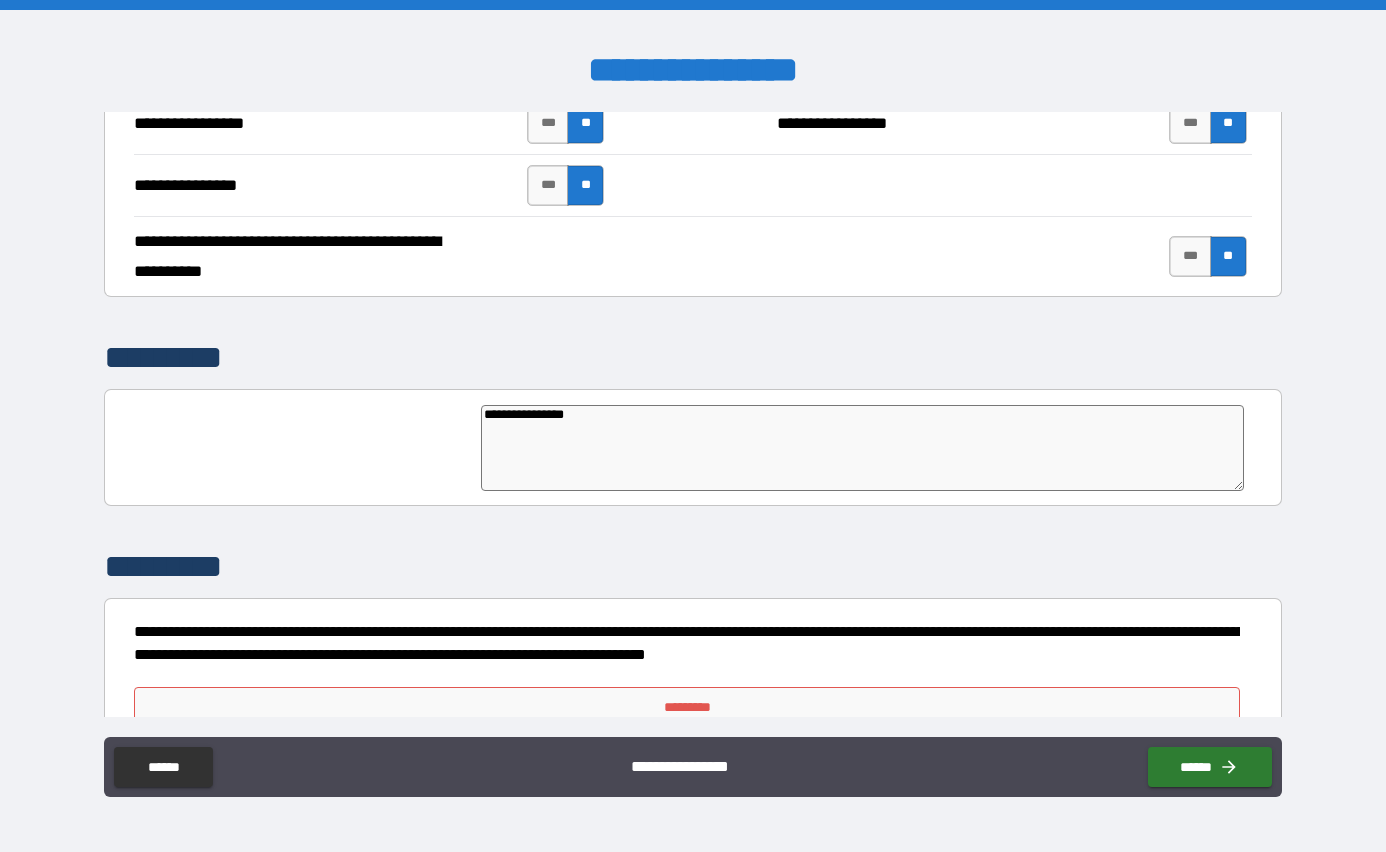 type on "*" 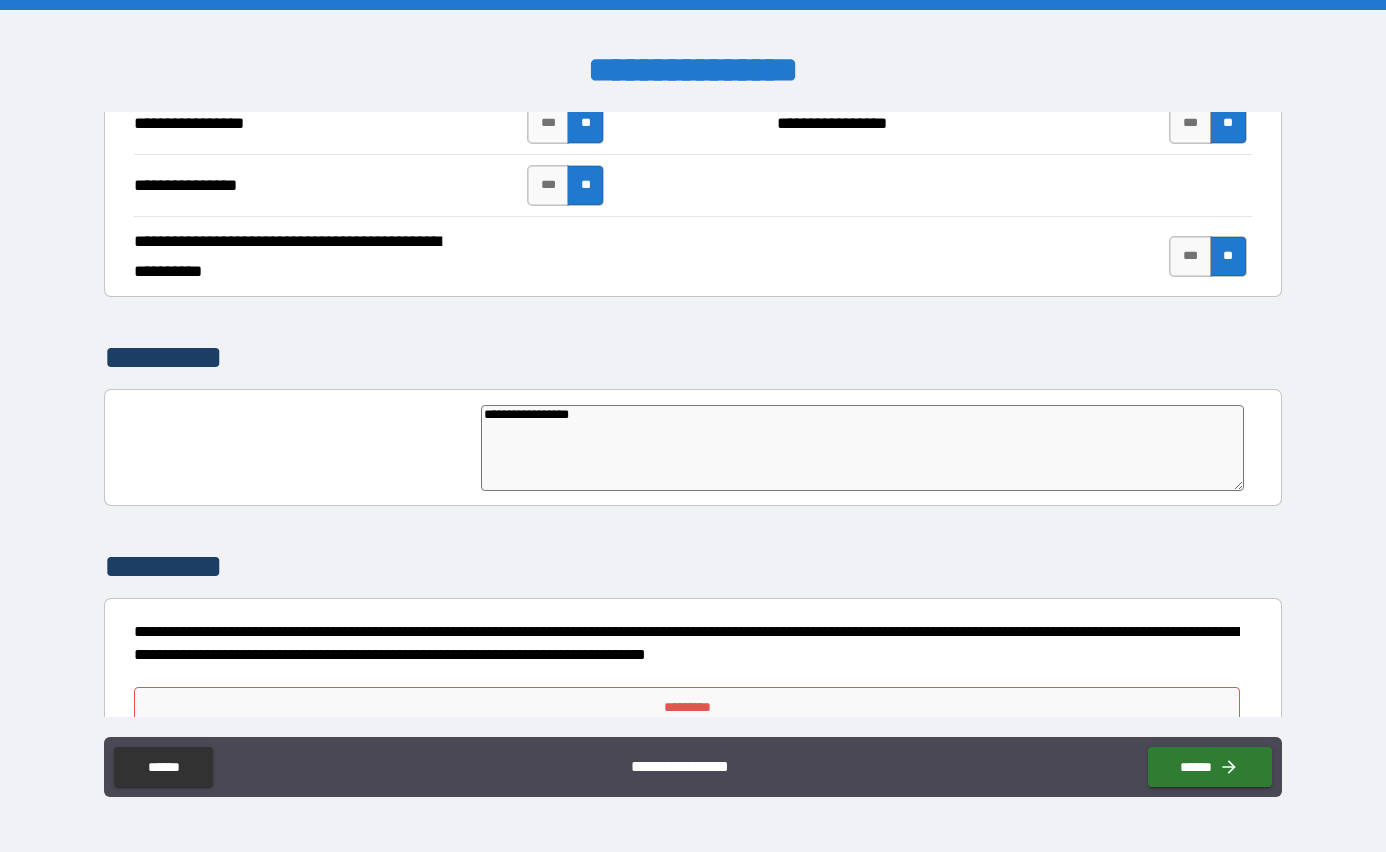 type on "**********" 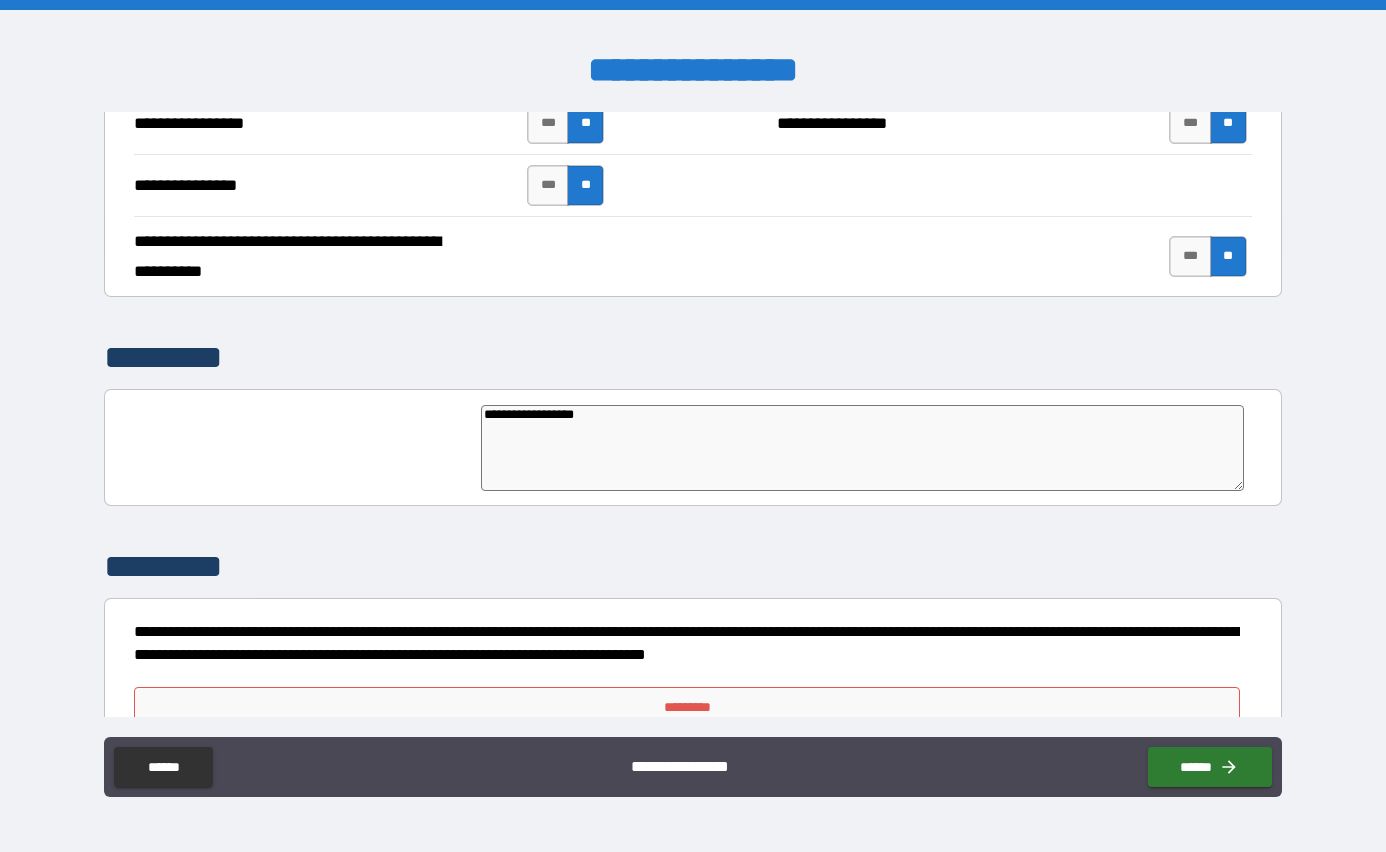 type on "*" 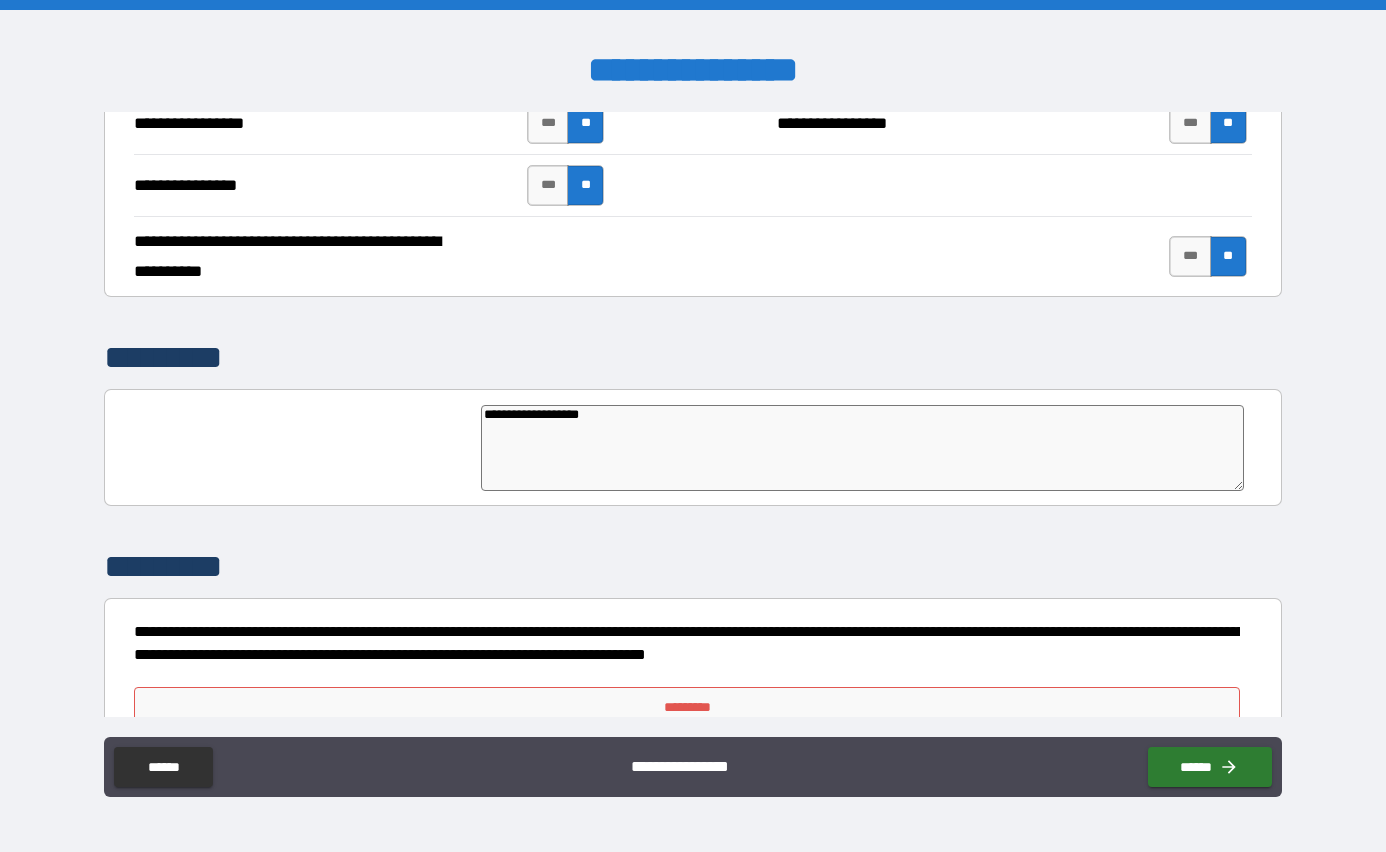 type on "*" 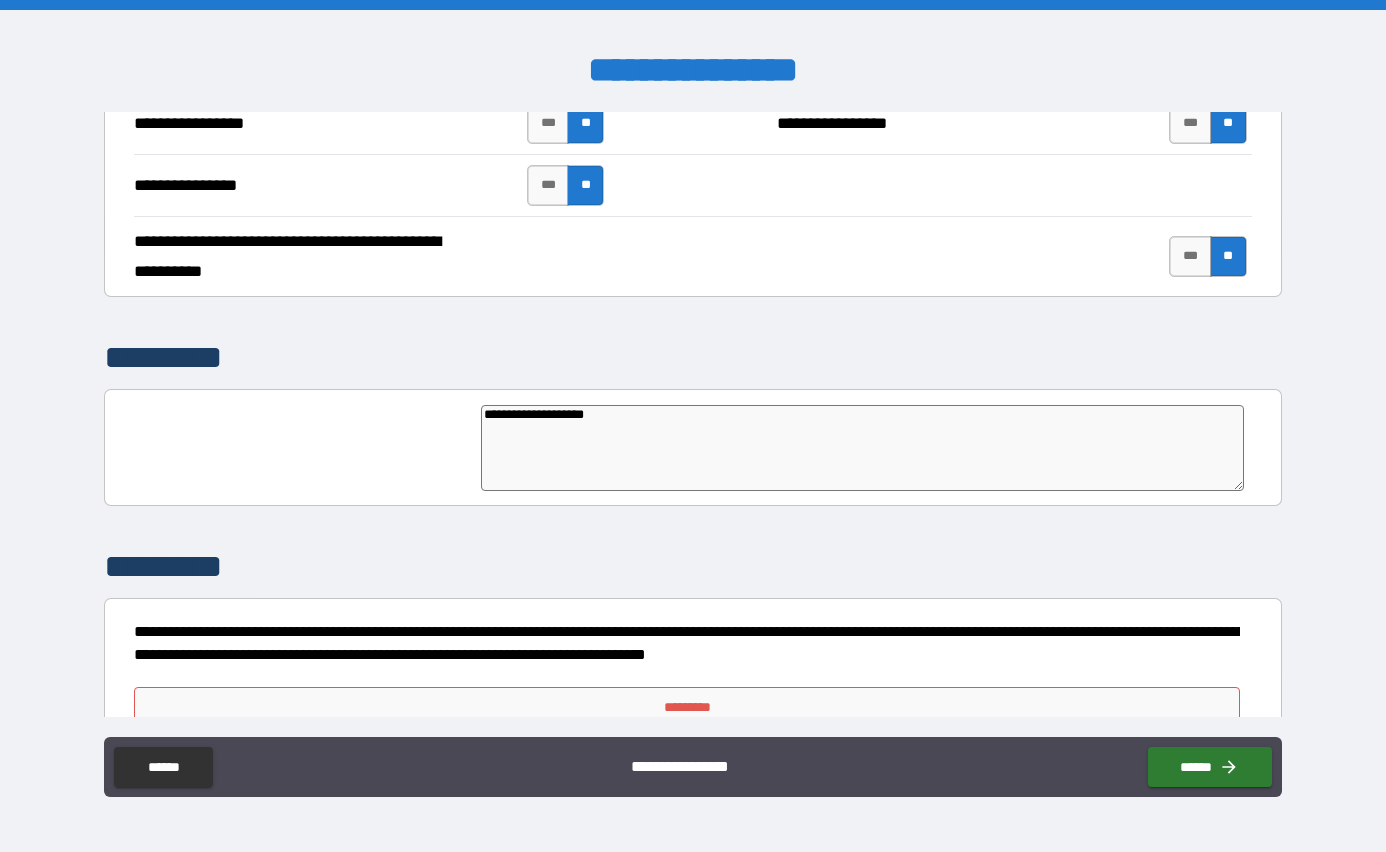type on "*" 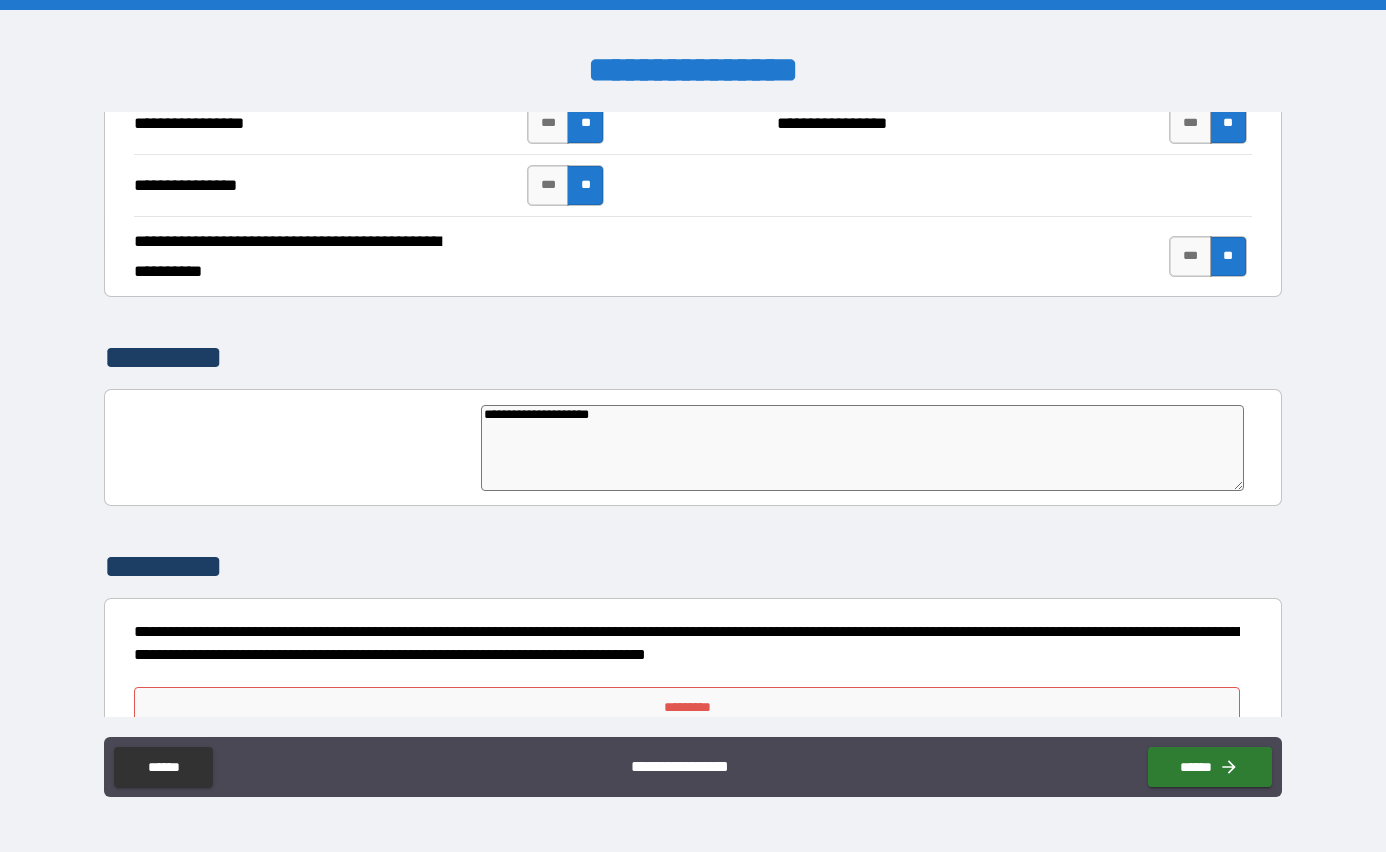 type on "**********" 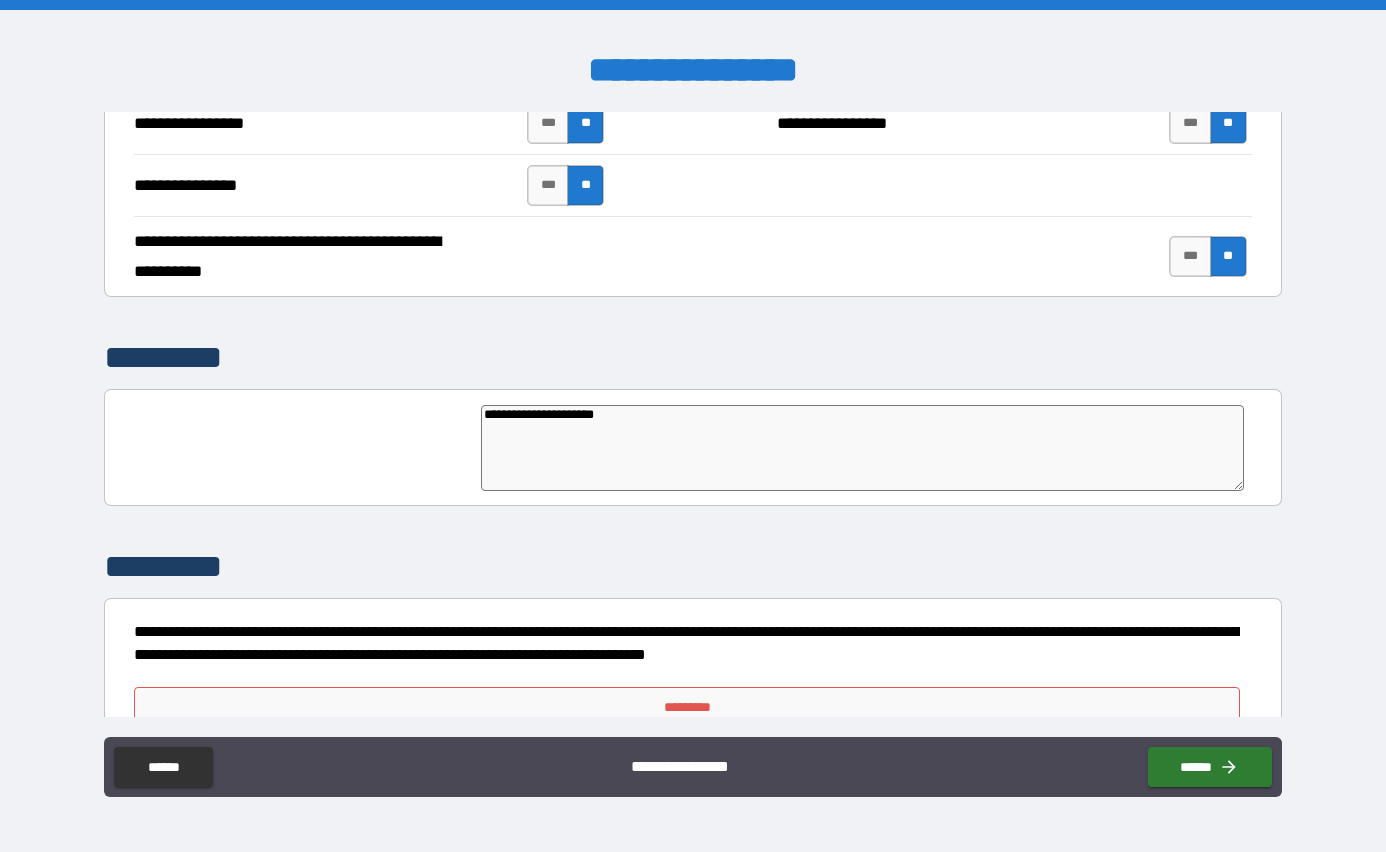 type on "**********" 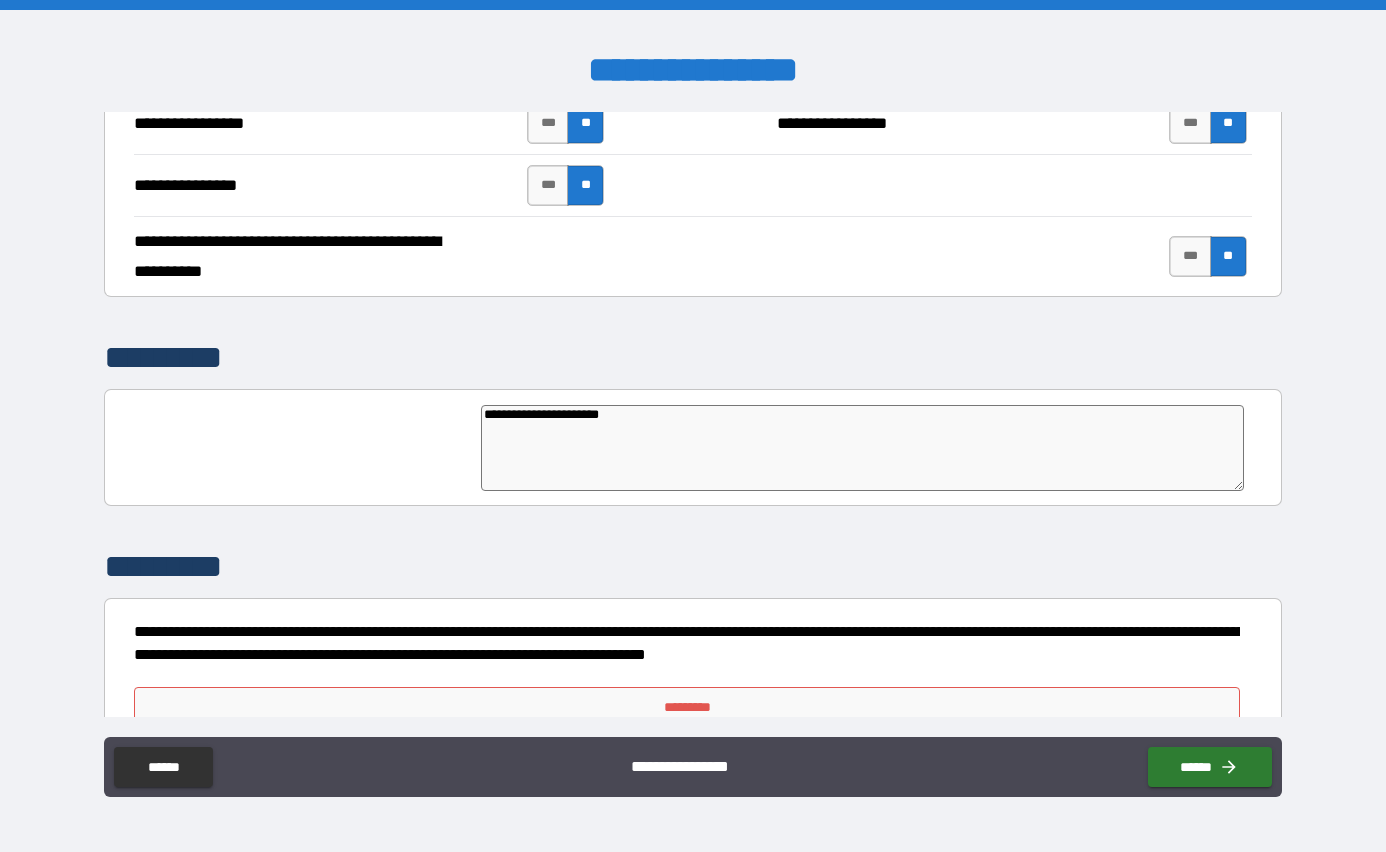 type on "*" 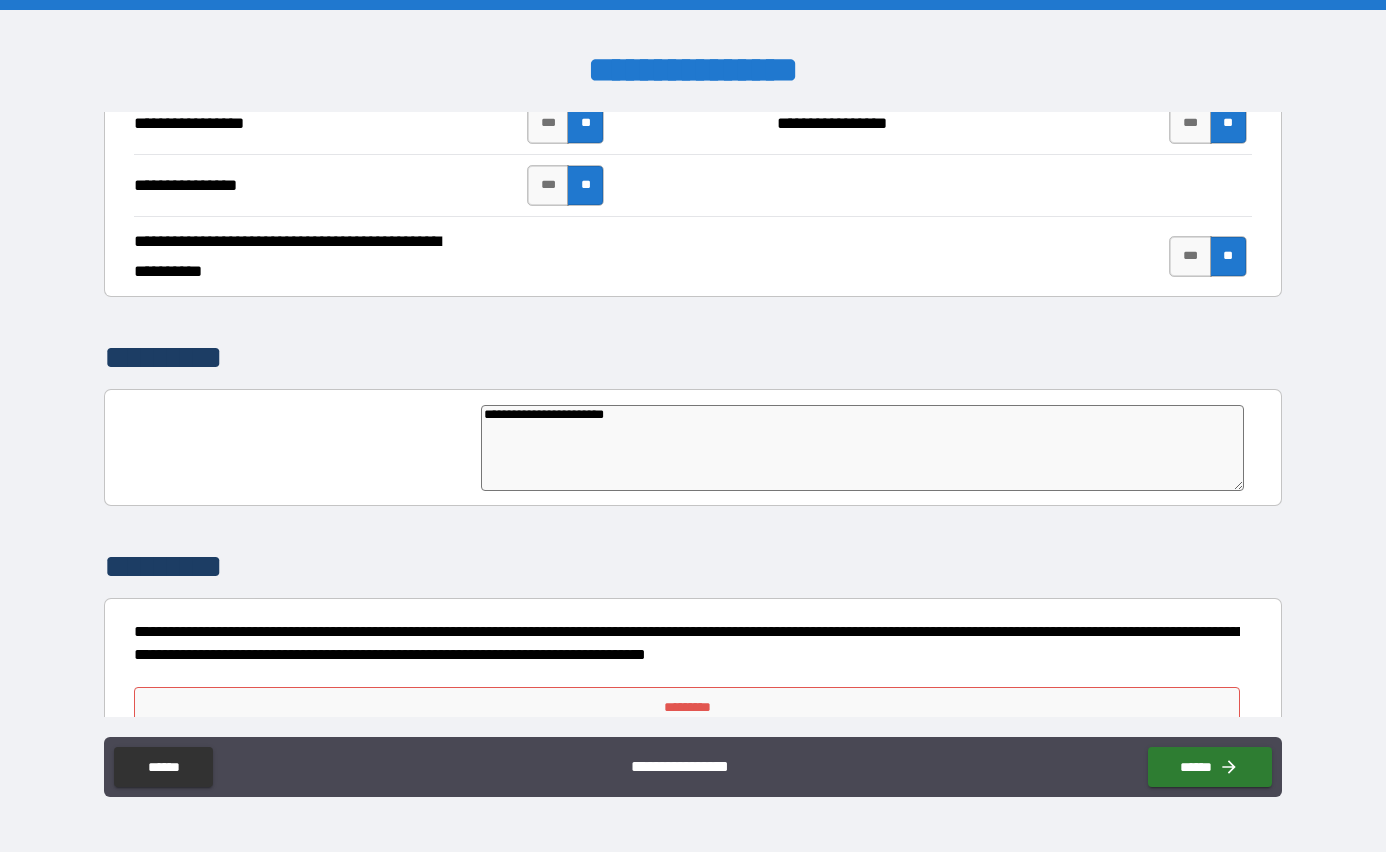 type on "*" 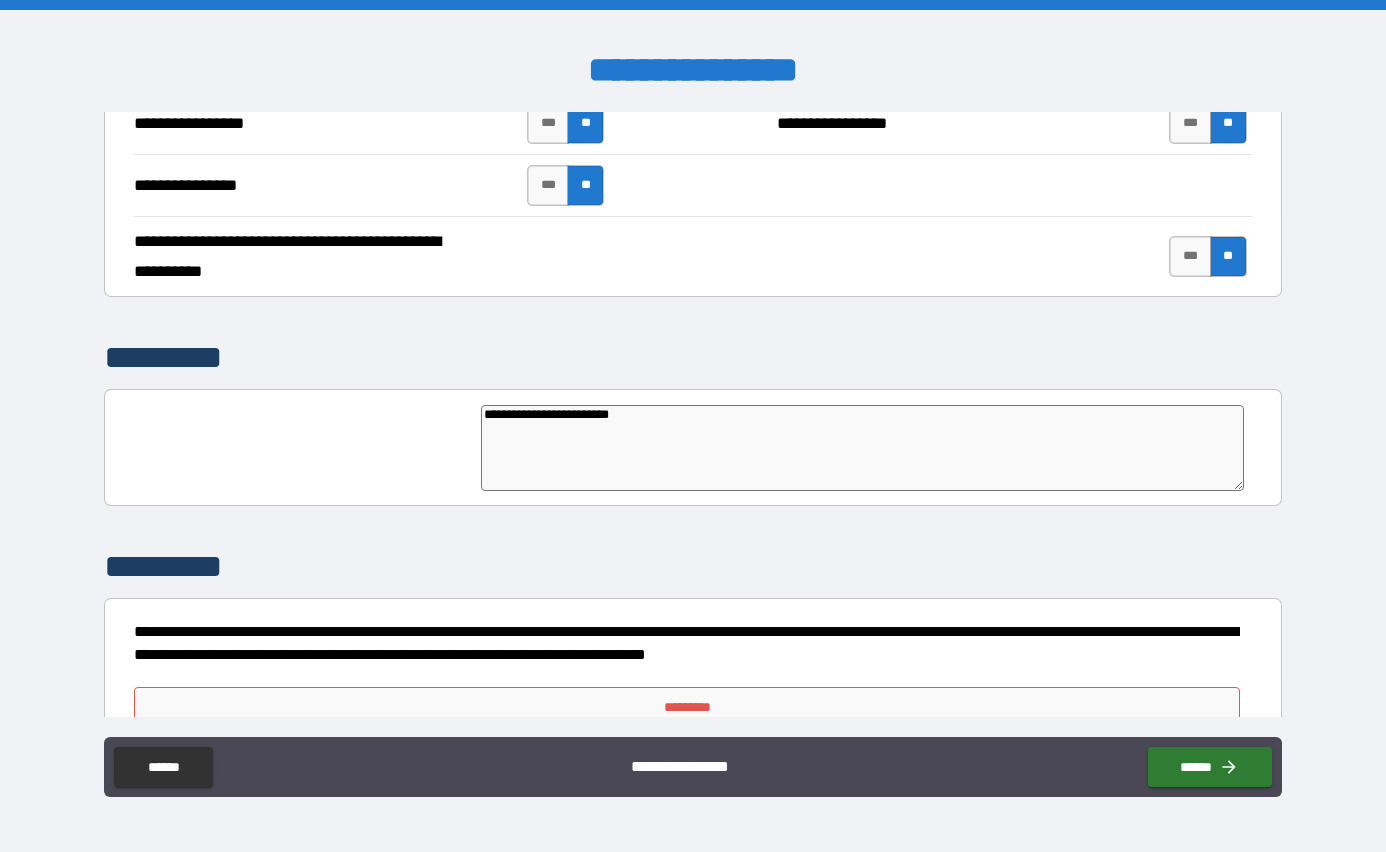 type on "*" 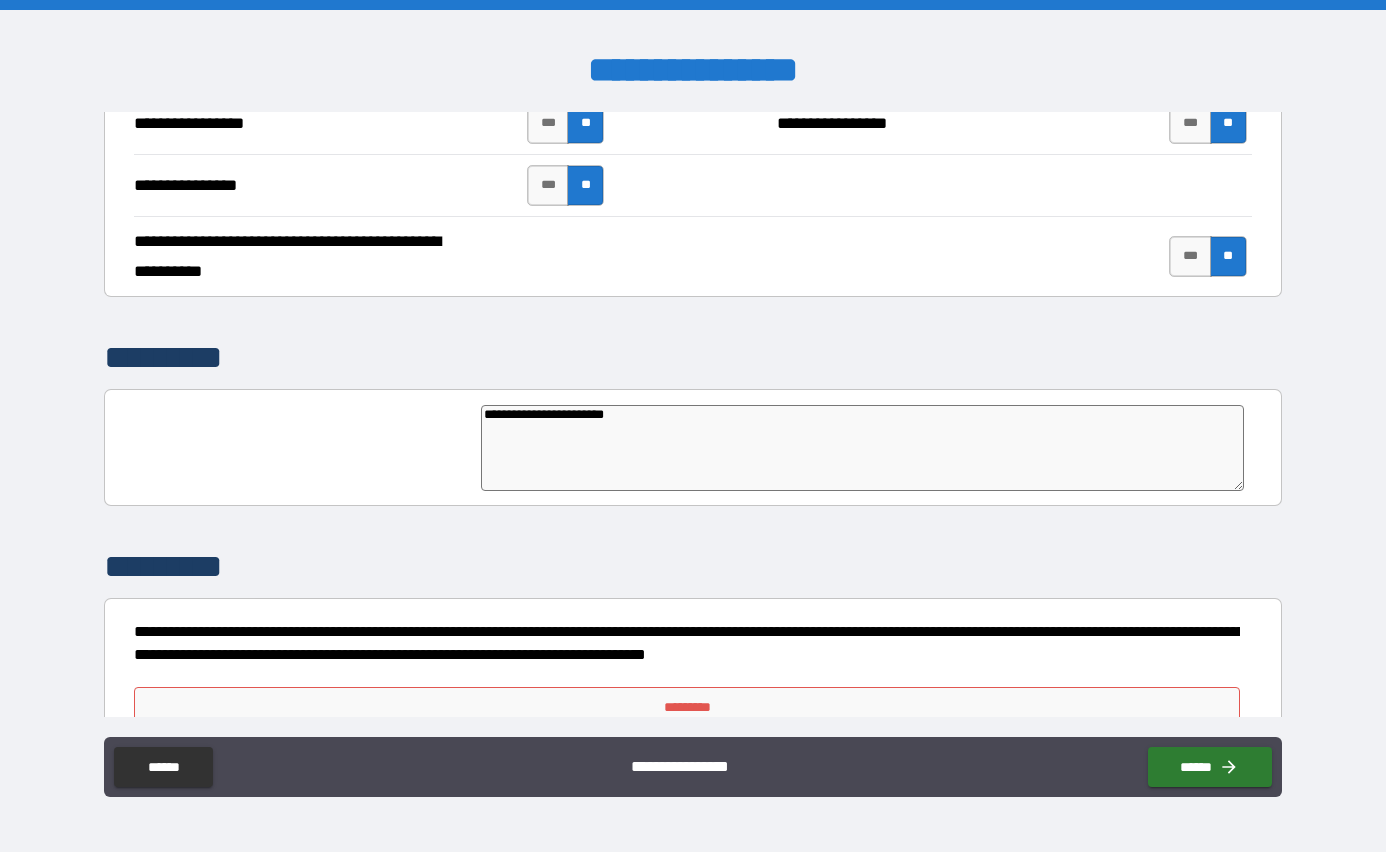 type on "*" 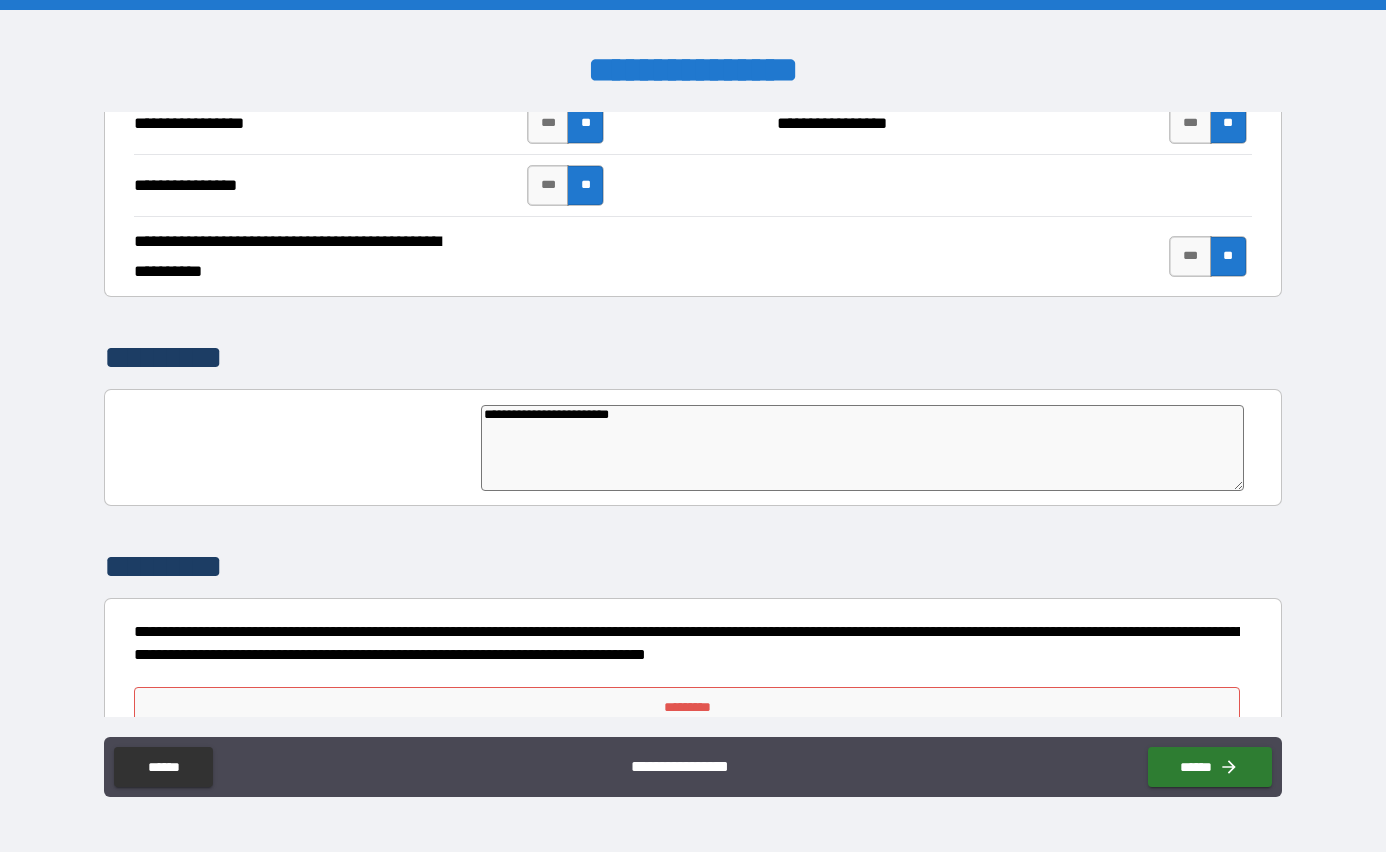 type on "*" 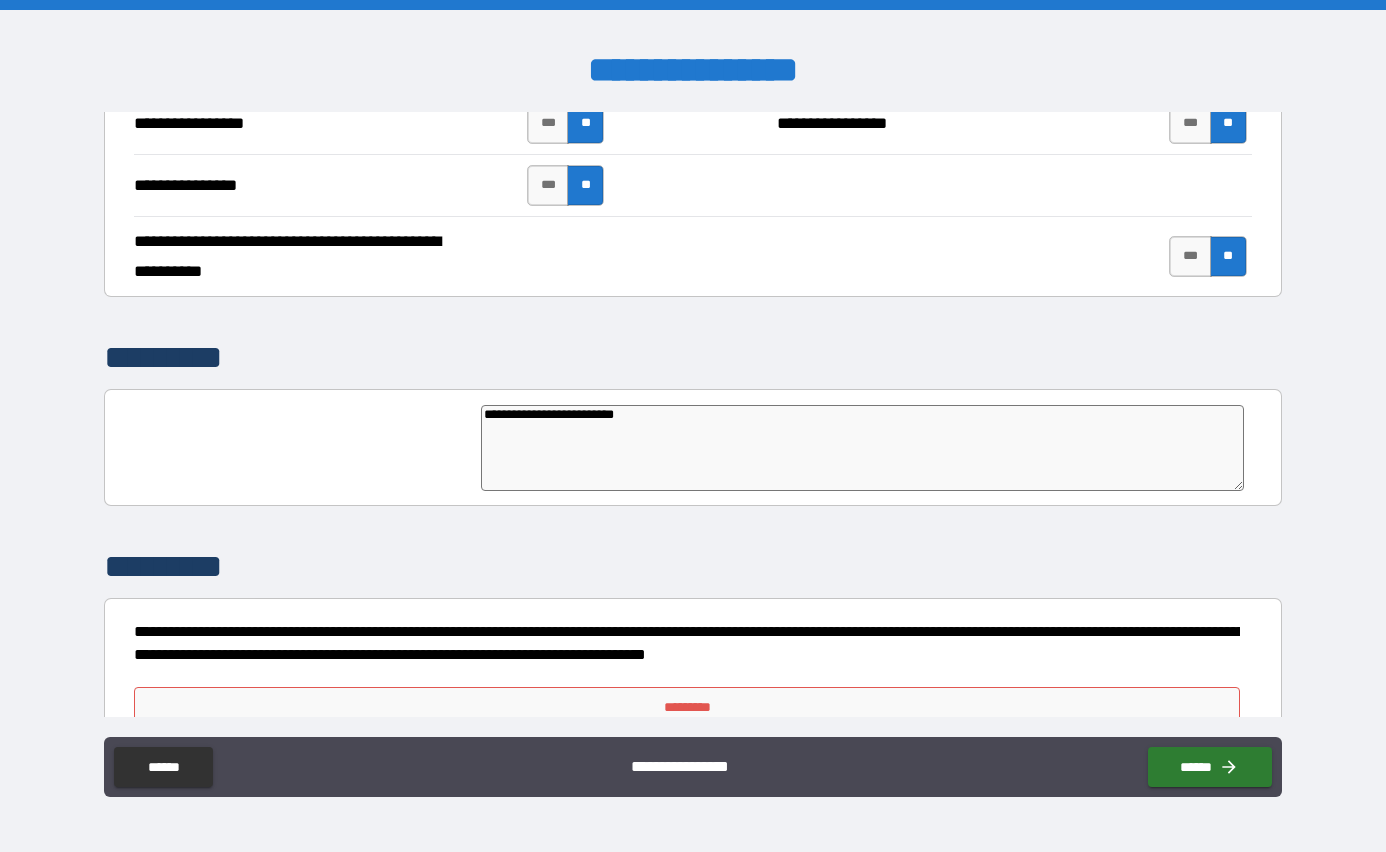 type on "**********" 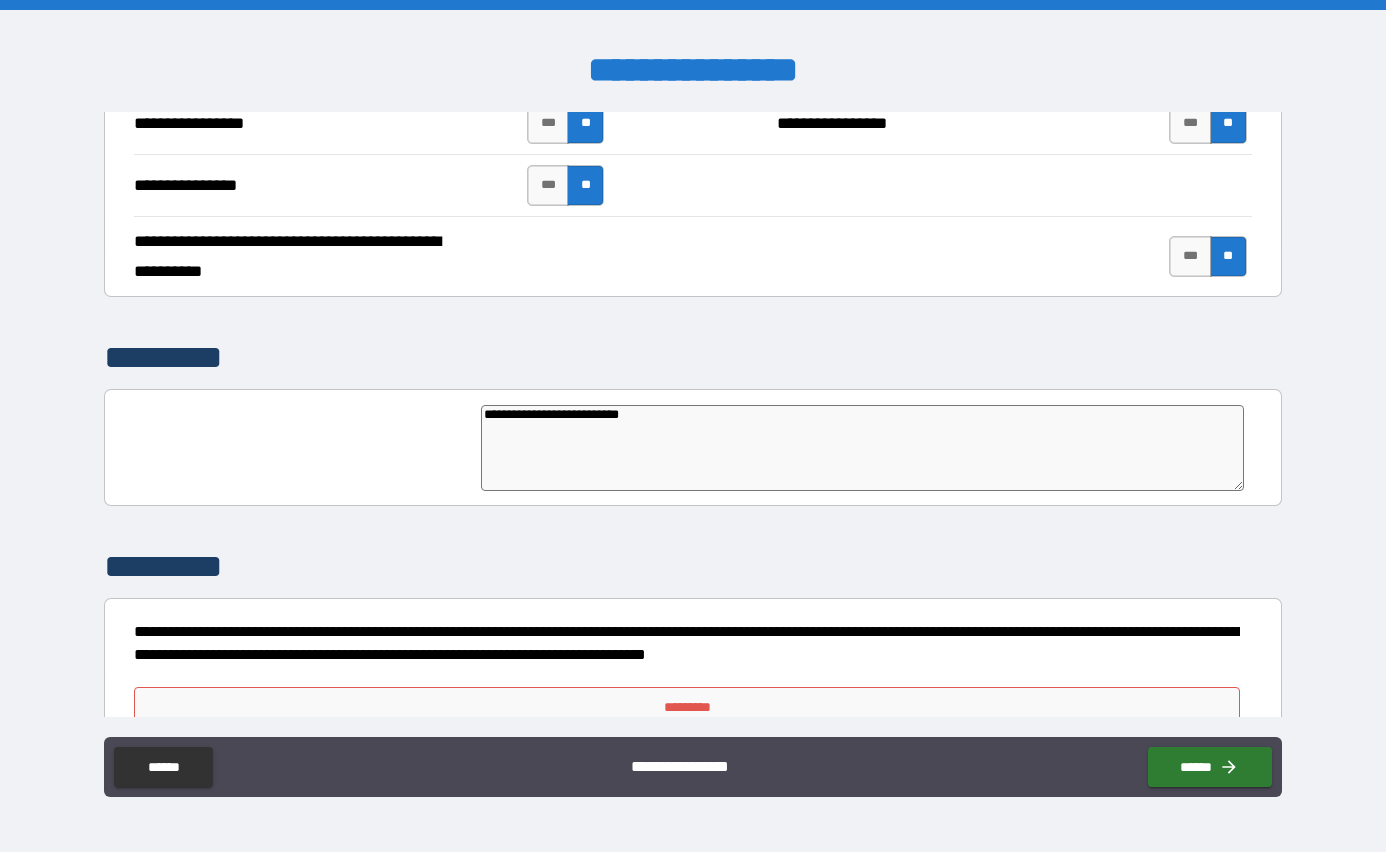 type on "*" 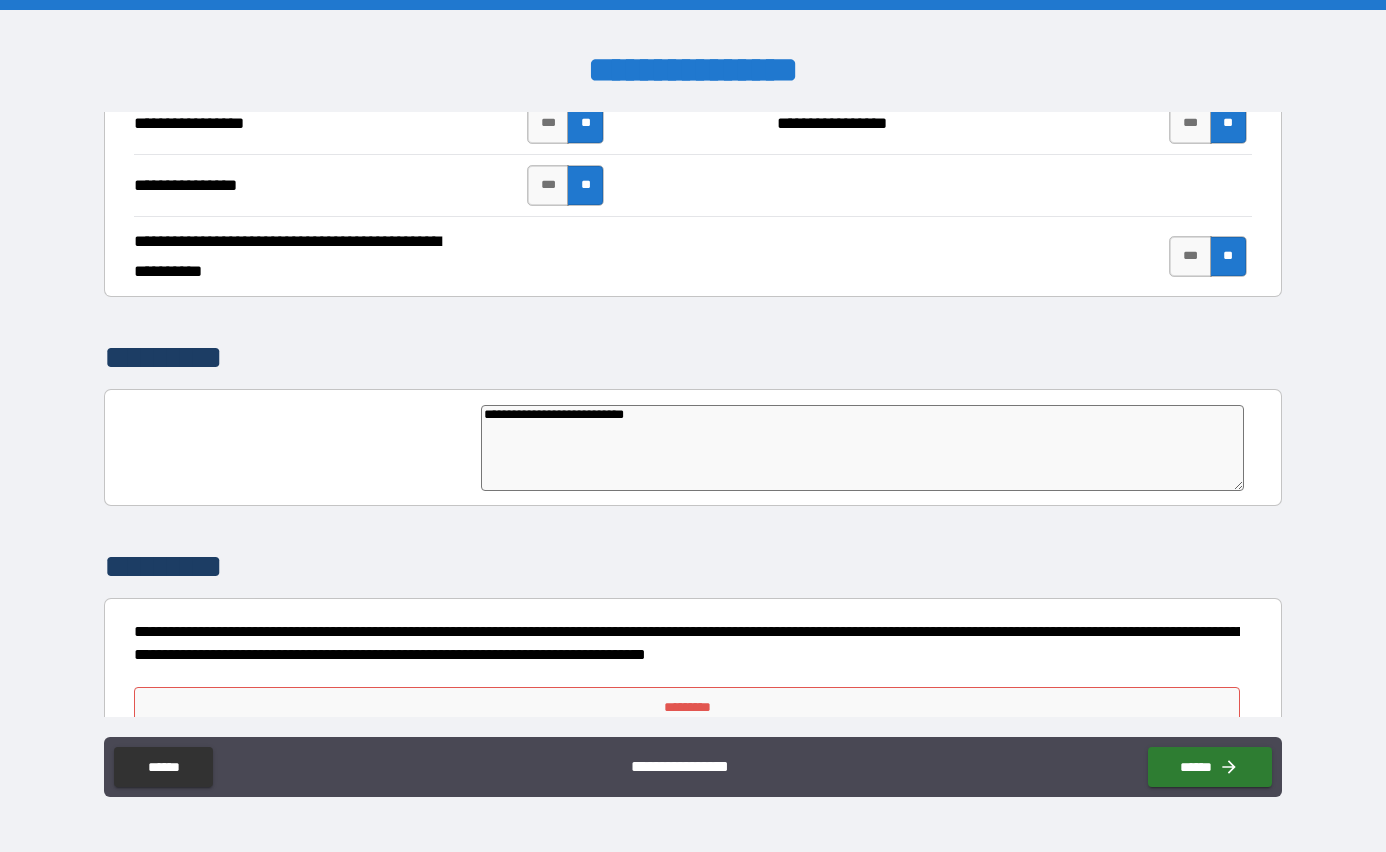 type on "**********" 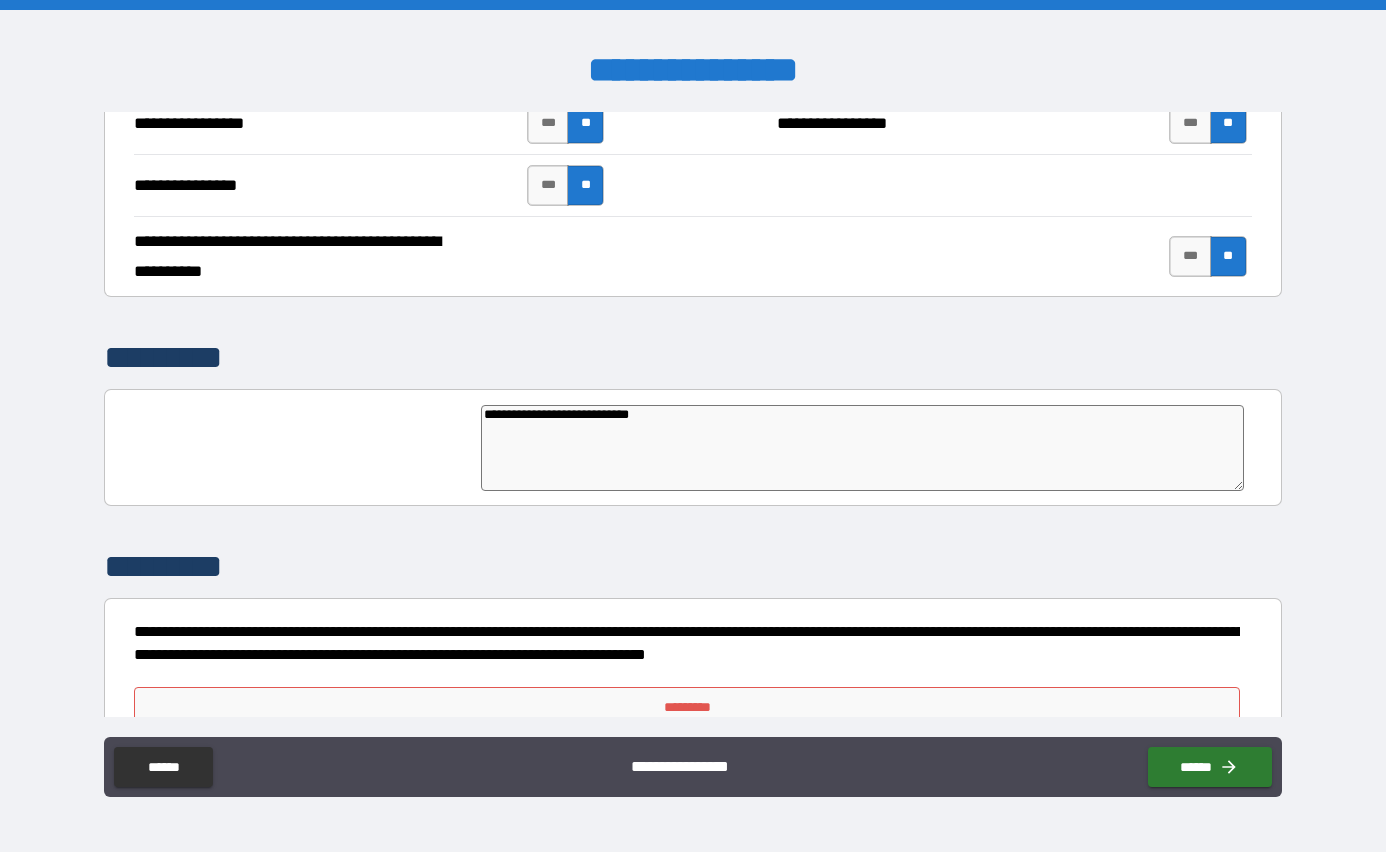 type on "**********" 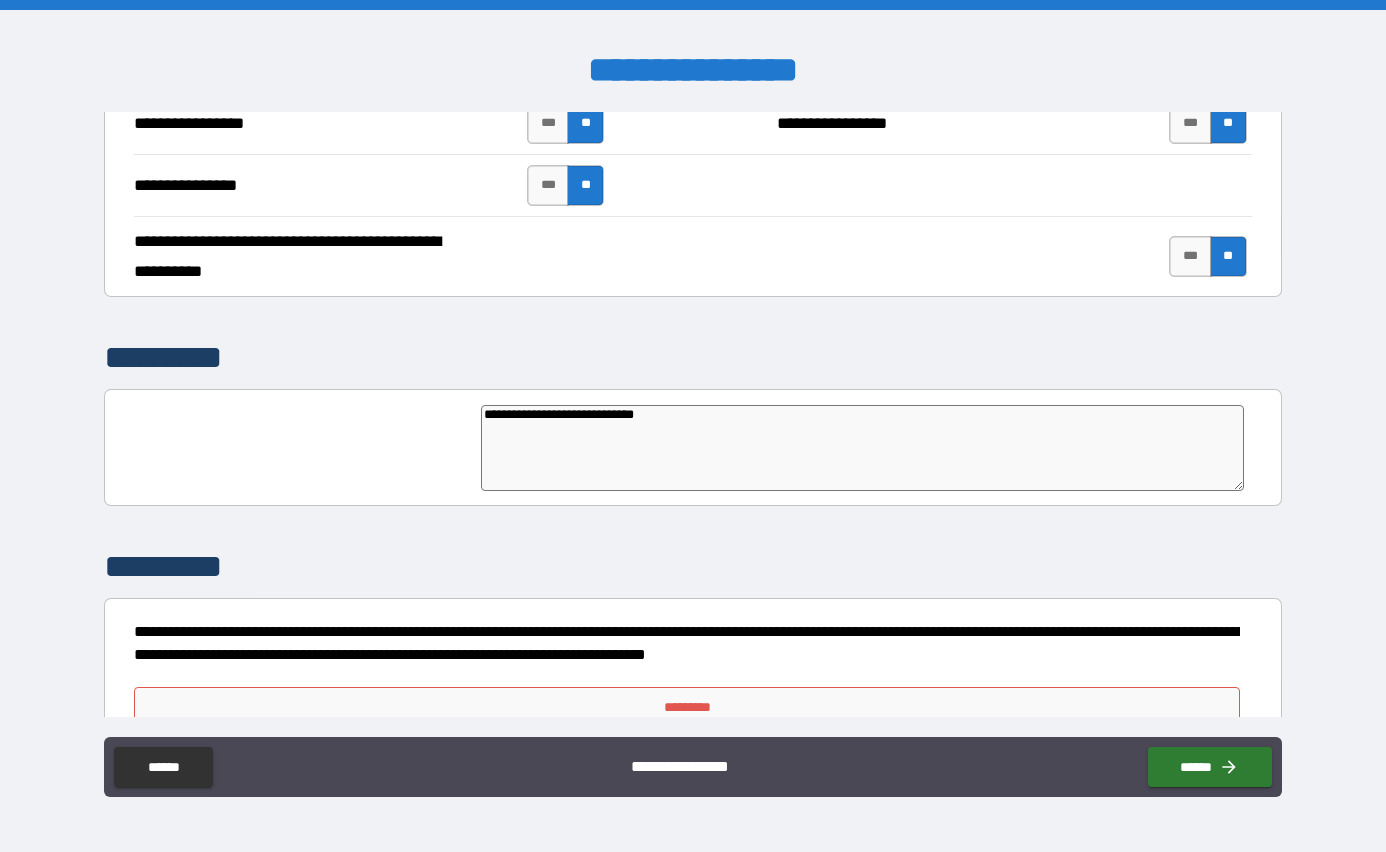 type on "*" 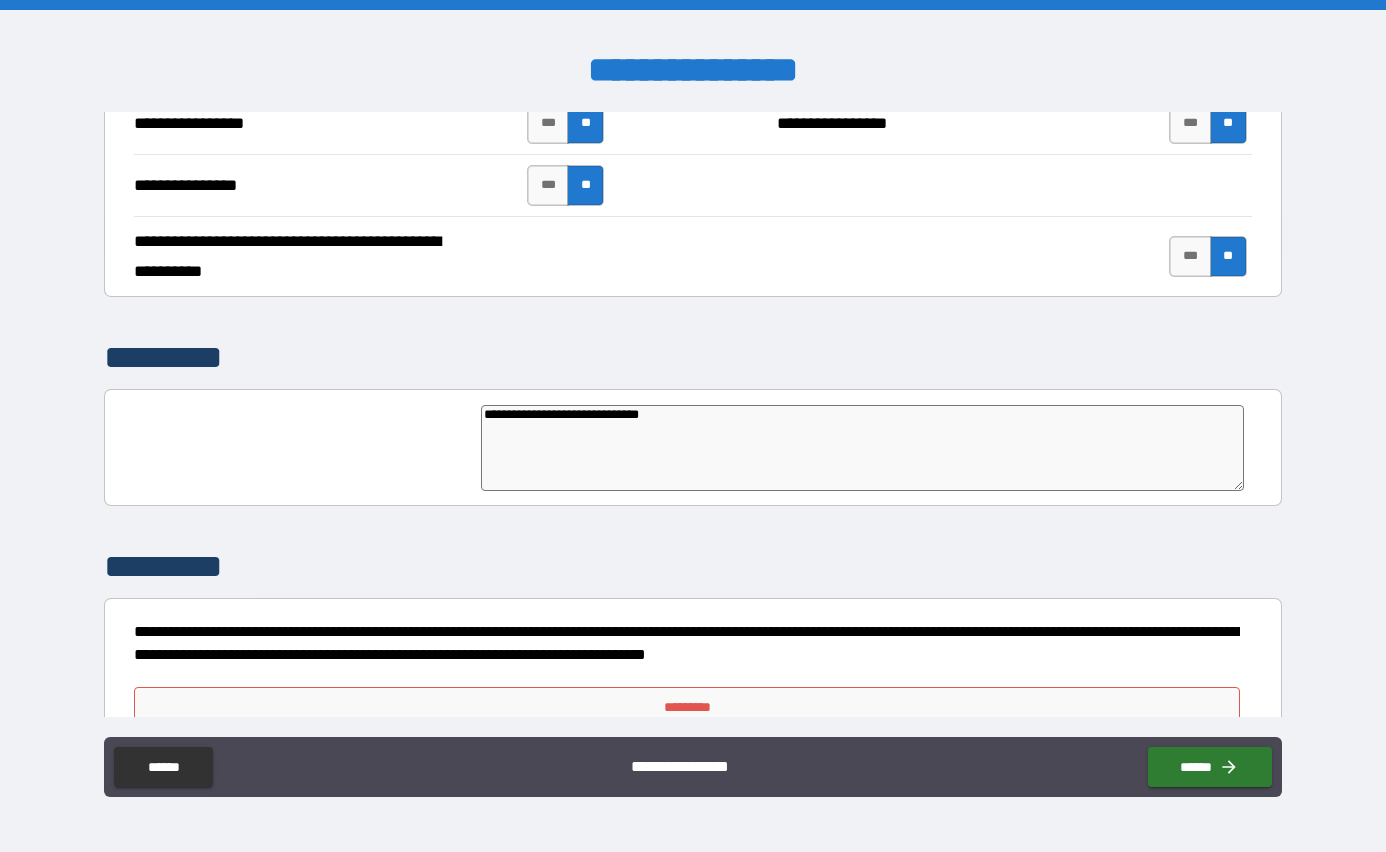 type on "**********" 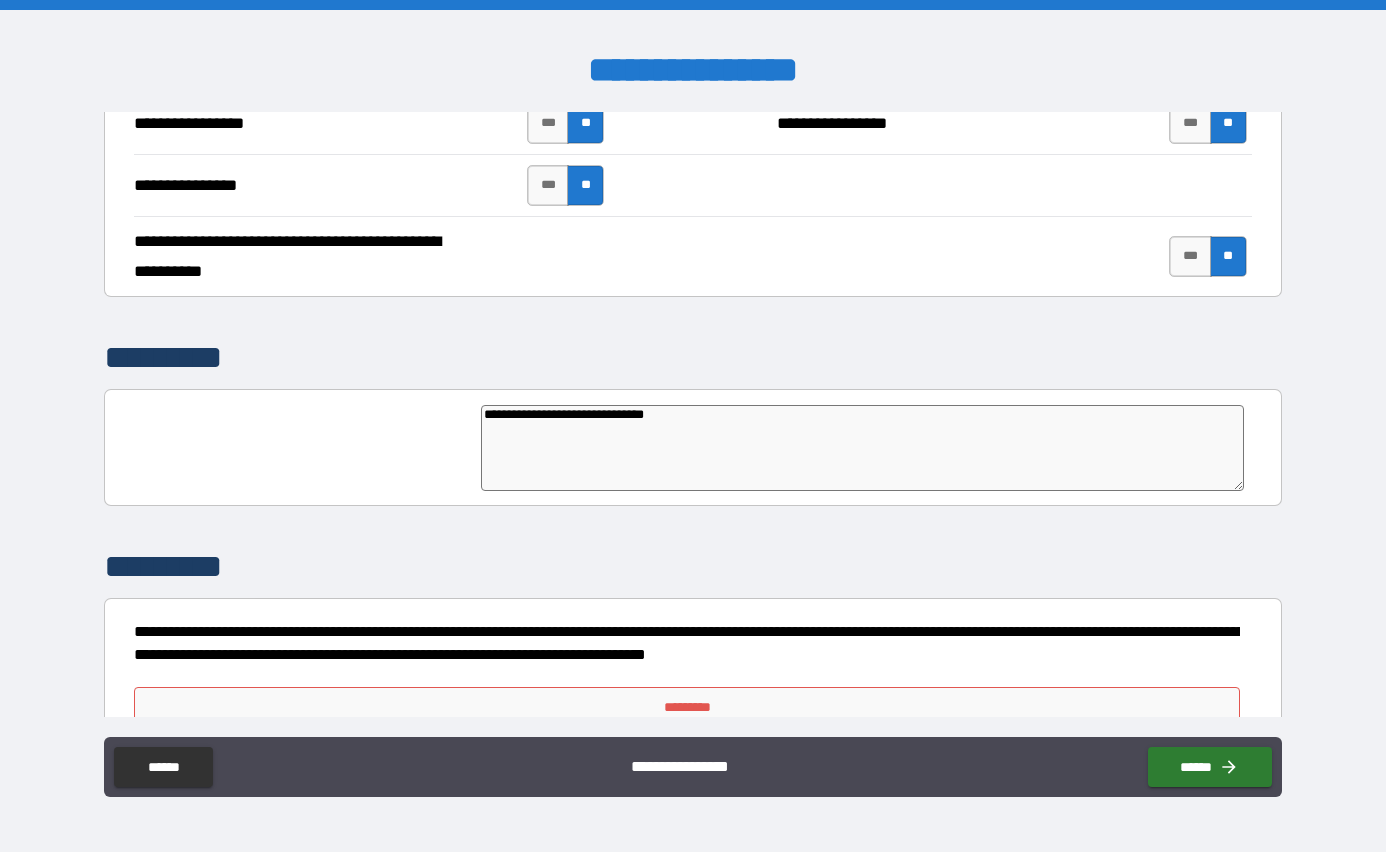 type on "*" 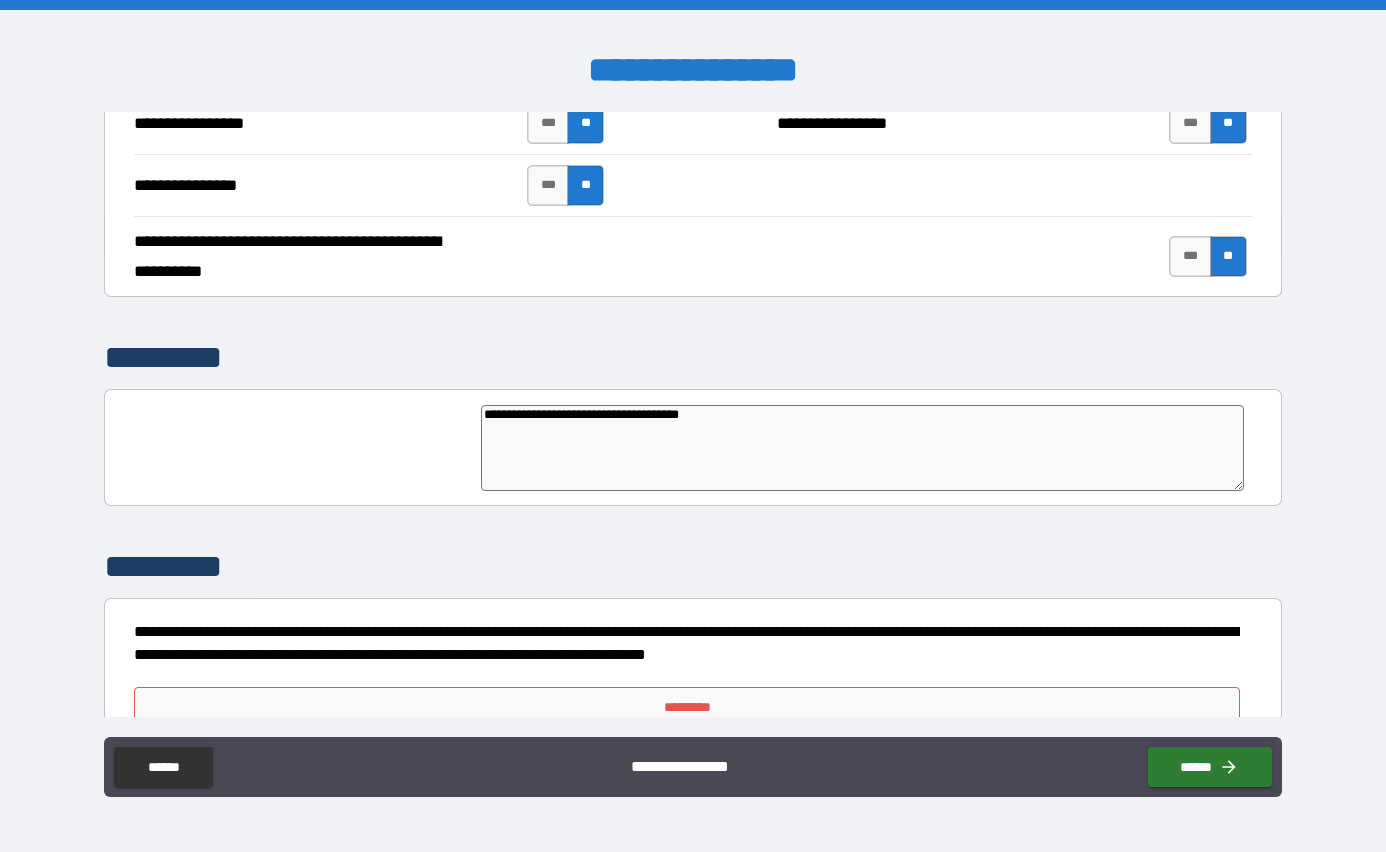 click on "**********" at bounding box center [863, 448] 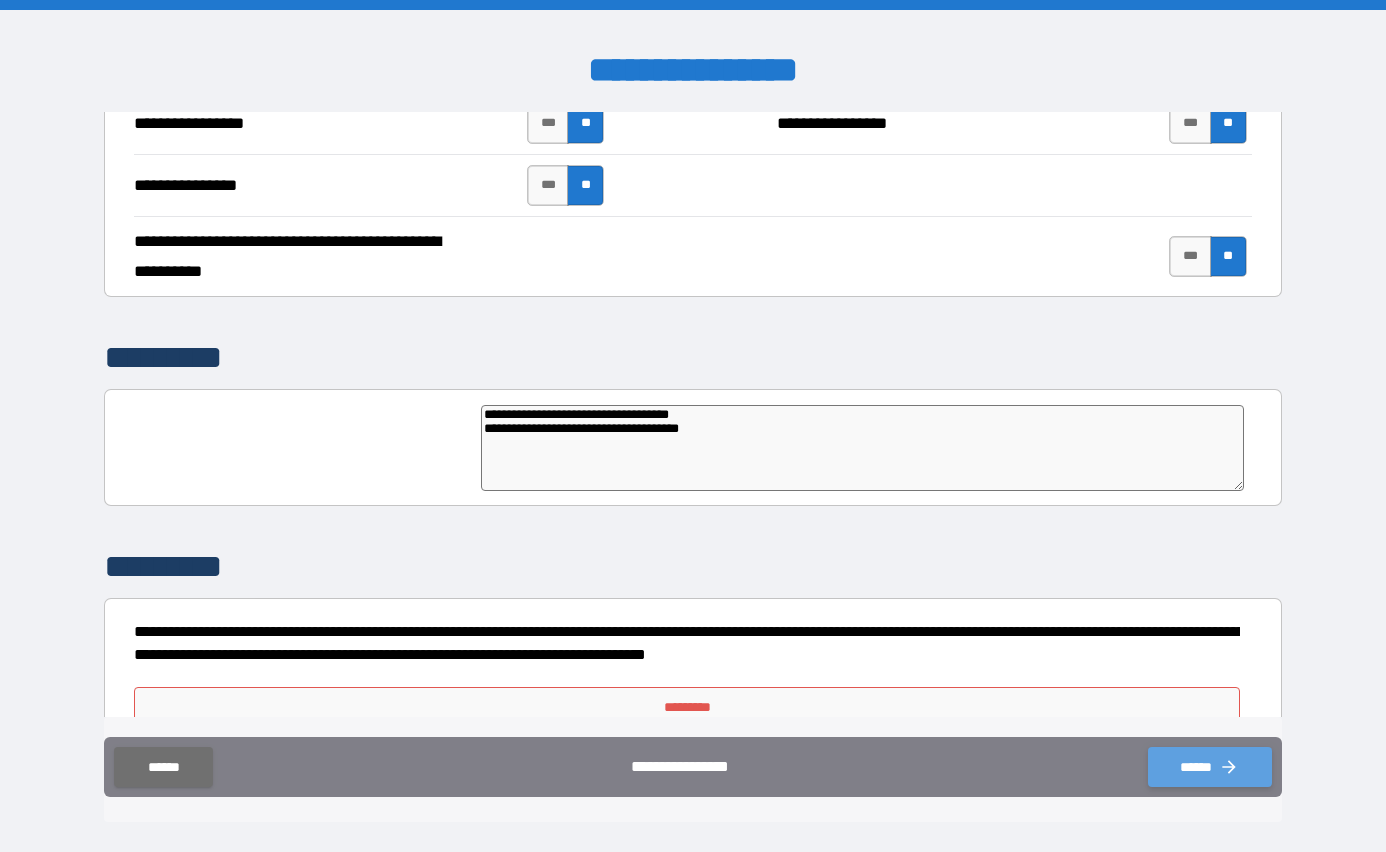 click on "******" at bounding box center (1210, 767) 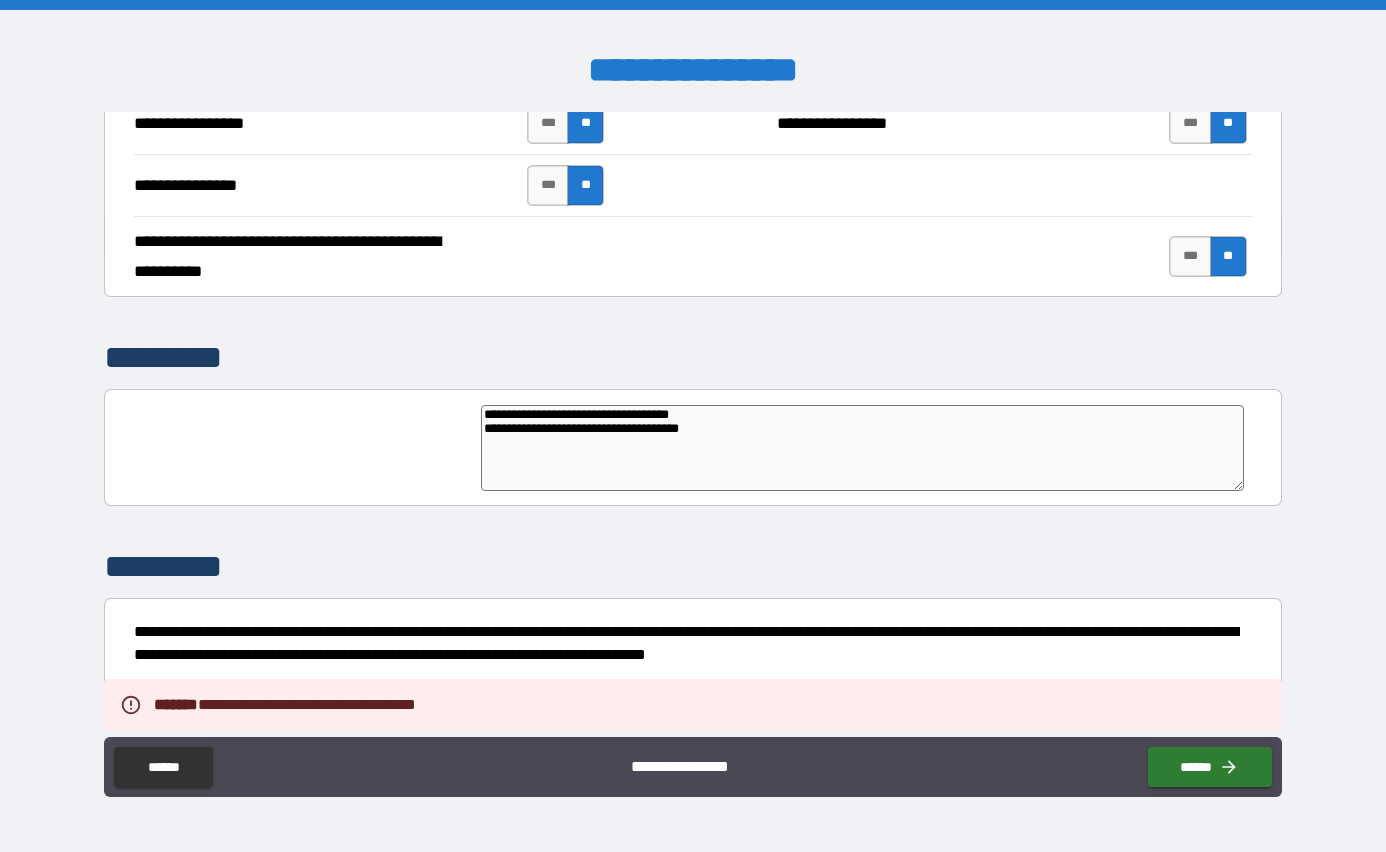 scroll, scrollTop: 4706, scrollLeft: 0, axis: vertical 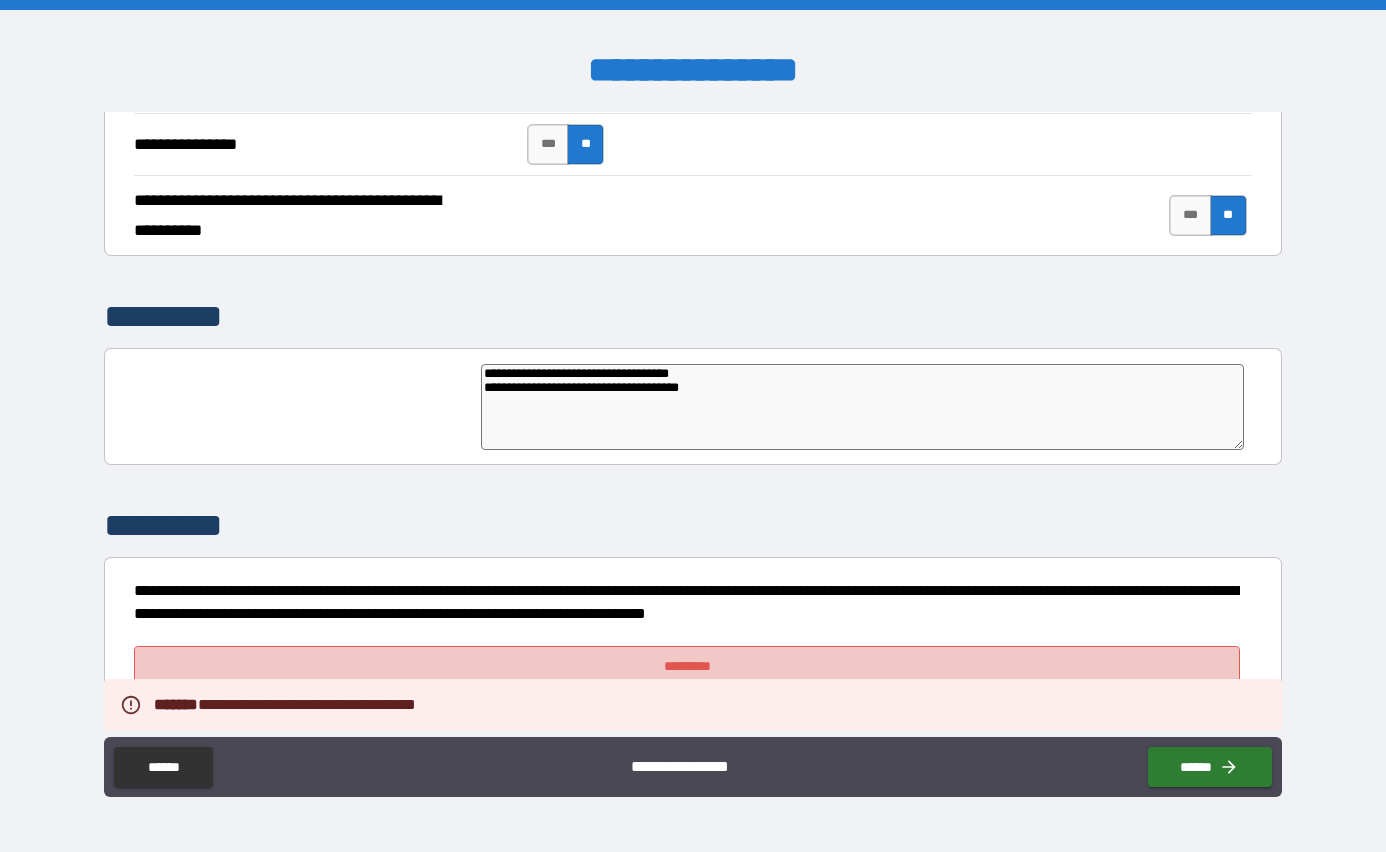 click on "*********" at bounding box center [686, 666] 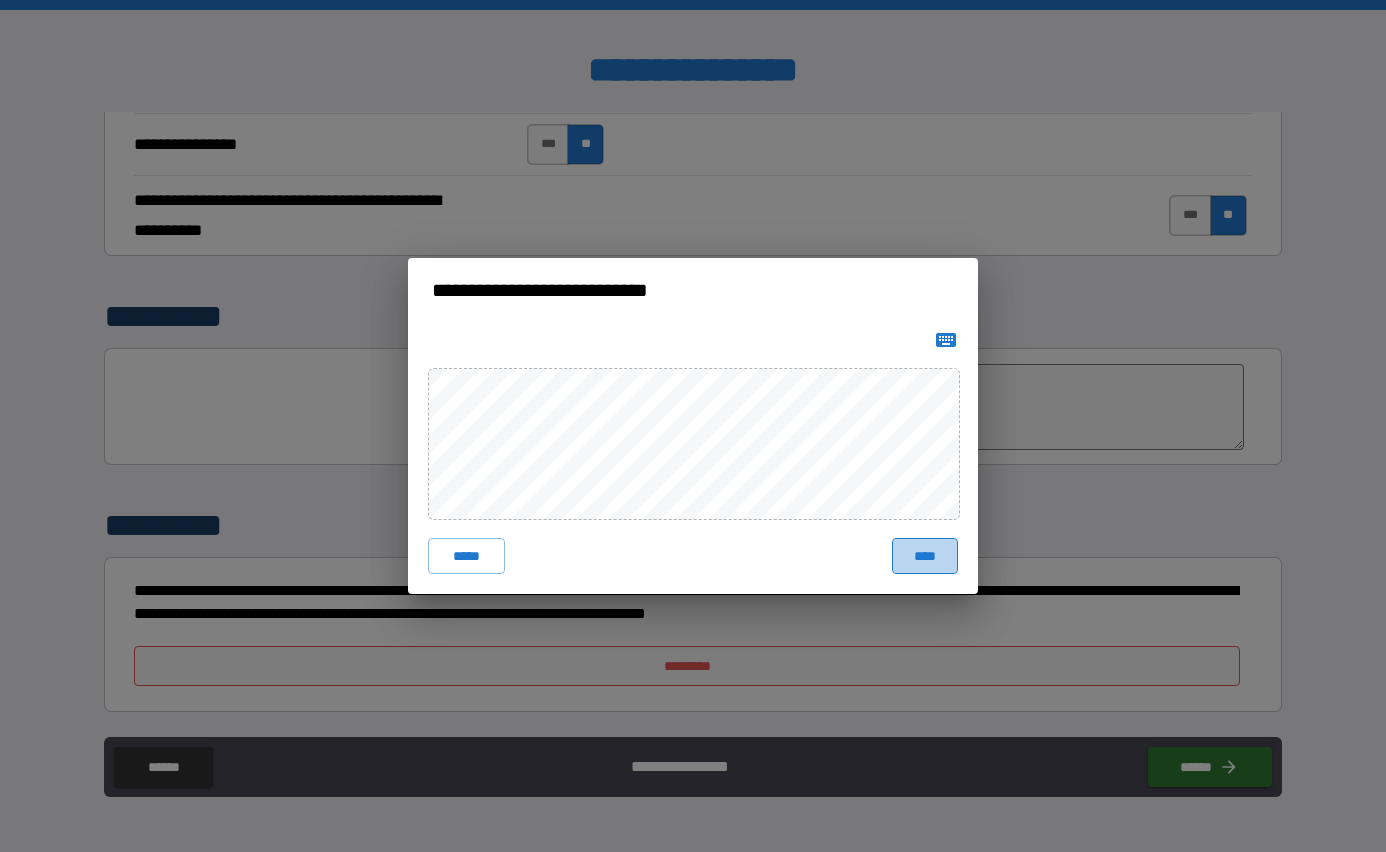 click on "****" at bounding box center [925, 556] 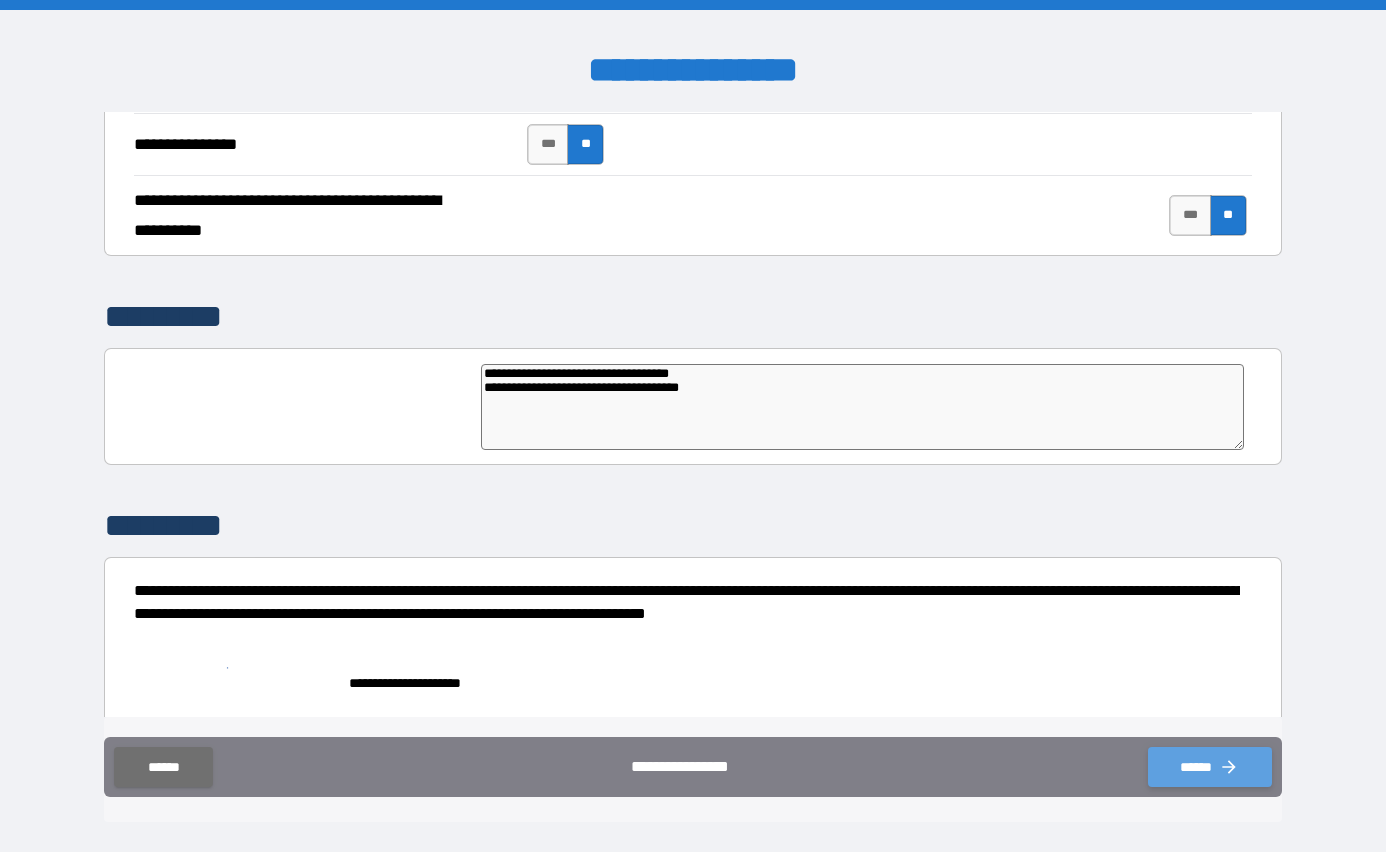 click on "******" at bounding box center (1210, 767) 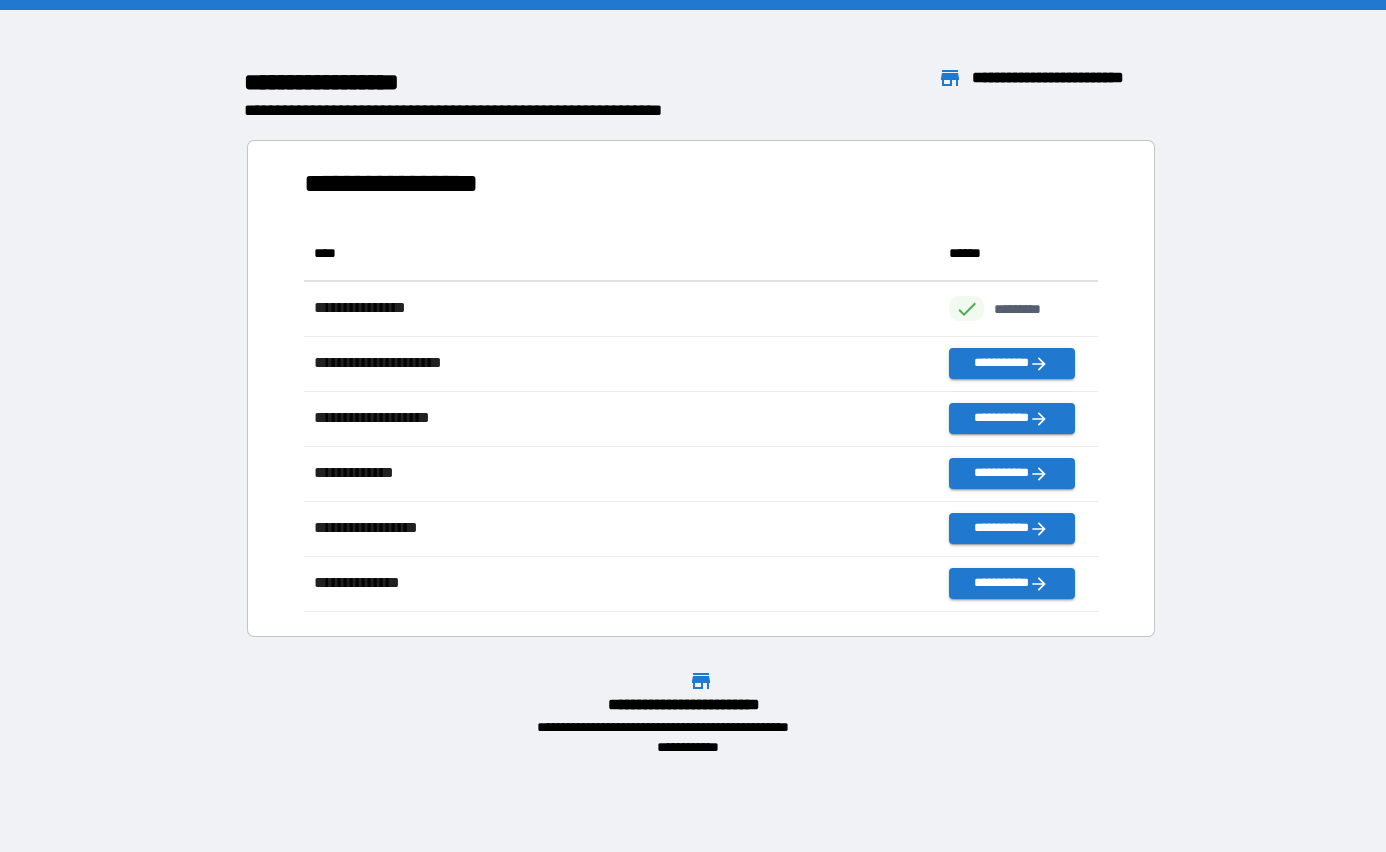 scroll, scrollTop: 1, scrollLeft: 1, axis: both 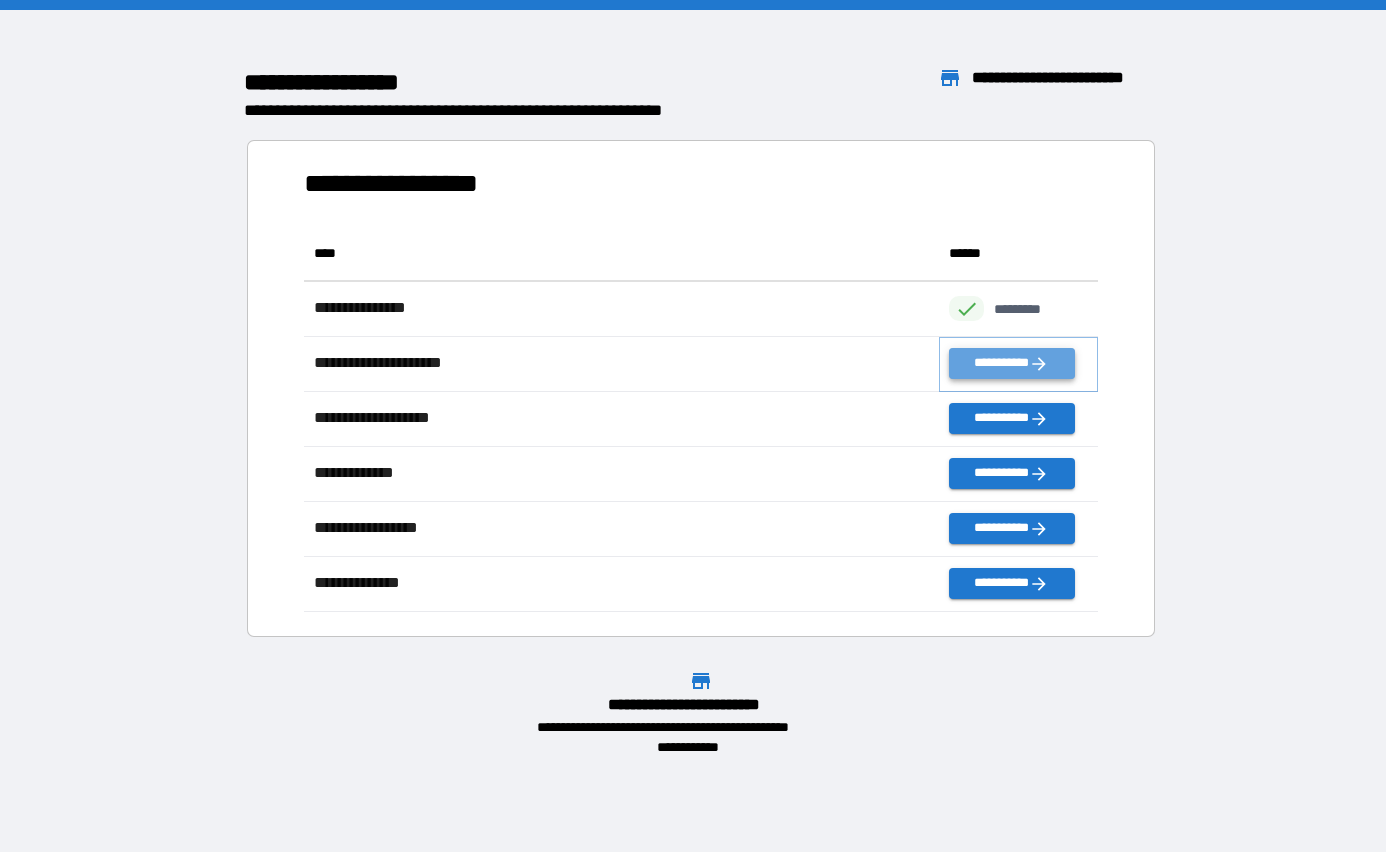 click on "**********" at bounding box center [1011, 363] 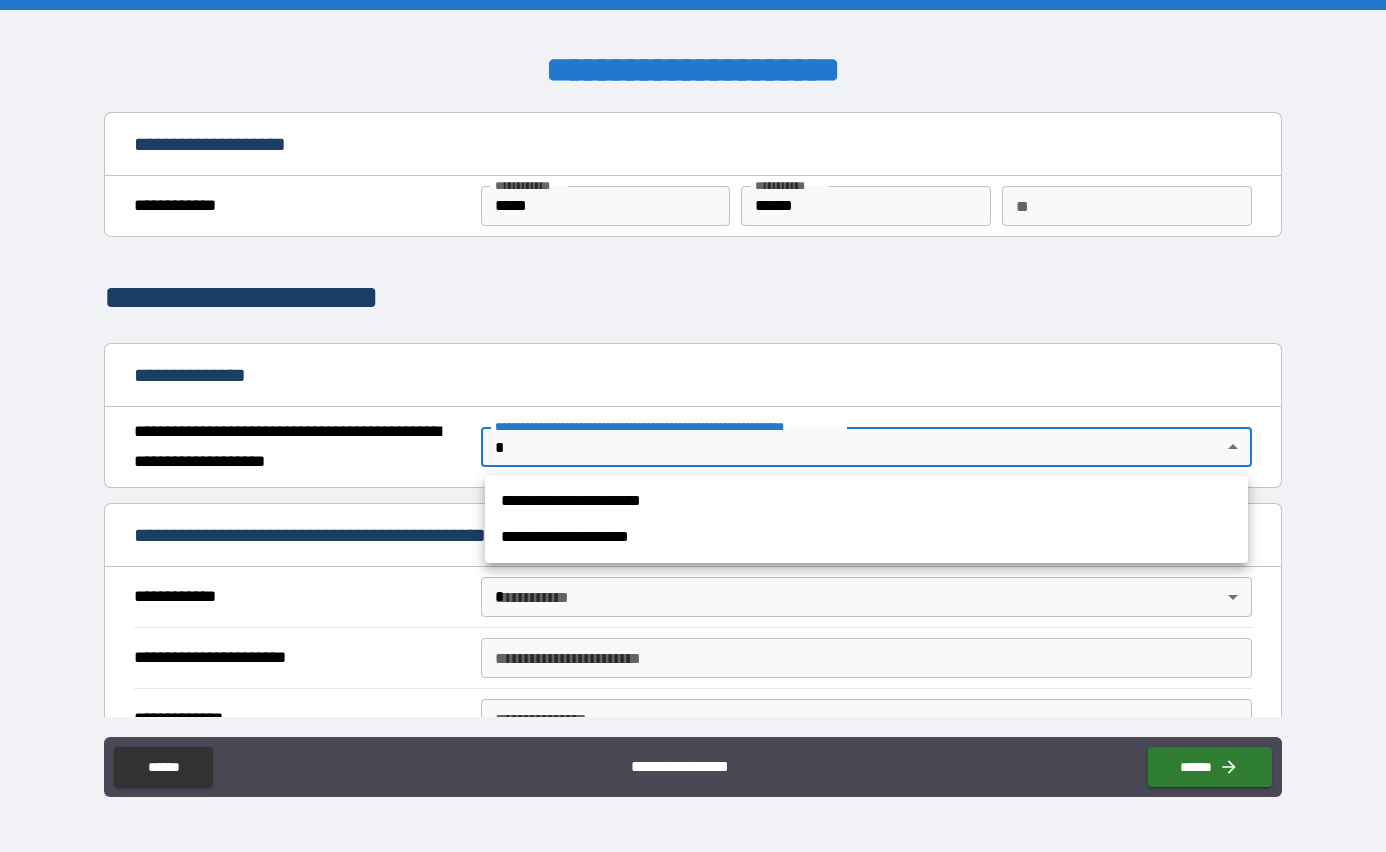 click on "**********" at bounding box center (693, 426) 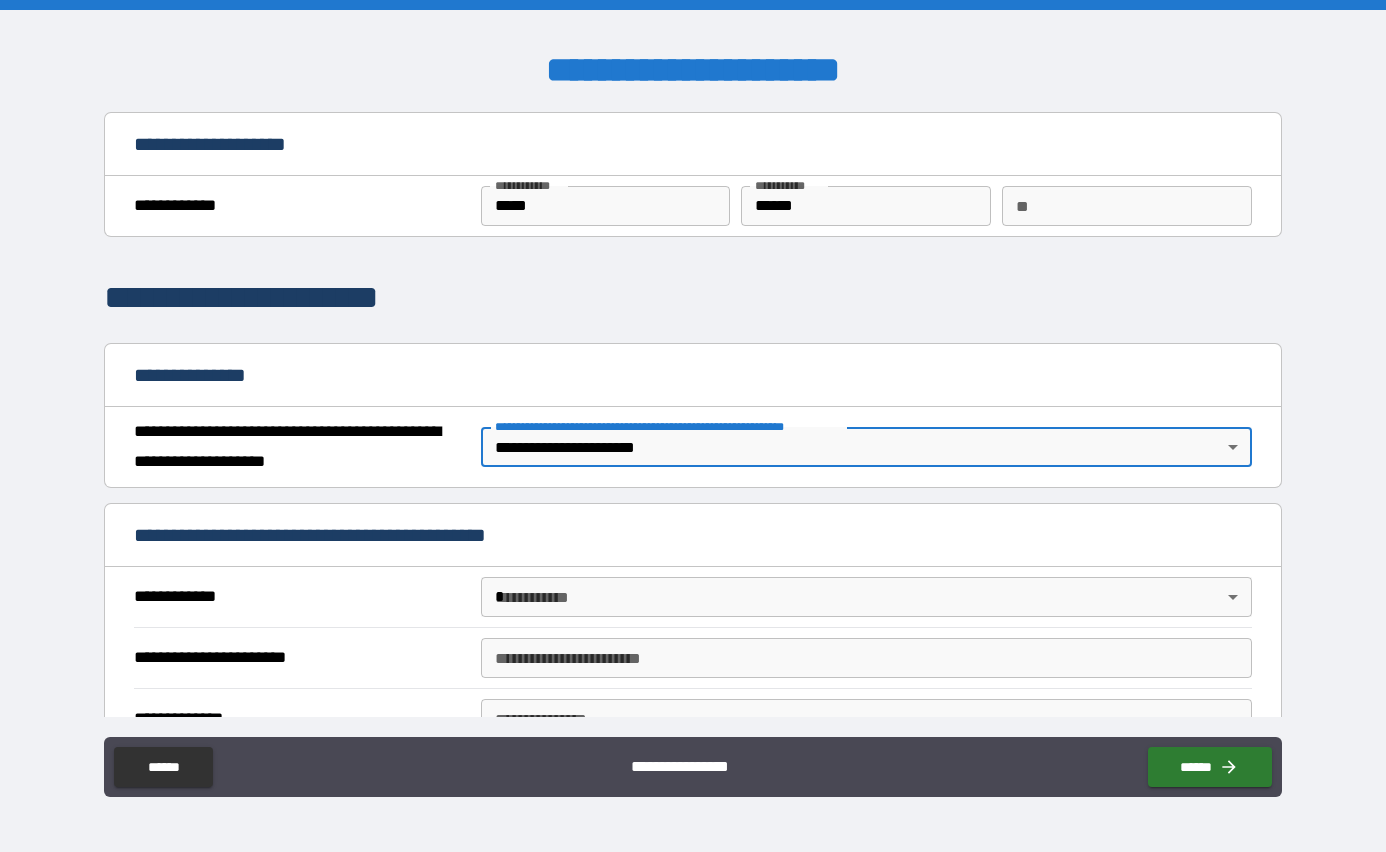 click on "**********" at bounding box center [693, 426] 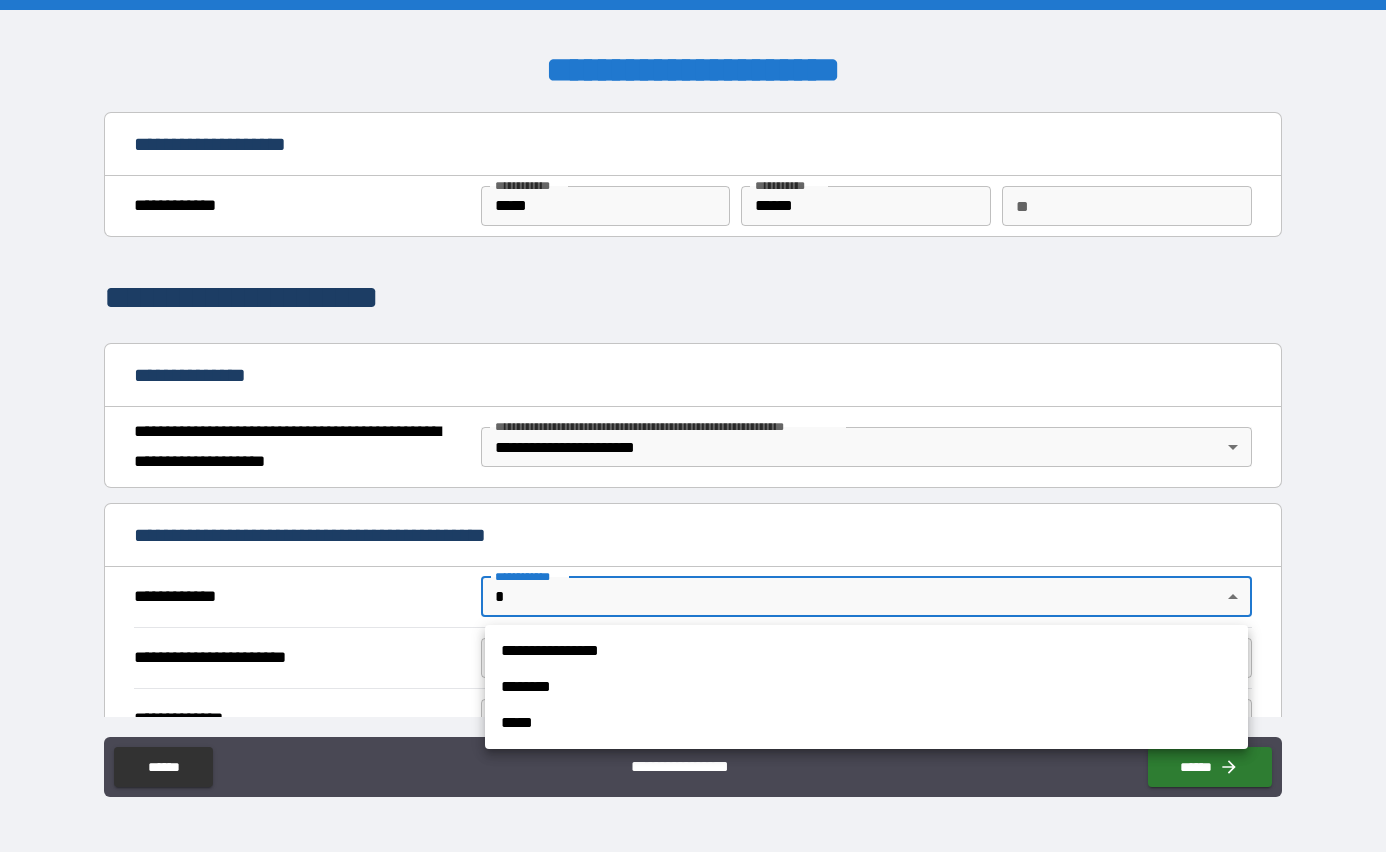 click on "**********" at bounding box center [866, 651] 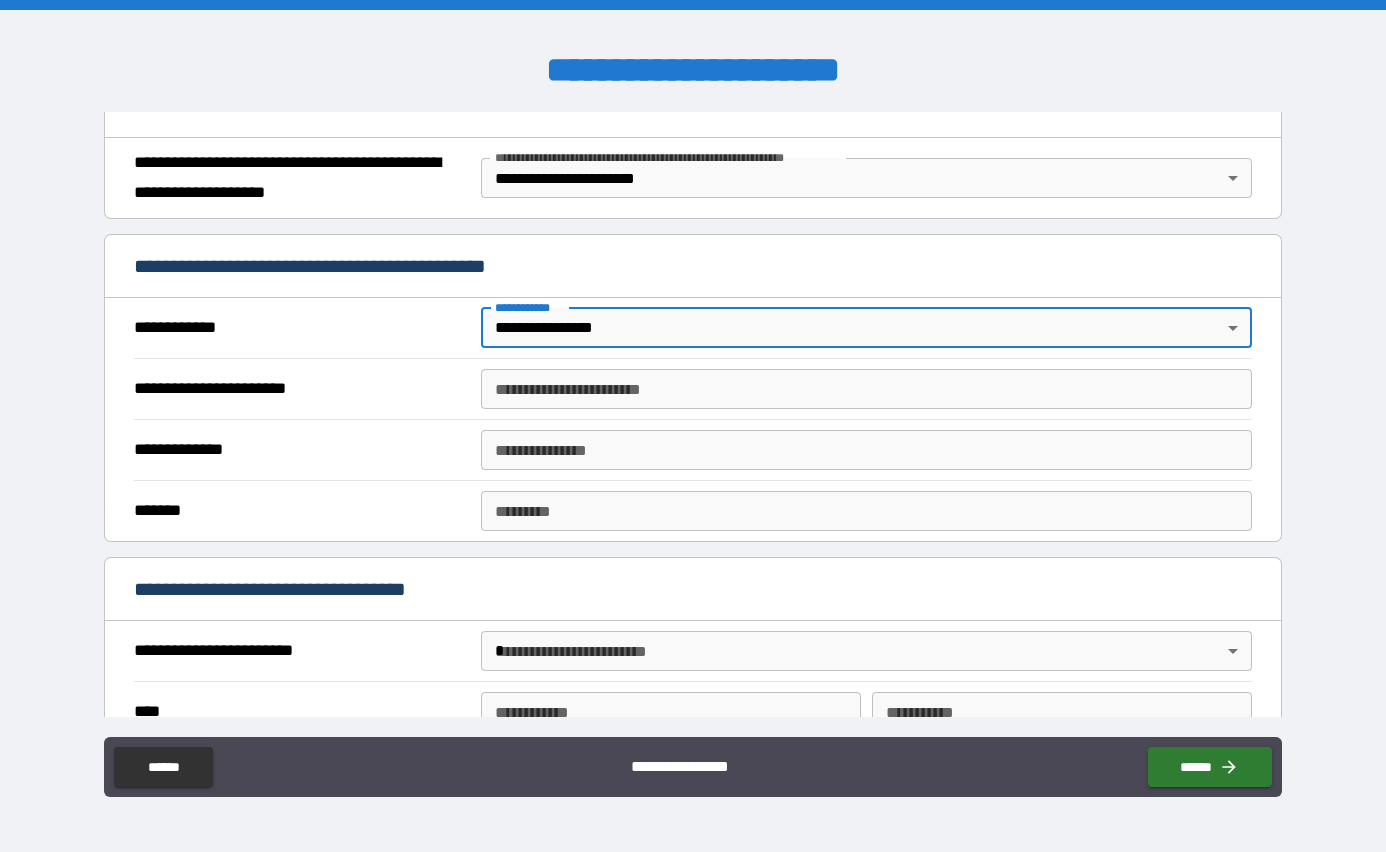 scroll, scrollTop: 289, scrollLeft: 0, axis: vertical 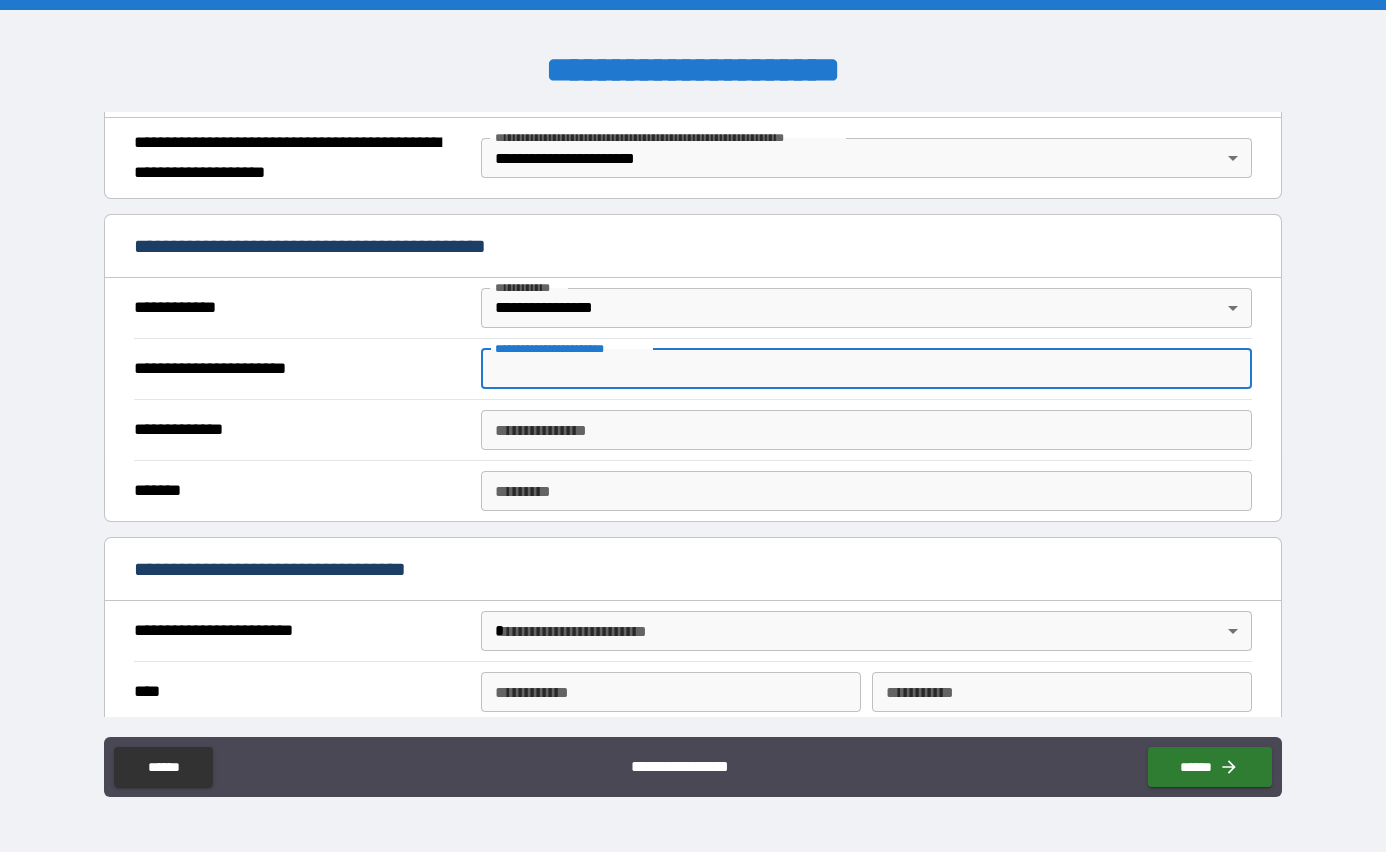 click on "**********" at bounding box center [866, 369] 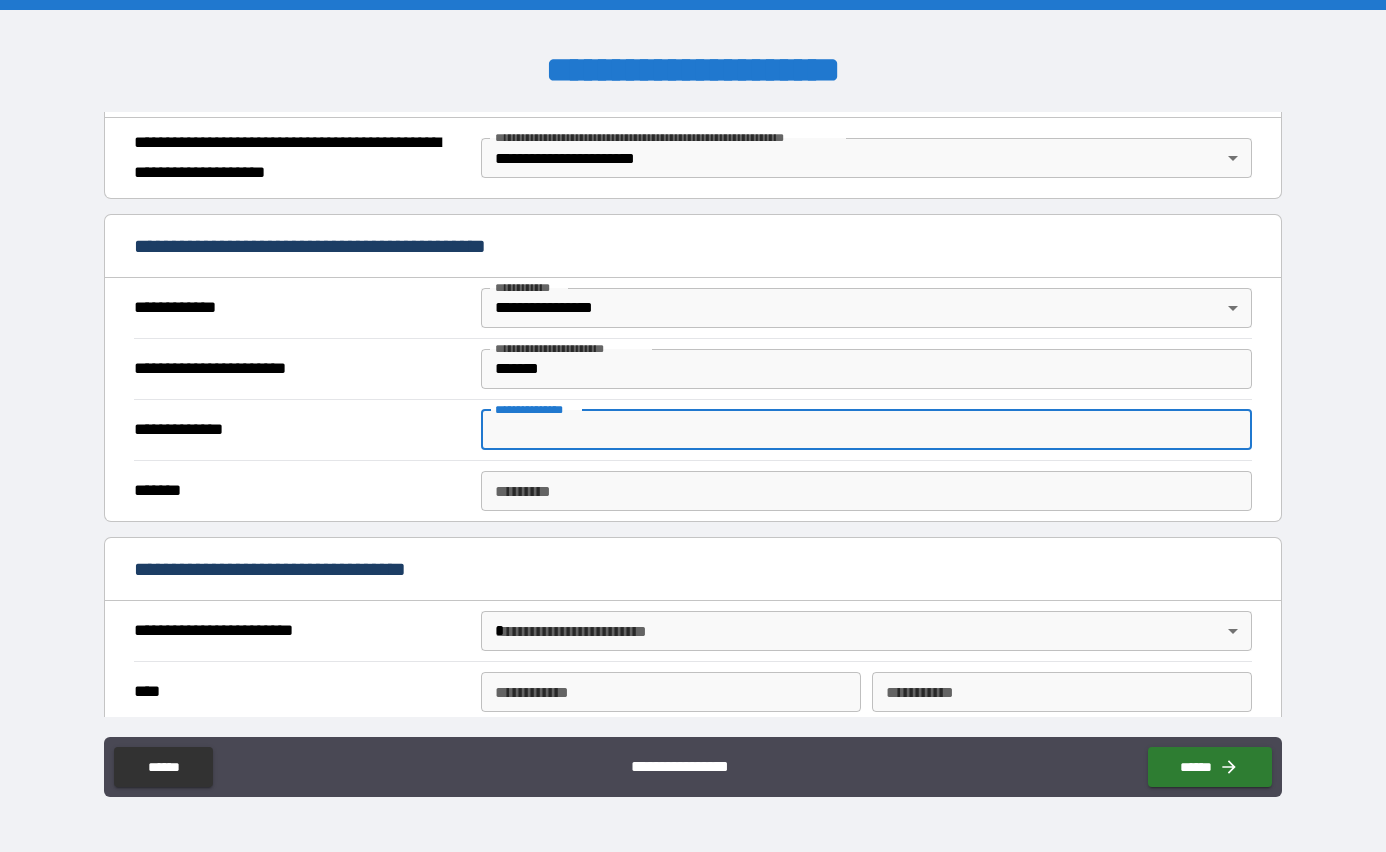 click on "**********" at bounding box center [866, 430] 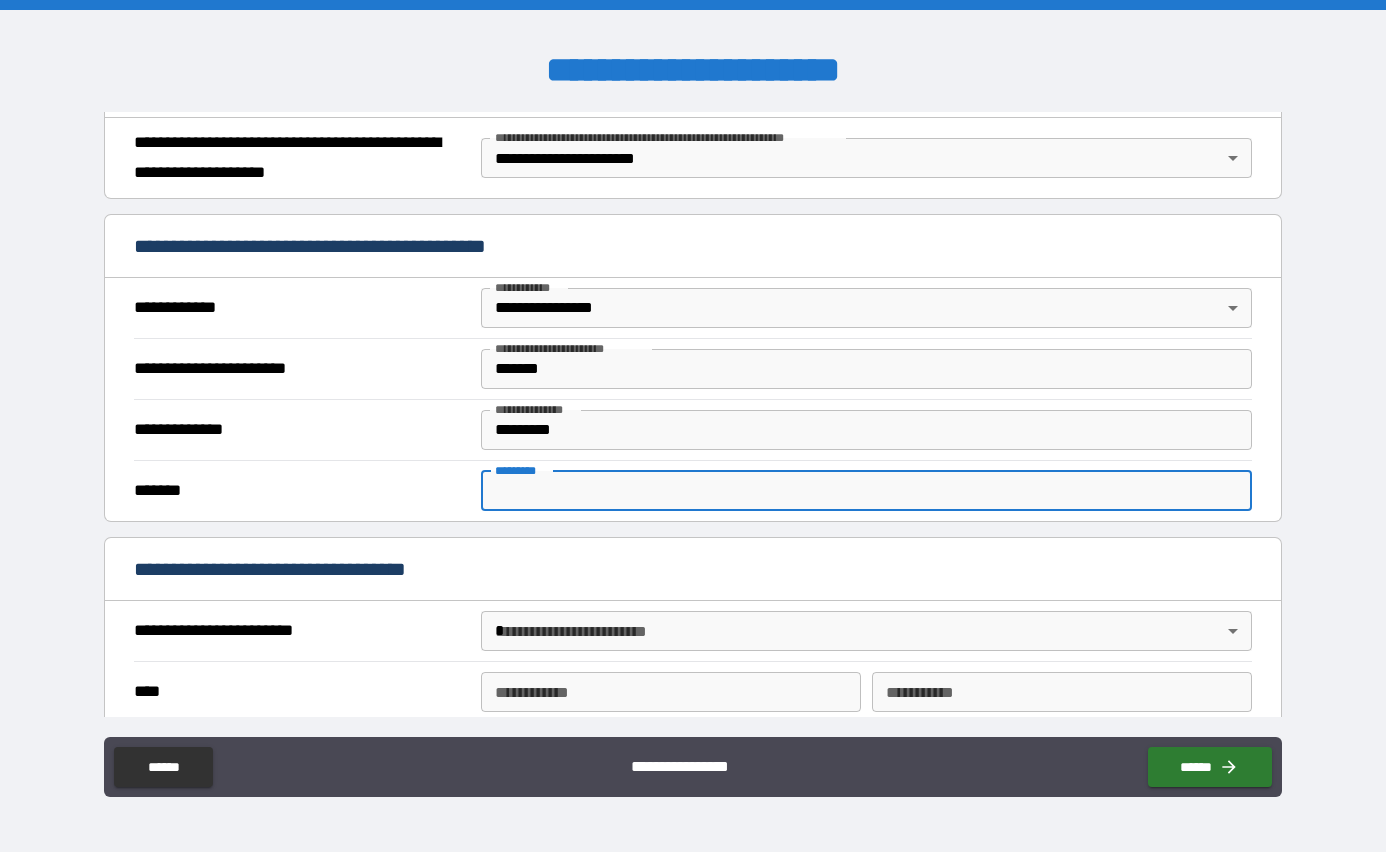 click on "*******   *" at bounding box center (866, 491) 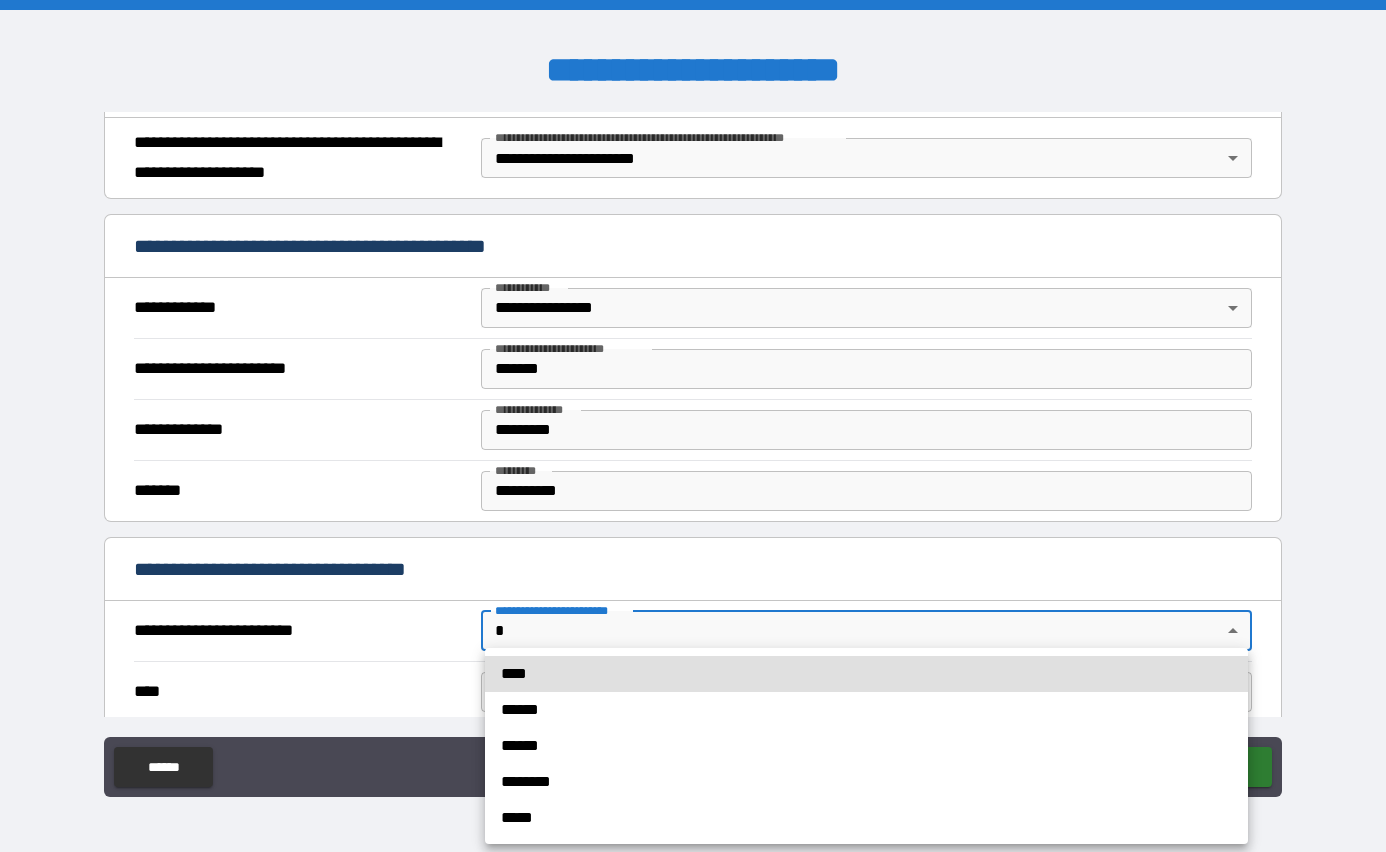 click on "**********" at bounding box center (693, 426) 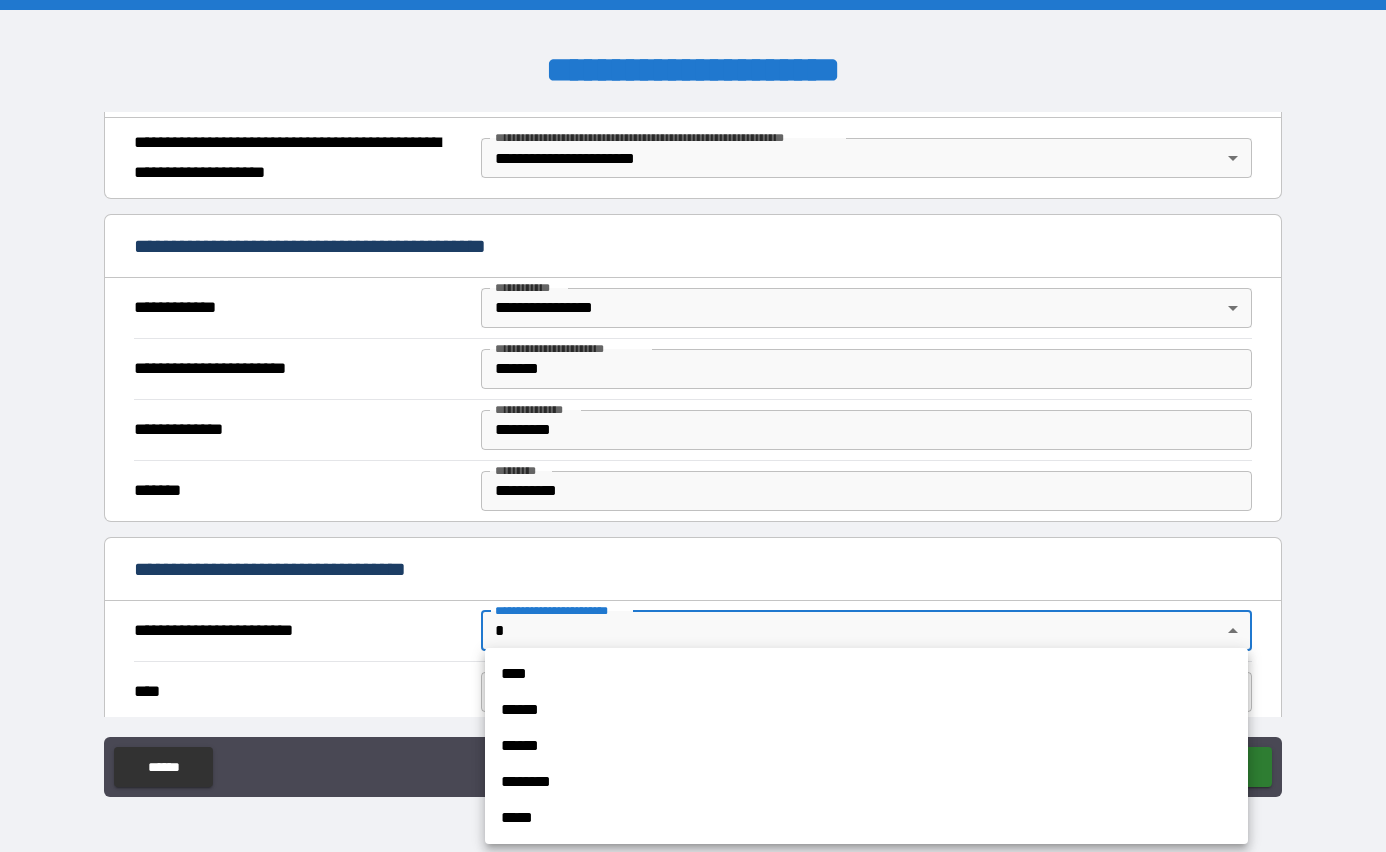 click on "**** ****** ****** ******** *****" at bounding box center (866, 746) 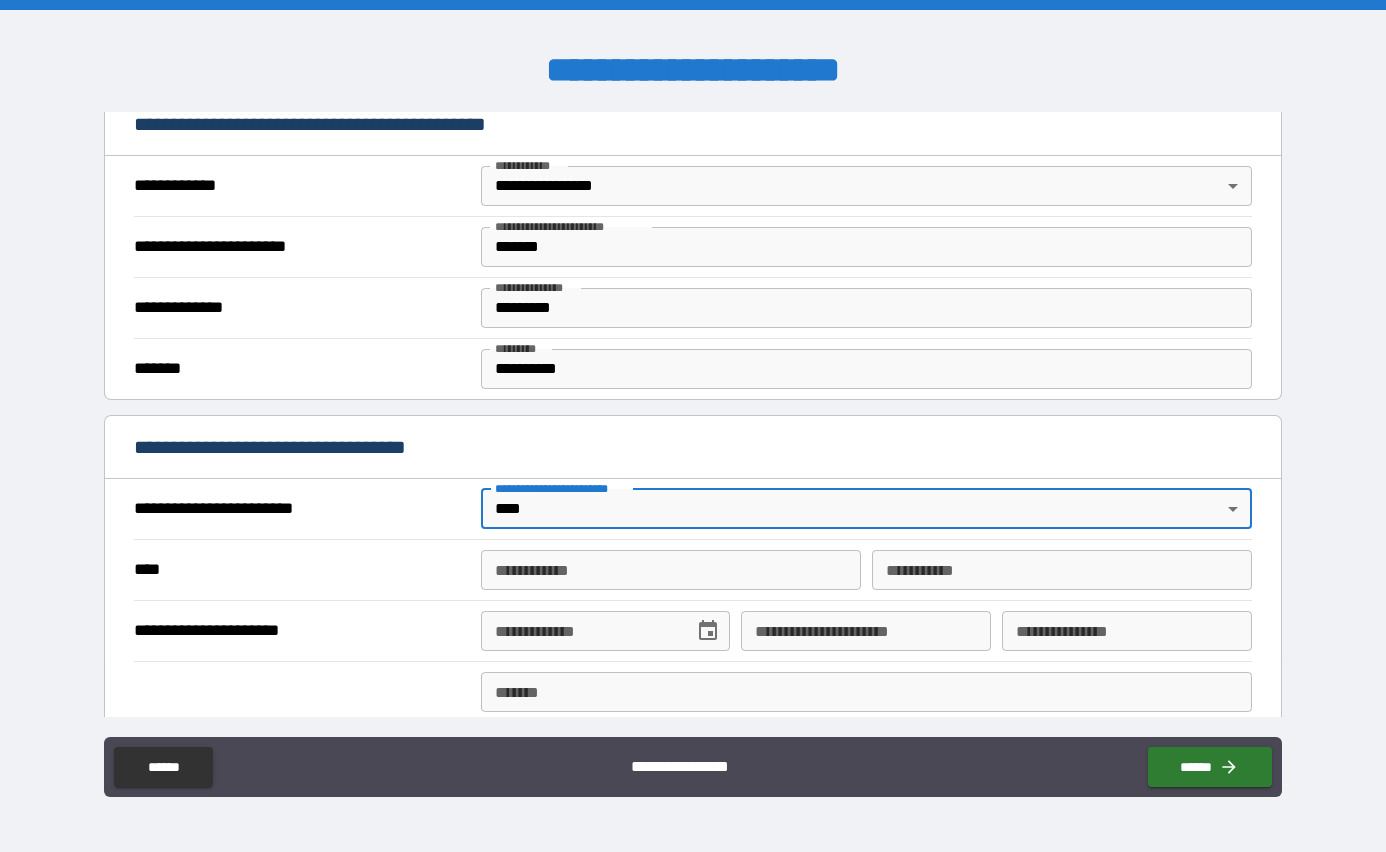 scroll, scrollTop: 446, scrollLeft: 0, axis: vertical 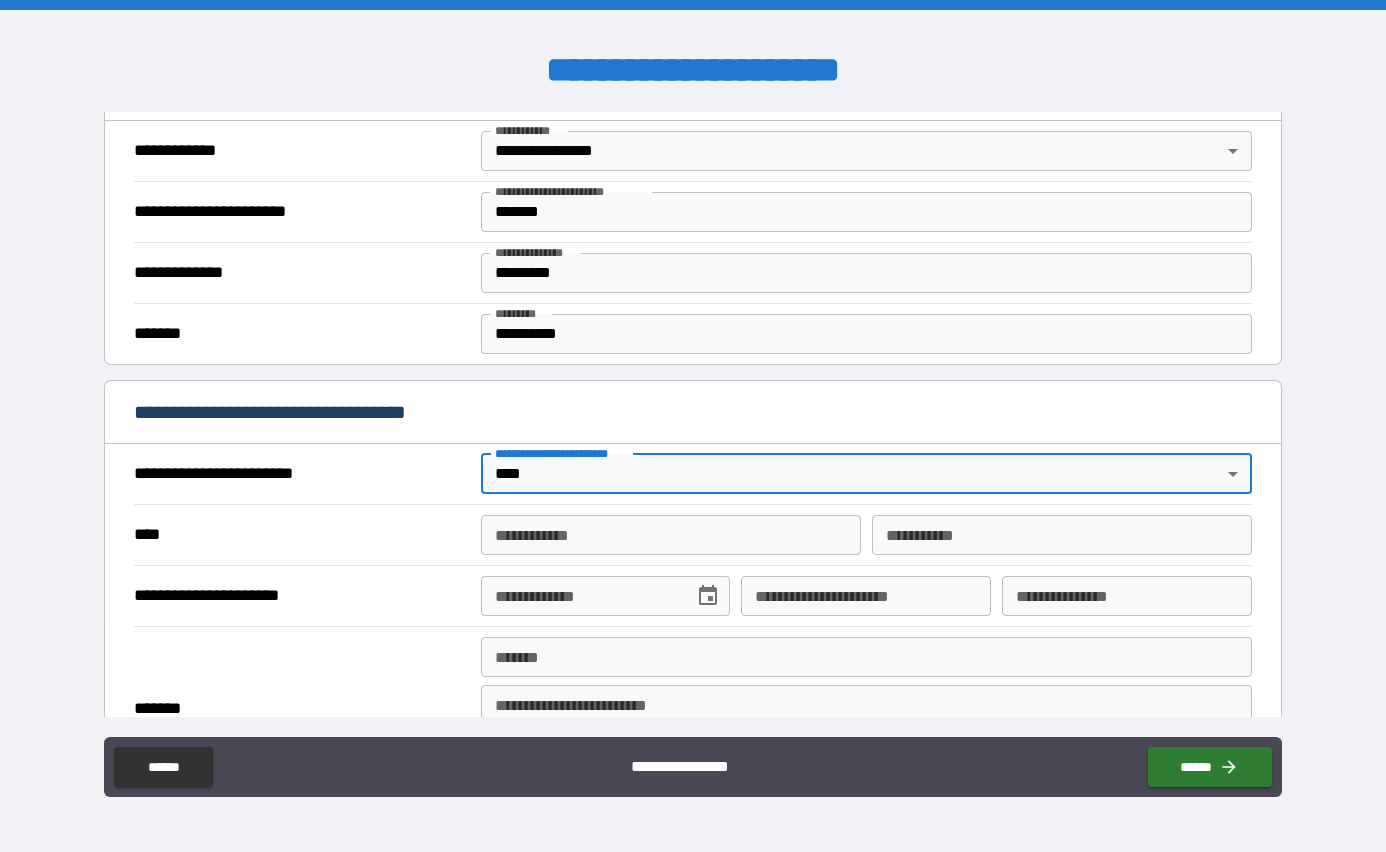 click on "**********" at bounding box center (671, 535) 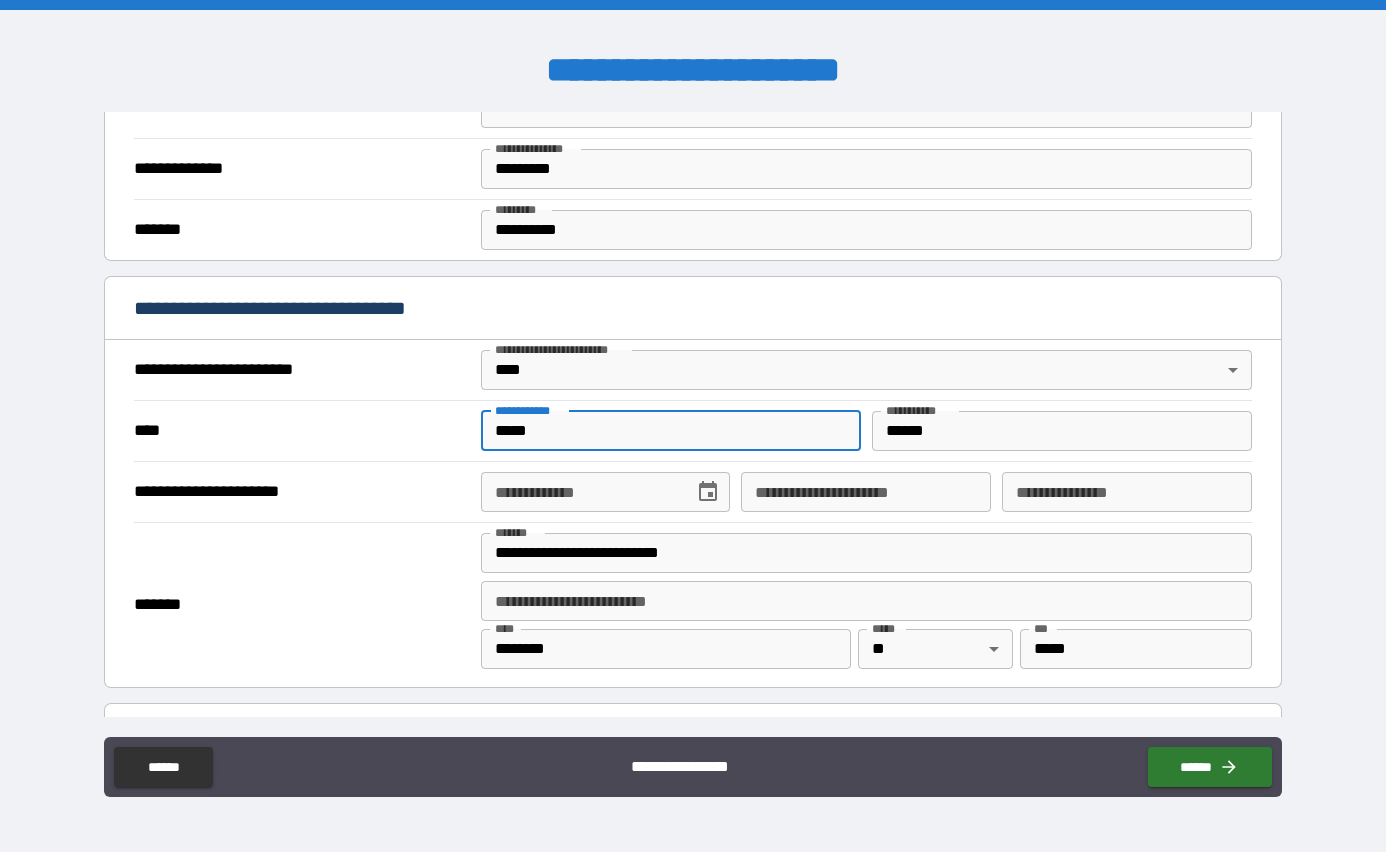scroll, scrollTop: 559, scrollLeft: 0, axis: vertical 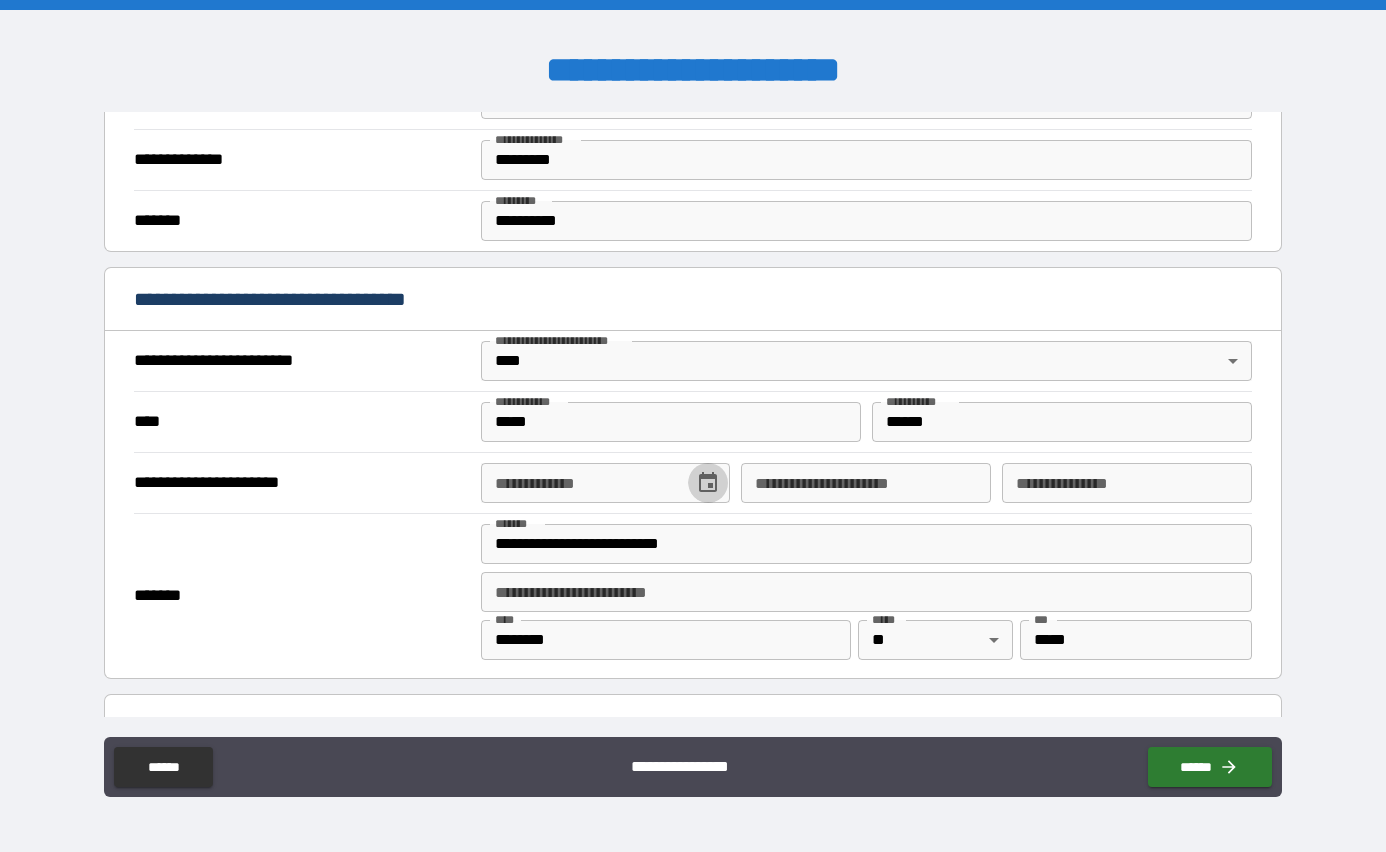 click 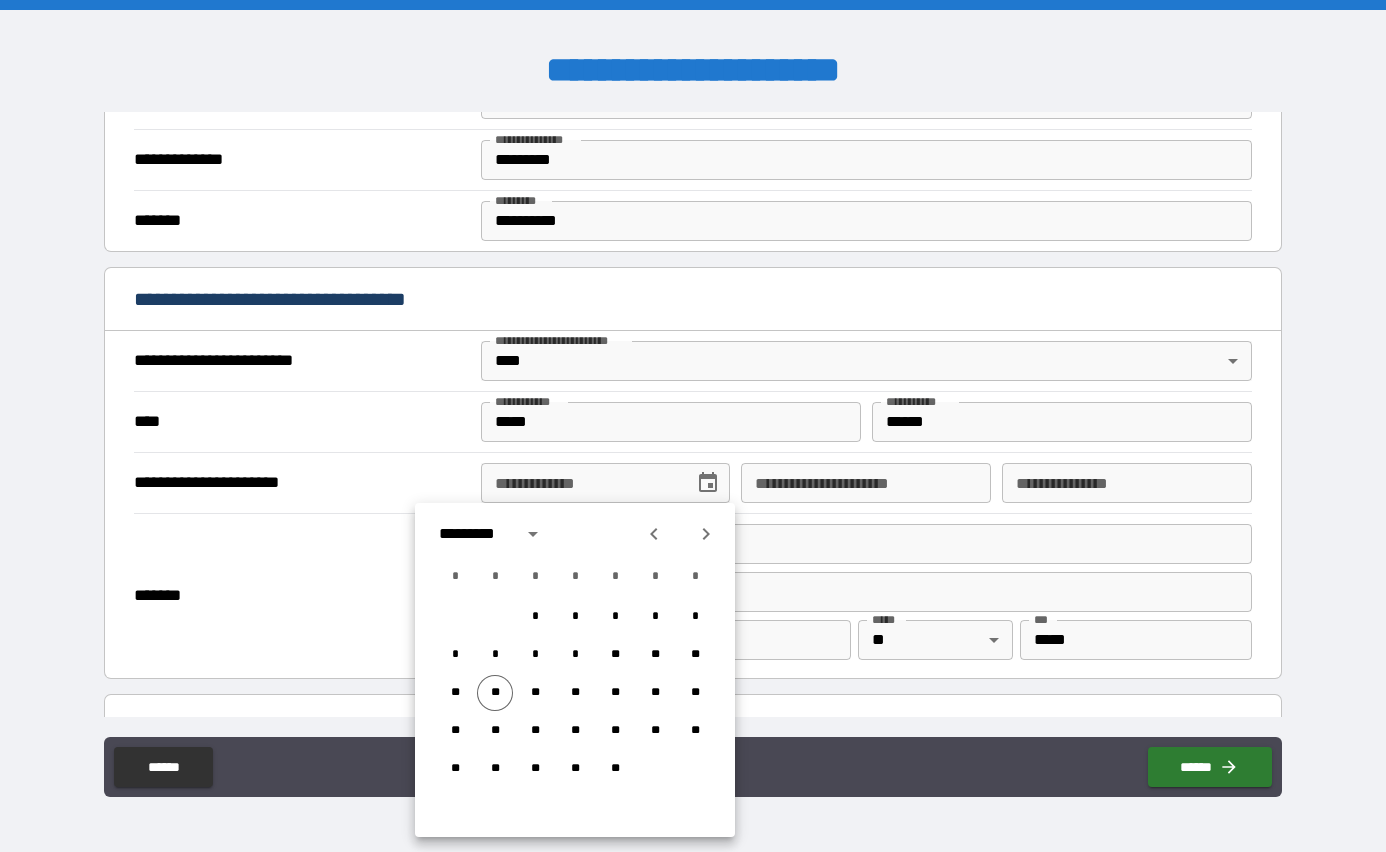 click on "*********" at bounding box center (474, 534) 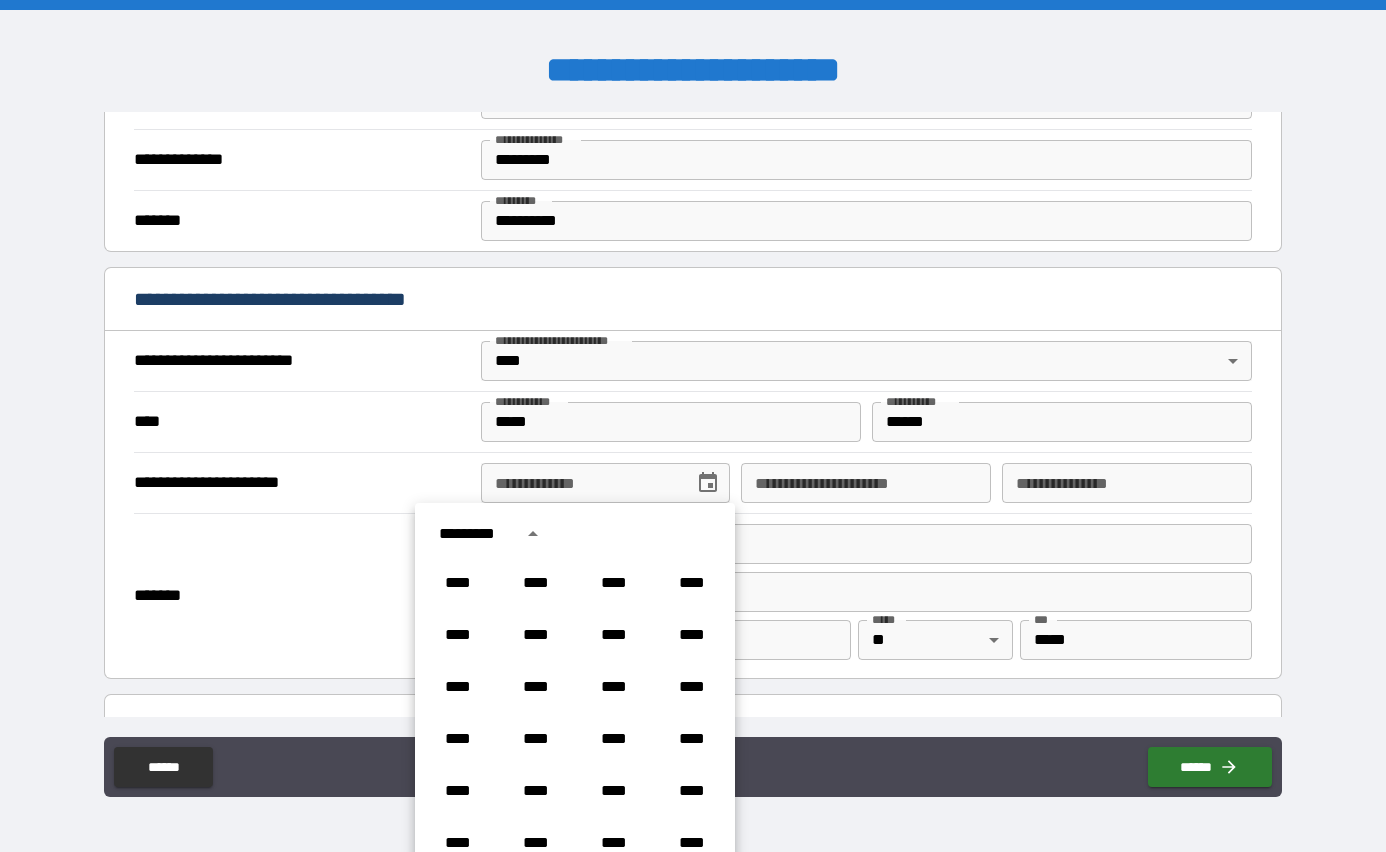 scroll, scrollTop: 1486, scrollLeft: 0, axis: vertical 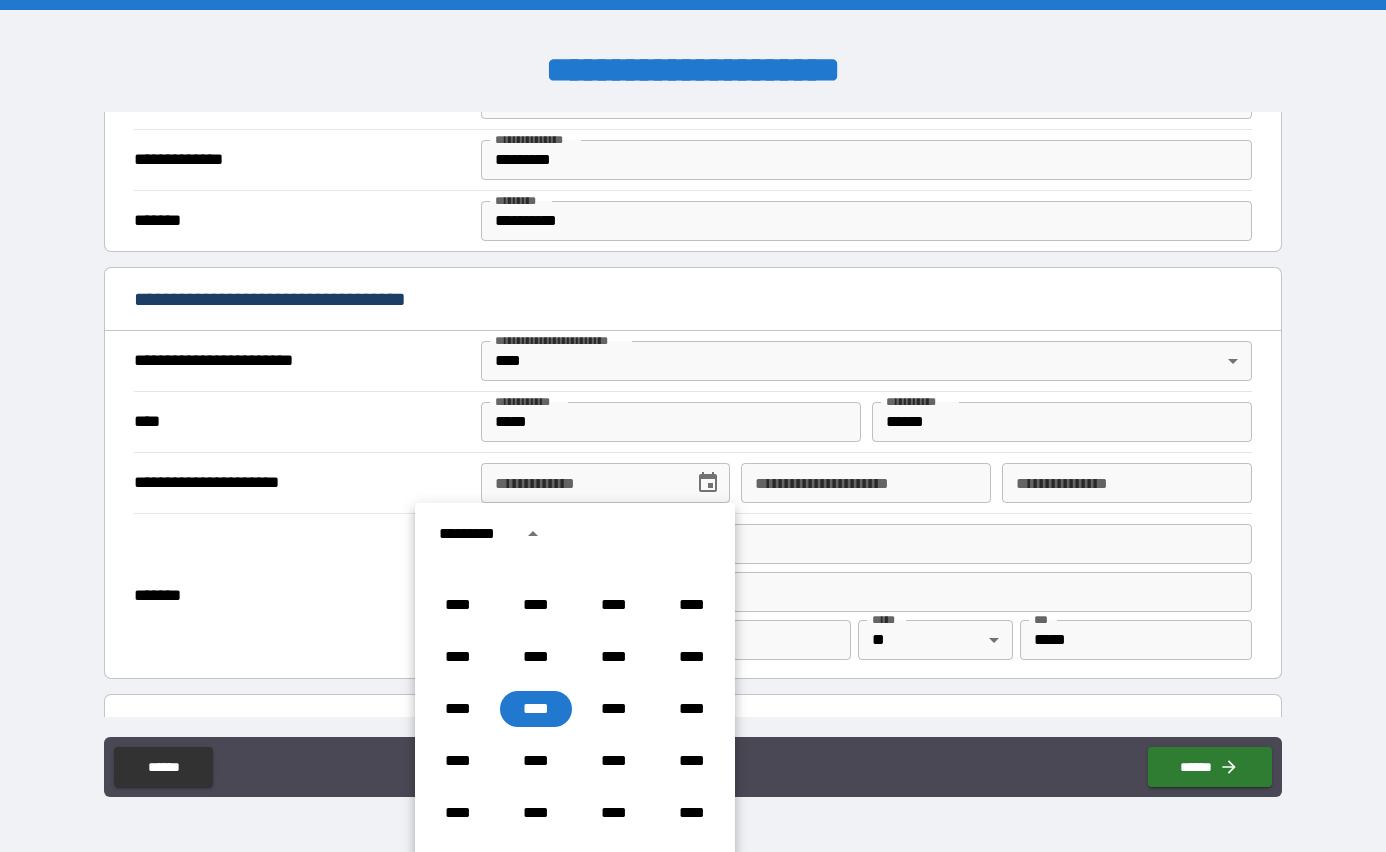 click on "*********" at bounding box center [474, 534] 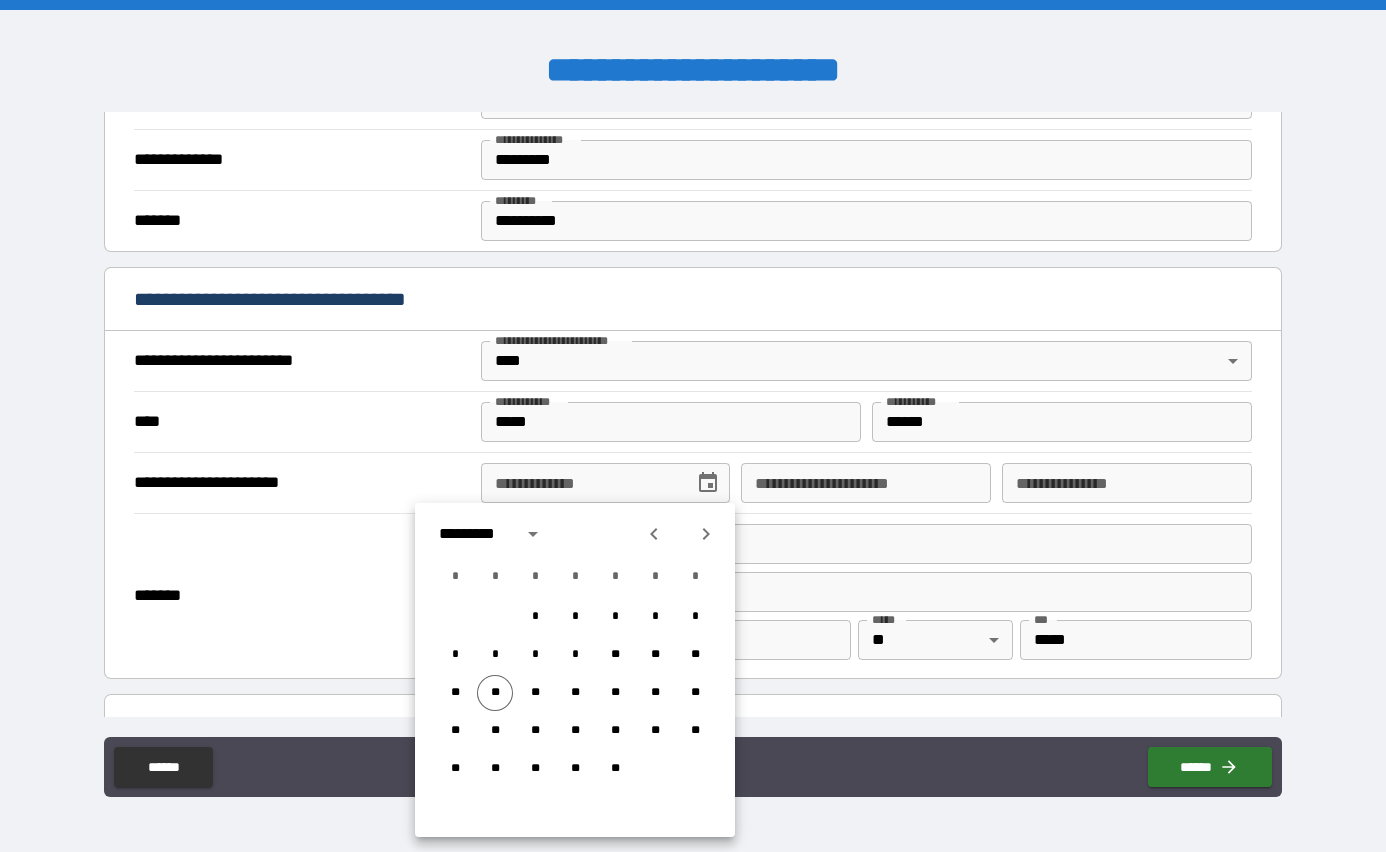 click on "*********" at bounding box center (474, 534) 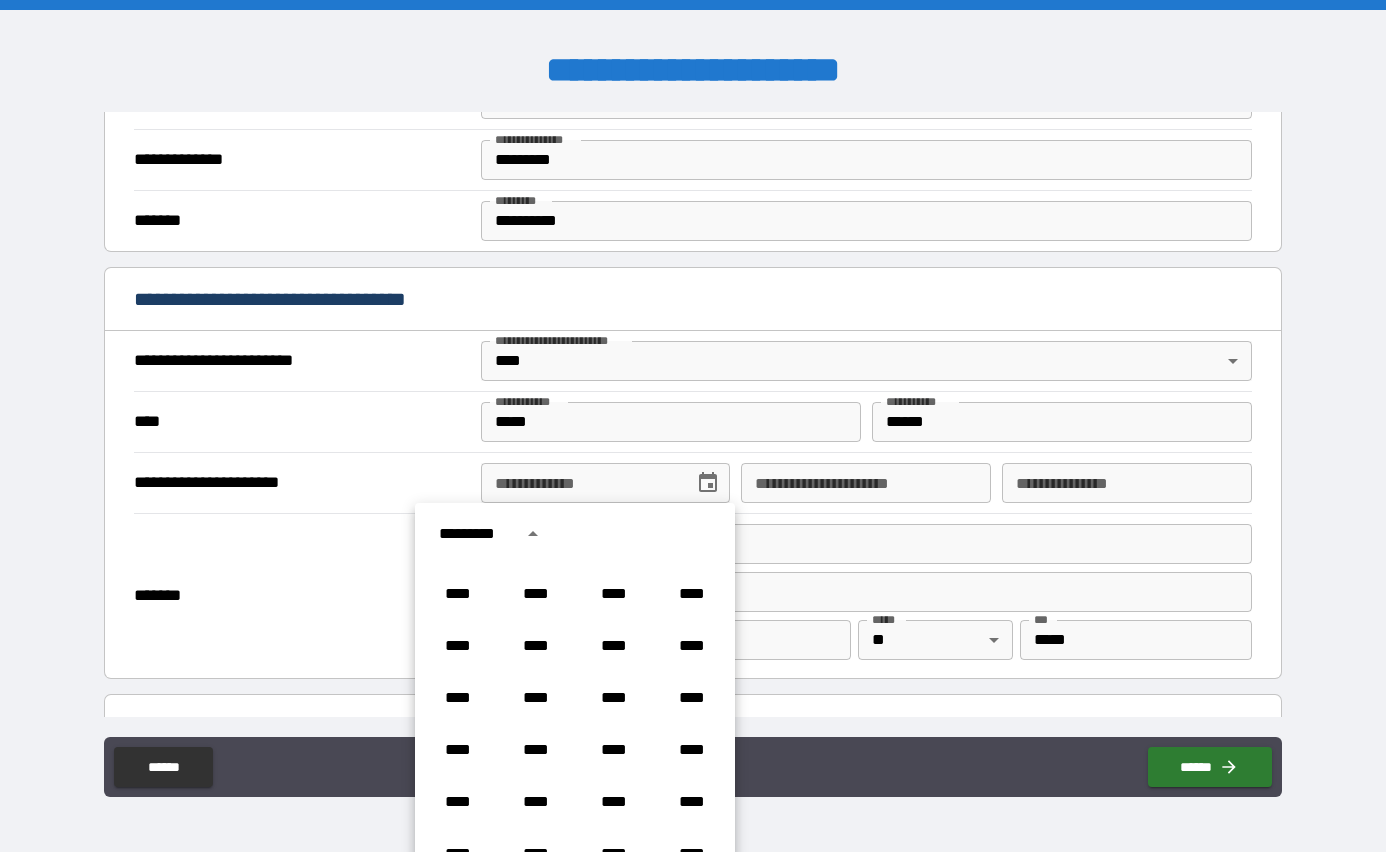 scroll, scrollTop: 866, scrollLeft: 0, axis: vertical 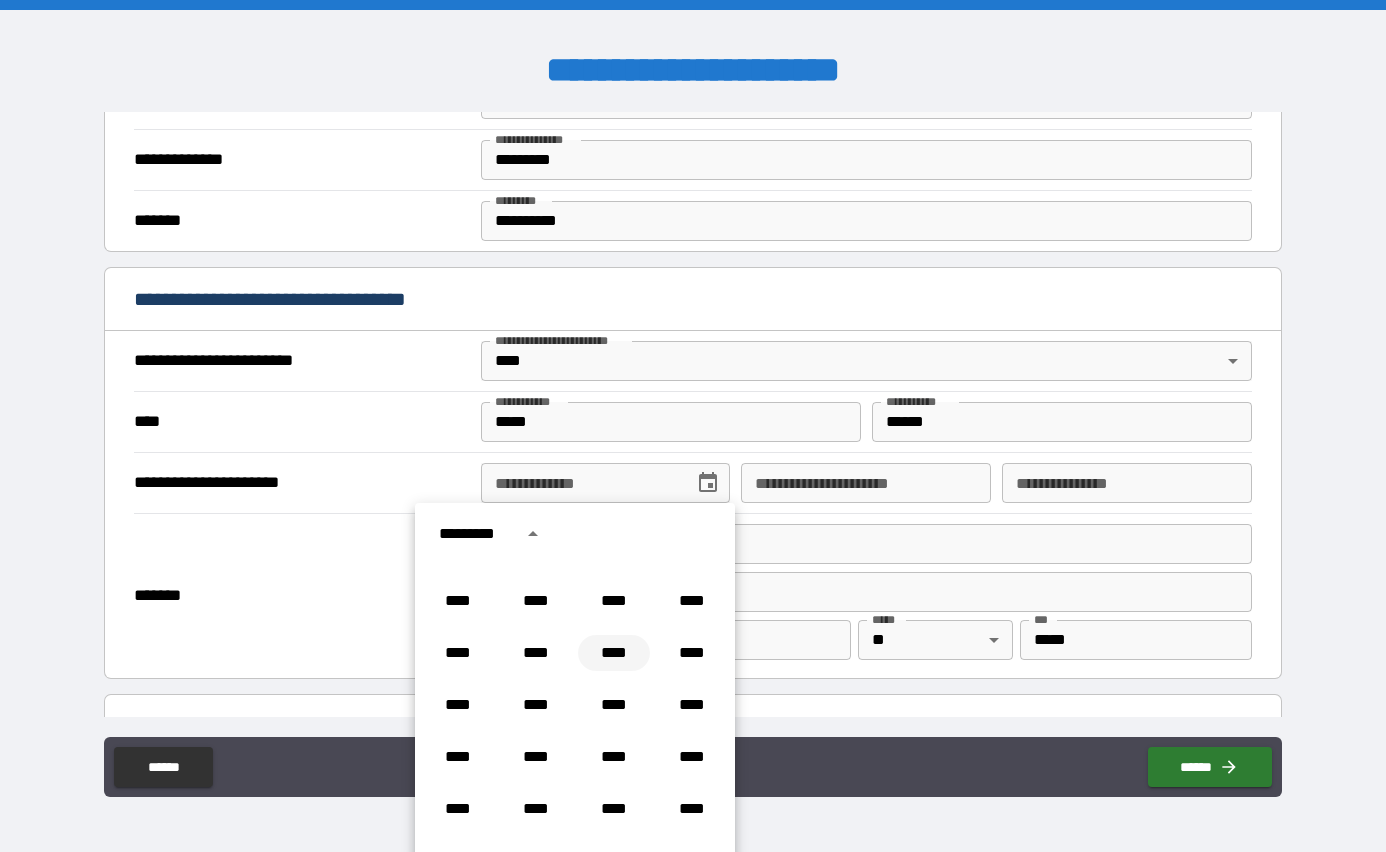 click on "****" at bounding box center (614, 653) 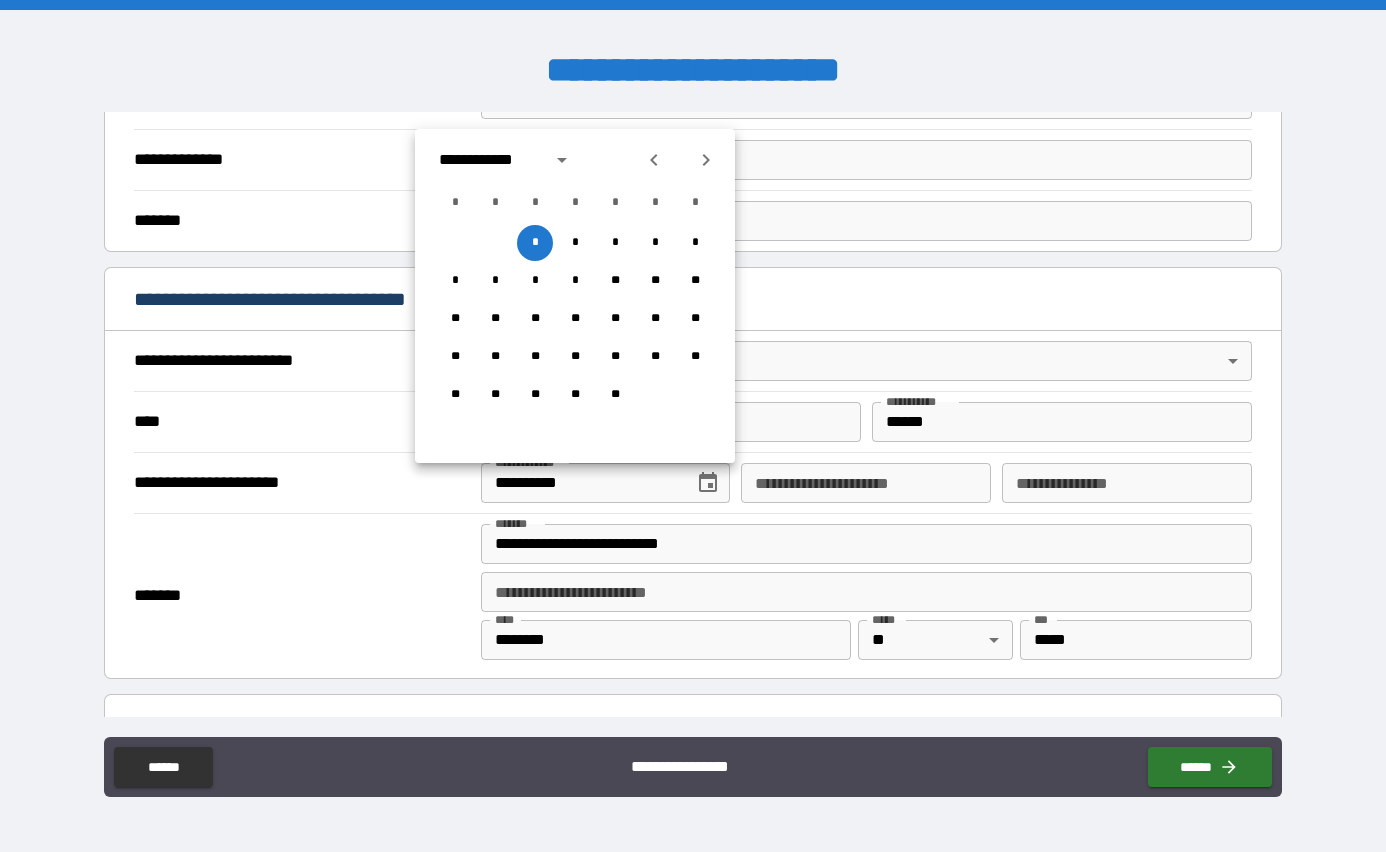 click 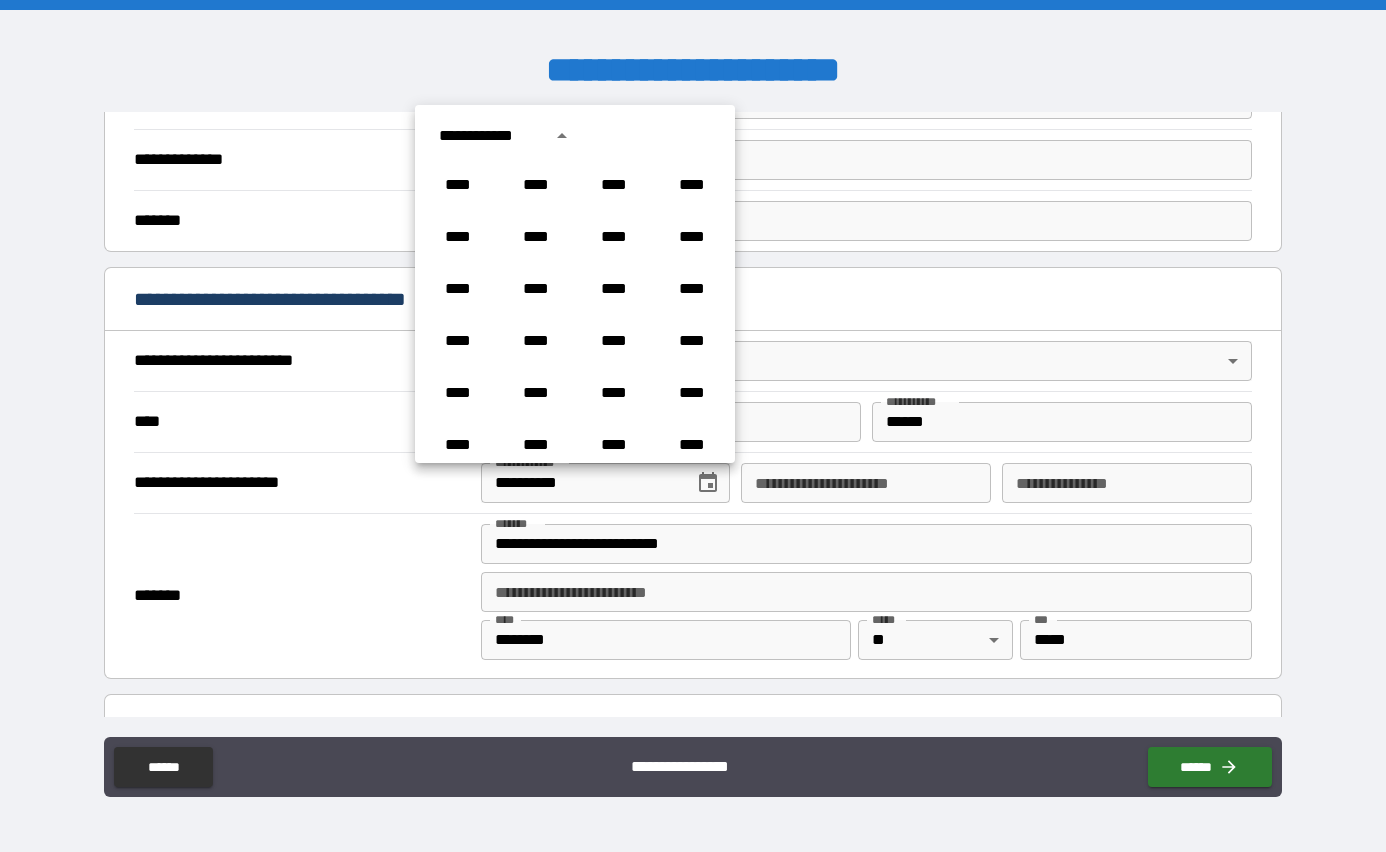 scroll, scrollTop: 810, scrollLeft: 0, axis: vertical 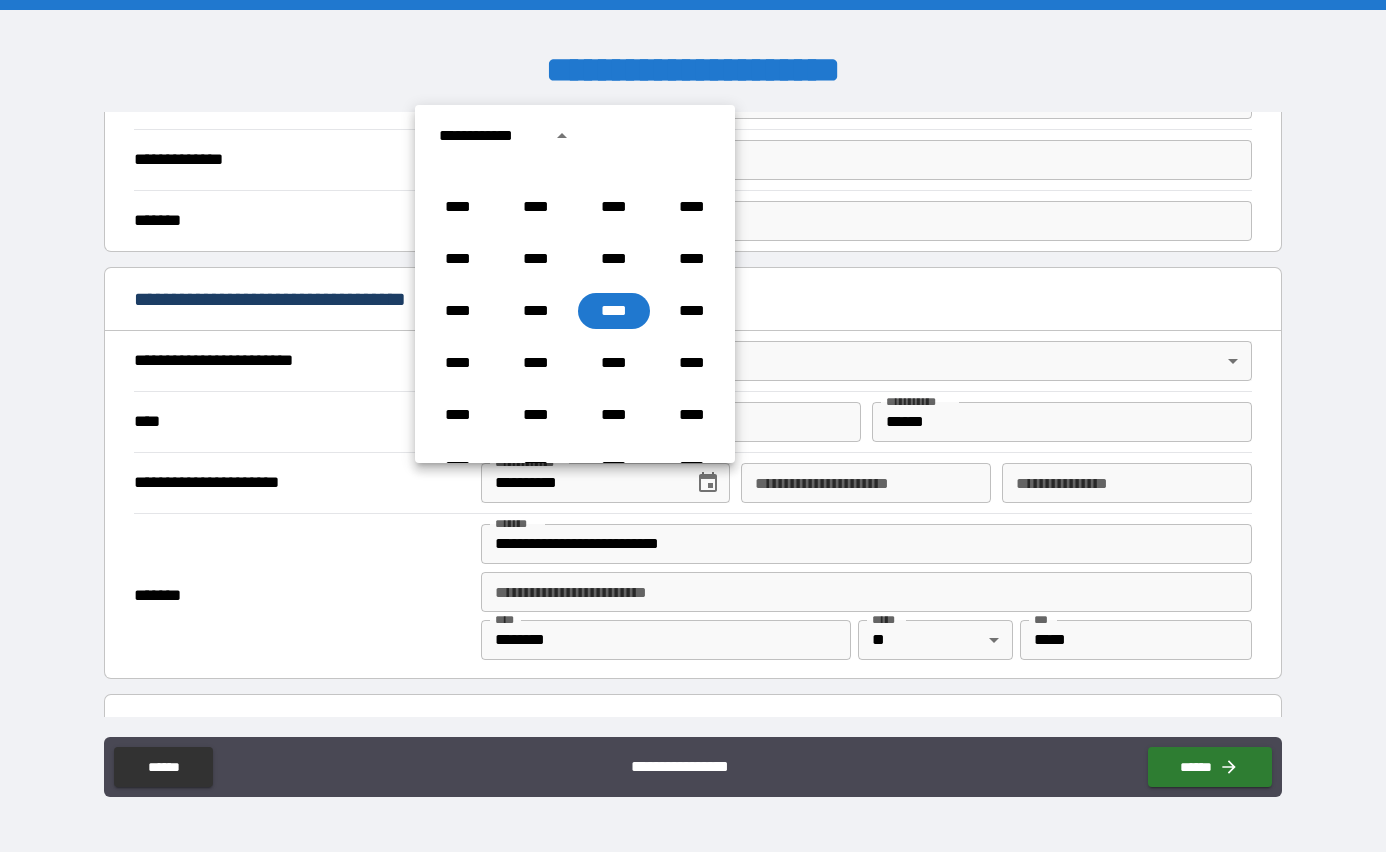 click on "**********" at bounding box center [489, 136] 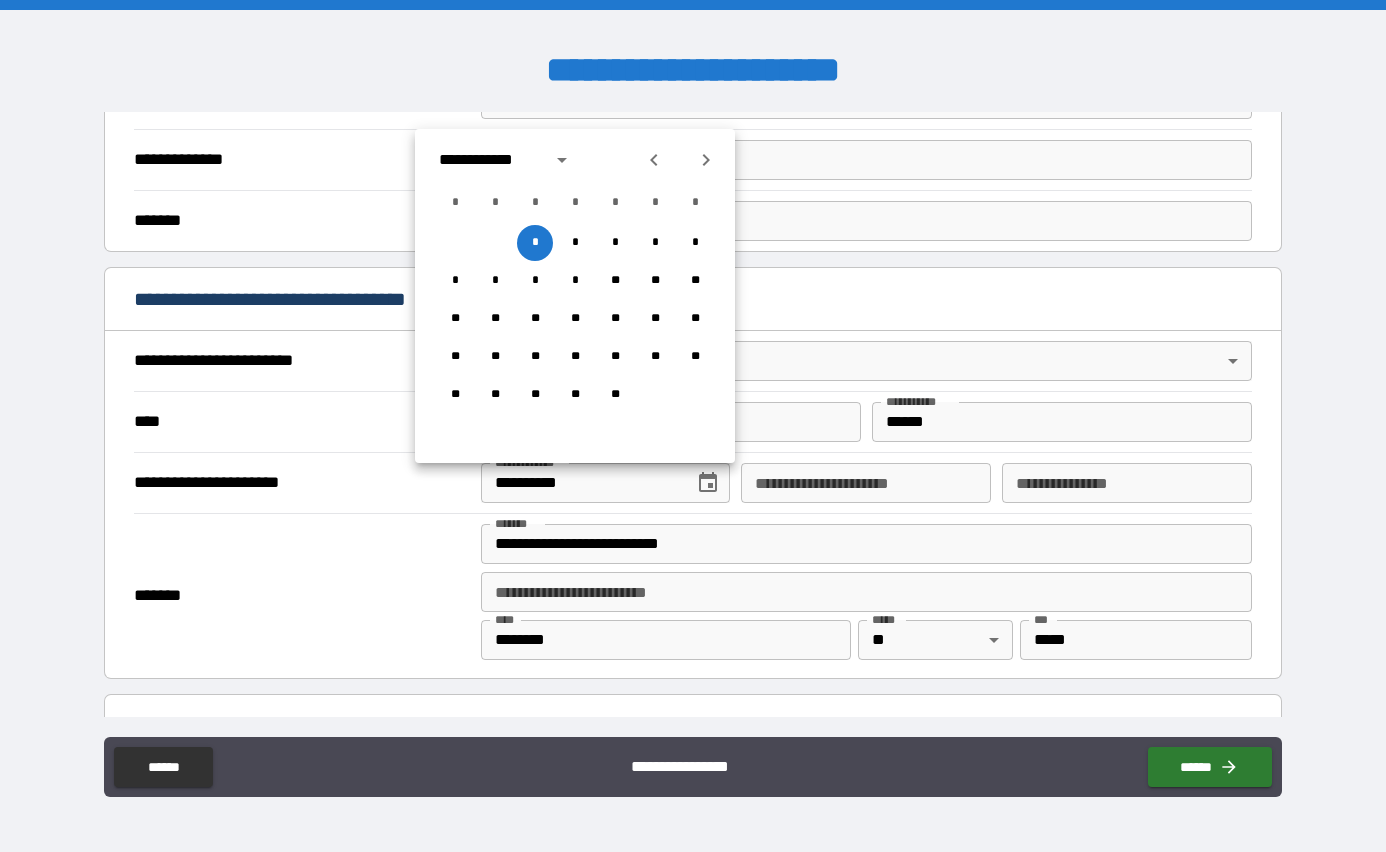click on "**********" at bounding box center (489, 160) 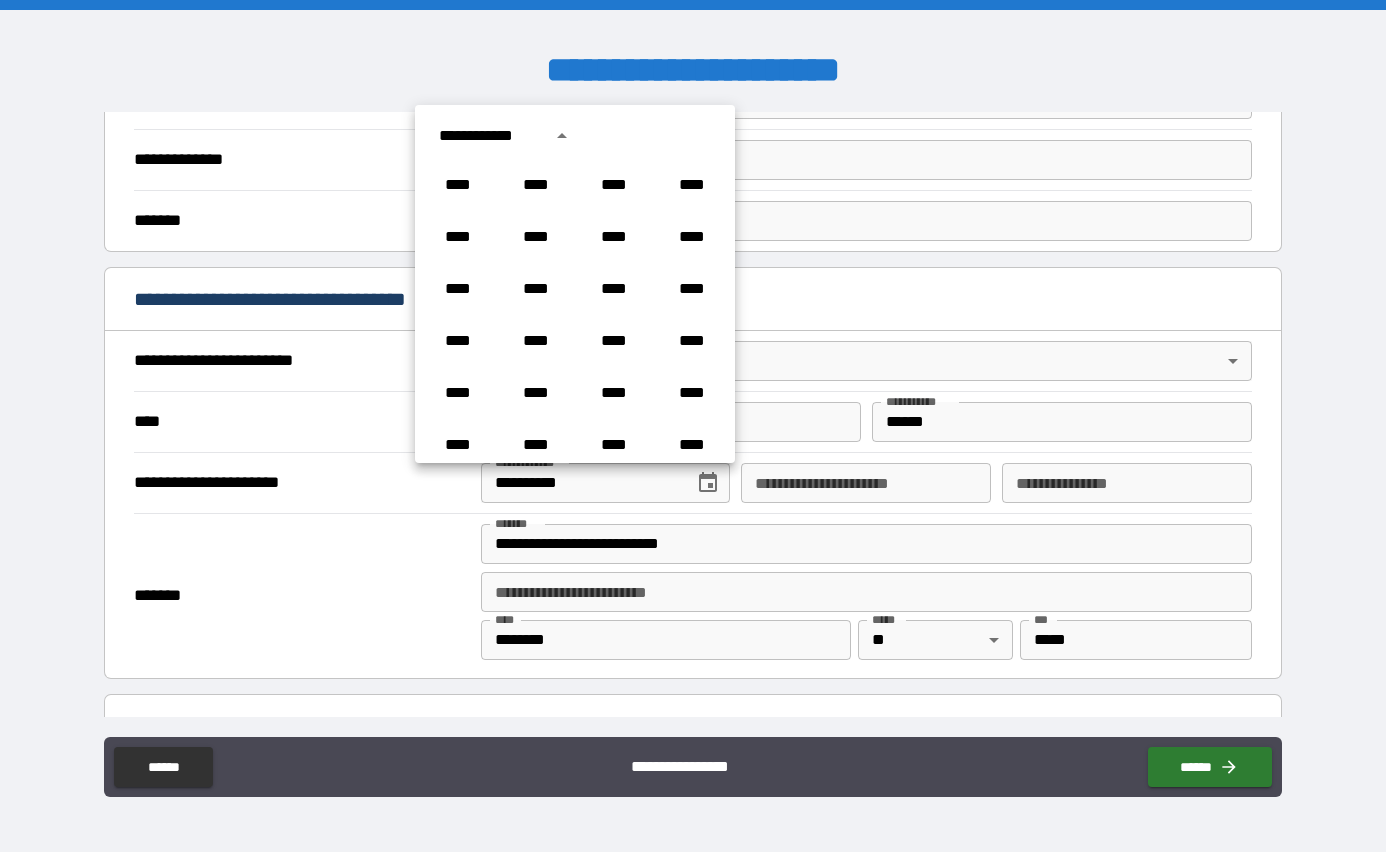 scroll, scrollTop: 810, scrollLeft: 0, axis: vertical 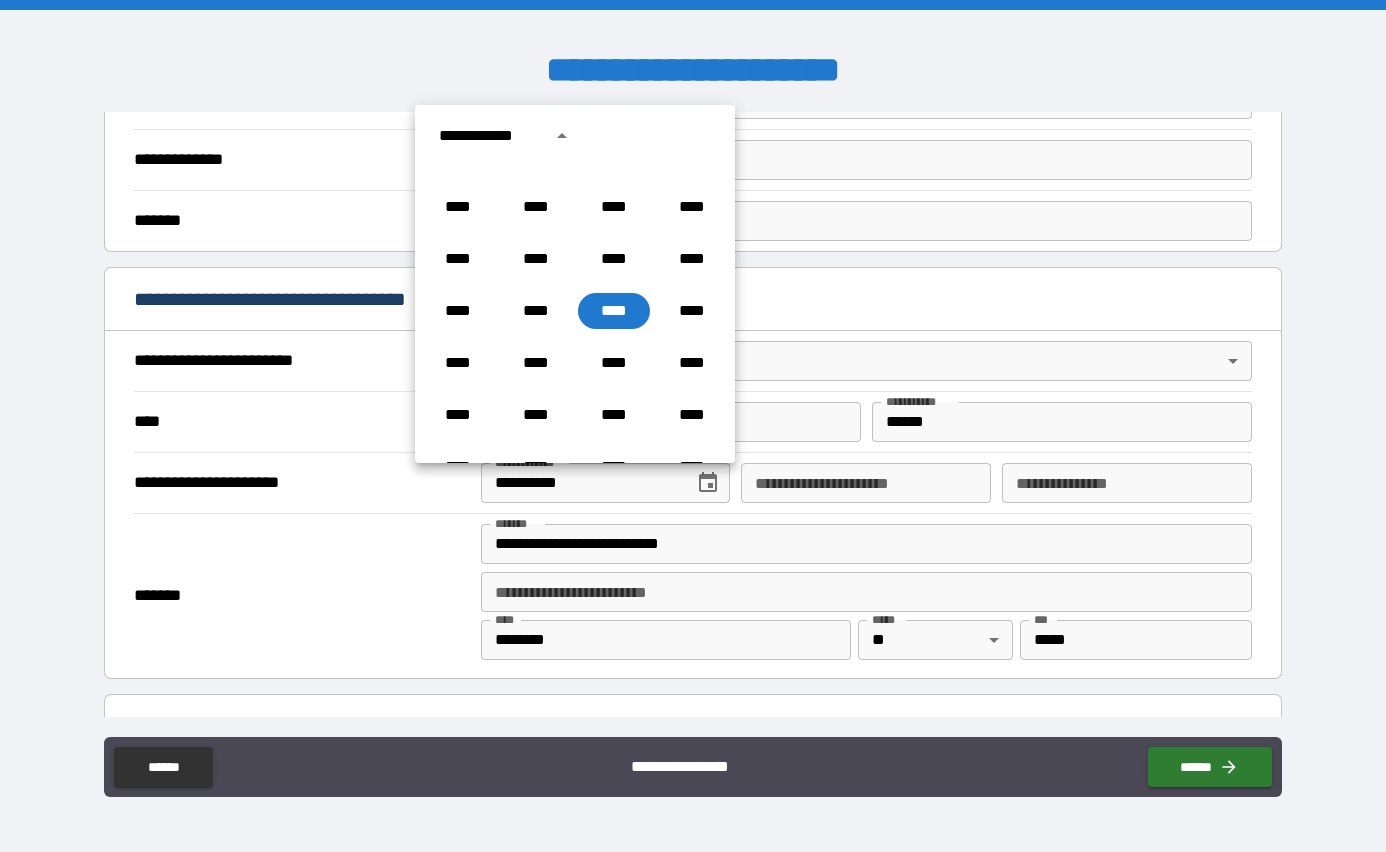 click on "**********" at bounding box center [489, 136] 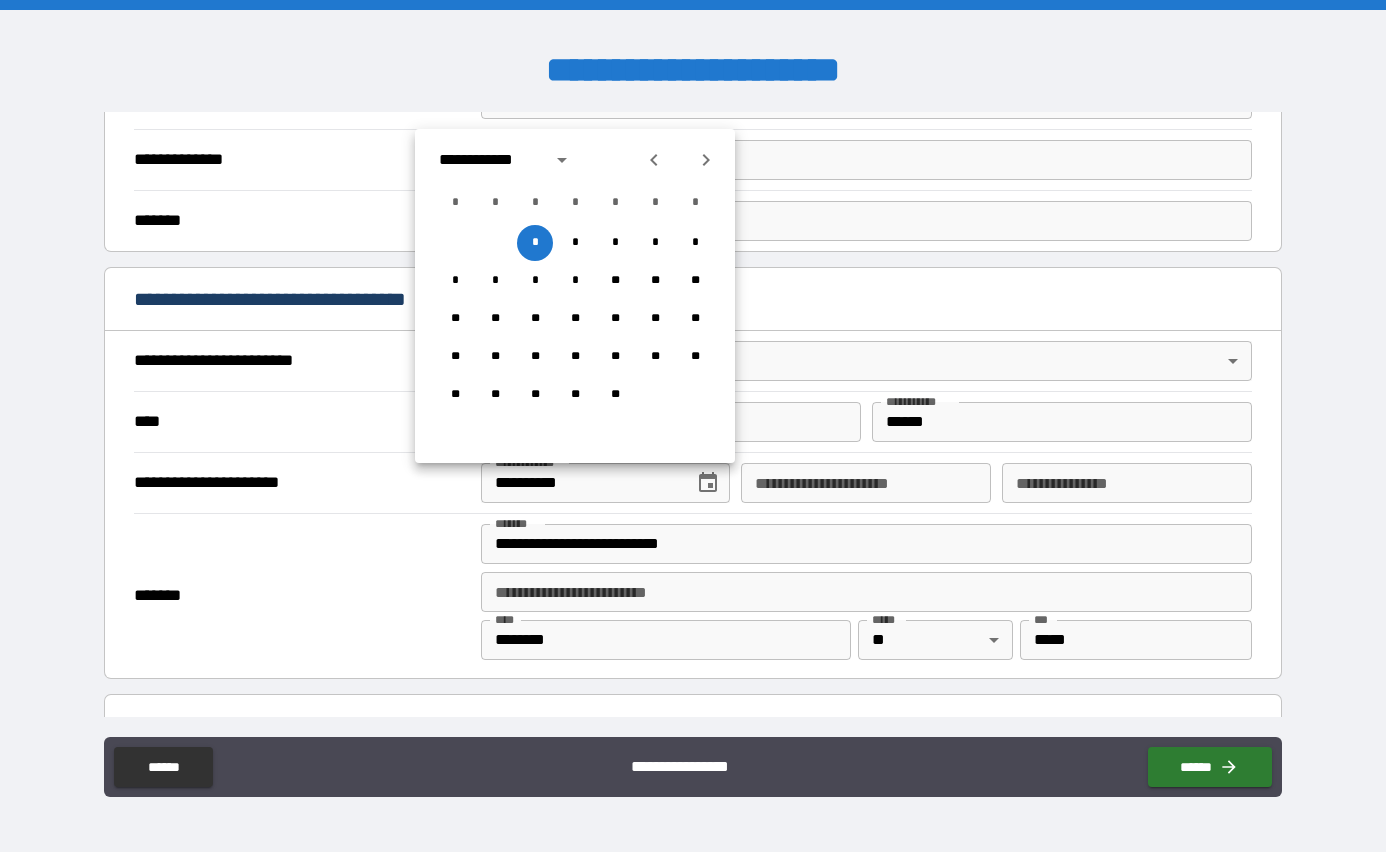 click on "**********" at bounding box center (489, 160) 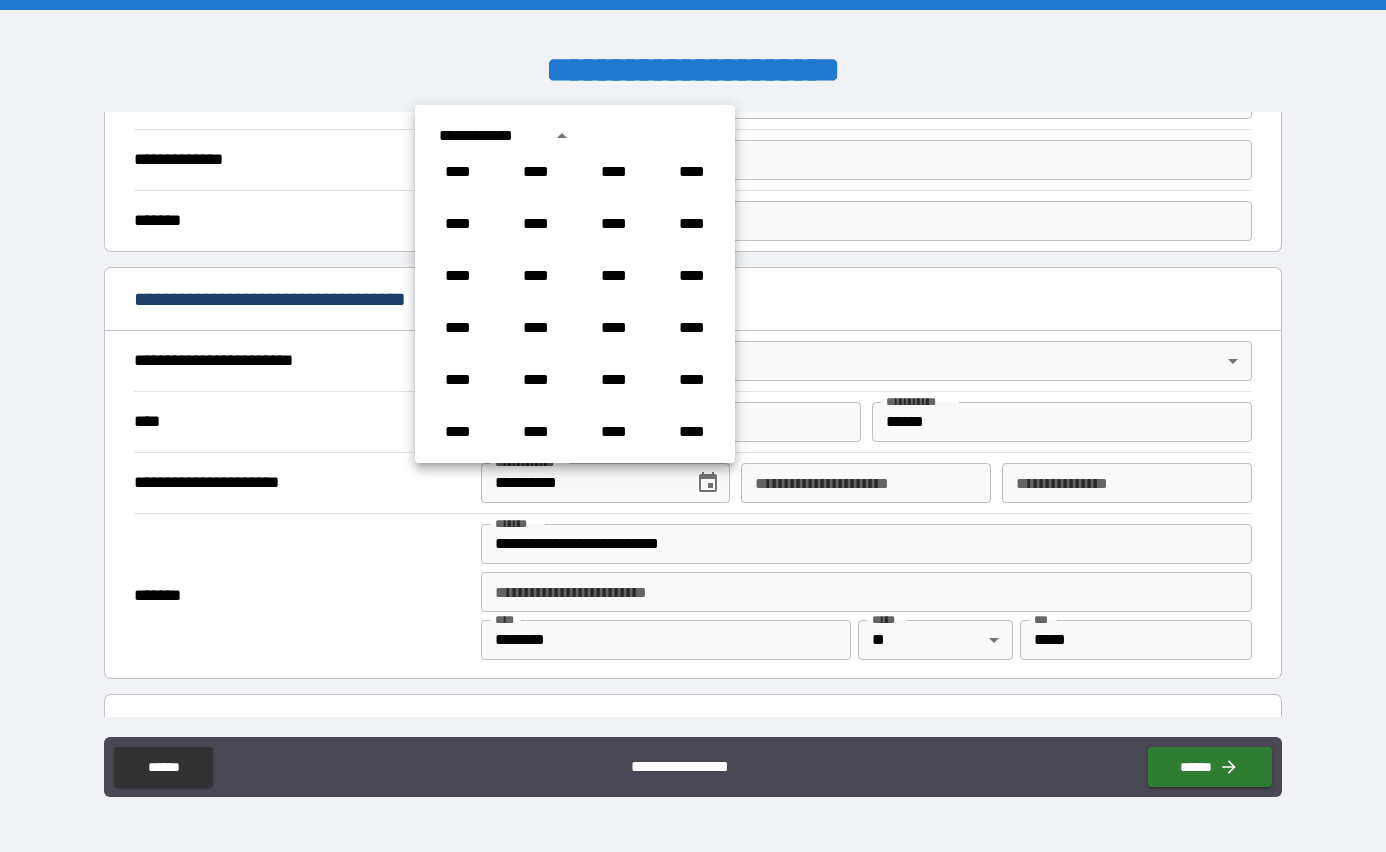 scroll, scrollTop: 0, scrollLeft: 0, axis: both 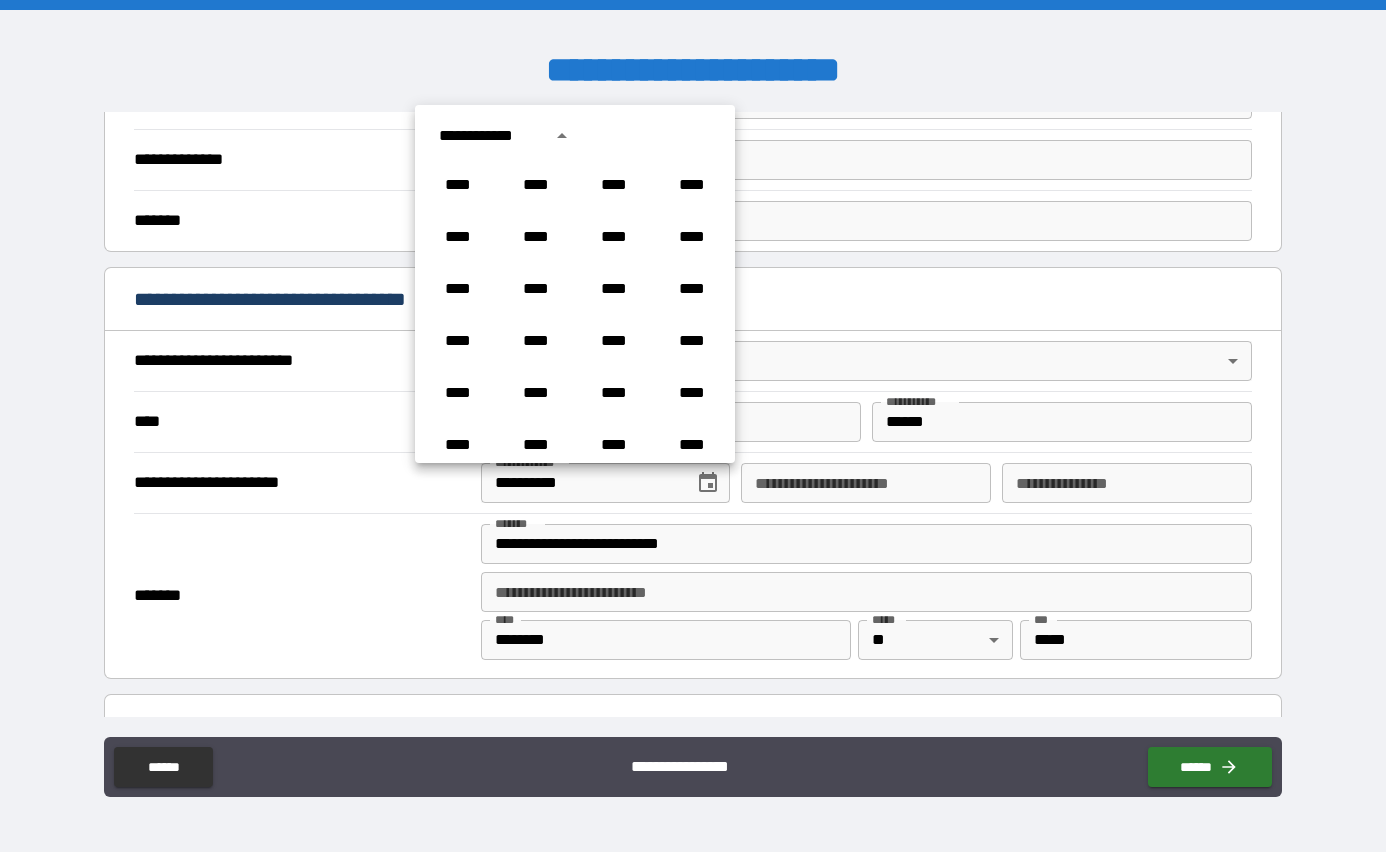 click on "**********" at bounding box center (489, 136) 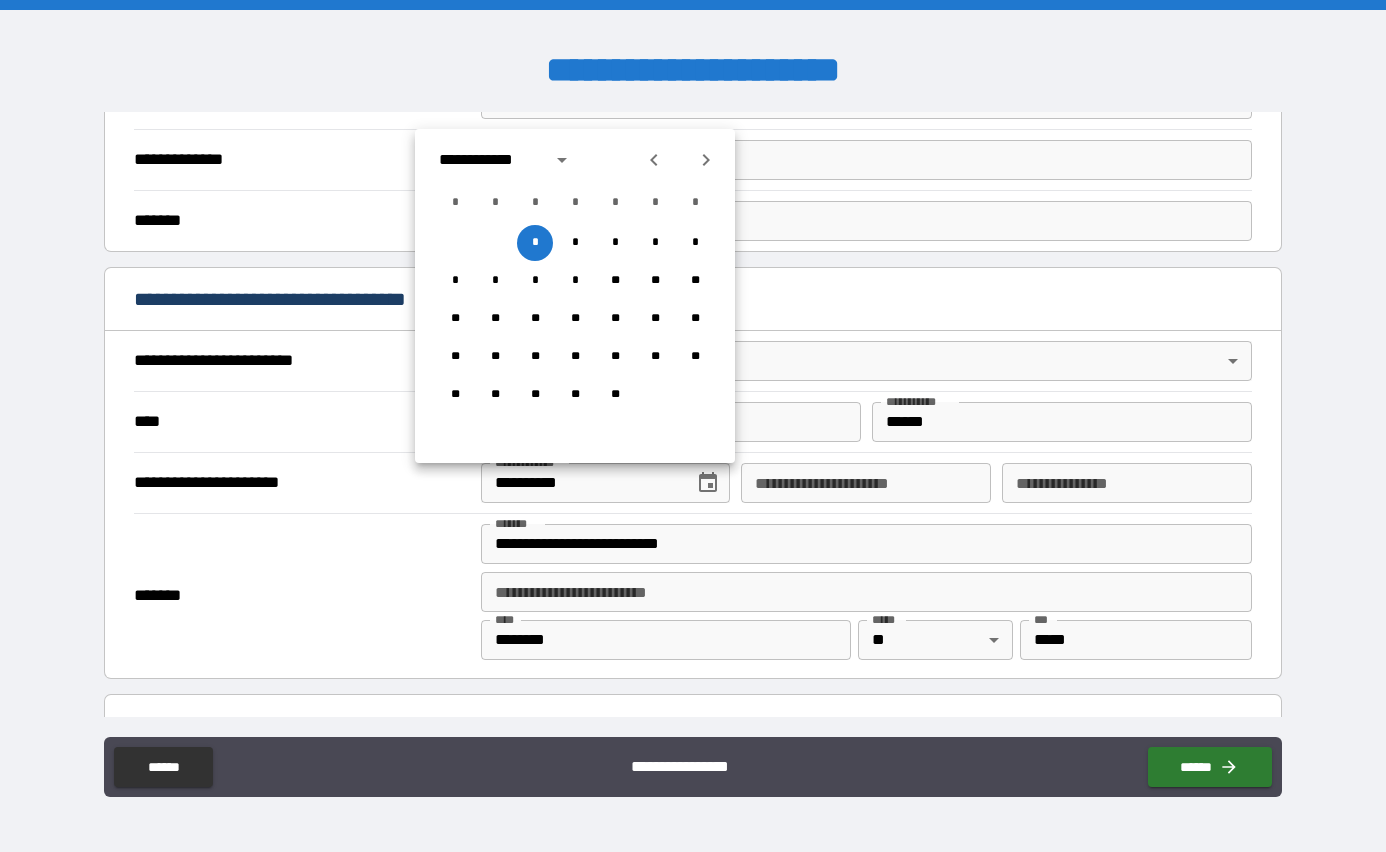 click 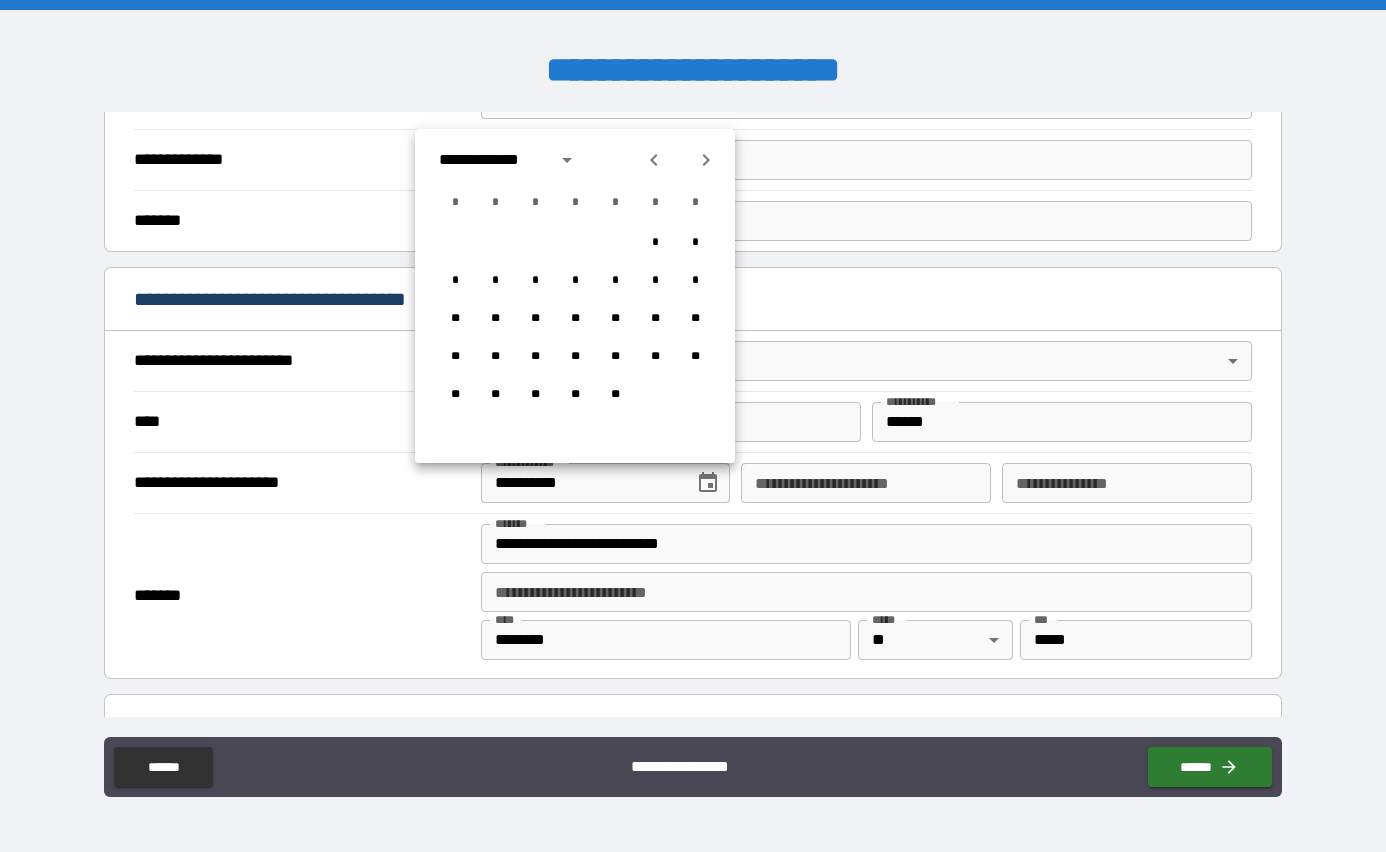 click 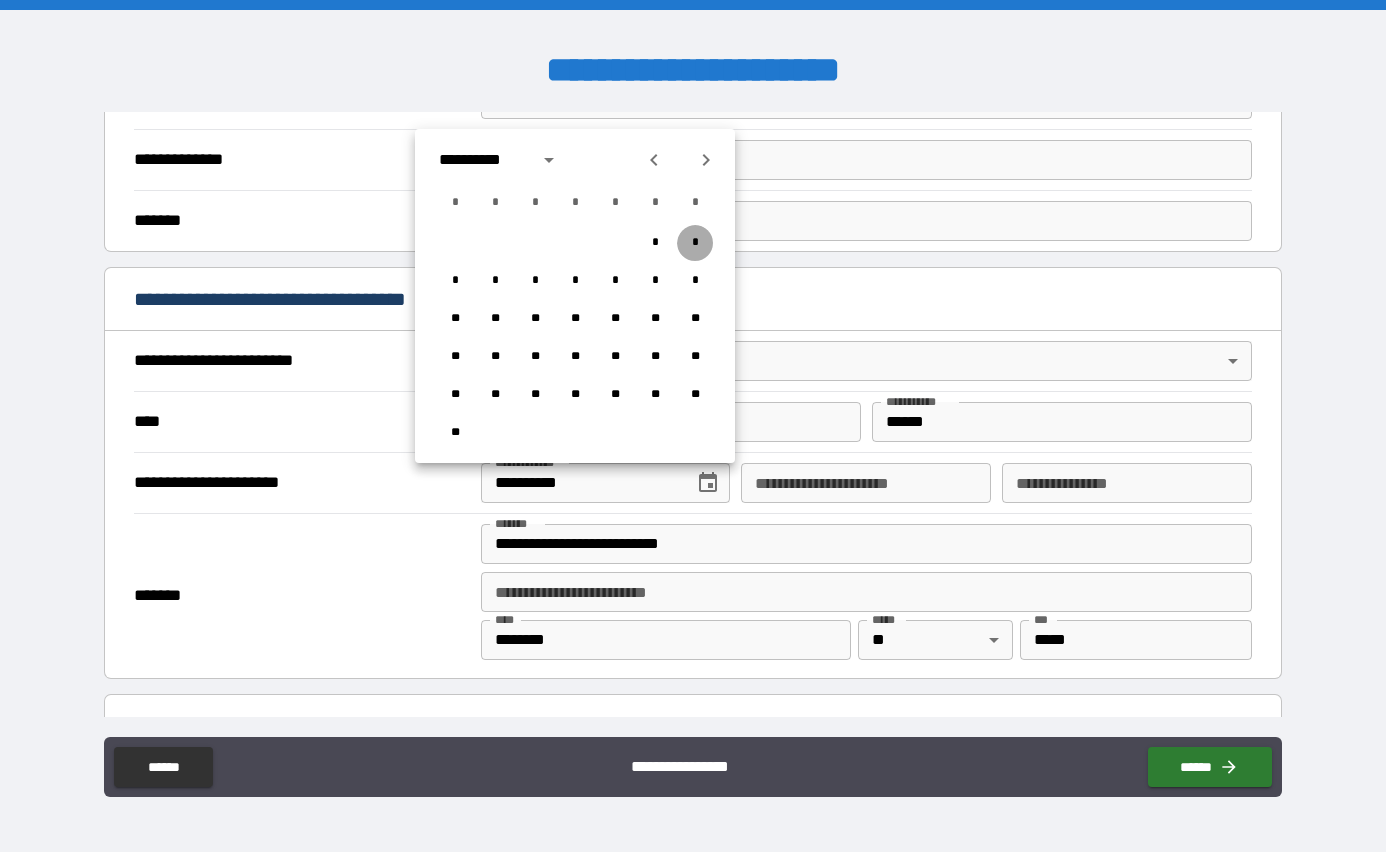 click on "*" at bounding box center (695, 243) 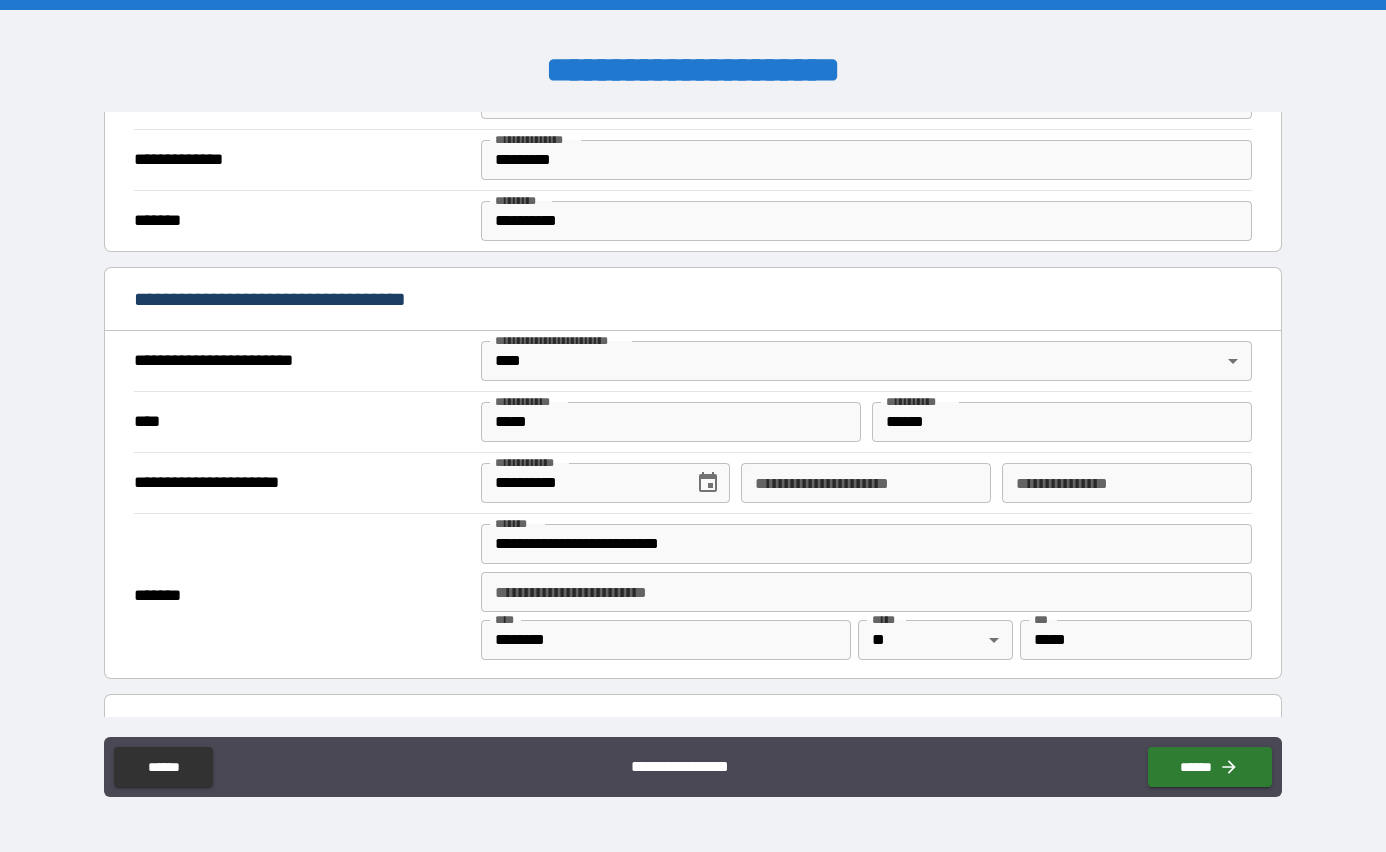 click on "**********" at bounding box center [866, 483] 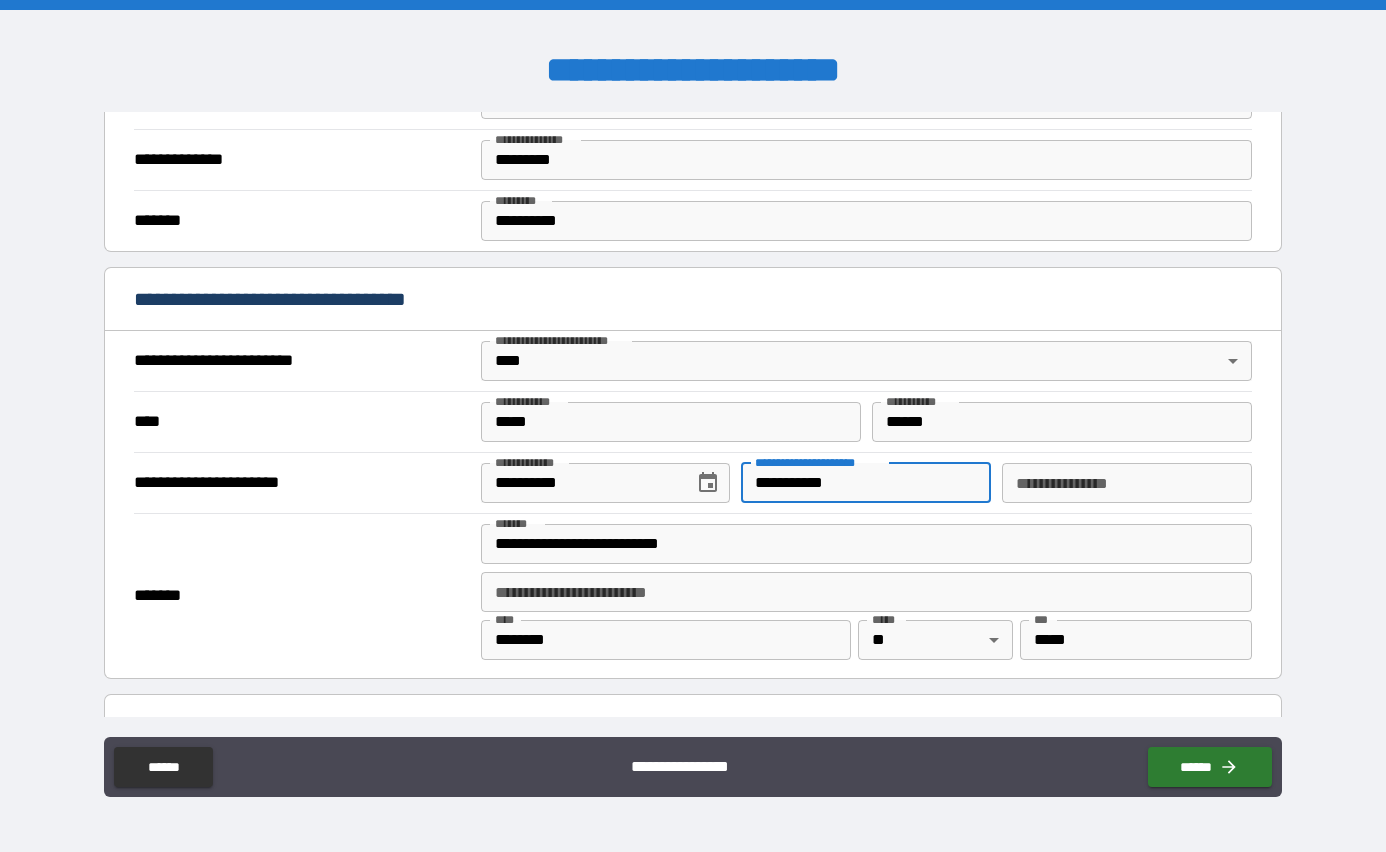 click on "**********" at bounding box center [1127, 483] 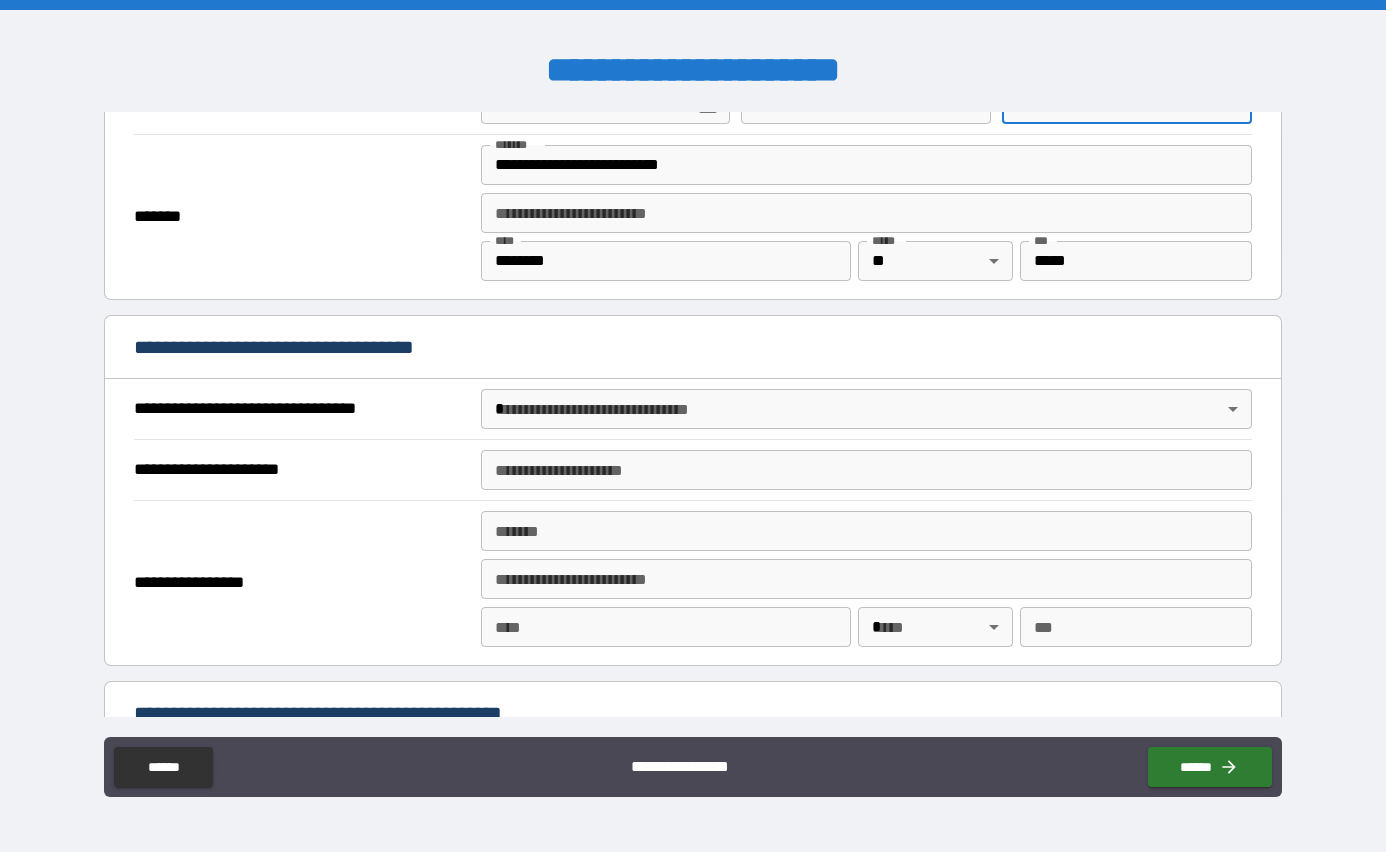 scroll, scrollTop: 940, scrollLeft: 0, axis: vertical 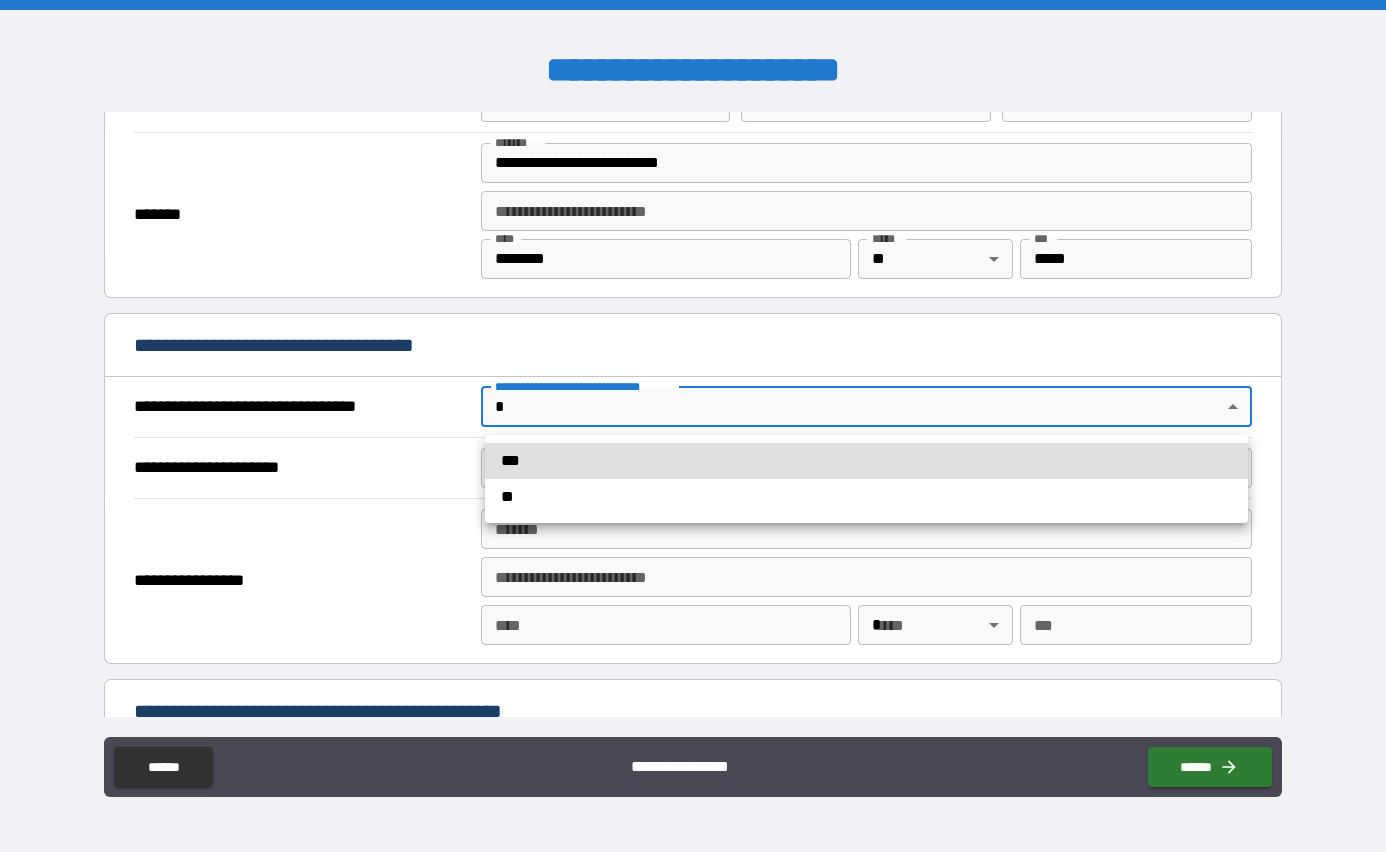 click on "**********" at bounding box center [693, 426] 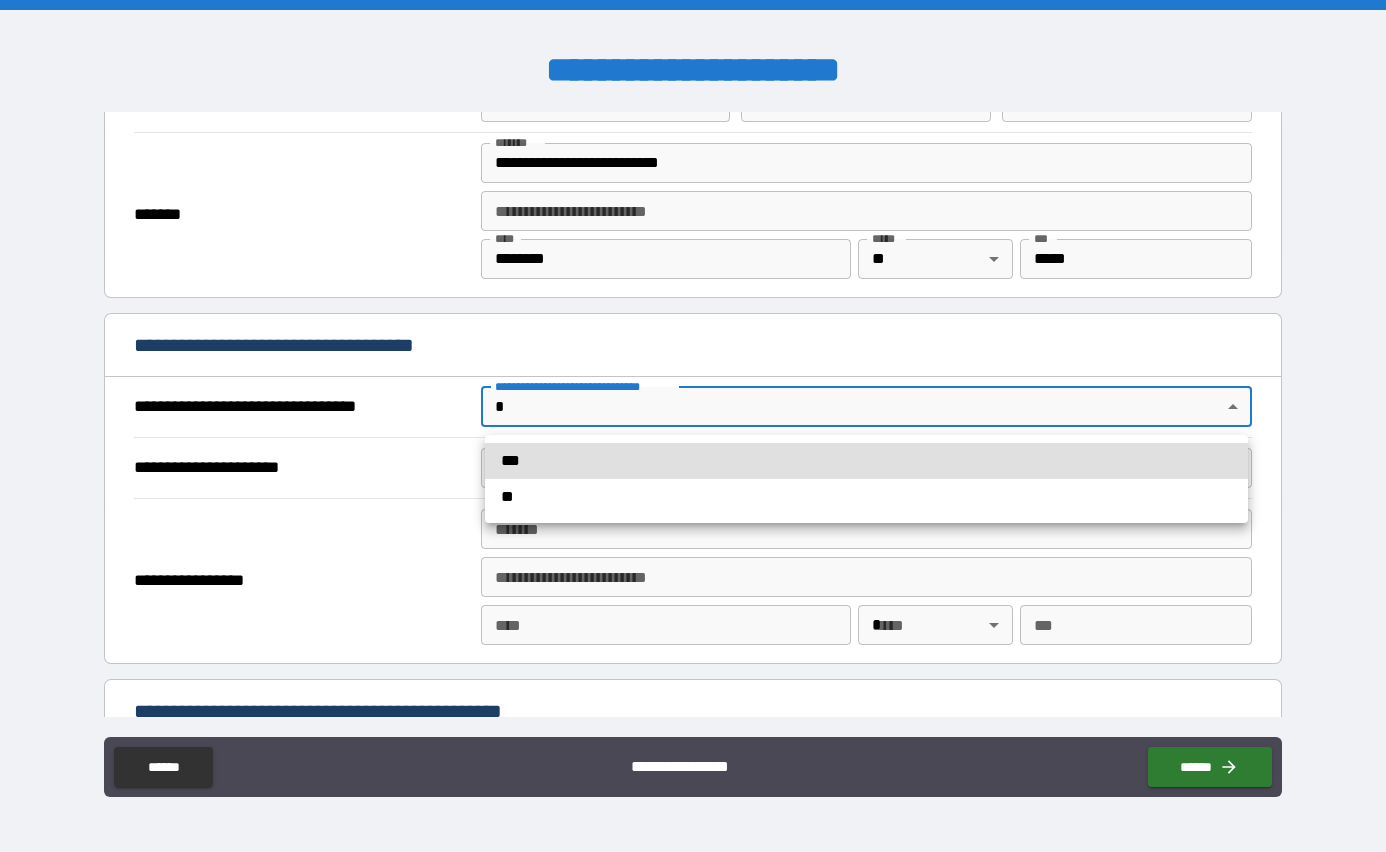 click on "***" at bounding box center (866, 461) 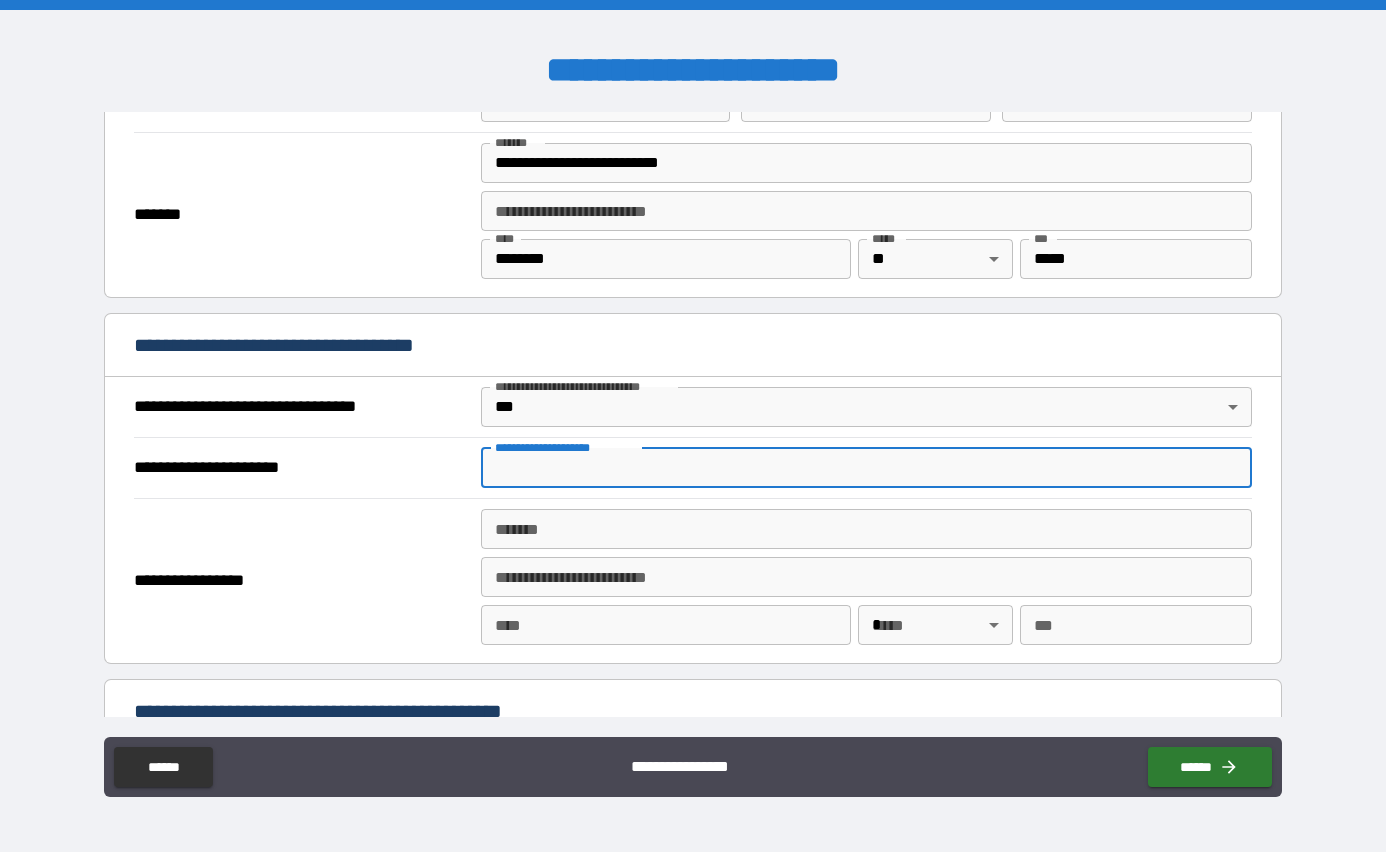 click on "**********" at bounding box center [866, 468] 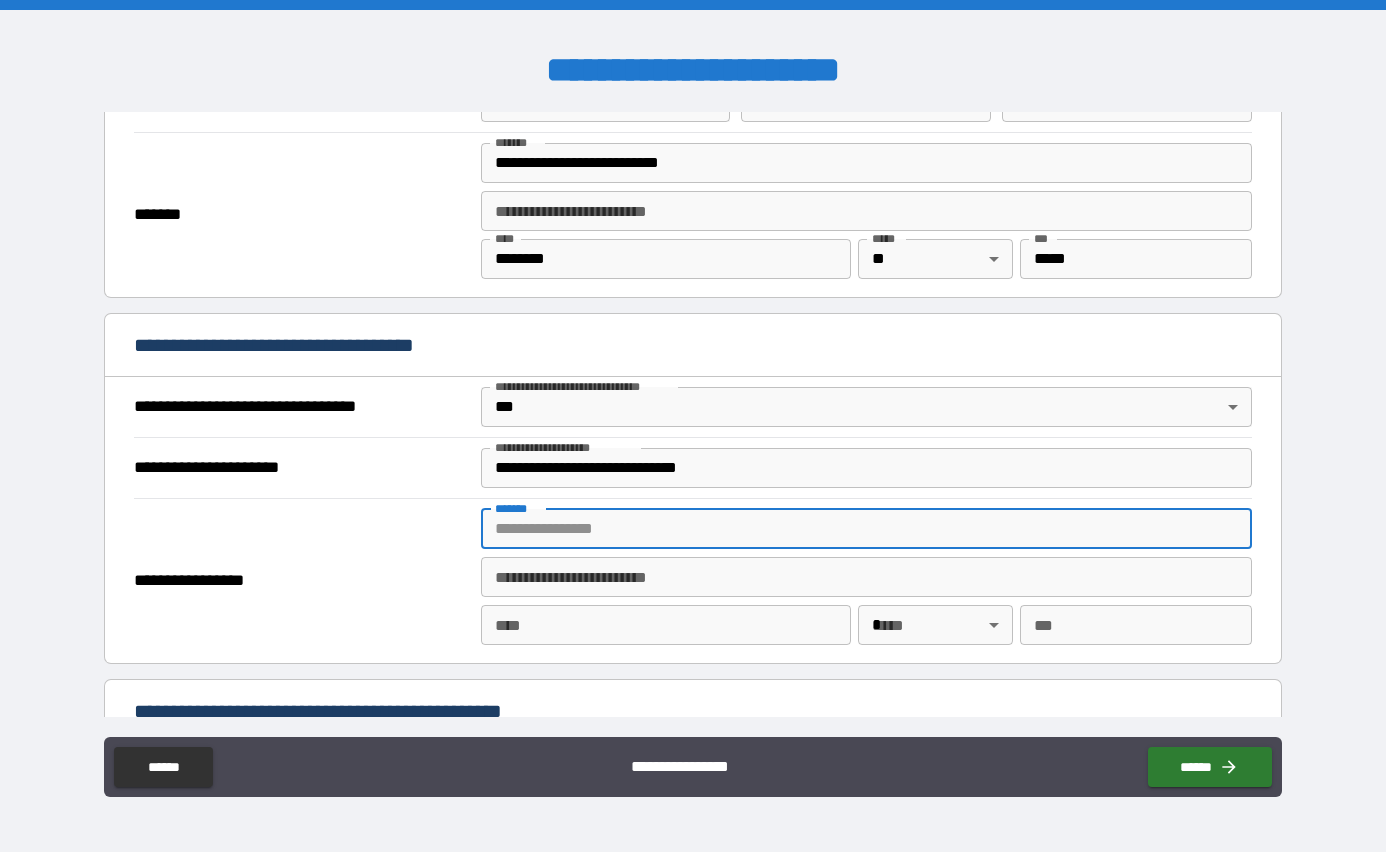 click on "*******" at bounding box center [866, 529] 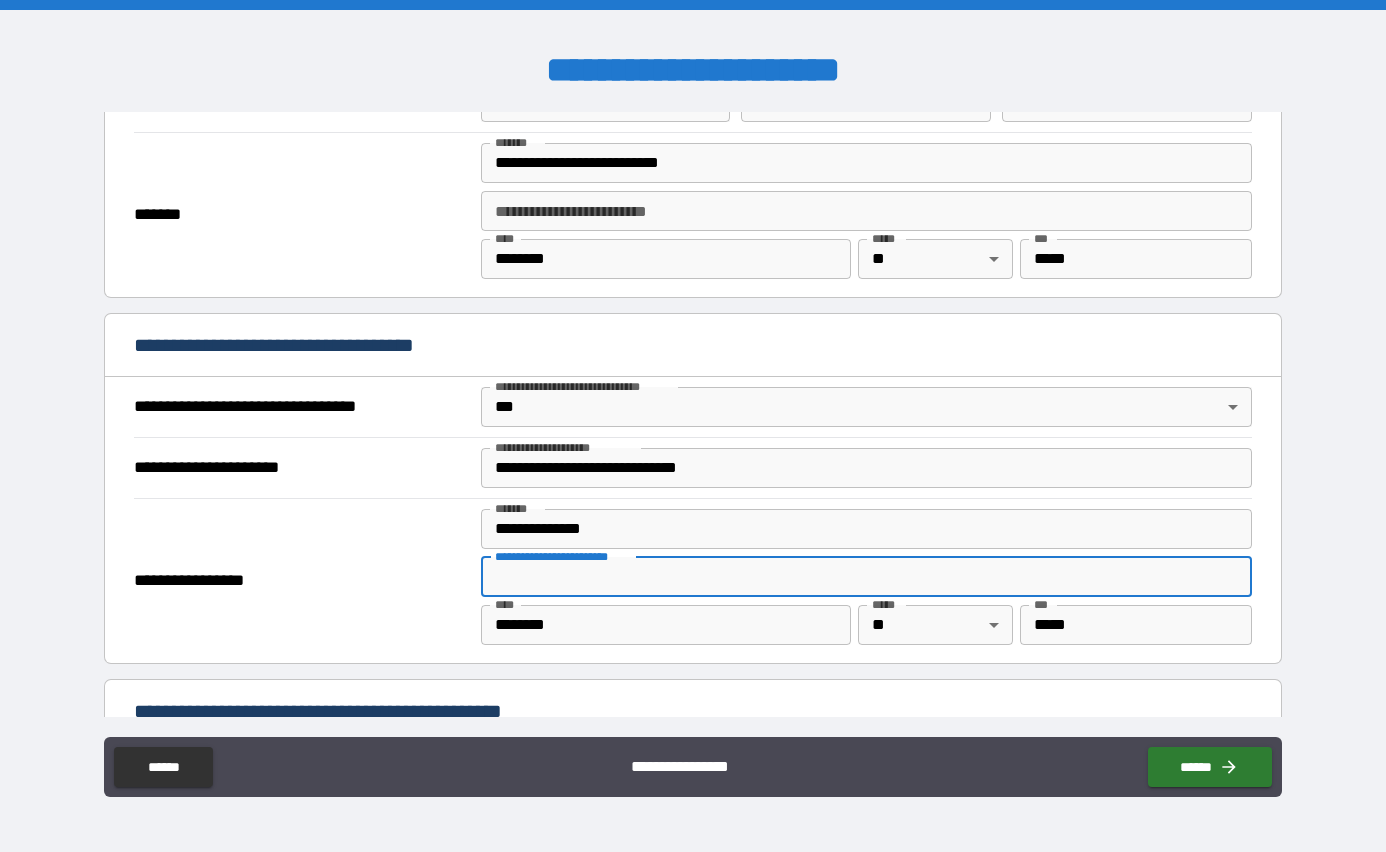 click on "**********" at bounding box center (300, 581) 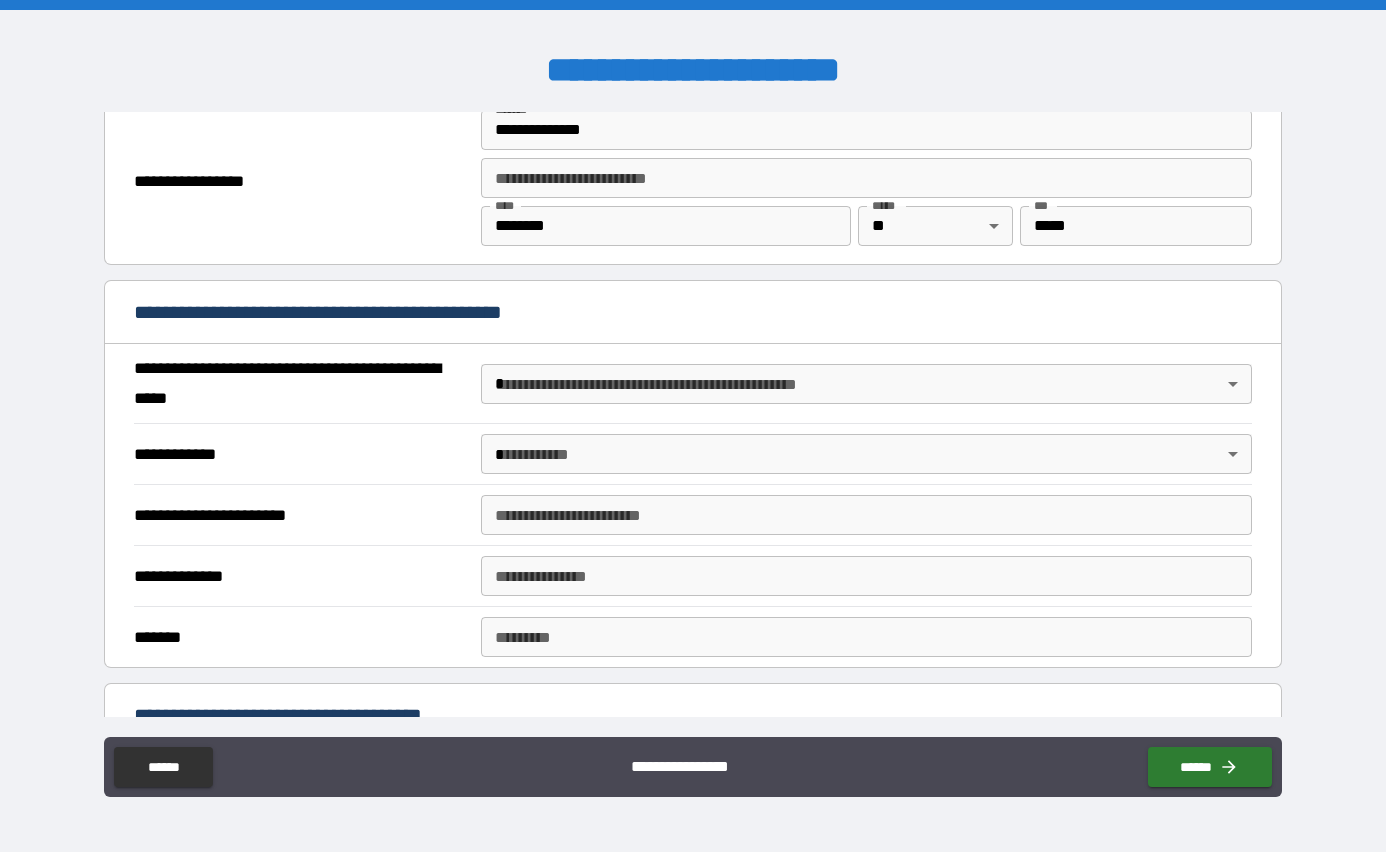 scroll, scrollTop: 1344, scrollLeft: 0, axis: vertical 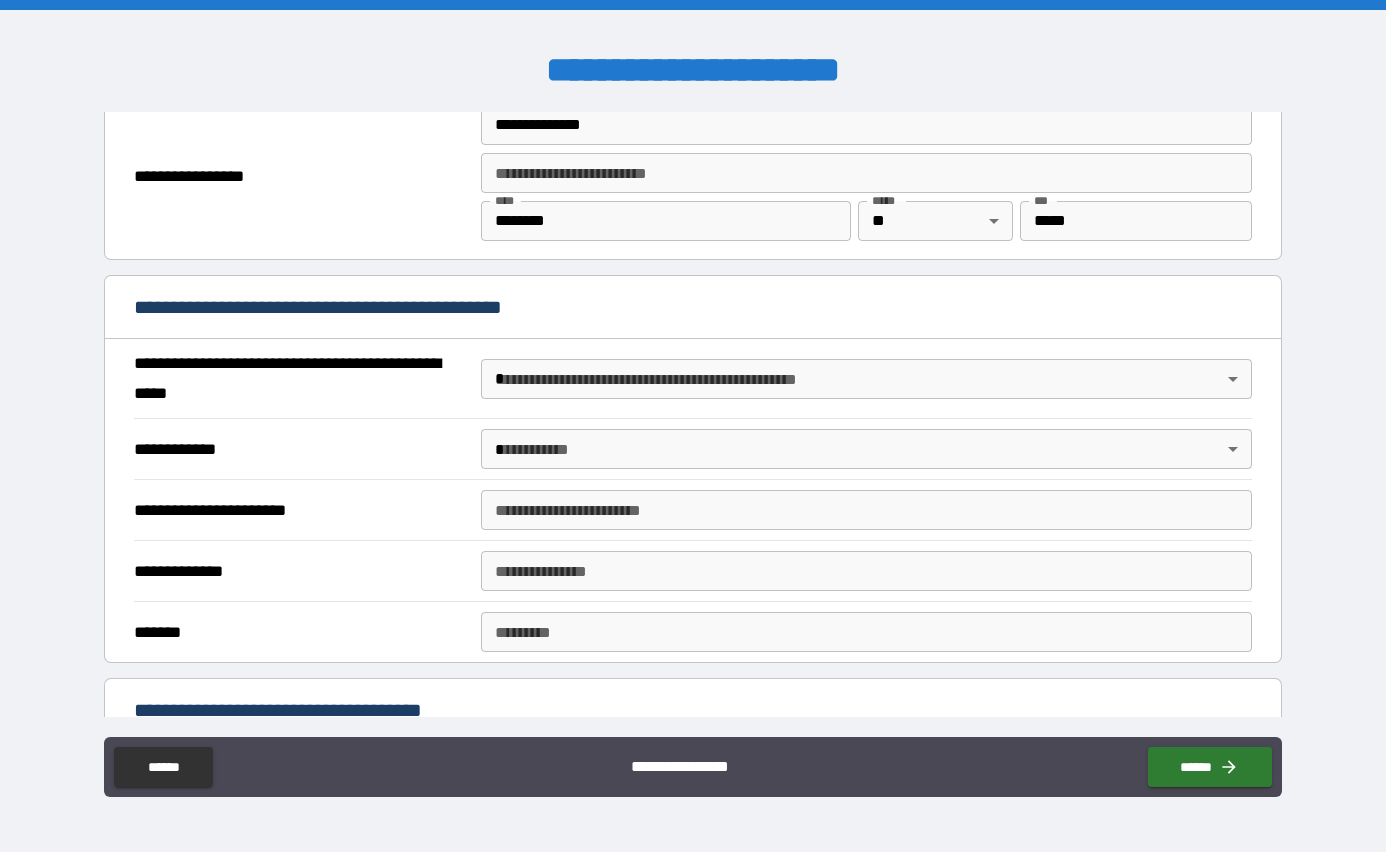click on "**********" at bounding box center [693, 426] 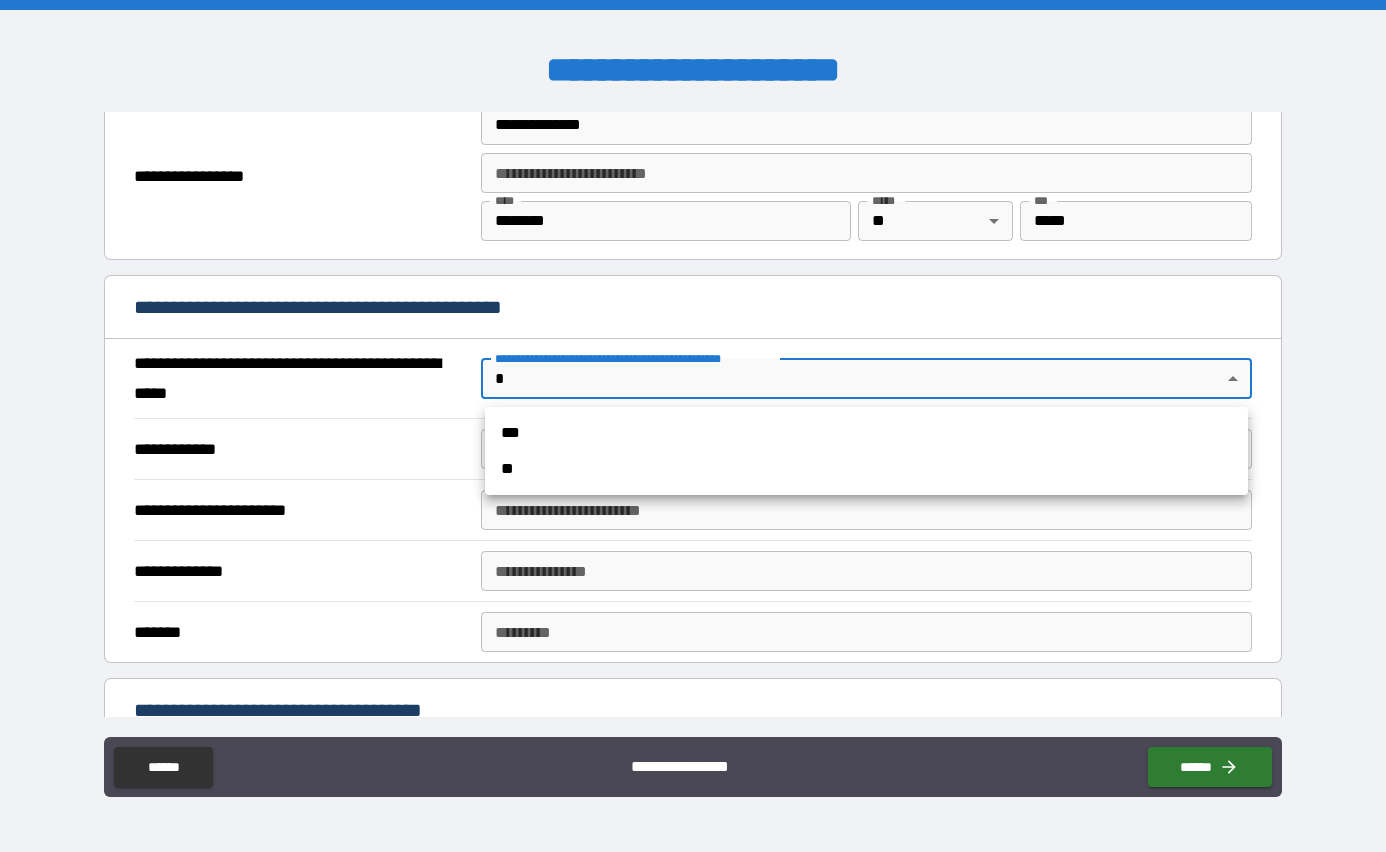 click on "**" at bounding box center [866, 469] 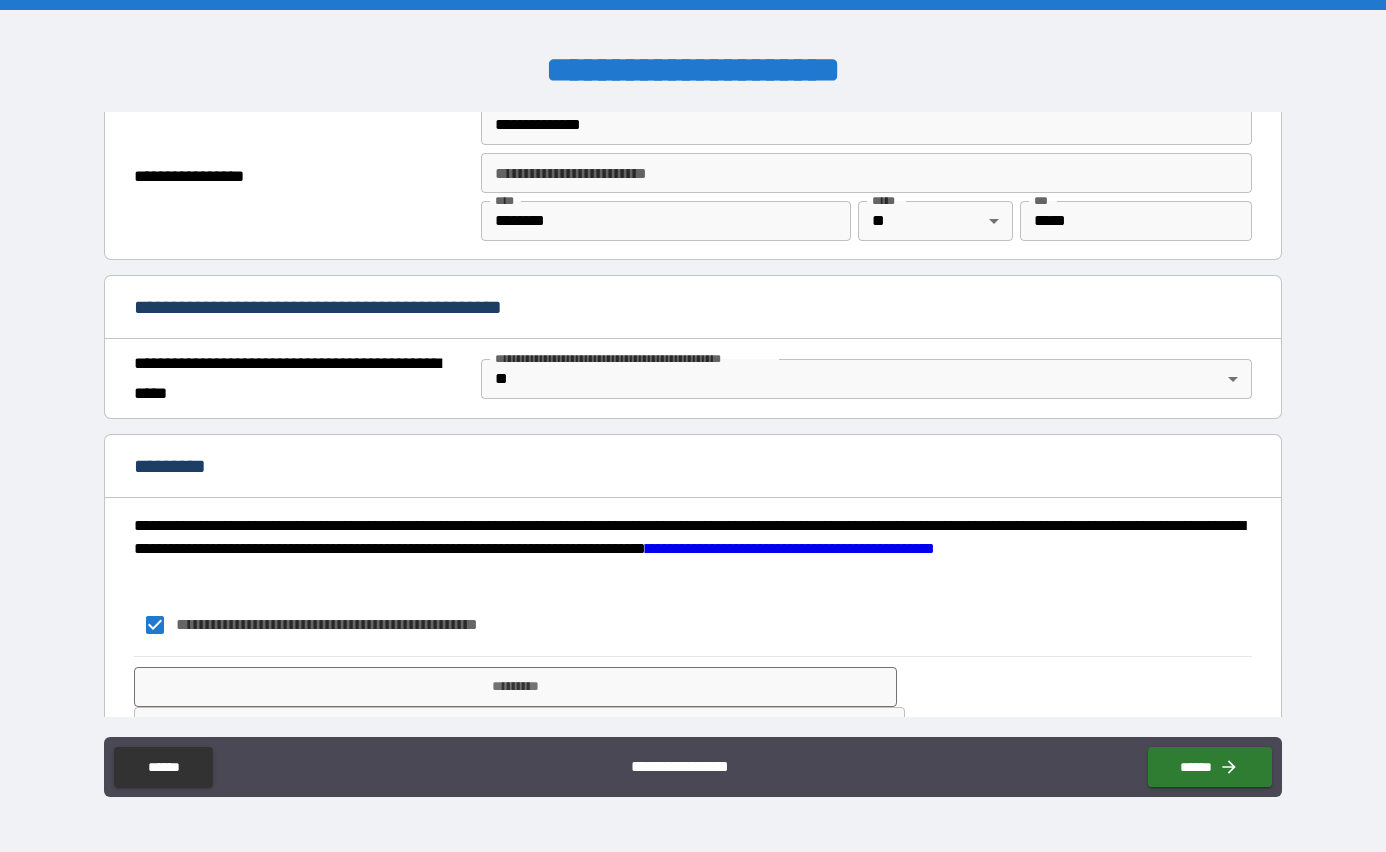 scroll, scrollTop: 1404, scrollLeft: 0, axis: vertical 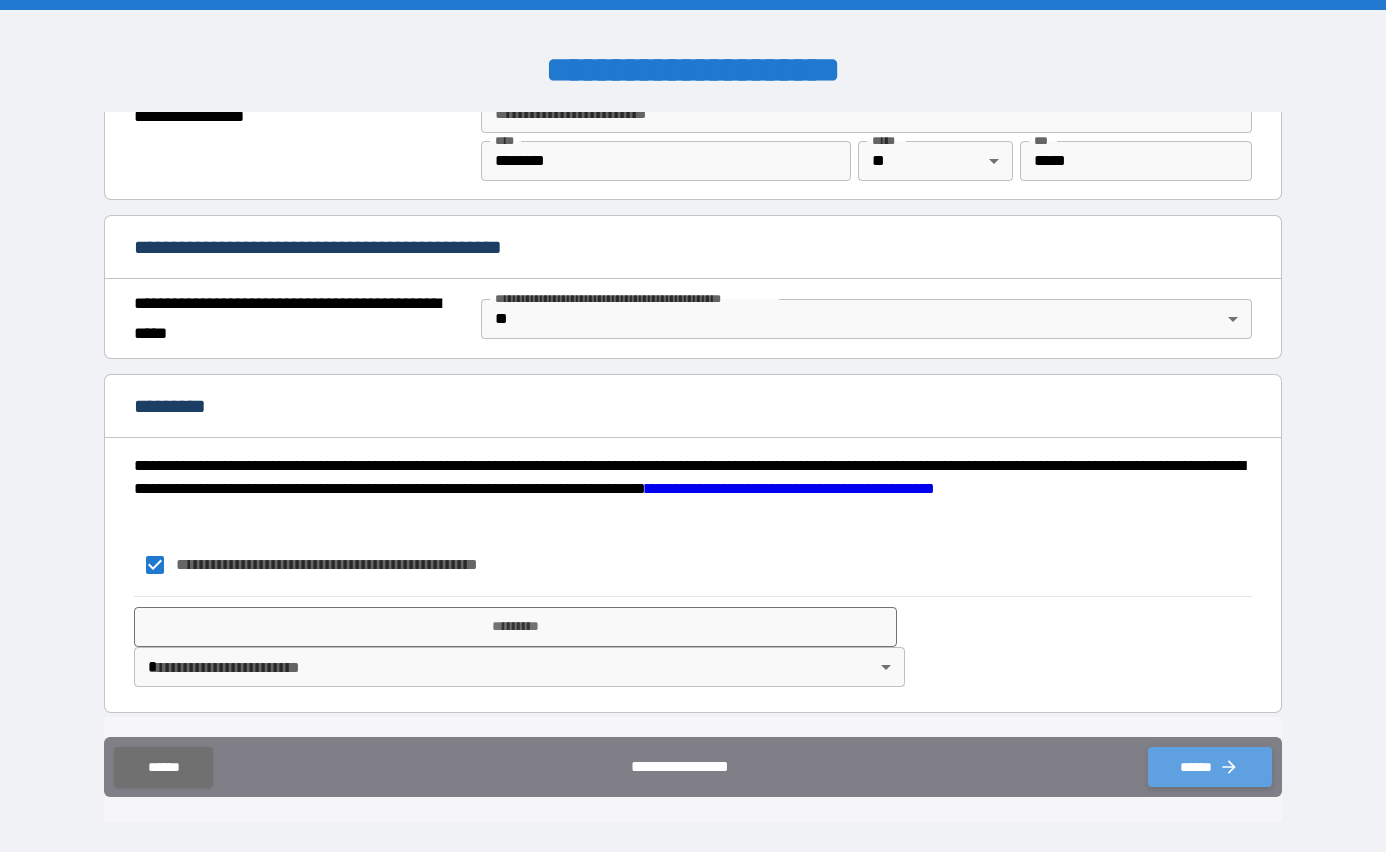 click on "******" at bounding box center [1210, 767] 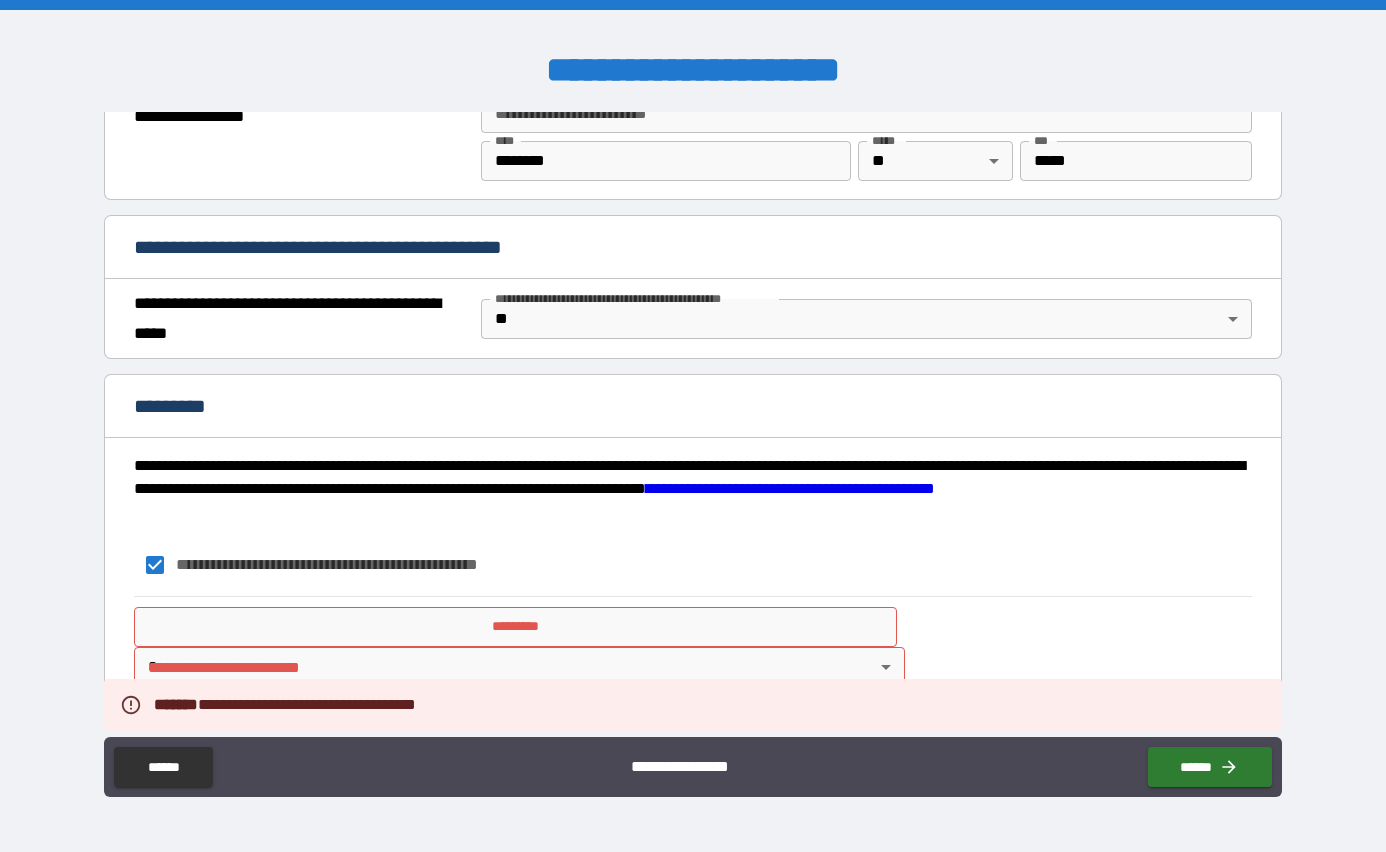 click on "*********" at bounding box center [515, 627] 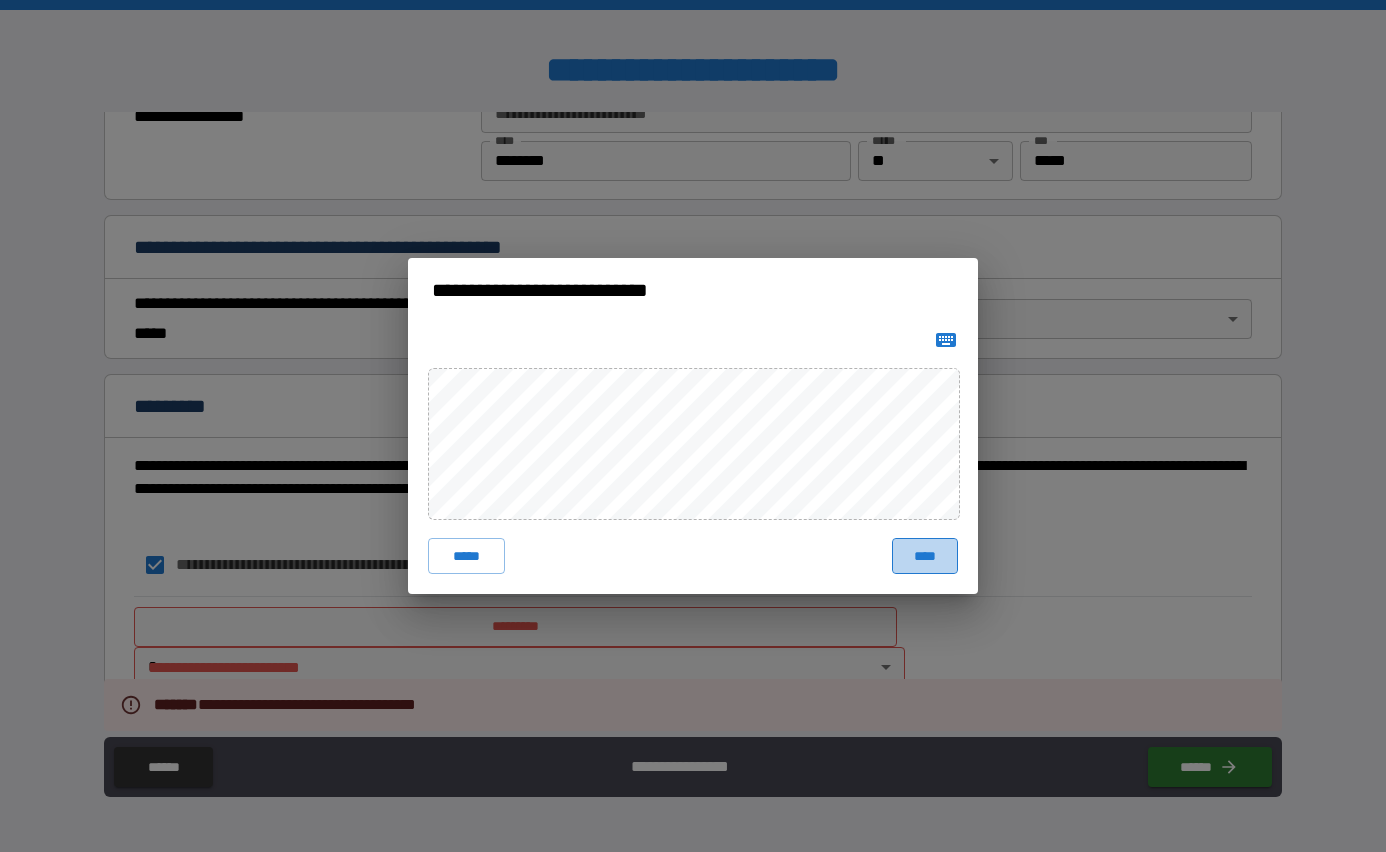 click on "****" at bounding box center [925, 556] 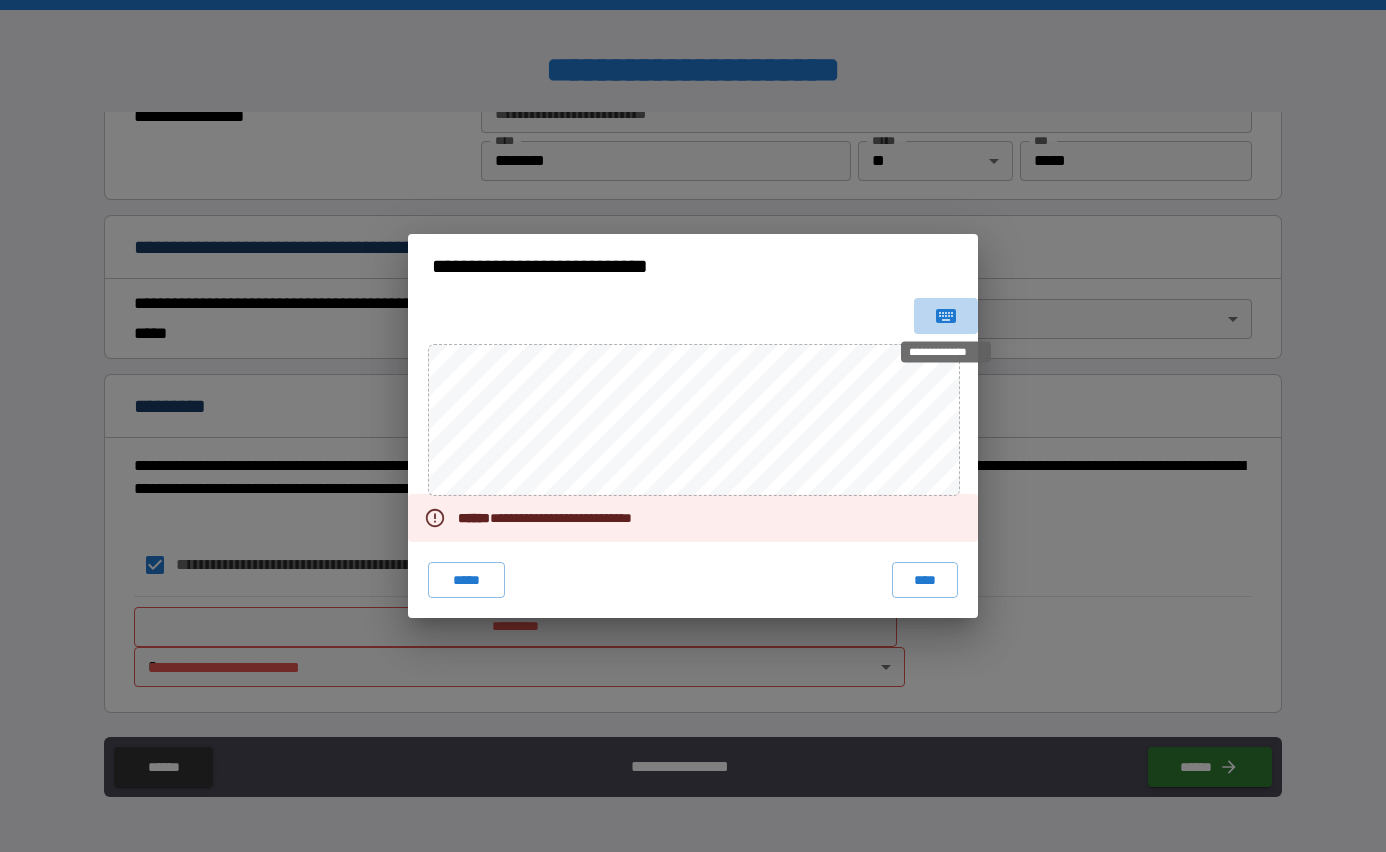 click 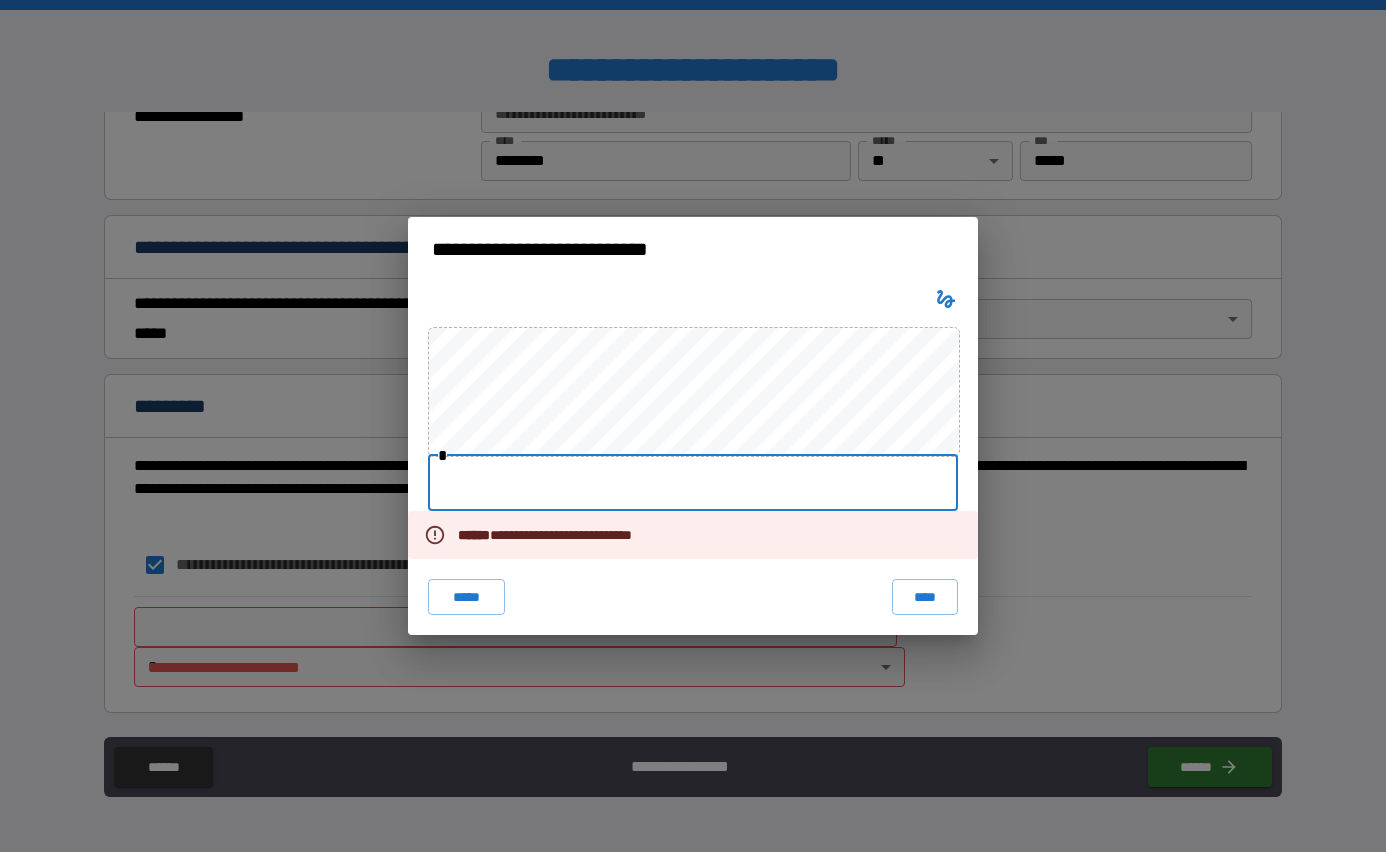 click at bounding box center [693, 483] 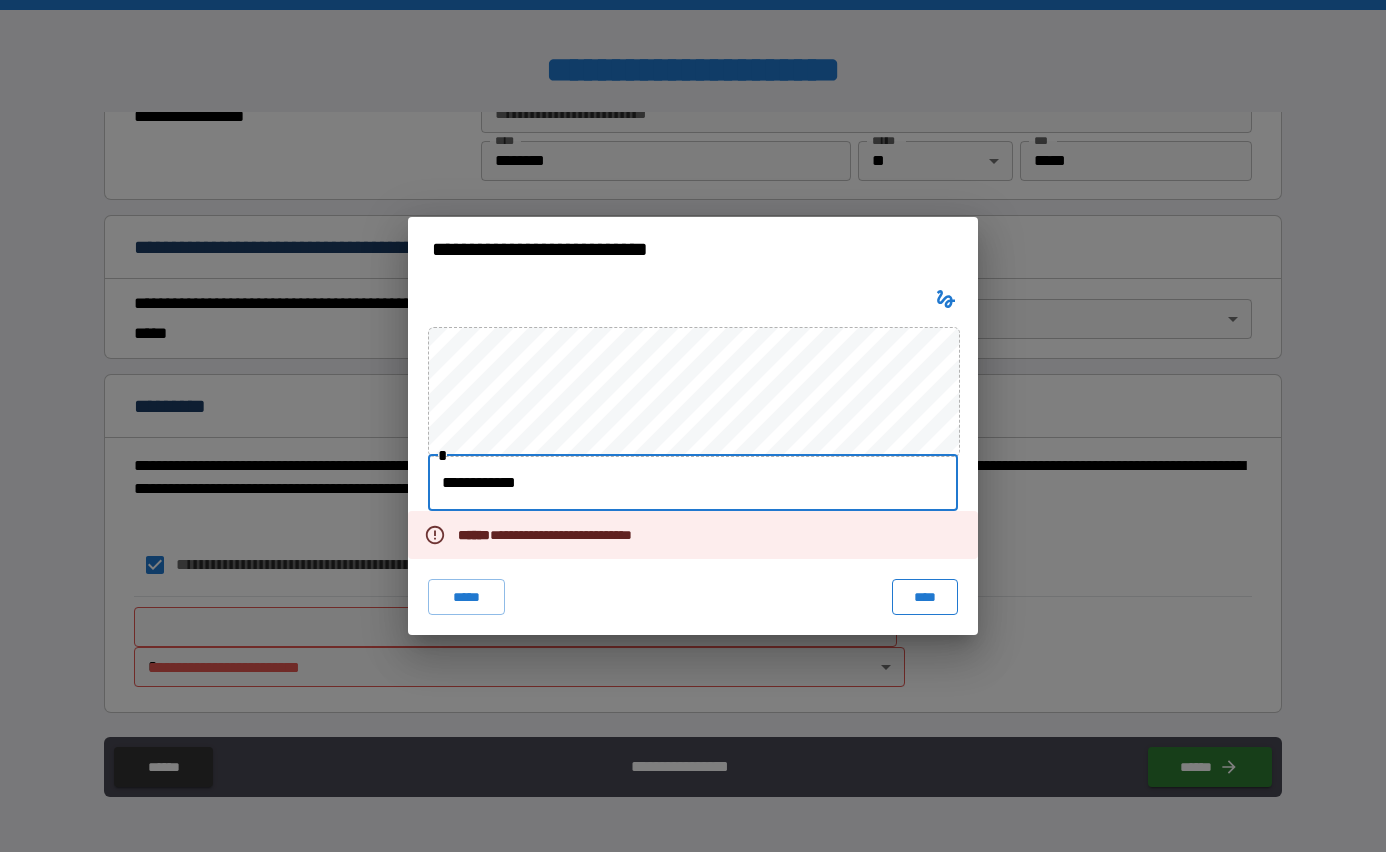 click on "****" at bounding box center [925, 597] 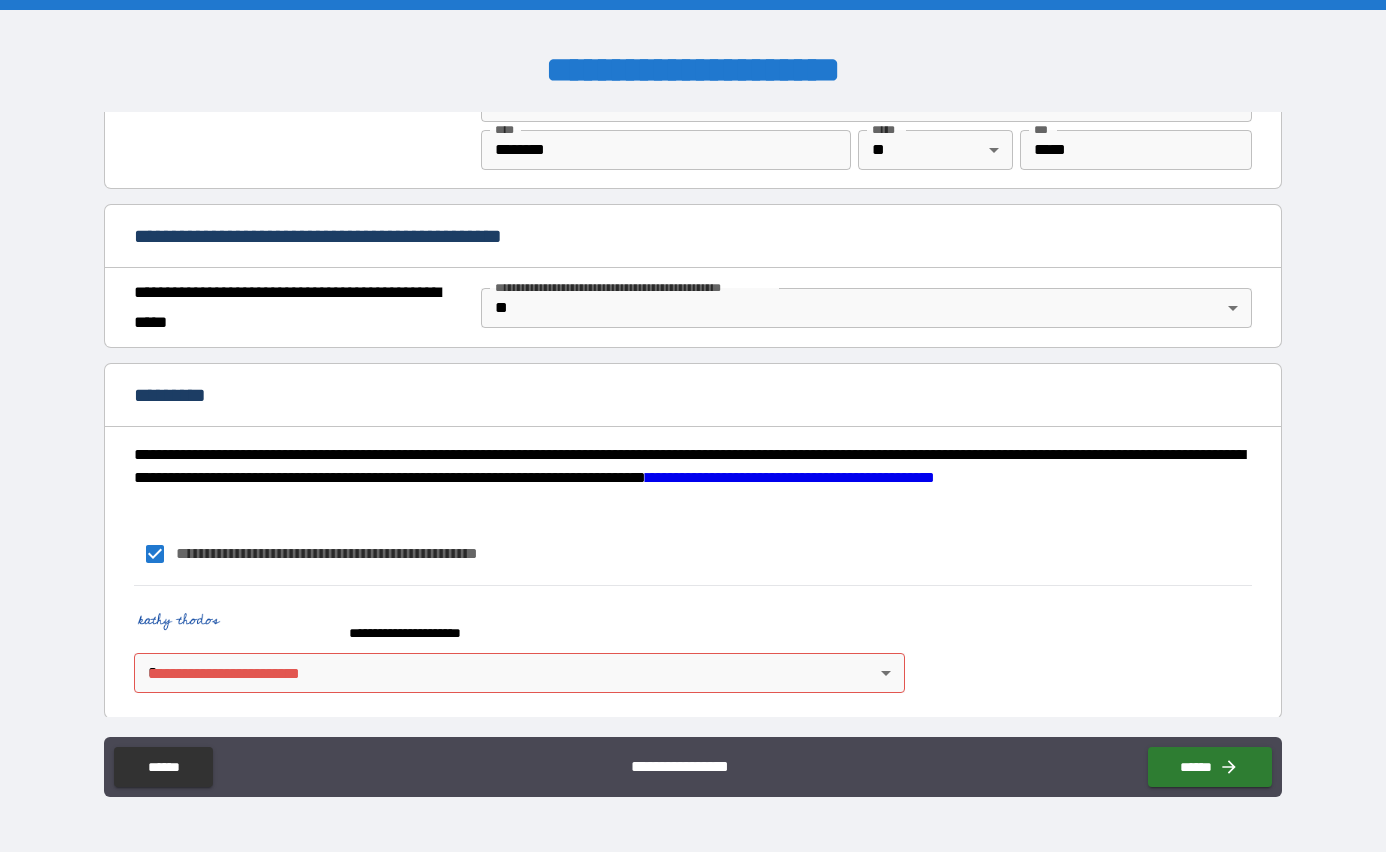 scroll, scrollTop: 1422, scrollLeft: 0, axis: vertical 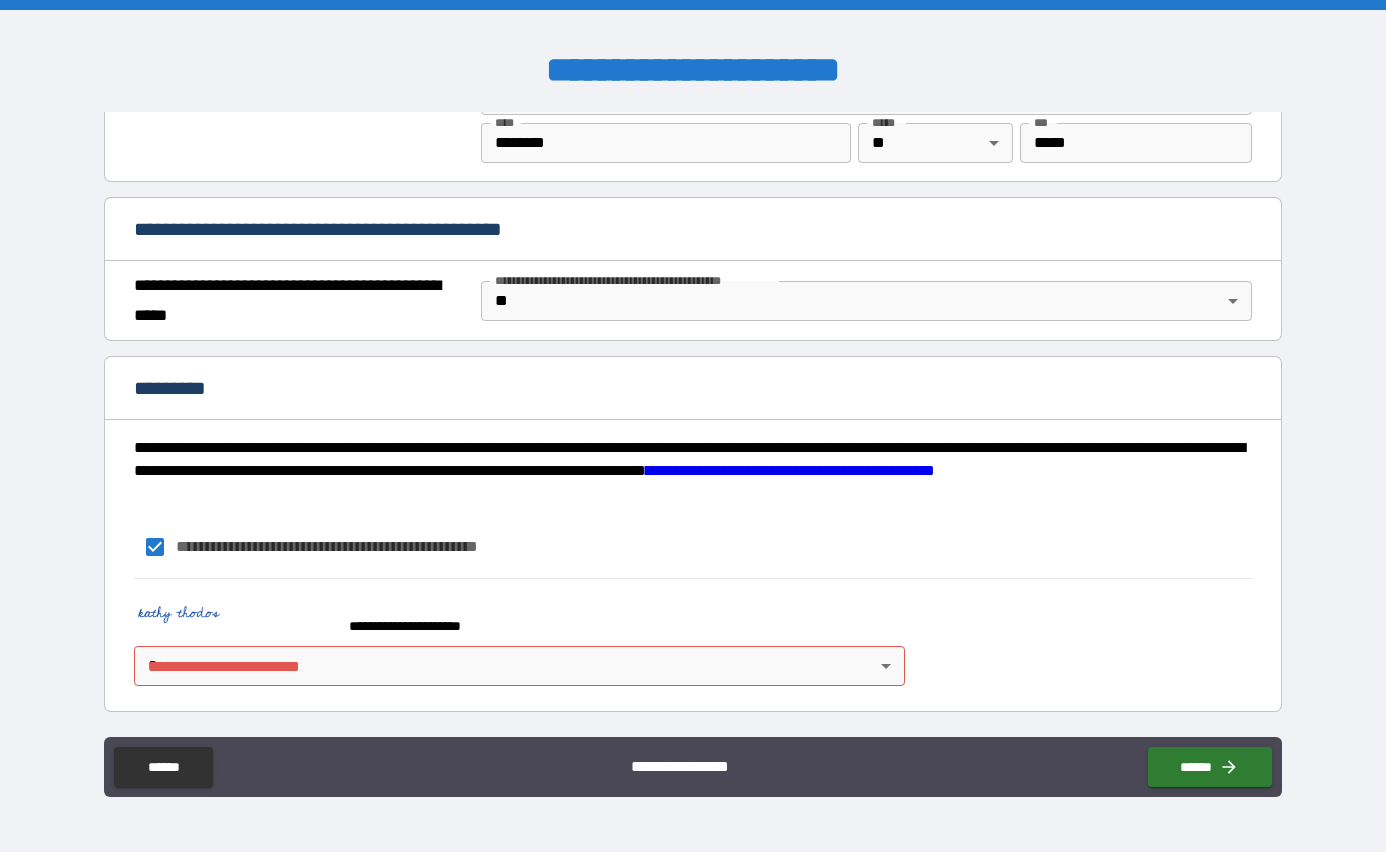 click on "**********" at bounding box center [693, 426] 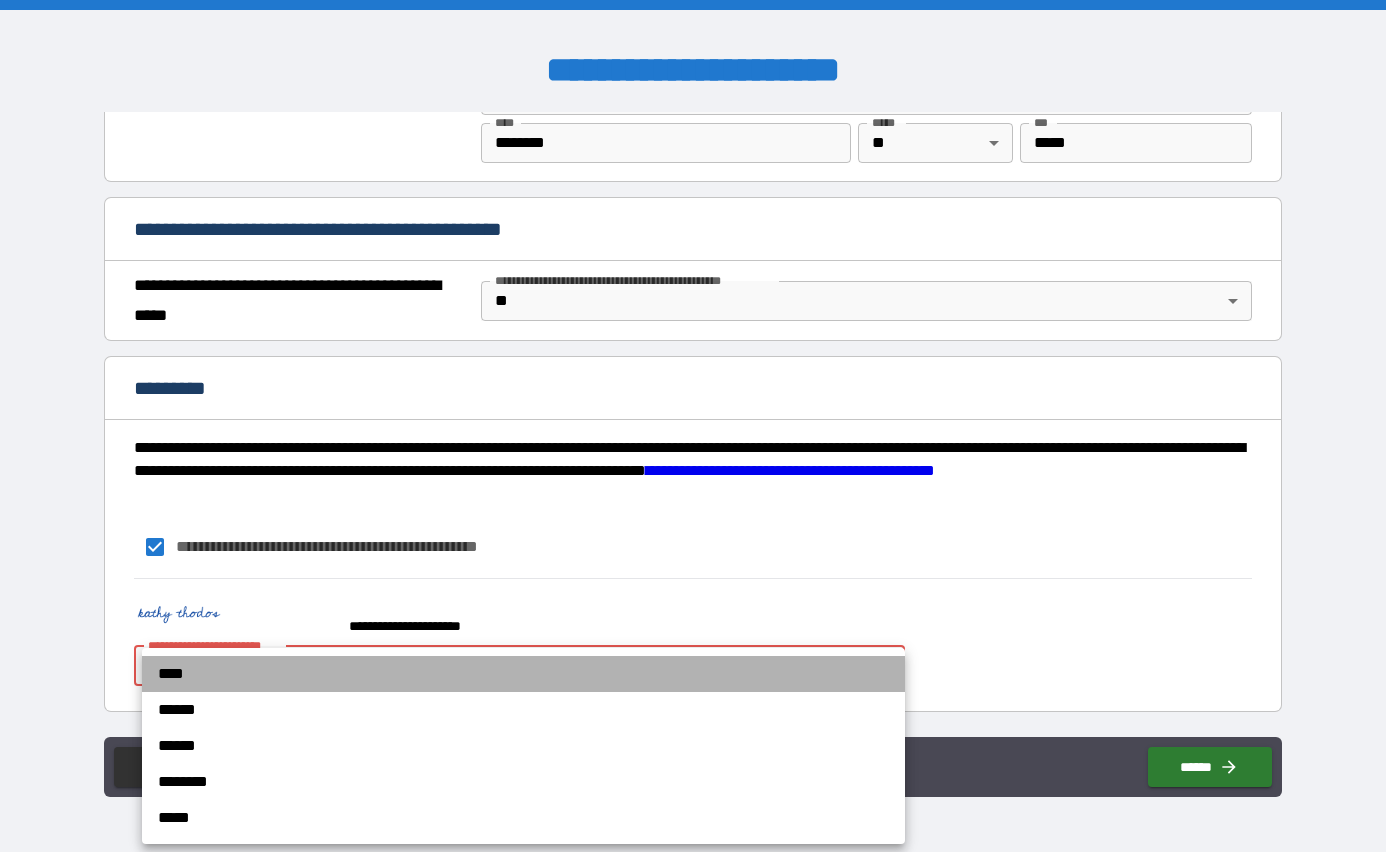 click on "****" at bounding box center [523, 674] 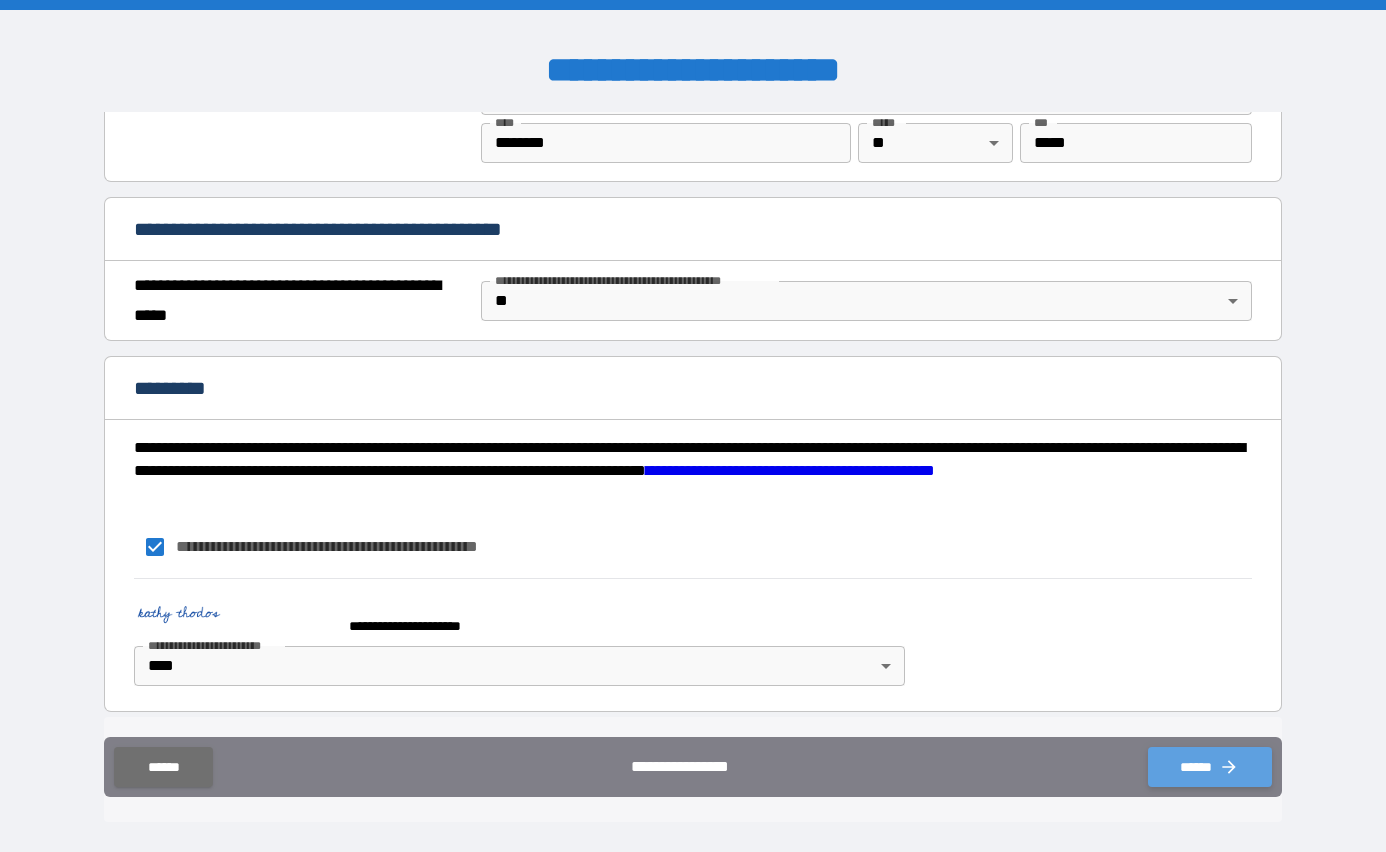 click on "******" at bounding box center (1210, 767) 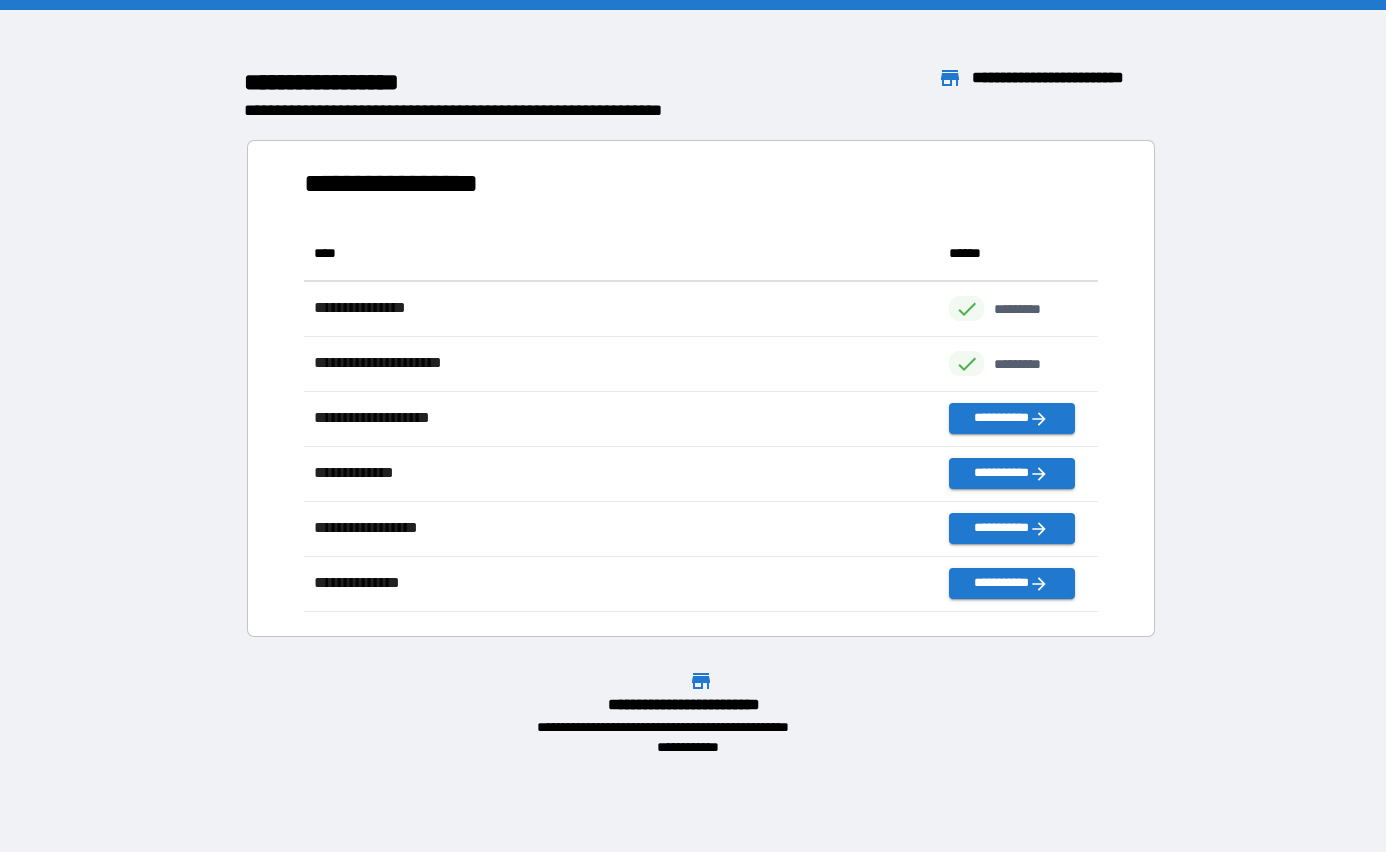 scroll, scrollTop: 1, scrollLeft: 1, axis: both 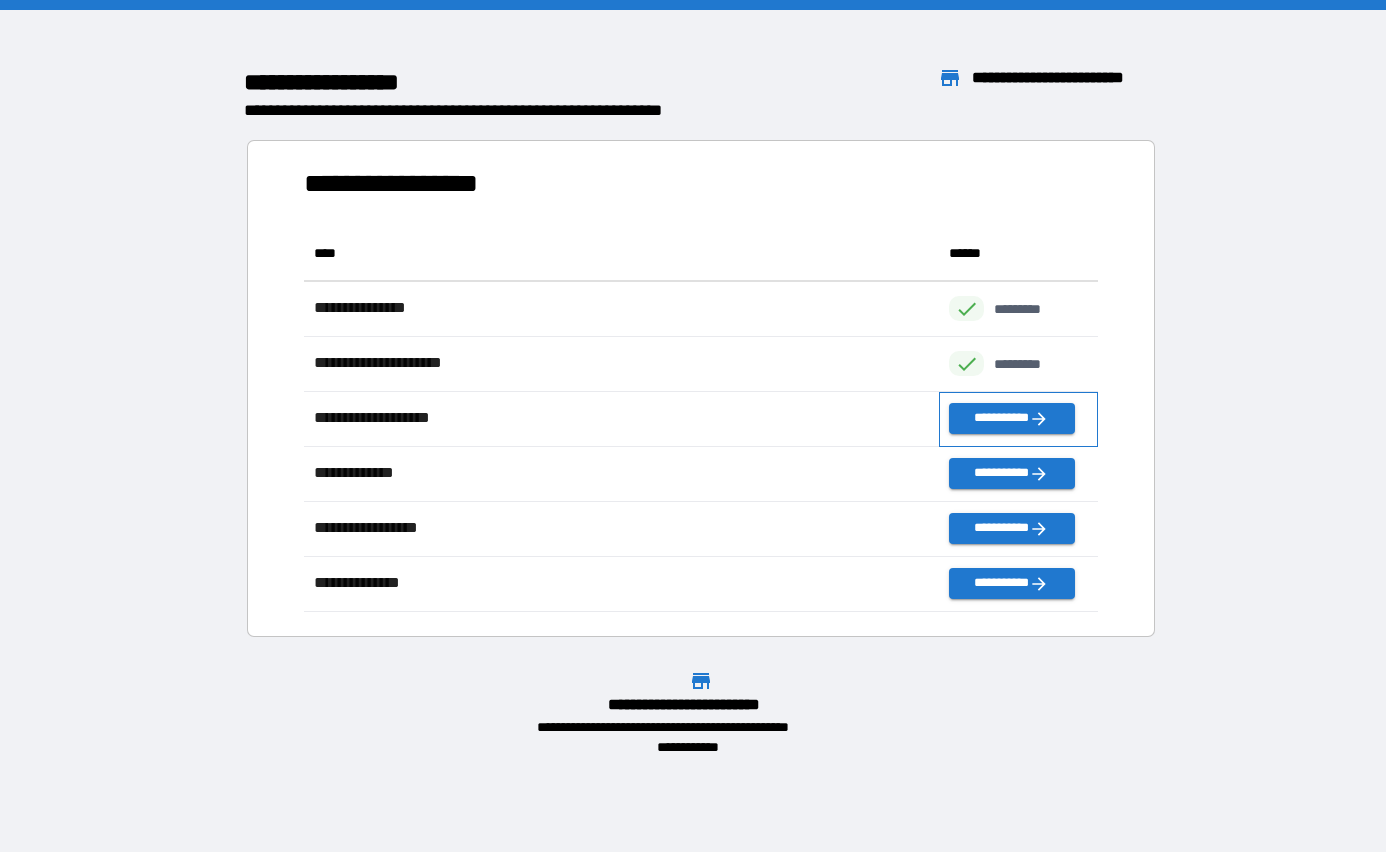 click on "**********" at bounding box center (1018, 419) 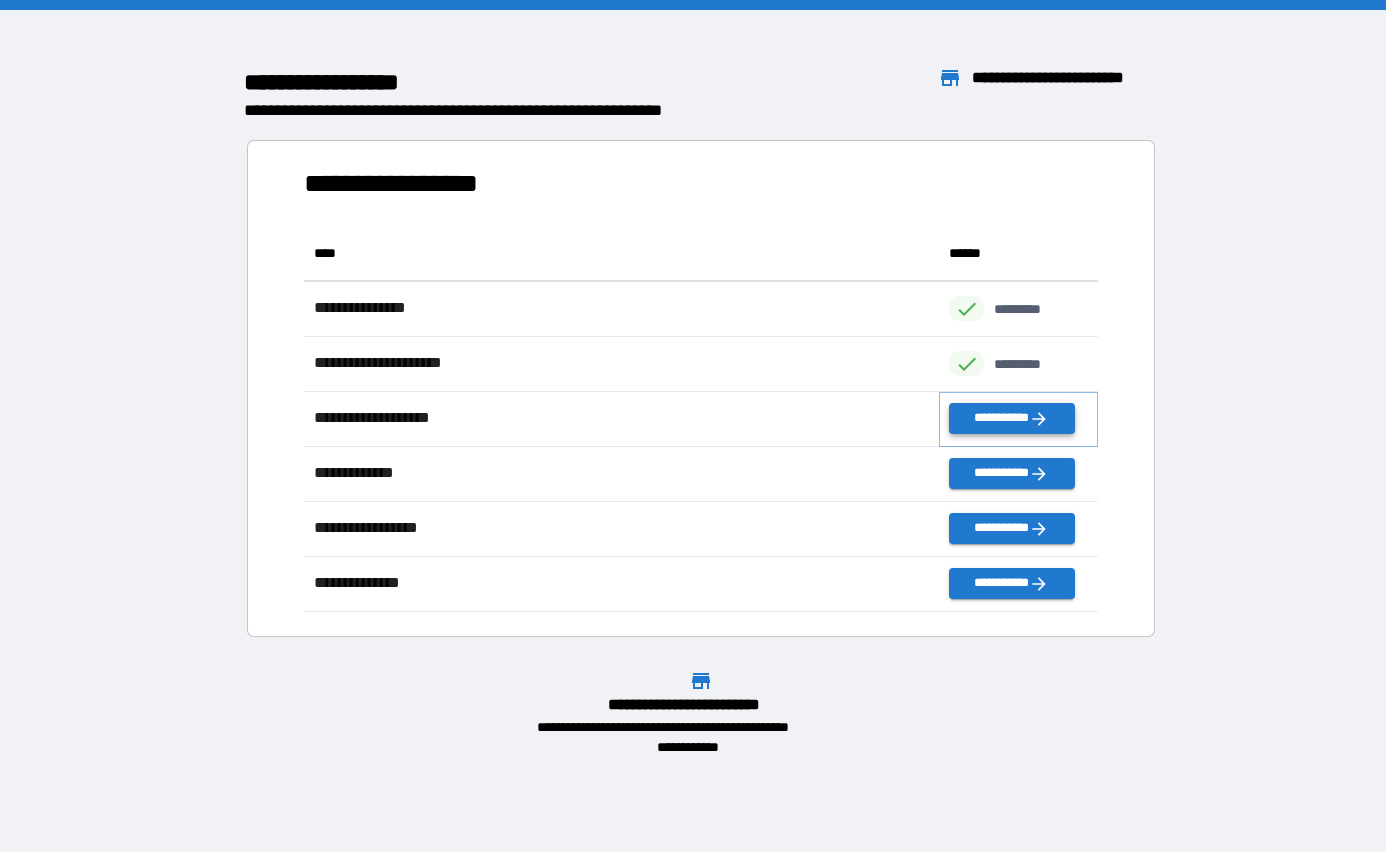 click on "**********" at bounding box center [1011, 418] 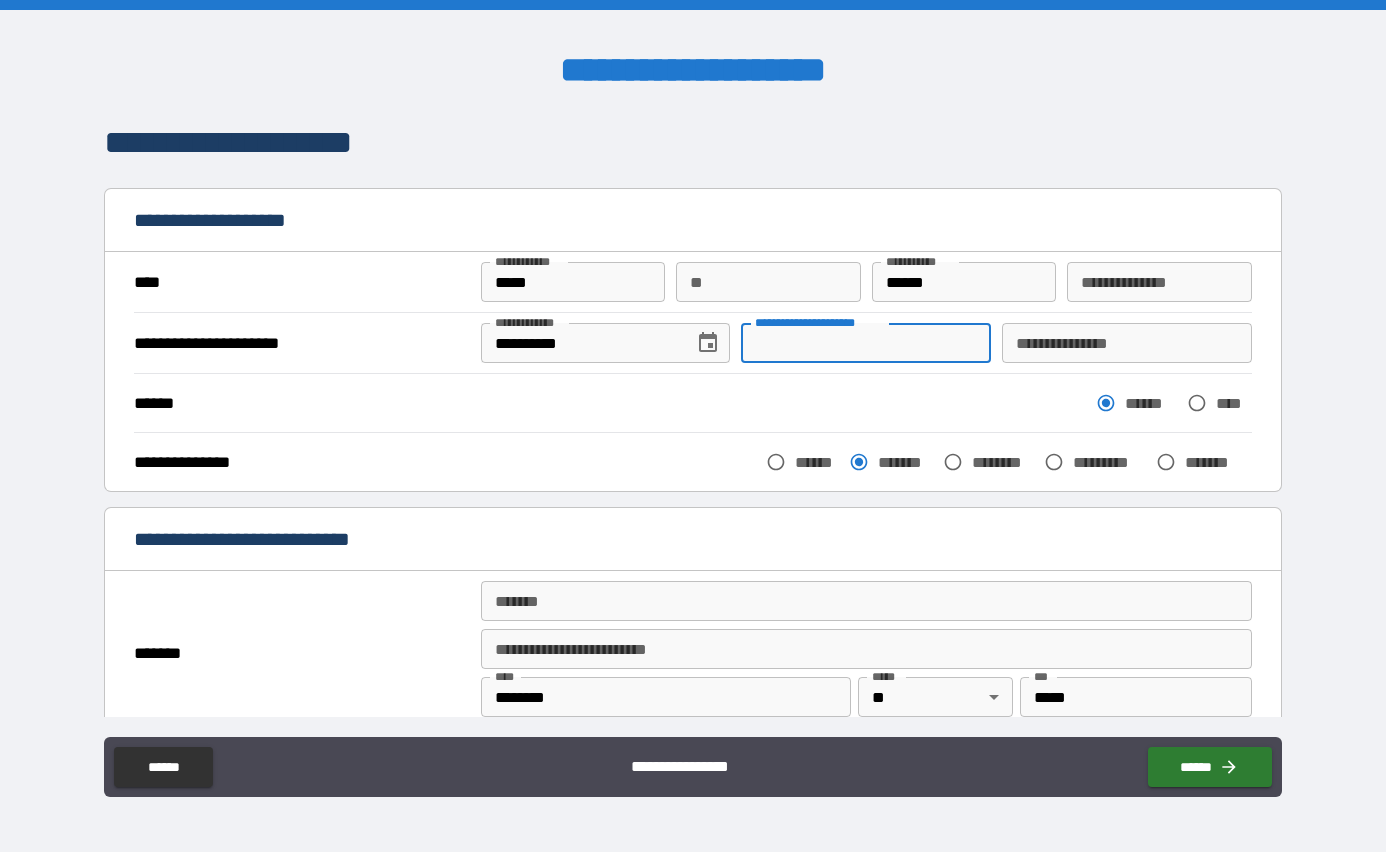 click on "**********" at bounding box center (866, 343) 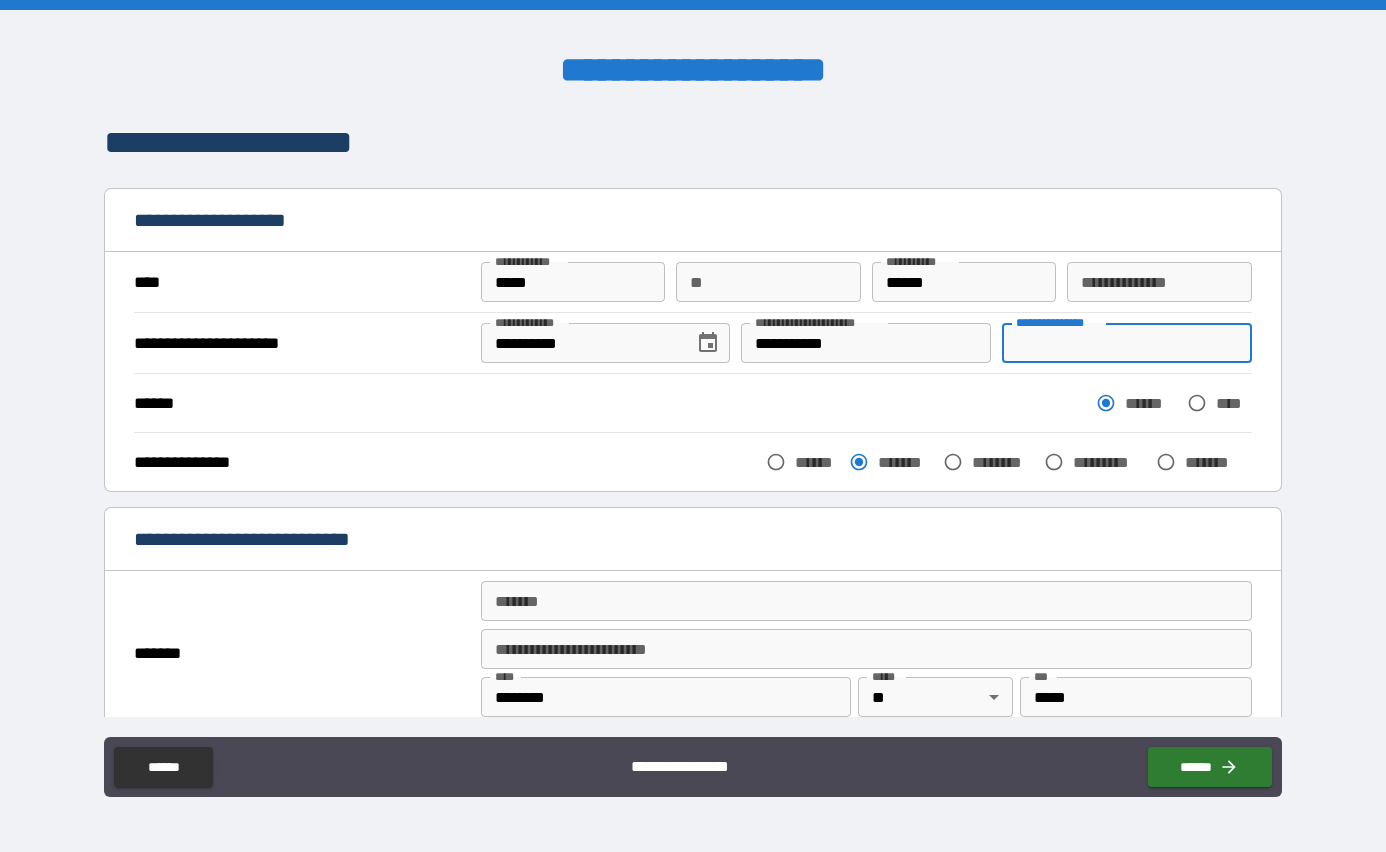 click on "**********" at bounding box center (1127, 343) 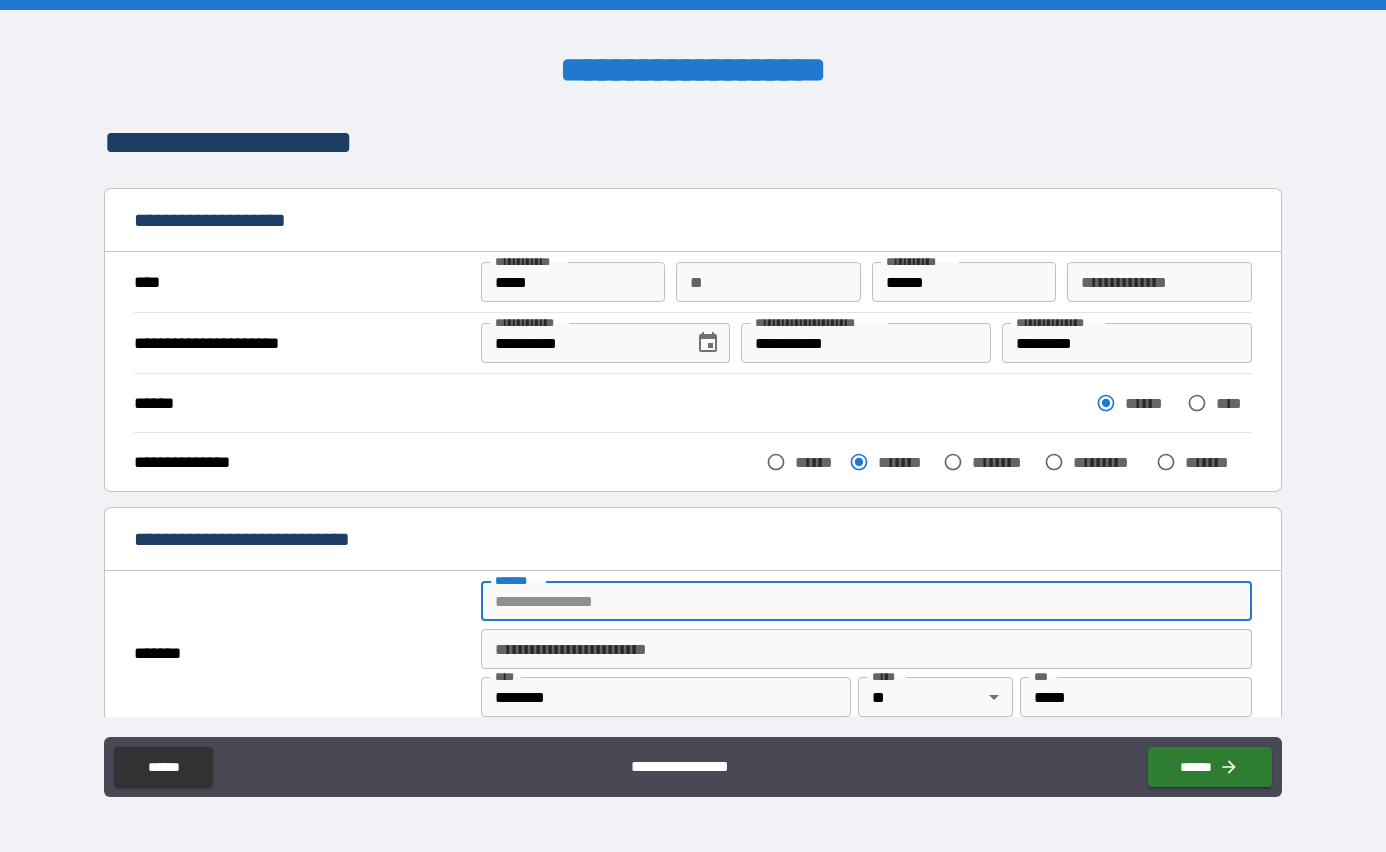 click on "*******" at bounding box center [866, 601] 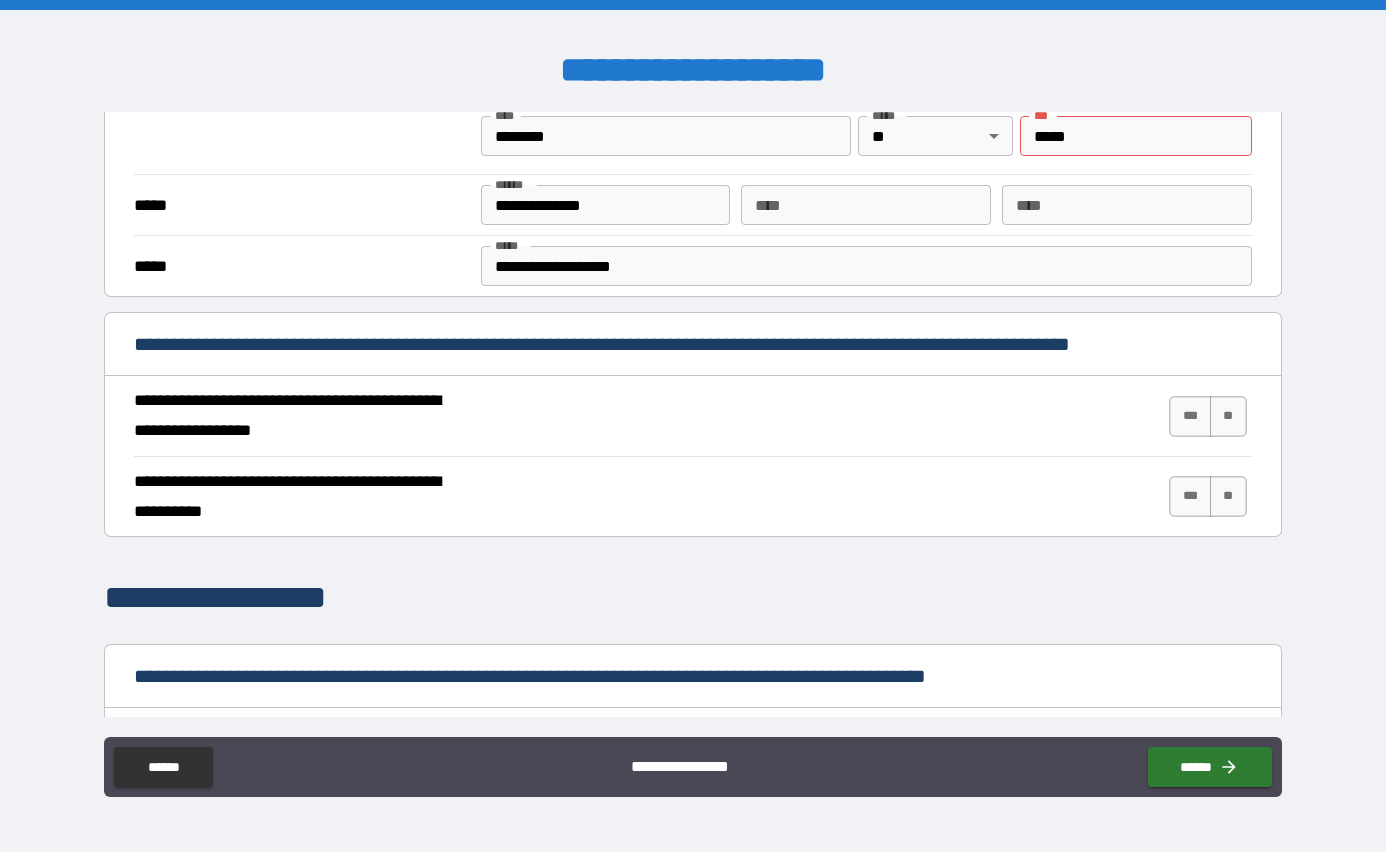 scroll, scrollTop: 584, scrollLeft: 0, axis: vertical 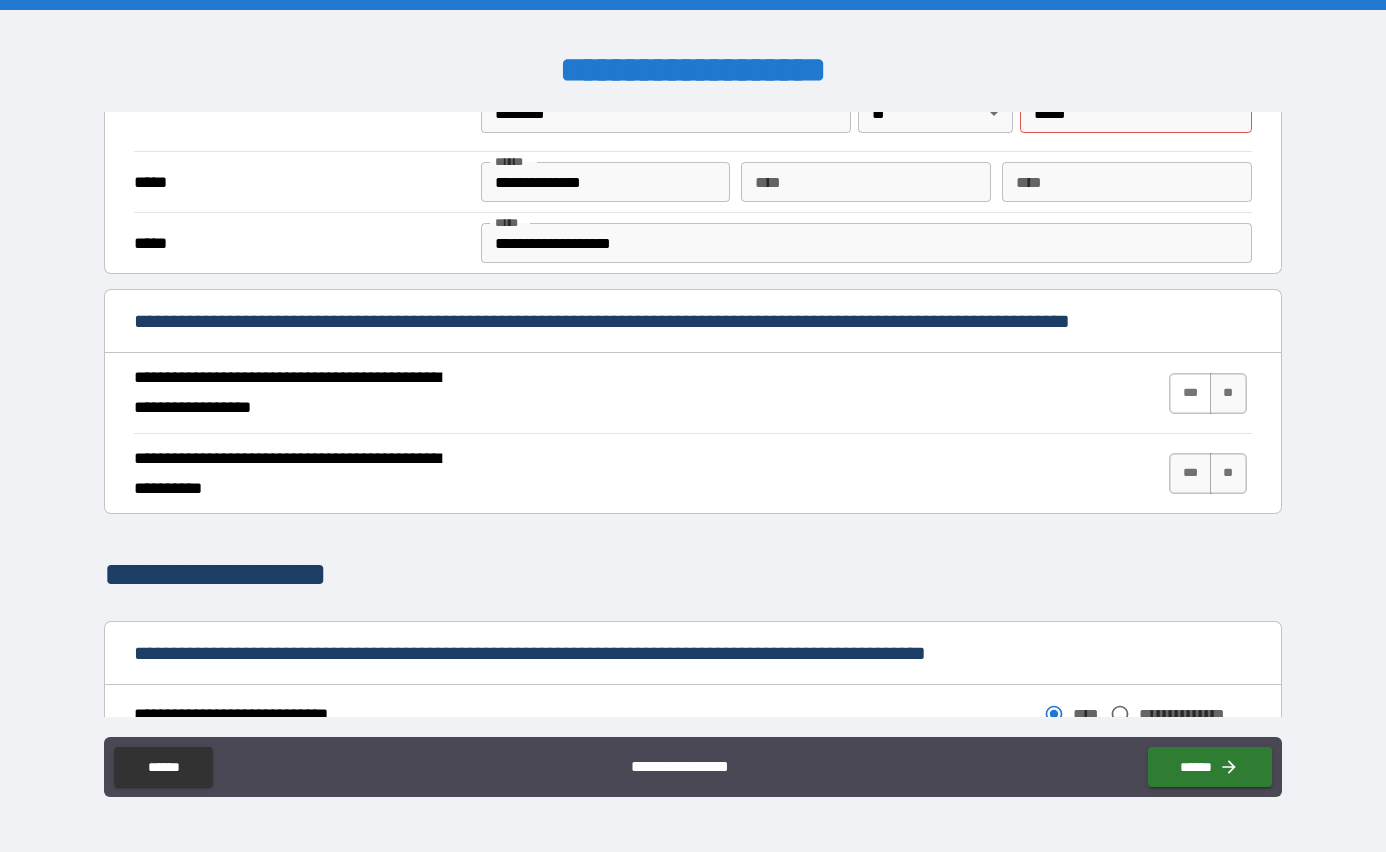 click on "***" at bounding box center (1190, 393) 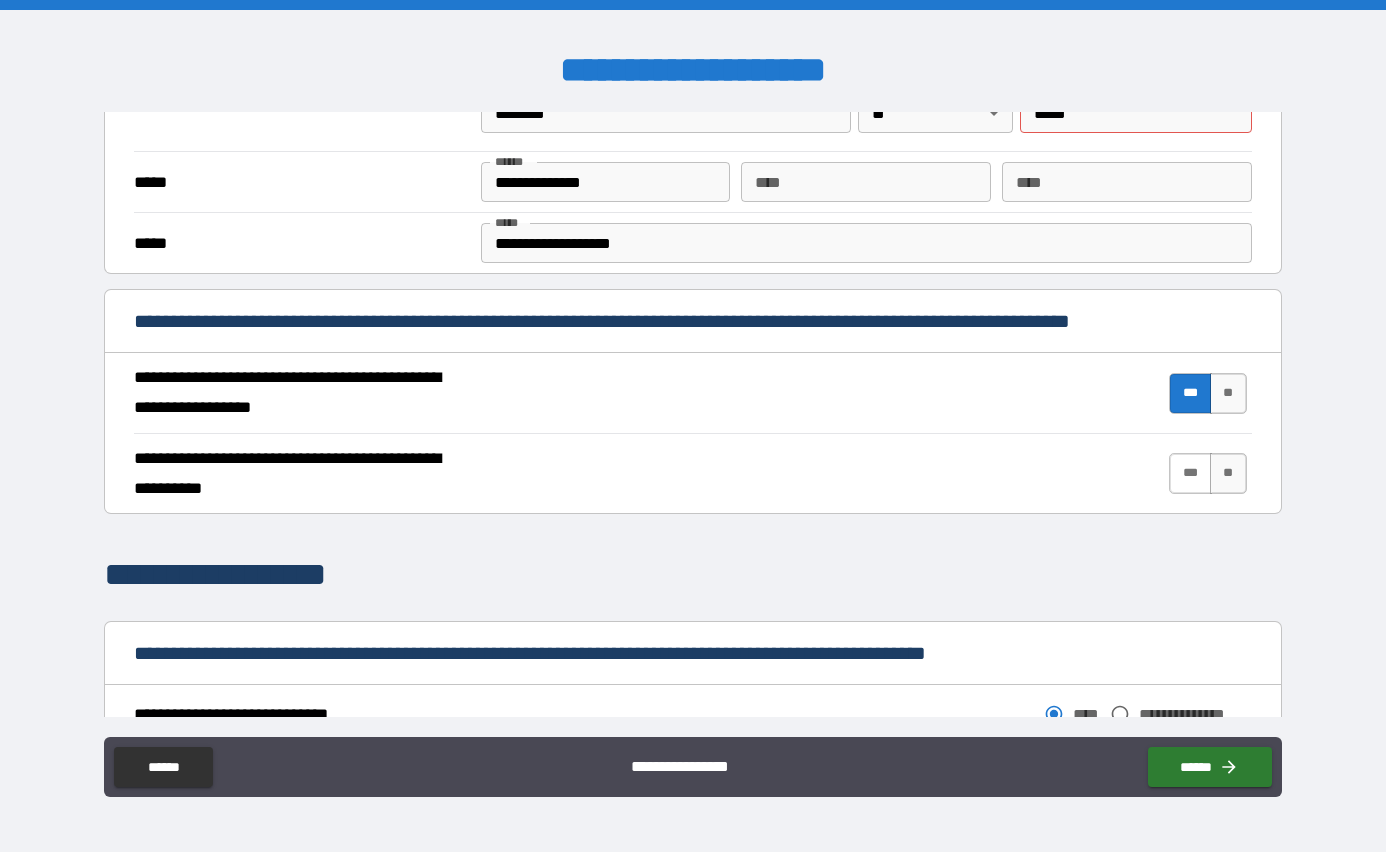 click on "***" at bounding box center [1190, 473] 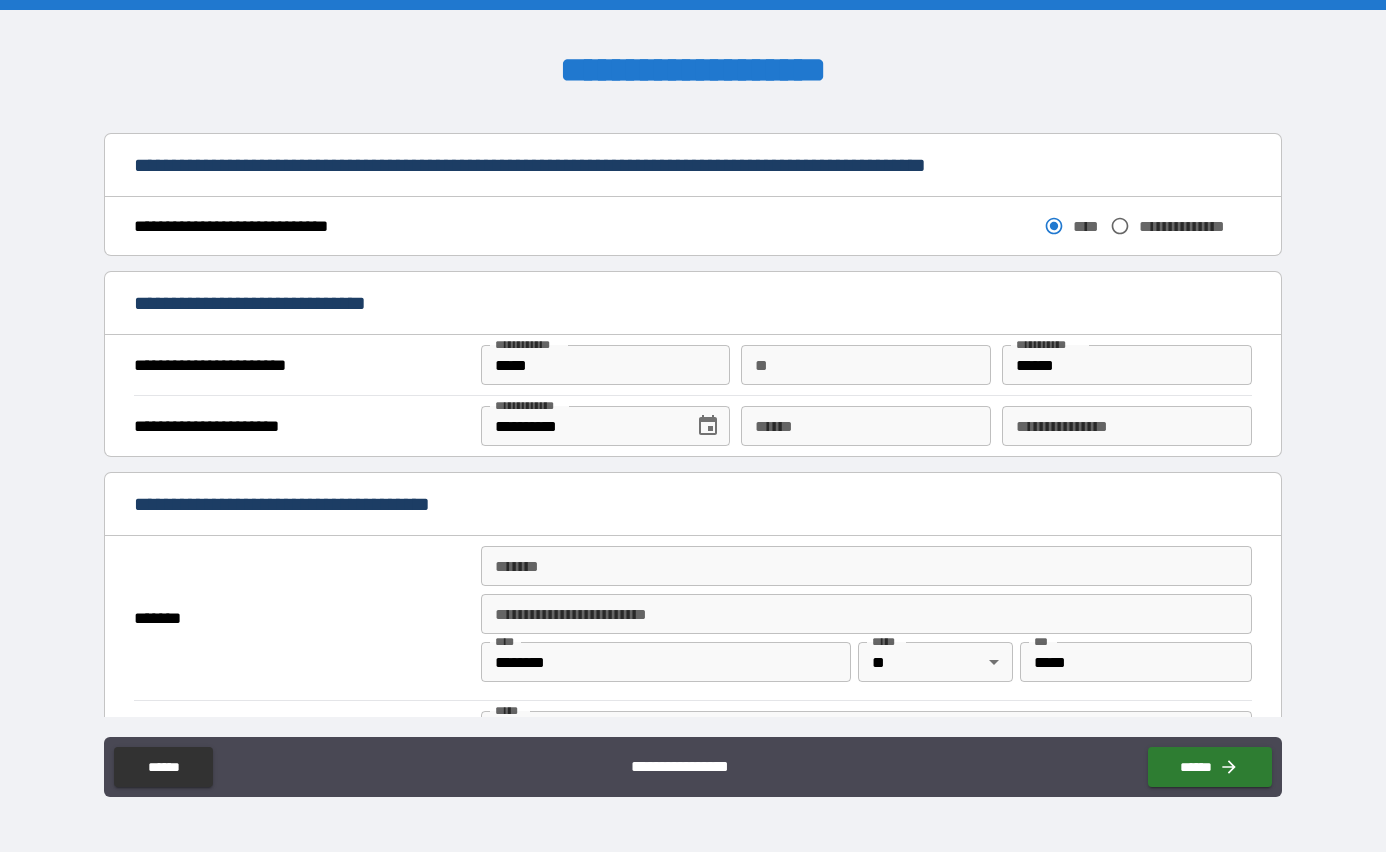 scroll, scrollTop: 1070, scrollLeft: 0, axis: vertical 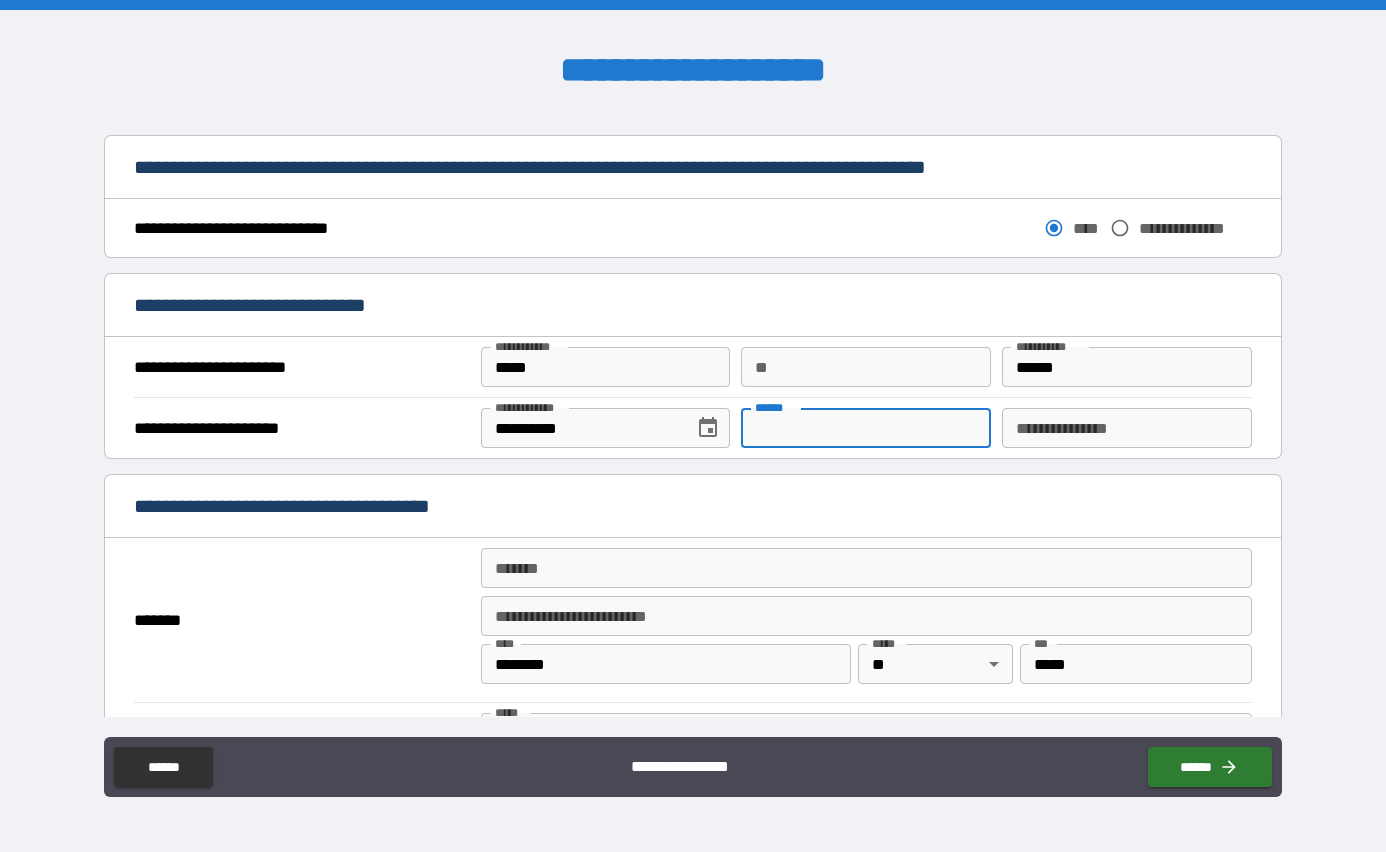 click on "****   *" at bounding box center (866, 428) 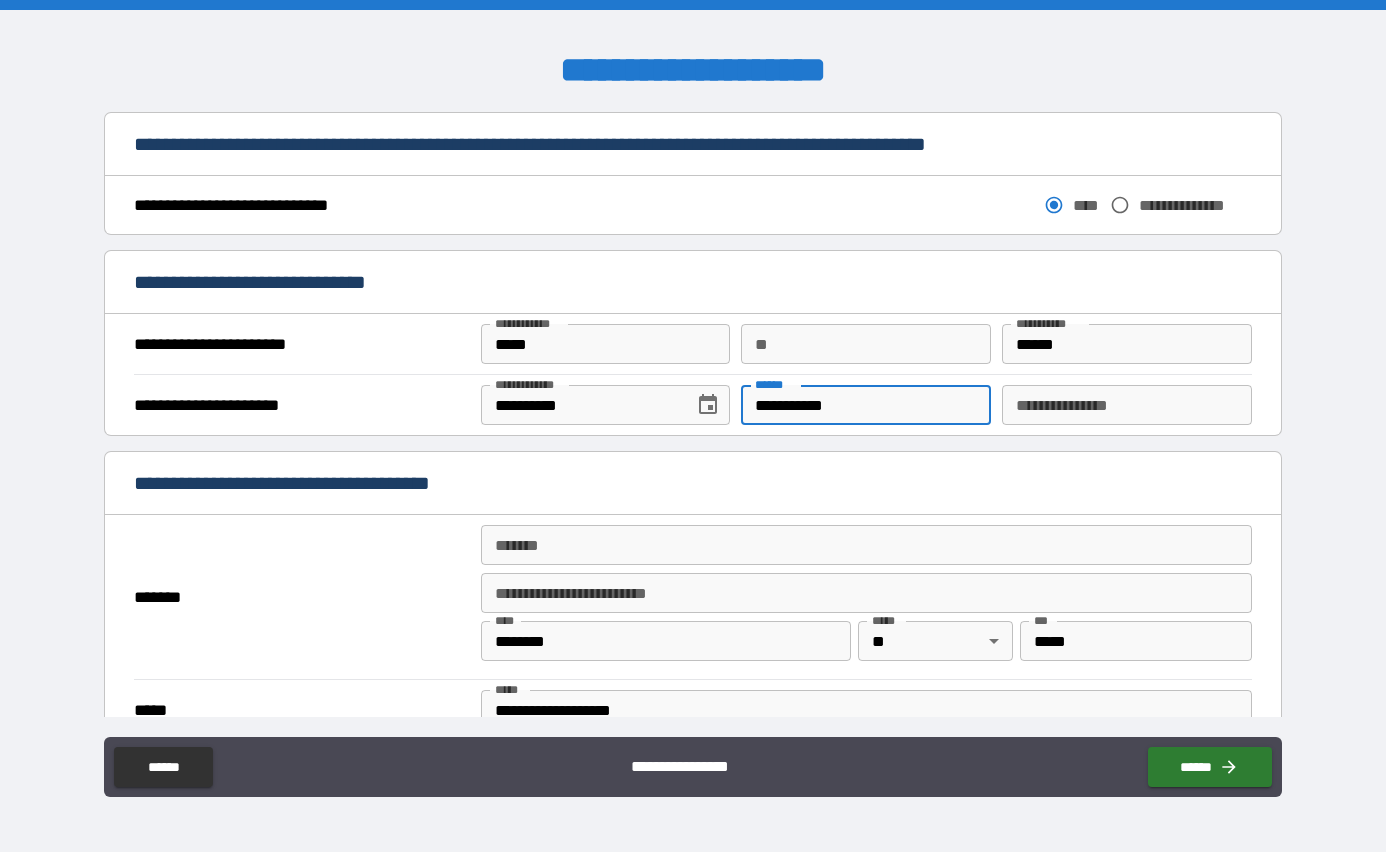 scroll, scrollTop: 1103, scrollLeft: 0, axis: vertical 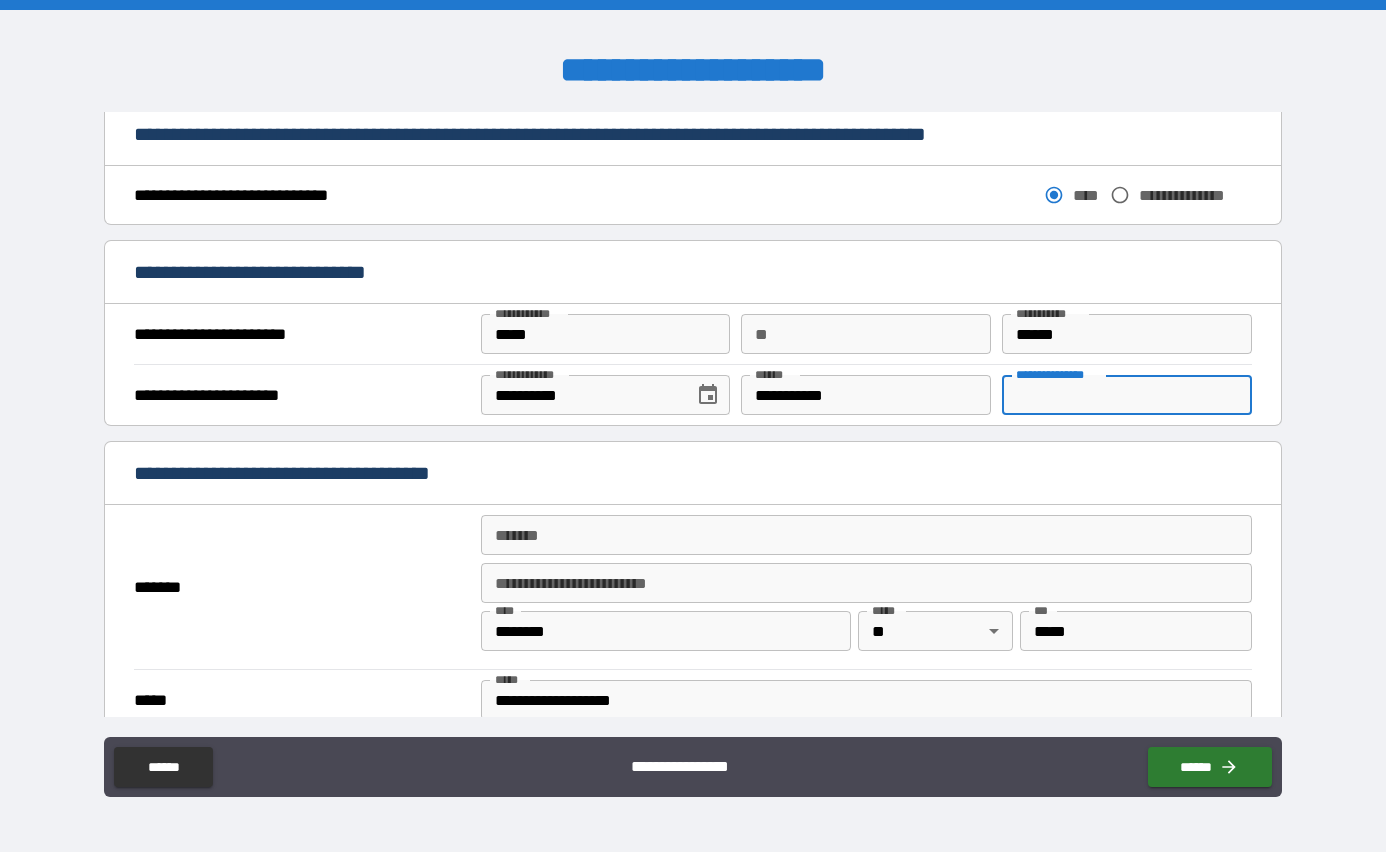 click on "**********" at bounding box center [1127, 395] 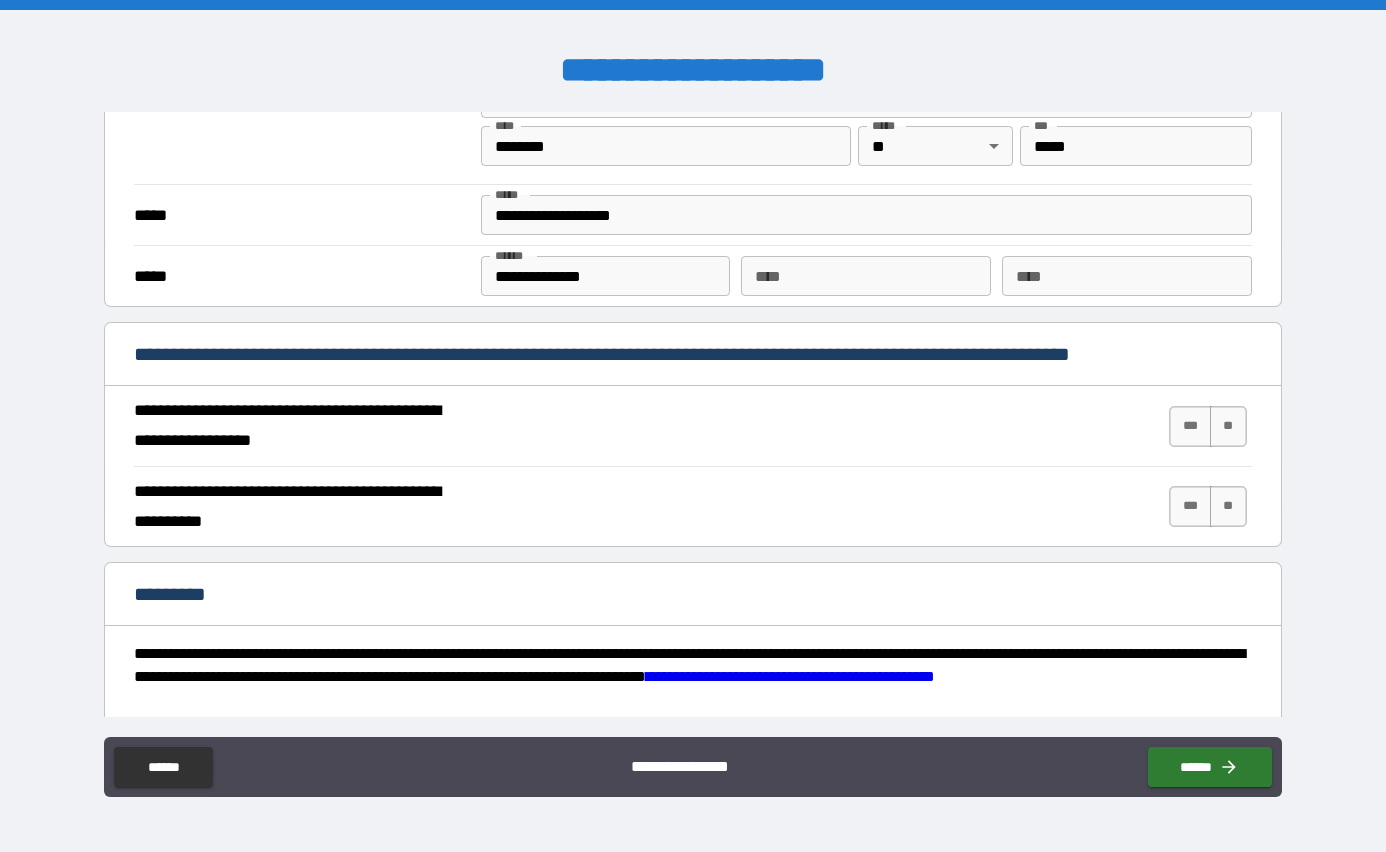 scroll, scrollTop: 1607, scrollLeft: 0, axis: vertical 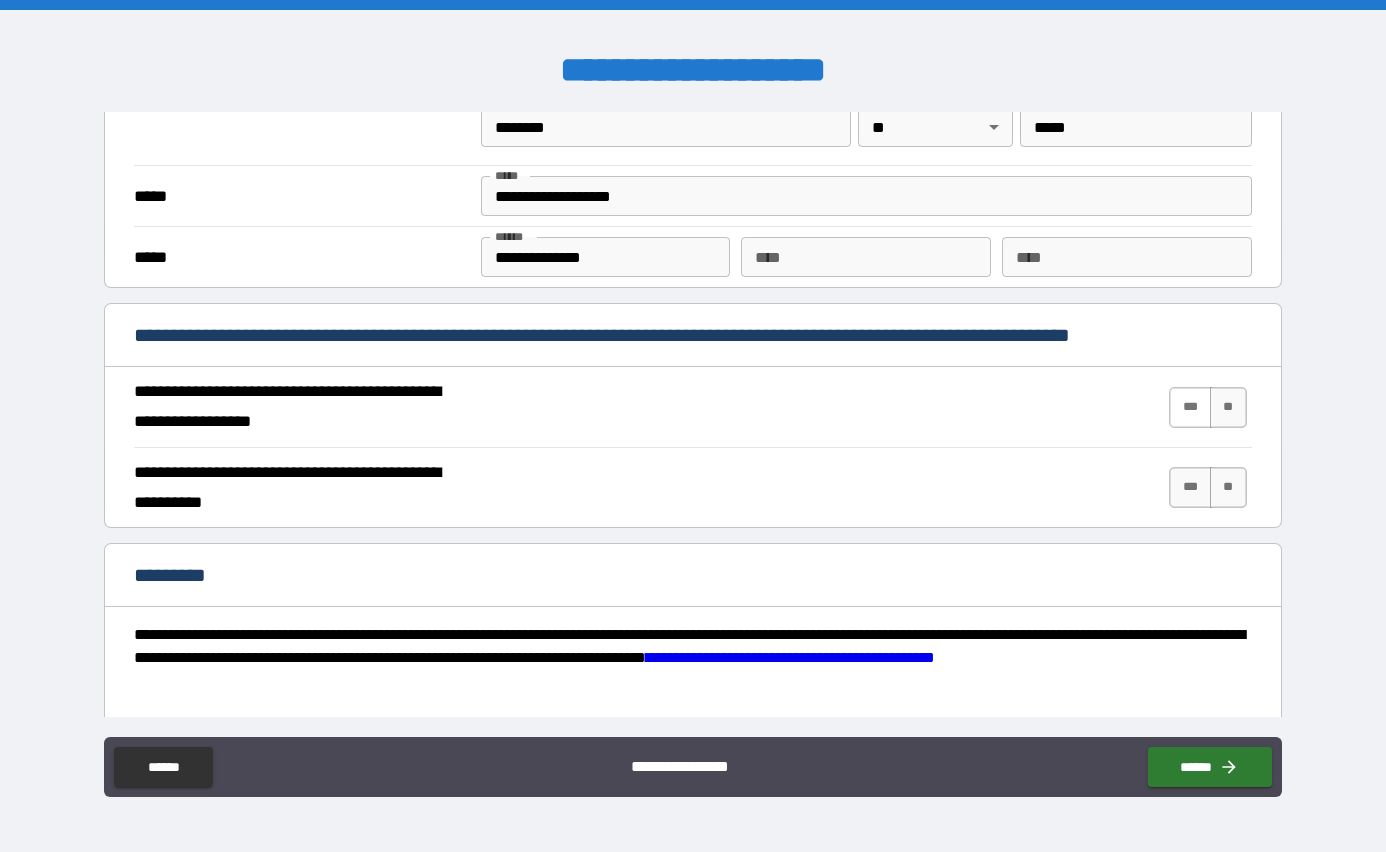 click on "***" at bounding box center [1190, 407] 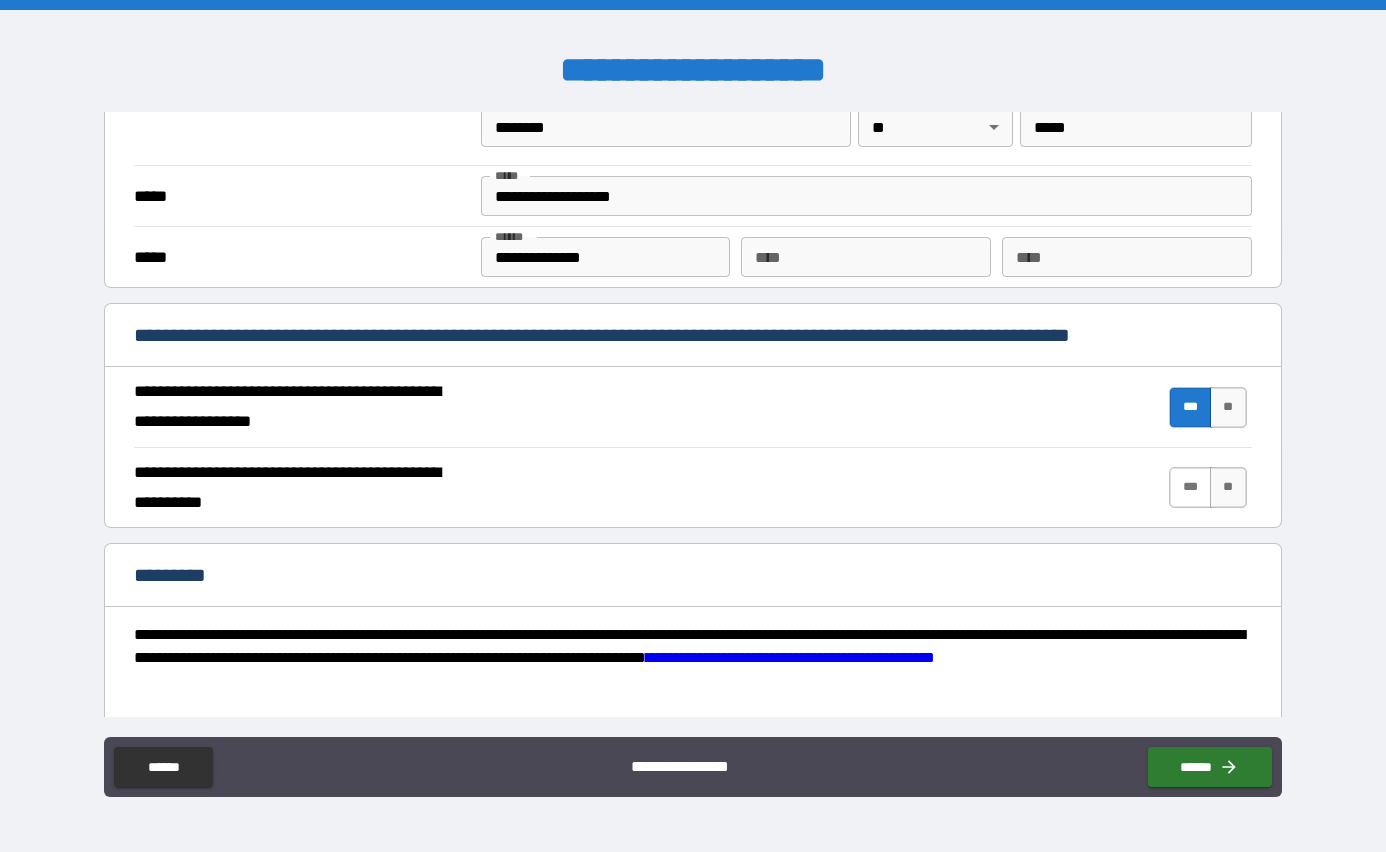 click on "***" at bounding box center (1190, 487) 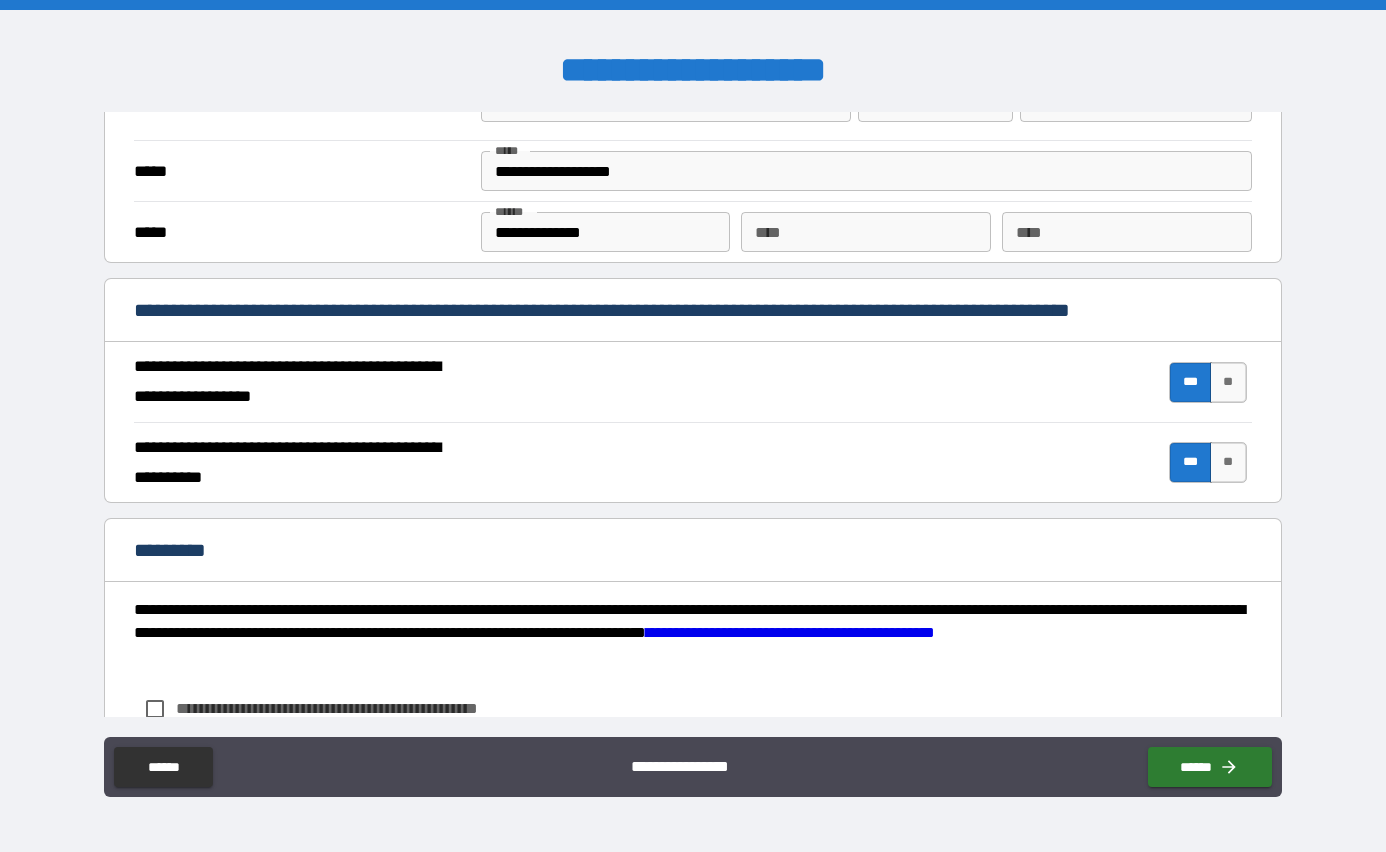 scroll, scrollTop: 1658, scrollLeft: 0, axis: vertical 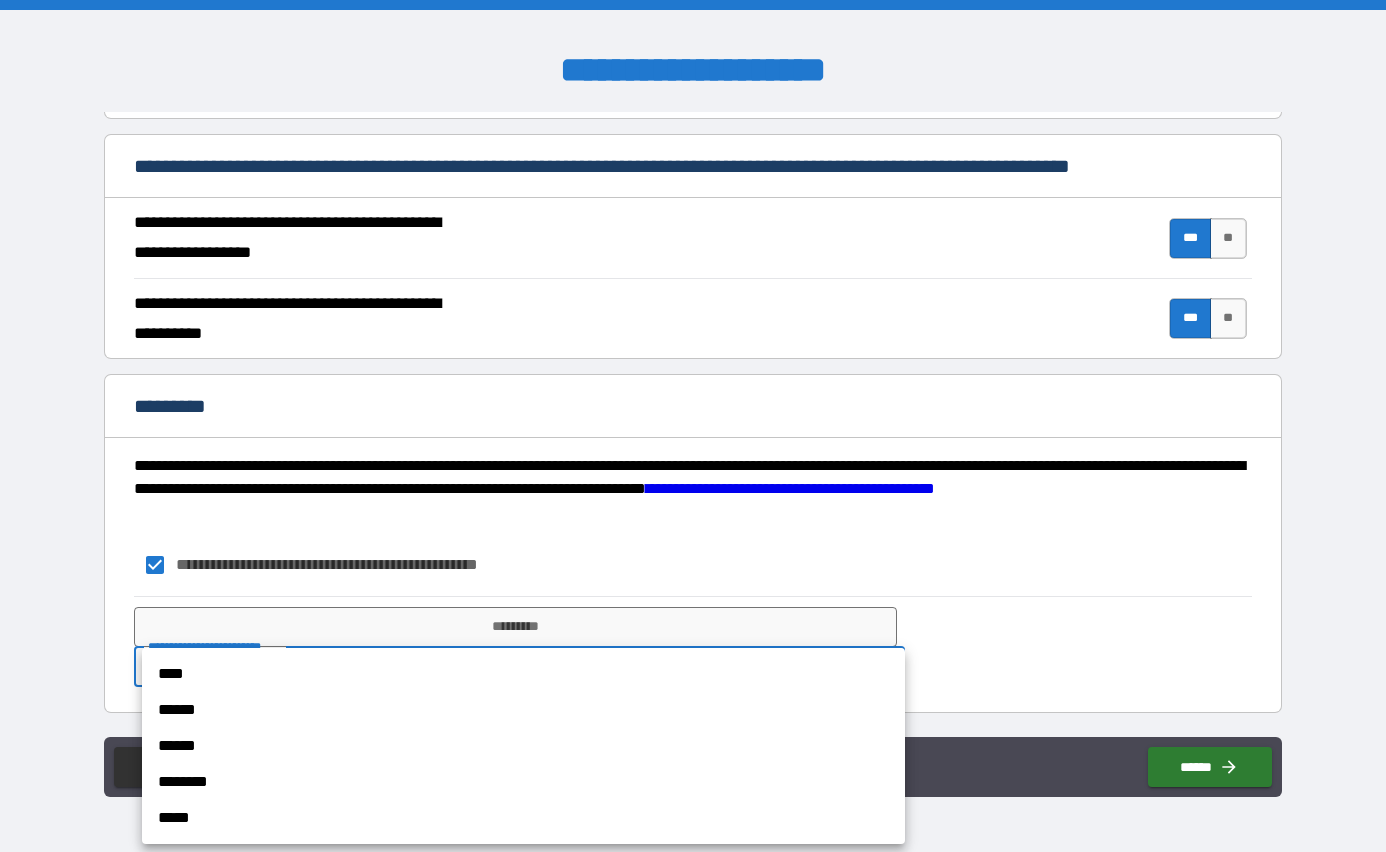 click on "**********" at bounding box center [693, 426] 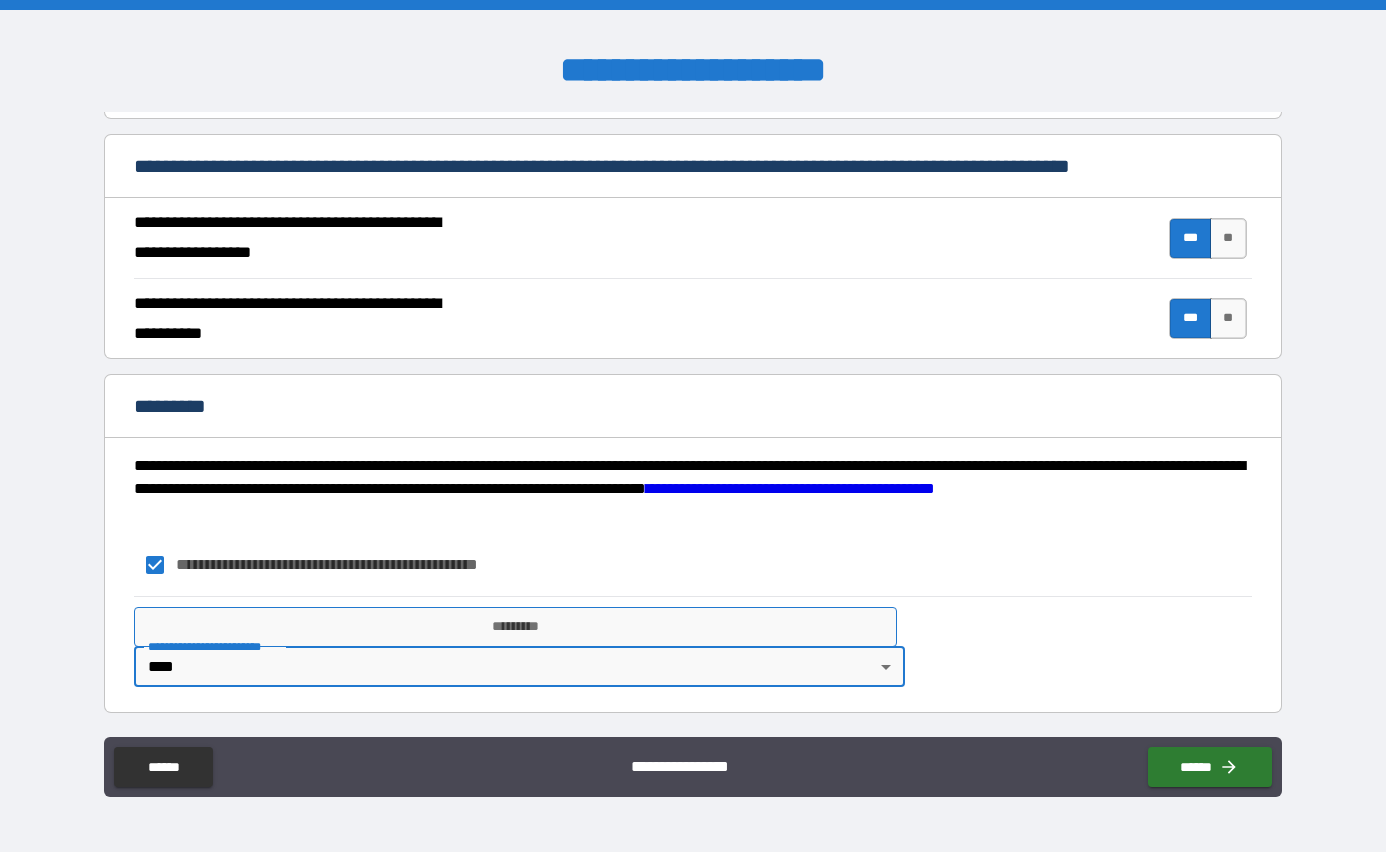 click on "*********" at bounding box center [515, 627] 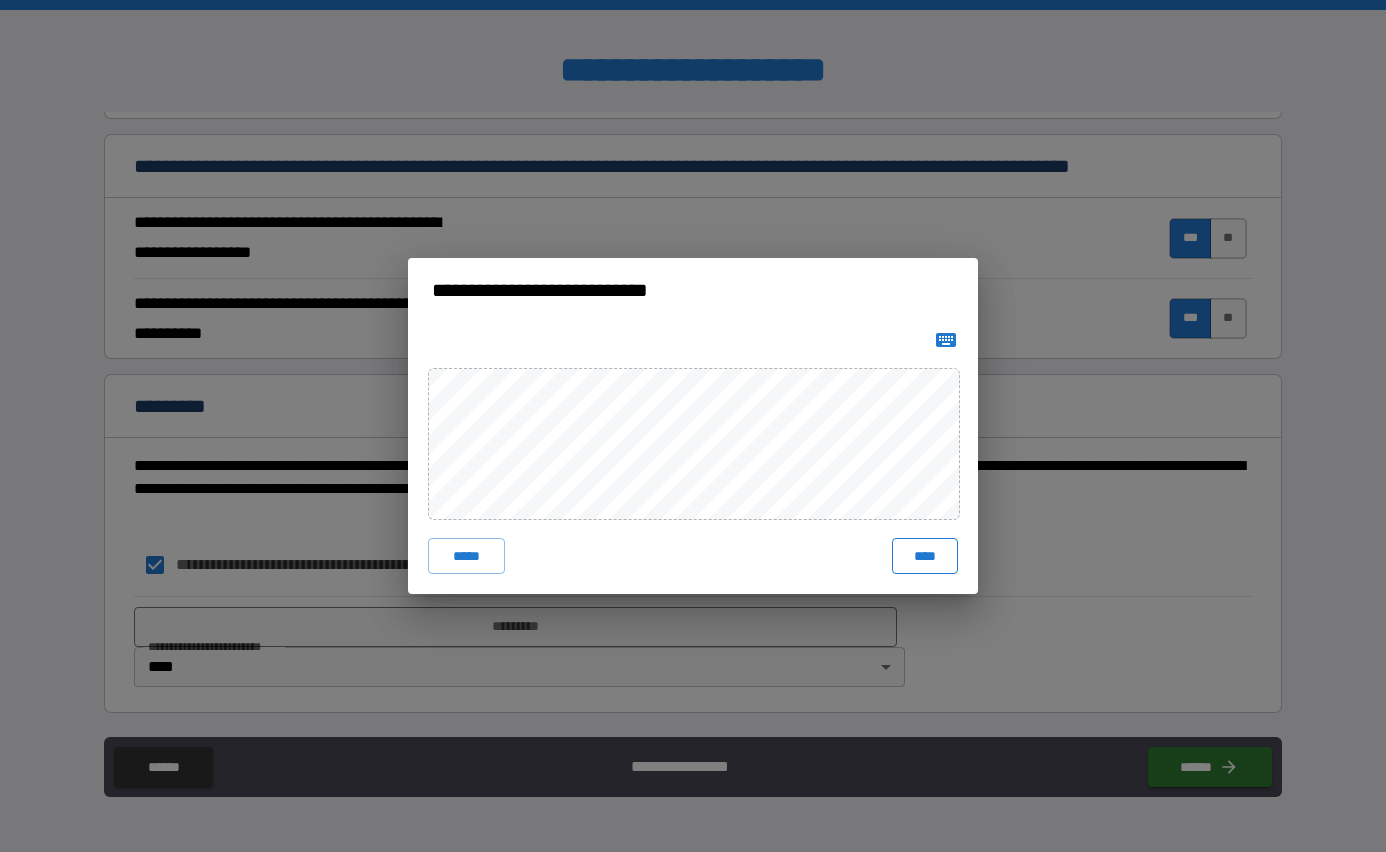 click on "****" at bounding box center (925, 556) 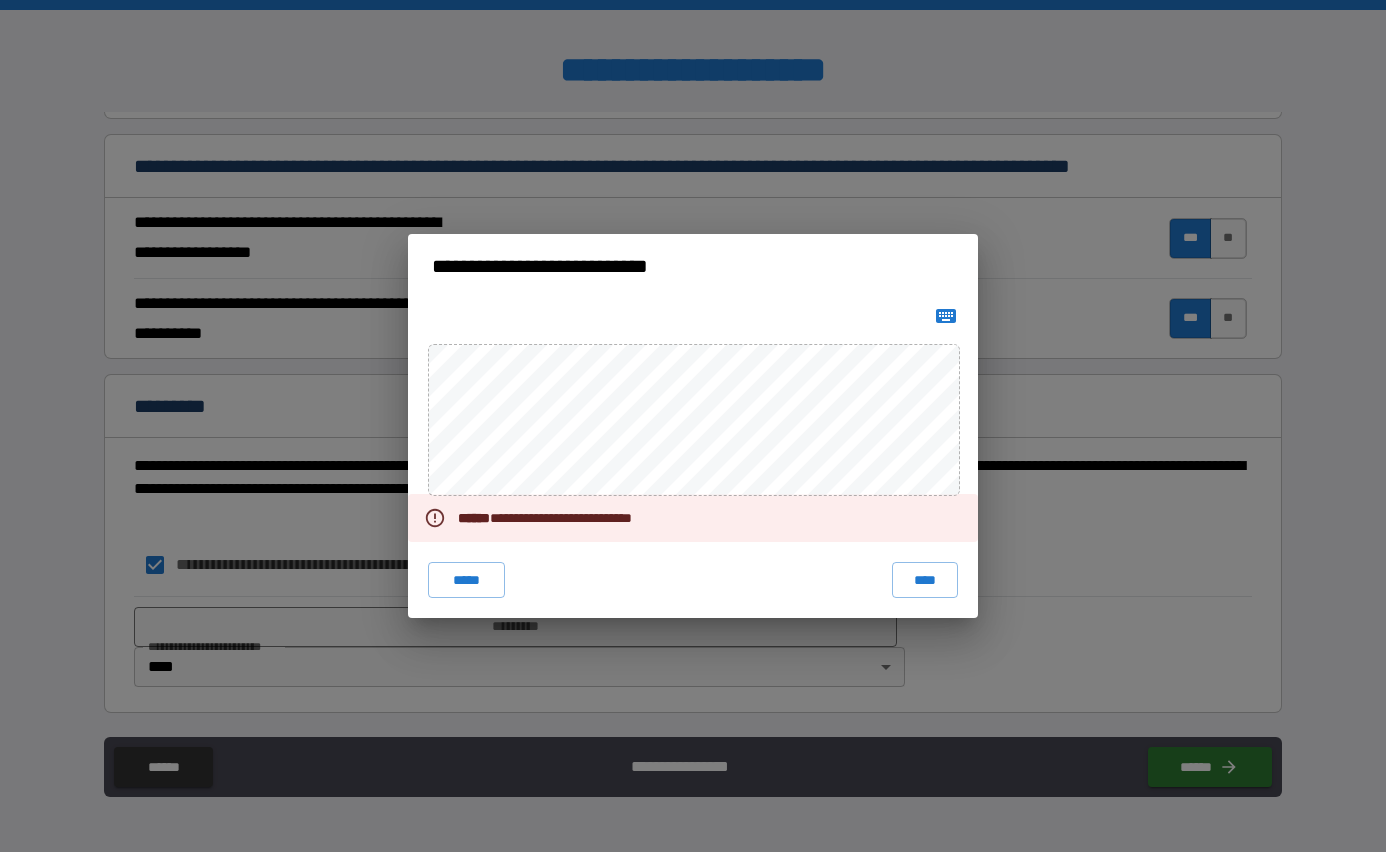 click 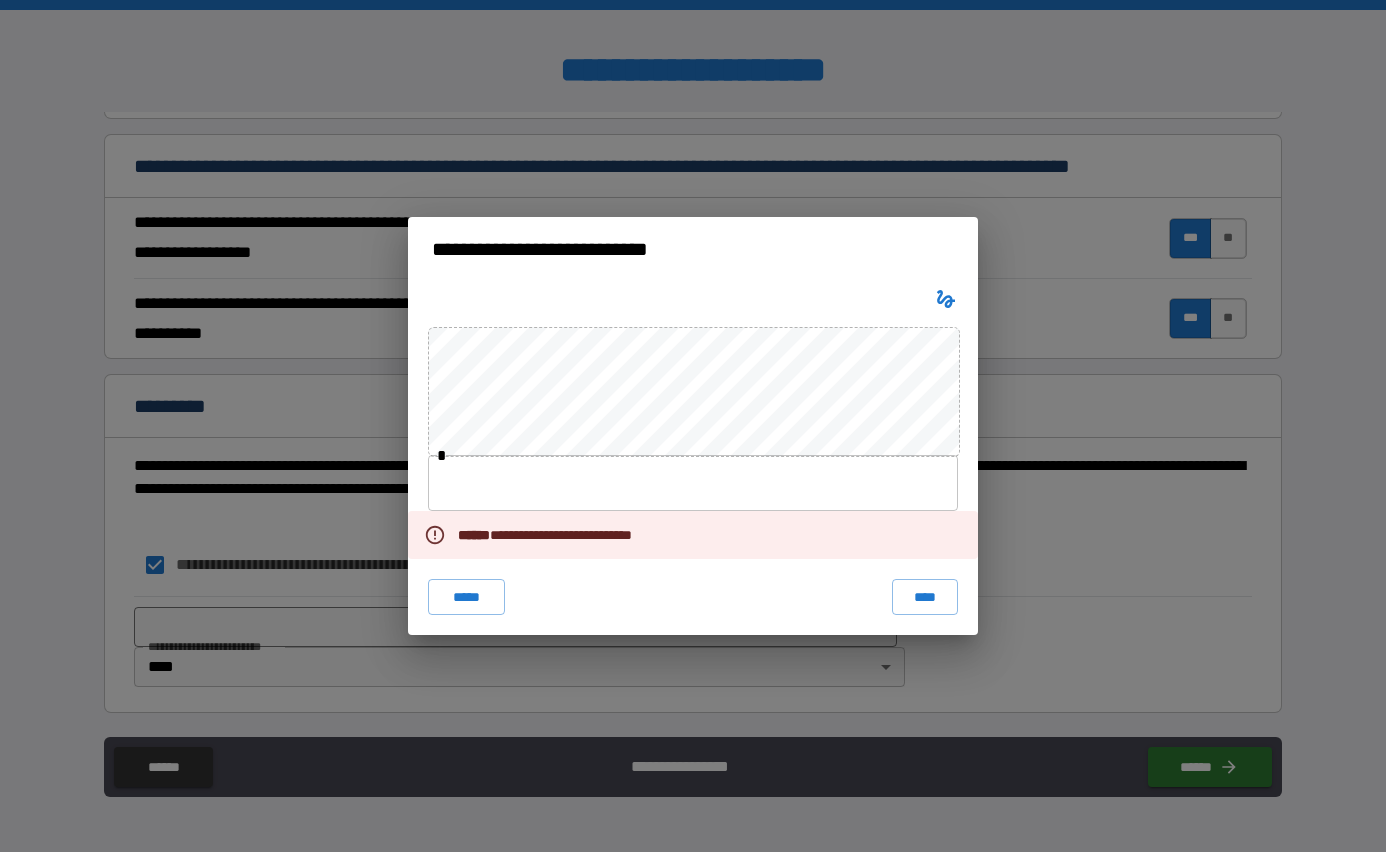 click at bounding box center [693, 483] 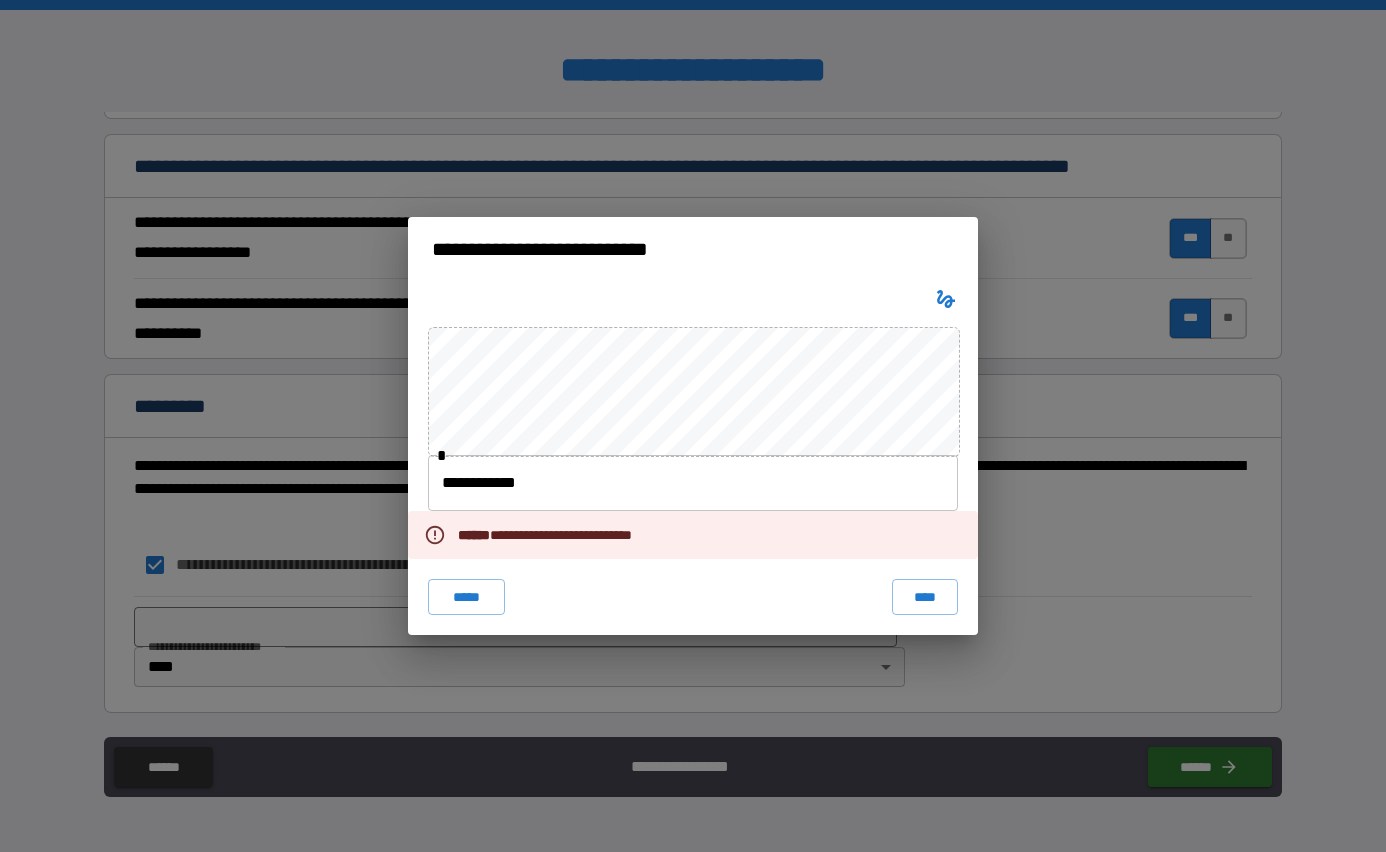 click on "**********" at bounding box center (693, 458) 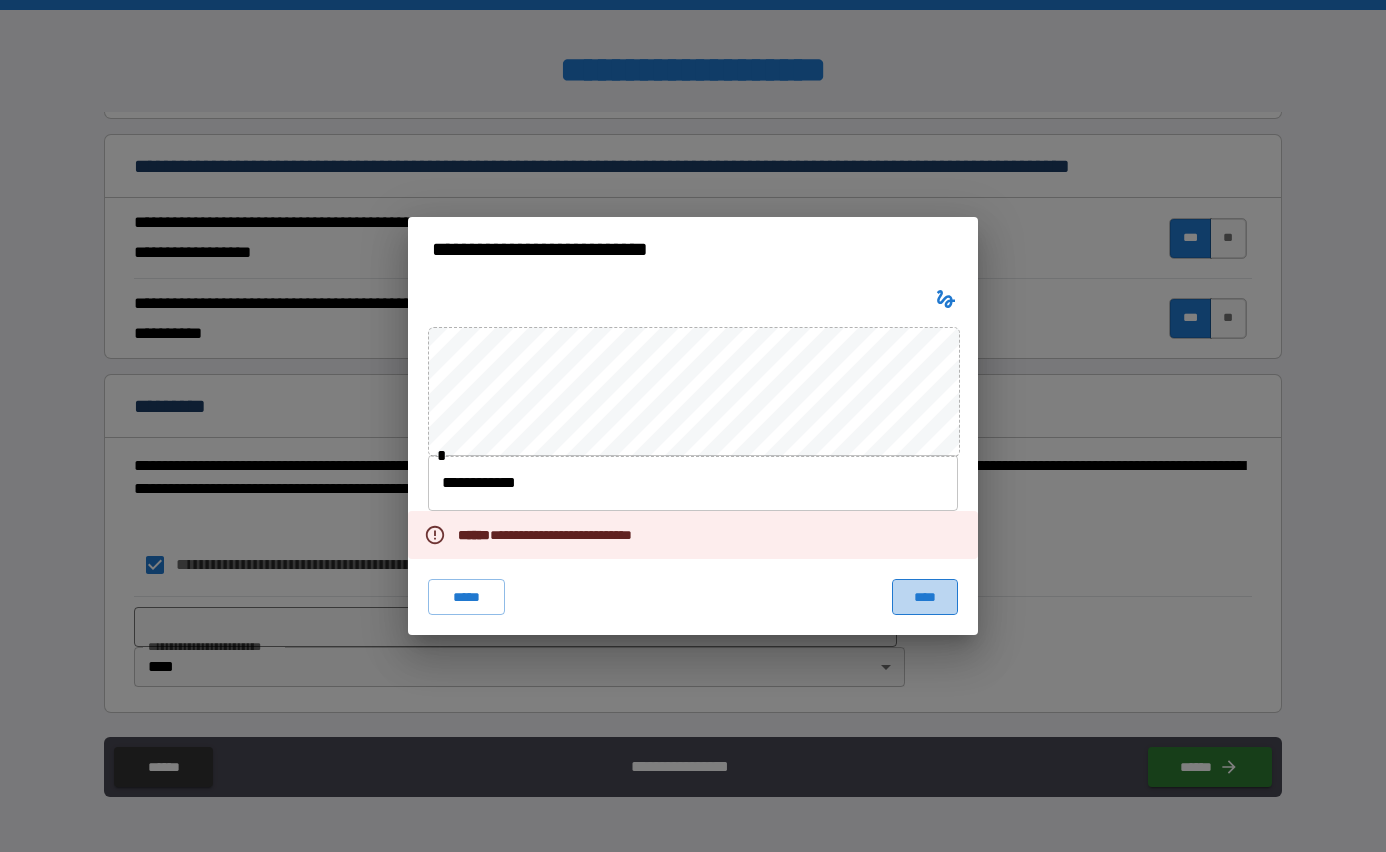 click on "****" at bounding box center [925, 597] 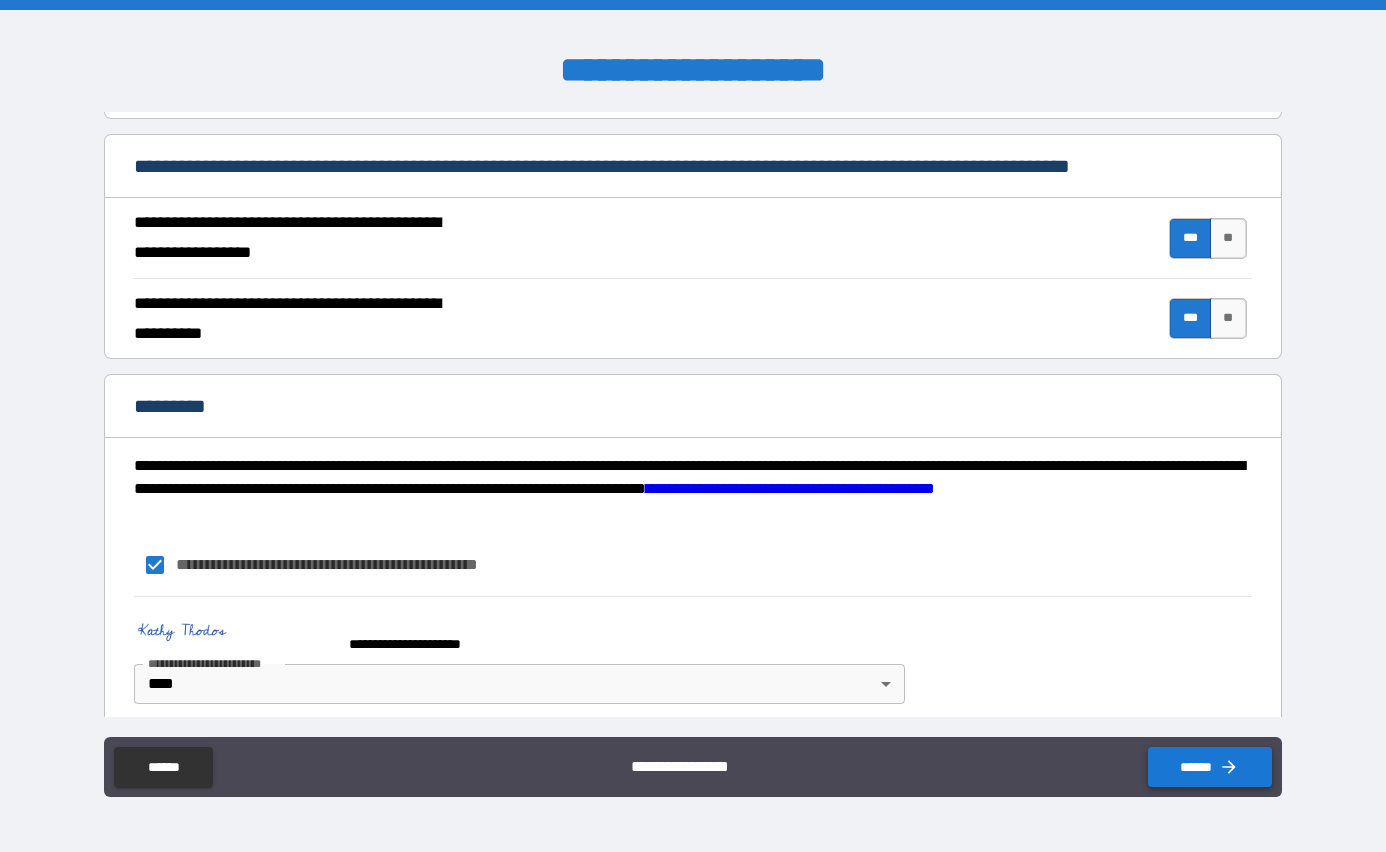 click on "******" at bounding box center [1210, 767] 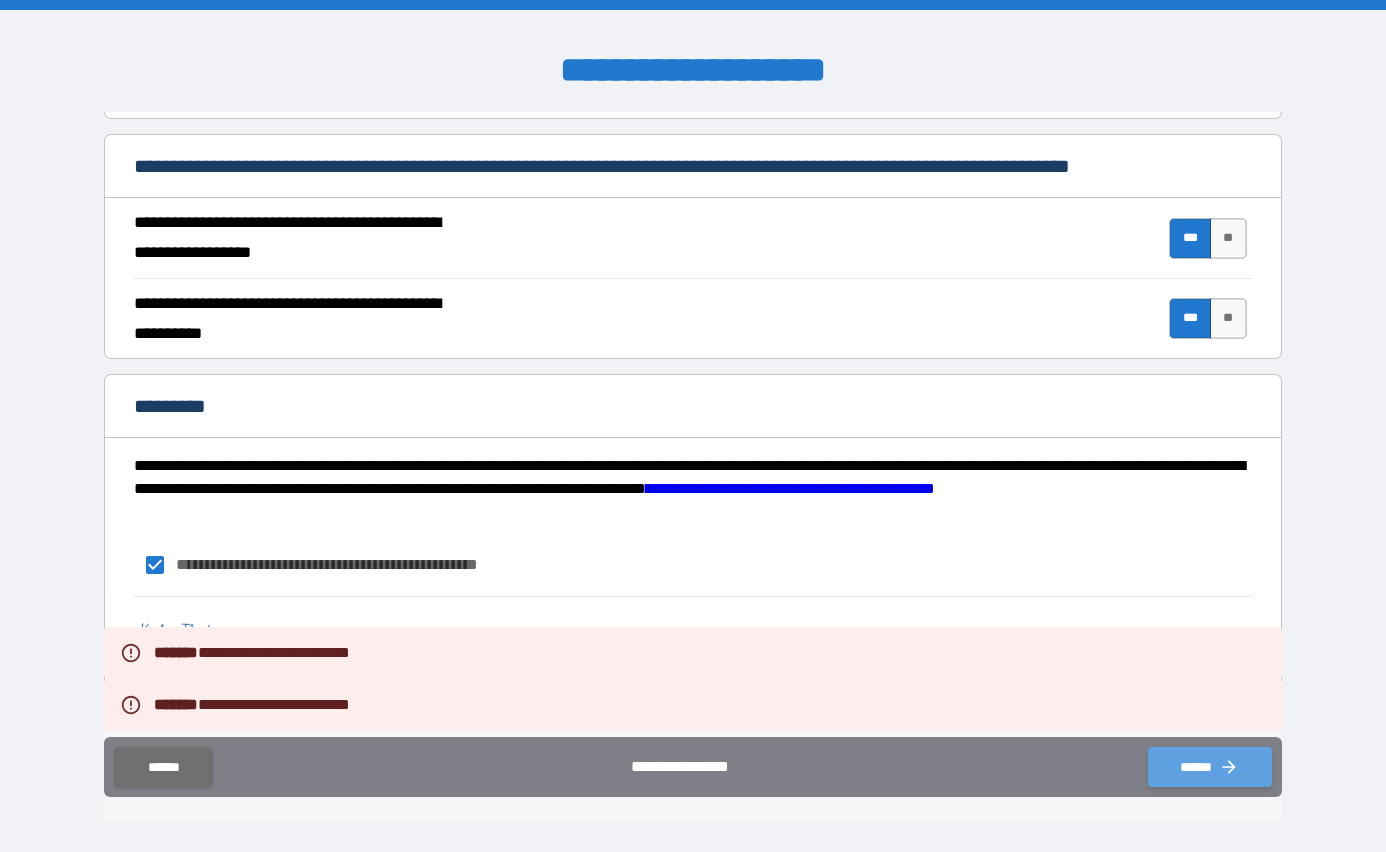 click on "******" at bounding box center [1210, 767] 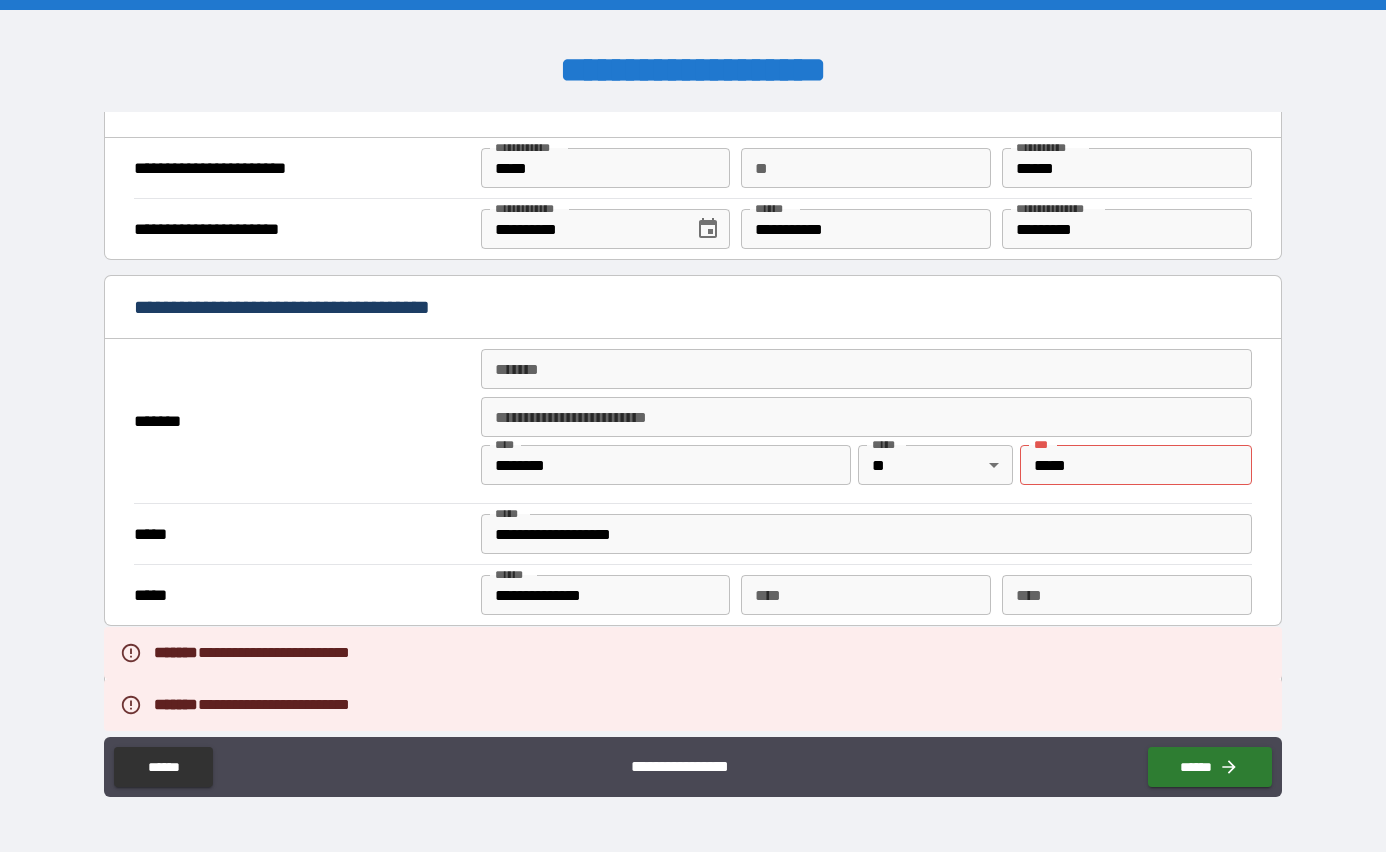 scroll, scrollTop: 1262, scrollLeft: 0, axis: vertical 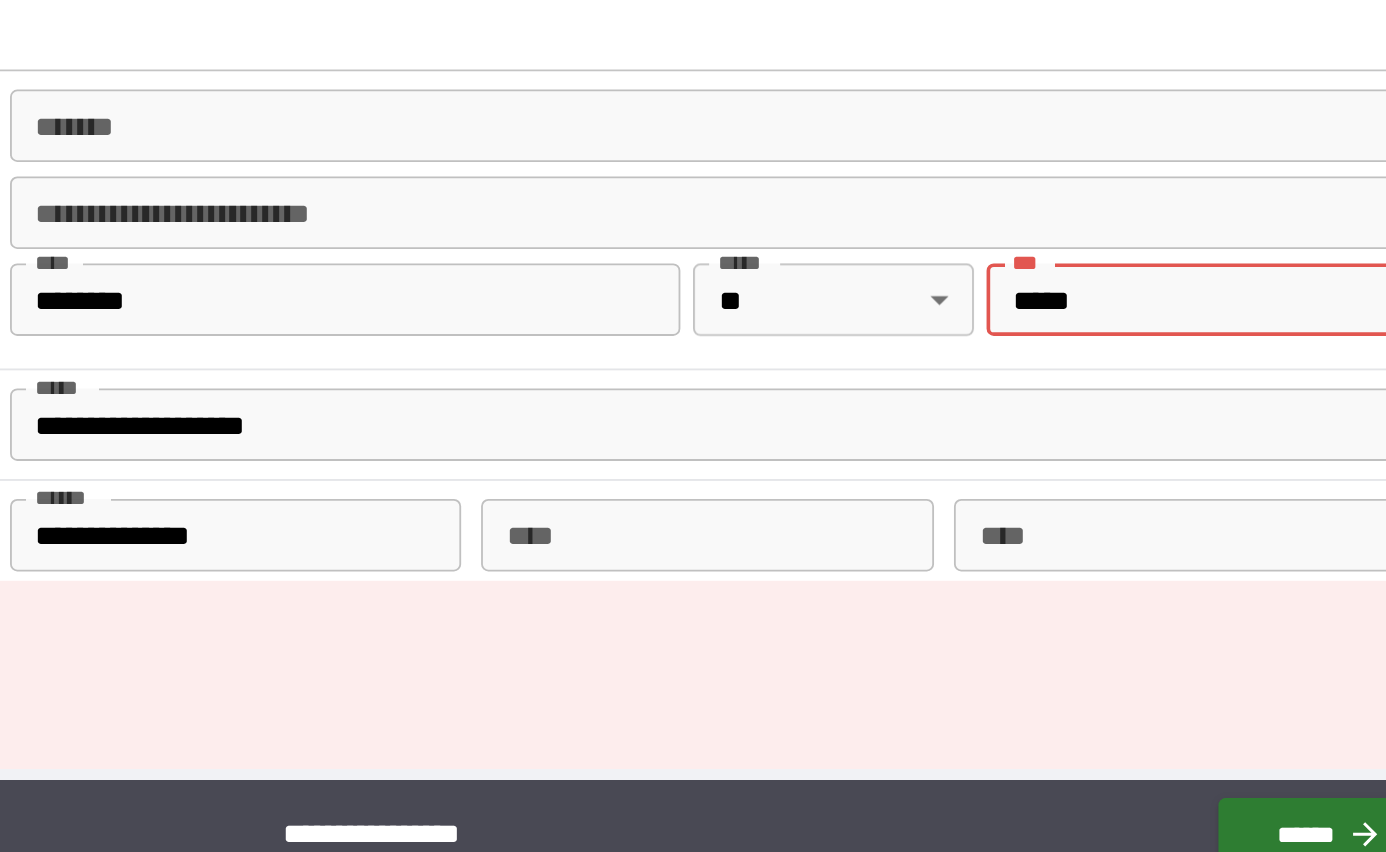 click on "*****" at bounding box center [1135, 472] 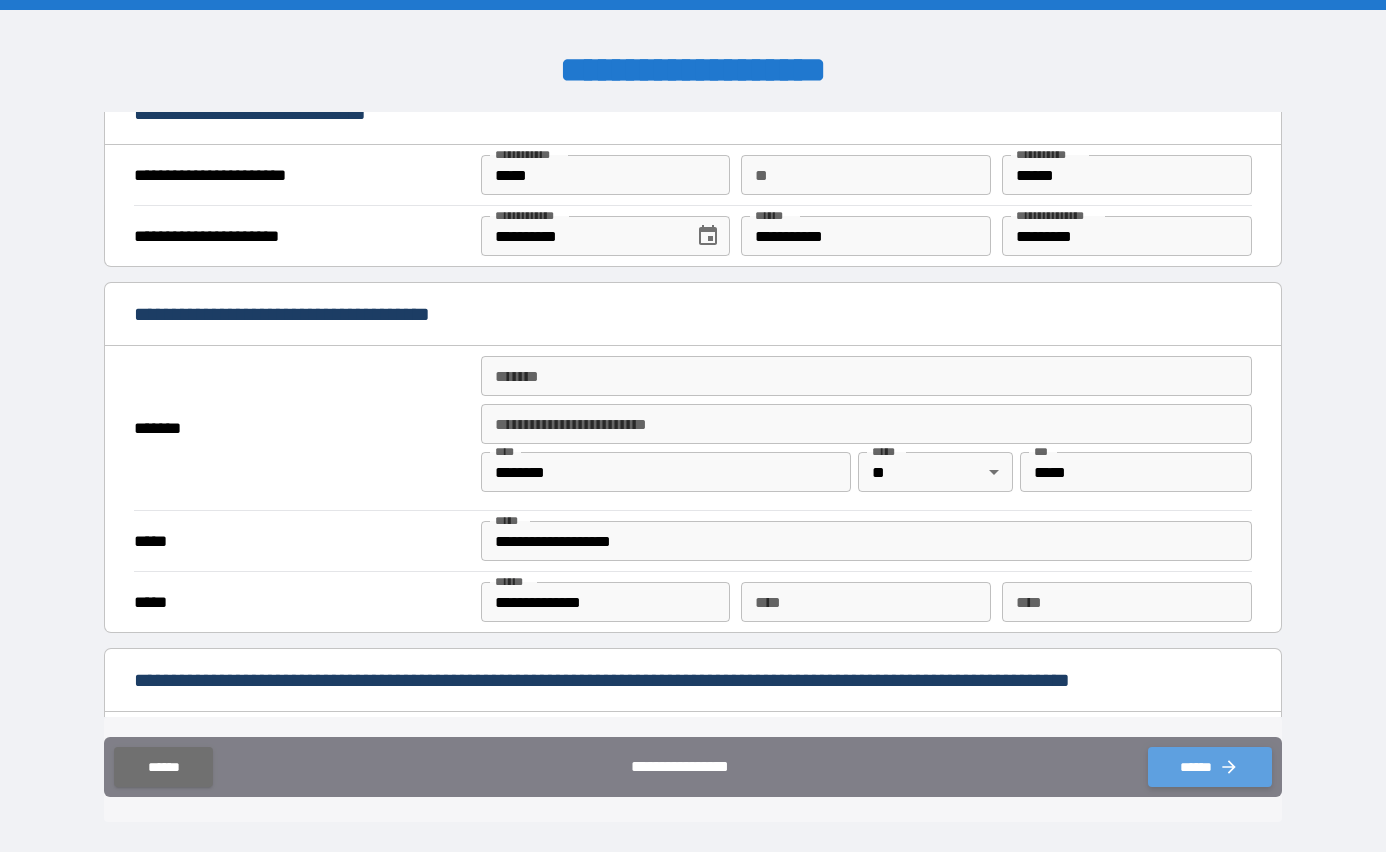 click on "******" at bounding box center [1210, 767] 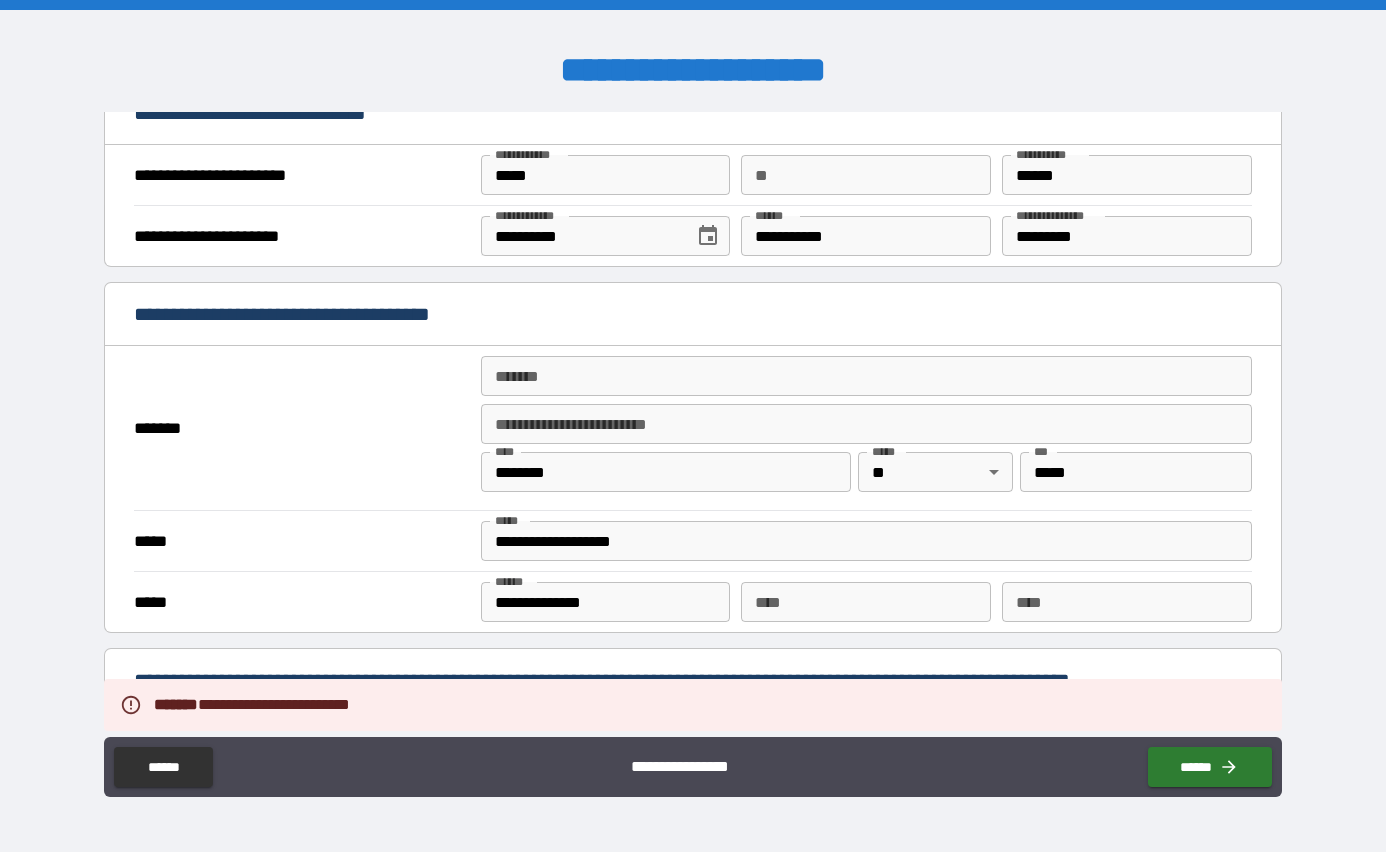 click on "**********" at bounding box center (692, 682) 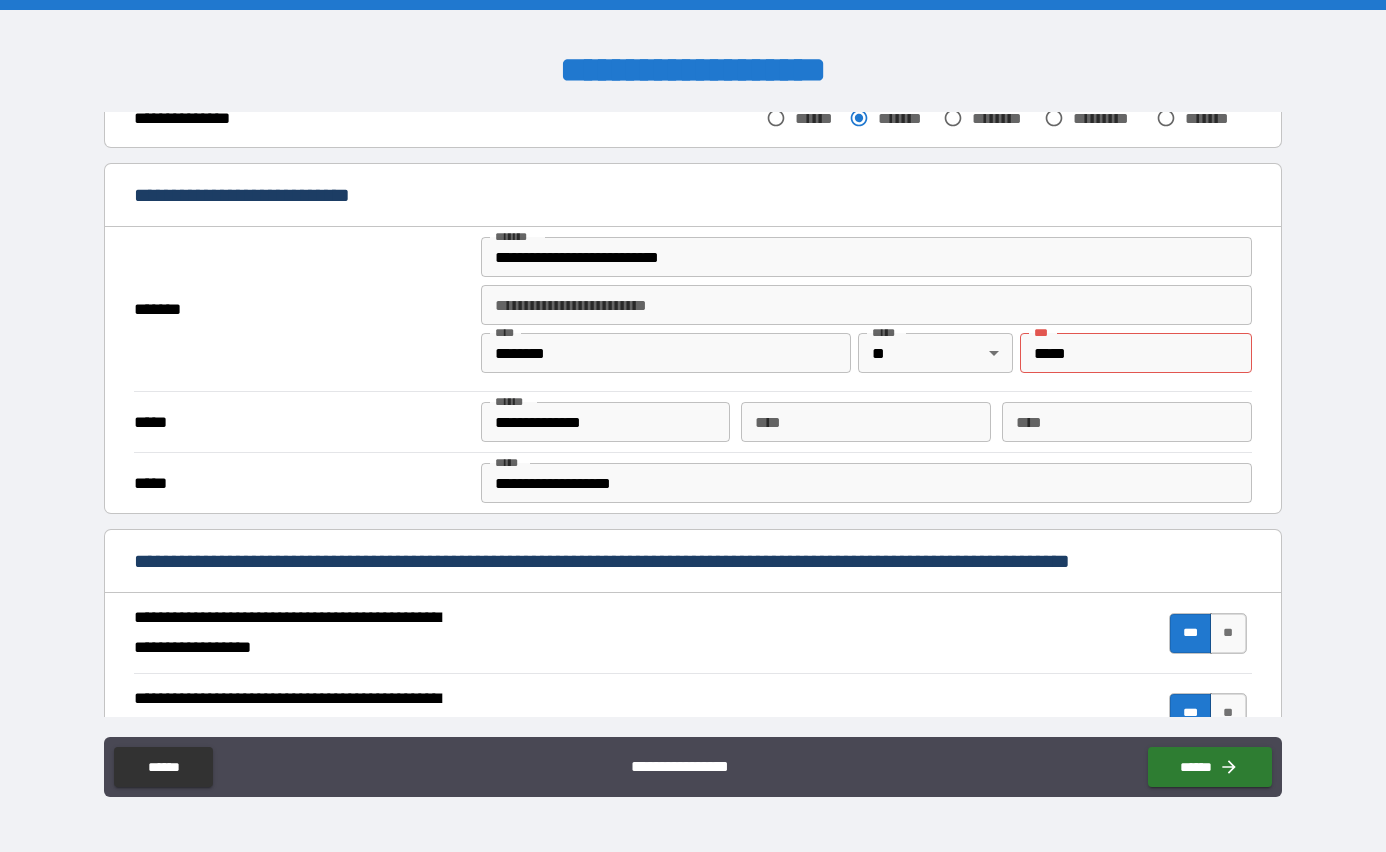 scroll, scrollTop: 316, scrollLeft: 0, axis: vertical 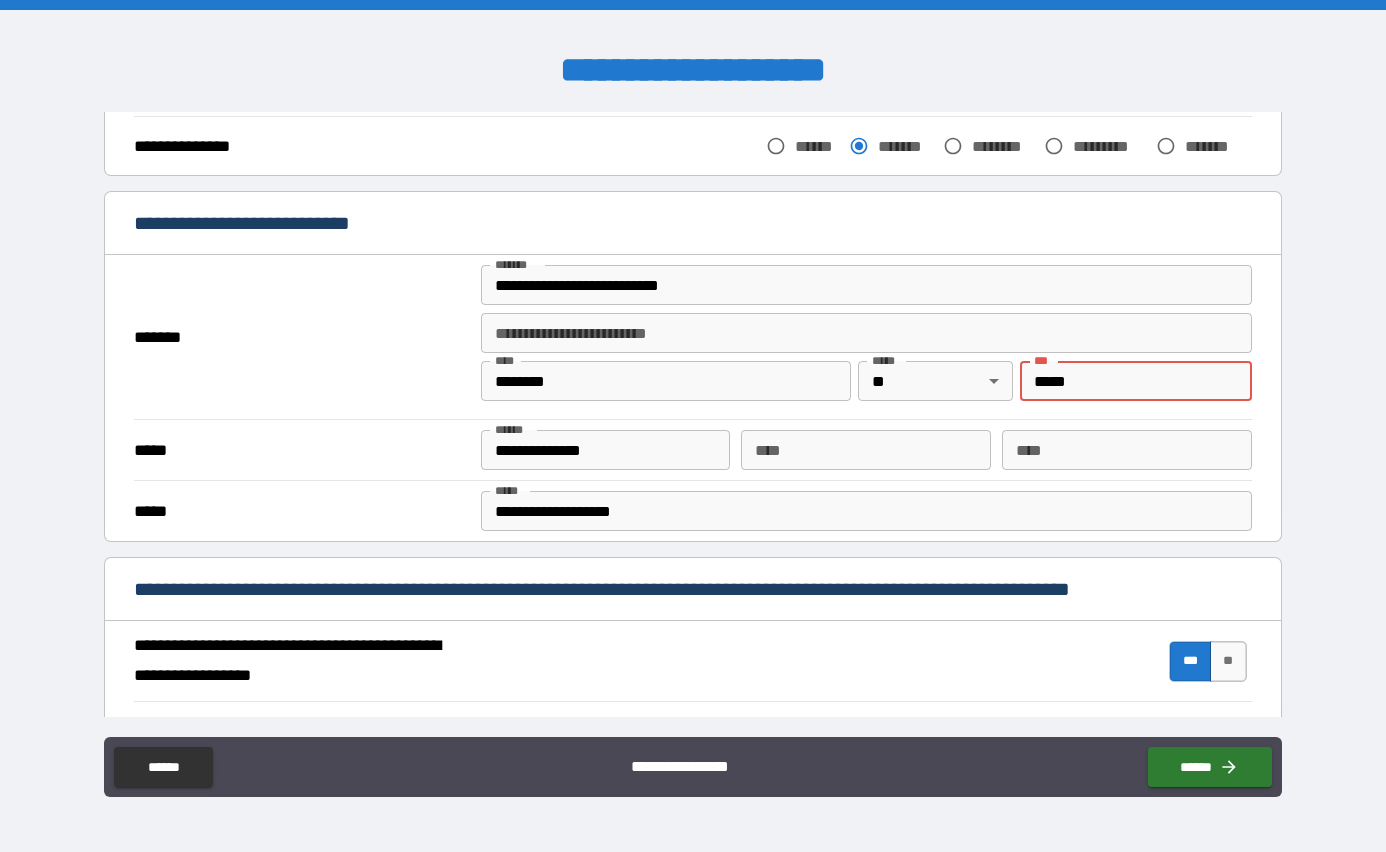 click on "*****" at bounding box center [1135, 381] 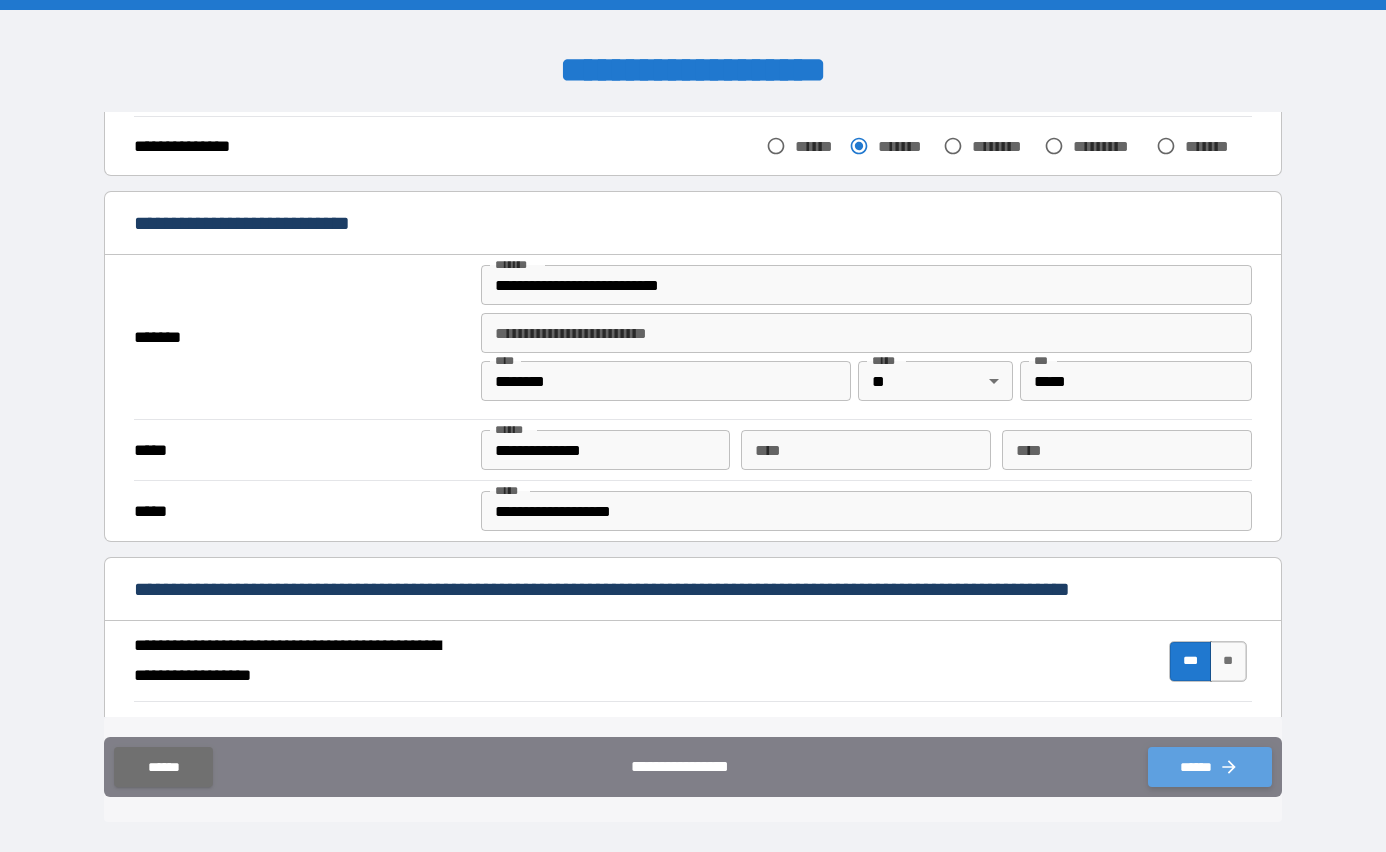 click on "******" at bounding box center (1210, 767) 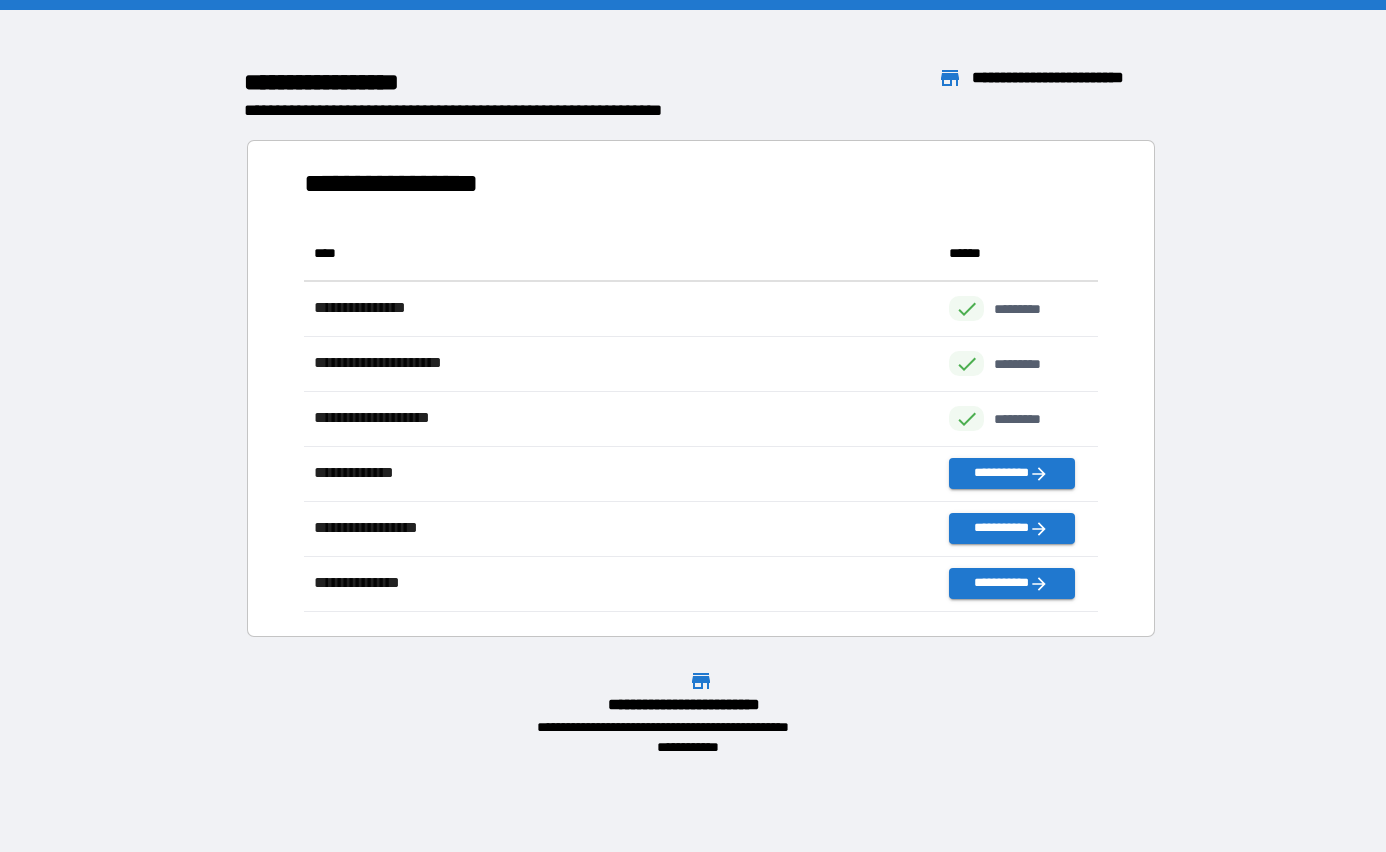 scroll, scrollTop: 1, scrollLeft: 1, axis: both 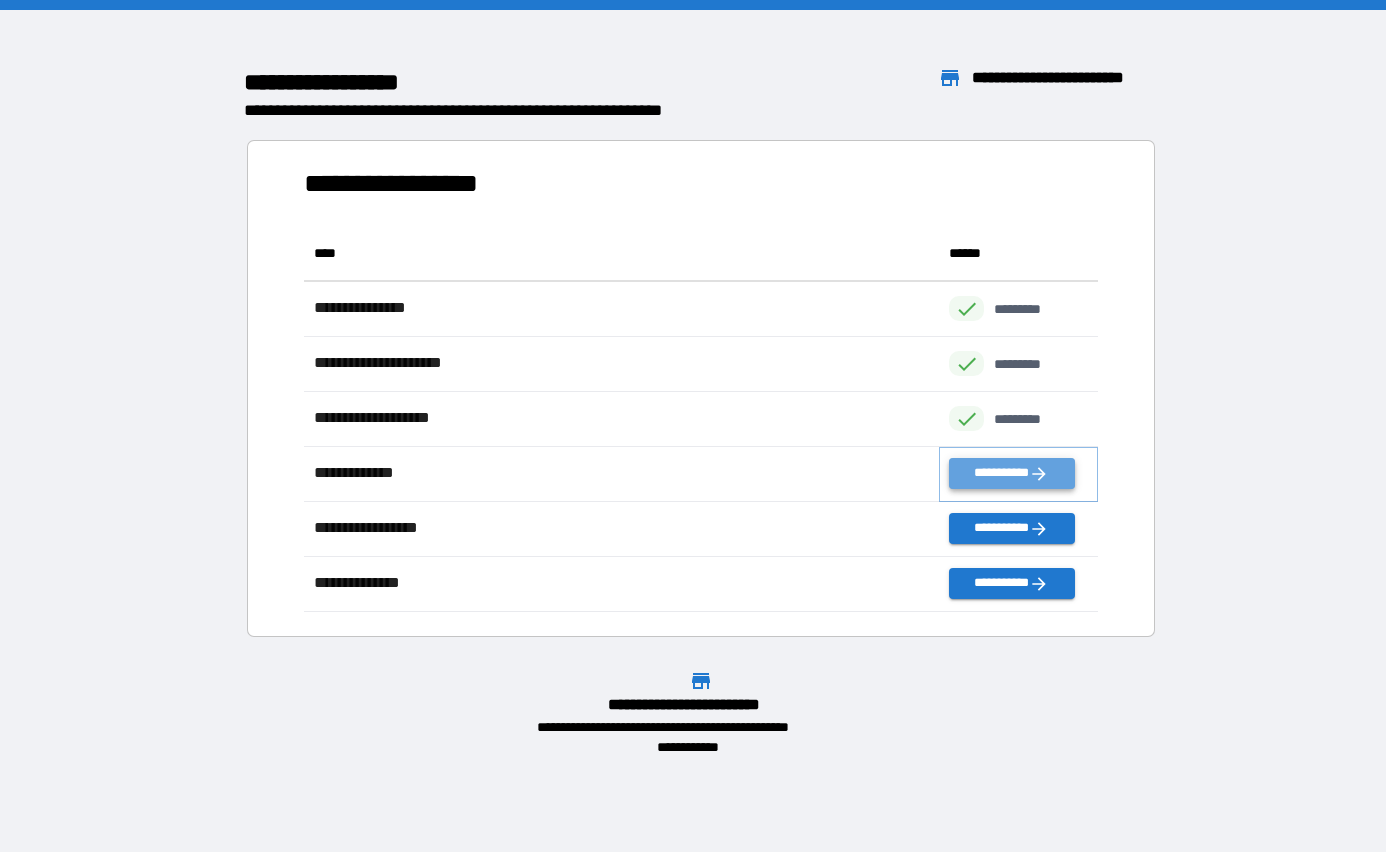 click 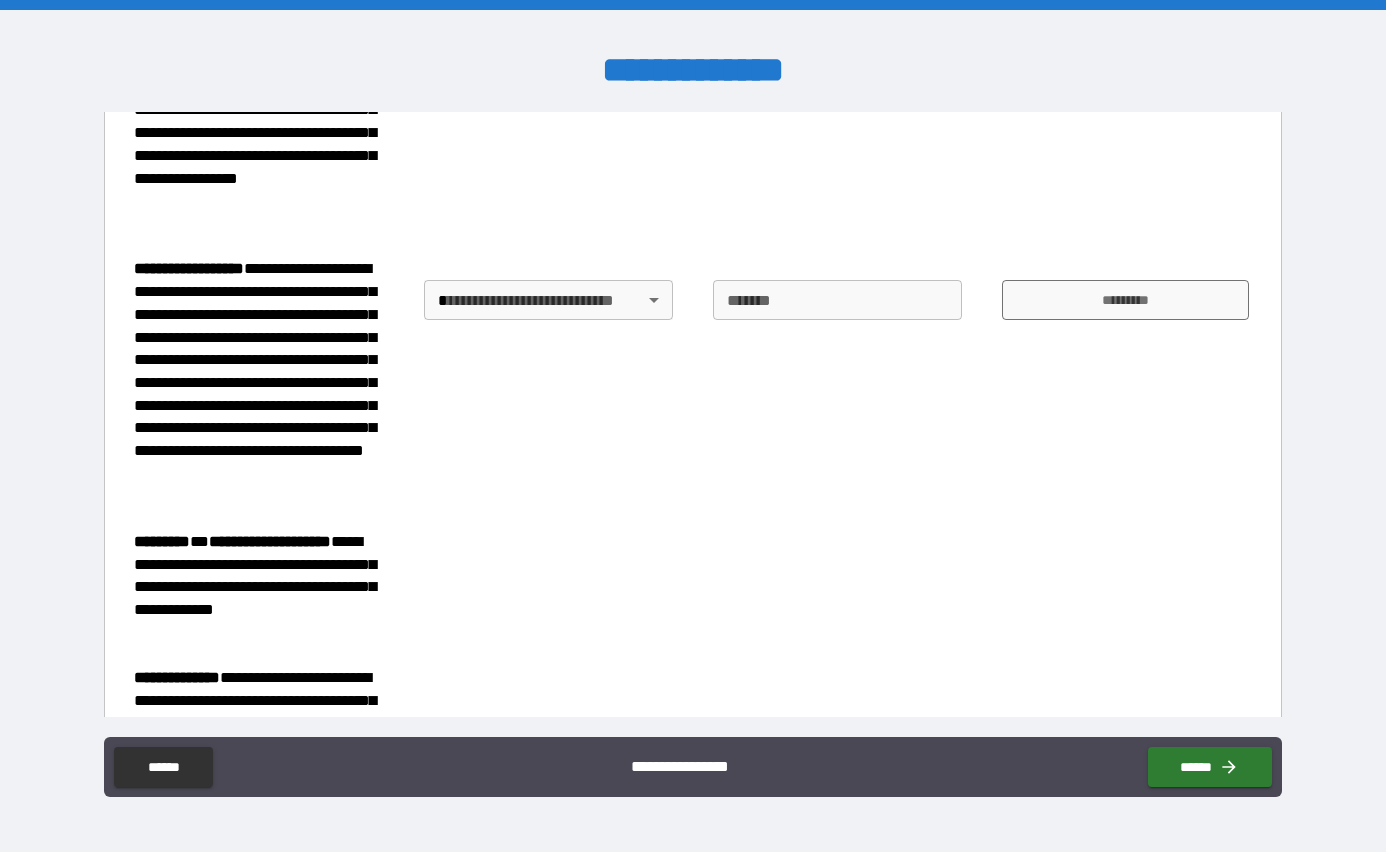 scroll, scrollTop: 1650, scrollLeft: 0, axis: vertical 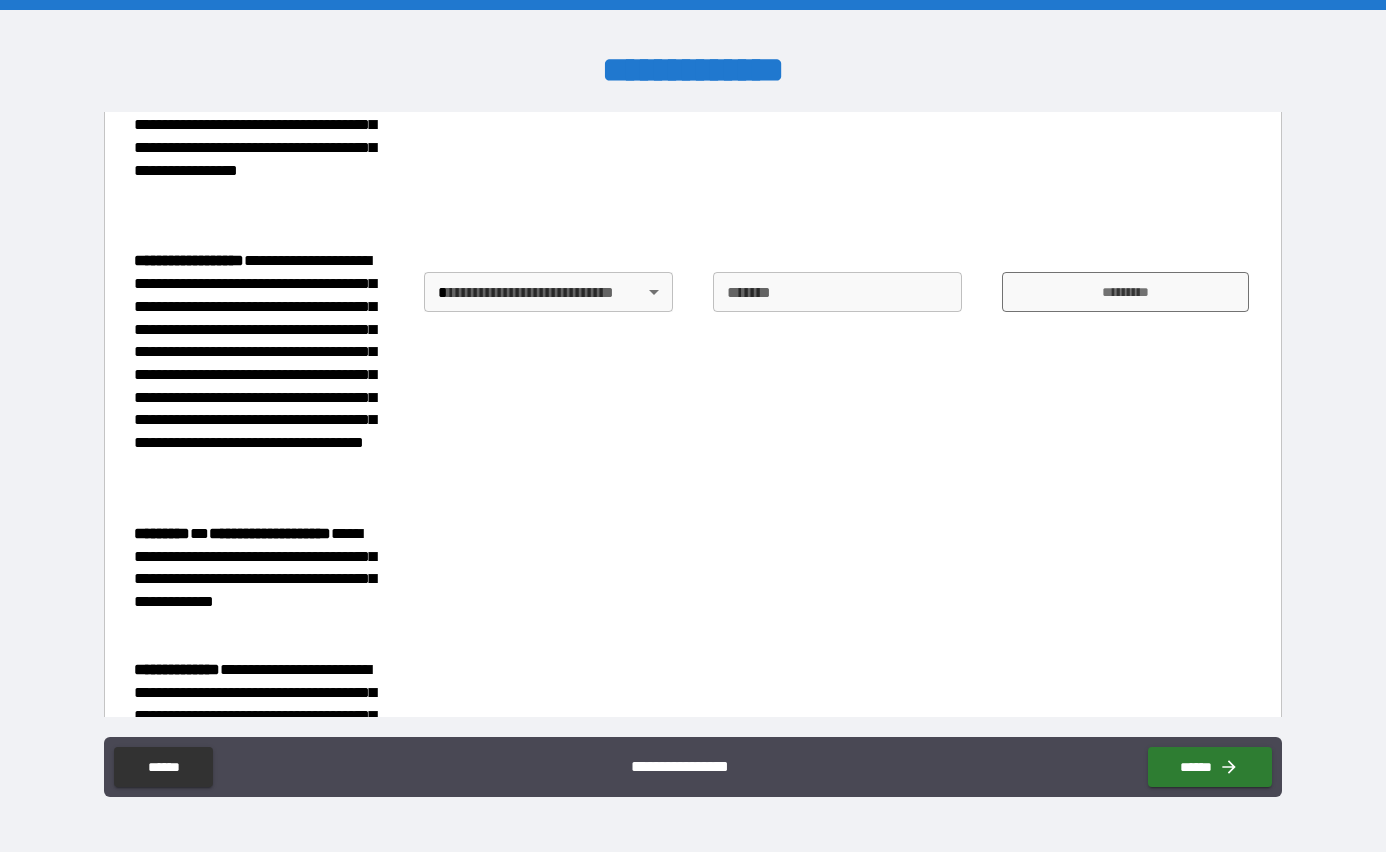 click on "*****   *" at bounding box center (838, 292) 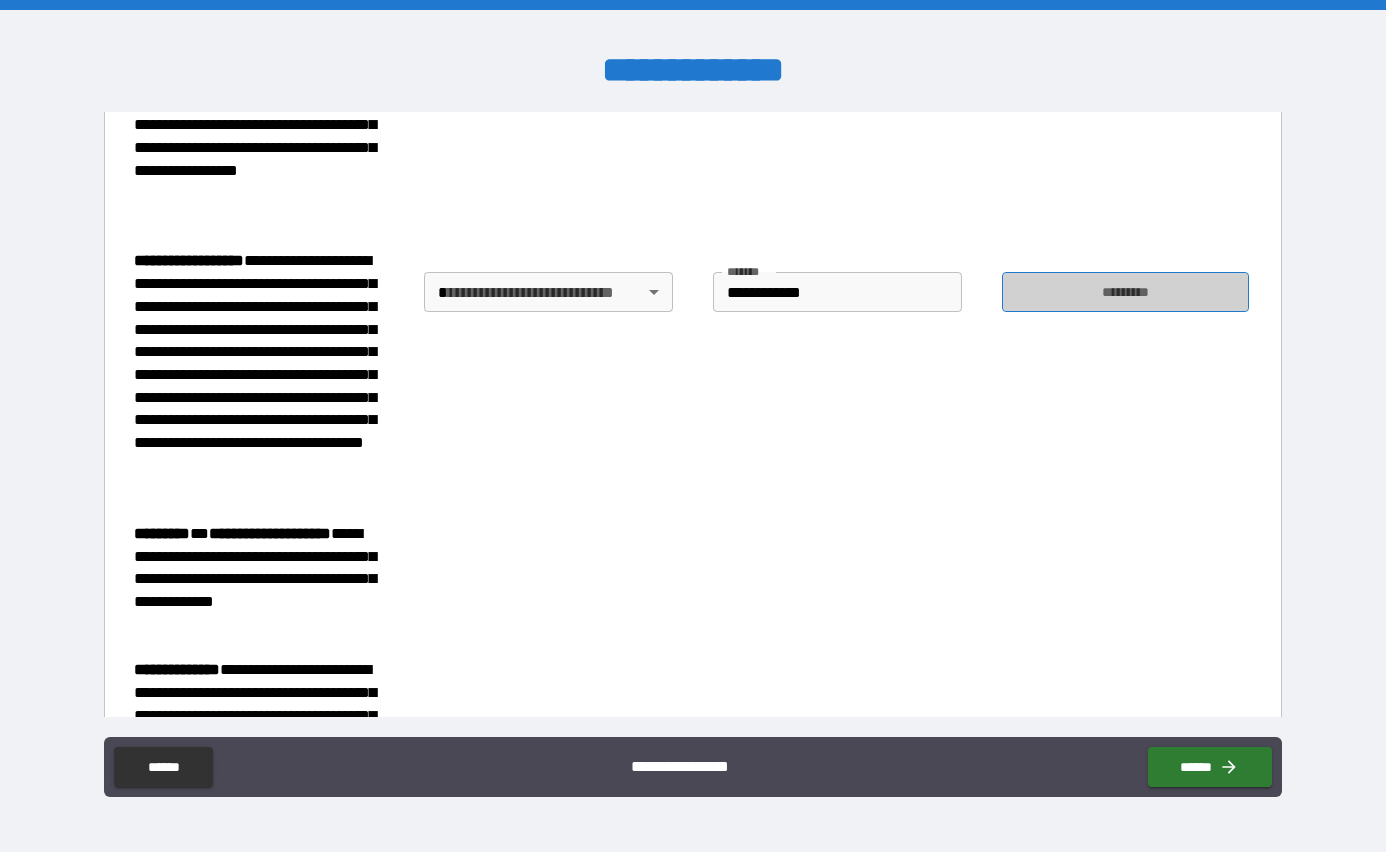 click on "*********" at bounding box center (1125, 292) 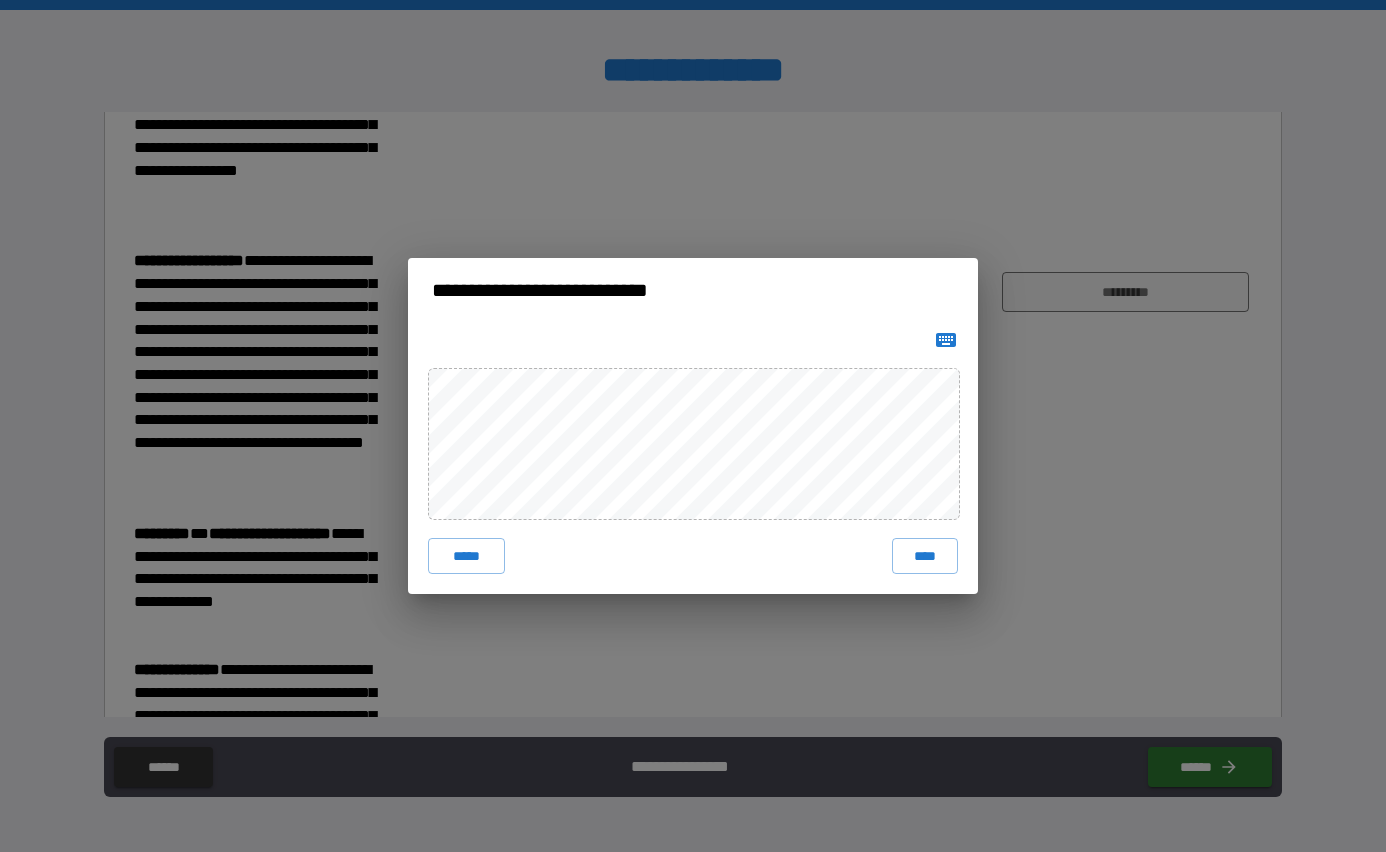 click 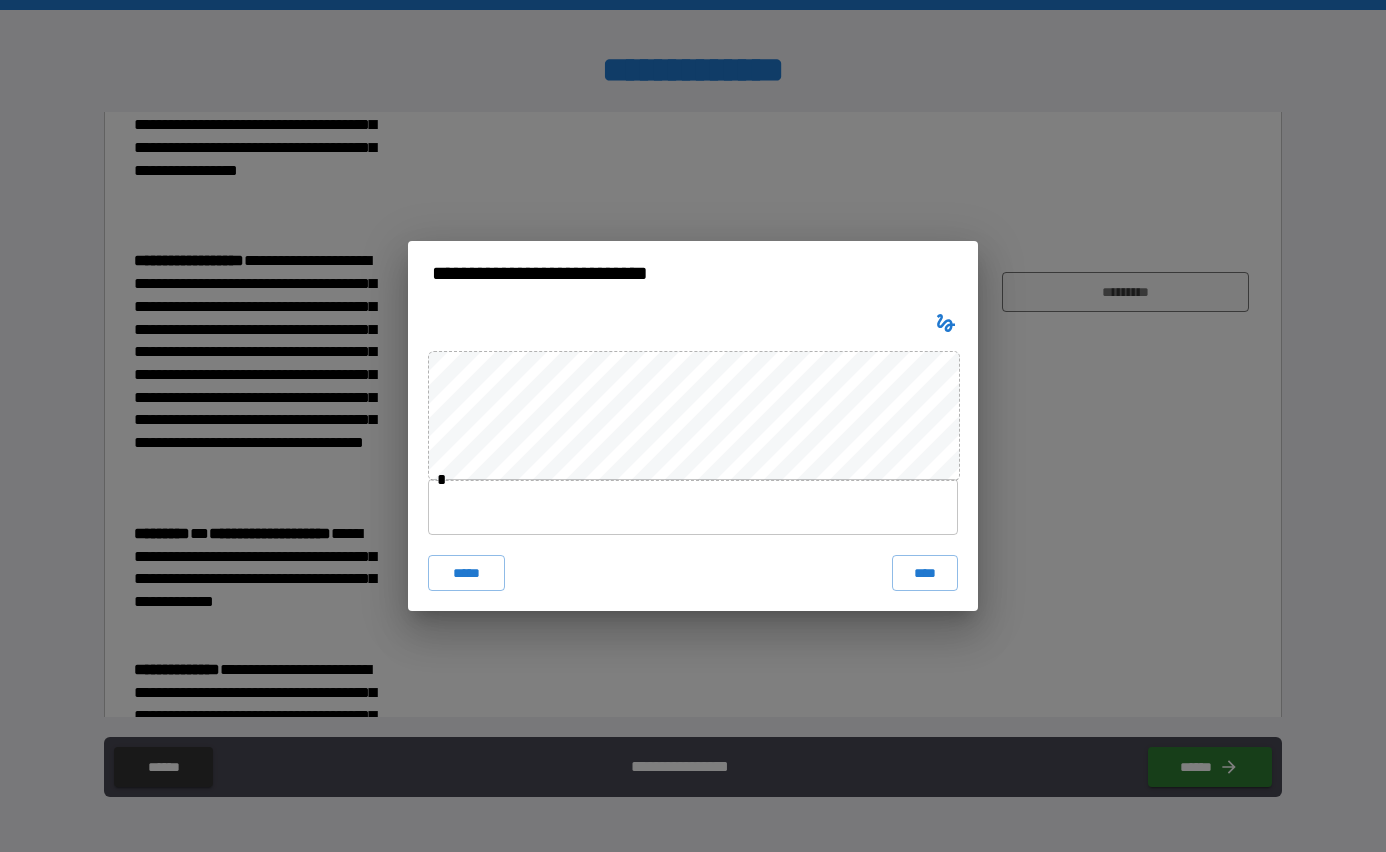 click at bounding box center (693, 507) 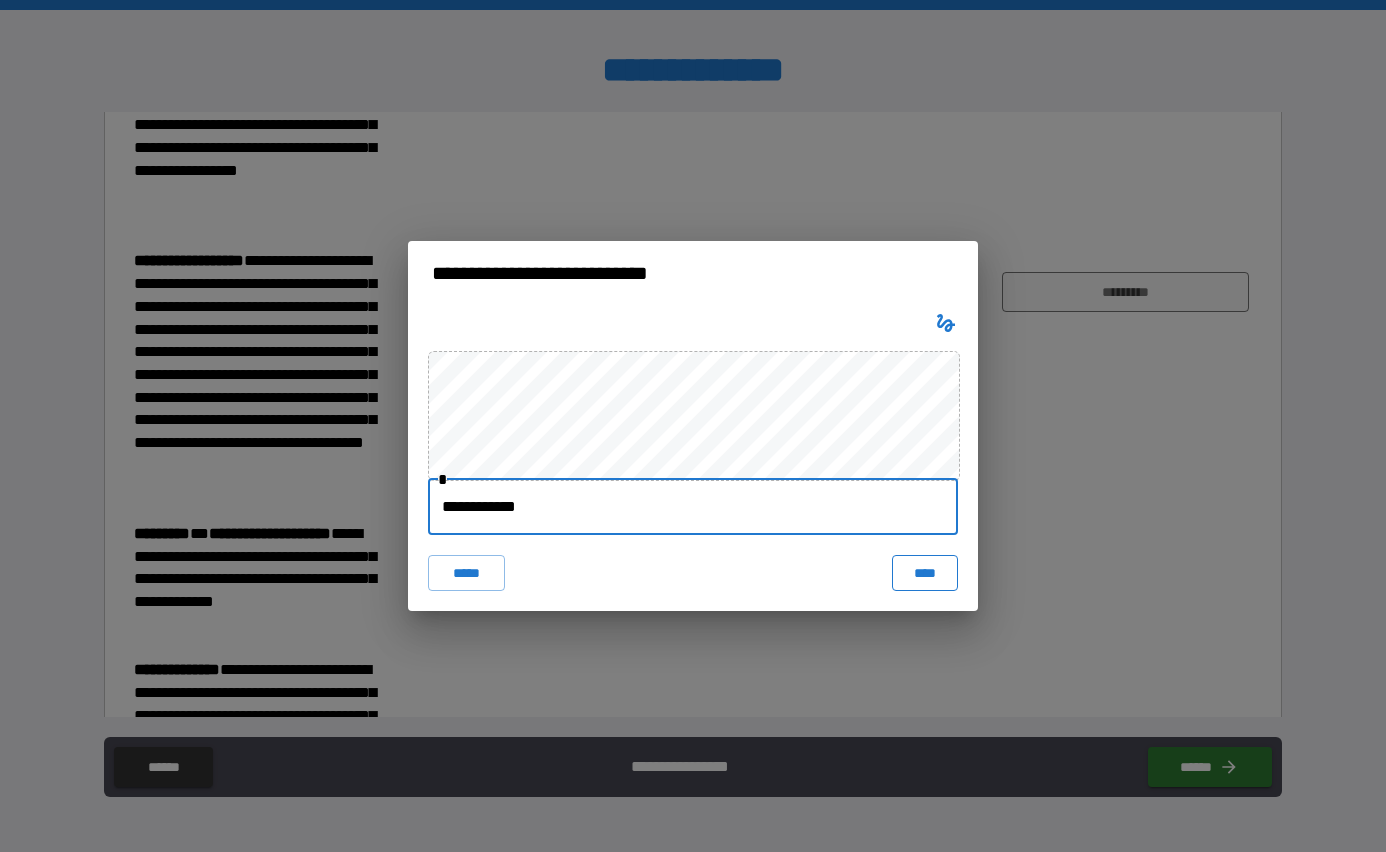 click on "****" at bounding box center (925, 573) 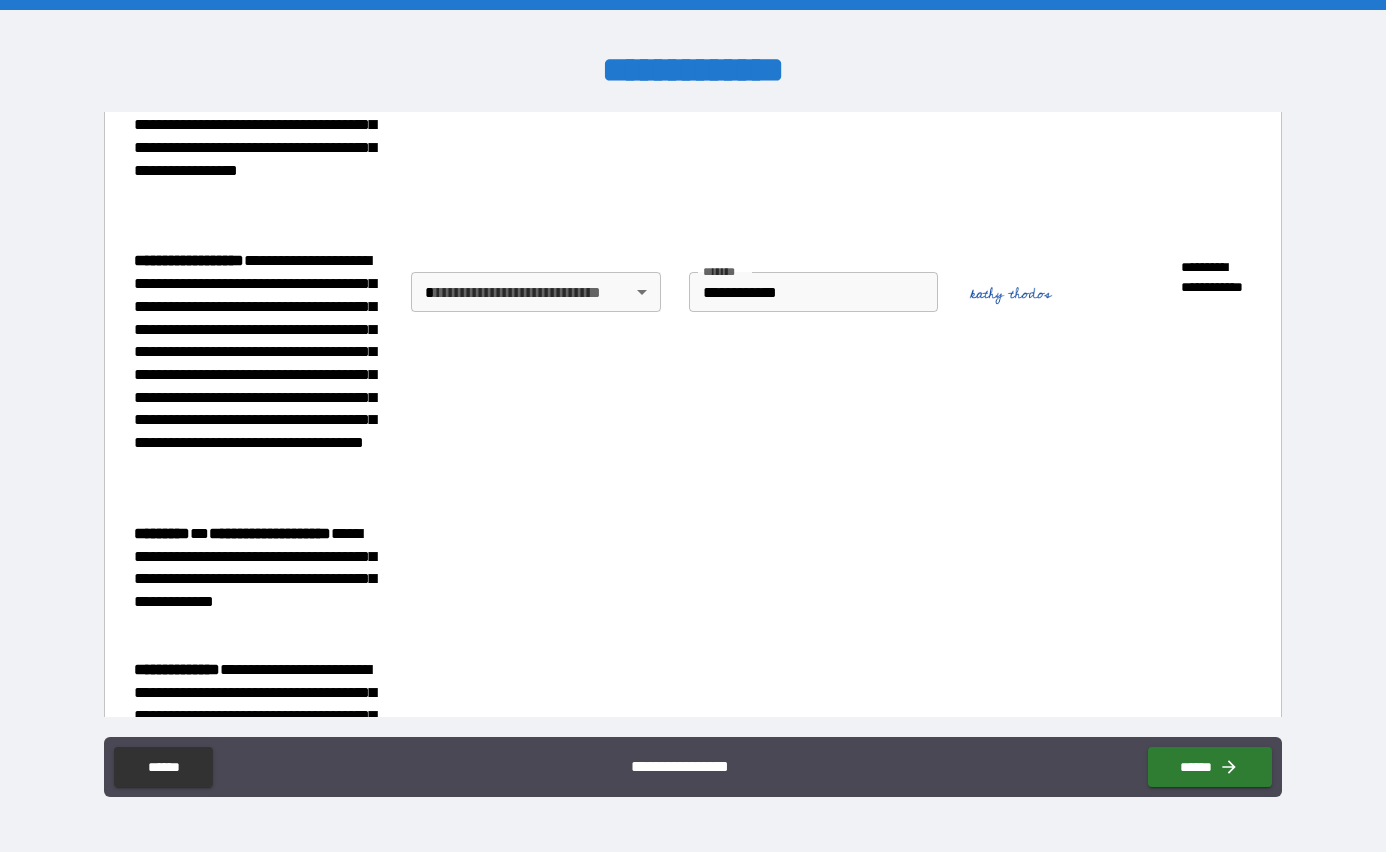 click on "**********" at bounding box center (693, 426) 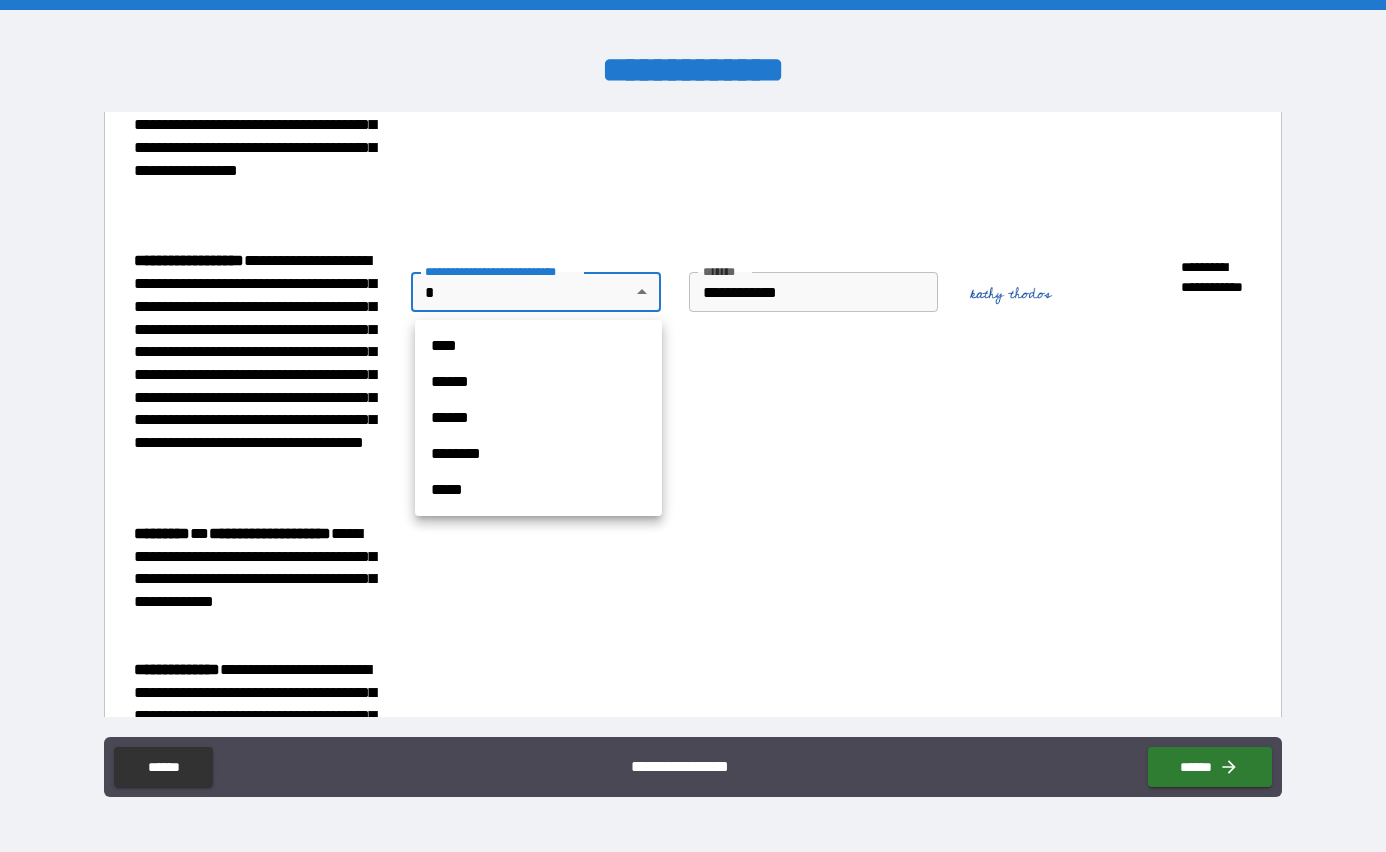 click on "****" at bounding box center [538, 346] 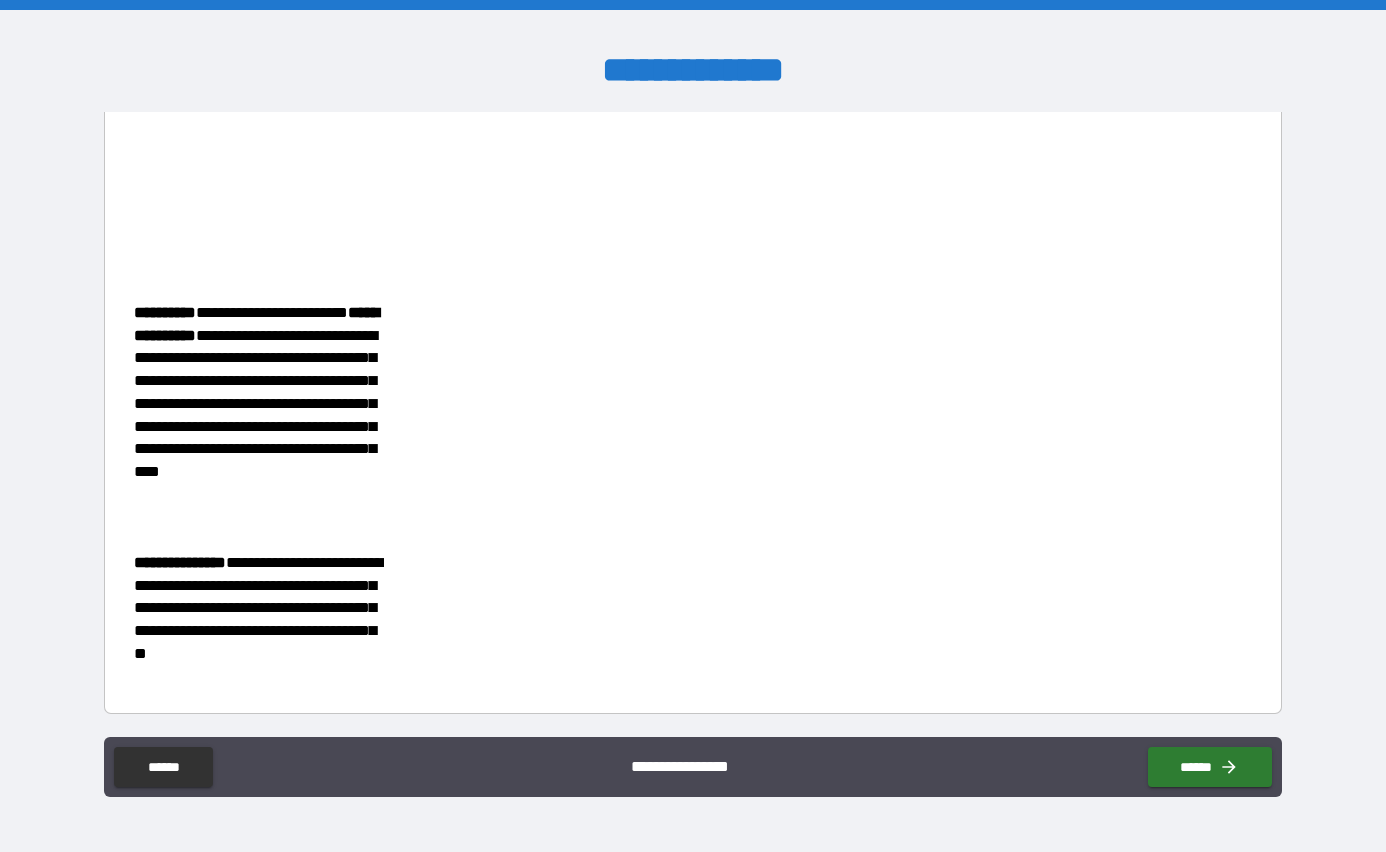 scroll, scrollTop: 3009, scrollLeft: 0, axis: vertical 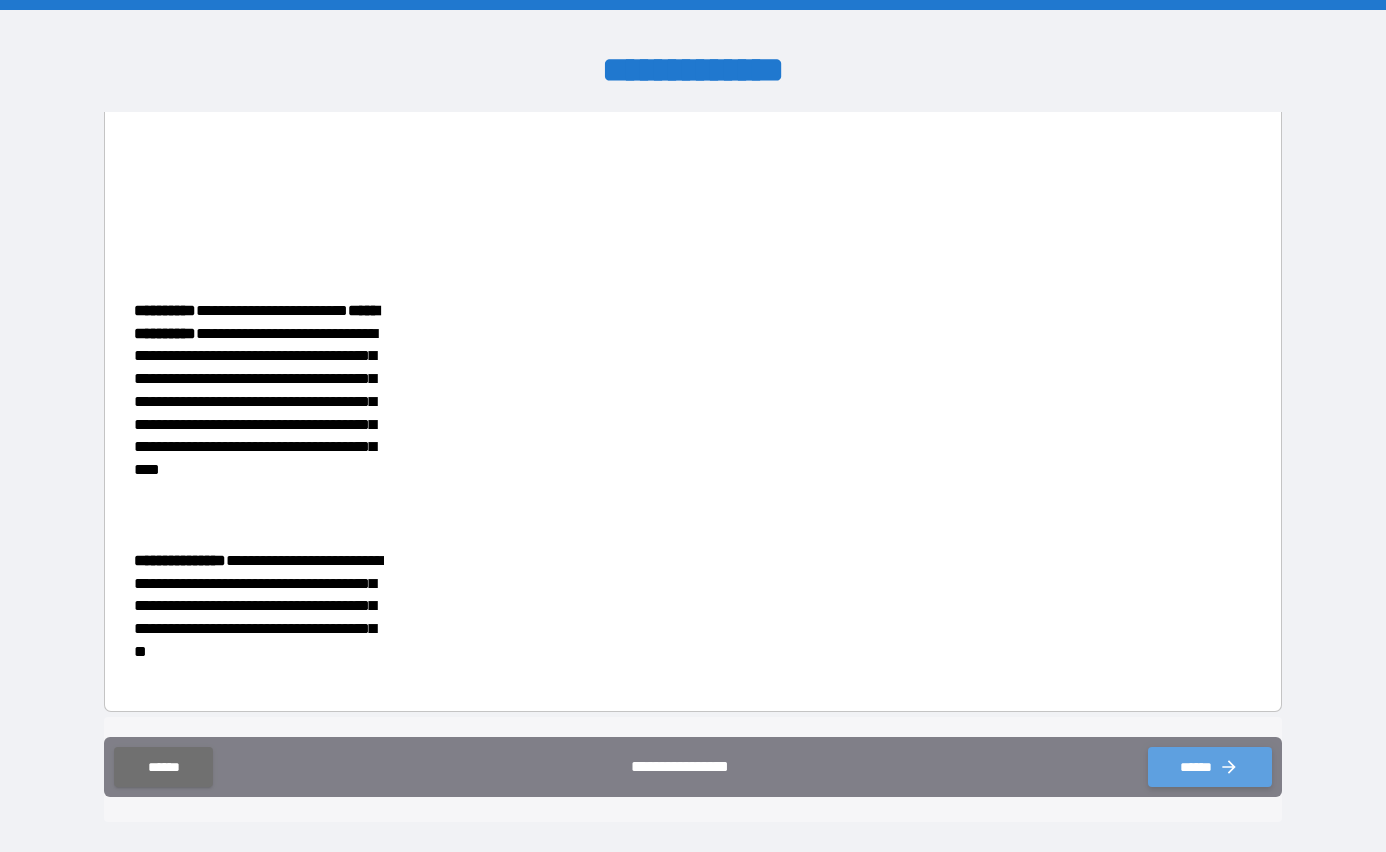 click on "******" at bounding box center [1210, 767] 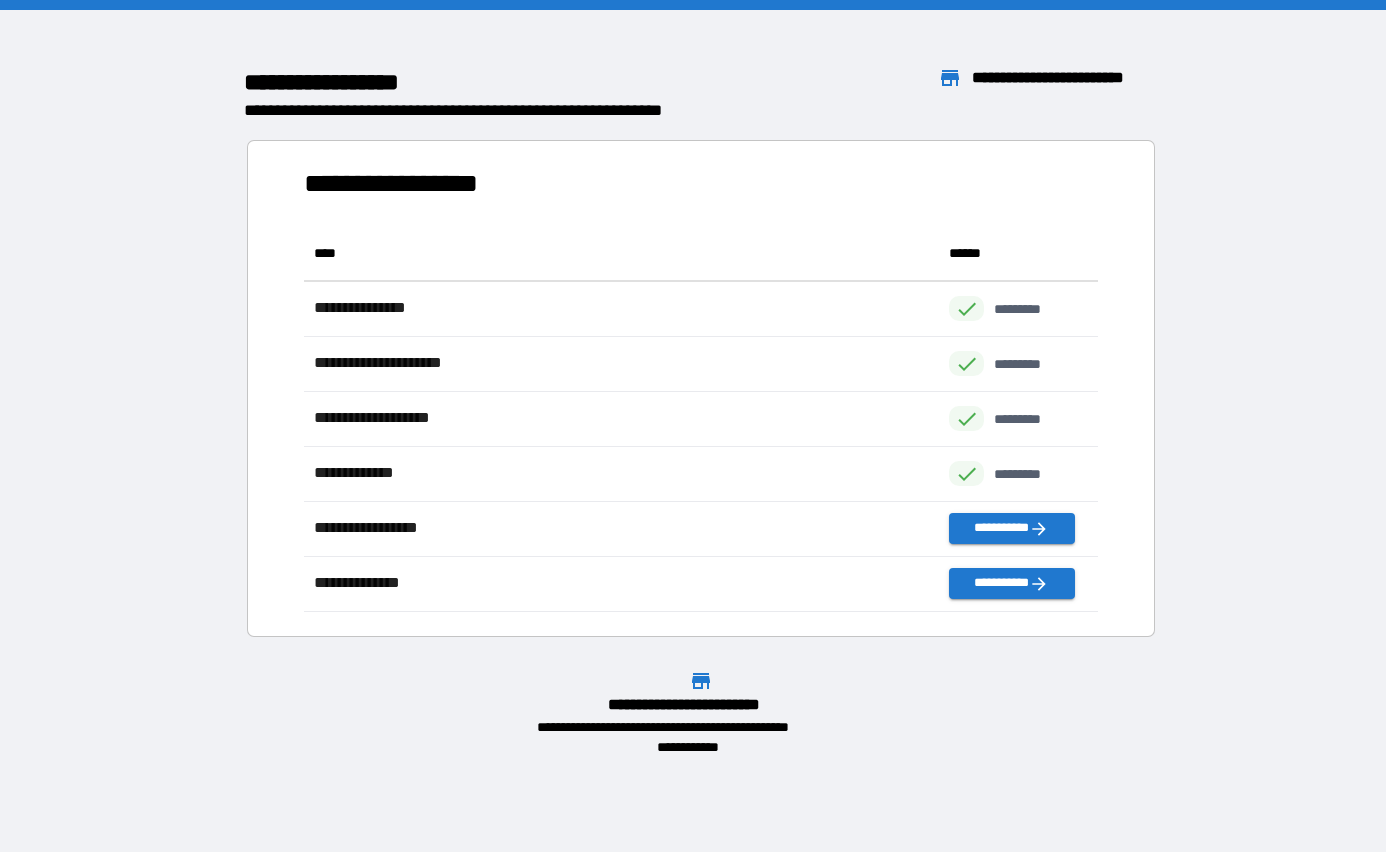 scroll, scrollTop: 1, scrollLeft: 1, axis: both 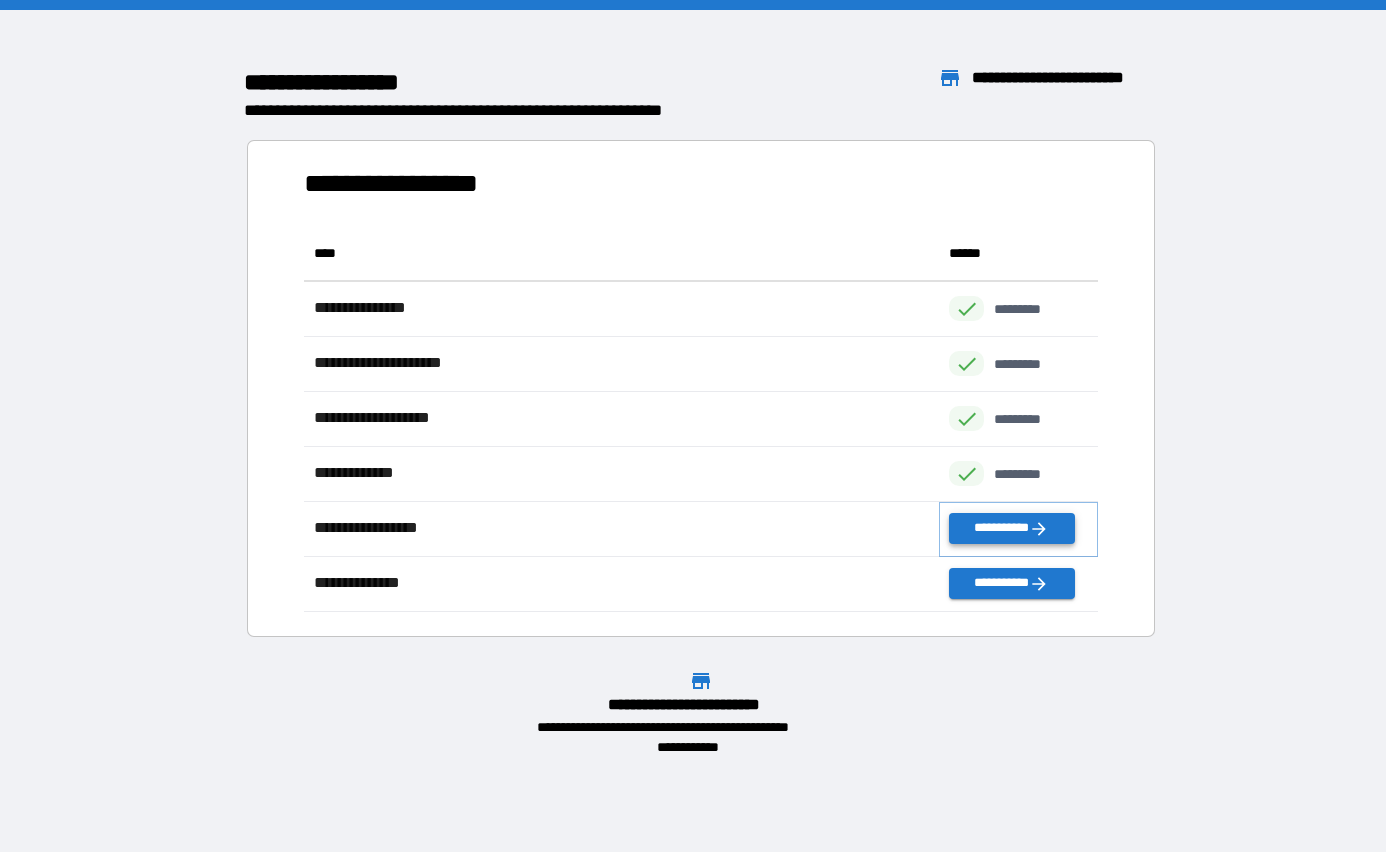 click on "**********" at bounding box center (1011, 528) 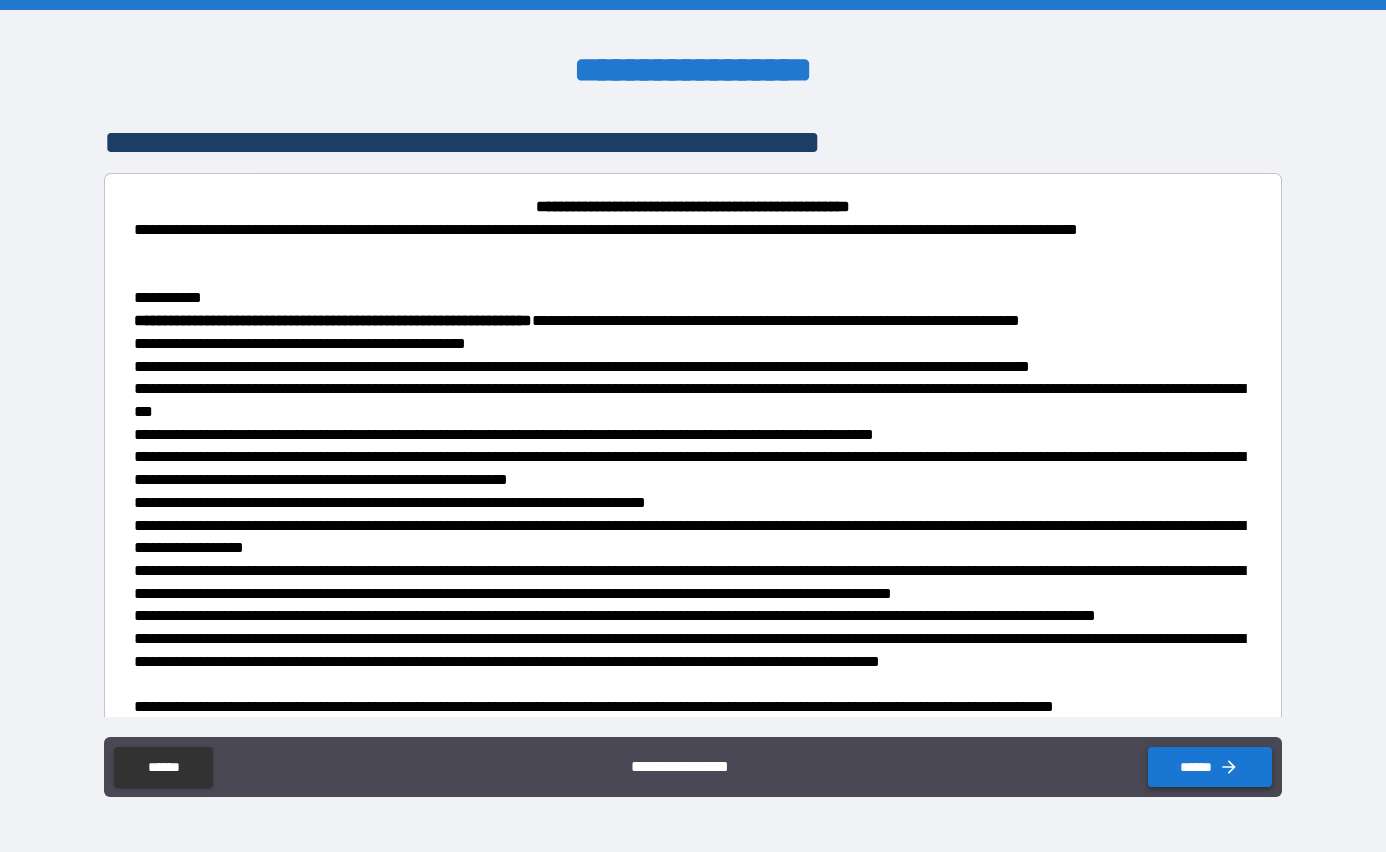 click on "******" at bounding box center [1210, 767] 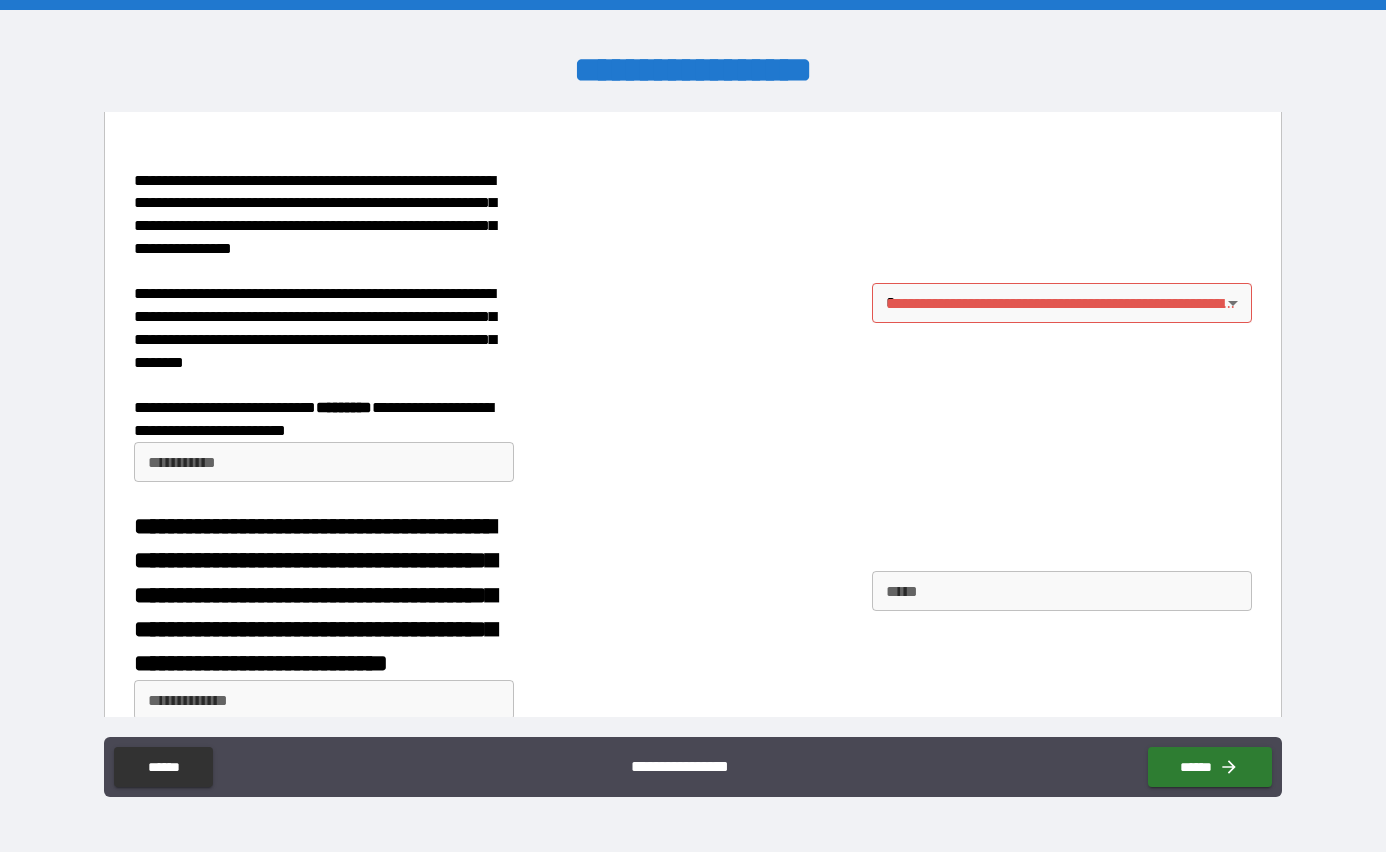 scroll, scrollTop: 2214, scrollLeft: 0, axis: vertical 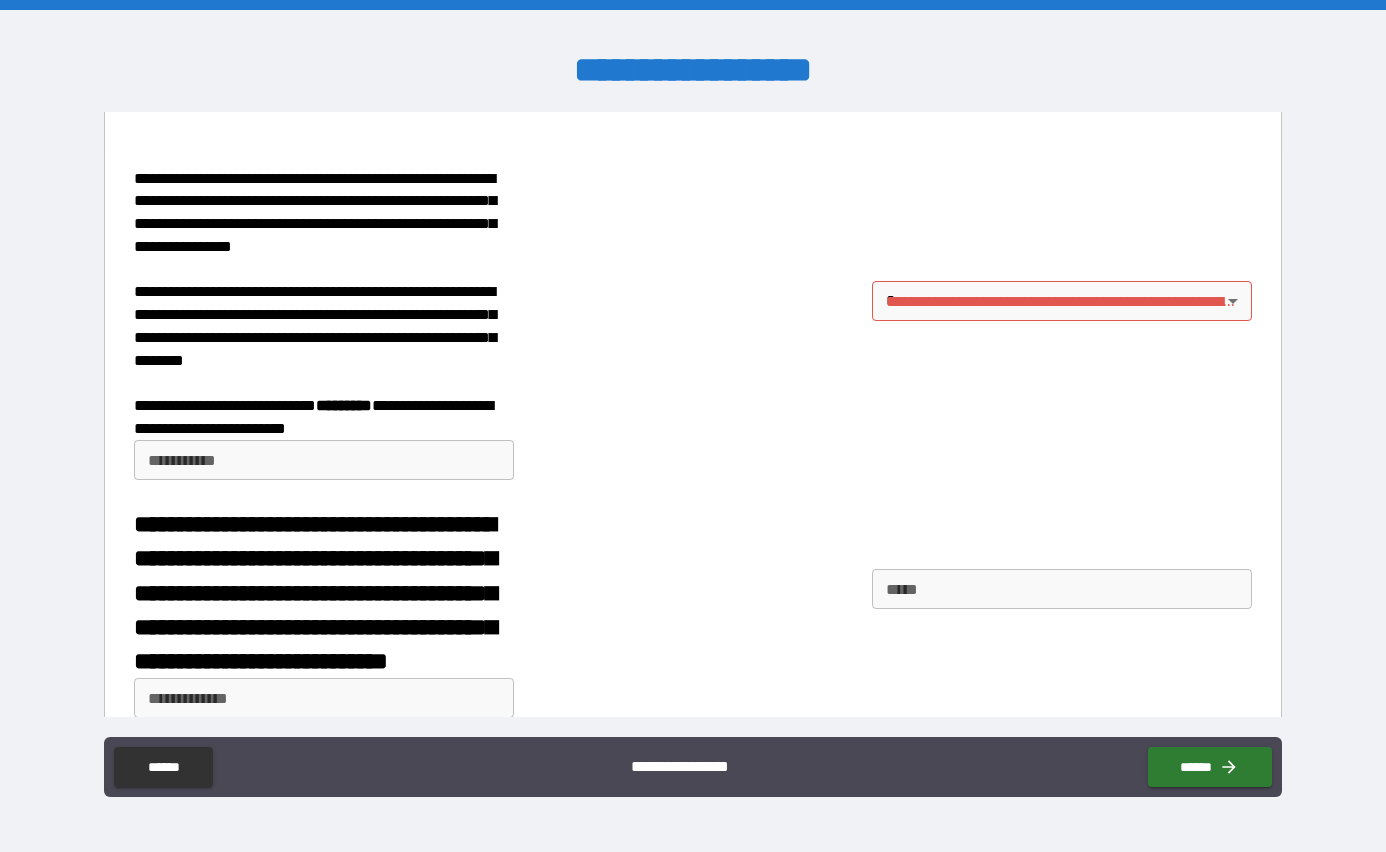 click on "**********" at bounding box center [693, 426] 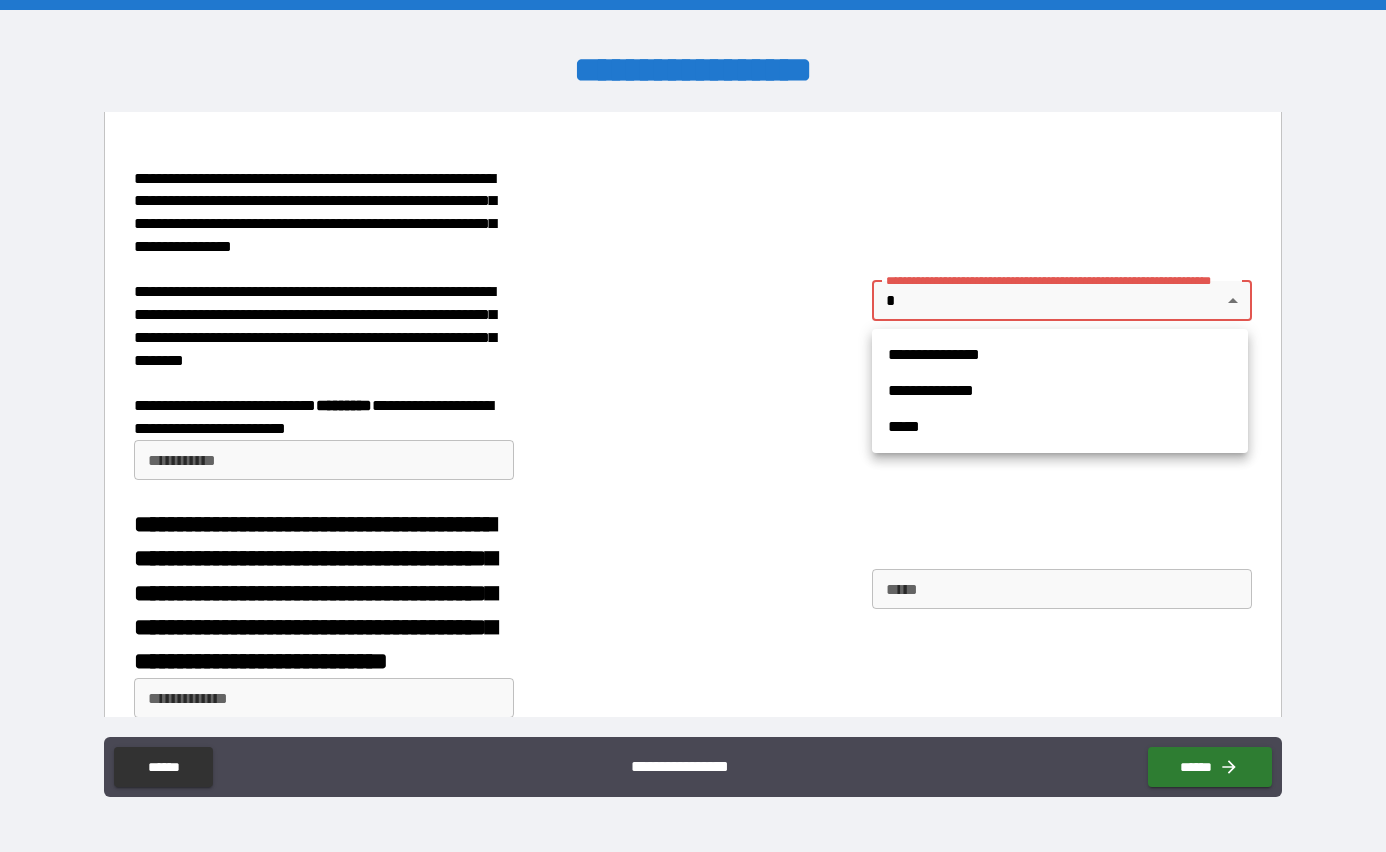 click at bounding box center [693, 426] 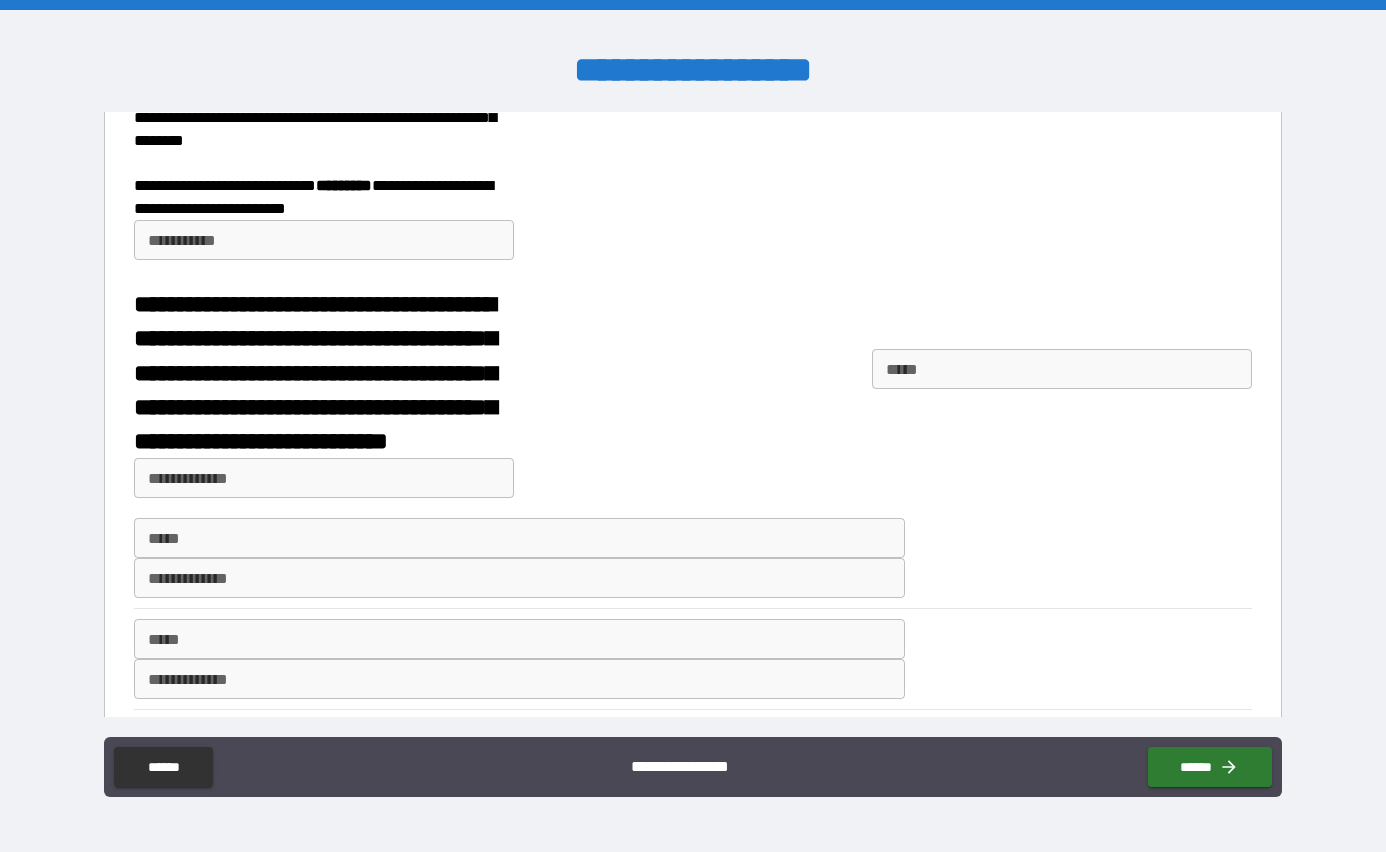 scroll, scrollTop: 2443, scrollLeft: 0, axis: vertical 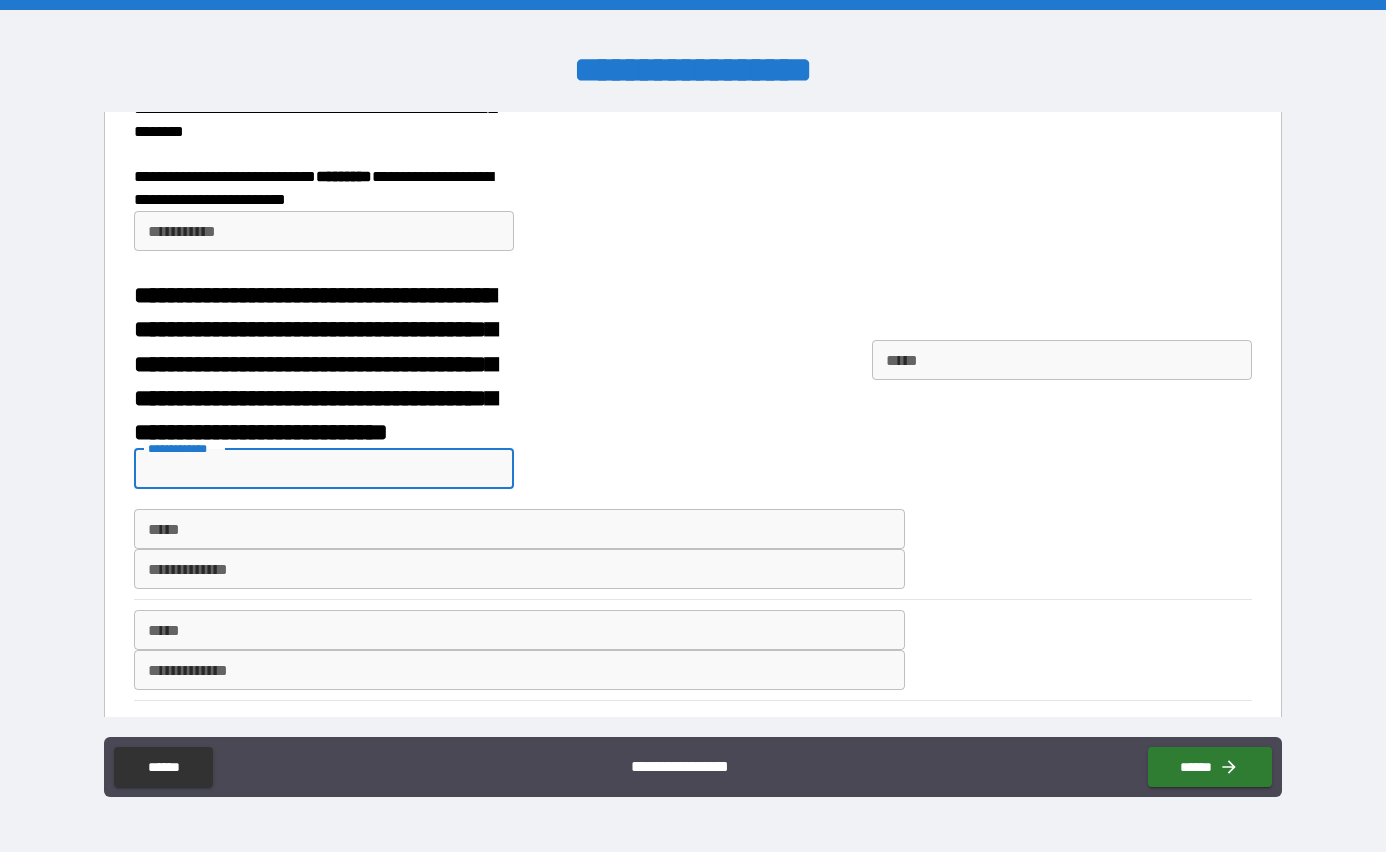click on "**********" at bounding box center (324, 469) 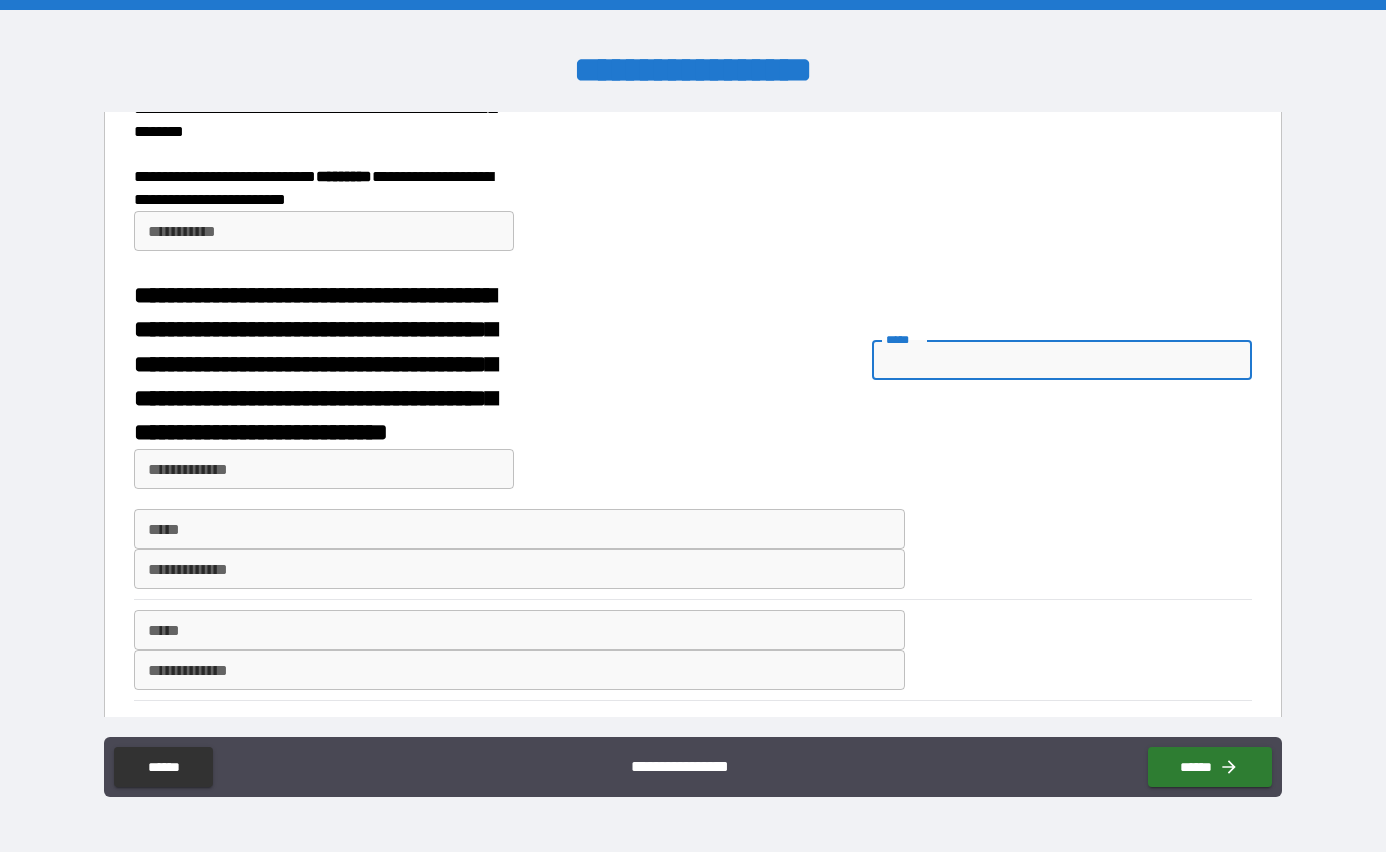 click on "*****" at bounding box center (1062, 360) 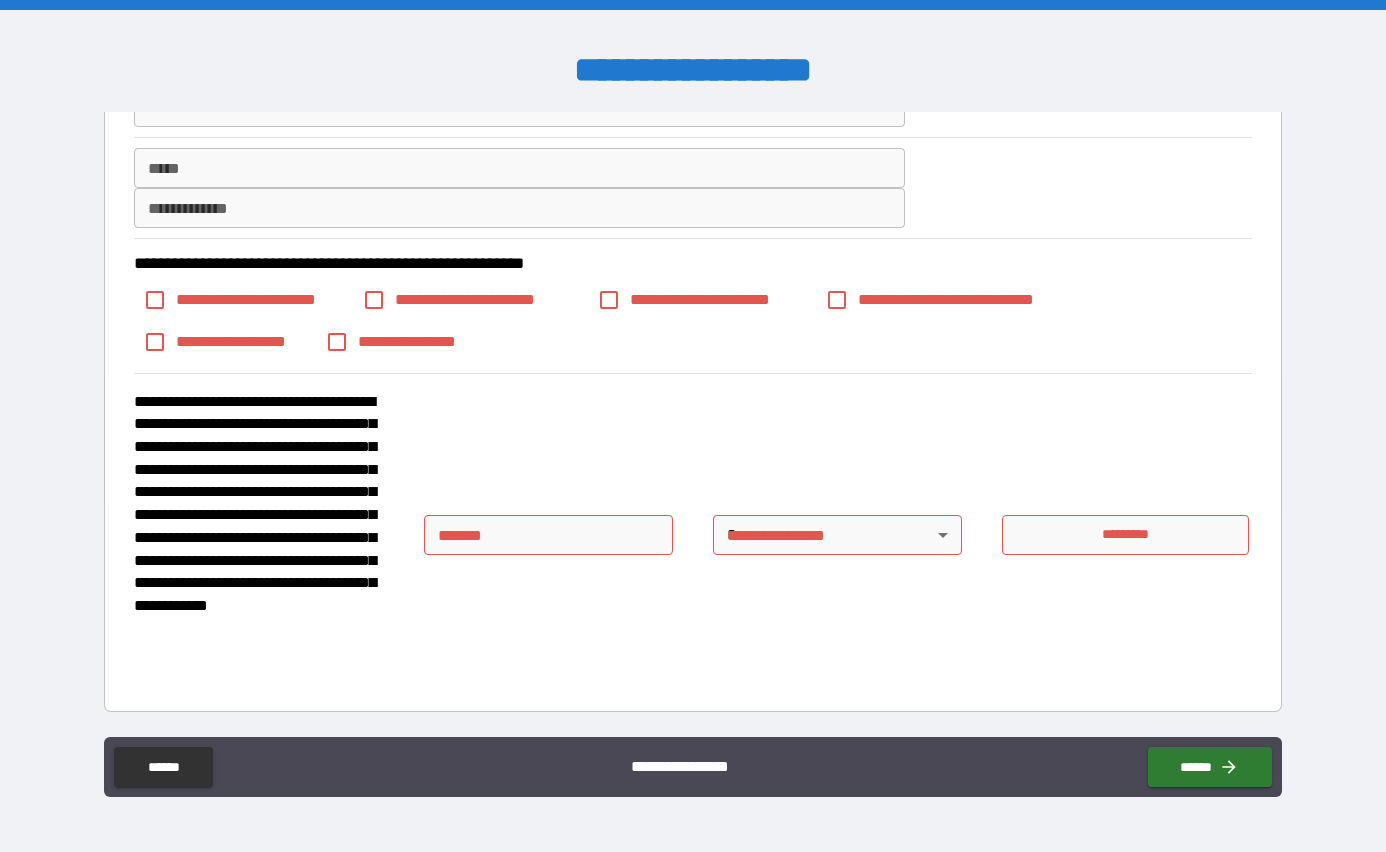 scroll, scrollTop: 2934, scrollLeft: 0, axis: vertical 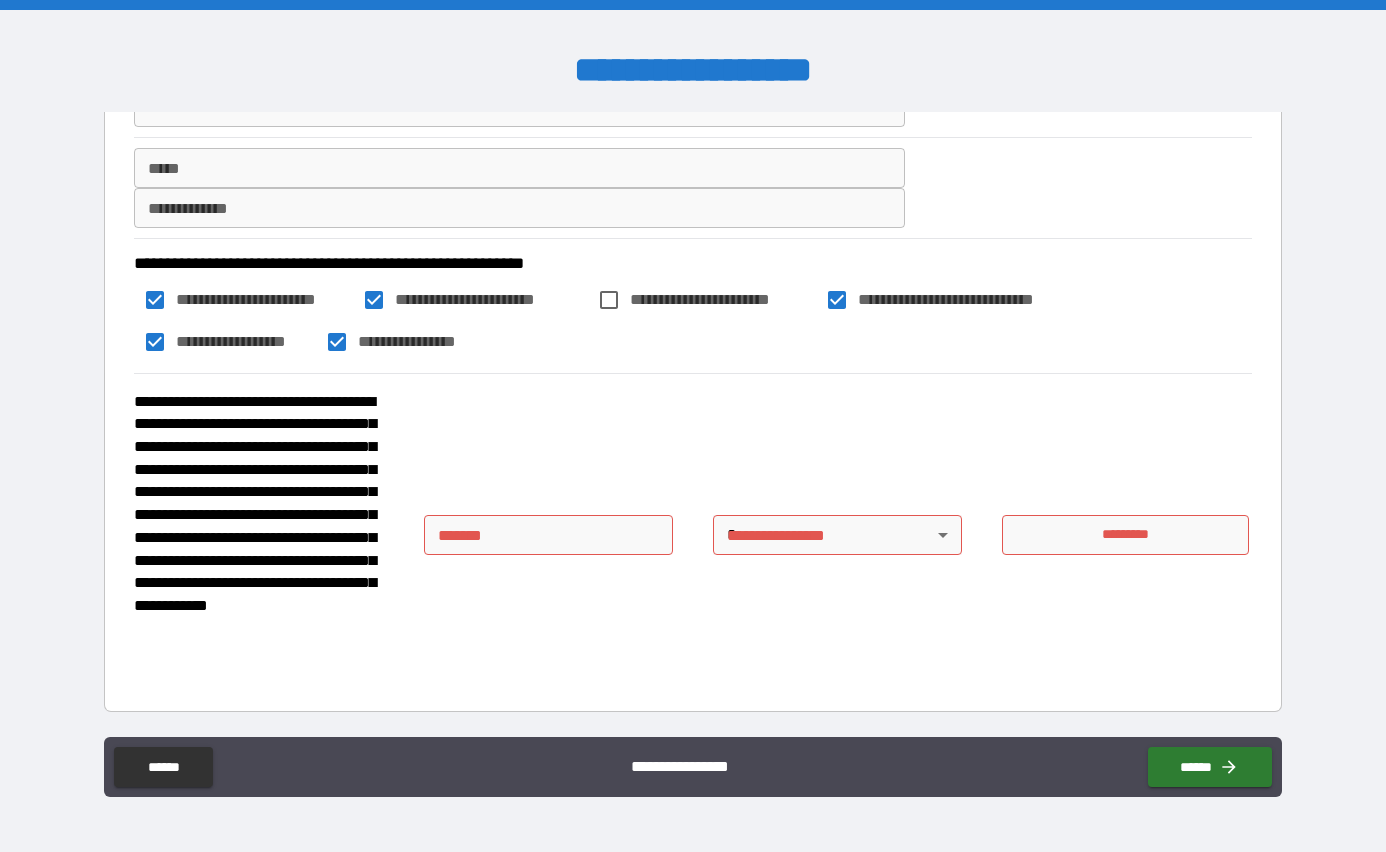 click on "*****   *" at bounding box center [549, 535] 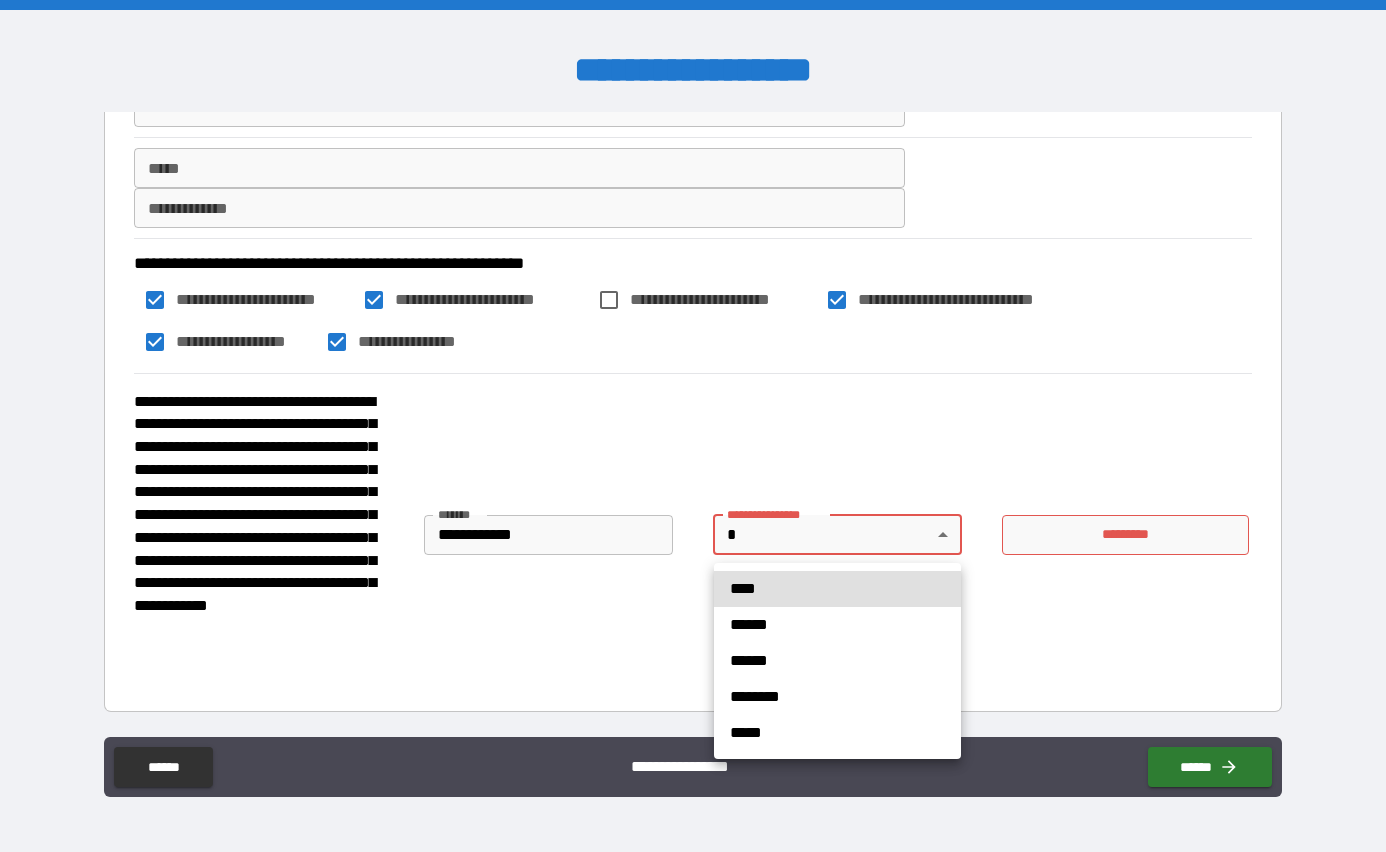click on "**********" at bounding box center (693, 426) 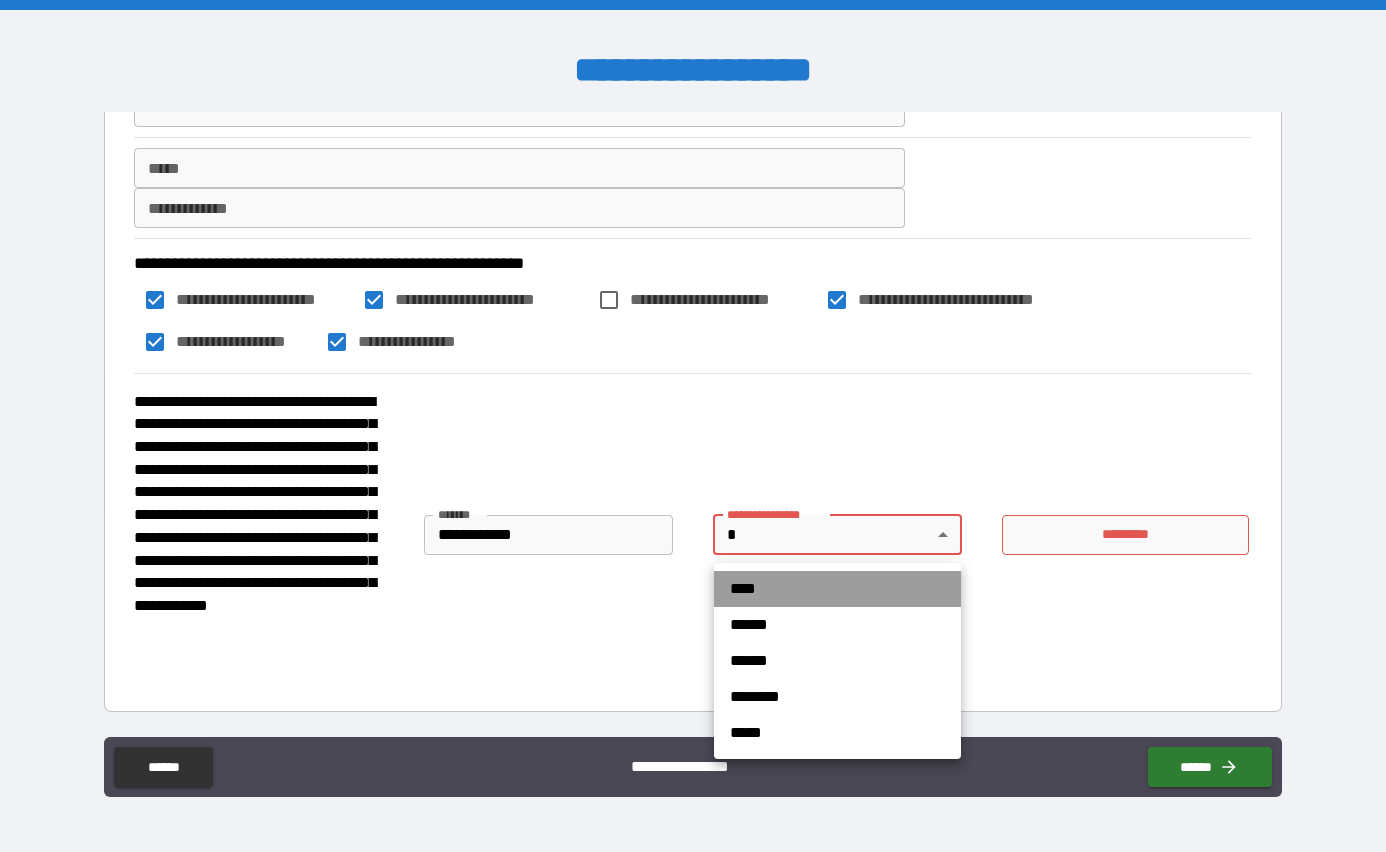 click on "****" at bounding box center (837, 589) 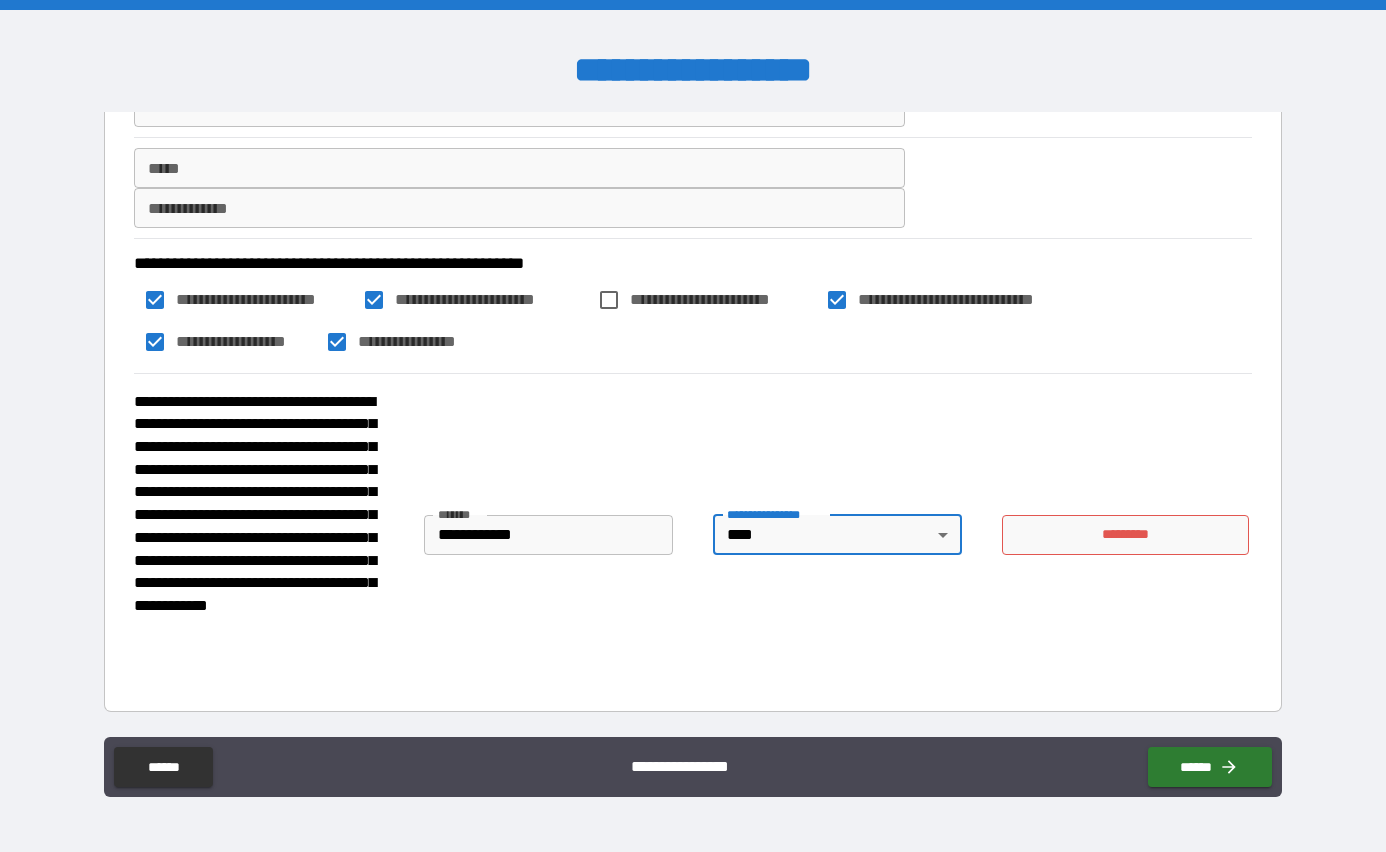 click on "*********" at bounding box center (1125, 535) 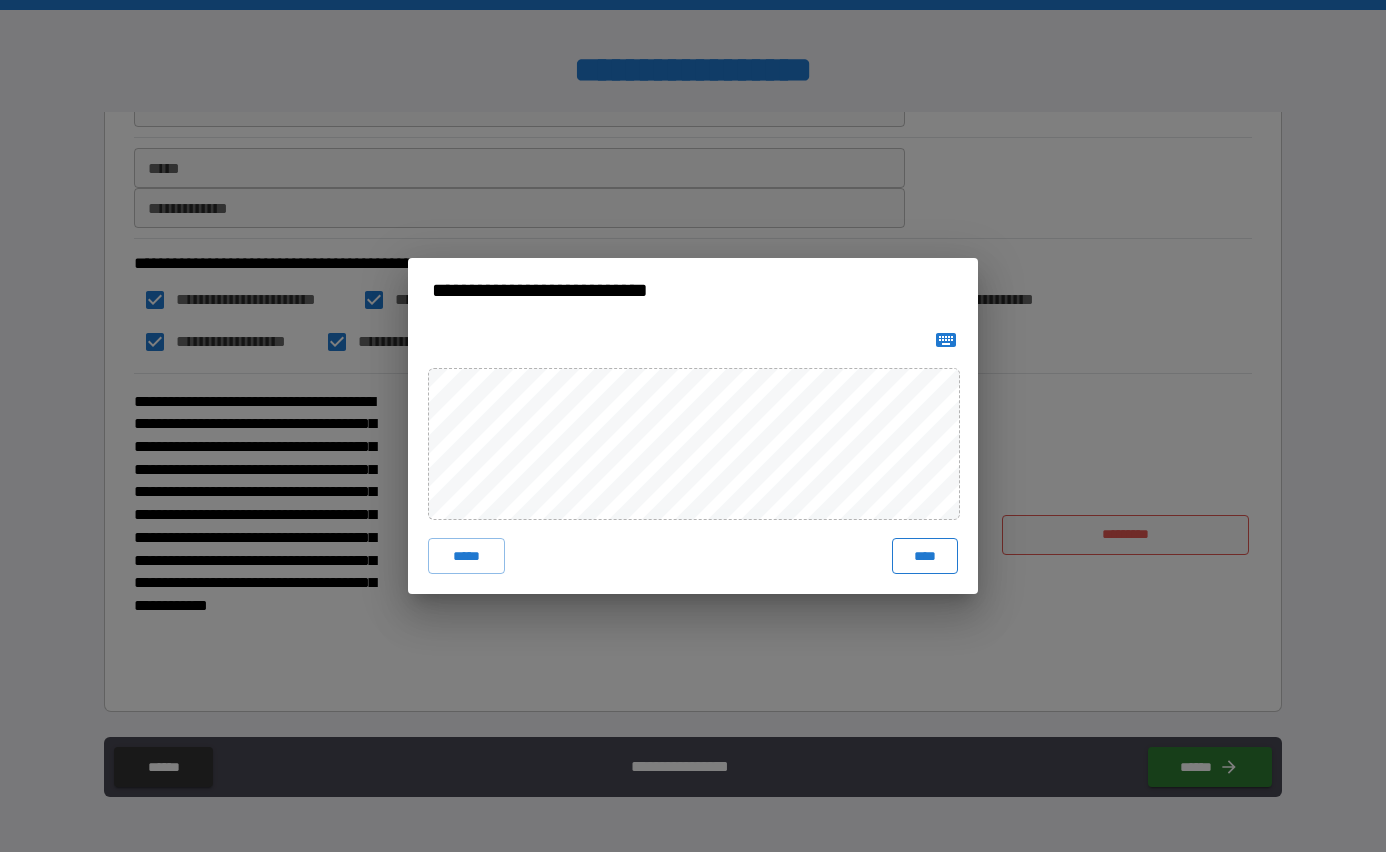 click on "****" at bounding box center (925, 556) 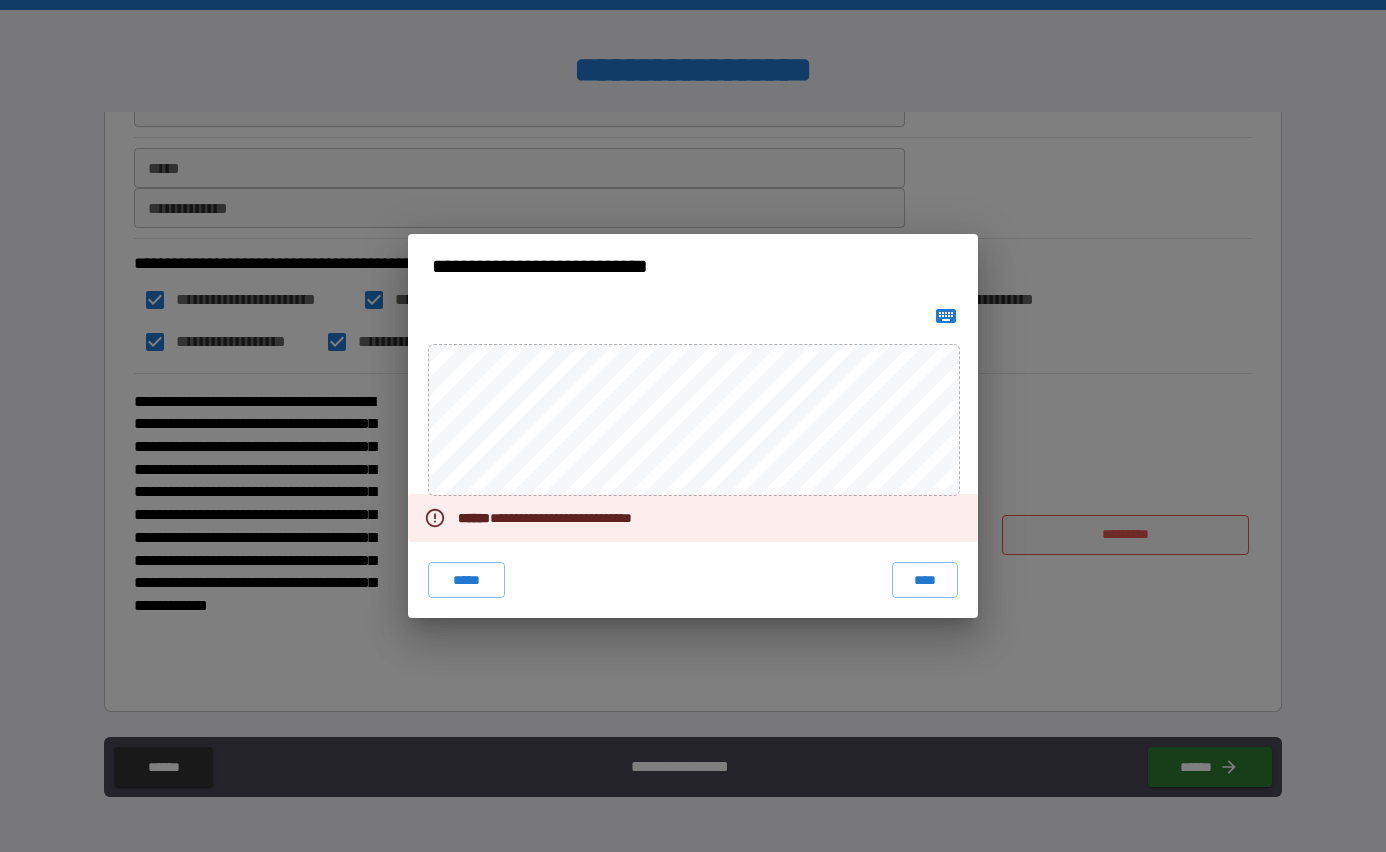 click 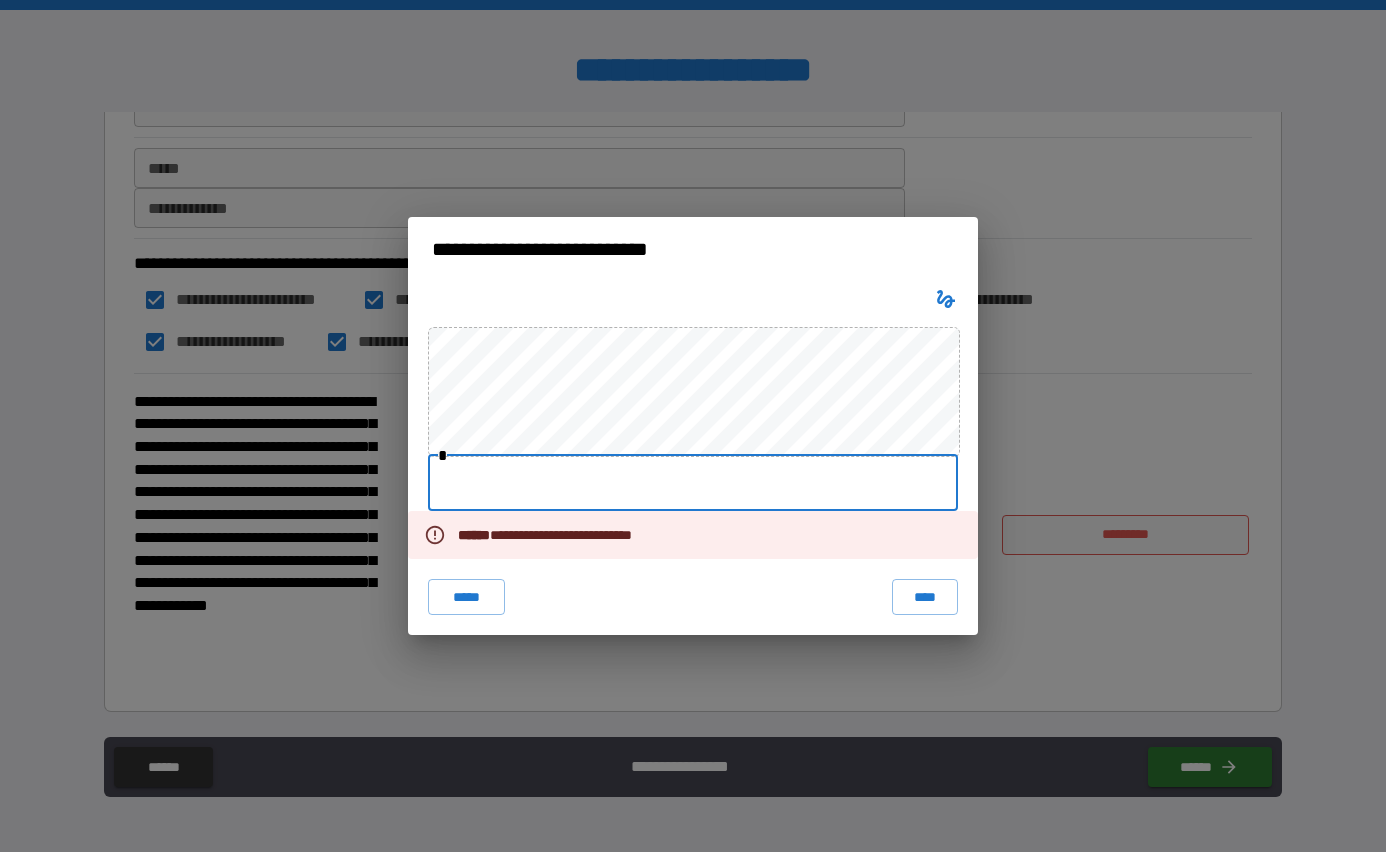 click at bounding box center [693, 483] 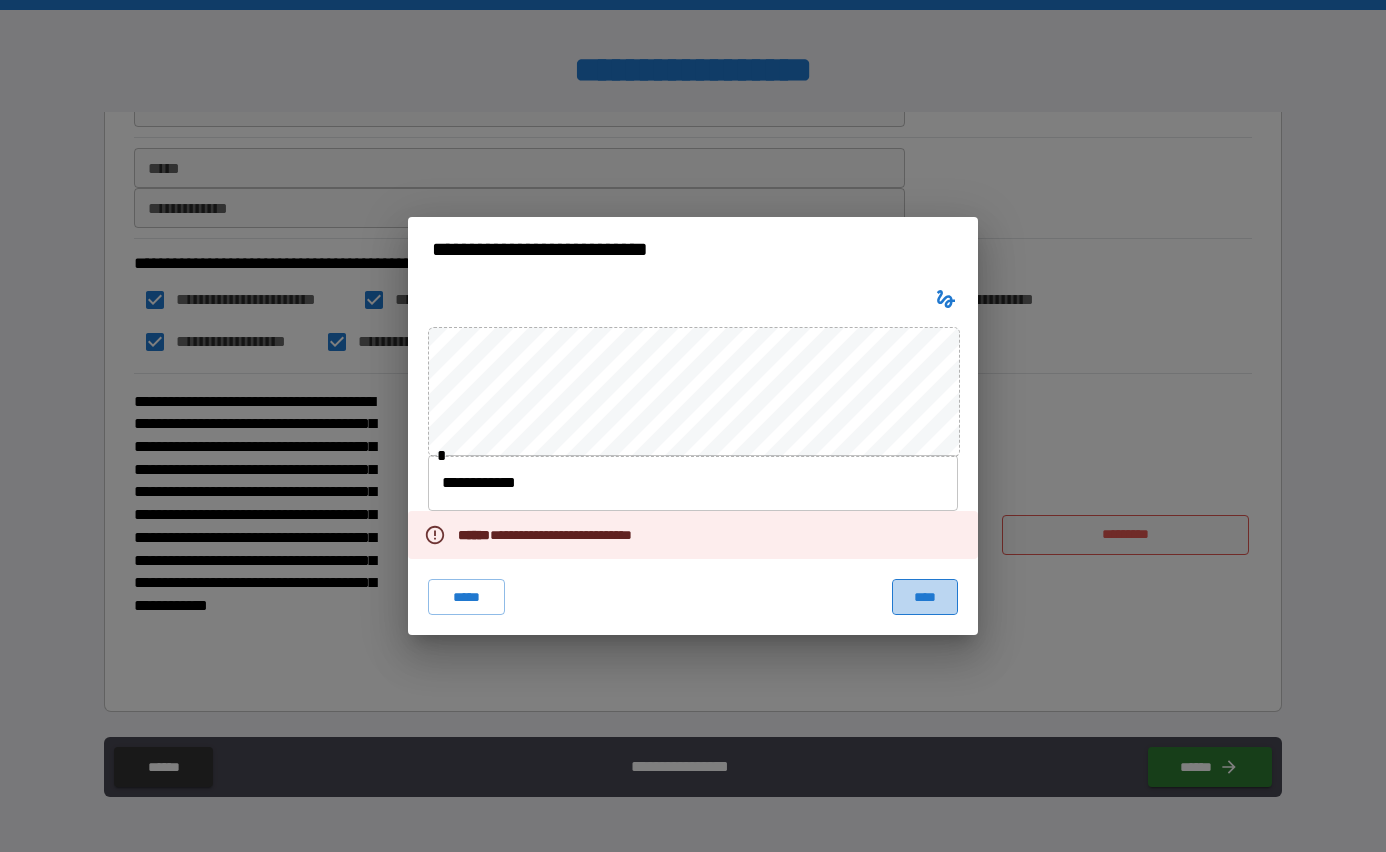 click on "****" at bounding box center [925, 597] 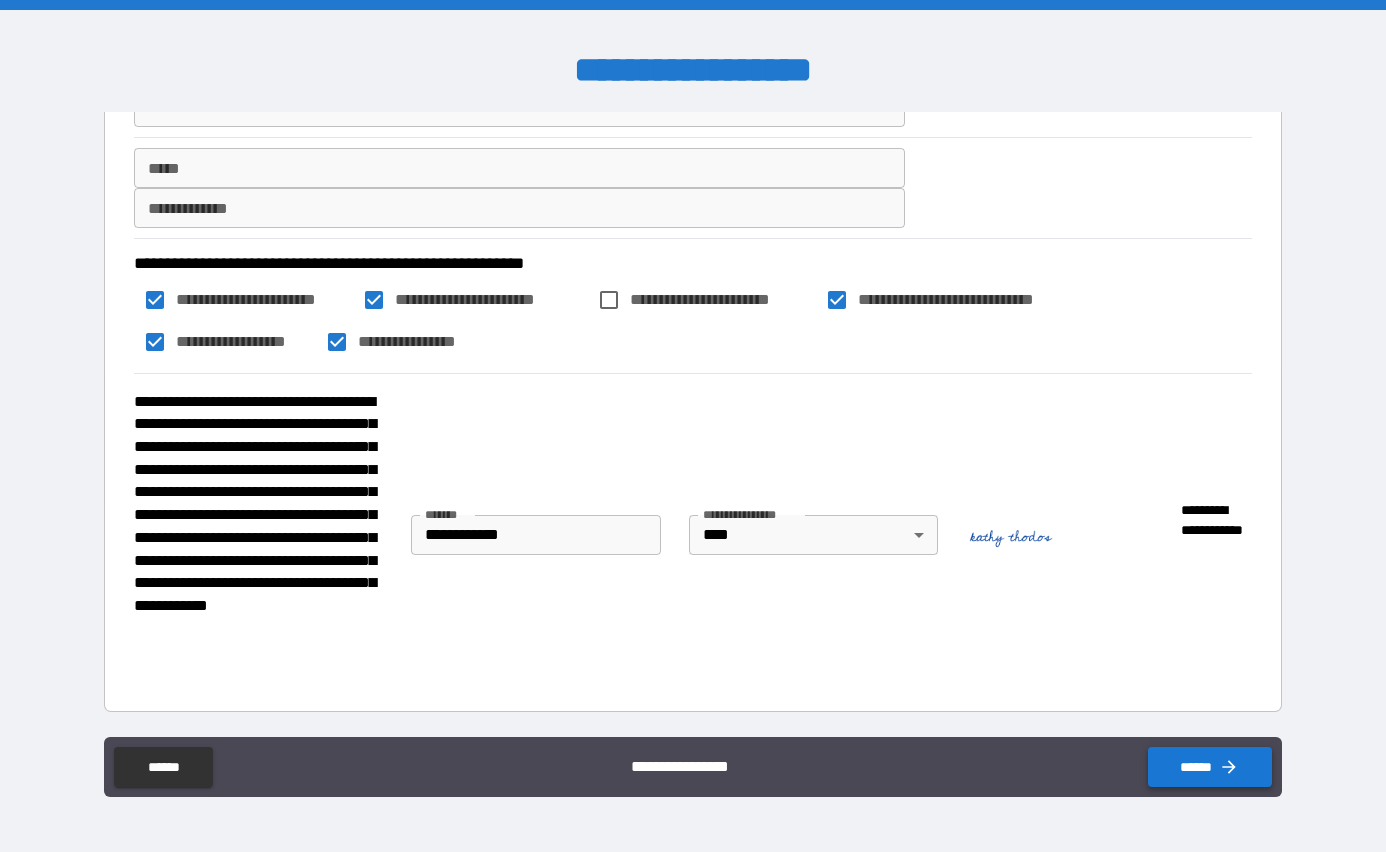 click on "******" at bounding box center [1210, 767] 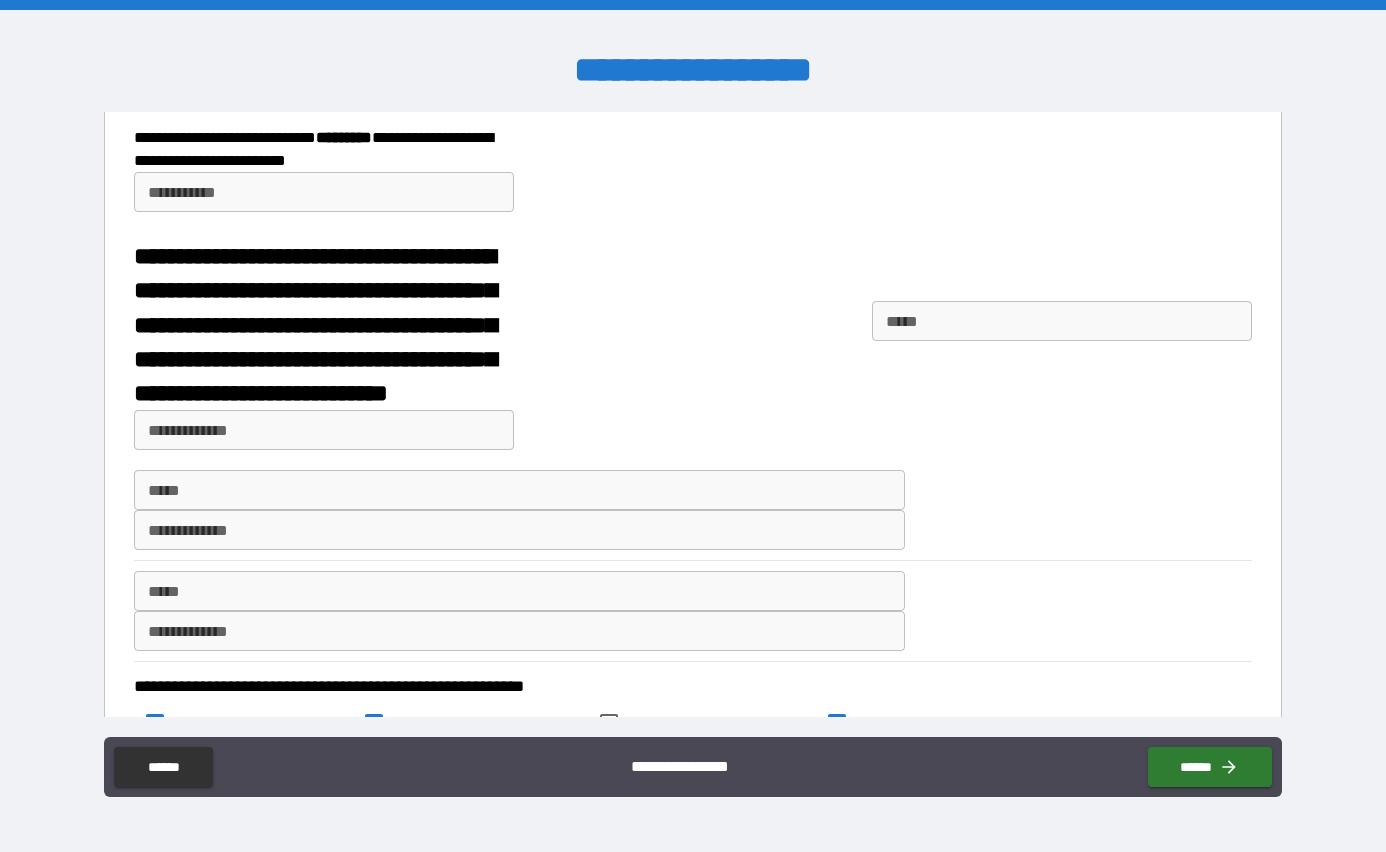 scroll, scrollTop: 2480, scrollLeft: 0, axis: vertical 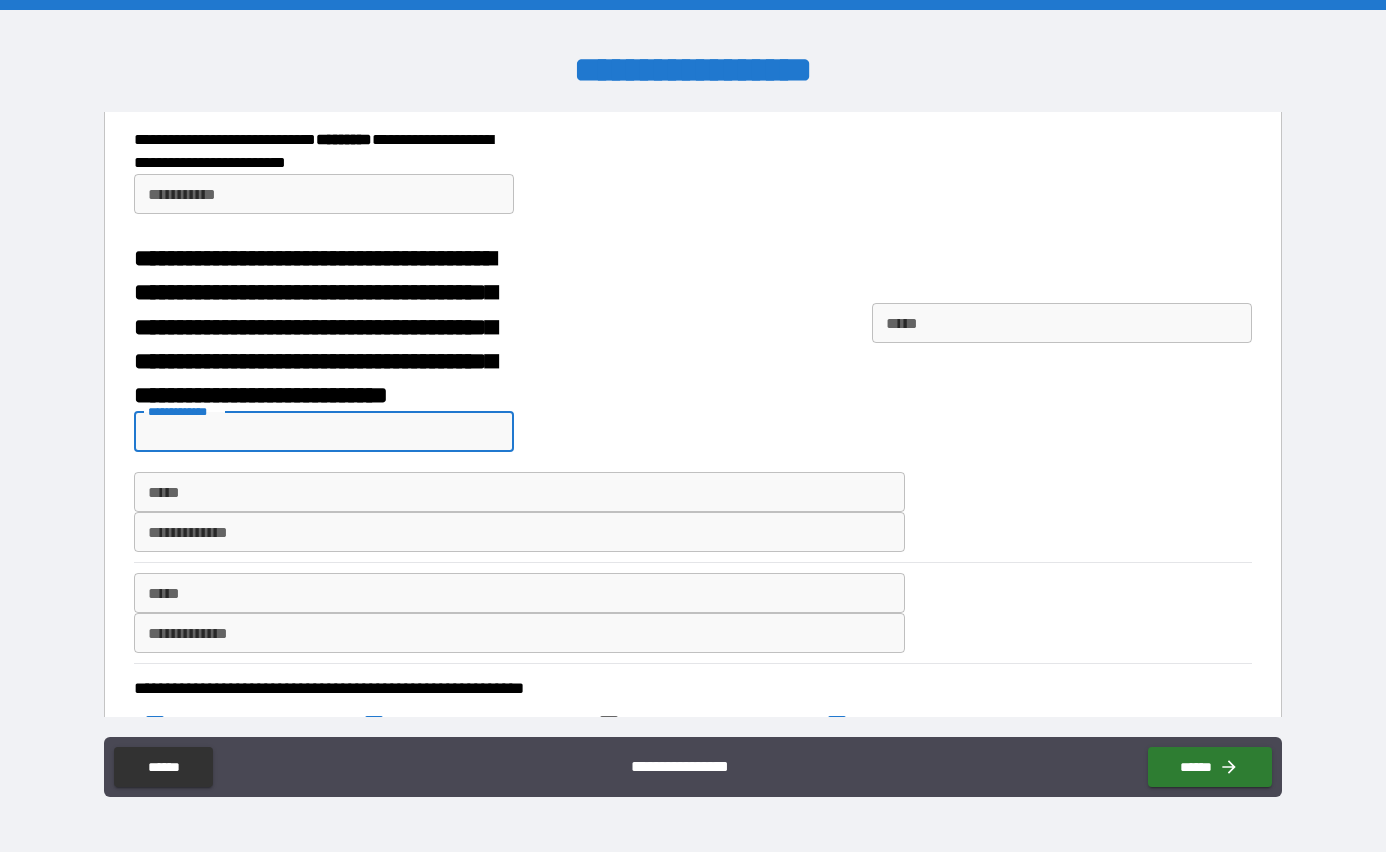 click on "**********" at bounding box center [324, 432] 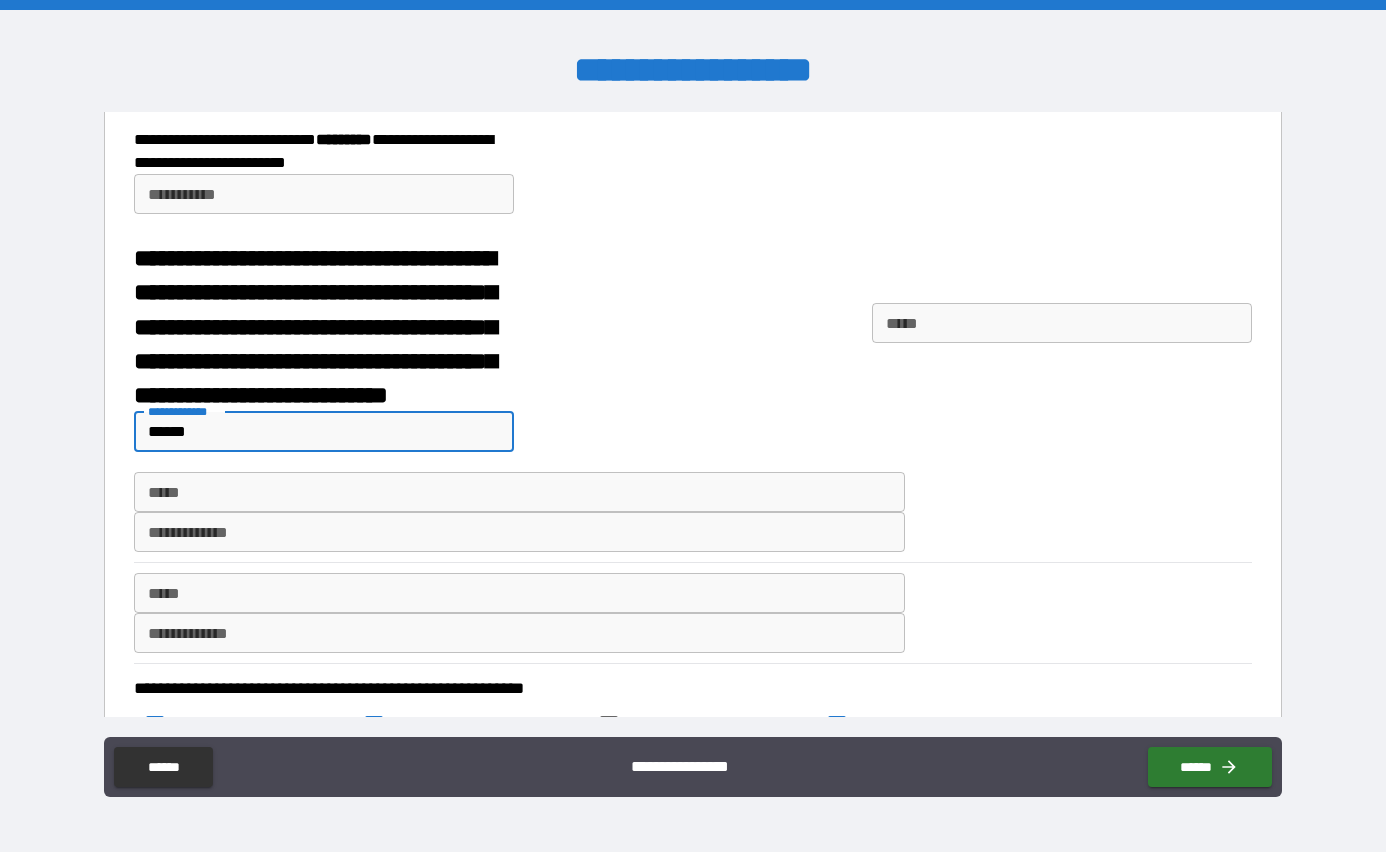 click on "*****" at bounding box center [519, 492] 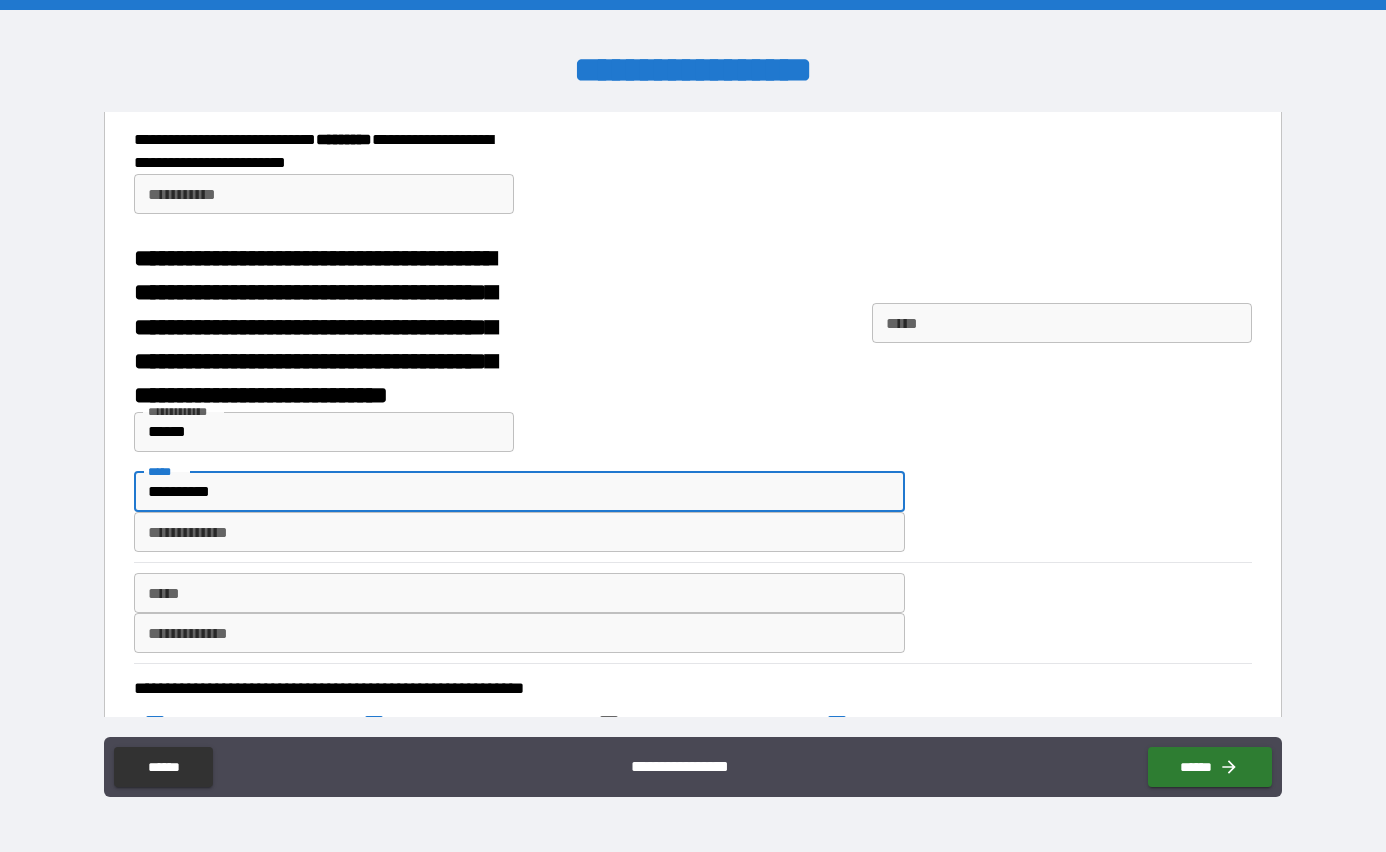 click on "**********" at bounding box center (519, 532) 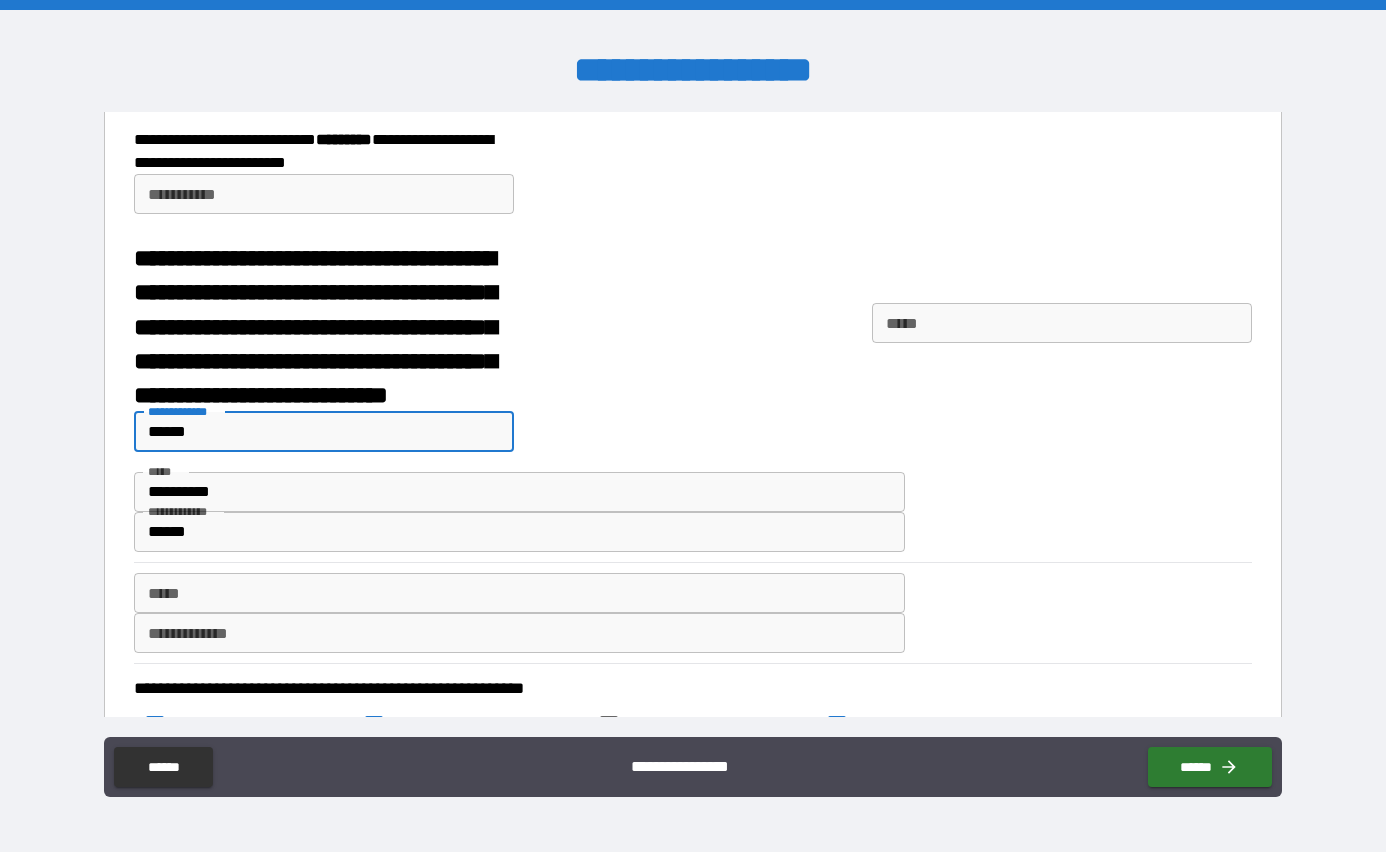 click on "******" at bounding box center (324, 432) 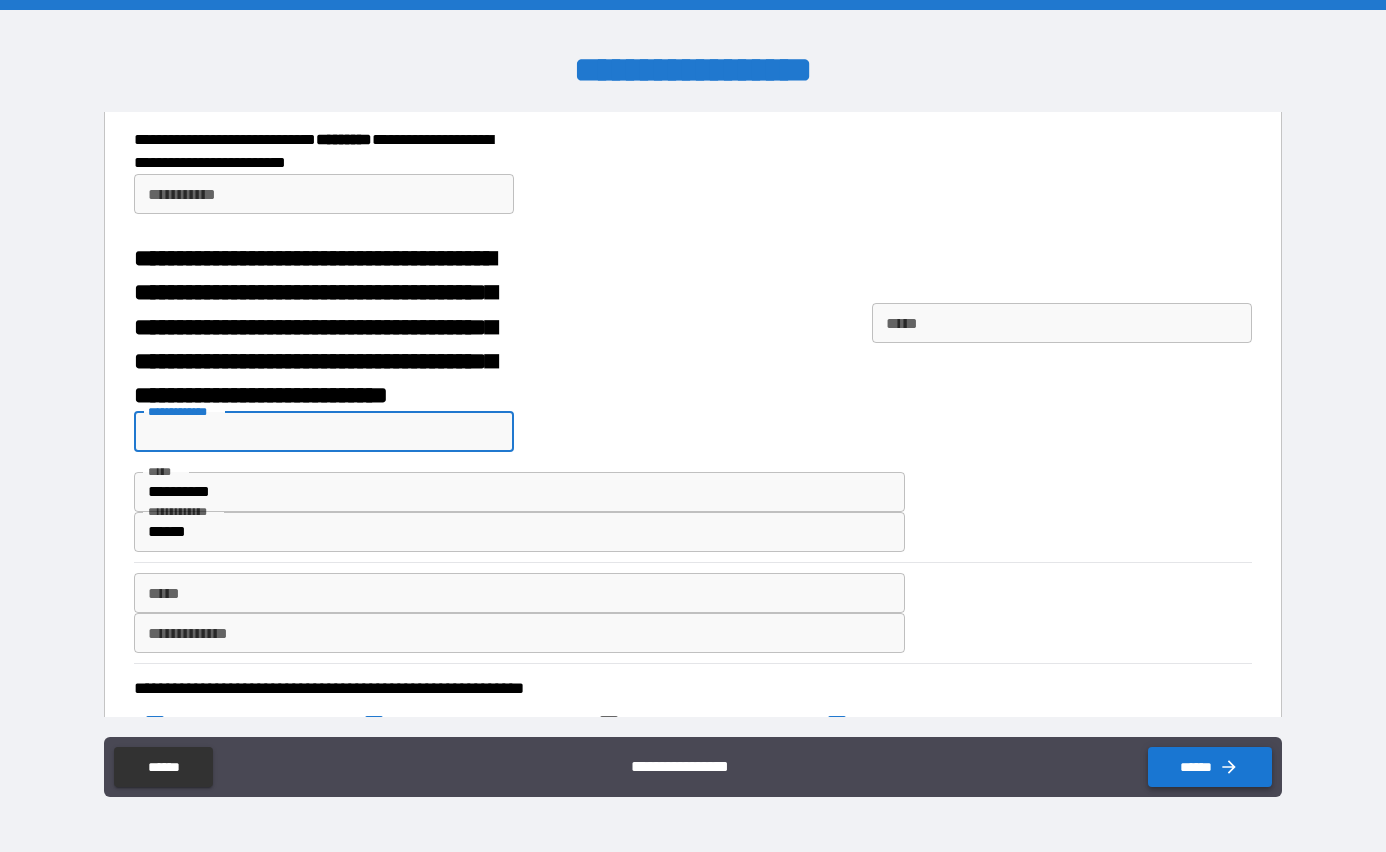 click on "******" at bounding box center (1210, 767) 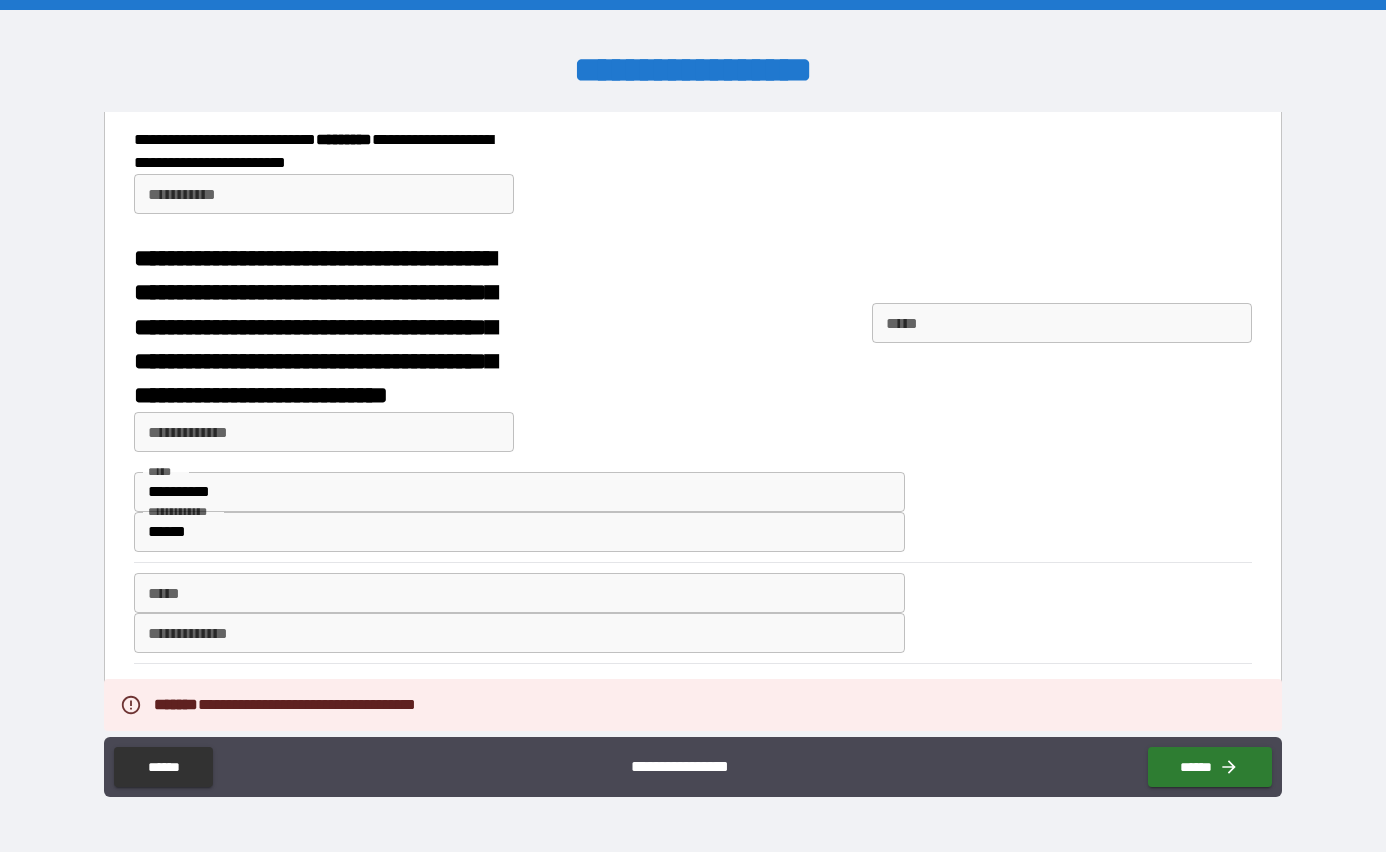 click on "**********" at bounding box center (693, 612) 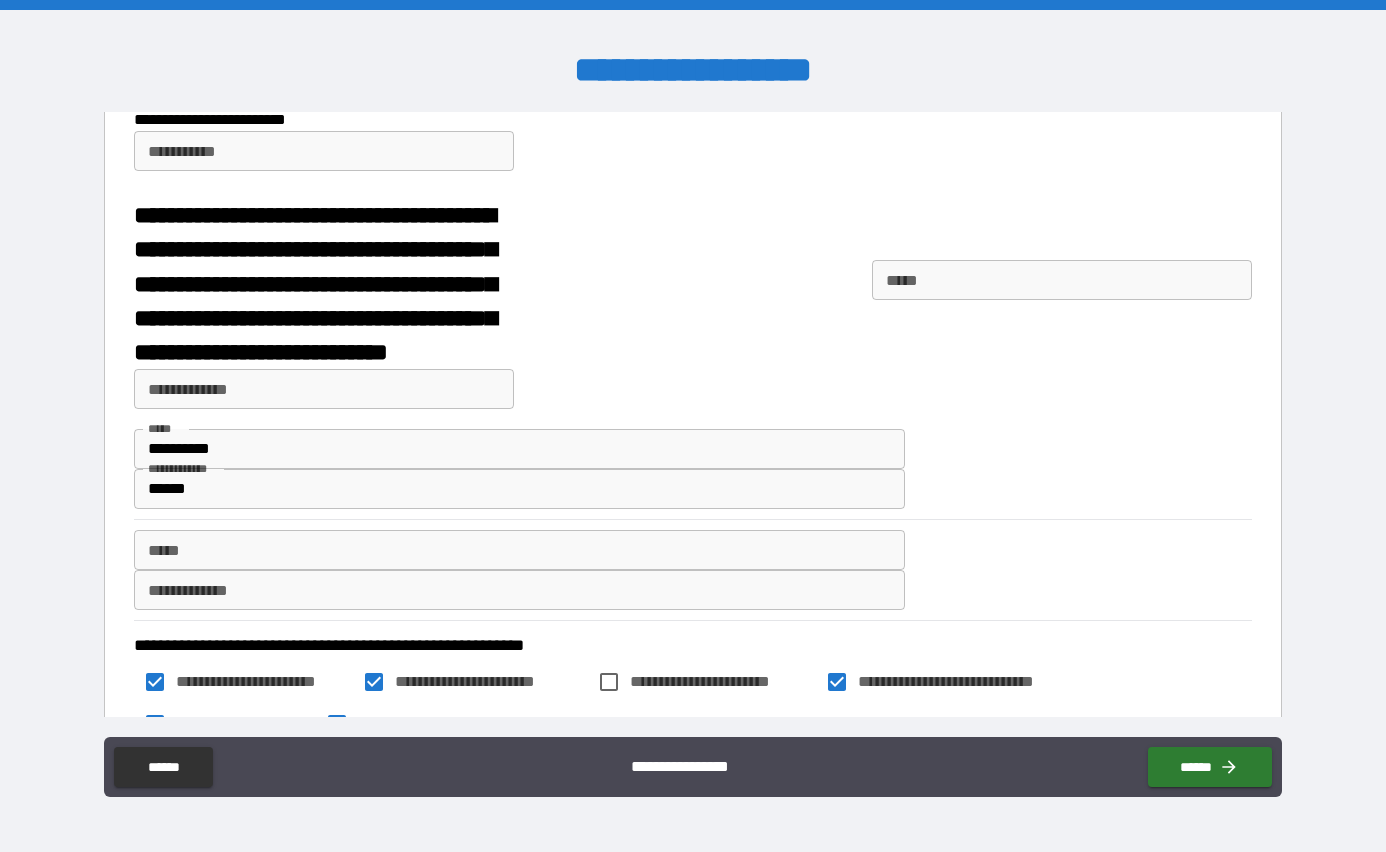 scroll, scrollTop: 2503, scrollLeft: 0, axis: vertical 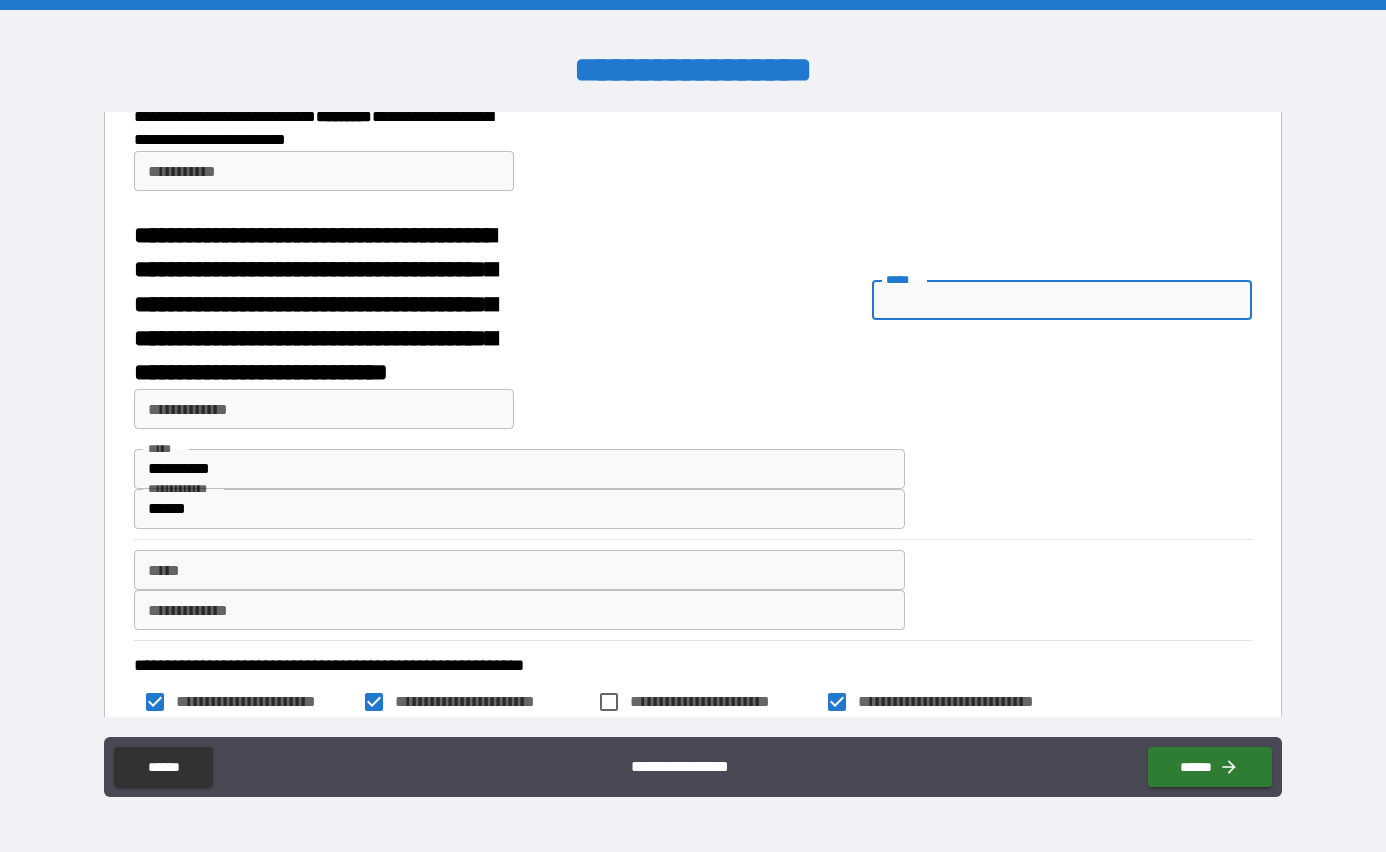 click on "*****" at bounding box center (1062, 300) 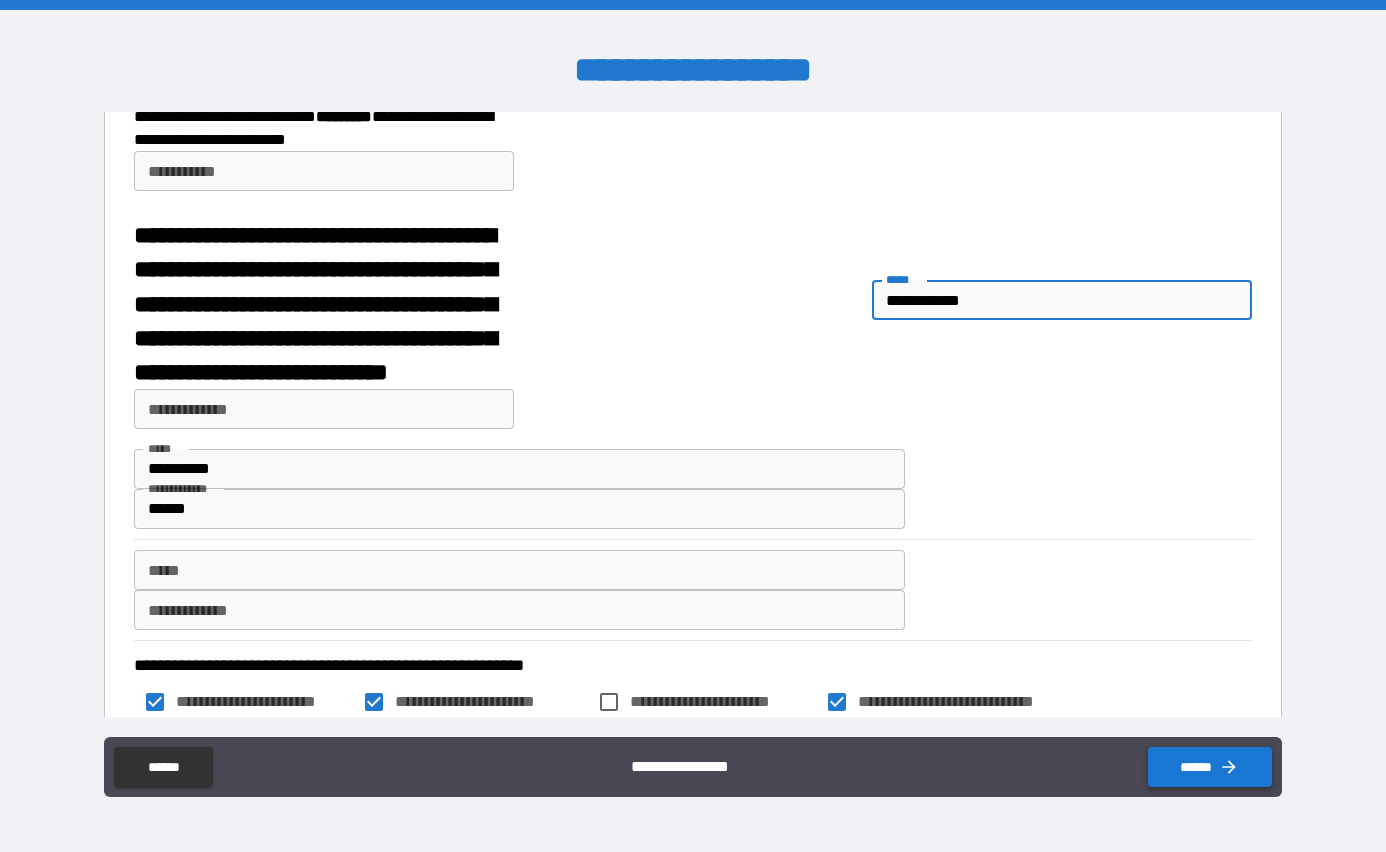 click on "******" at bounding box center [1210, 767] 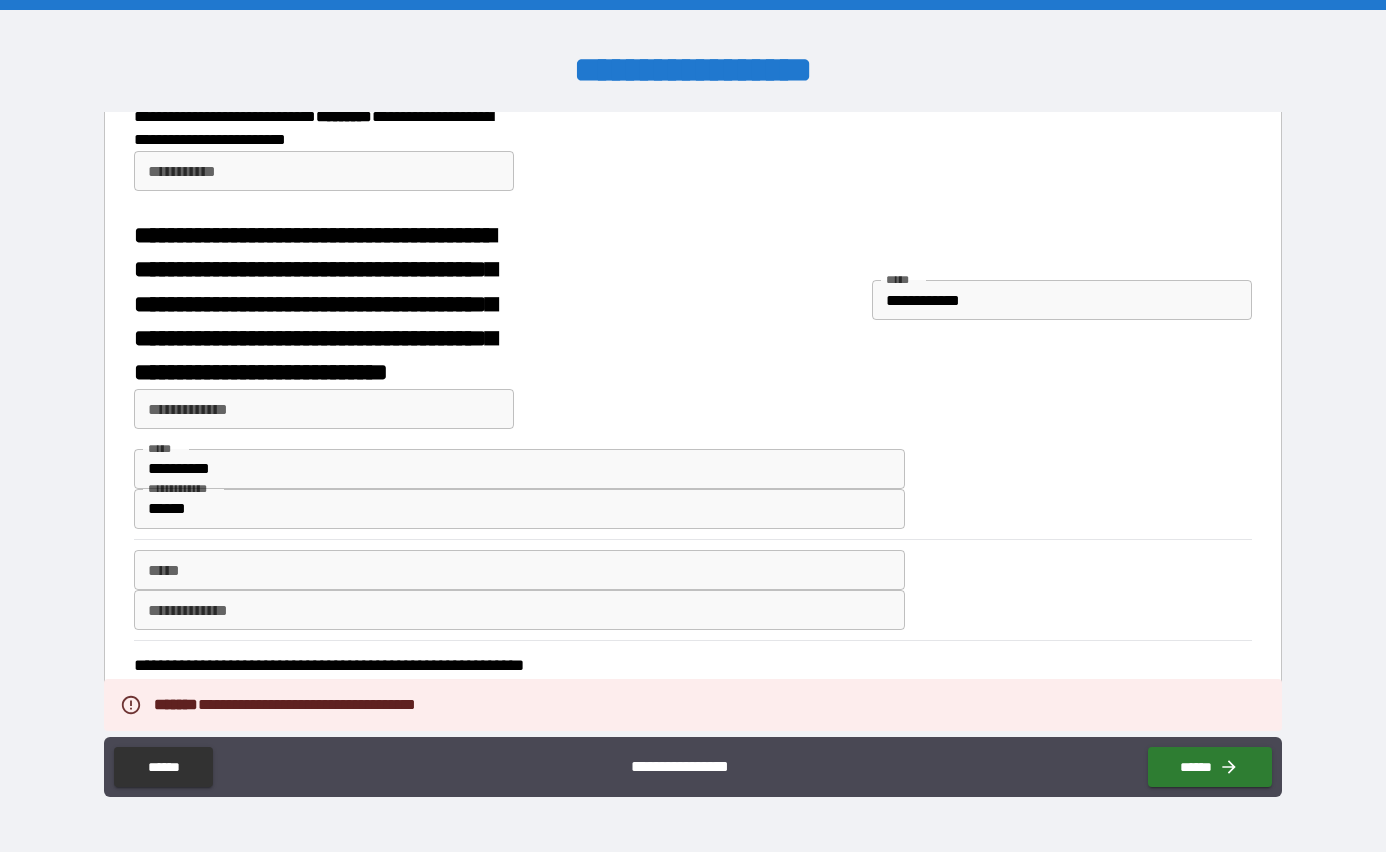click on "*****" at bounding box center (519, 570) 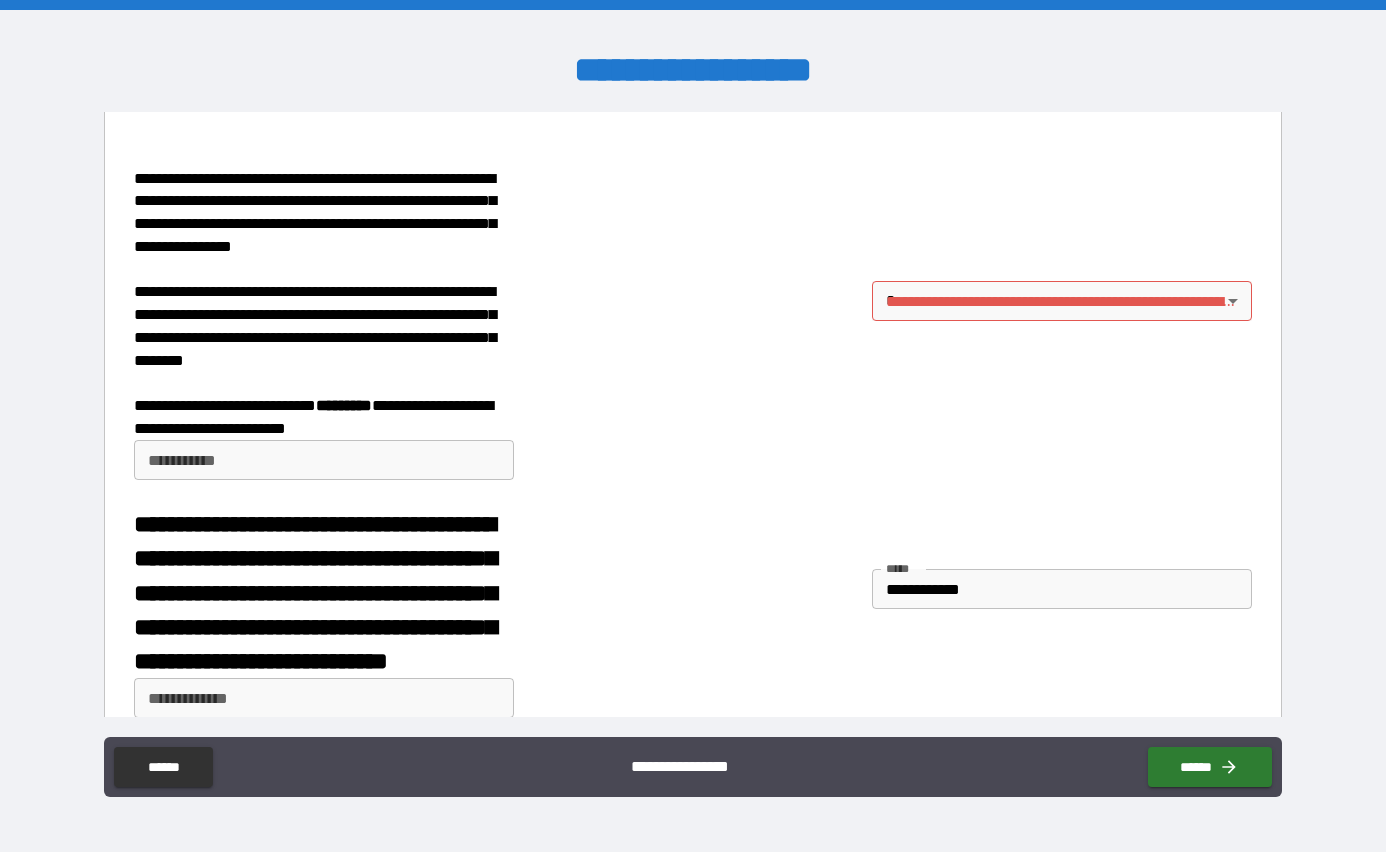 scroll, scrollTop: 2210, scrollLeft: 0, axis: vertical 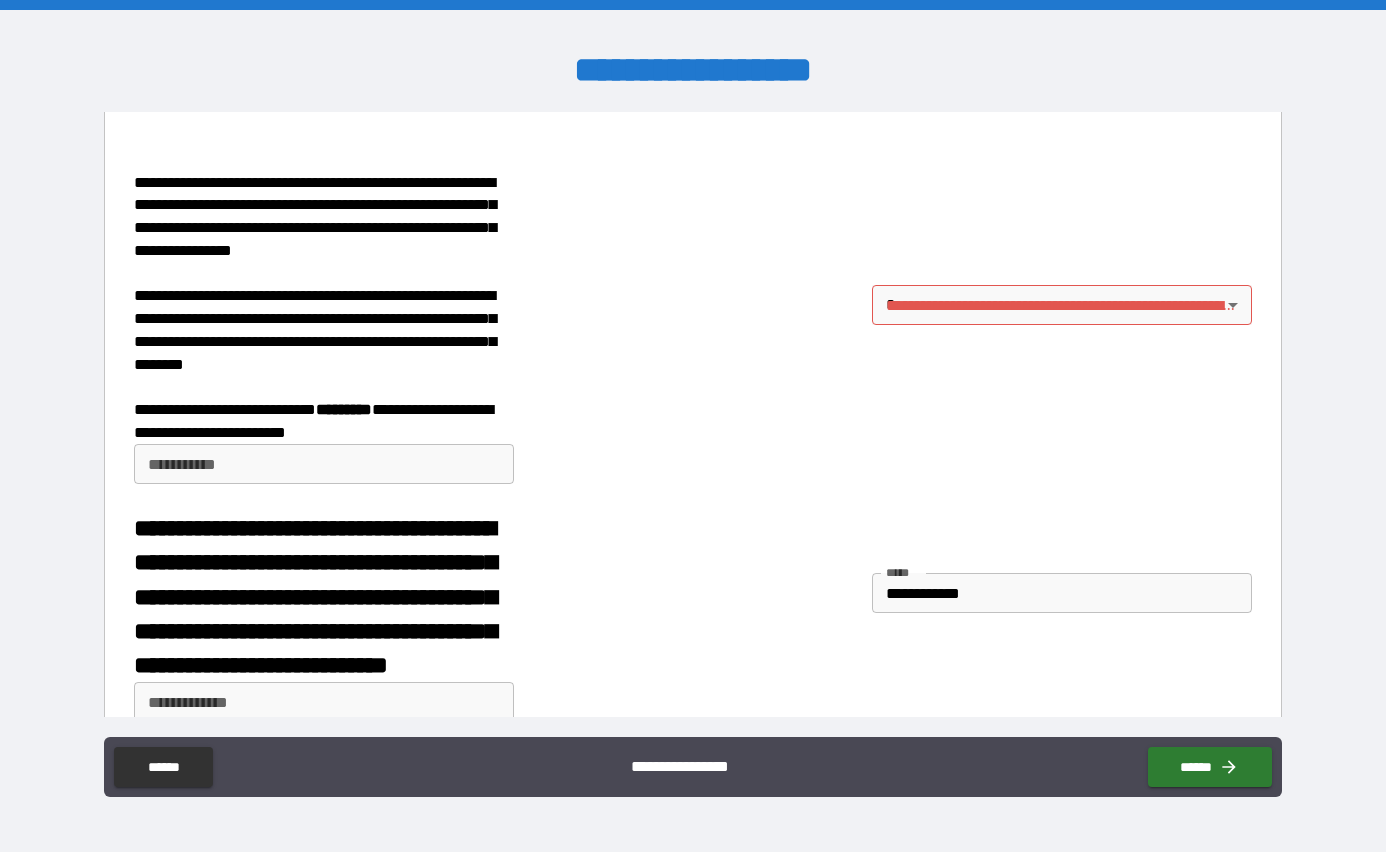 click on "**********" at bounding box center [324, 464] 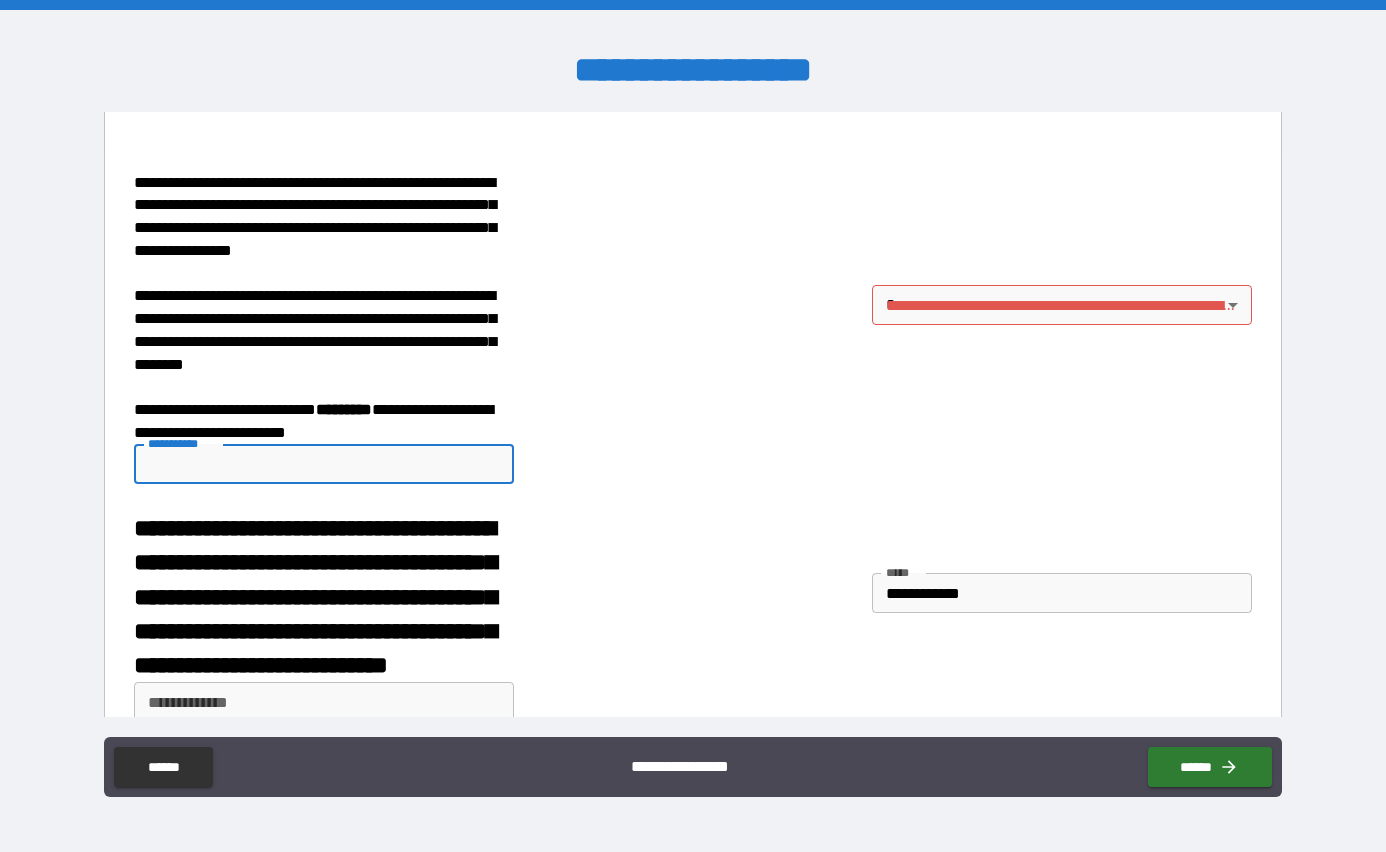 click on "**********" at bounding box center [693, 426] 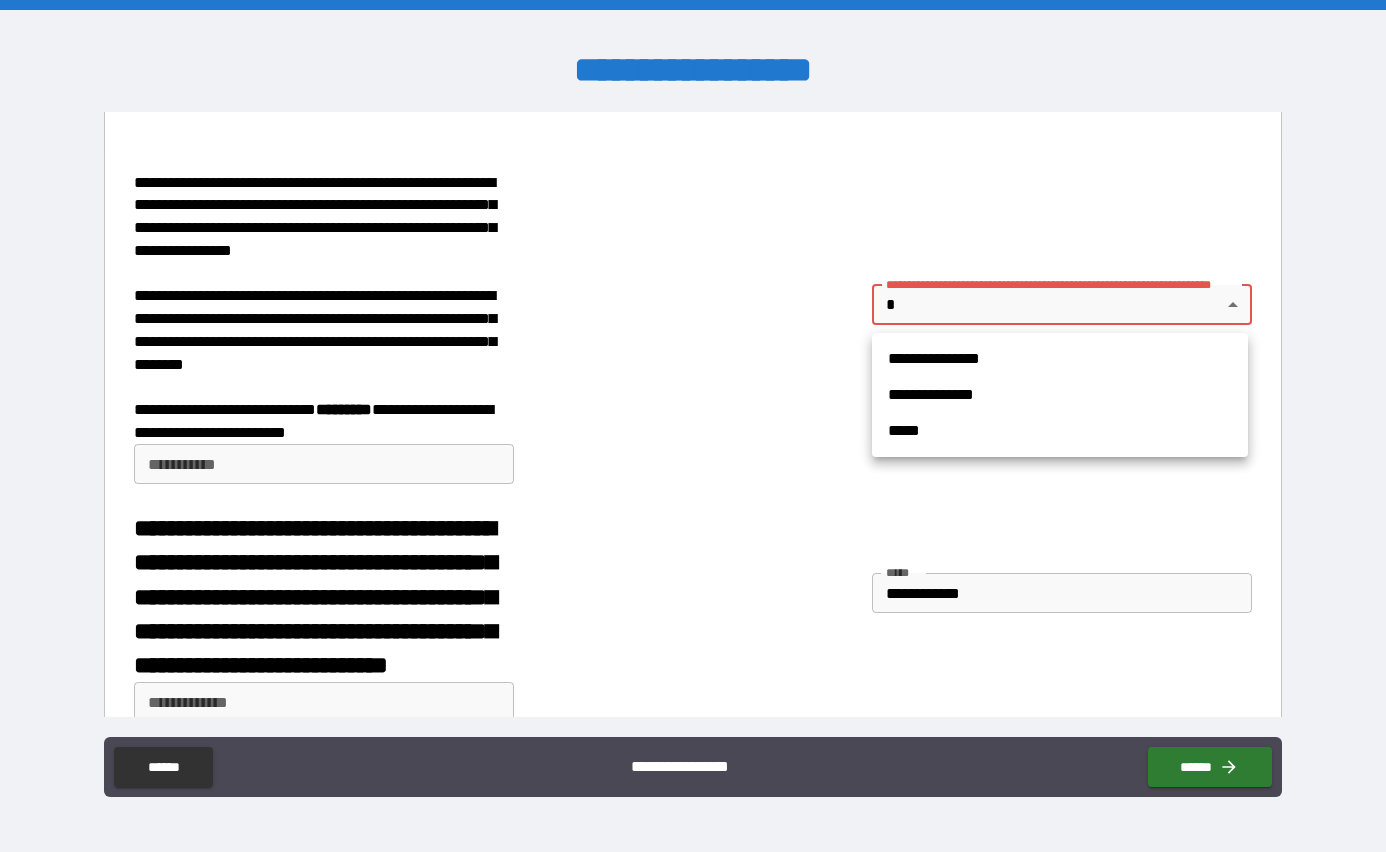 click on "**********" at bounding box center (1060, 395) 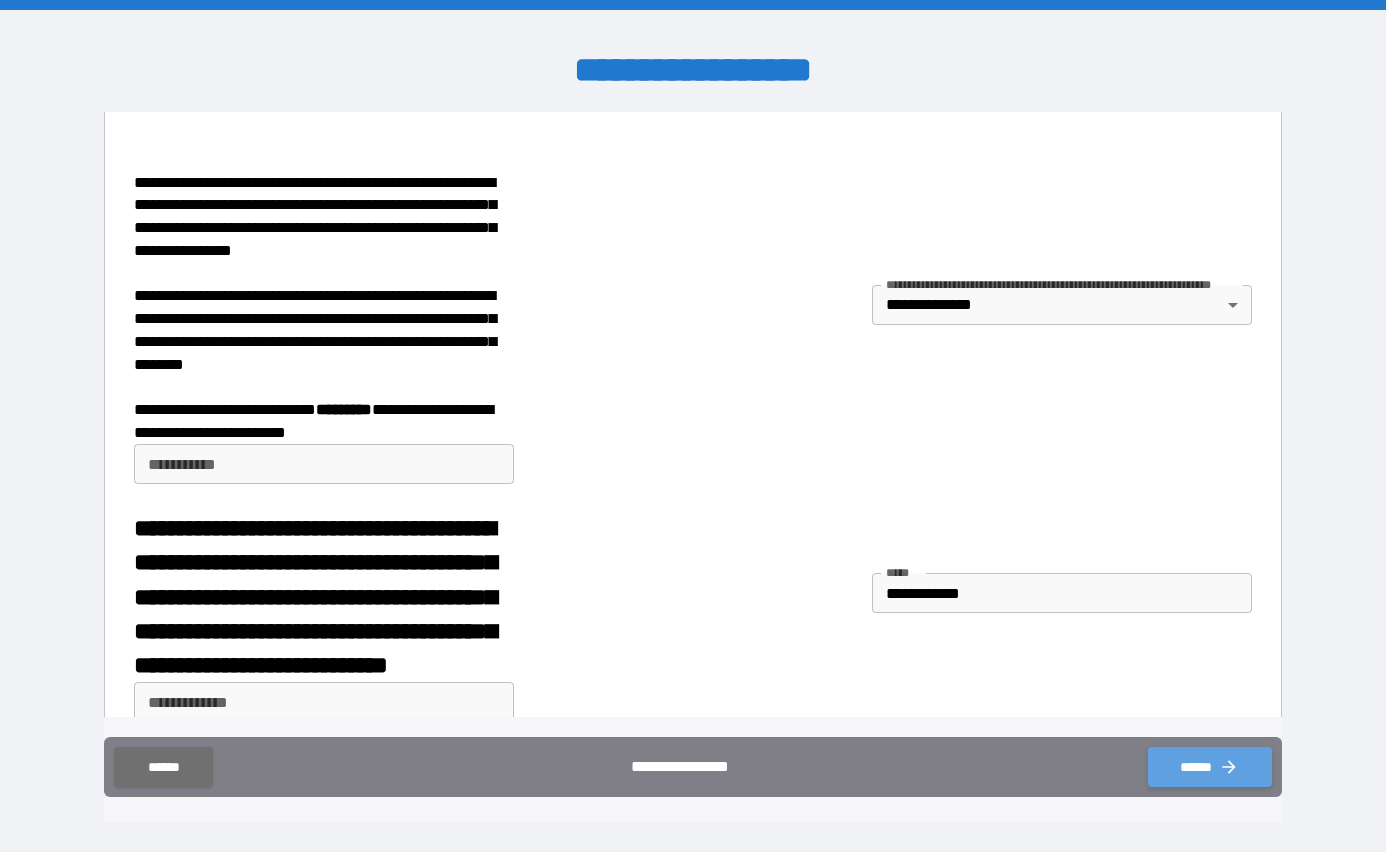 click on "******" at bounding box center [1210, 767] 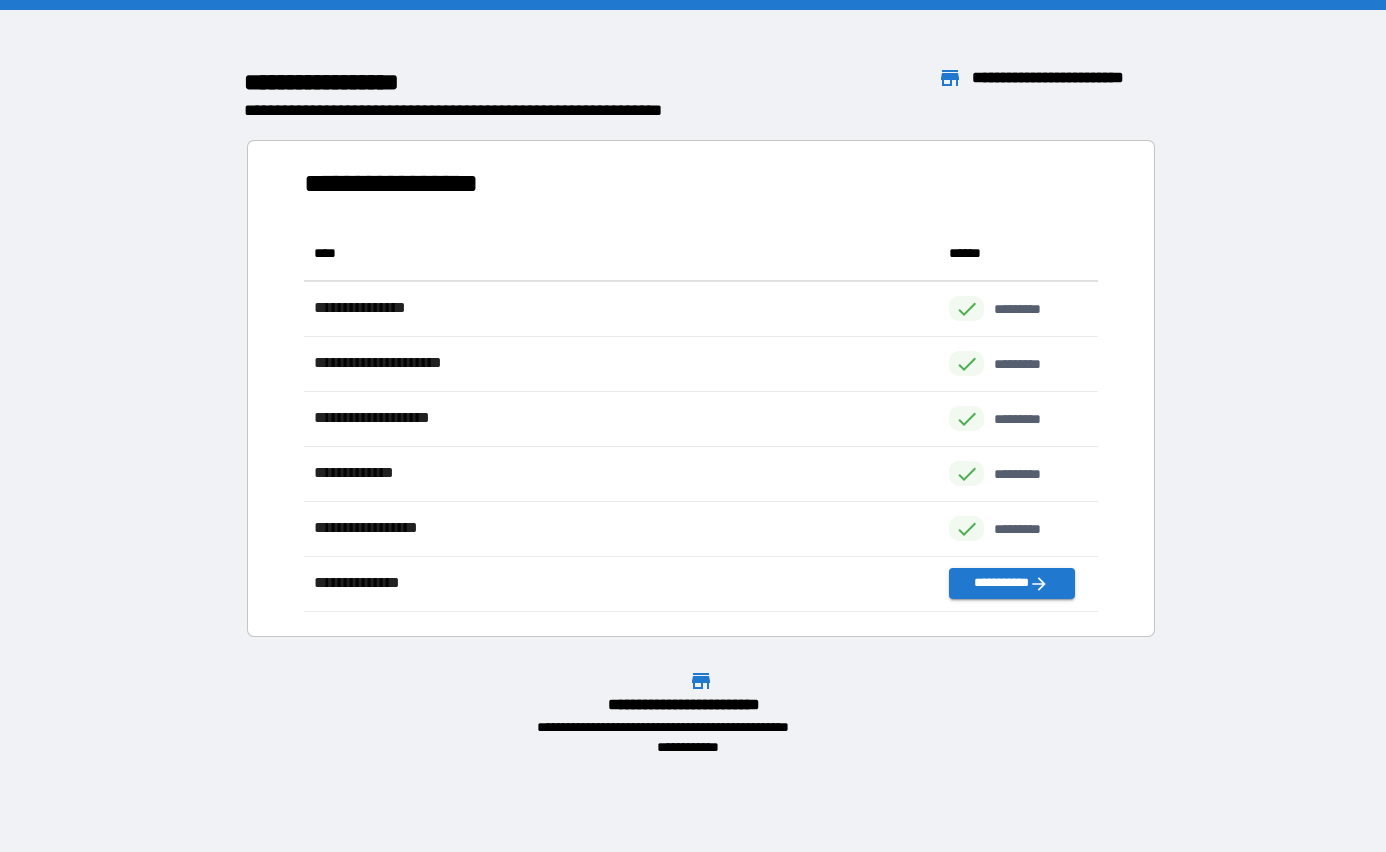 scroll, scrollTop: 1, scrollLeft: 1, axis: both 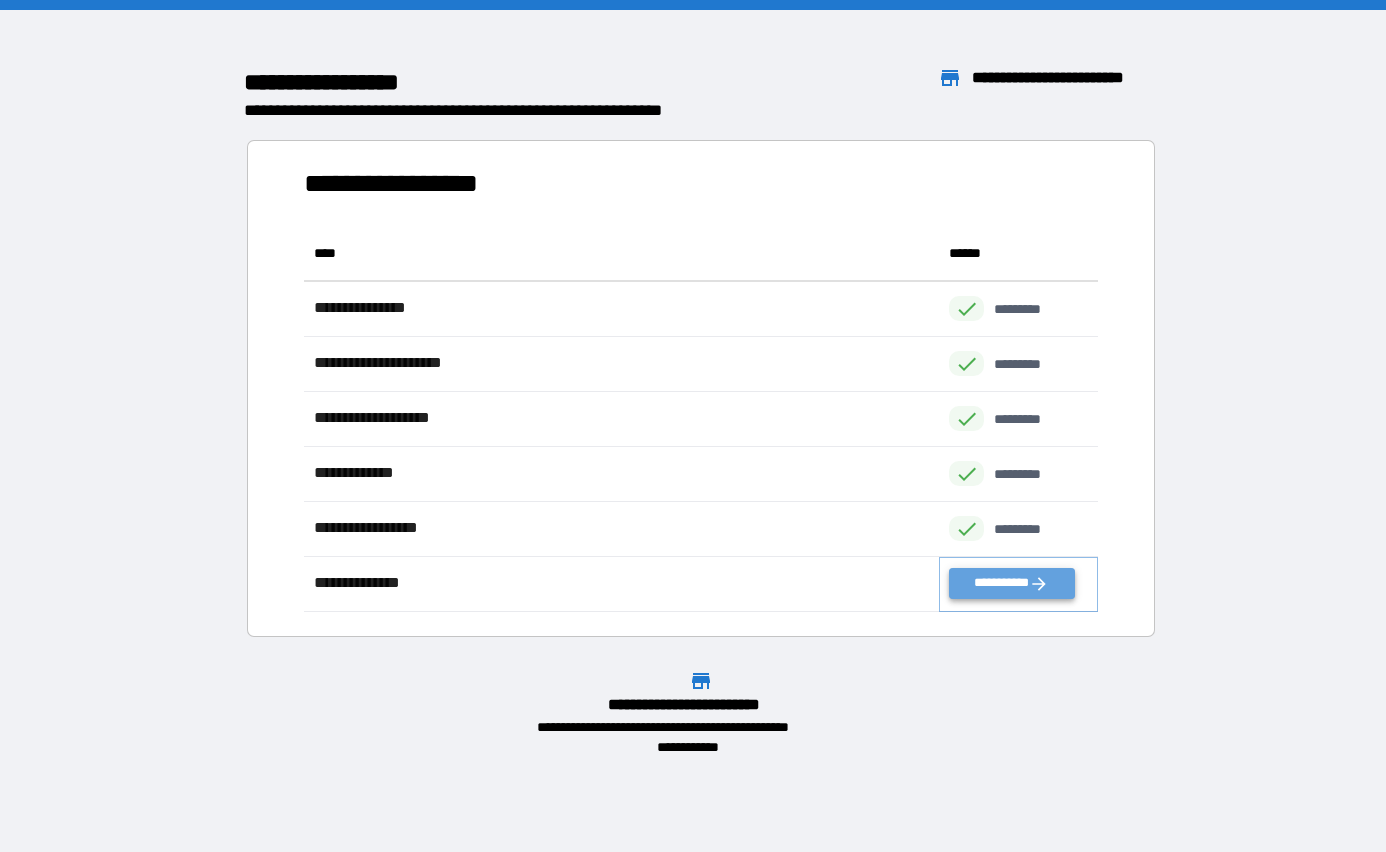 click on "**********" at bounding box center (1011, 583) 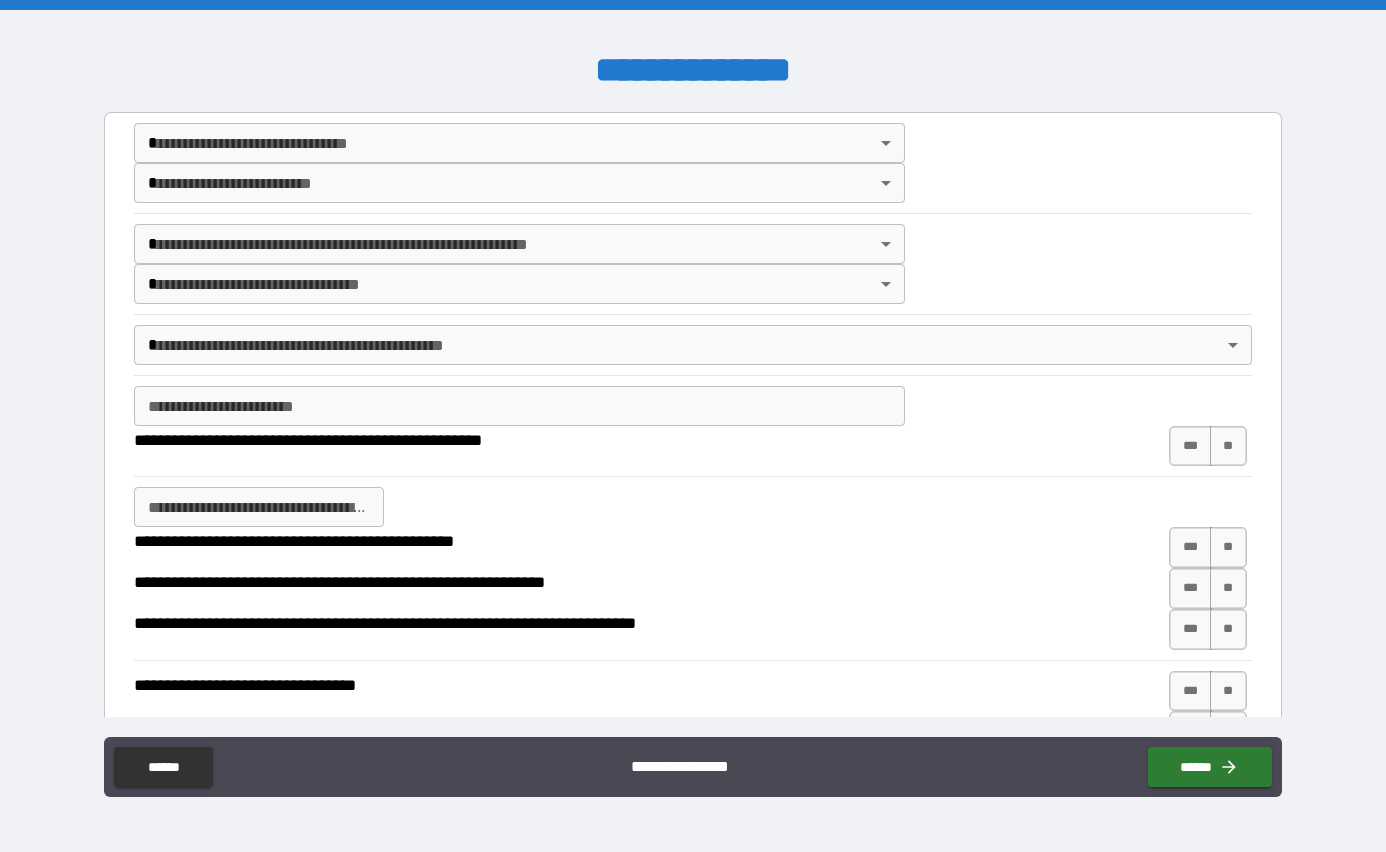 click on "**********" at bounding box center [693, 426] 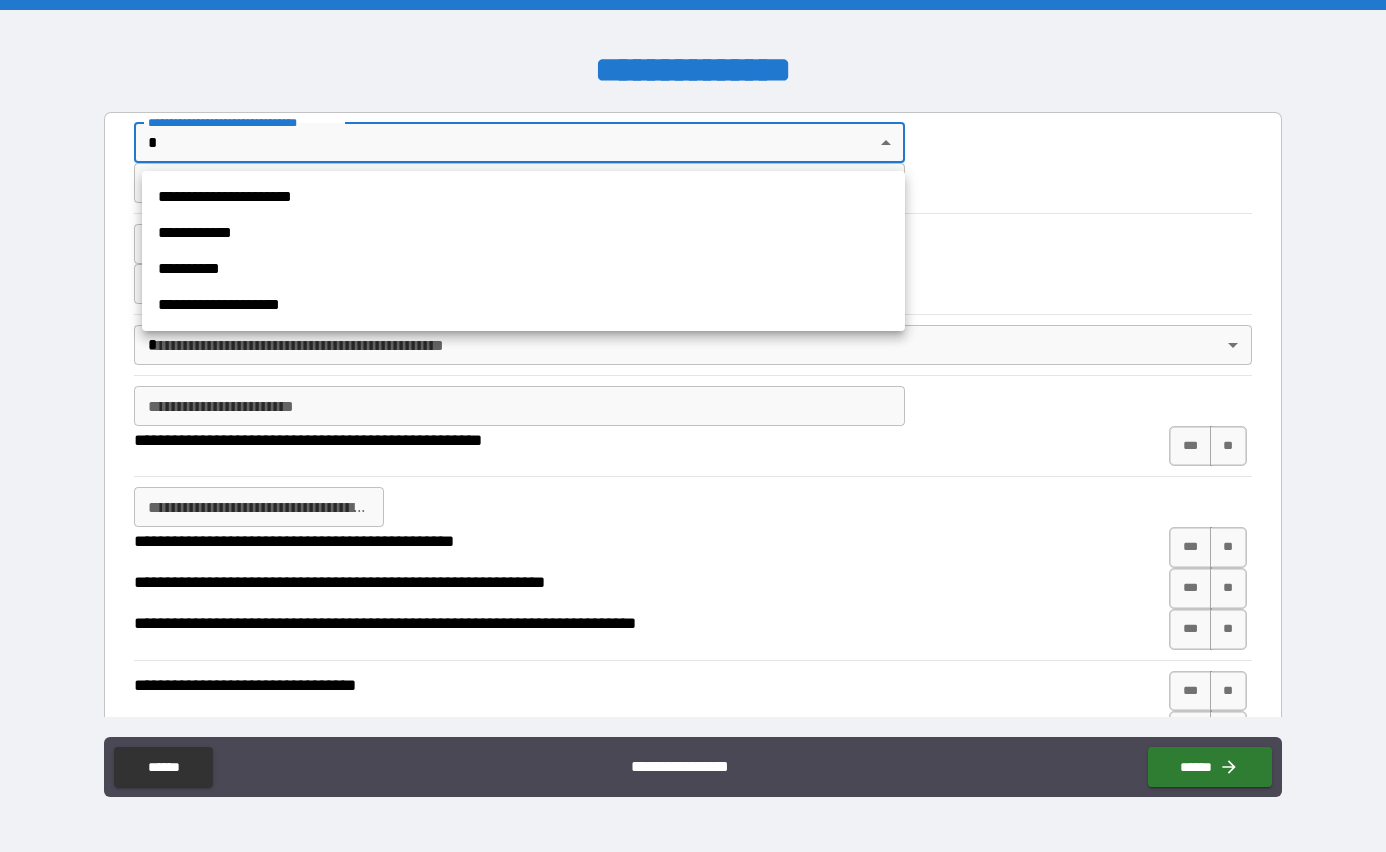 click on "**********" at bounding box center (523, 305) 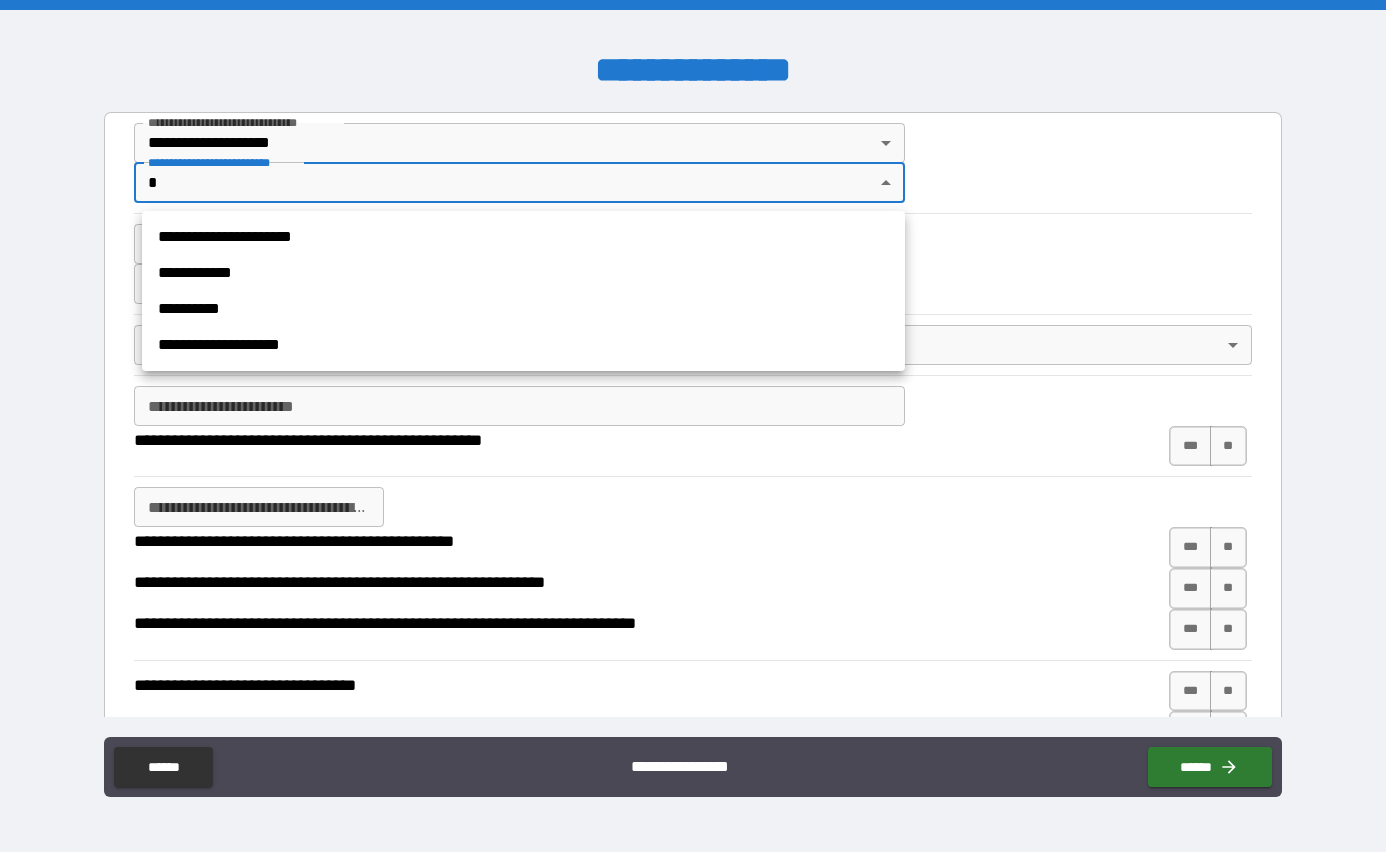 click on "**********" at bounding box center [693, 426] 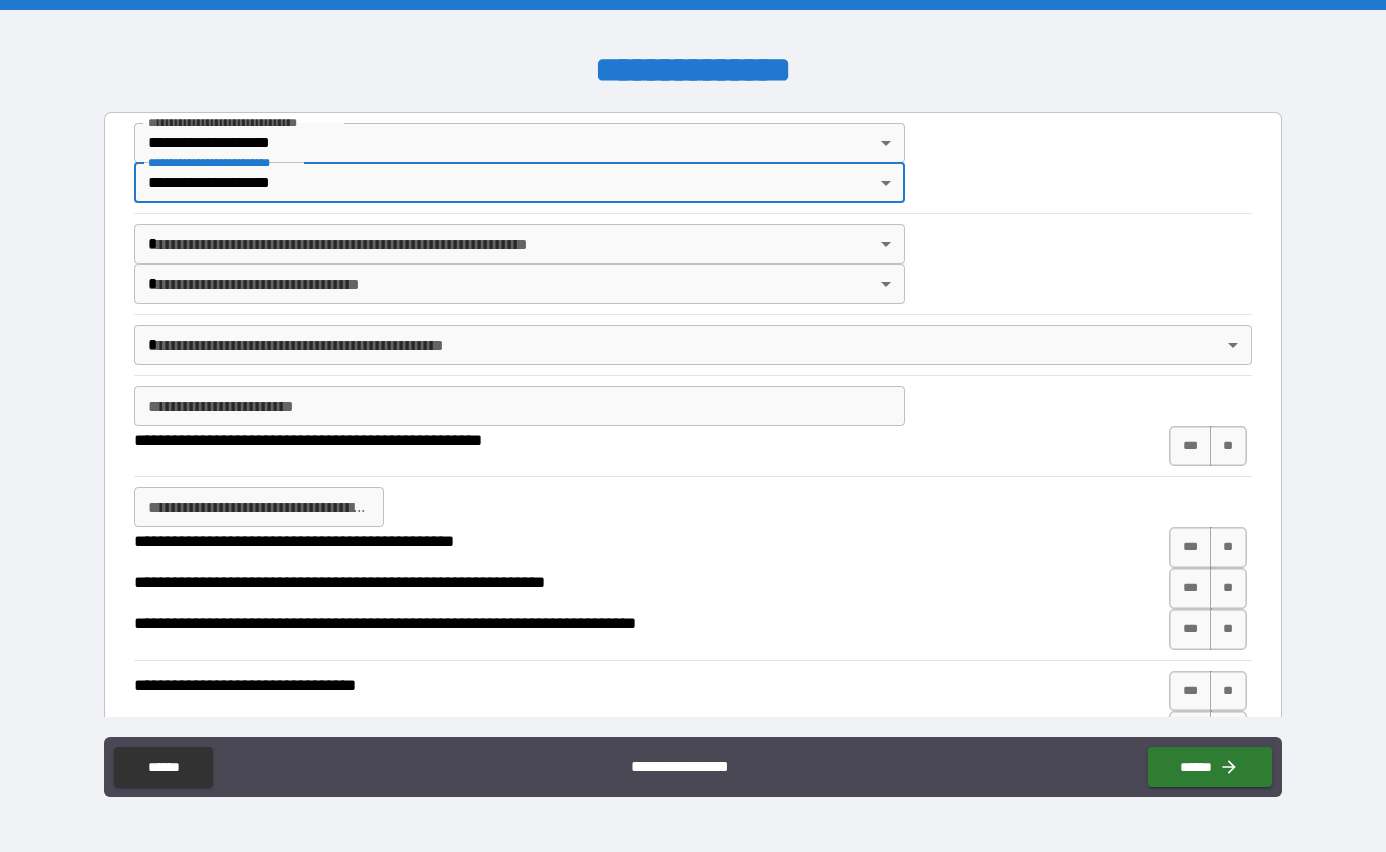 click on "**********" at bounding box center [693, 426] 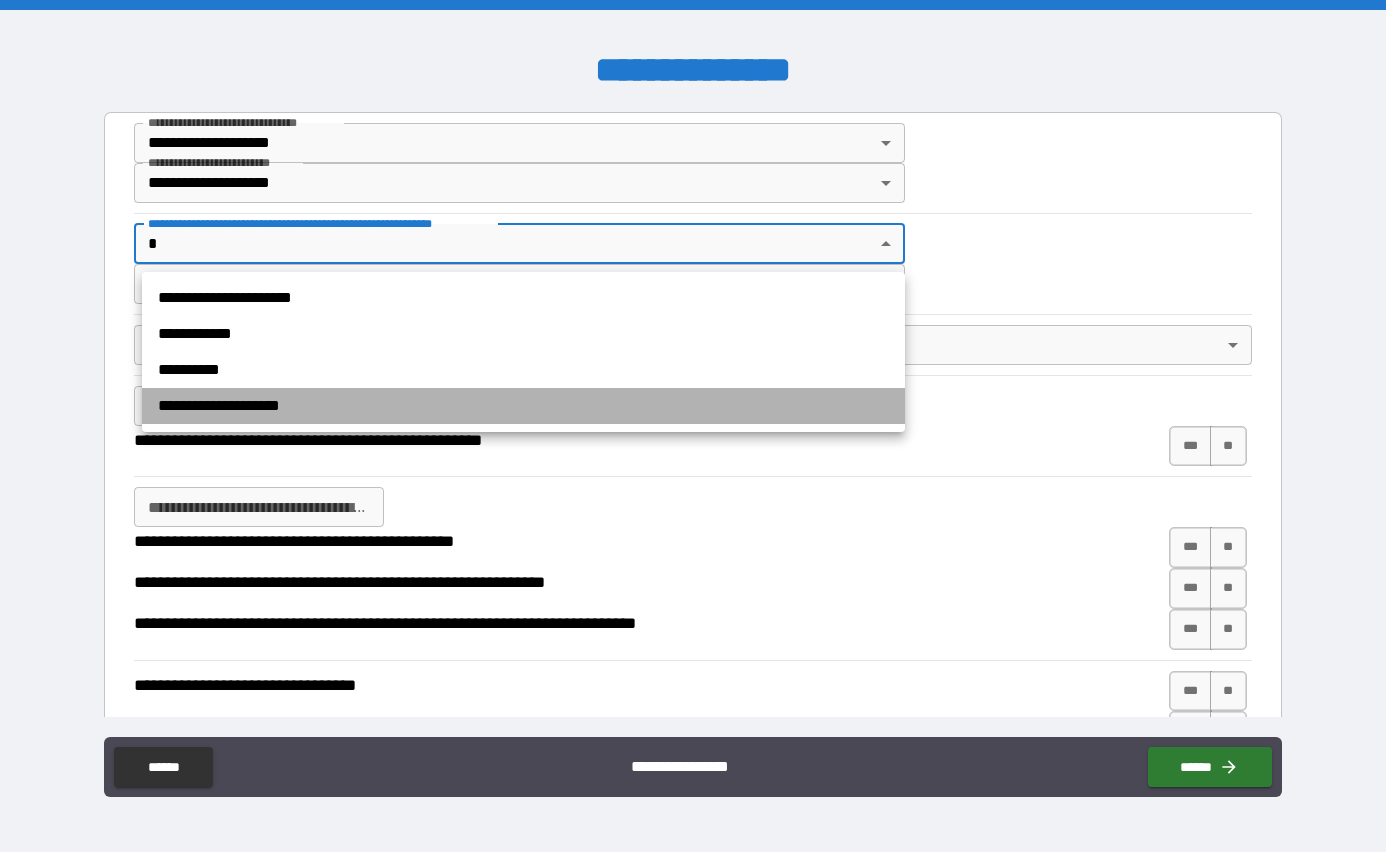 click on "**********" at bounding box center [523, 406] 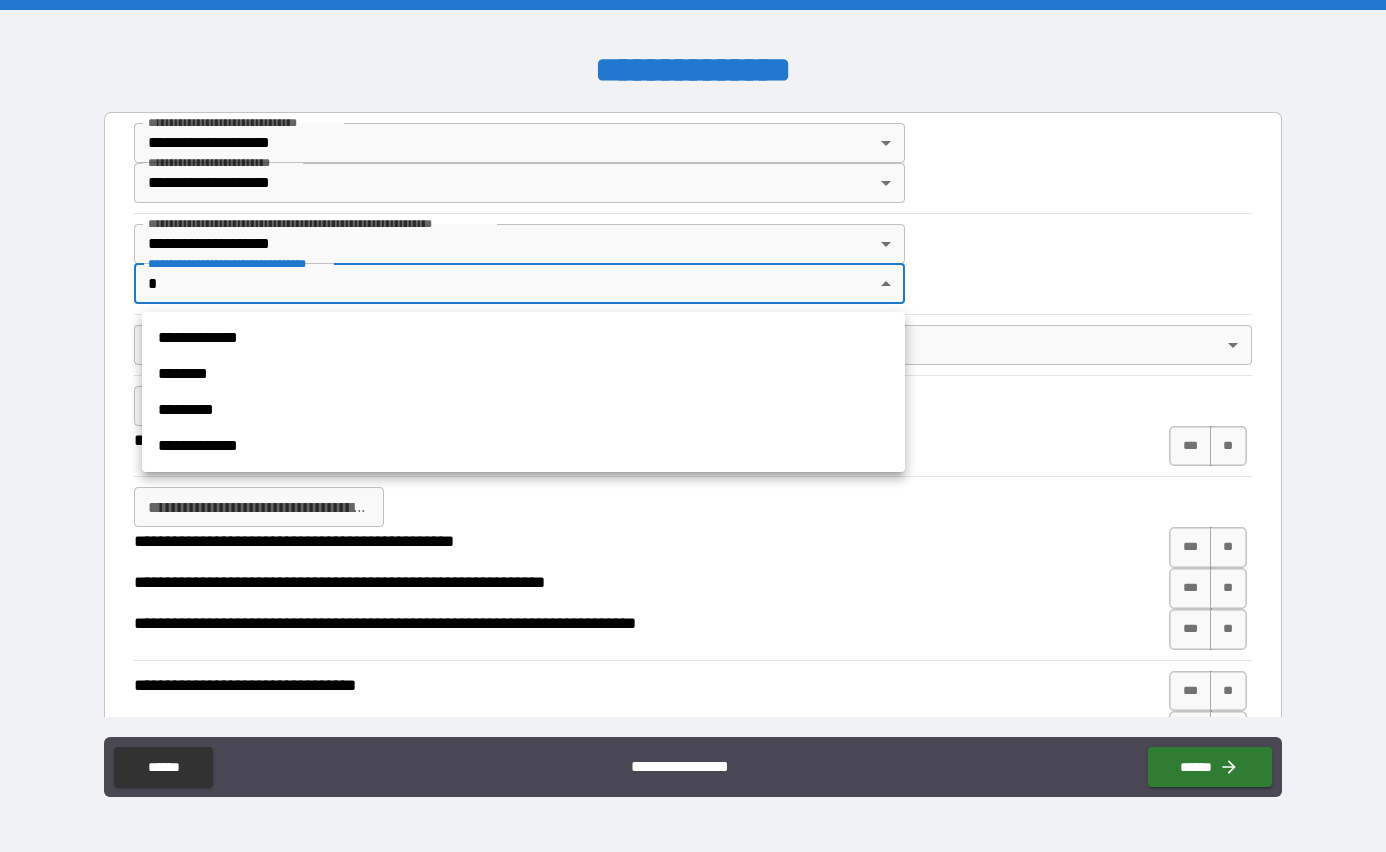 click on "**********" at bounding box center (693, 426) 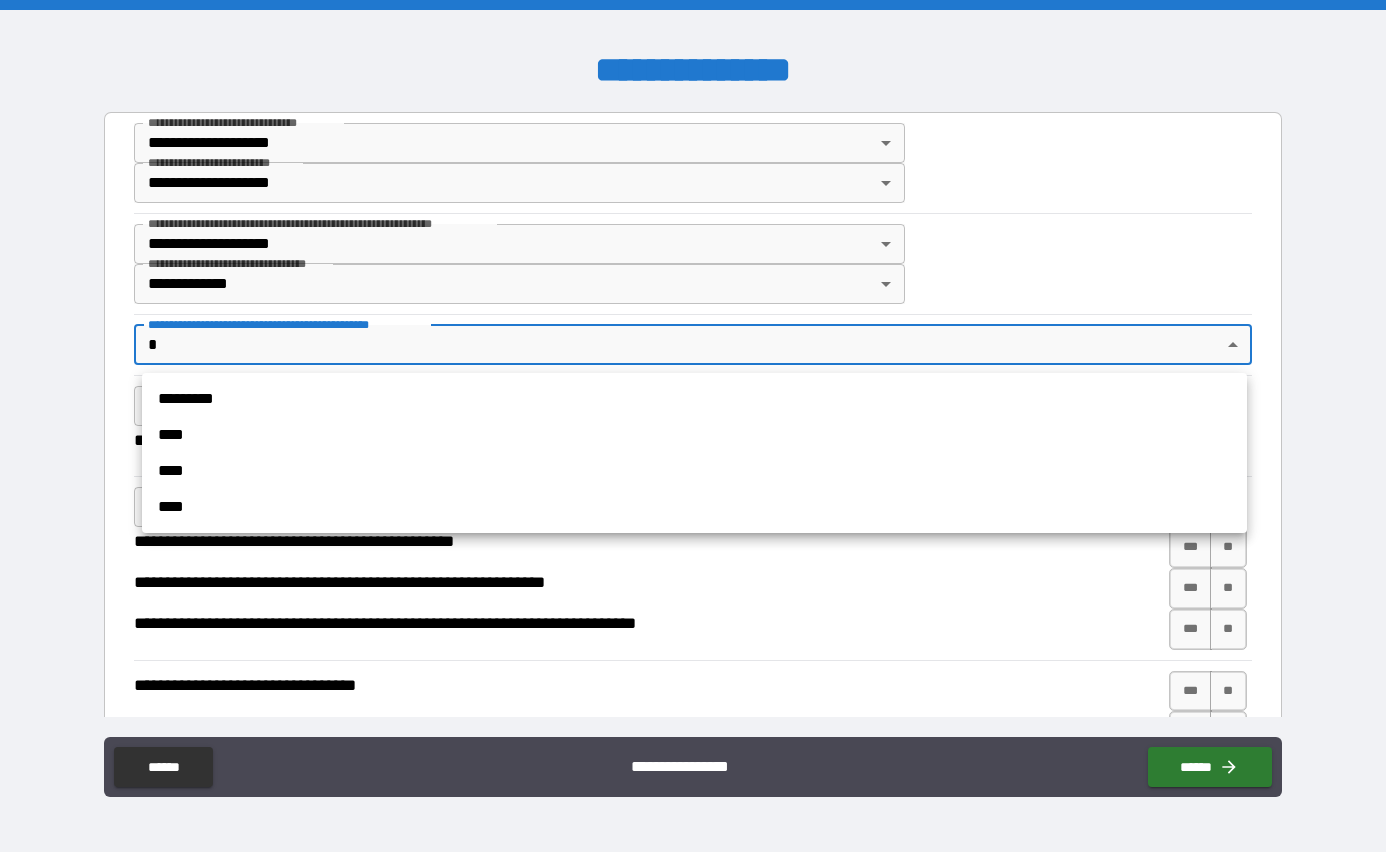 click on "**********" at bounding box center (693, 426) 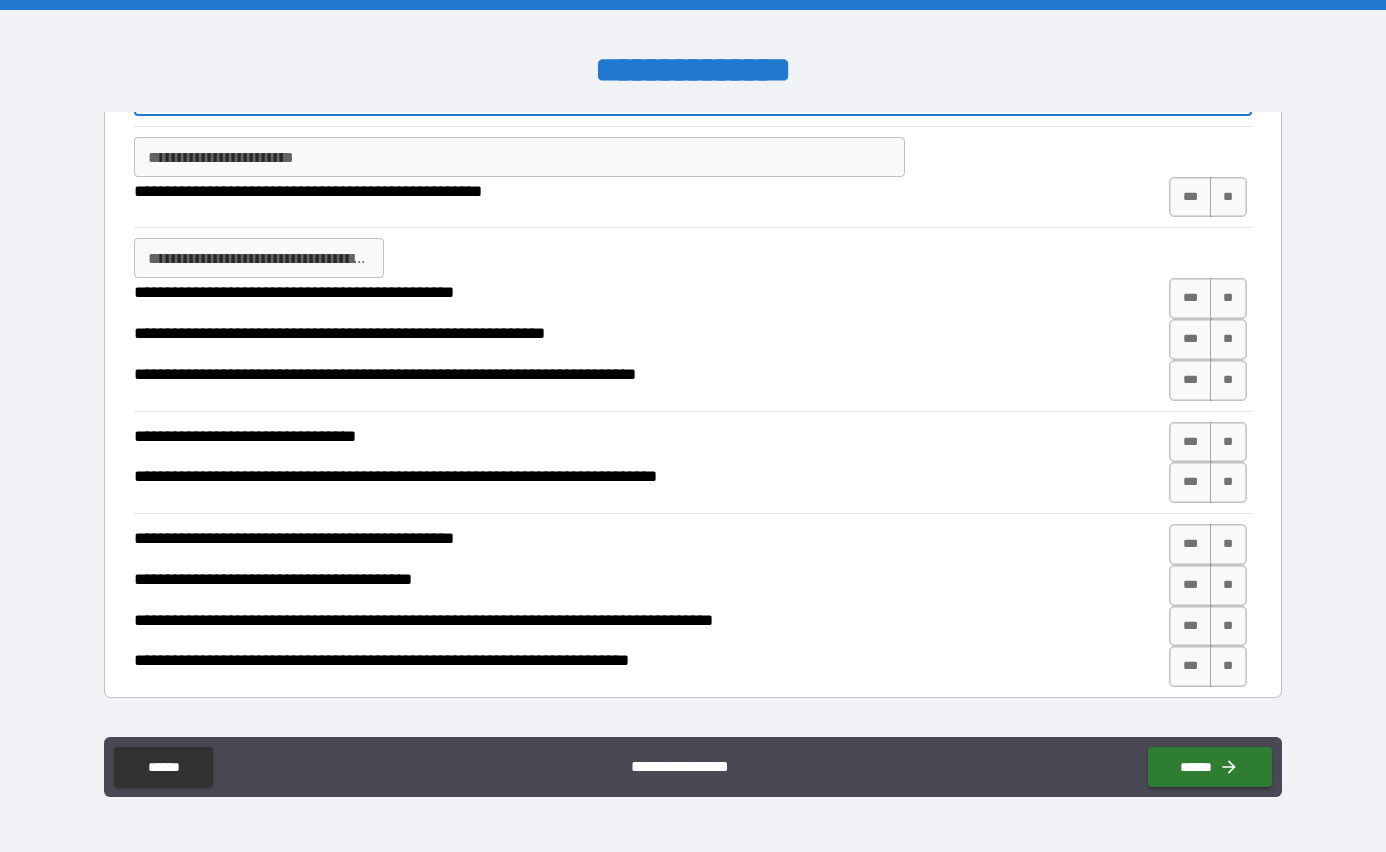 scroll, scrollTop: 258, scrollLeft: 0, axis: vertical 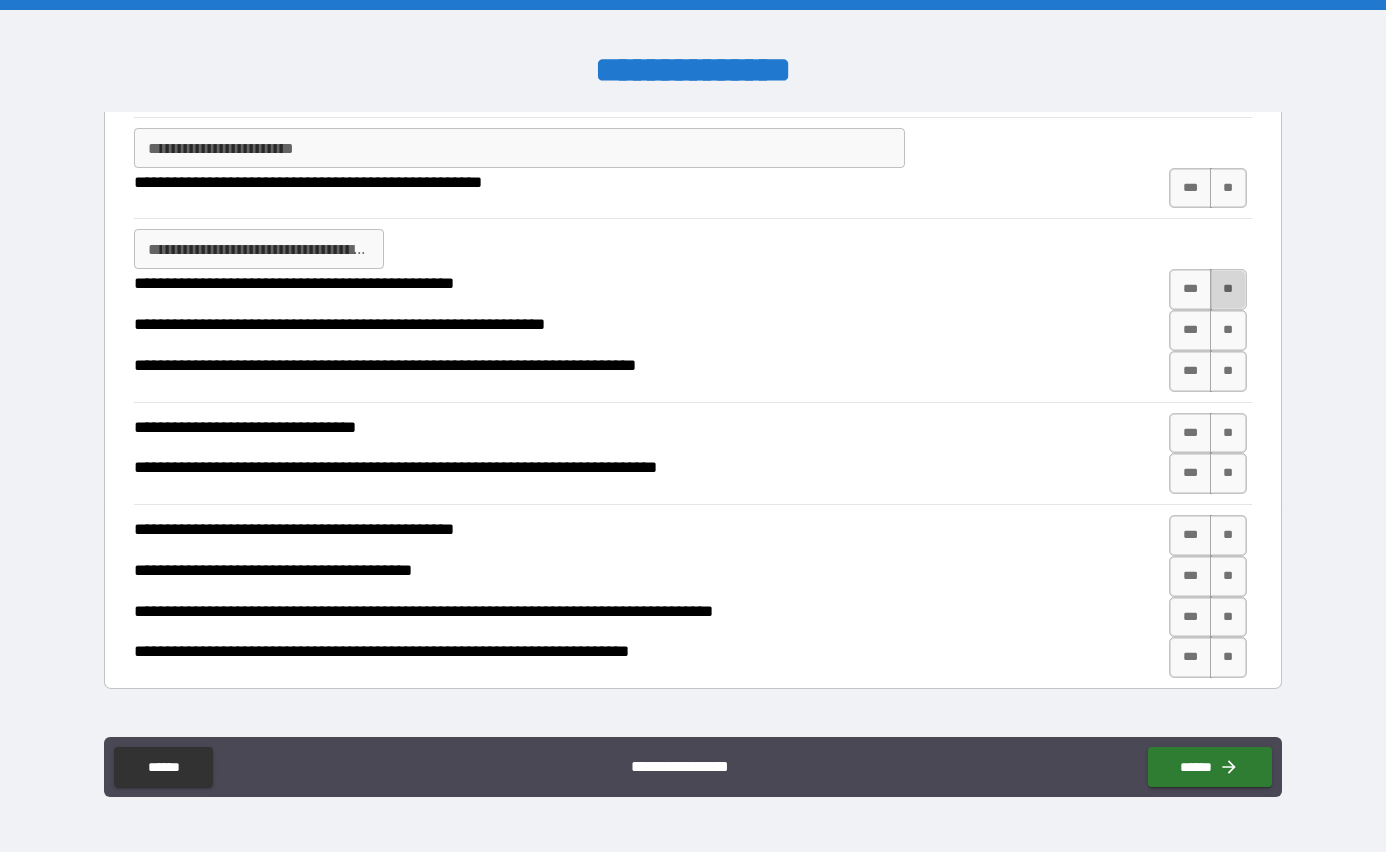 click on "**" at bounding box center [1228, 289] 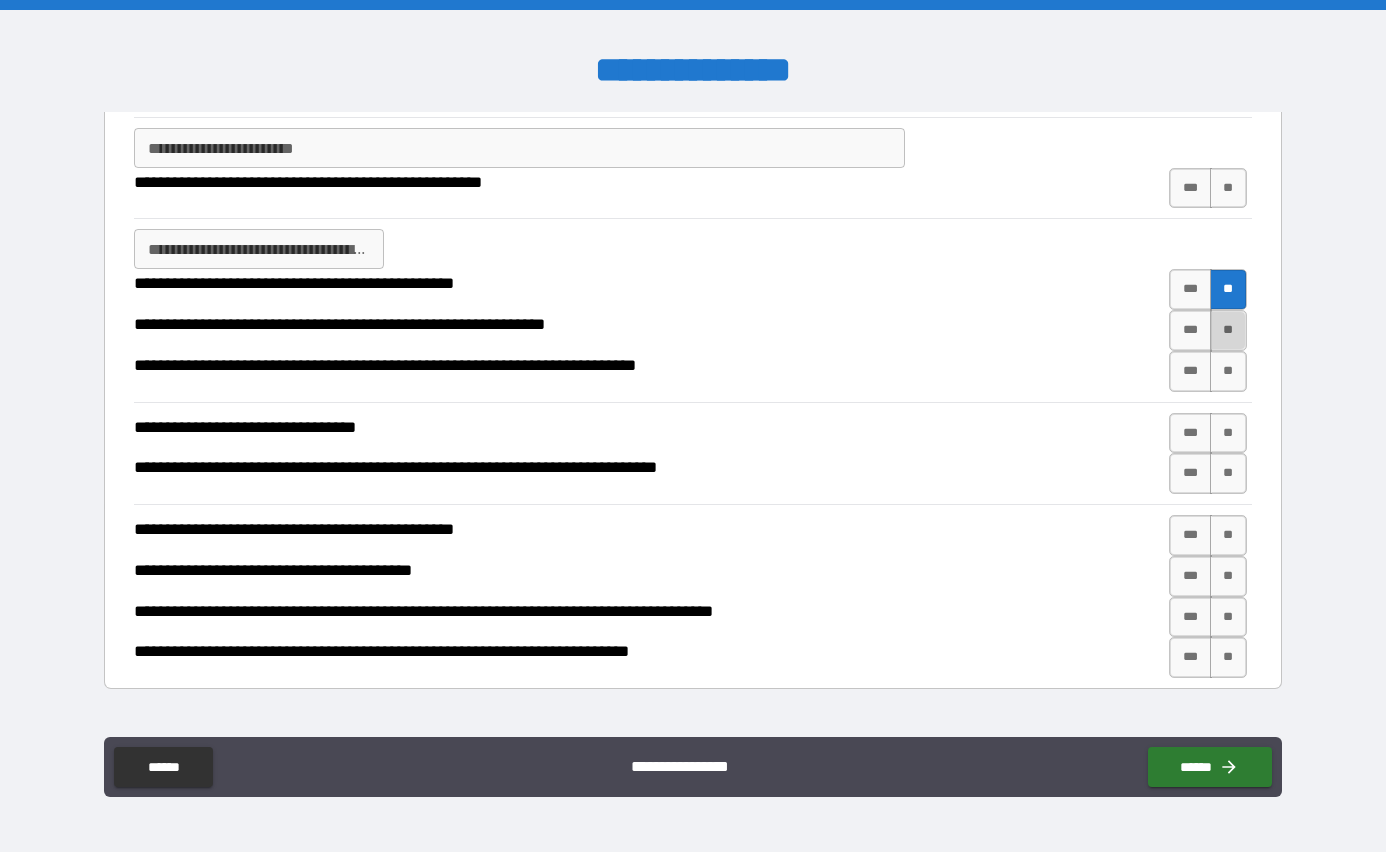 click on "**" at bounding box center [1228, 330] 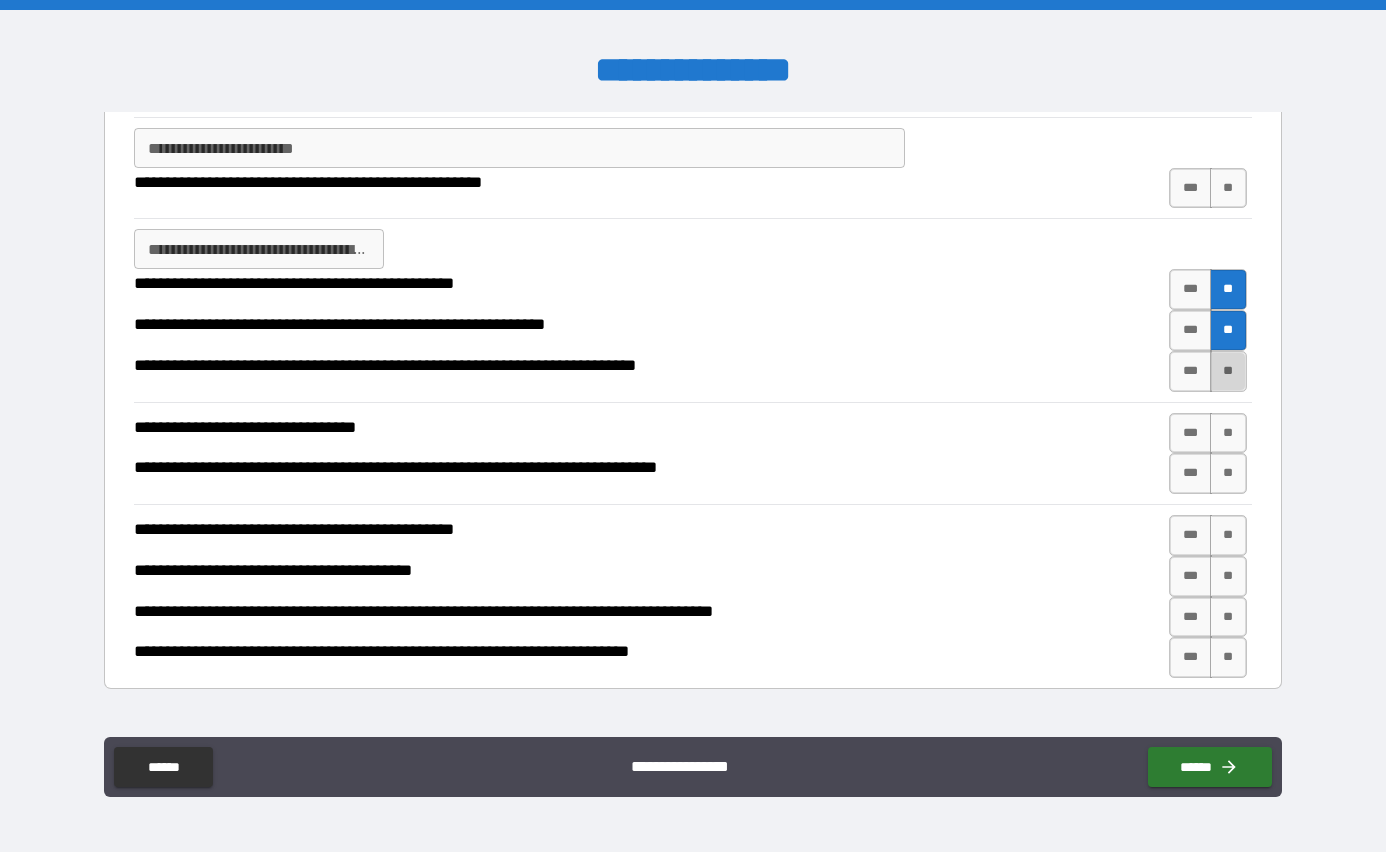 click on "**" at bounding box center (1228, 371) 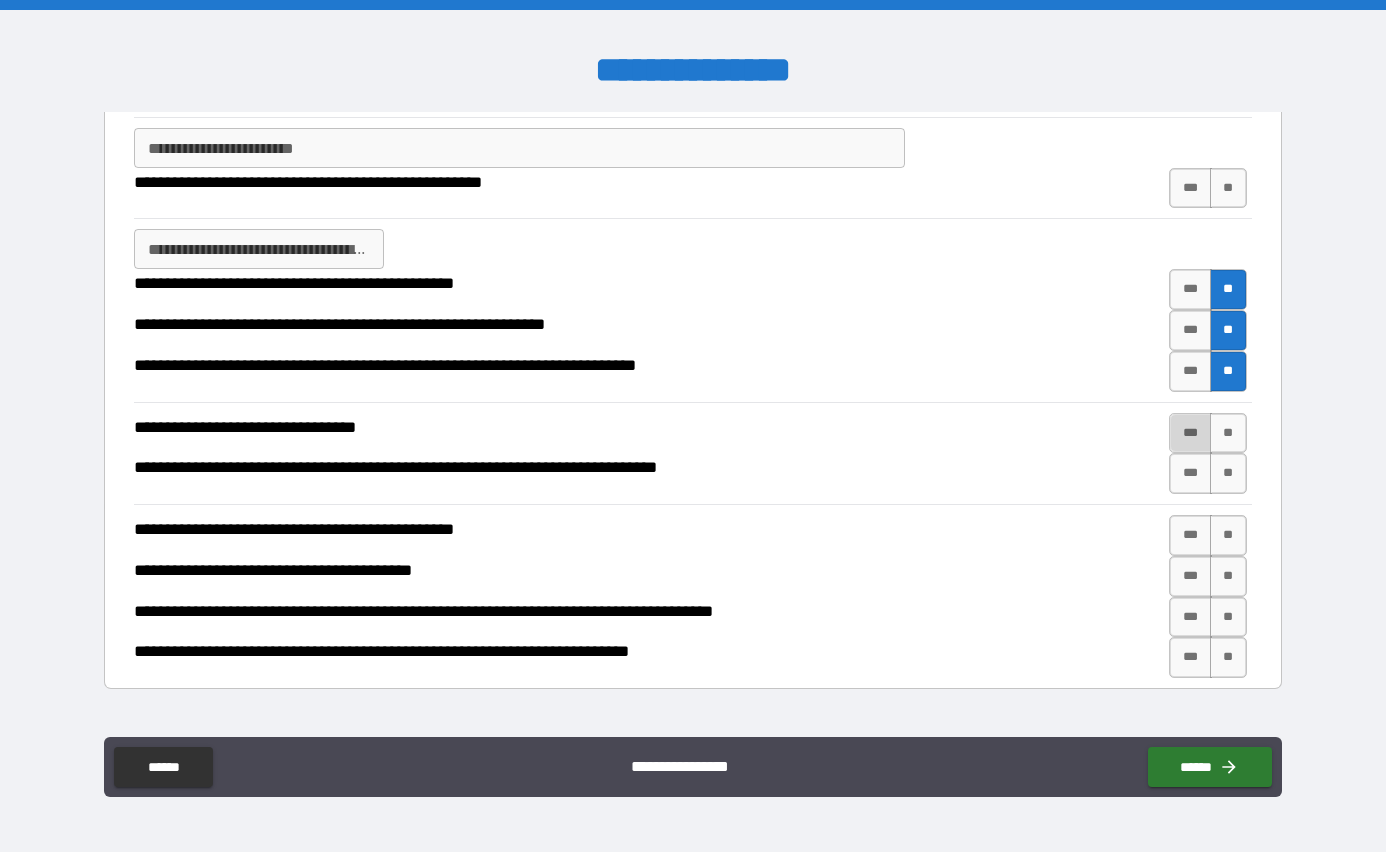 click on "***" at bounding box center (1190, 433) 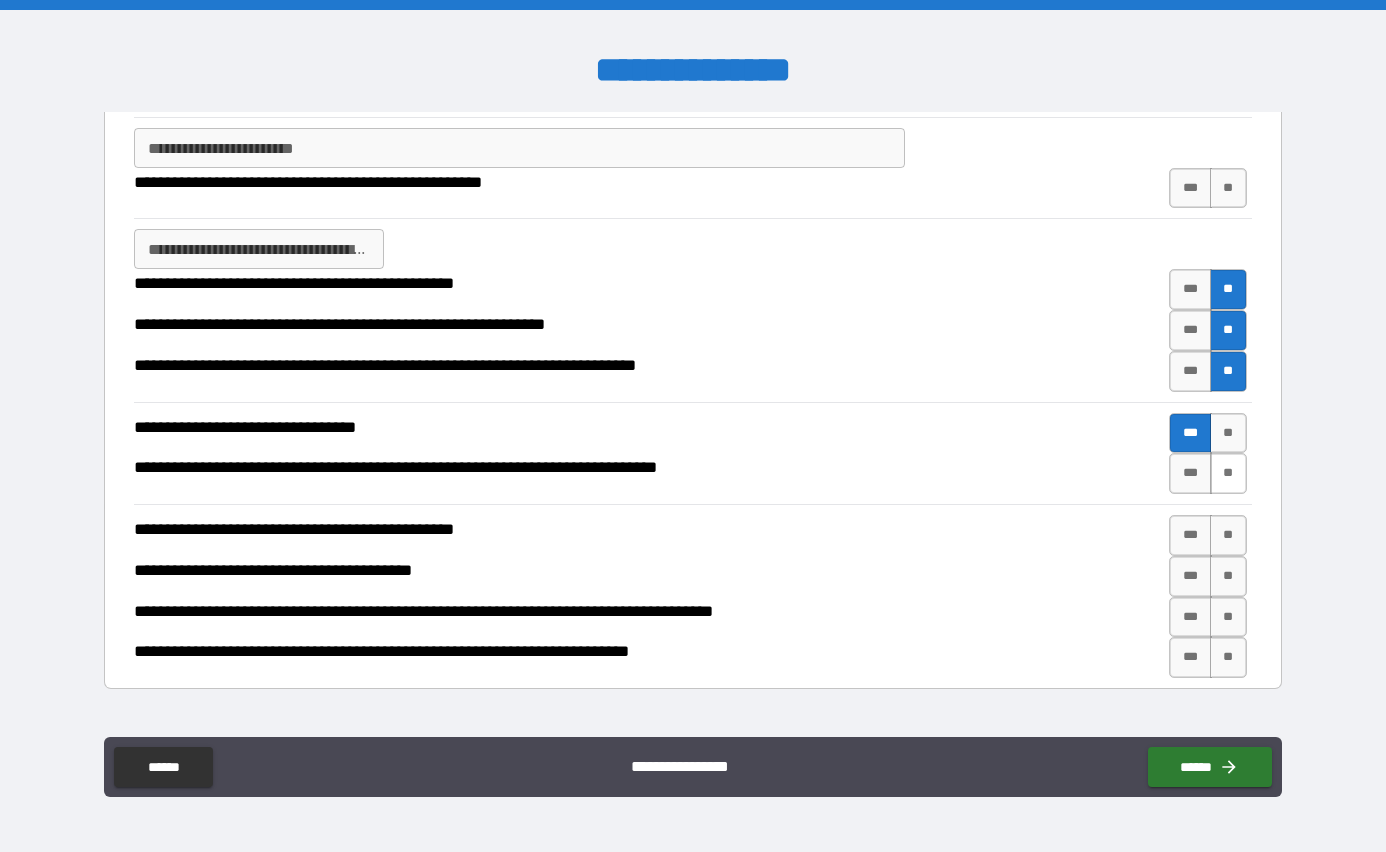 click on "**" at bounding box center (1228, 473) 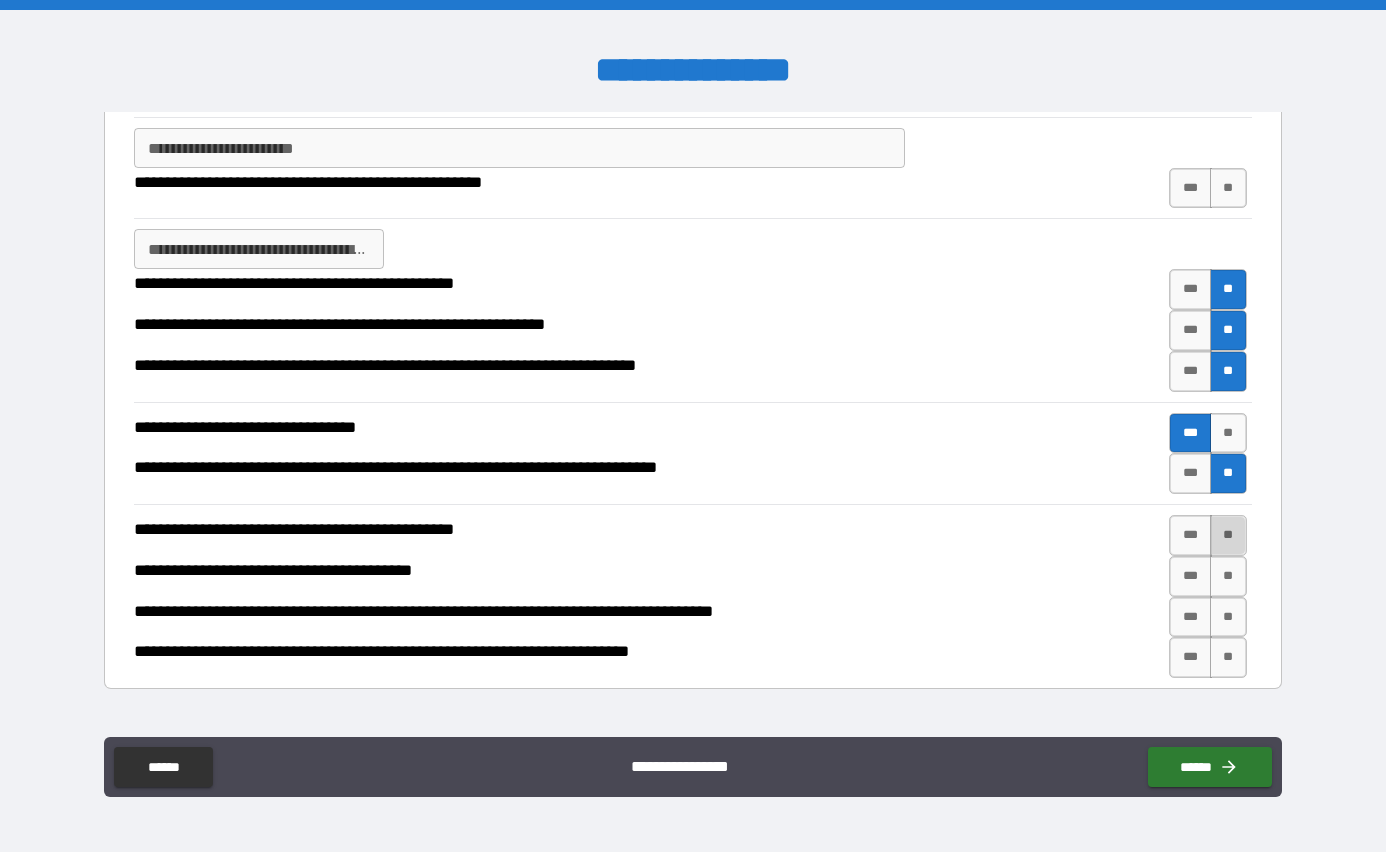 click on "**" at bounding box center [1228, 535] 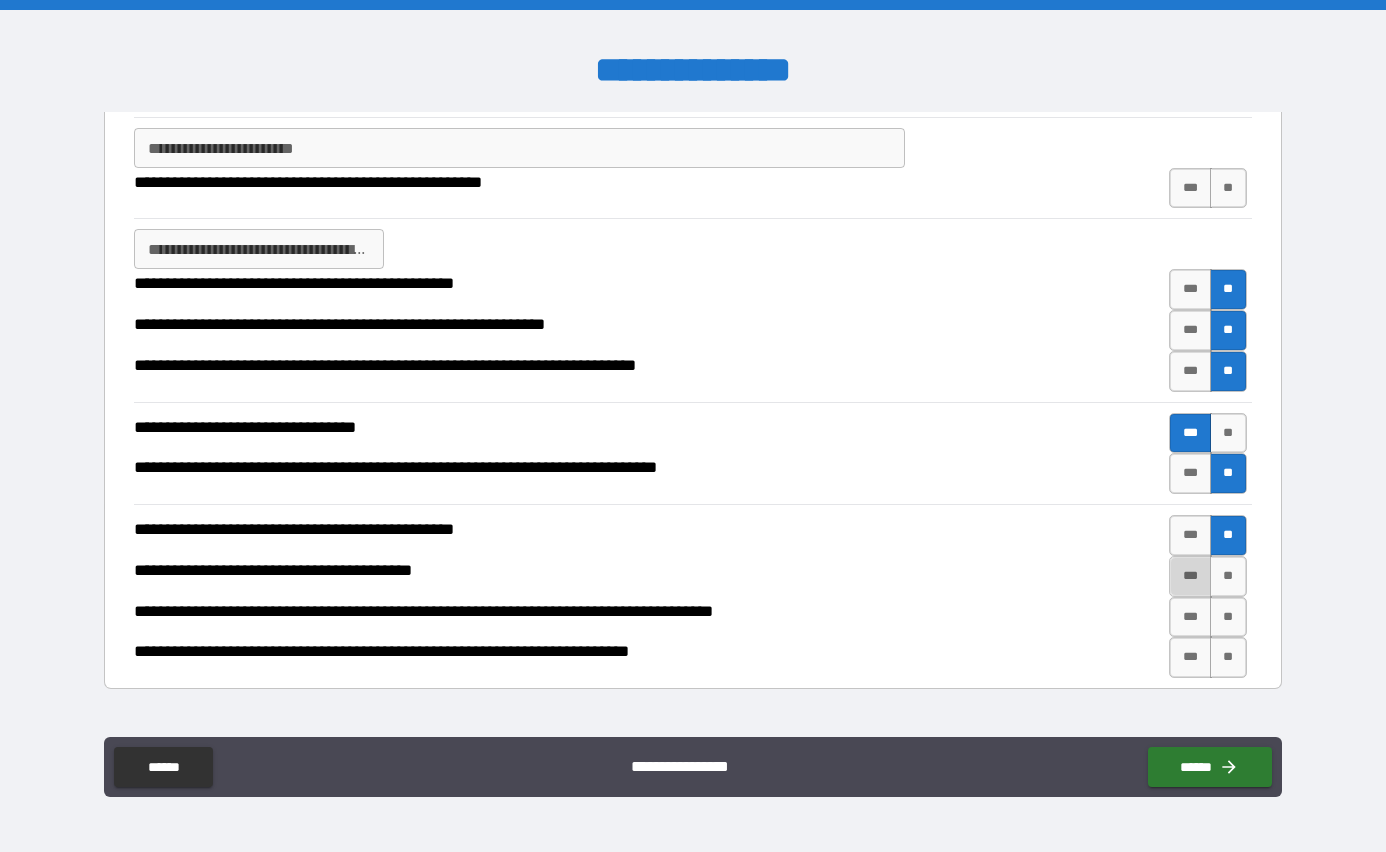 click on "***" at bounding box center (1190, 576) 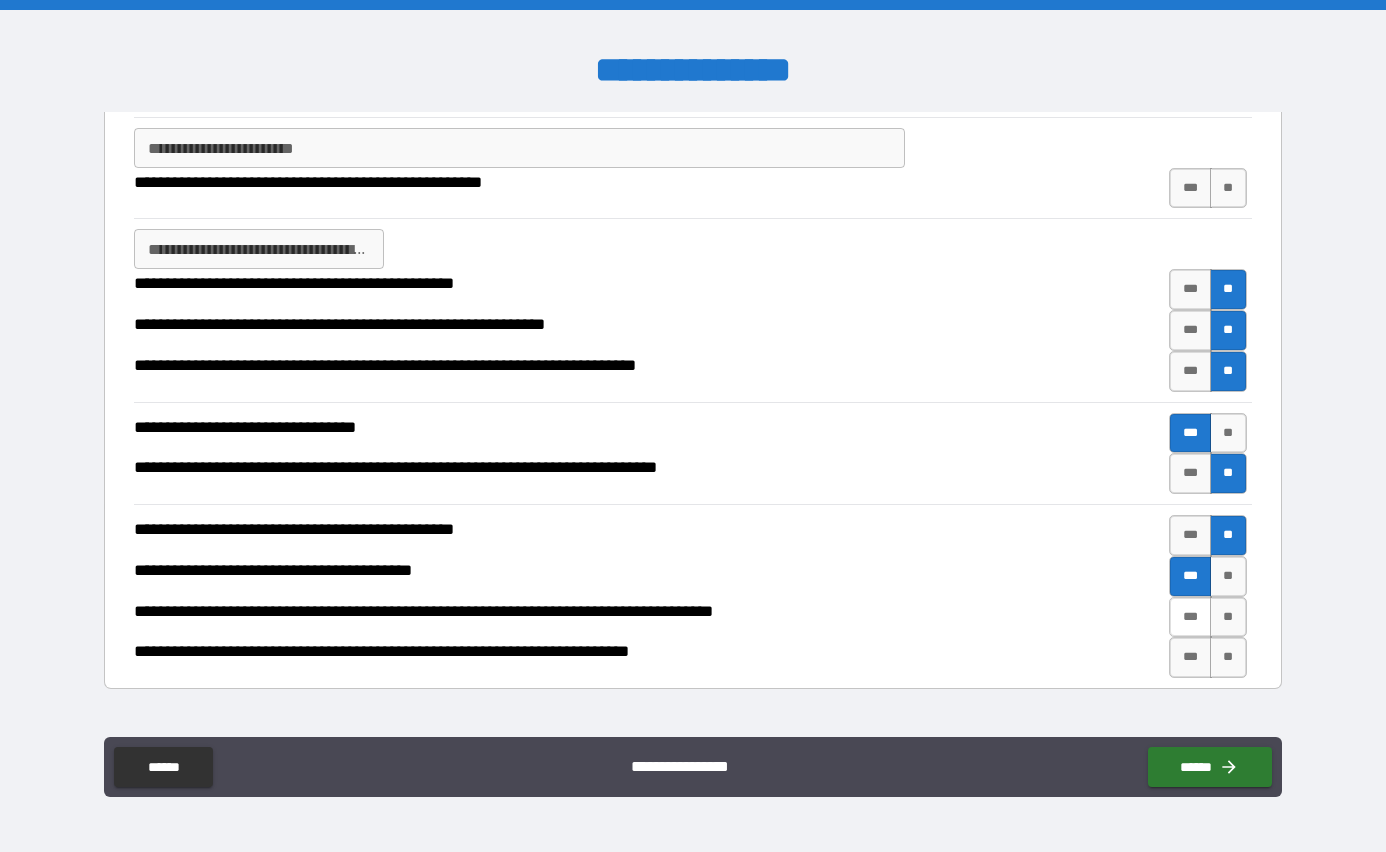 click on "***" at bounding box center (1190, 617) 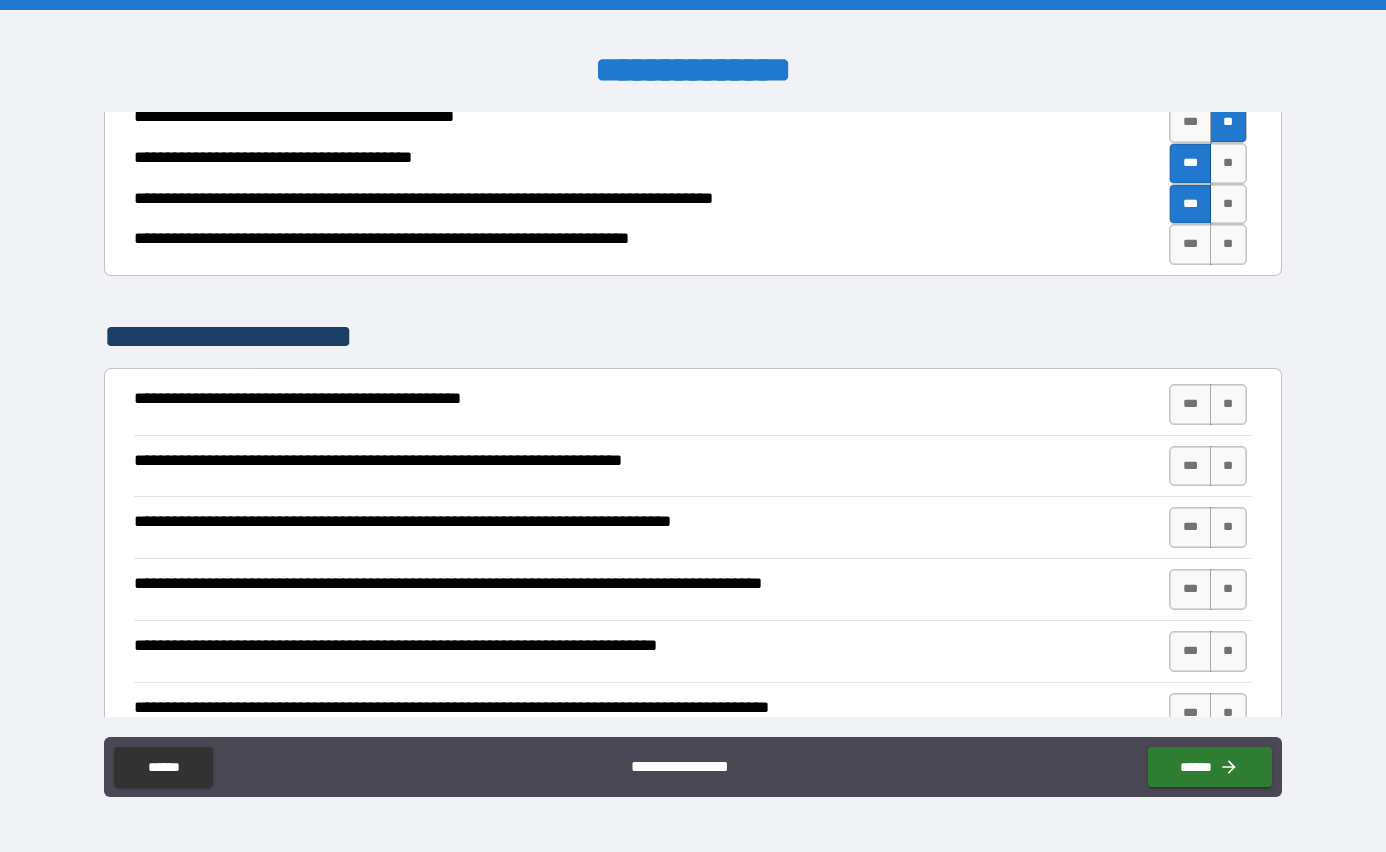 scroll, scrollTop: 669, scrollLeft: 0, axis: vertical 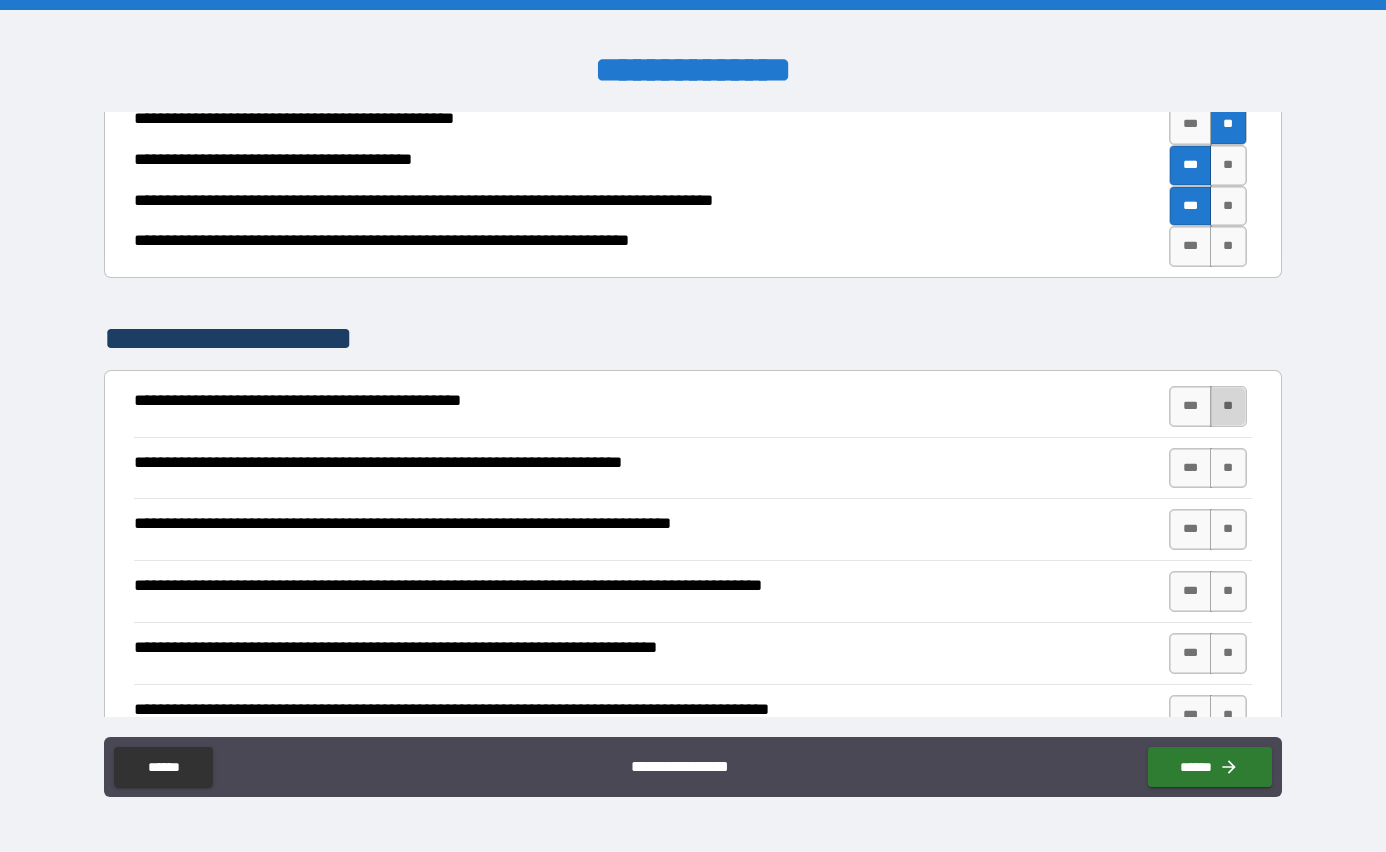 click on "**" at bounding box center [1228, 406] 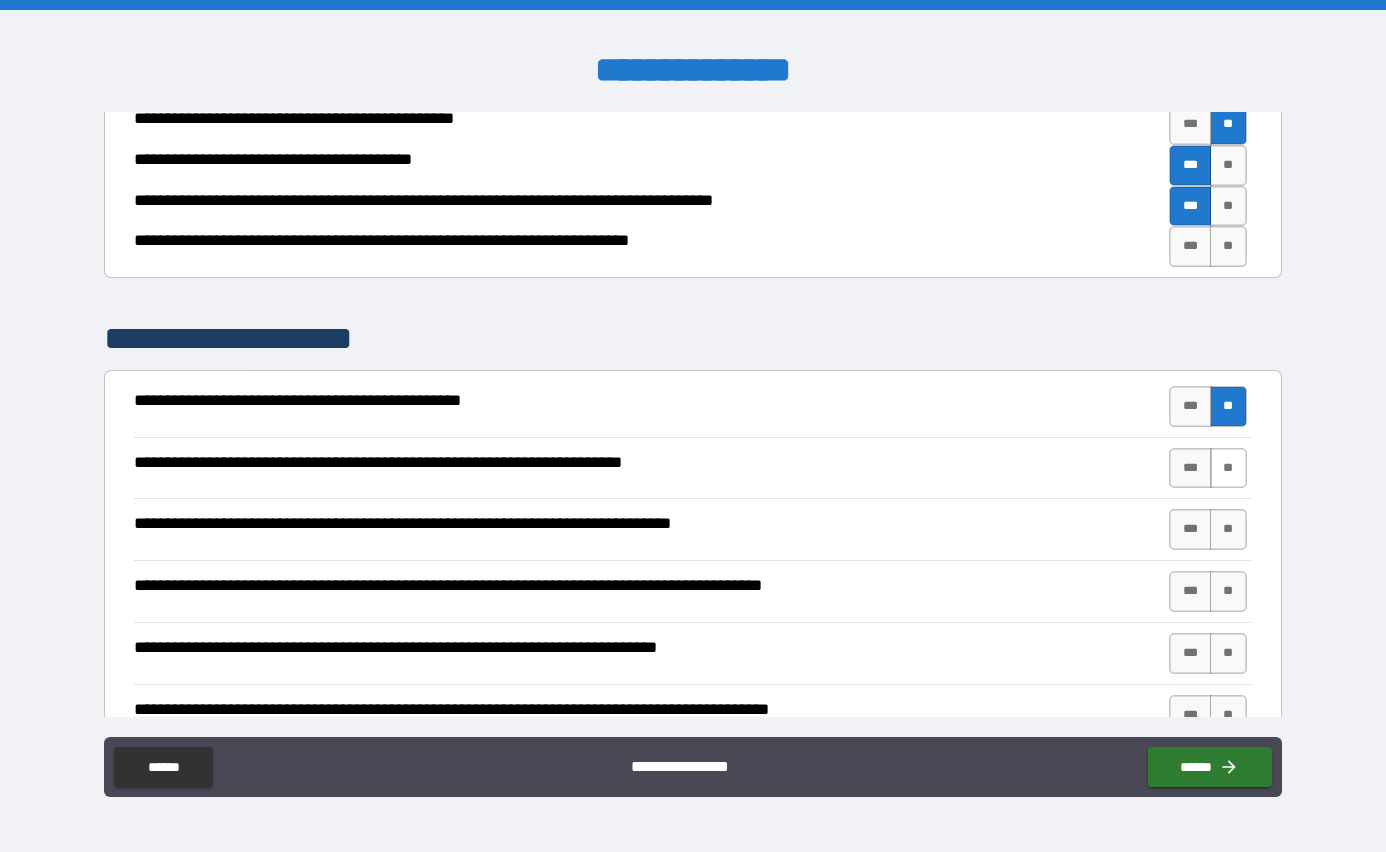 click on "**" at bounding box center (1228, 468) 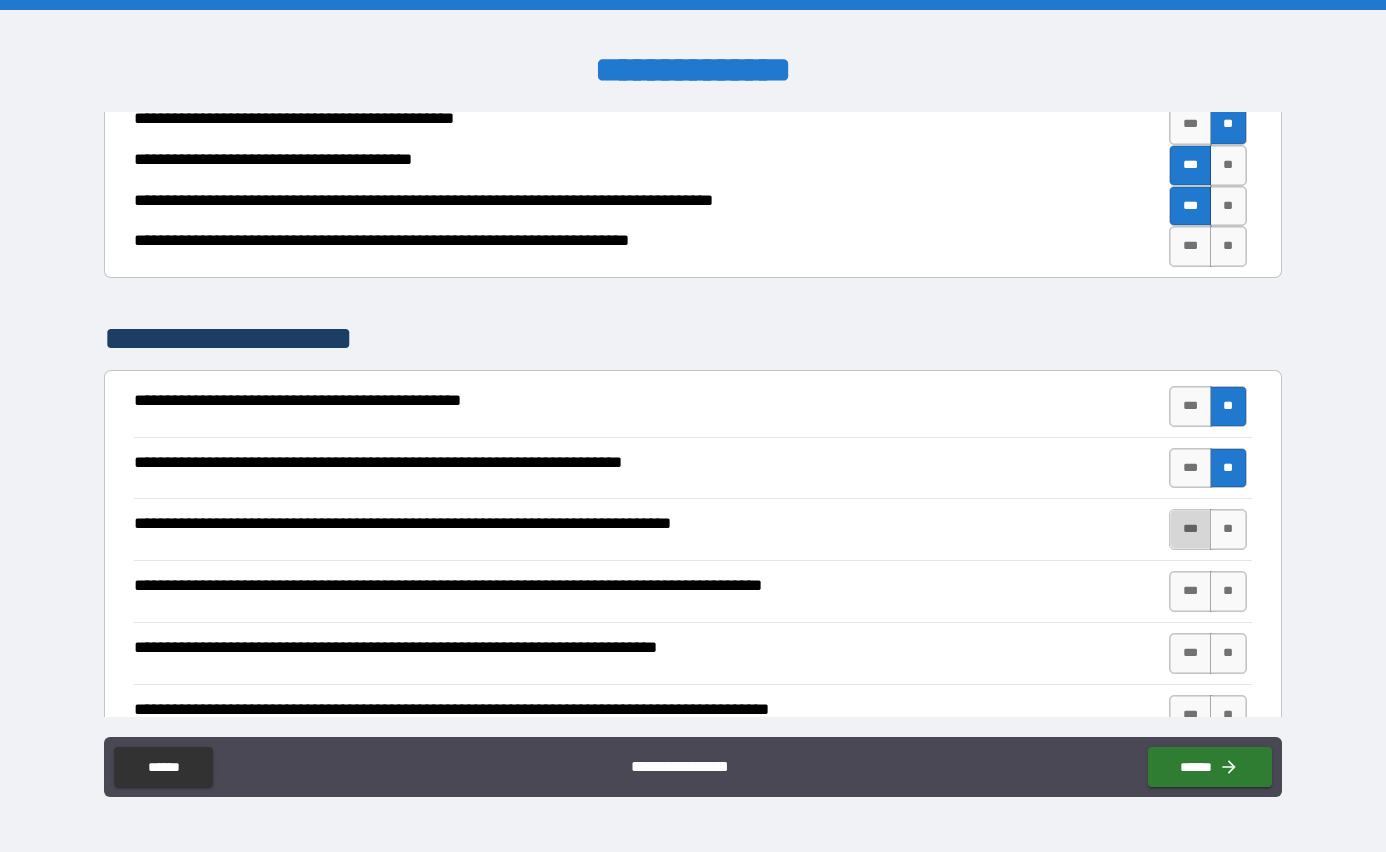 click on "***" at bounding box center (1190, 529) 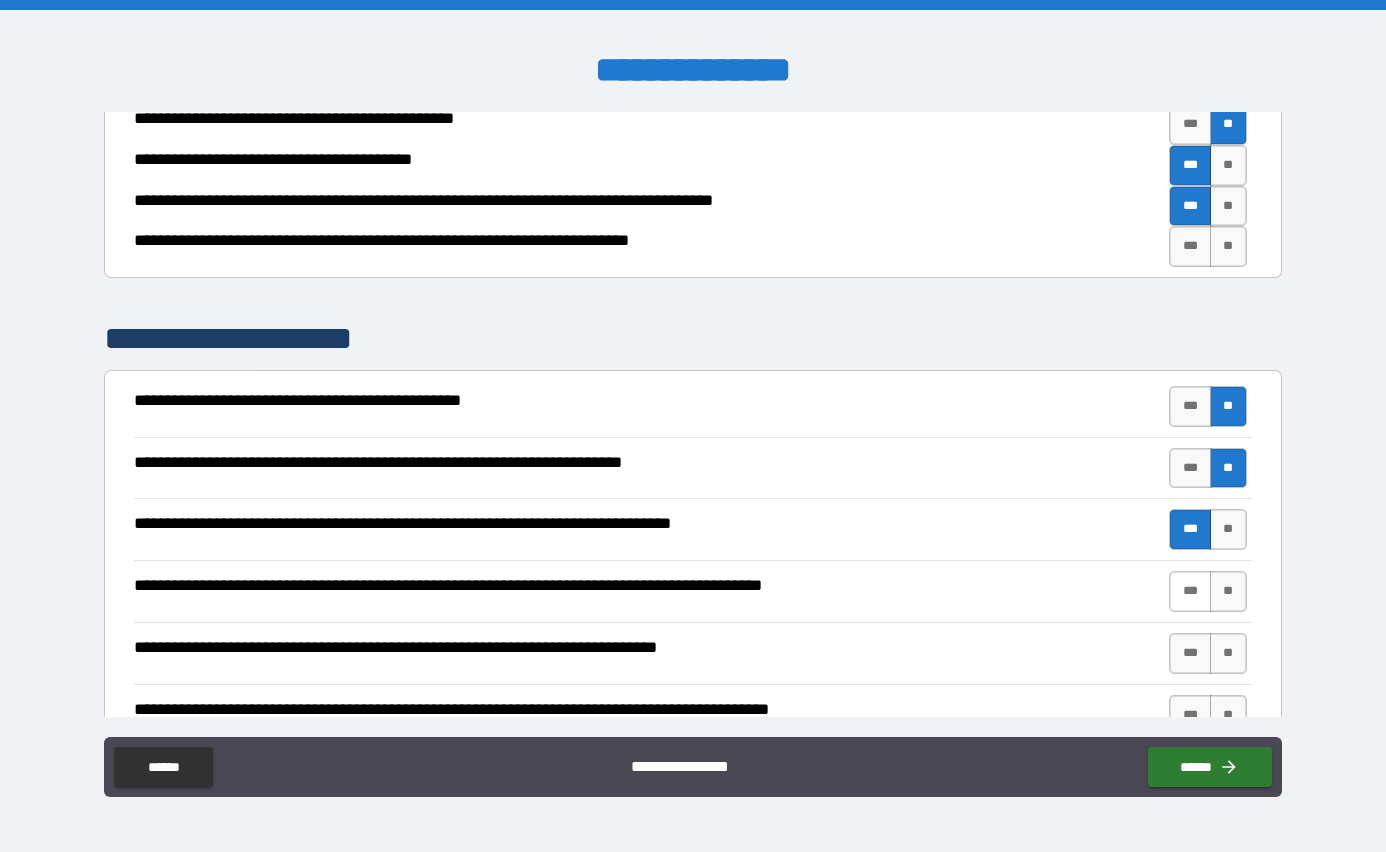 click on "***" at bounding box center [1190, 591] 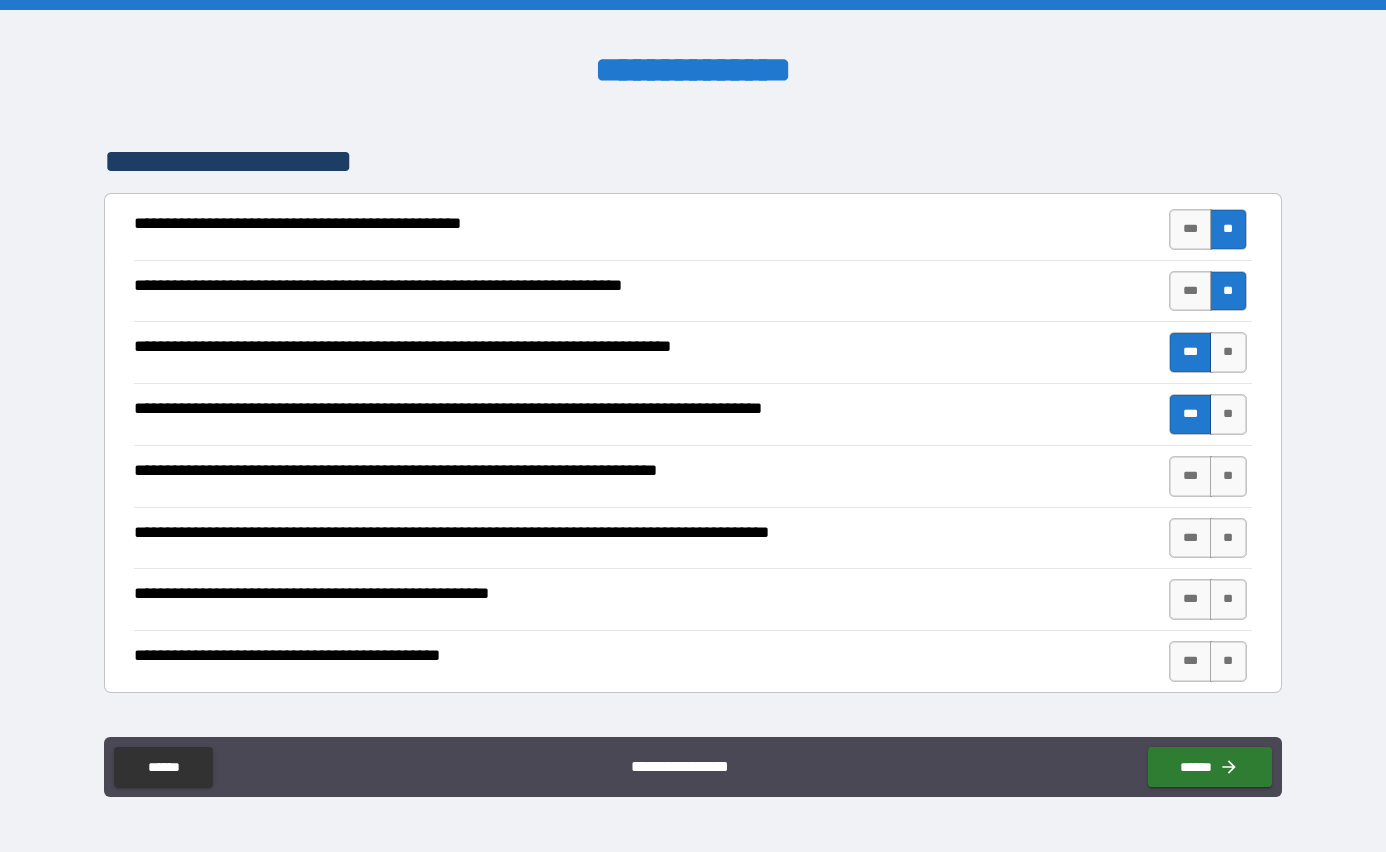 scroll, scrollTop: 864, scrollLeft: 0, axis: vertical 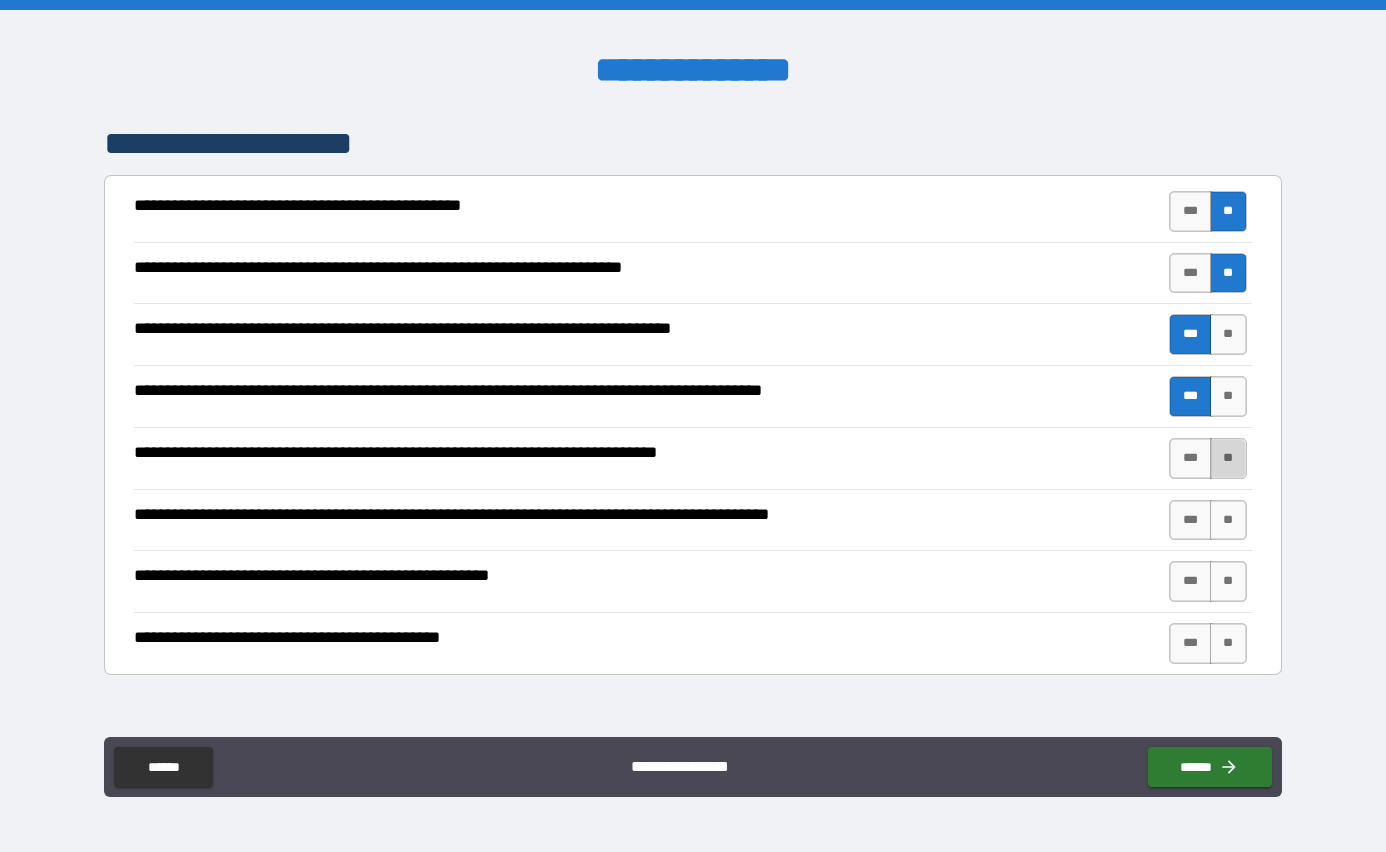 click on "**" at bounding box center [1228, 458] 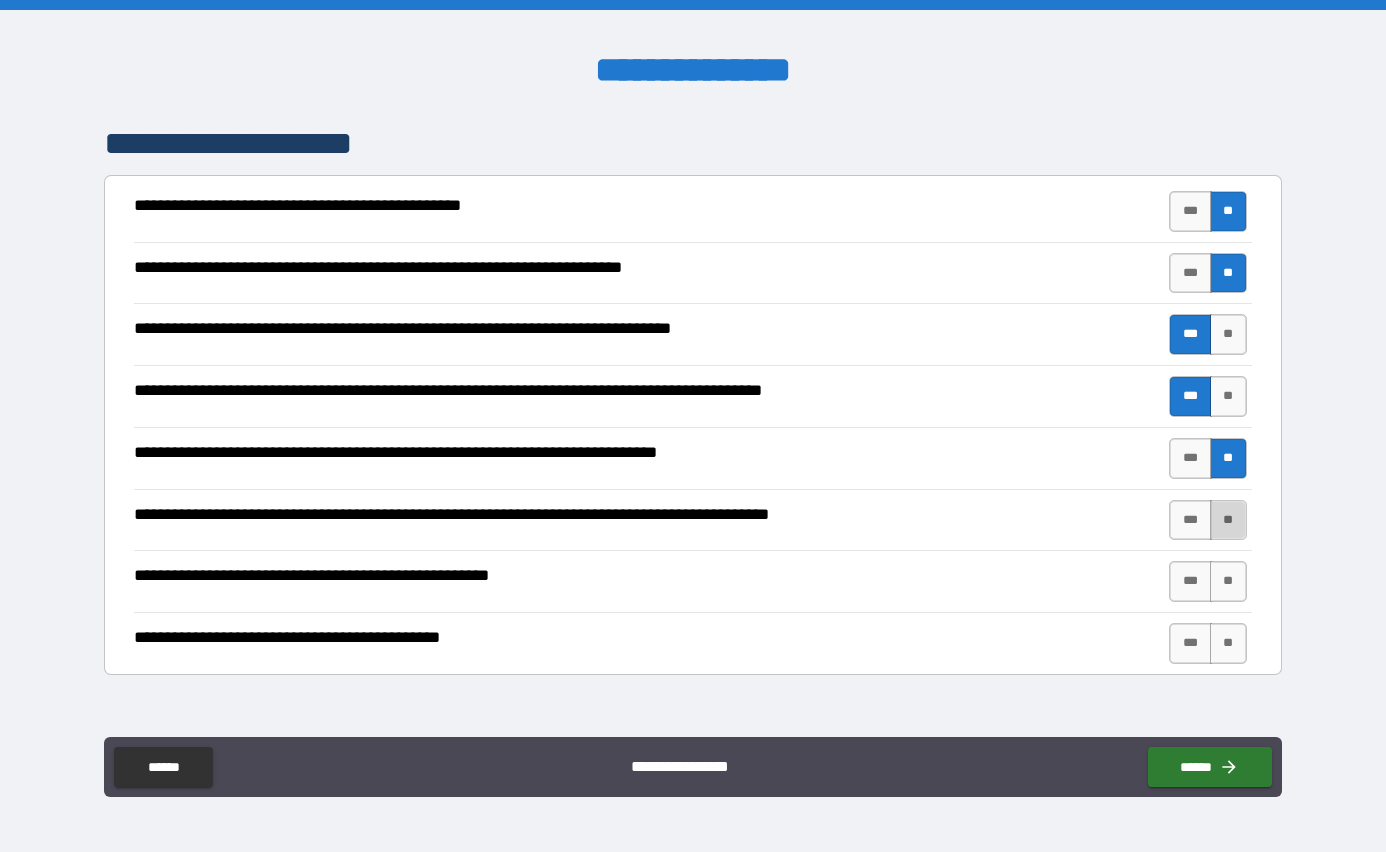 click on "**" at bounding box center (1228, 520) 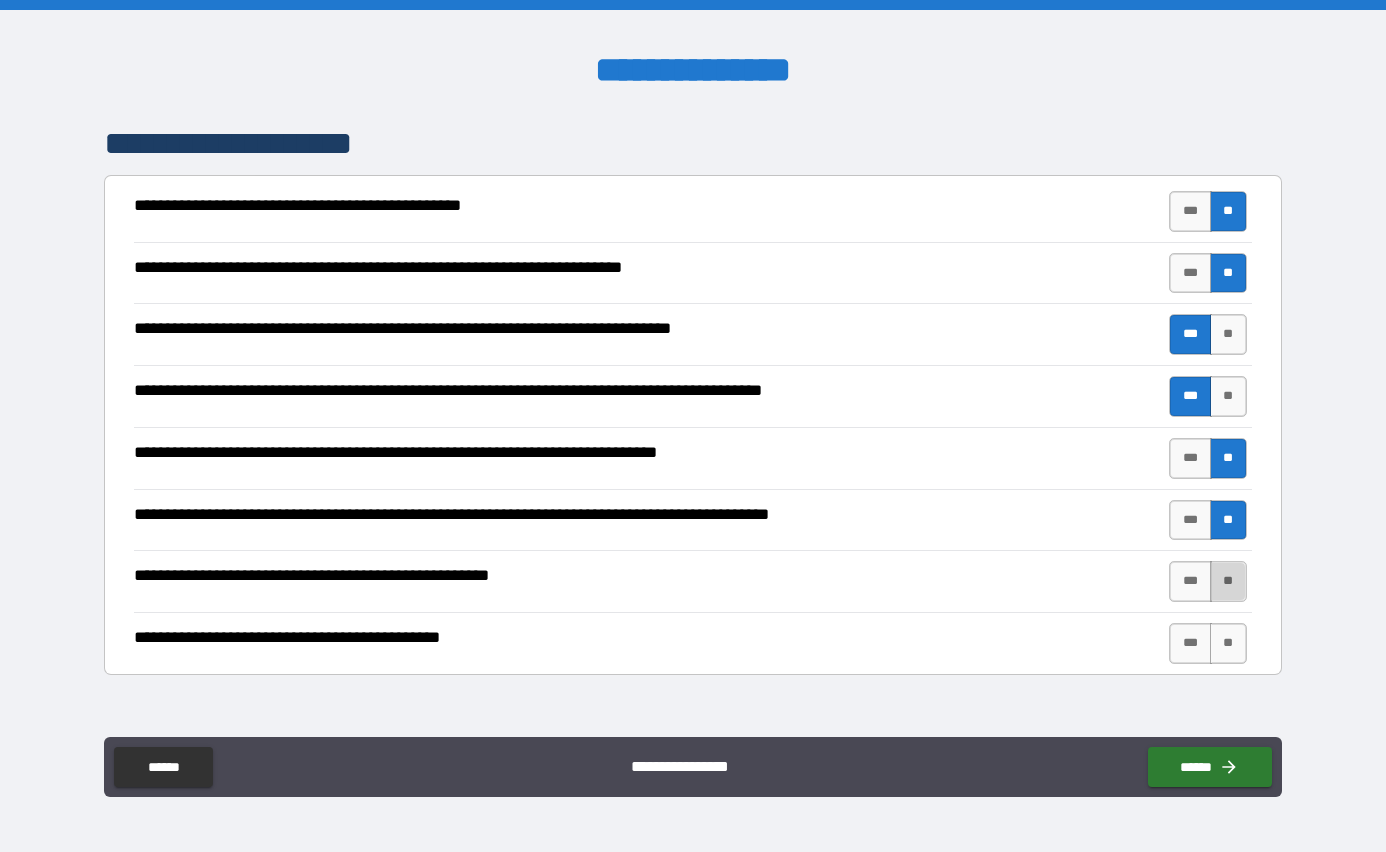click on "**" at bounding box center [1228, 581] 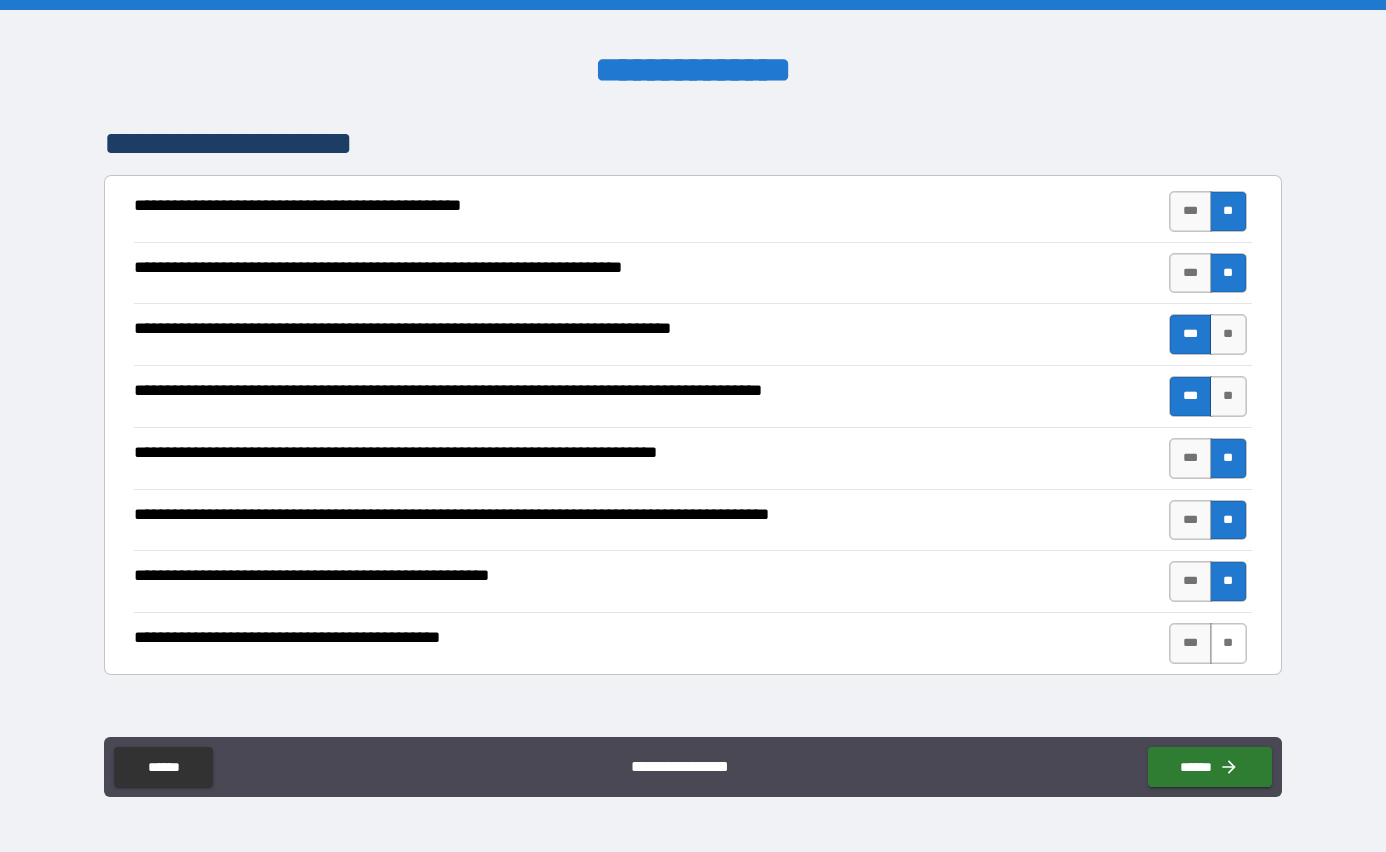 click on "**" at bounding box center [1228, 643] 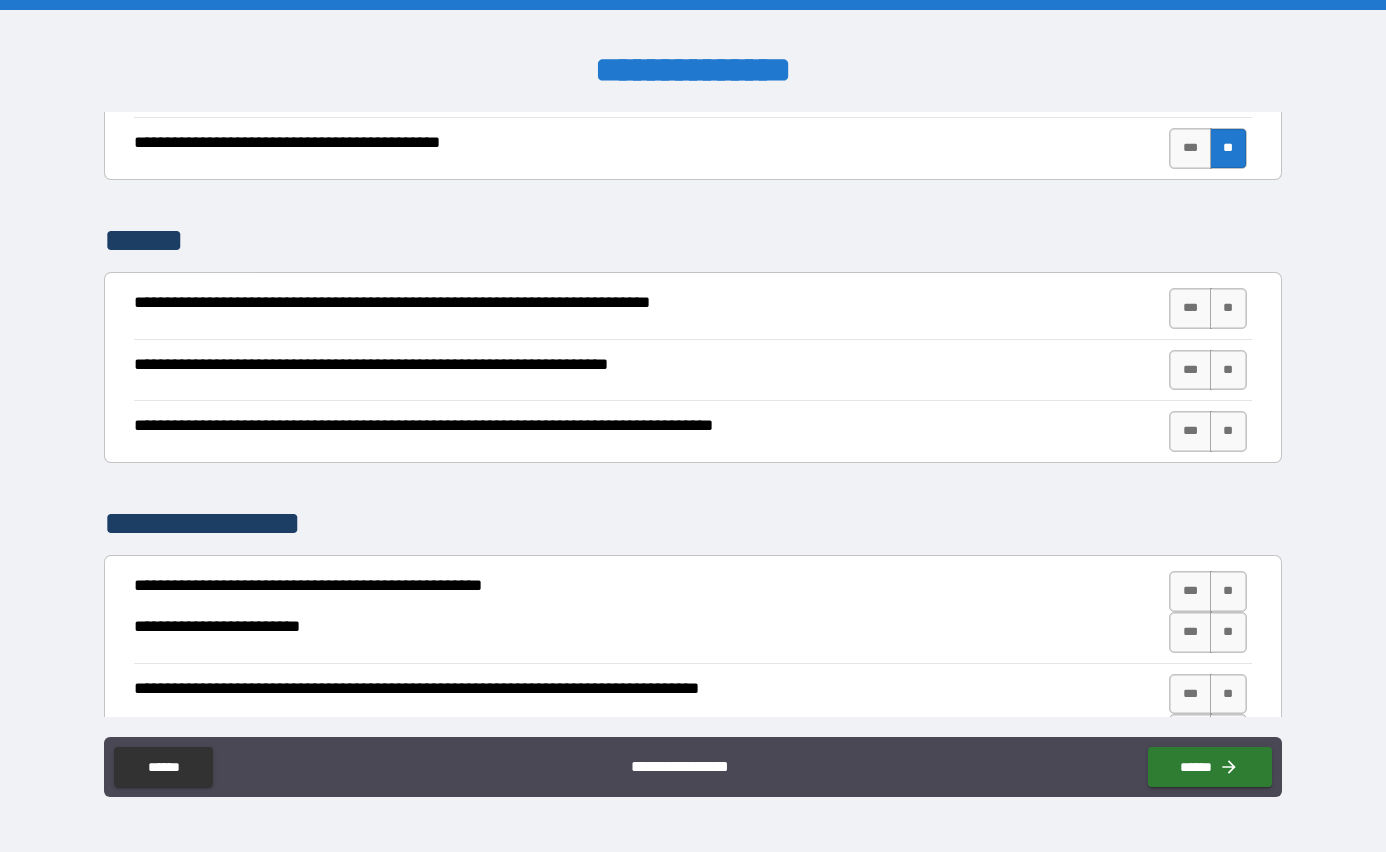scroll, scrollTop: 1369, scrollLeft: 0, axis: vertical 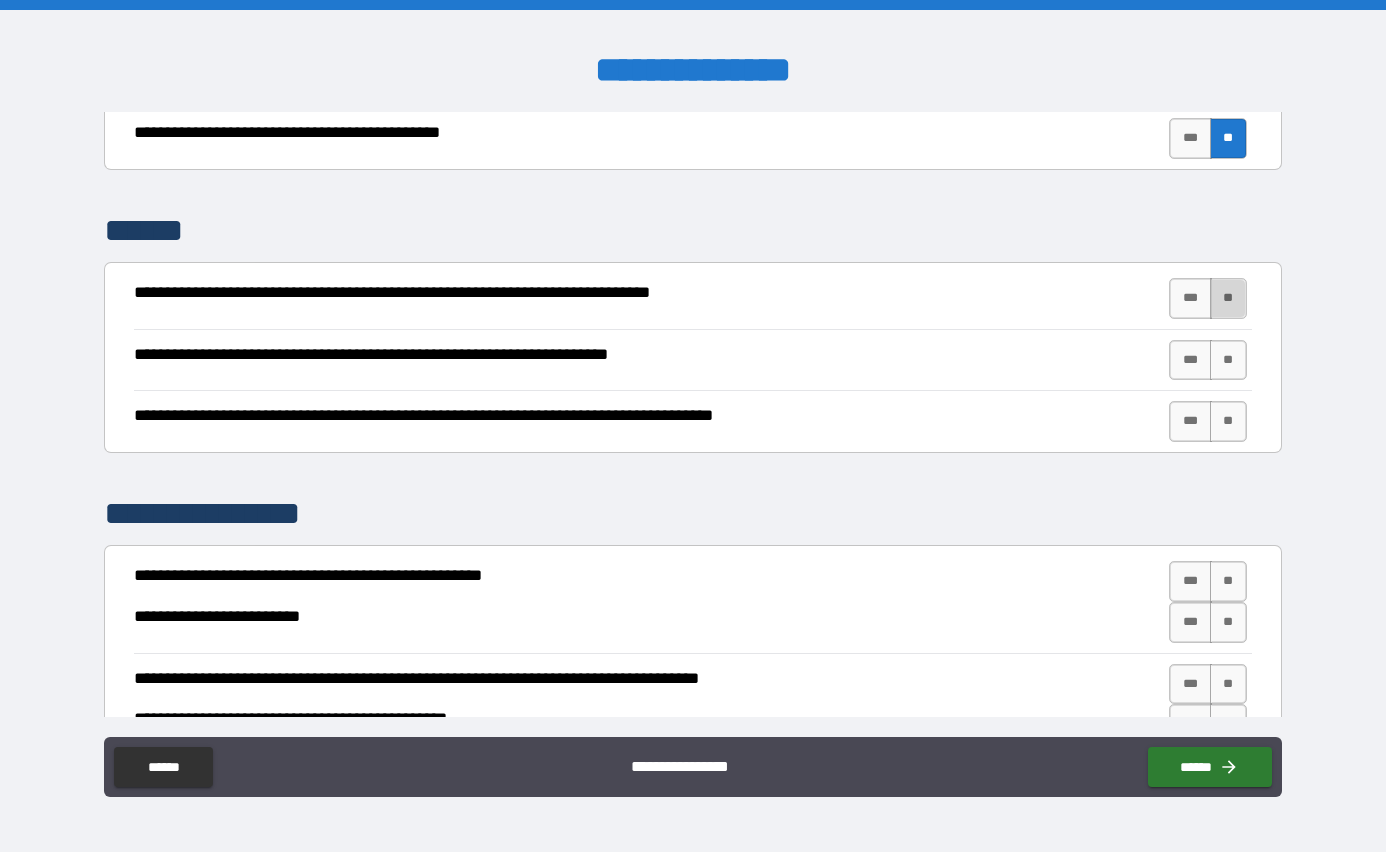 click on "**" at bounding box center [1228, 298] 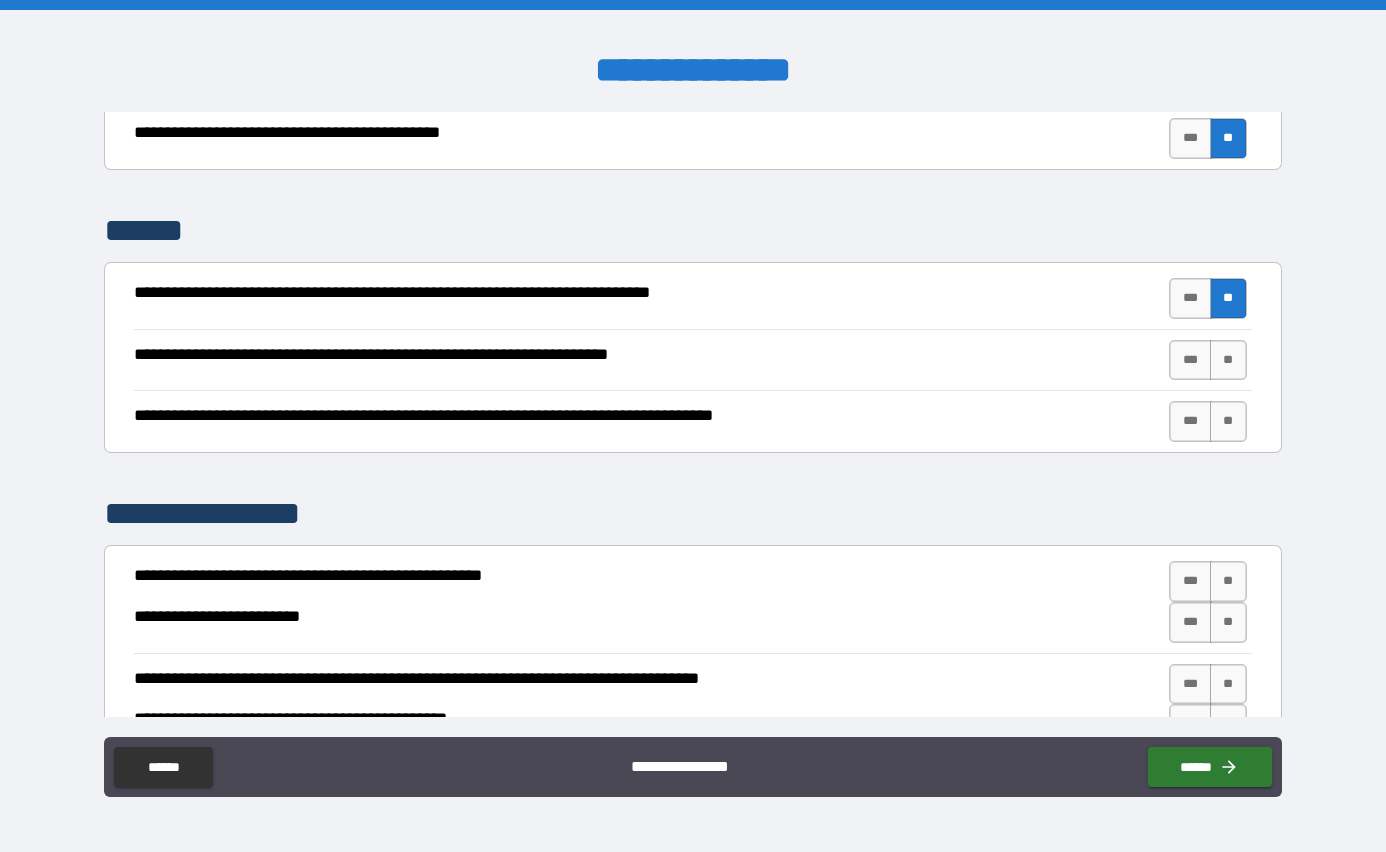 click on "**********" at bounding box center [692, 360] 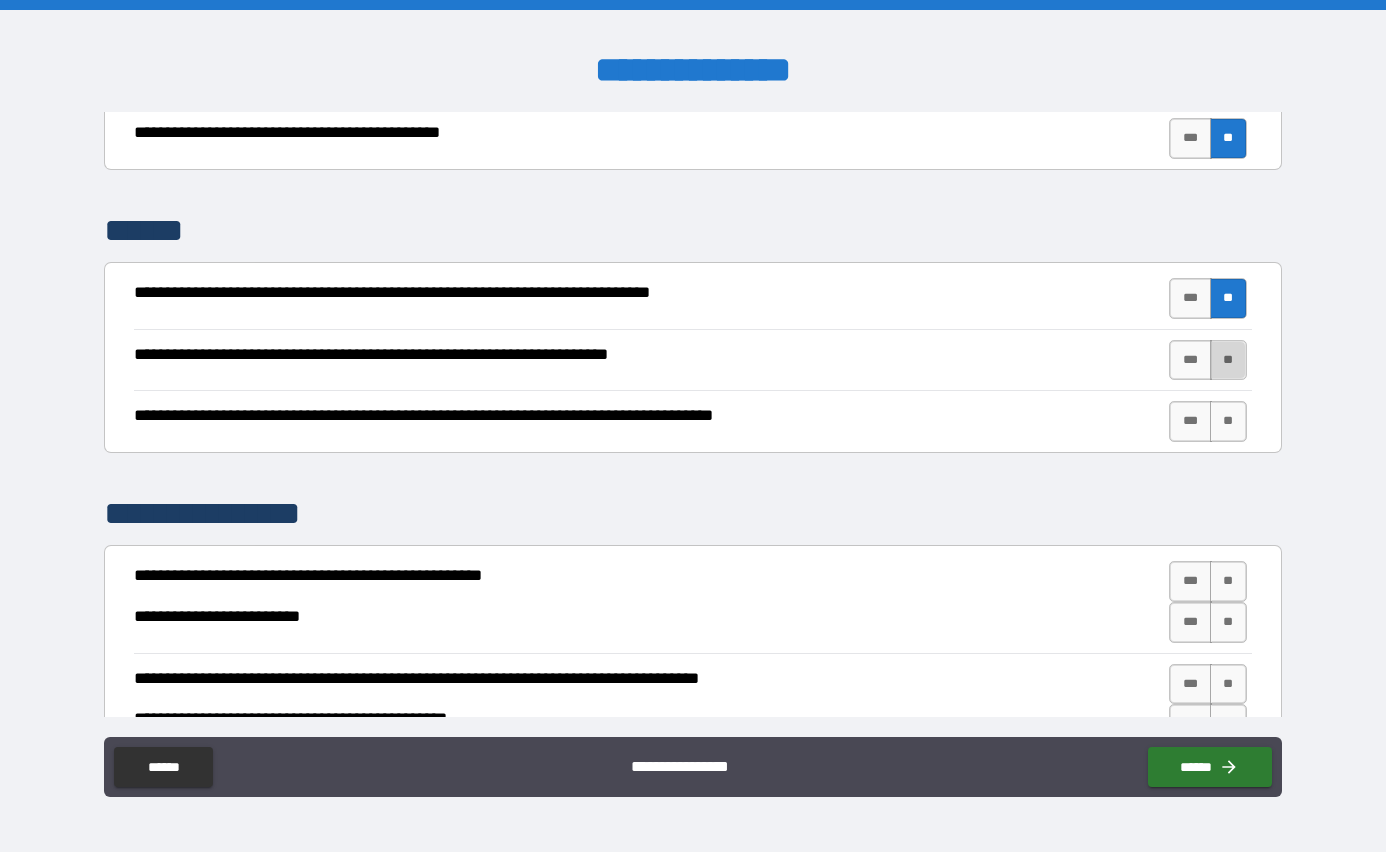click on "**" at bounding box center [1228, 360] 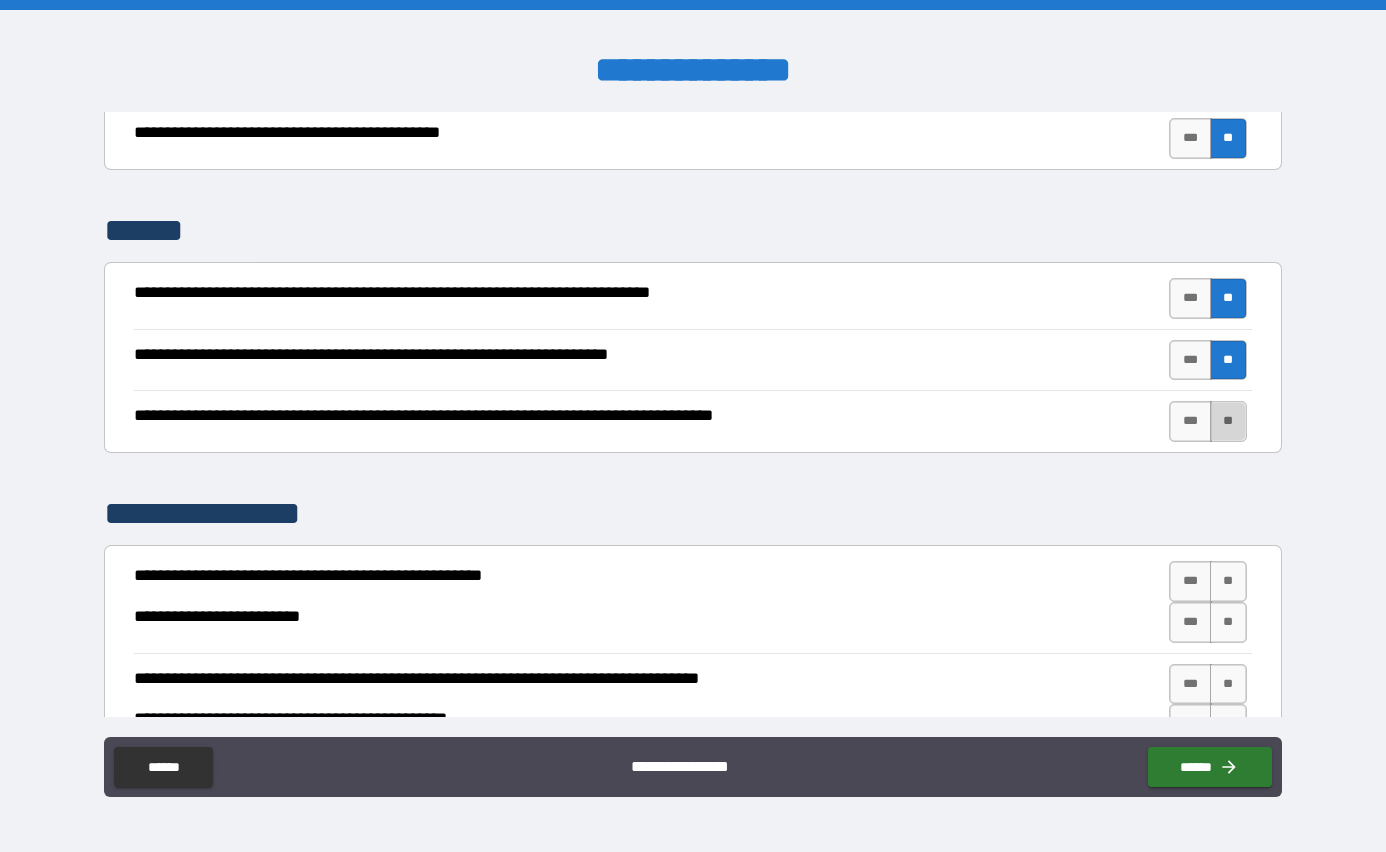 click on "**" at bounding box center (1228, 421) 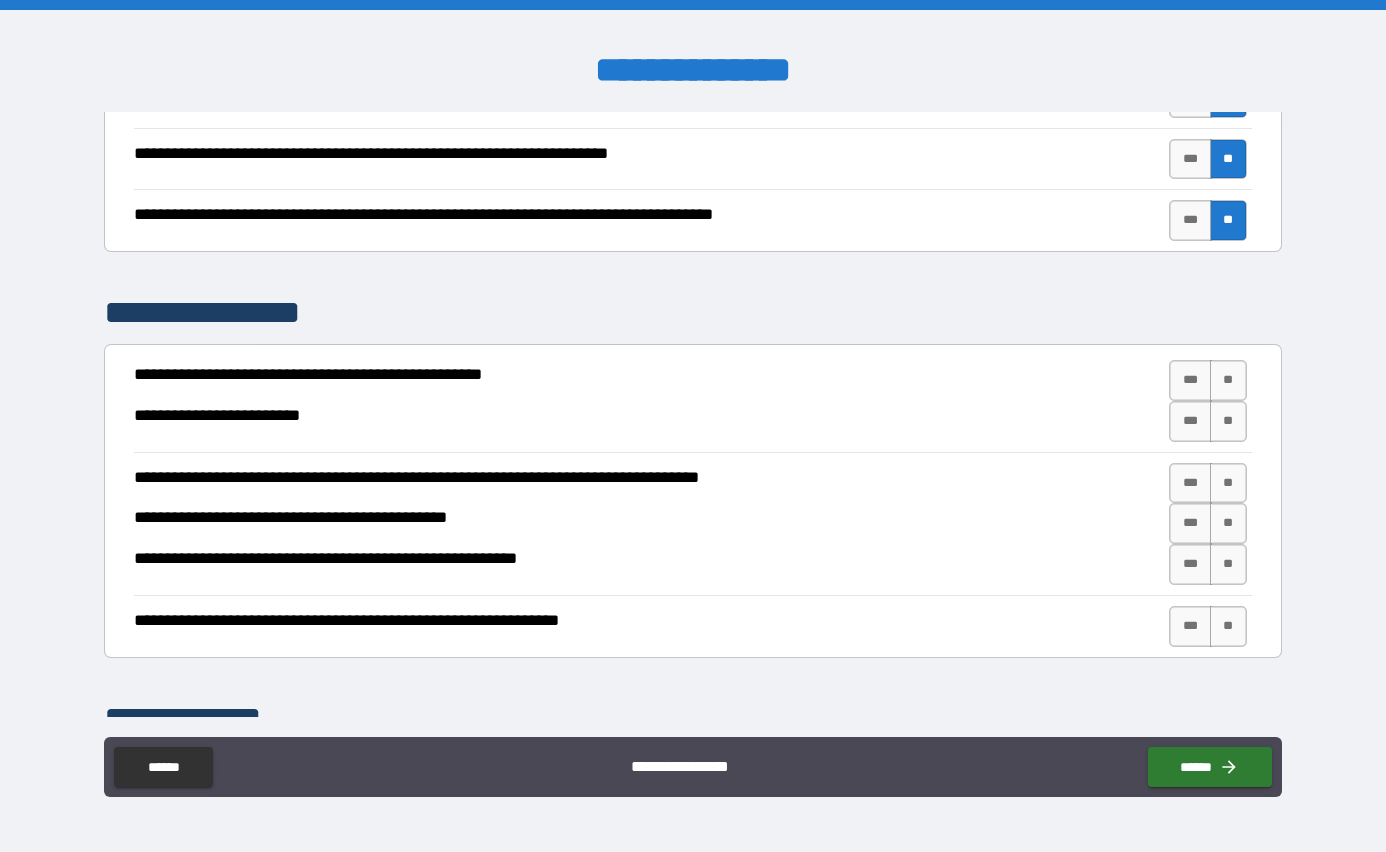 scroll, scrollTop: 1574, scrollLeft: 0, axis: vertical 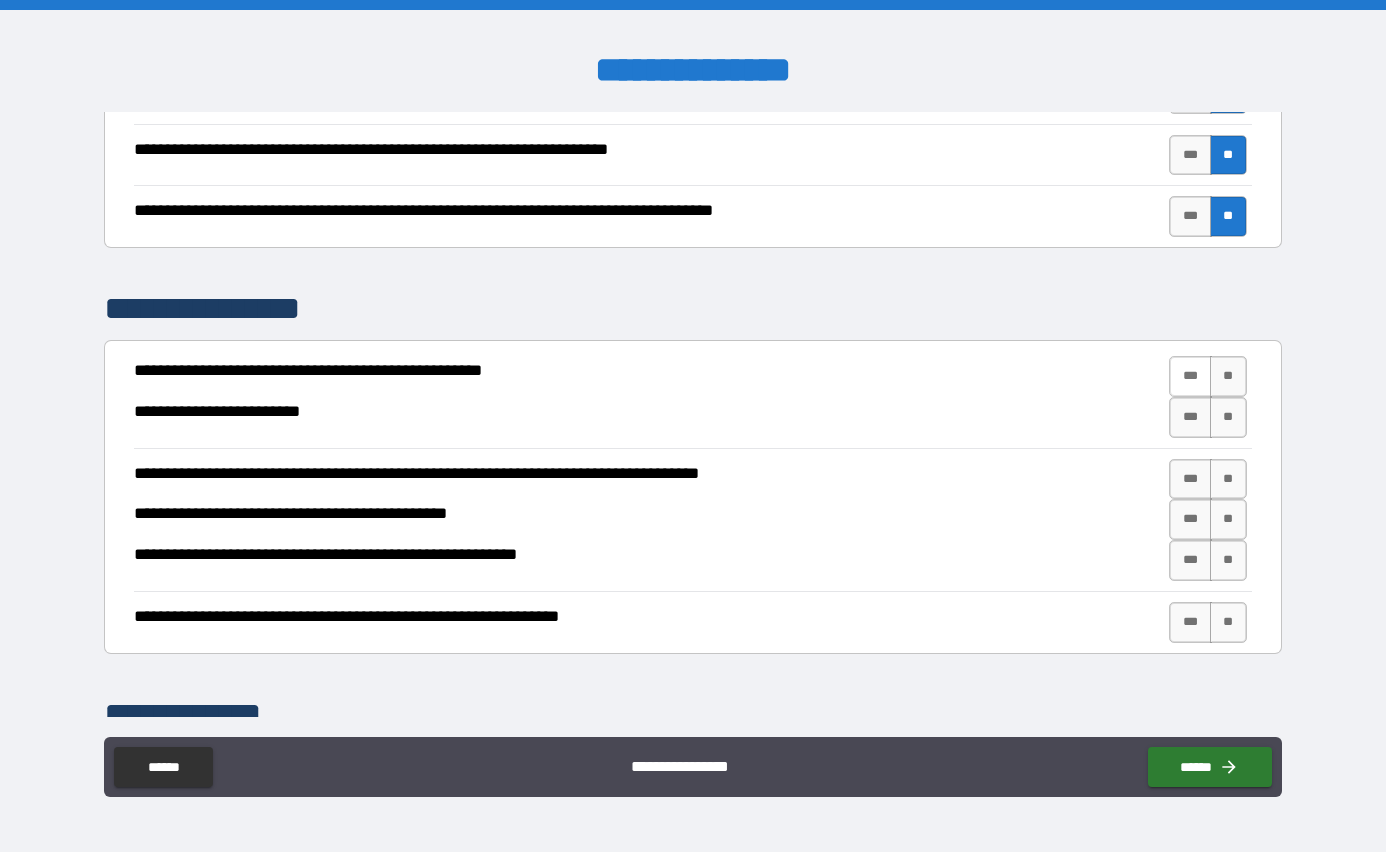 click on "***" at bounding box center (1190, 376) 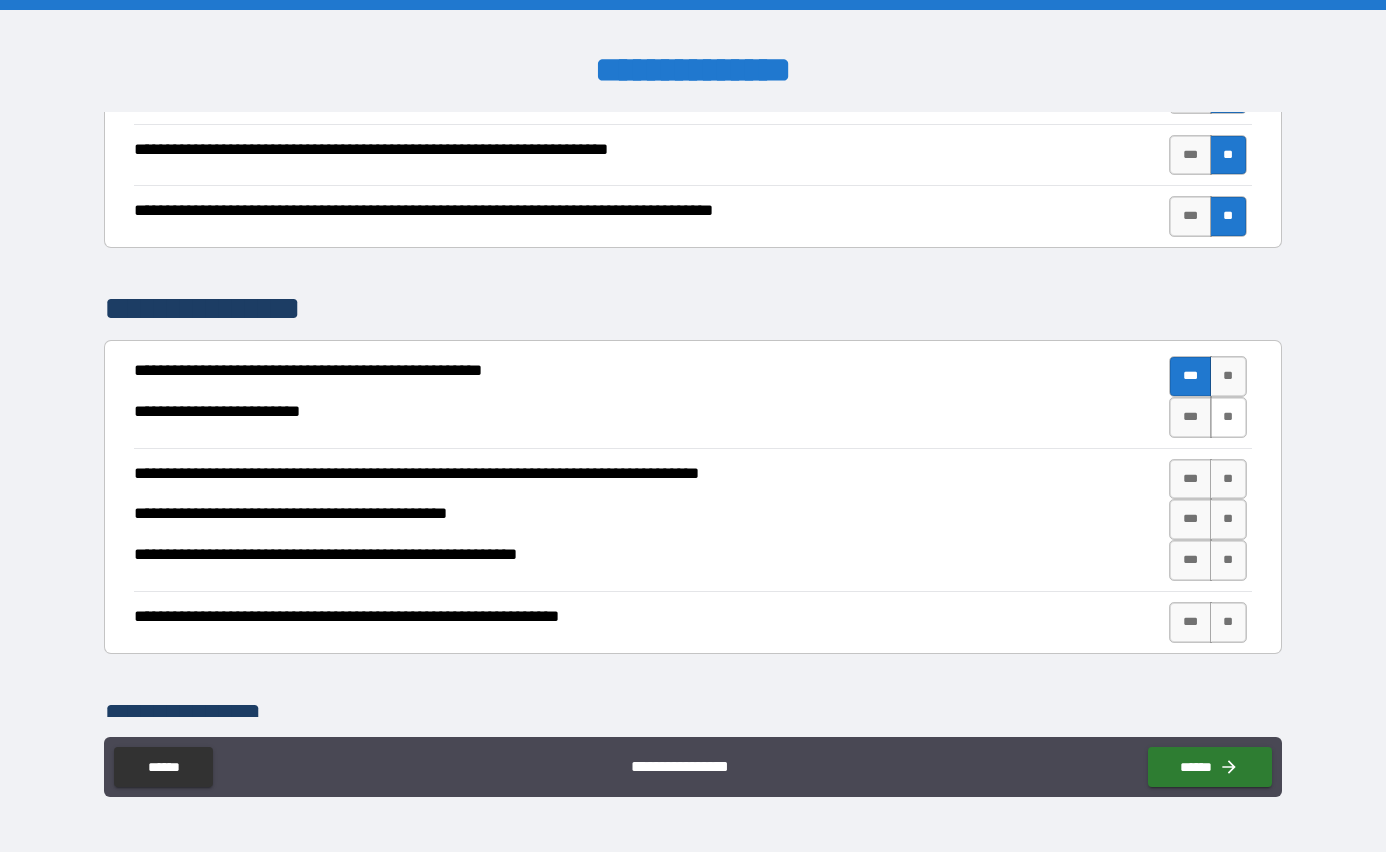 click on "**" at bounding box center [1228, 417] 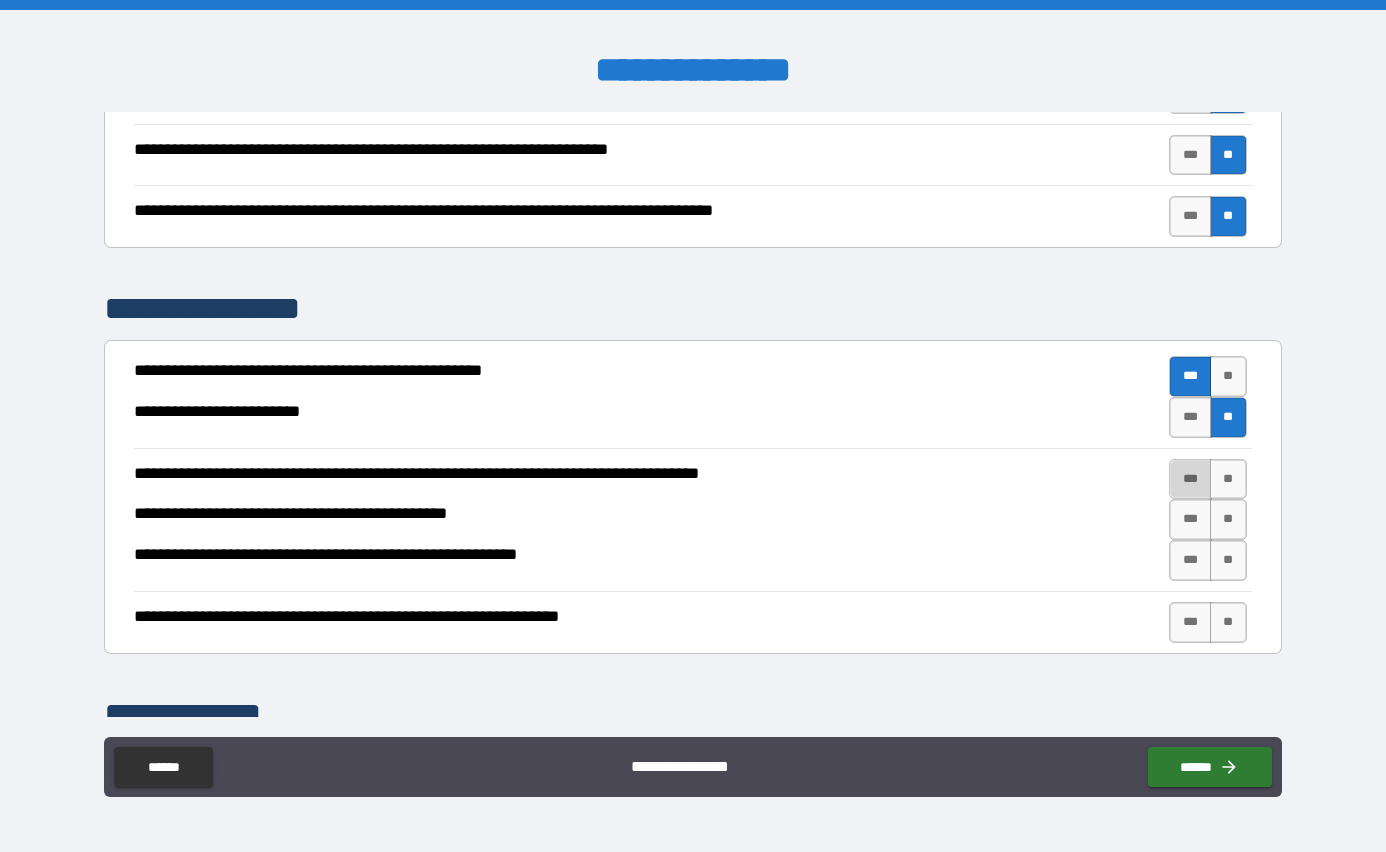 click on "***" at bounding box center [1190, 479] 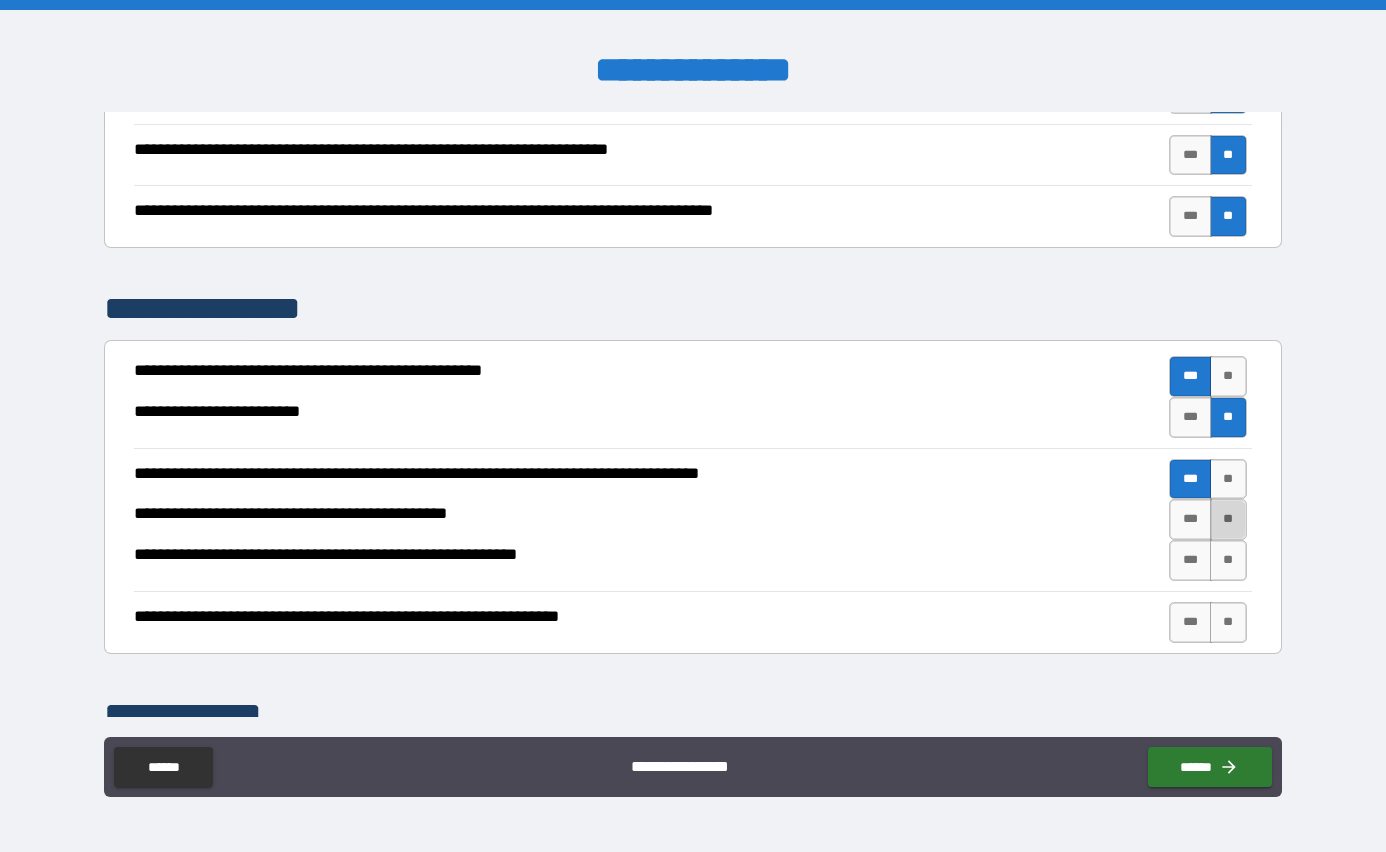 click on "**" at bounding box center (1228, 519) 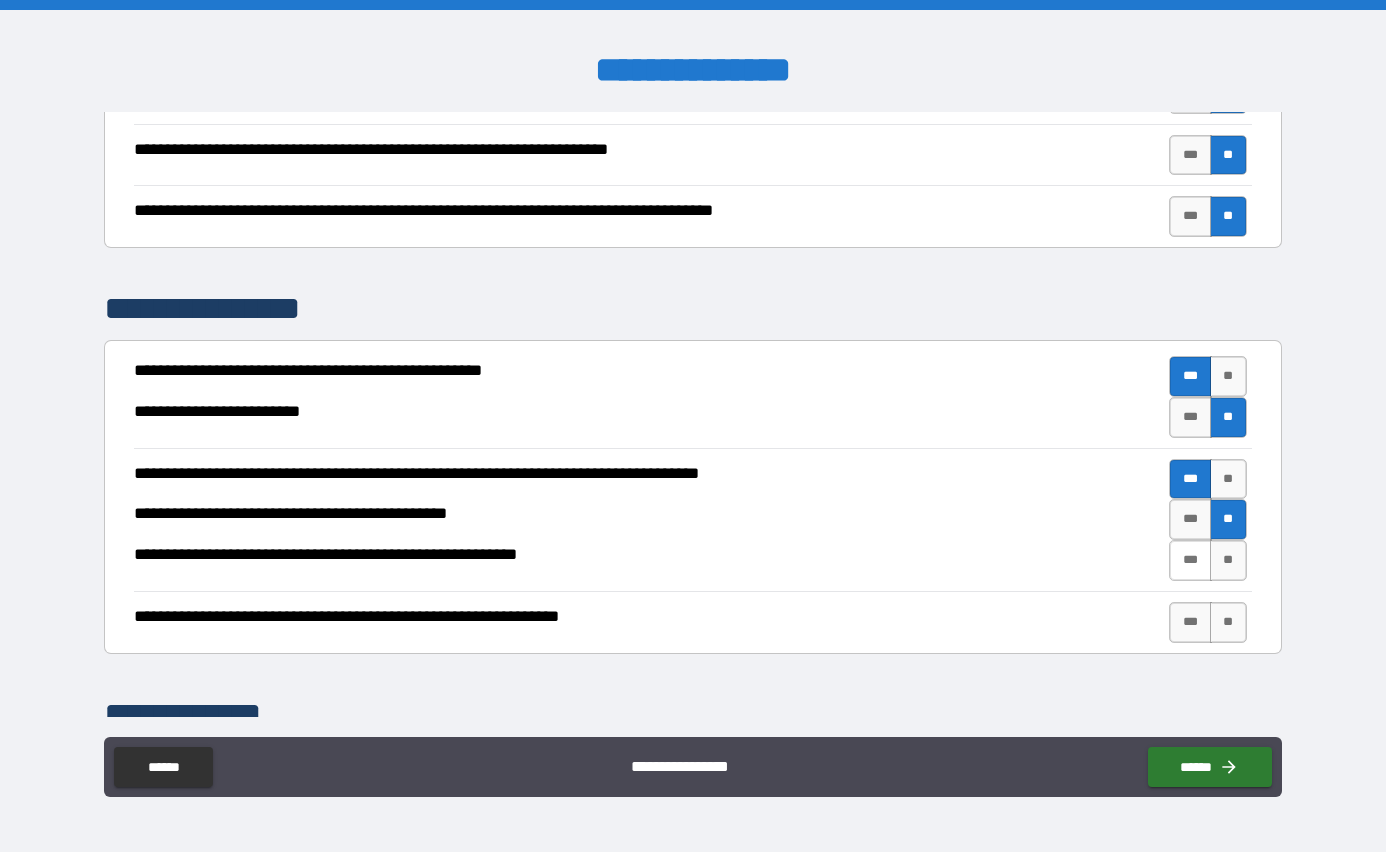 click on "***" at bounding box center (1190, 560) 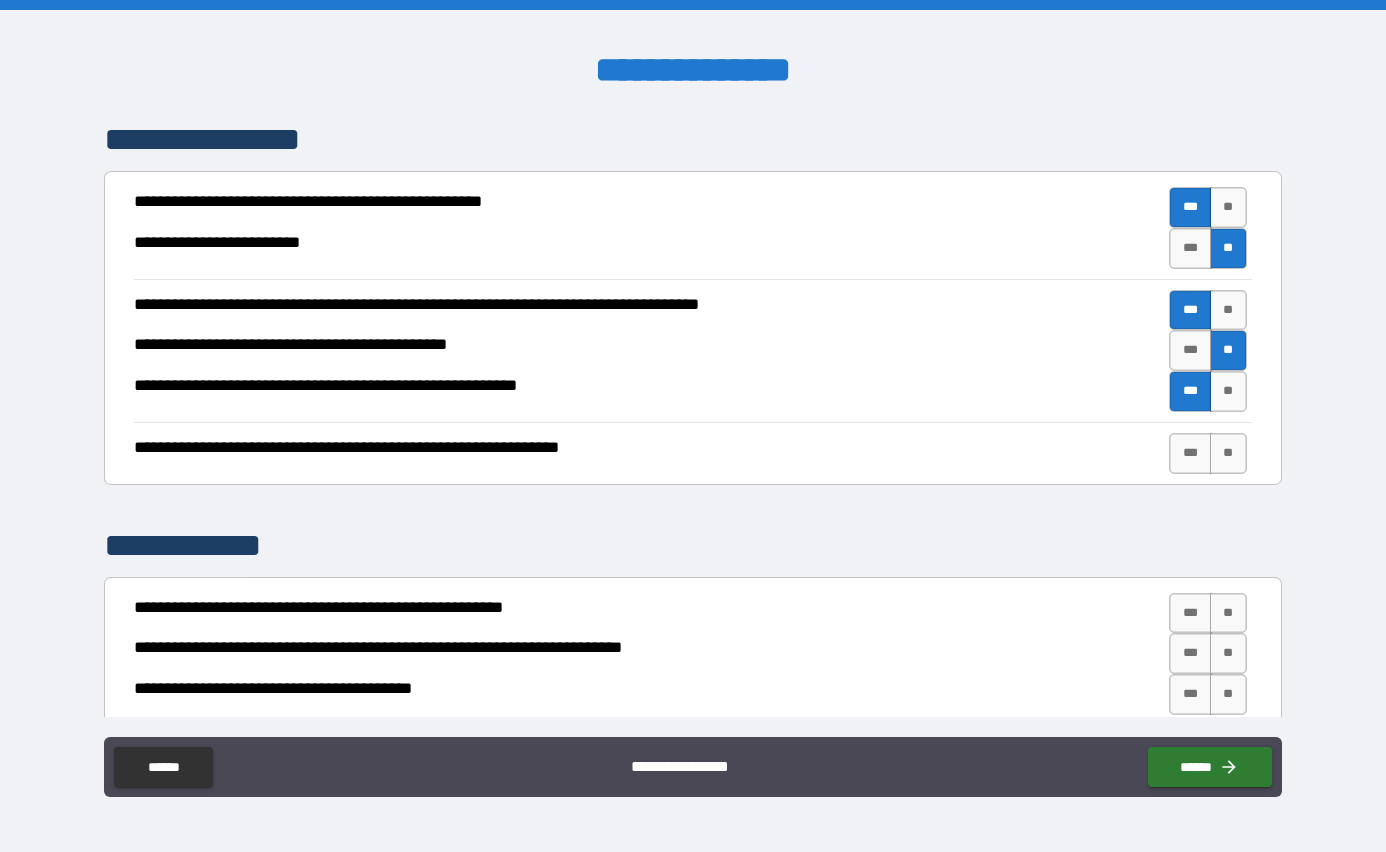scroll, scrollTop: 1747, scrollLeft: 0, axis: vertical 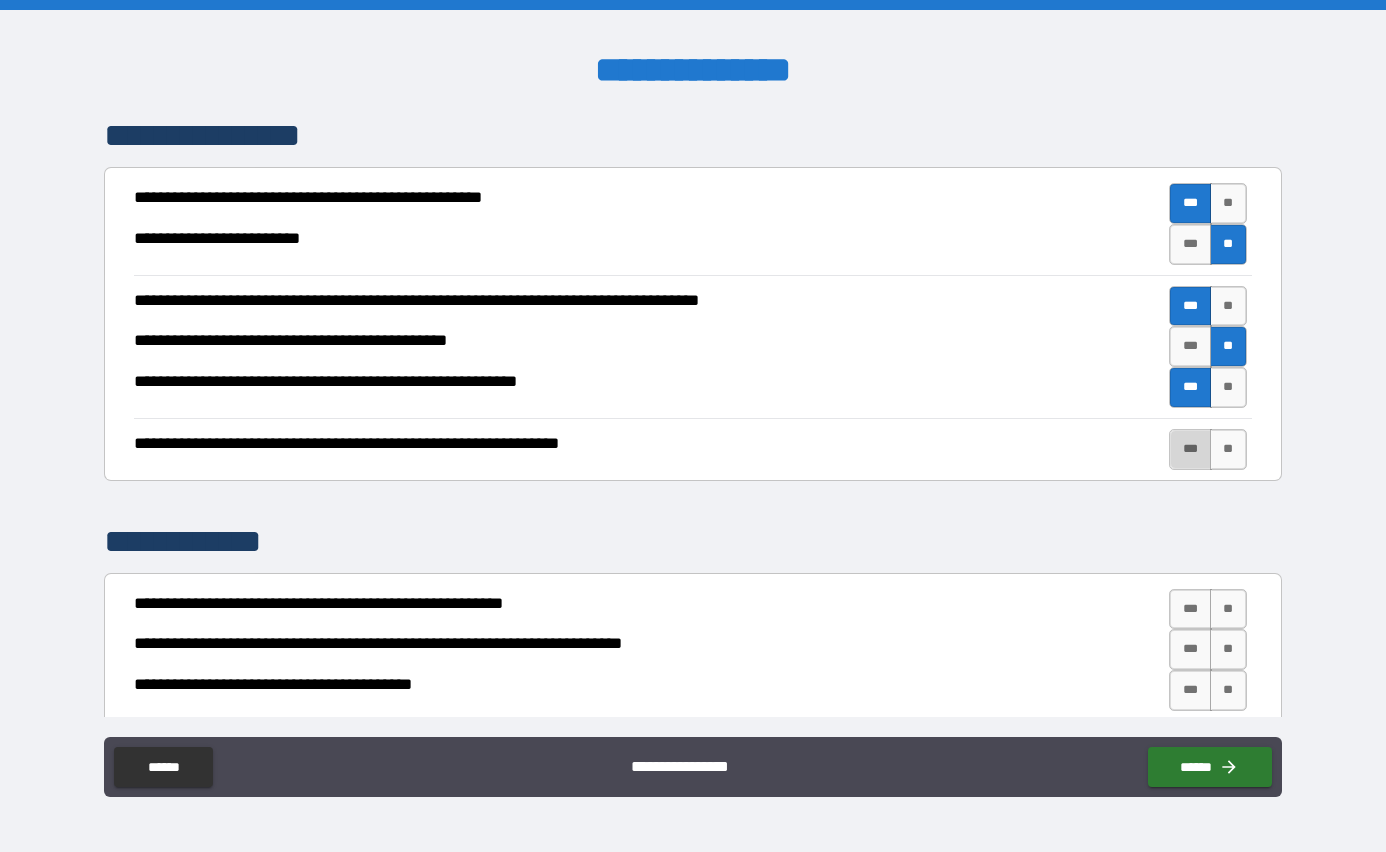 click on "***" at bounding box center [1190, 449] 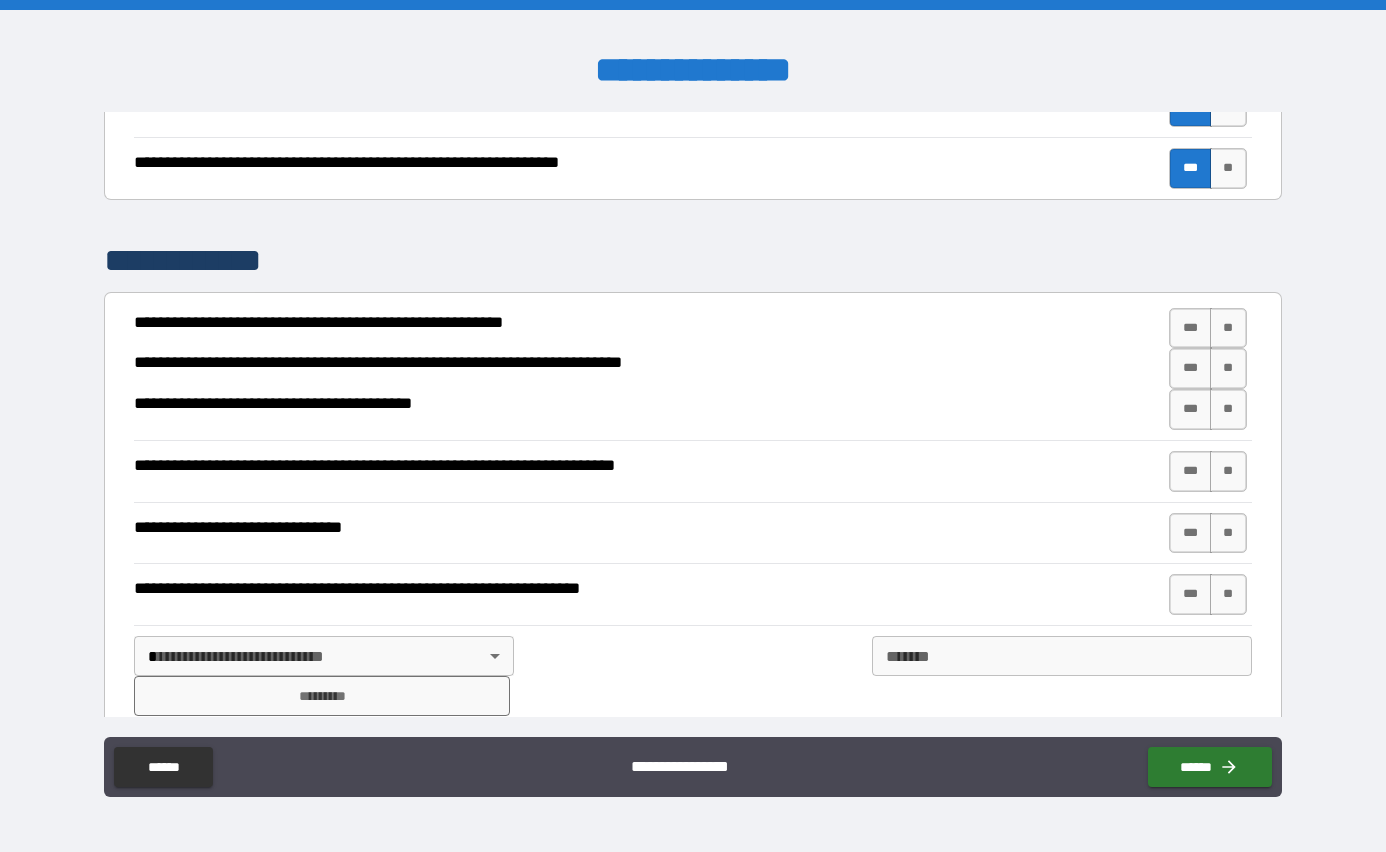 scroll, scrollTop: 2030, scrollLeft: 0, axis: vertical 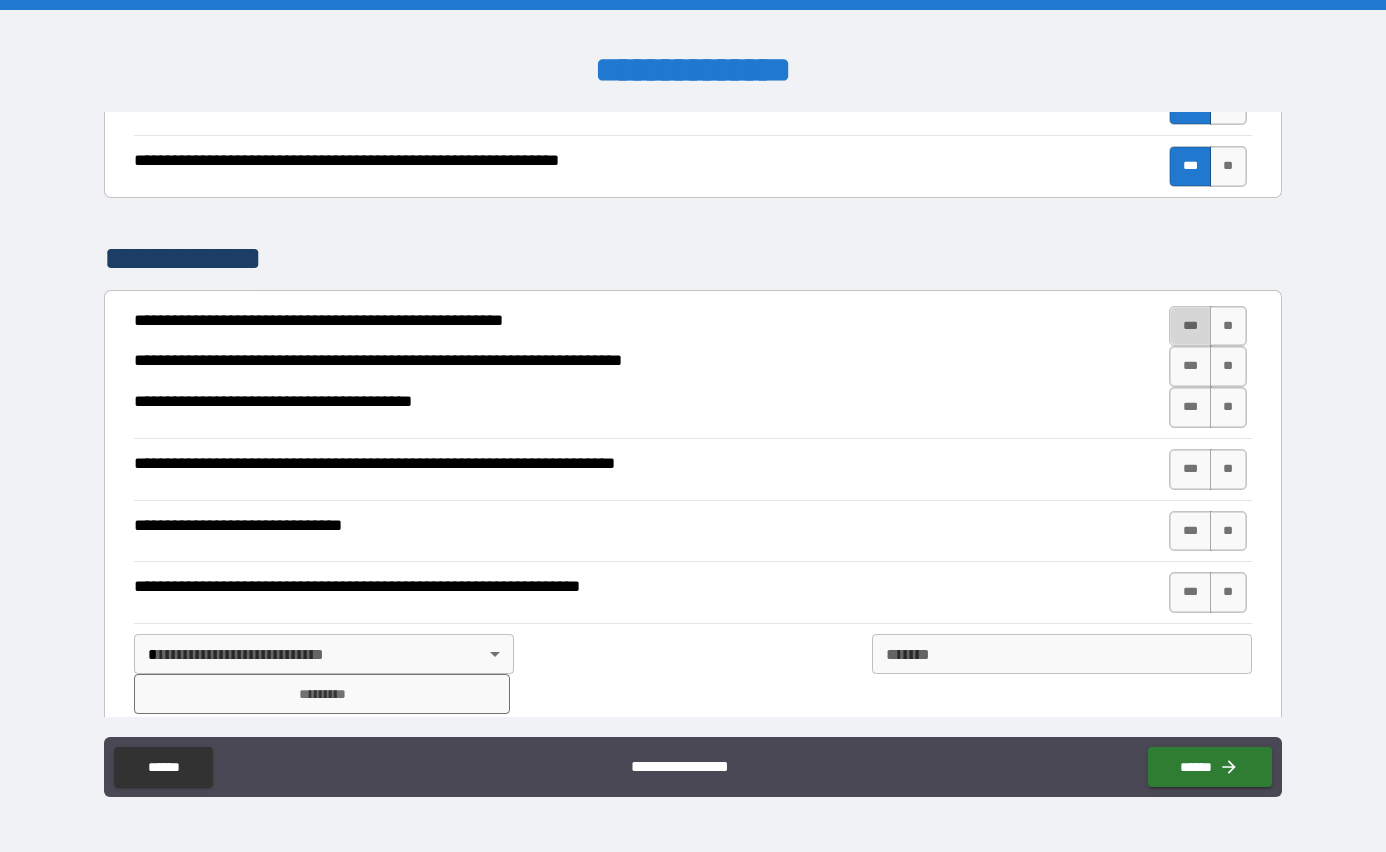 click on "***" at bounding box center [1190, 326] 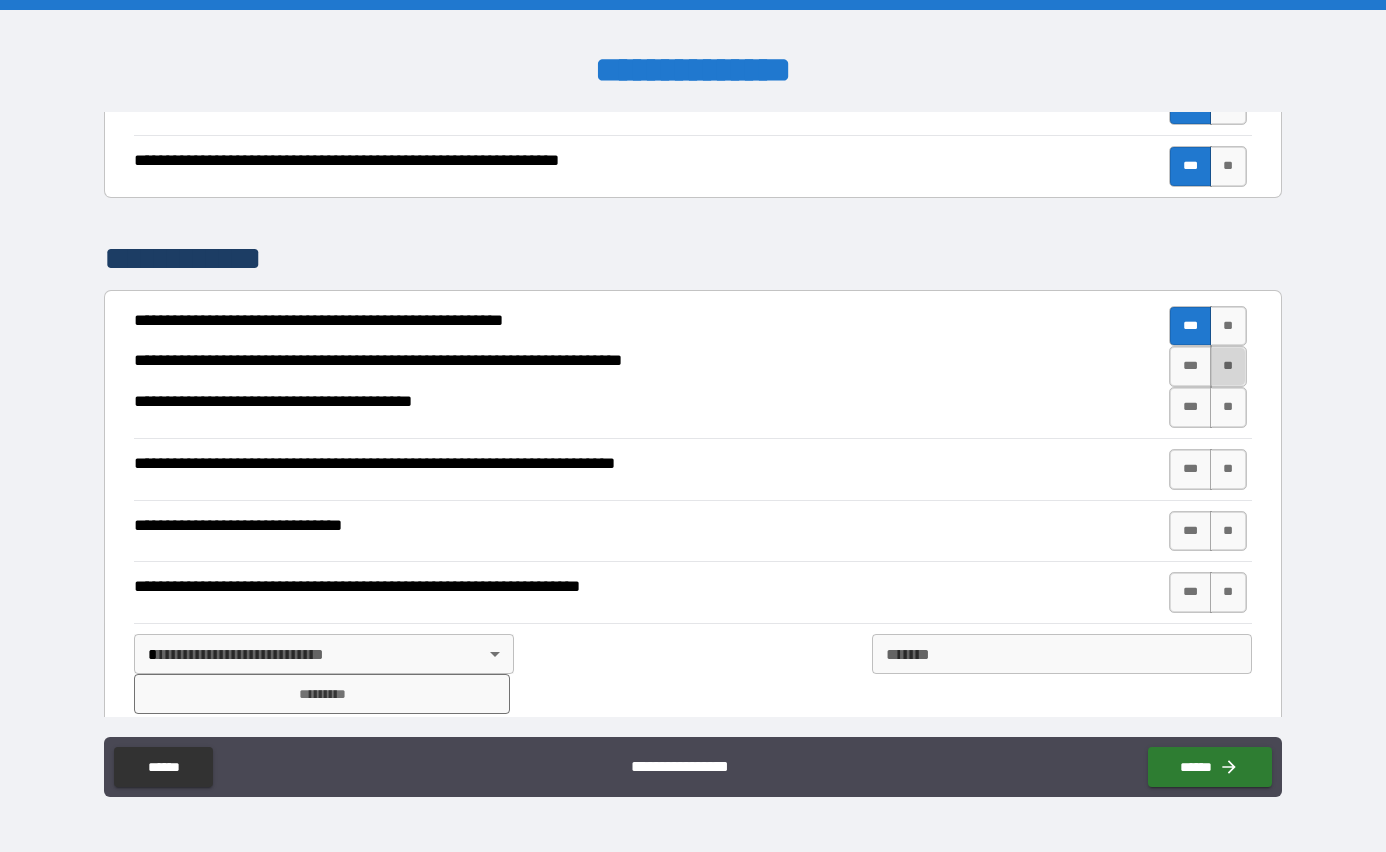 click on "**" at bounding box center [1228, 366] 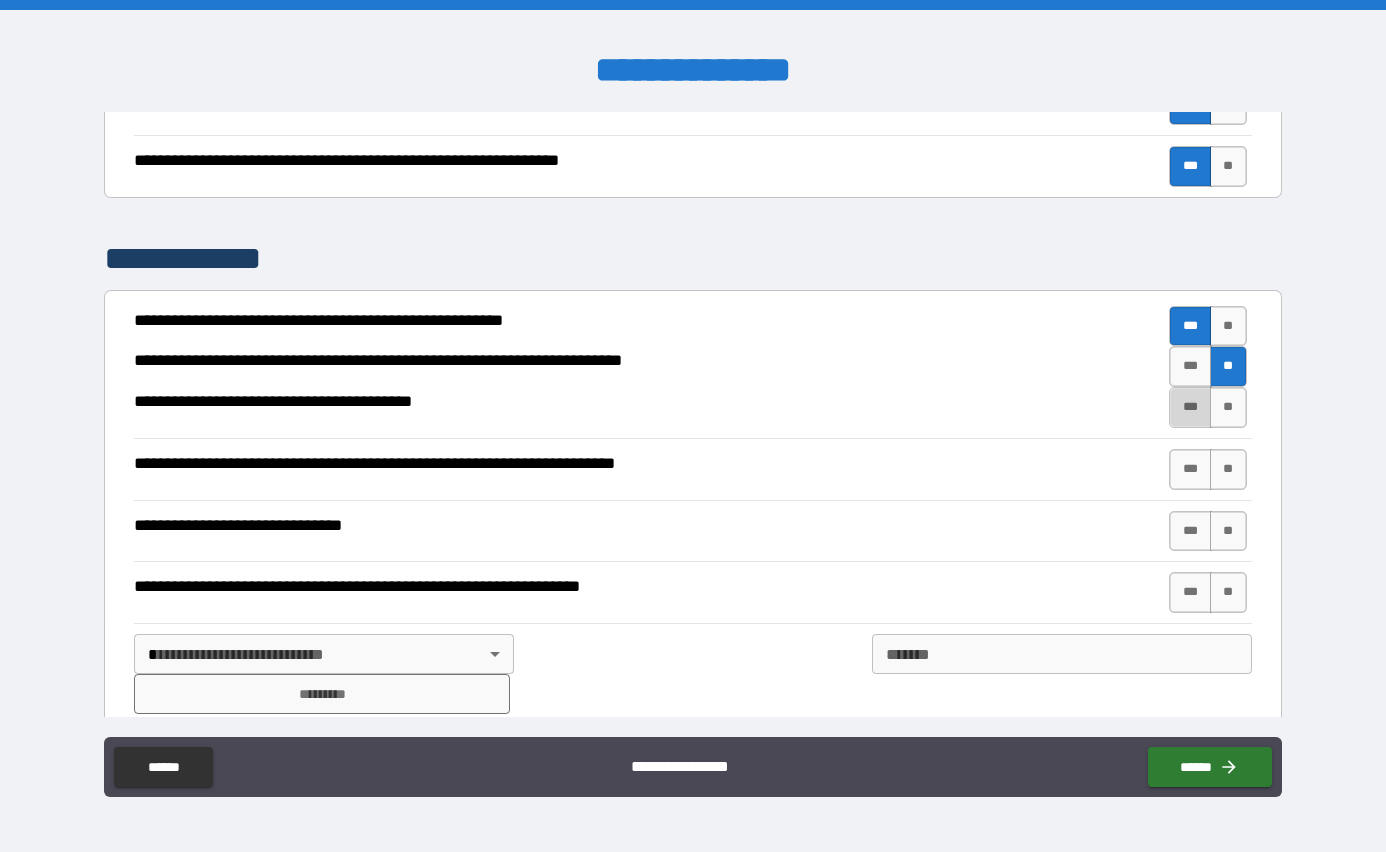 click on "***" at bounding box center (1190, 407) 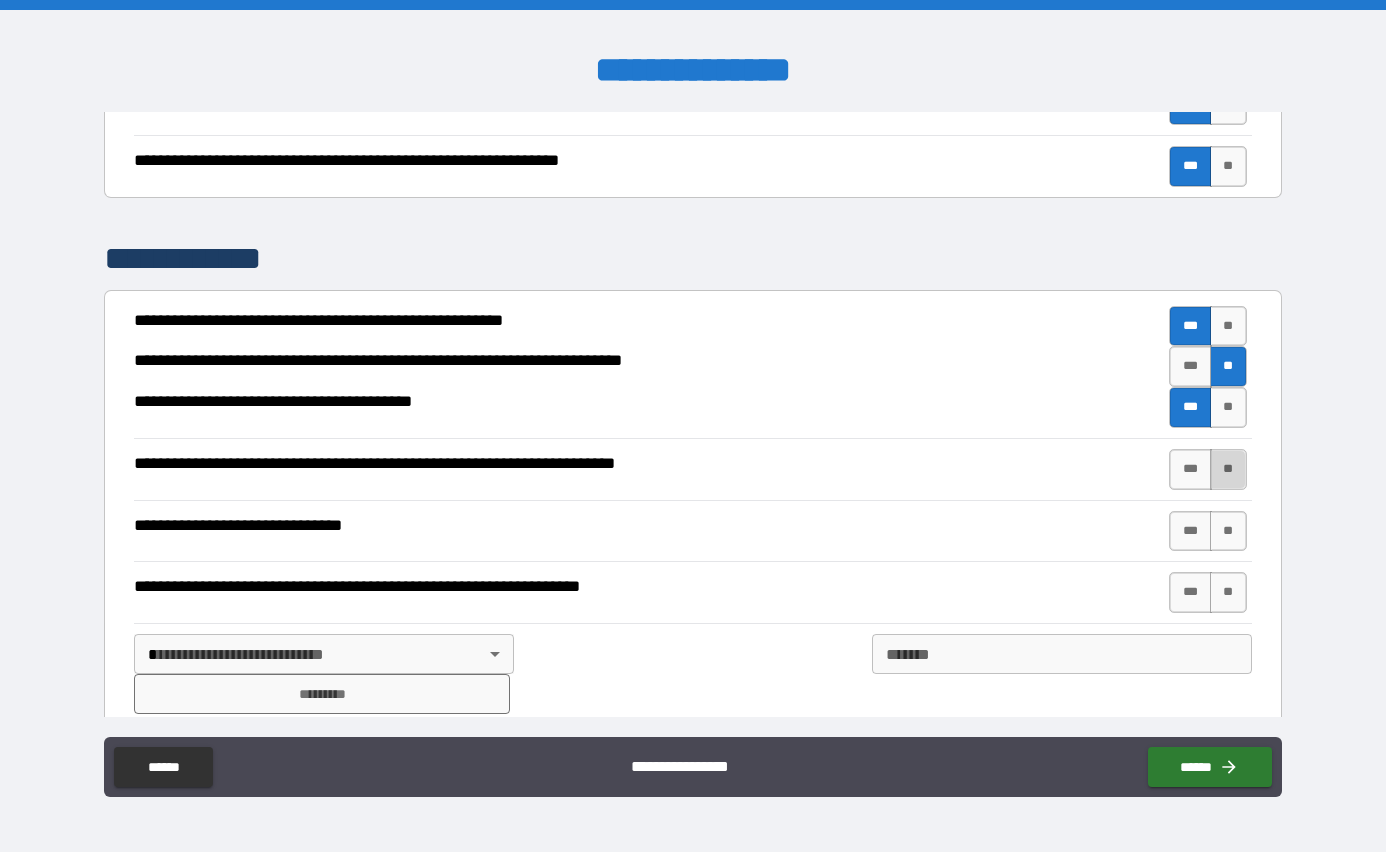 click on "**" at bounding box center [1228, 469] 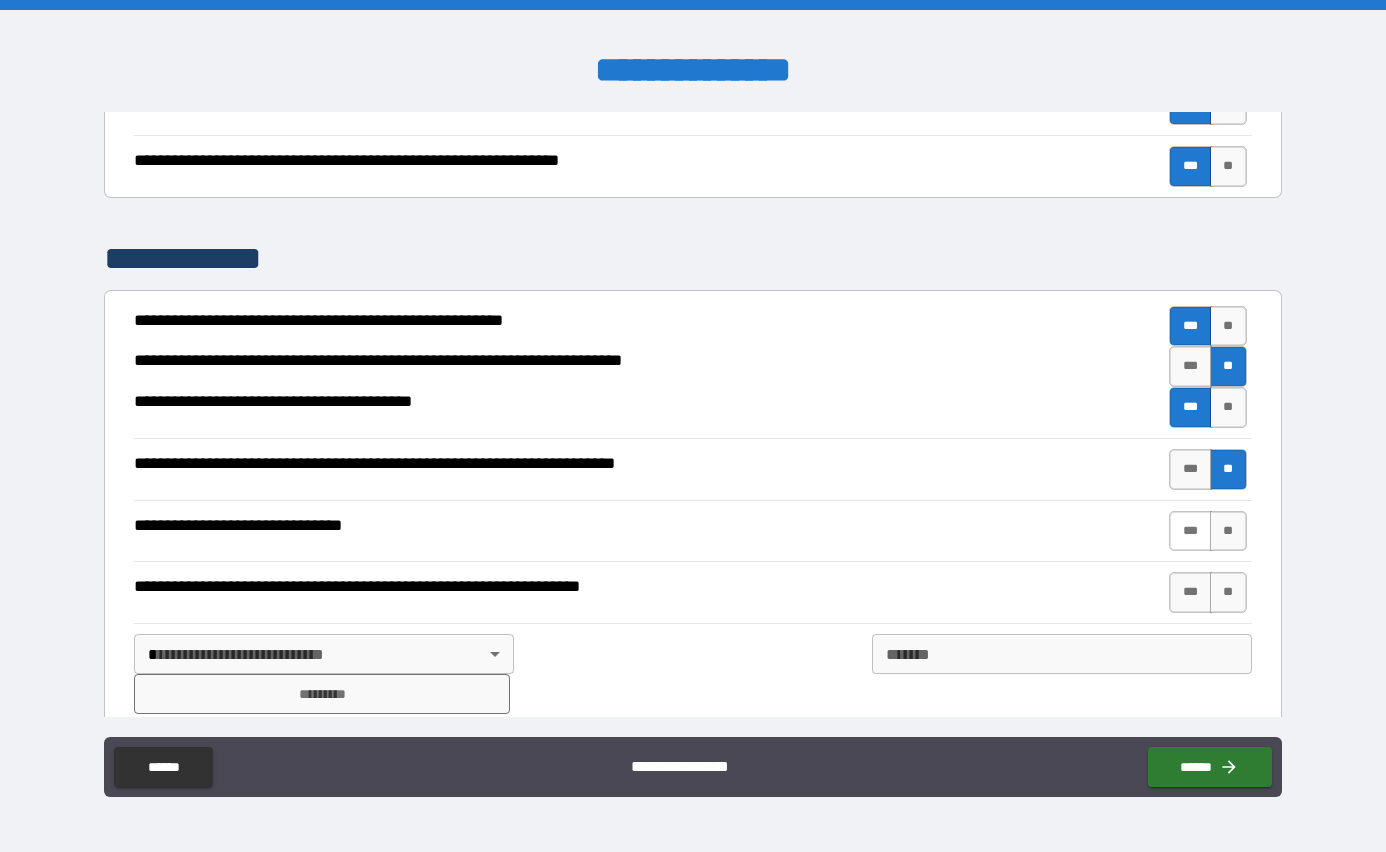 click on "***" at bounding box center [1190, 531] 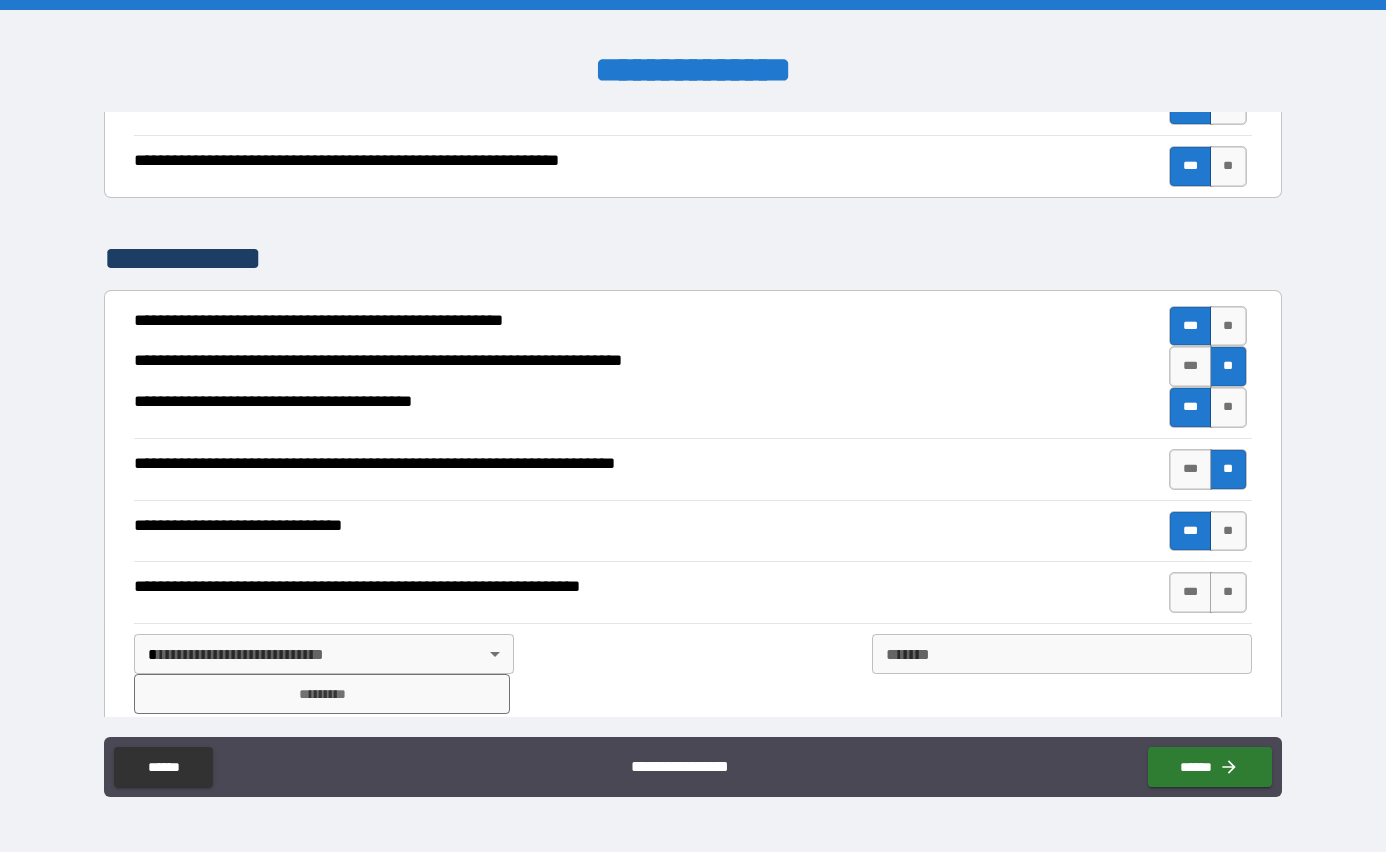 scroll, scrollTop: 2058, scrollLeft: 0, axis: vertical 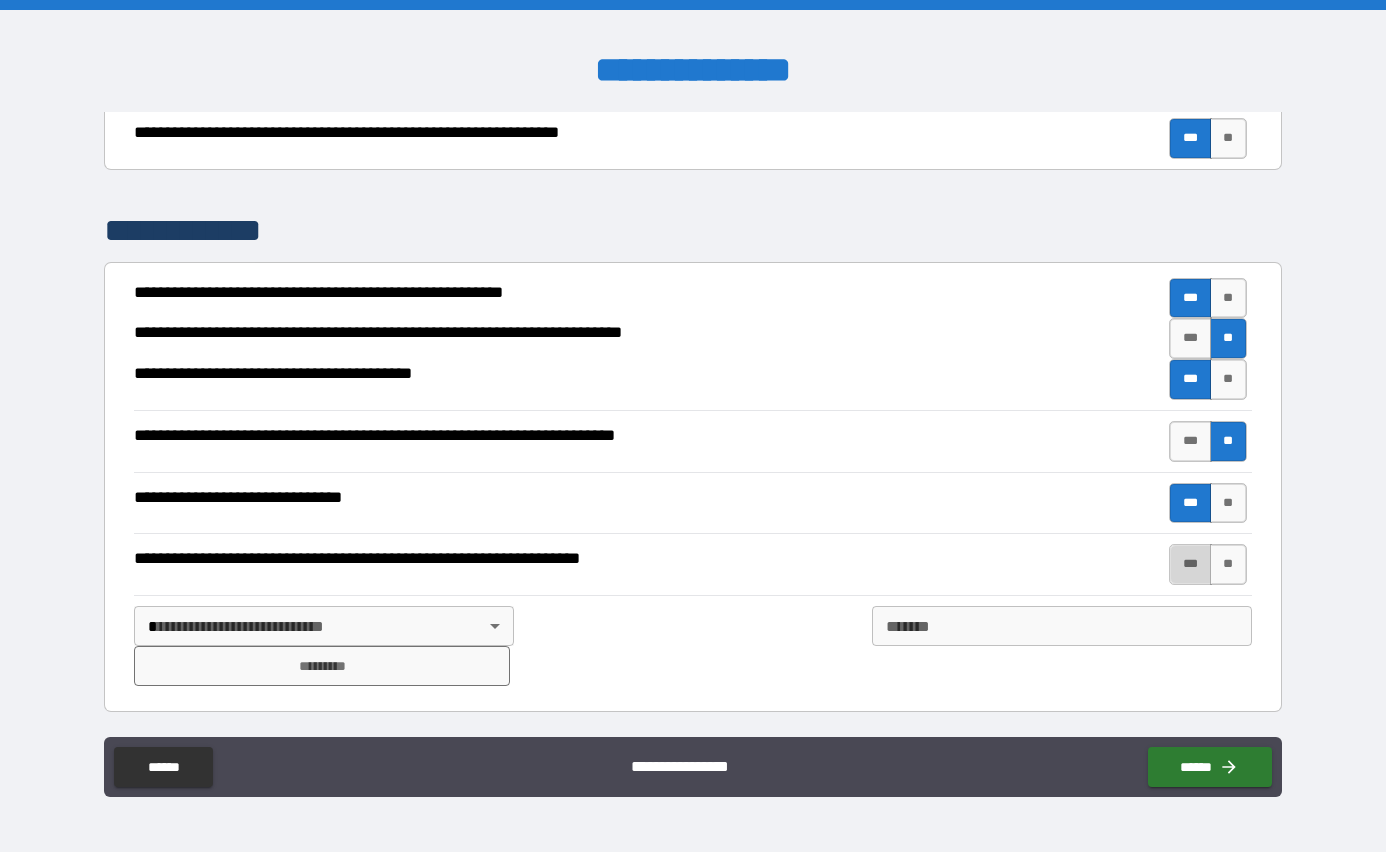 click on "***" at bounding box center (1190, 564) 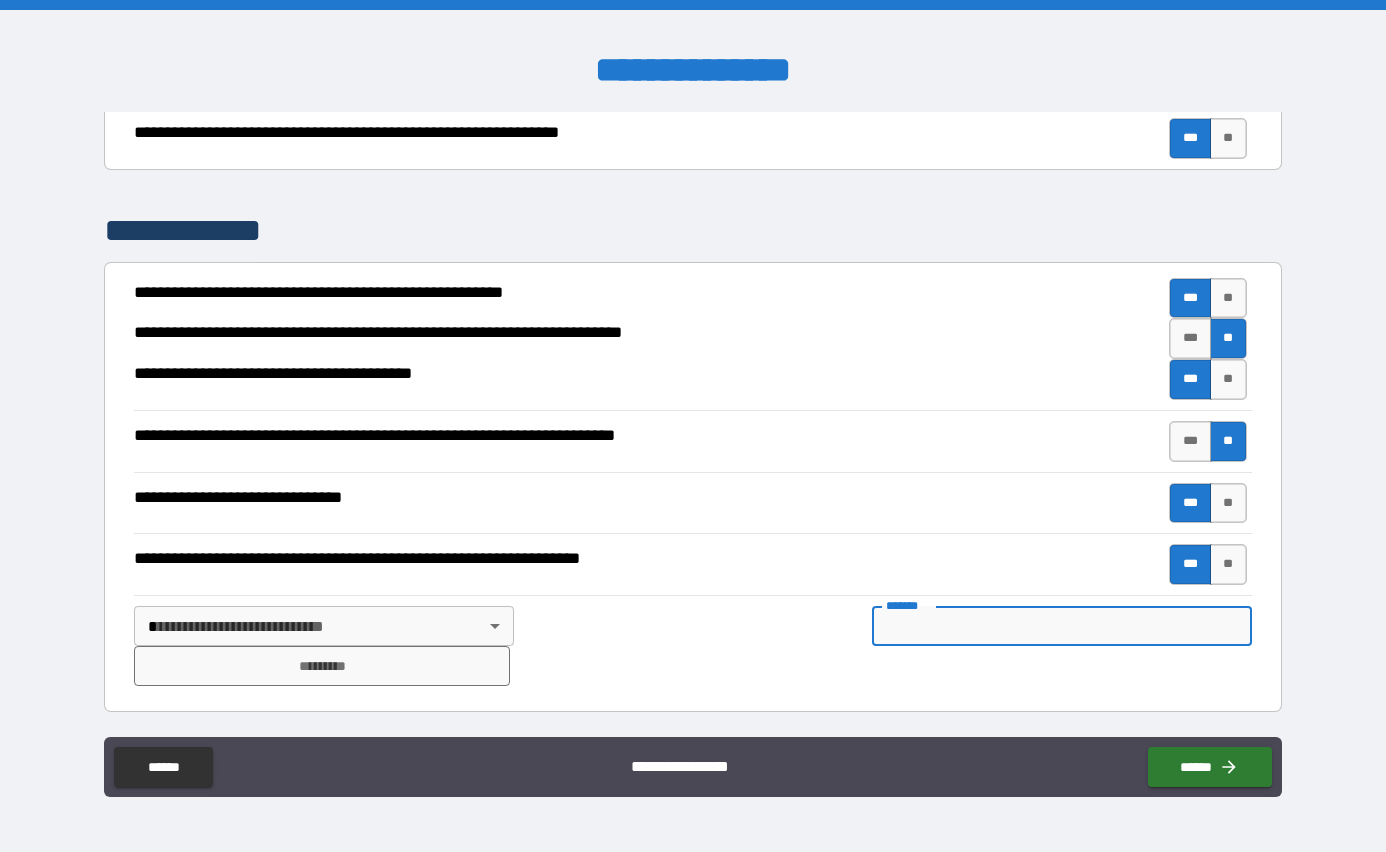 click on "*****   *" at bounding box center (1062, 626) 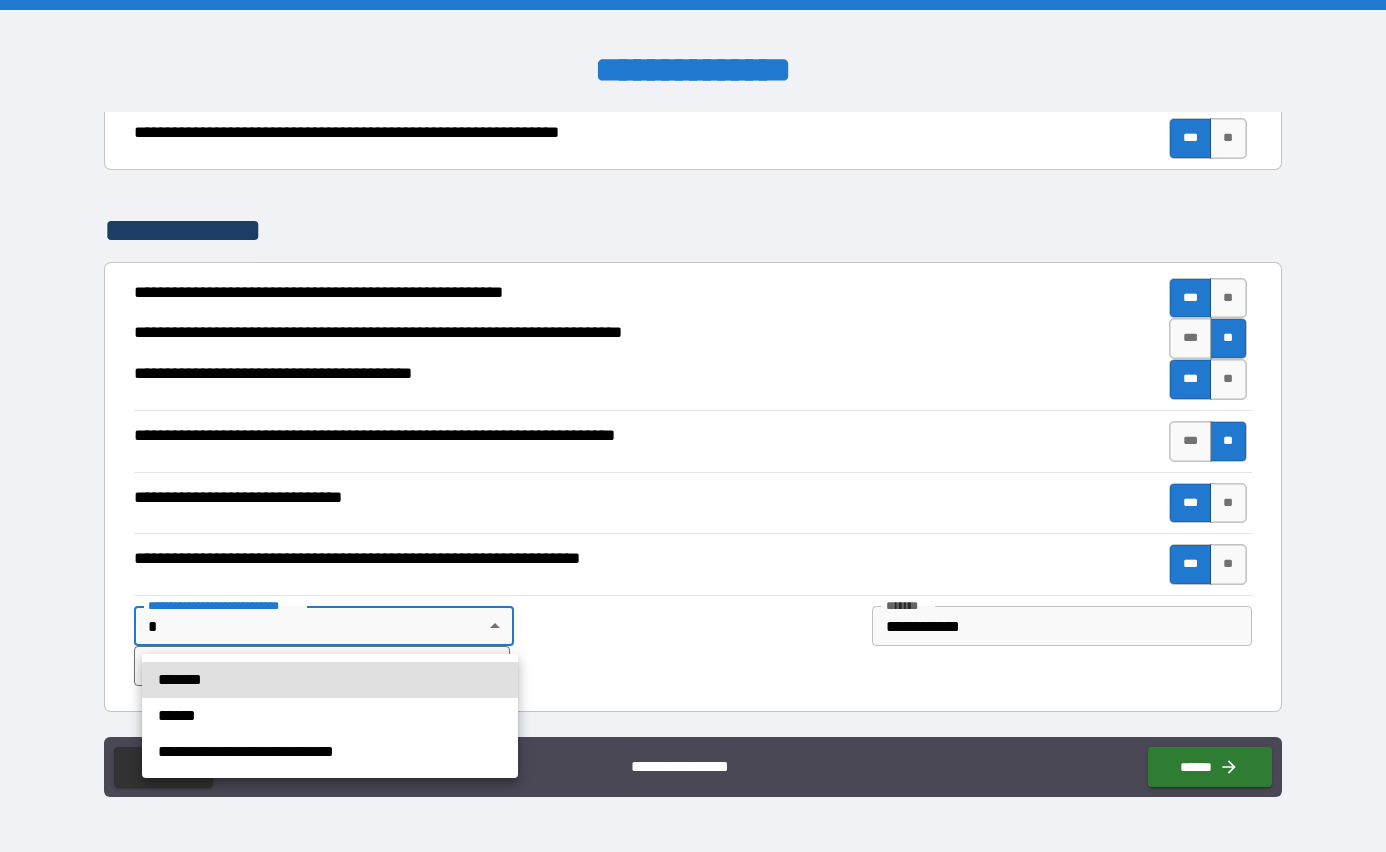 click on "**********" at bounding box center [693, 426] 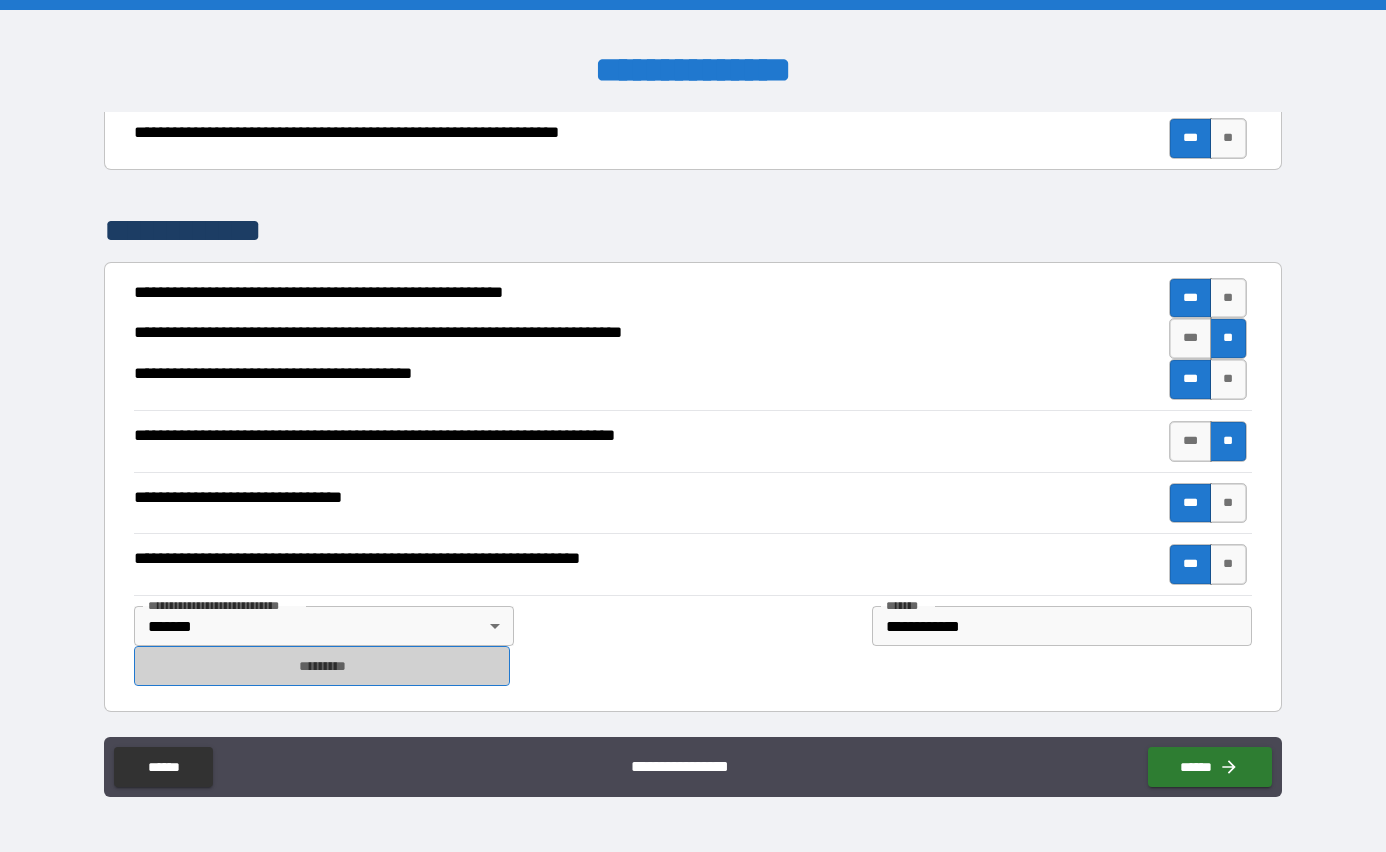 click on "*********" at bounding box center (322, 666) 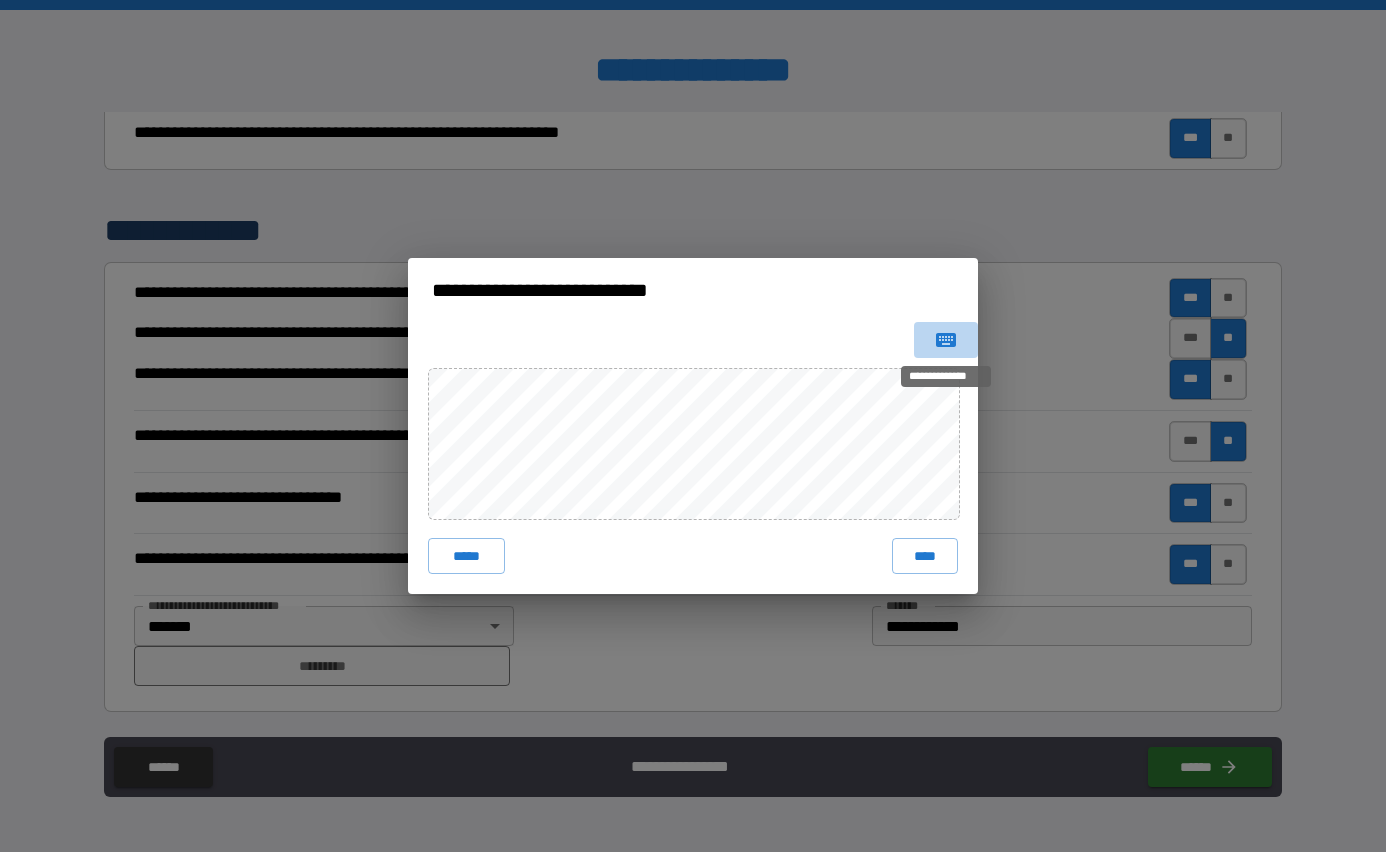 click 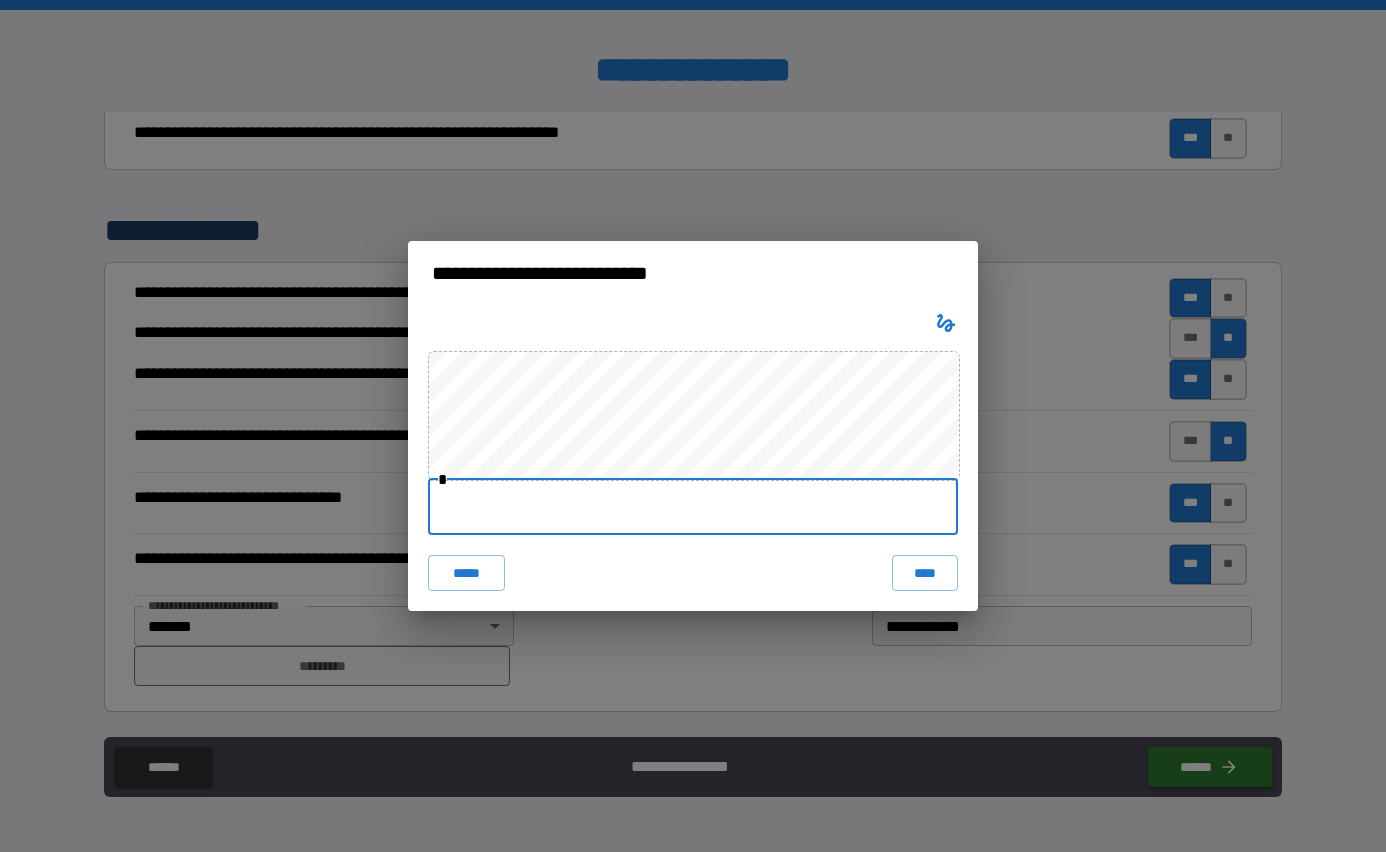 click at bounding box center [693, 507] 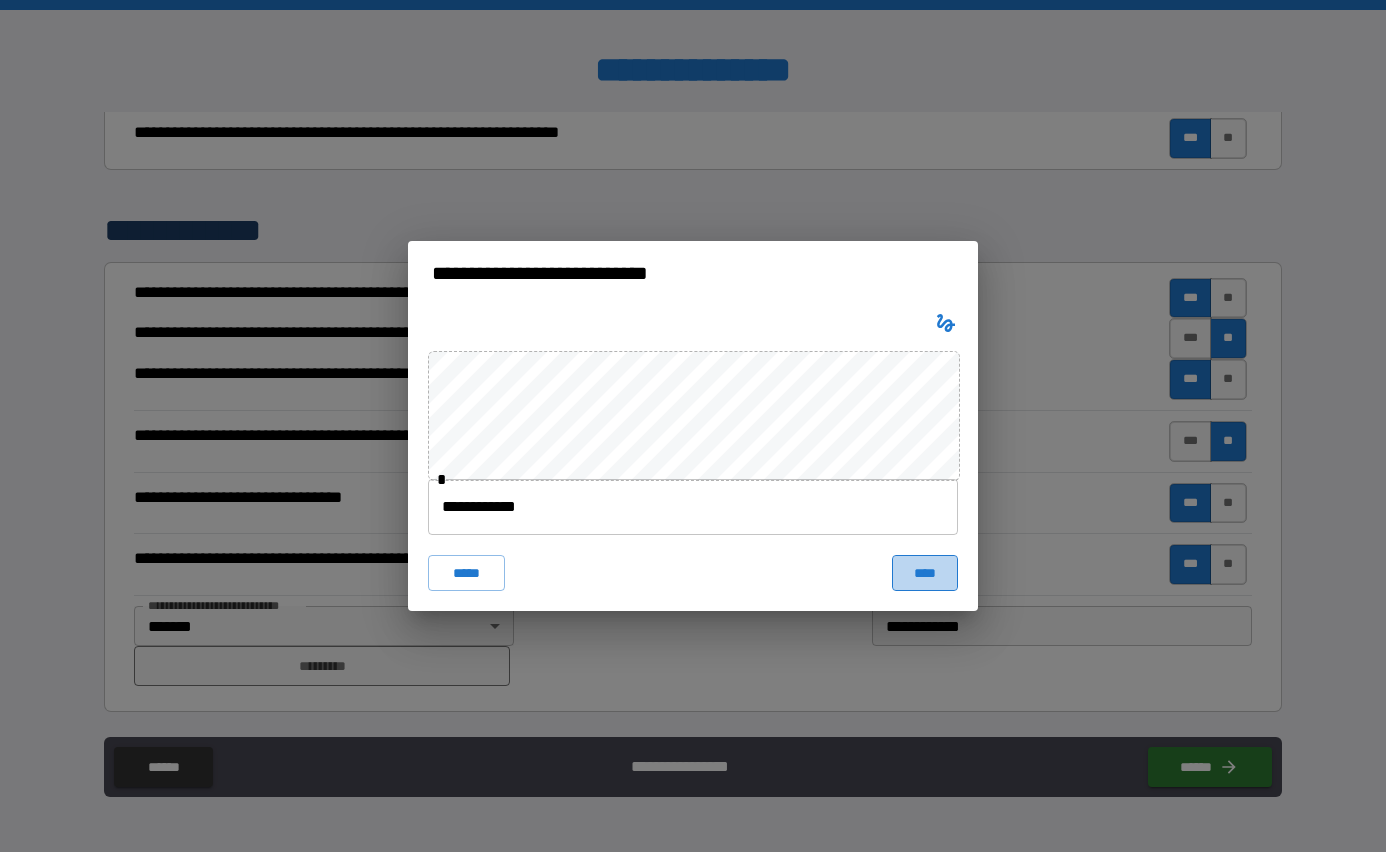 click on "****" at bounding box center (925, 573) 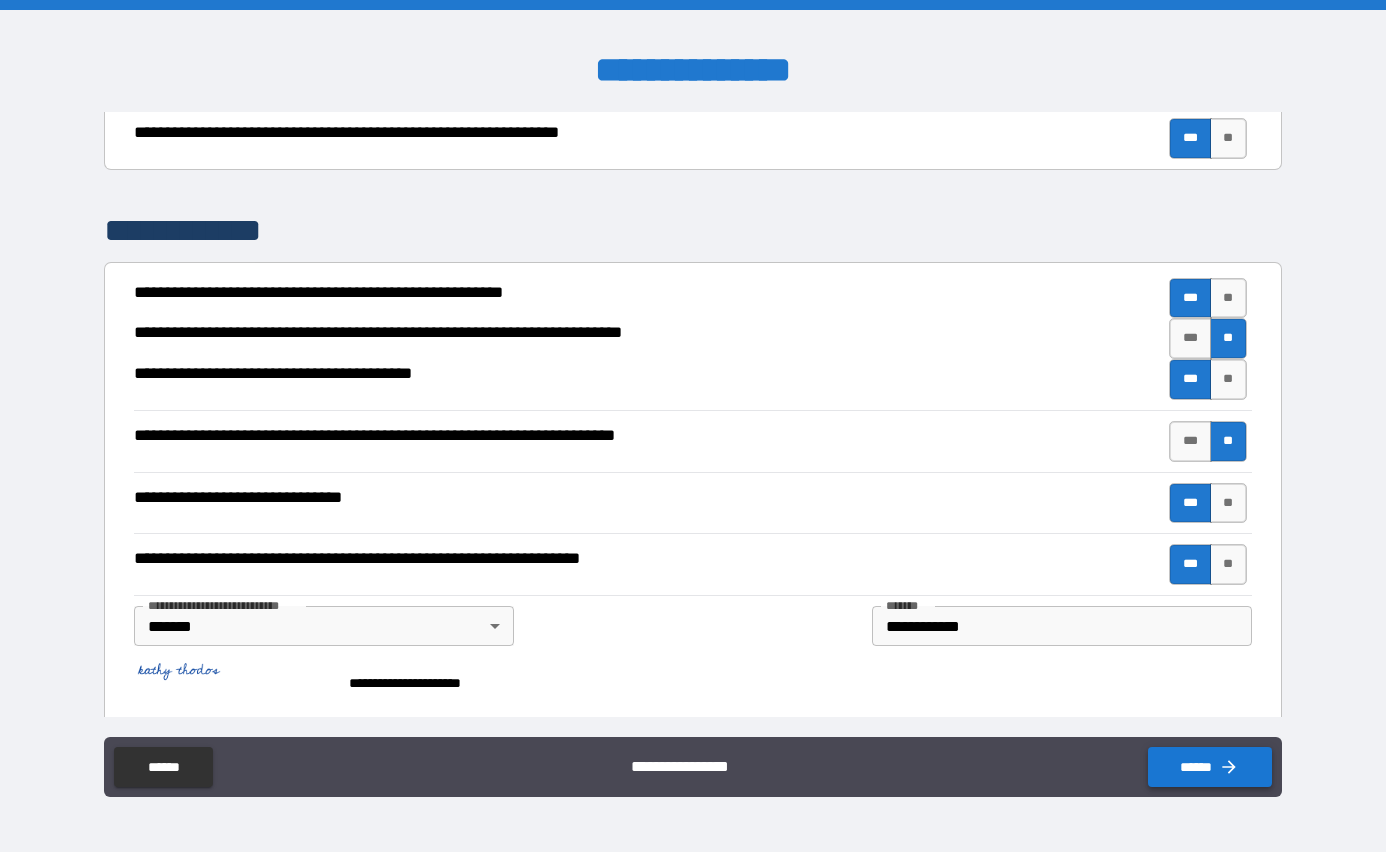 click on "******" at bounding box center (1210, 767) 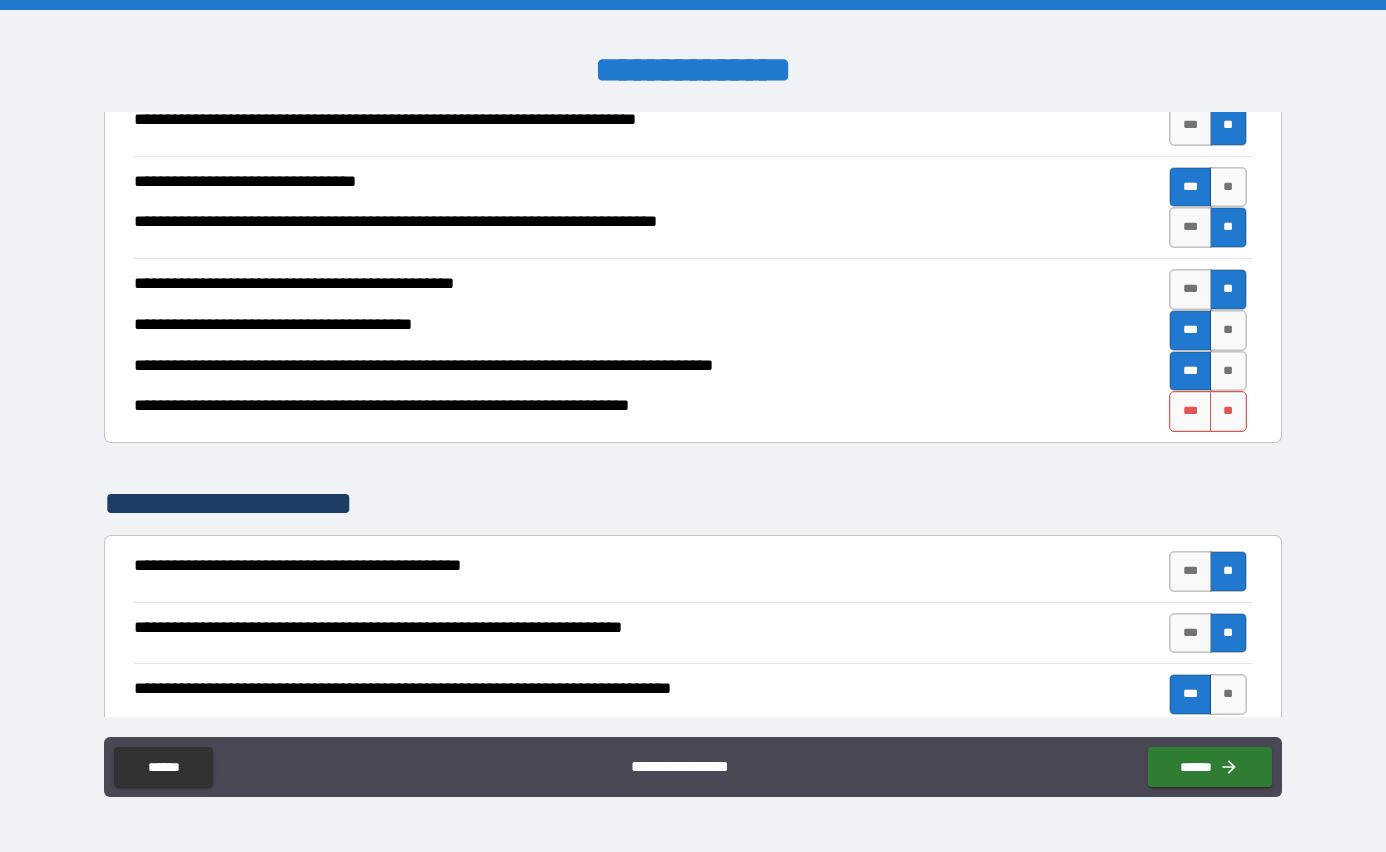 scroll, scrollTop: 488, scrollLeft: 0, axis: vertical 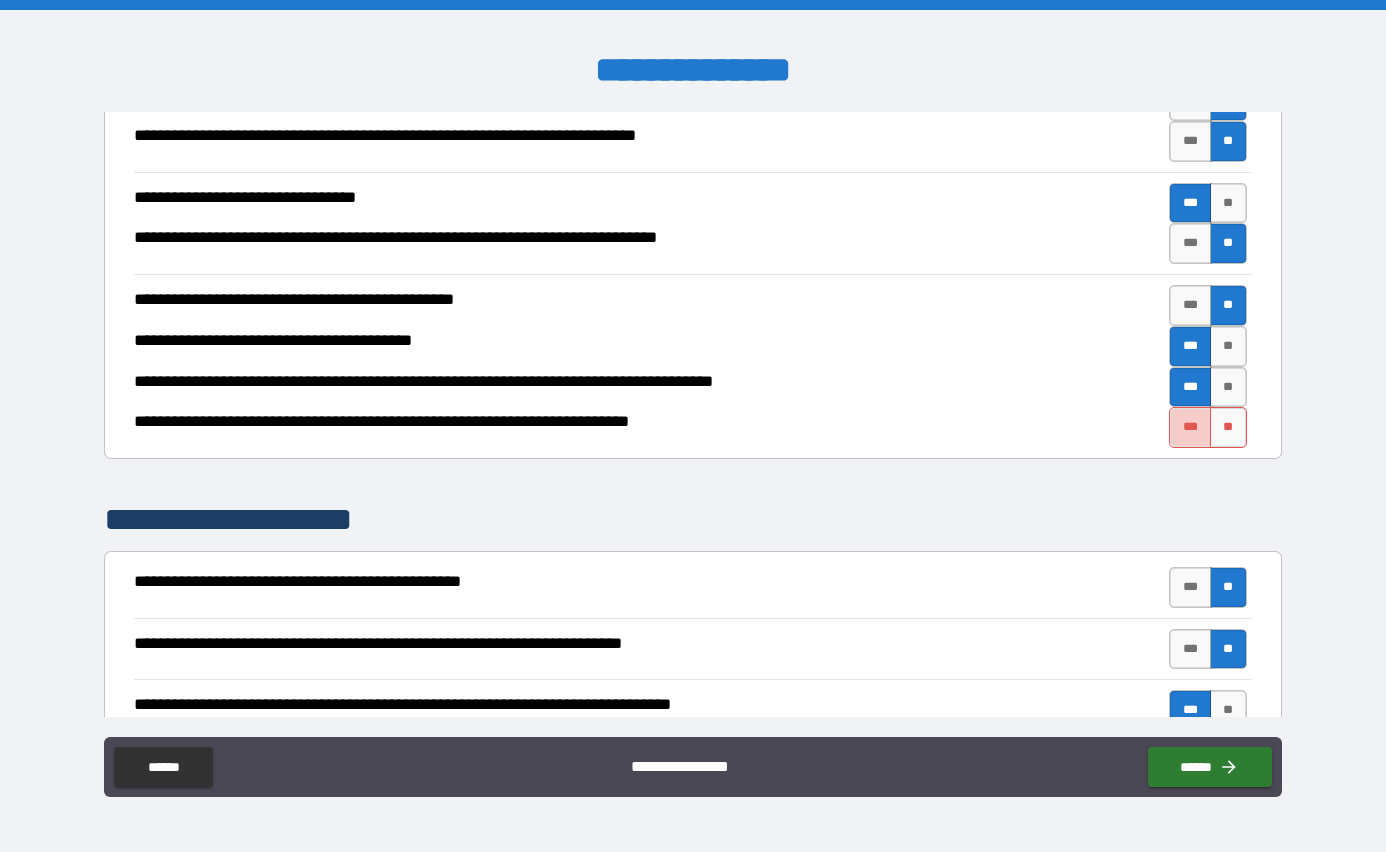 click on "***" at bounding box center [1190, 427] 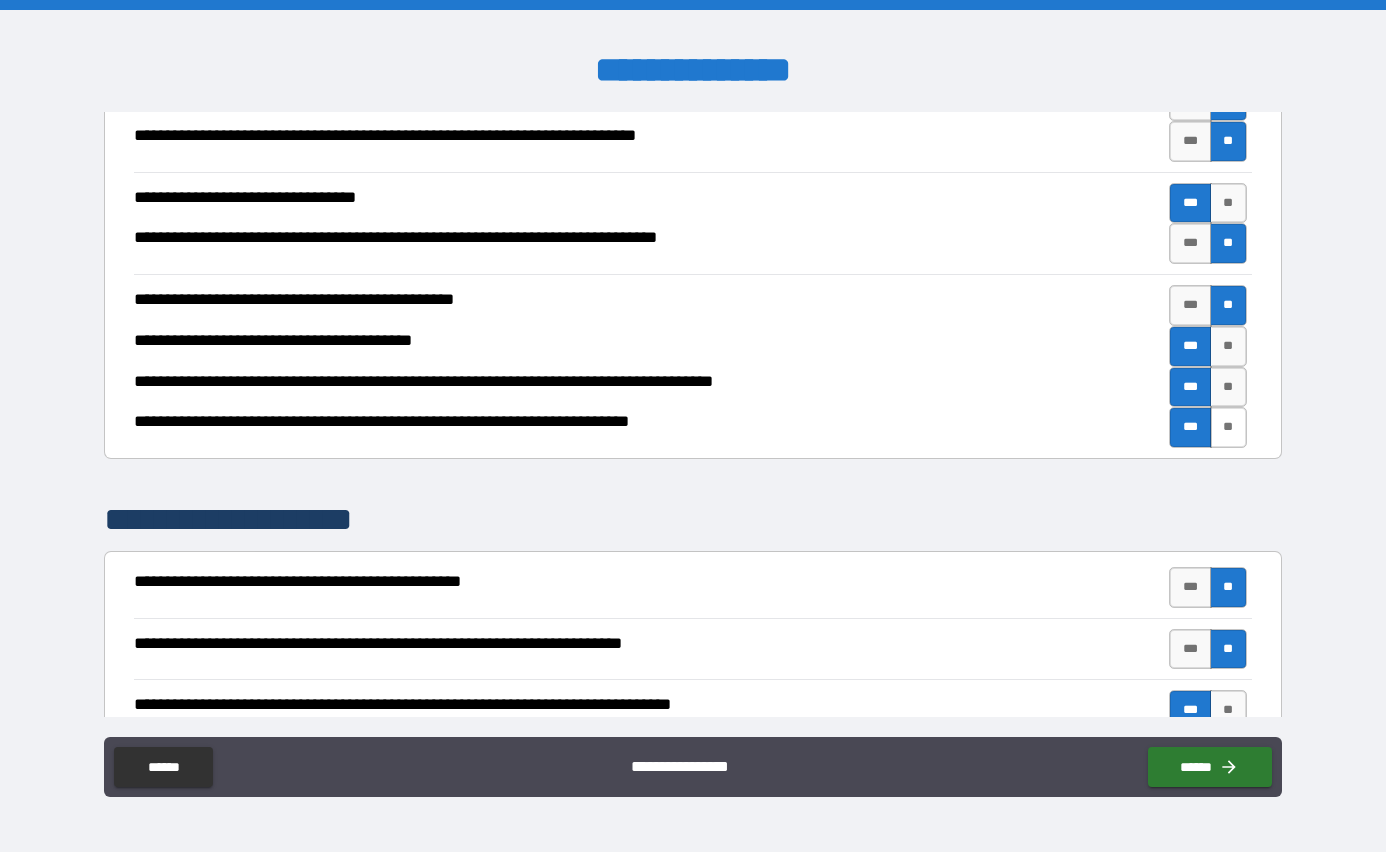 click on "**" at bounding box center (1228, 427) 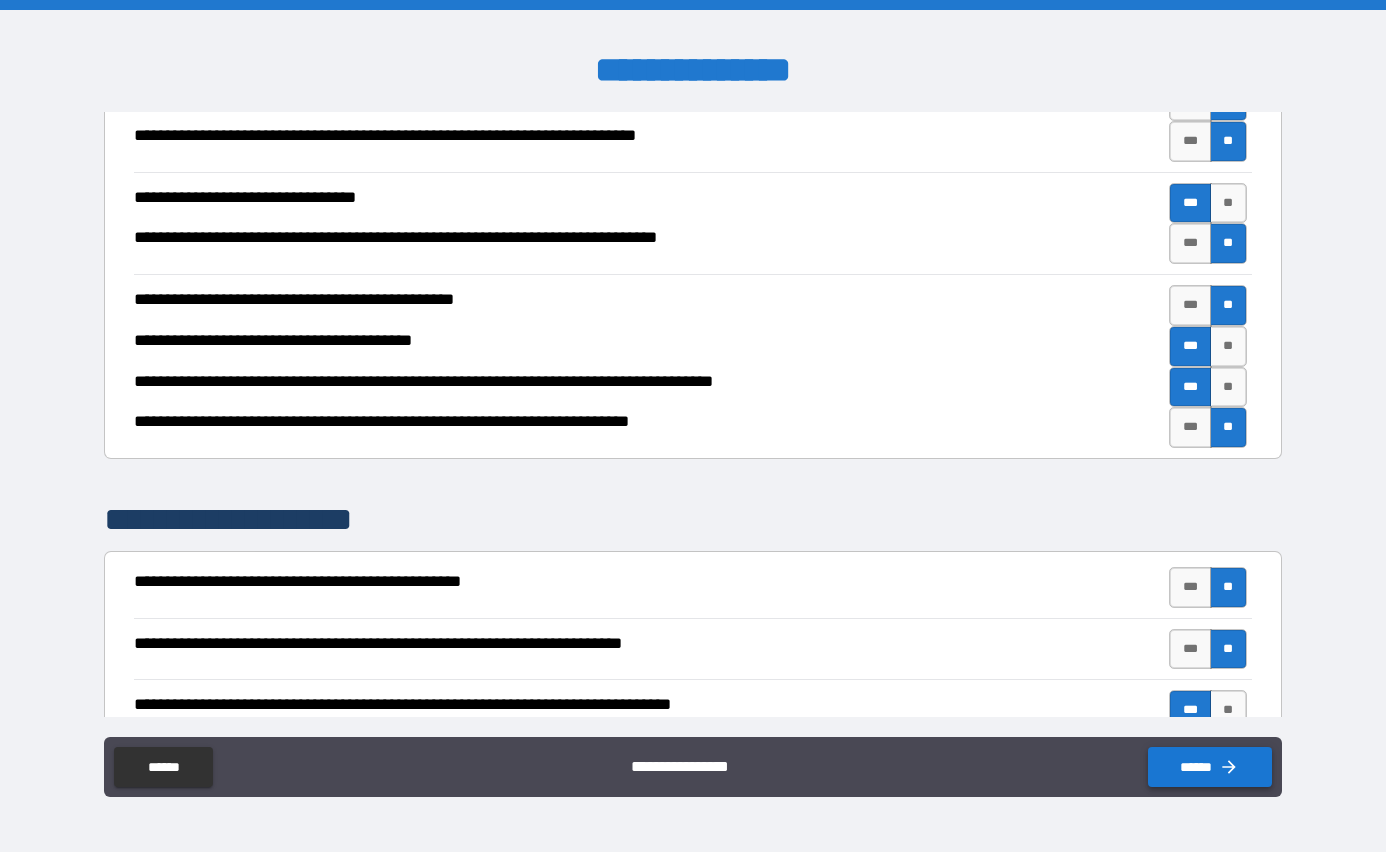 click on "******" at bounding box center [1210, 767] 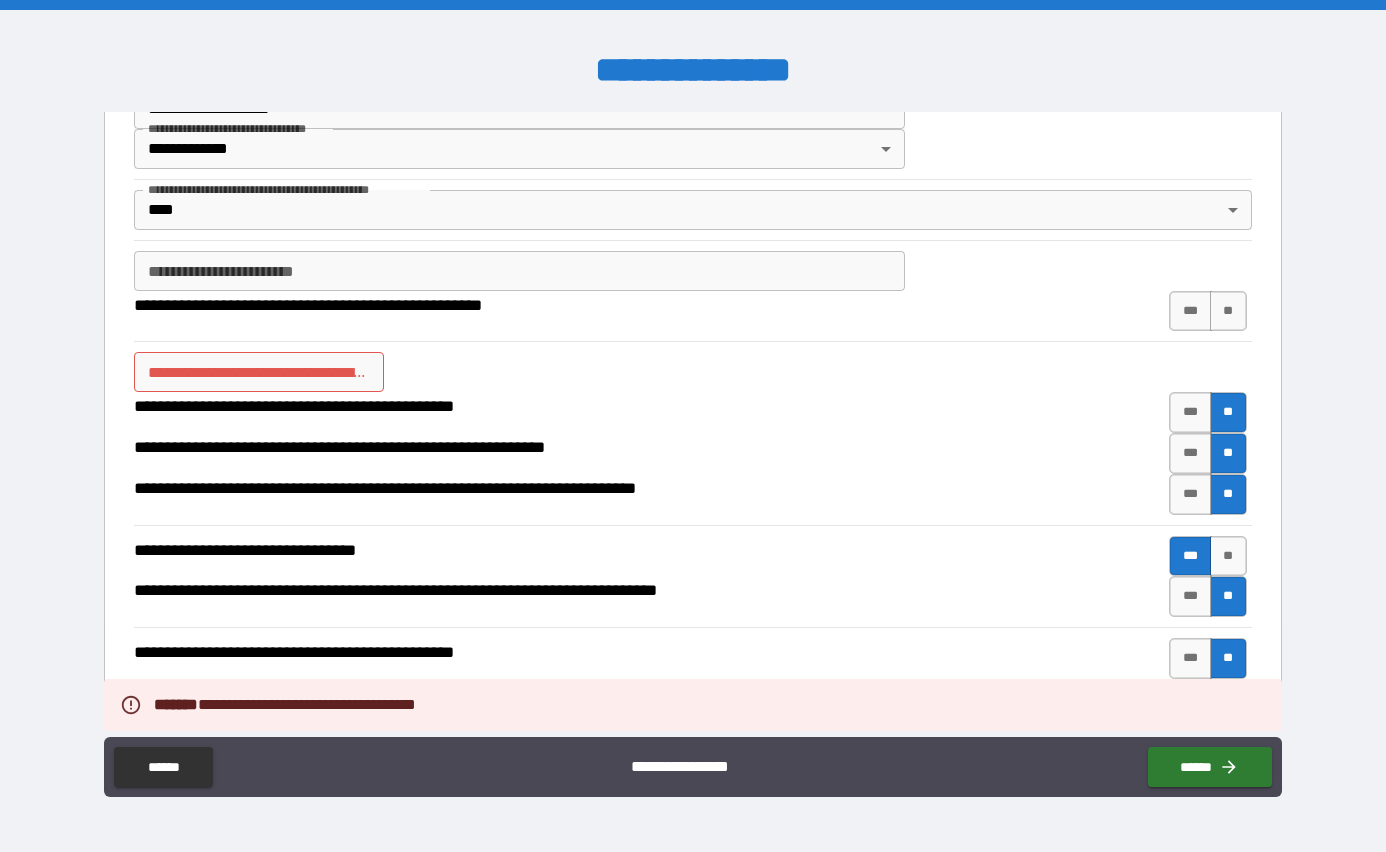 scroll, scrollTop: 104, scrollLeft: 0, axis: vertical 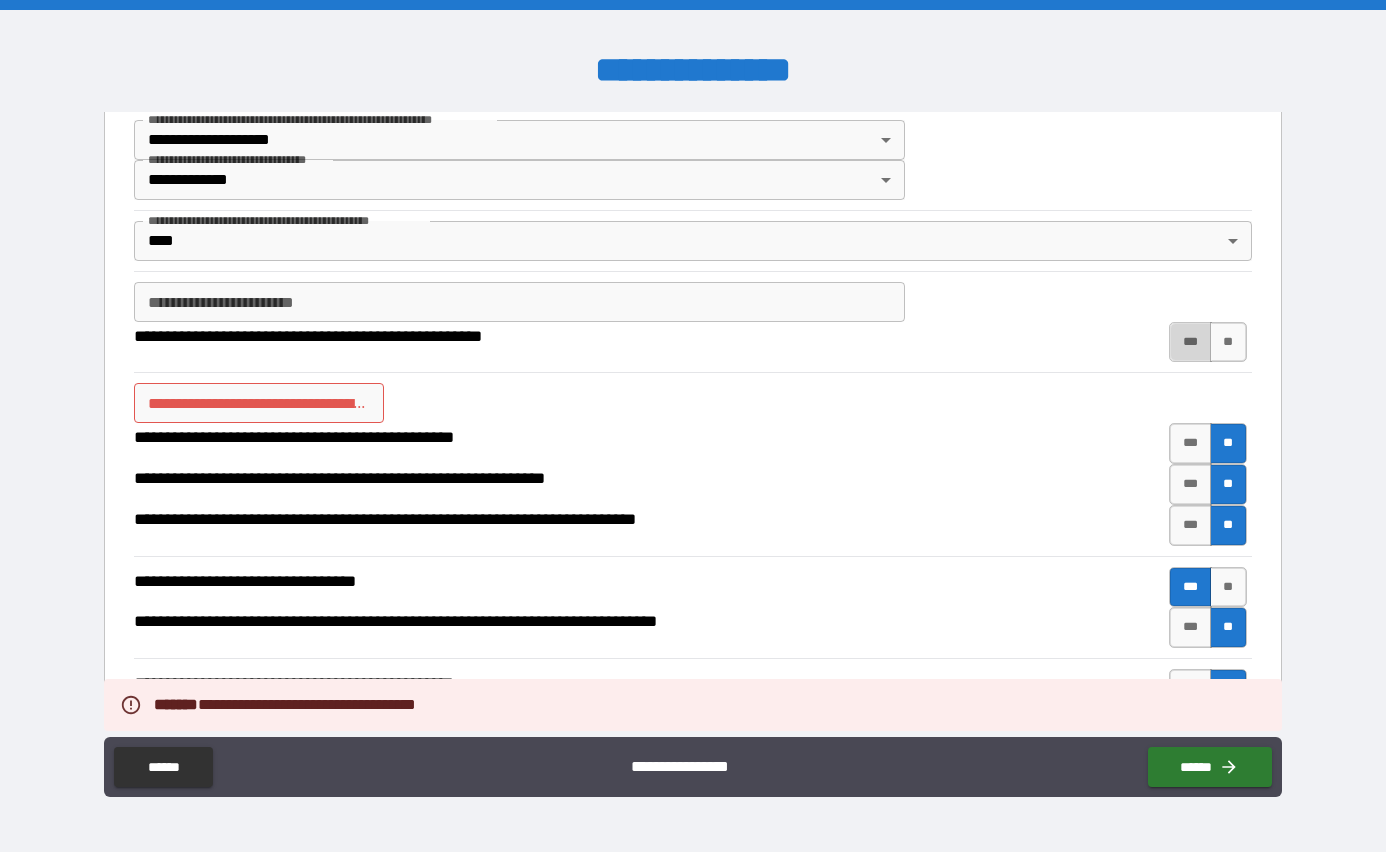 click on "***" at bounding box center [1190, 342] 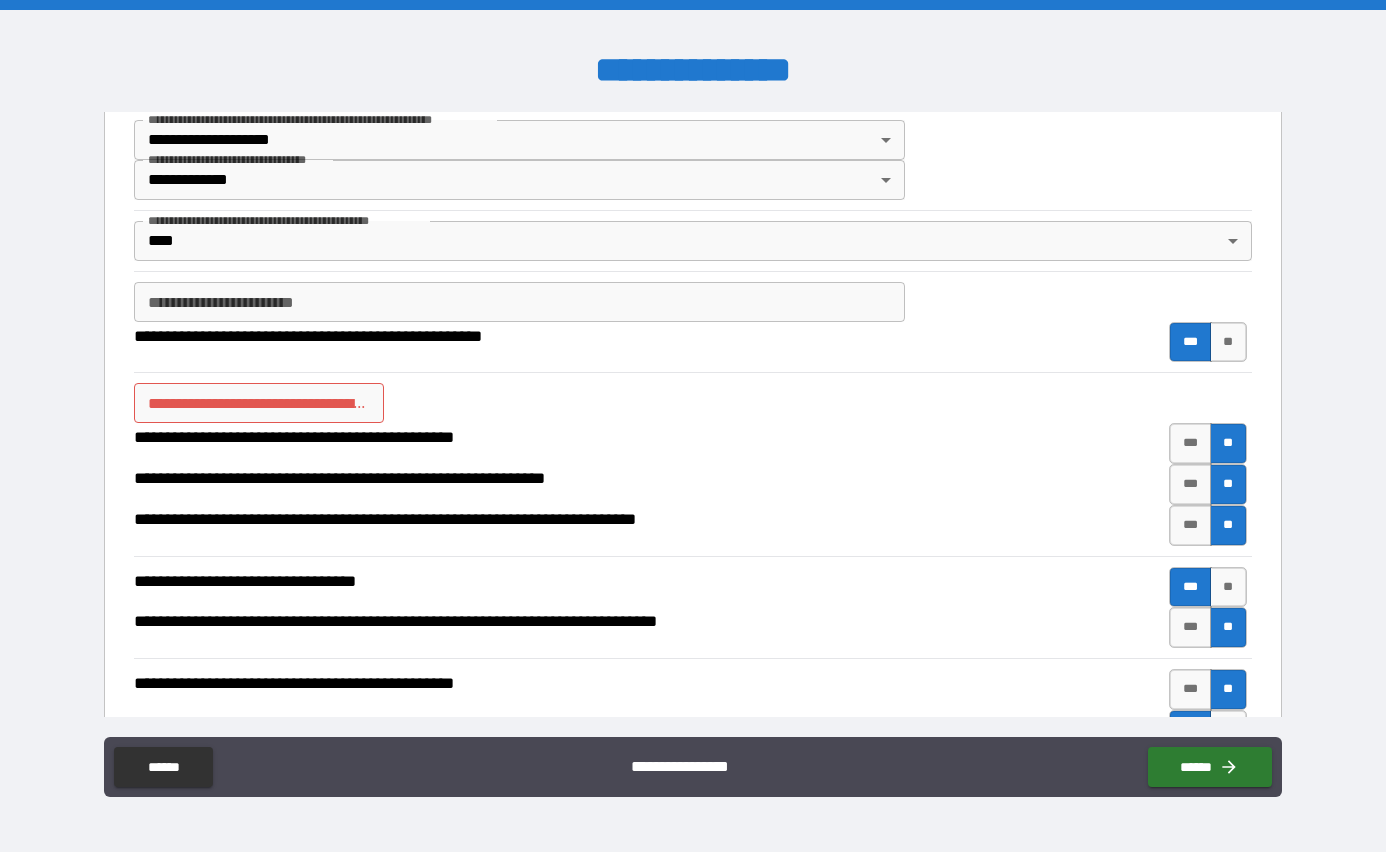 click on "**********" at bounding box center [519, 302] 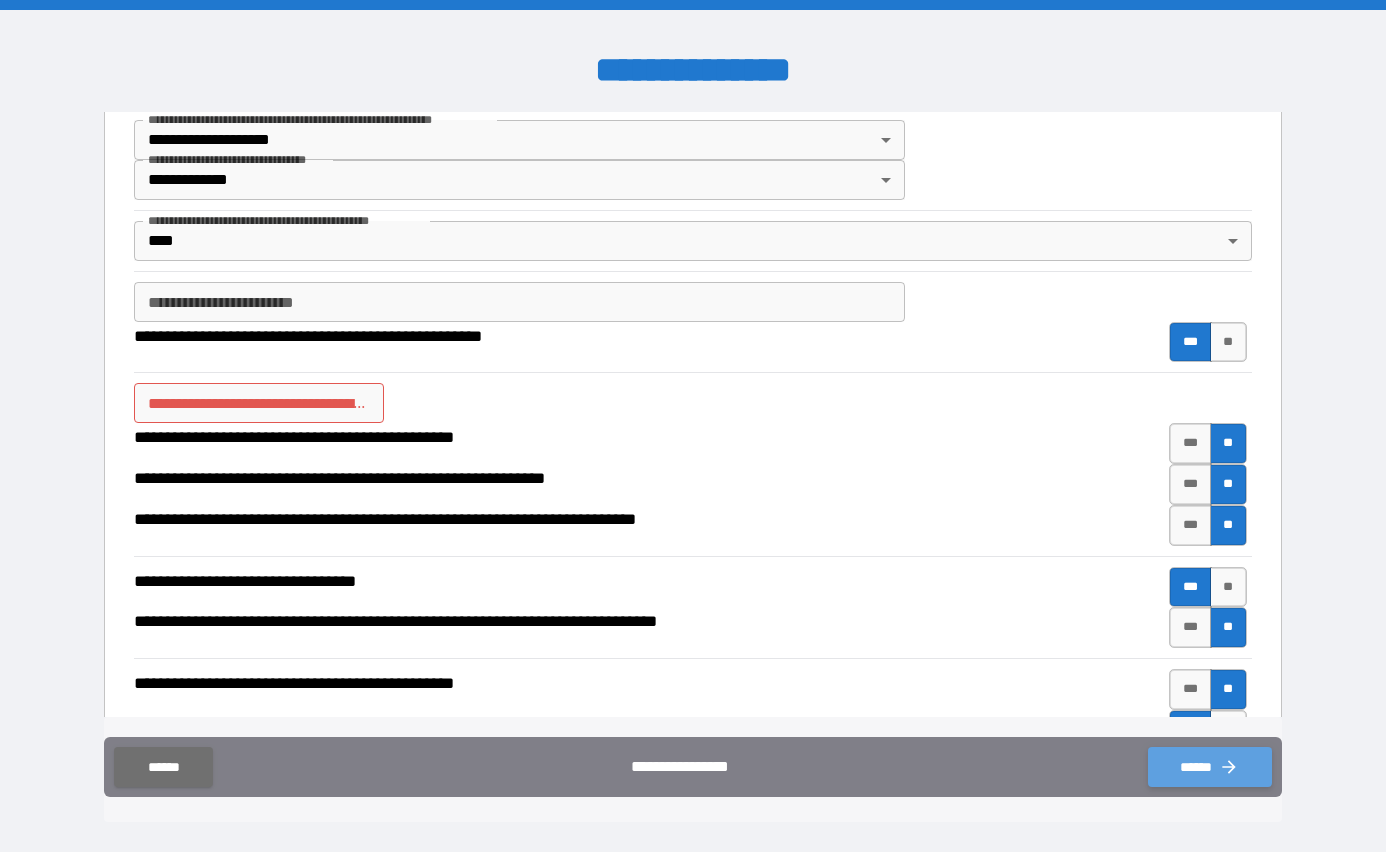 click on "******" at bounding box center [1210, 767] 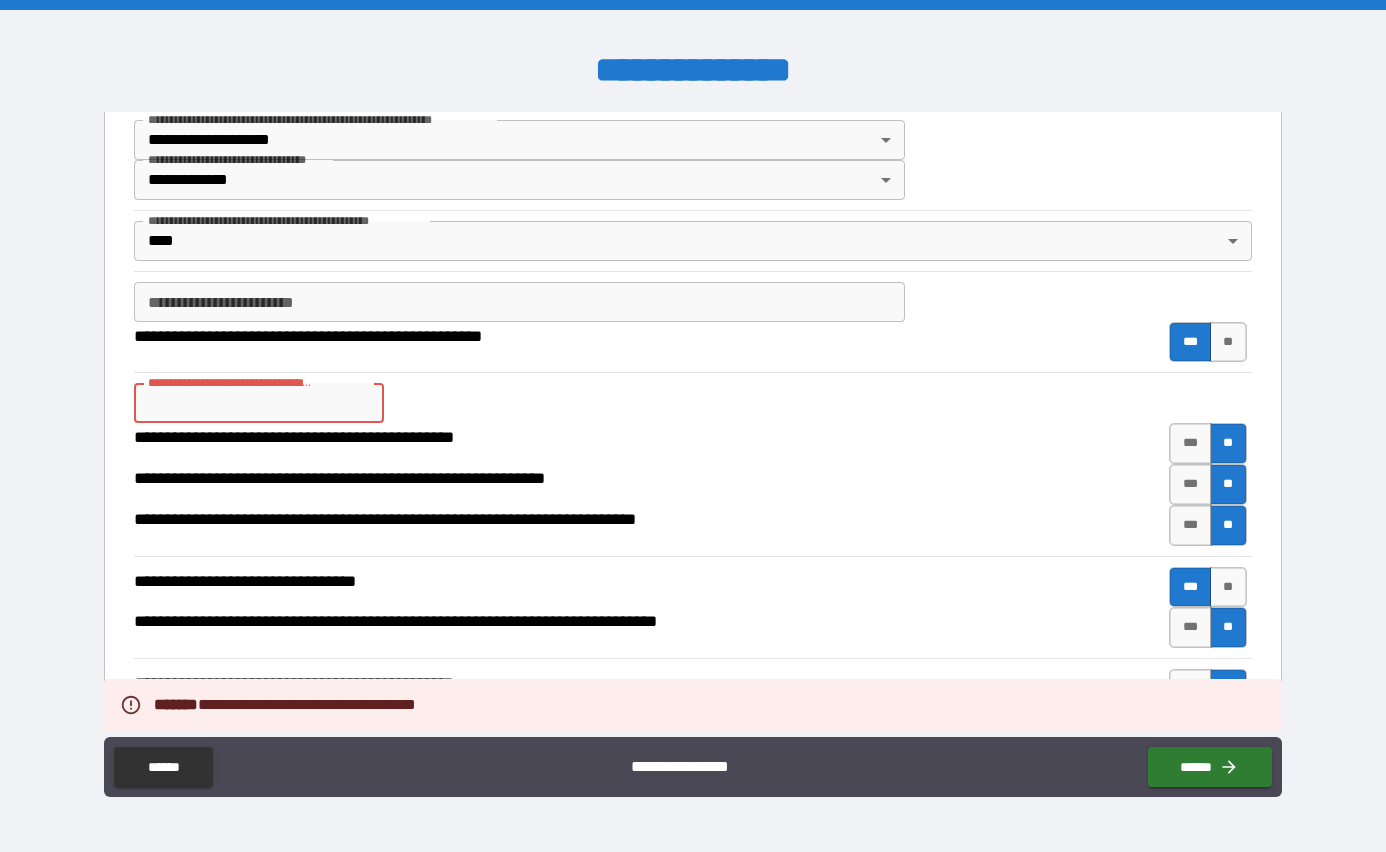 click on "**********" at bounding box center (259, 403) 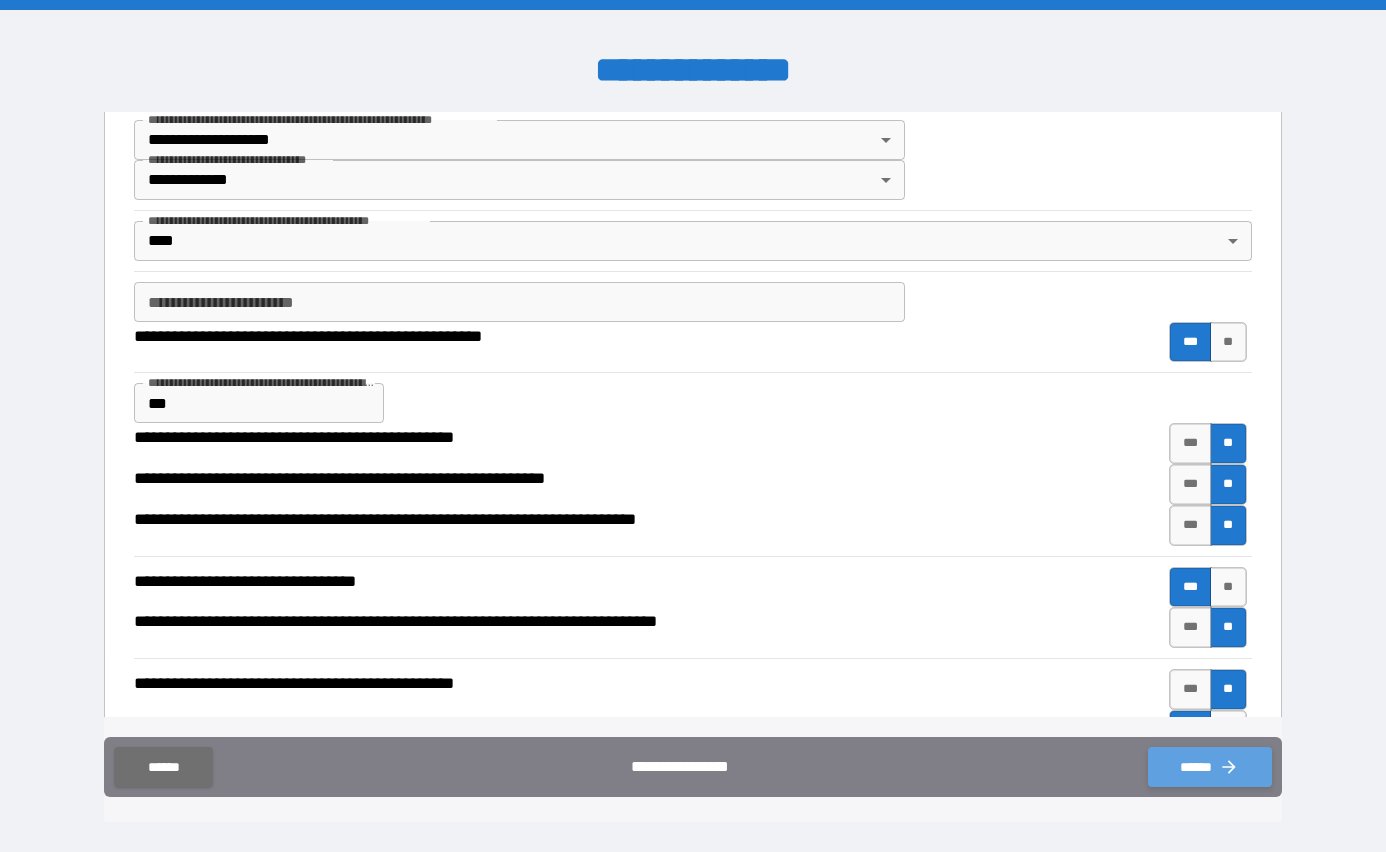 click on "******" at bounding box center [1210, 767] 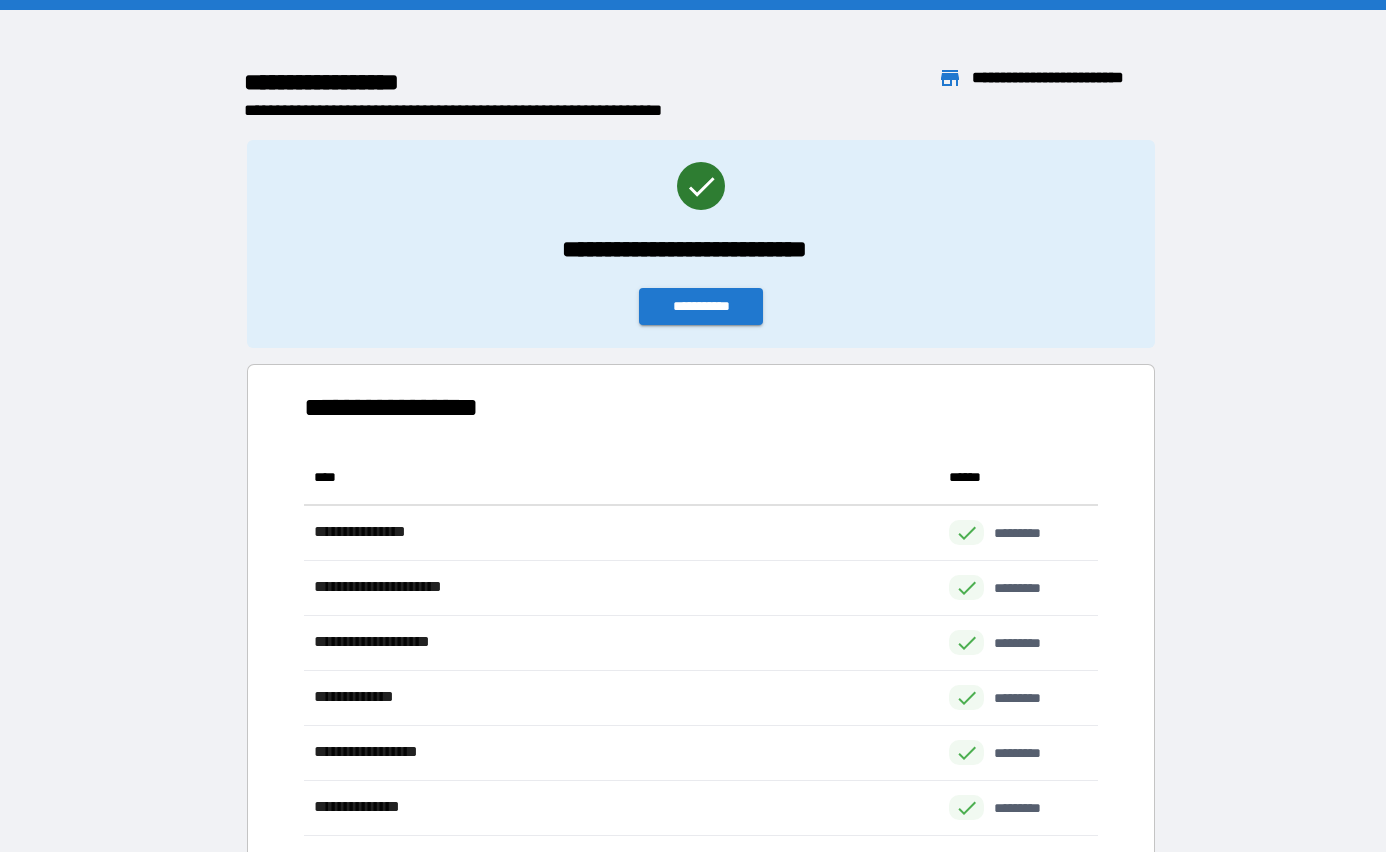 scroll, scrollTop: 1, scrollLeft: 1, axis: both 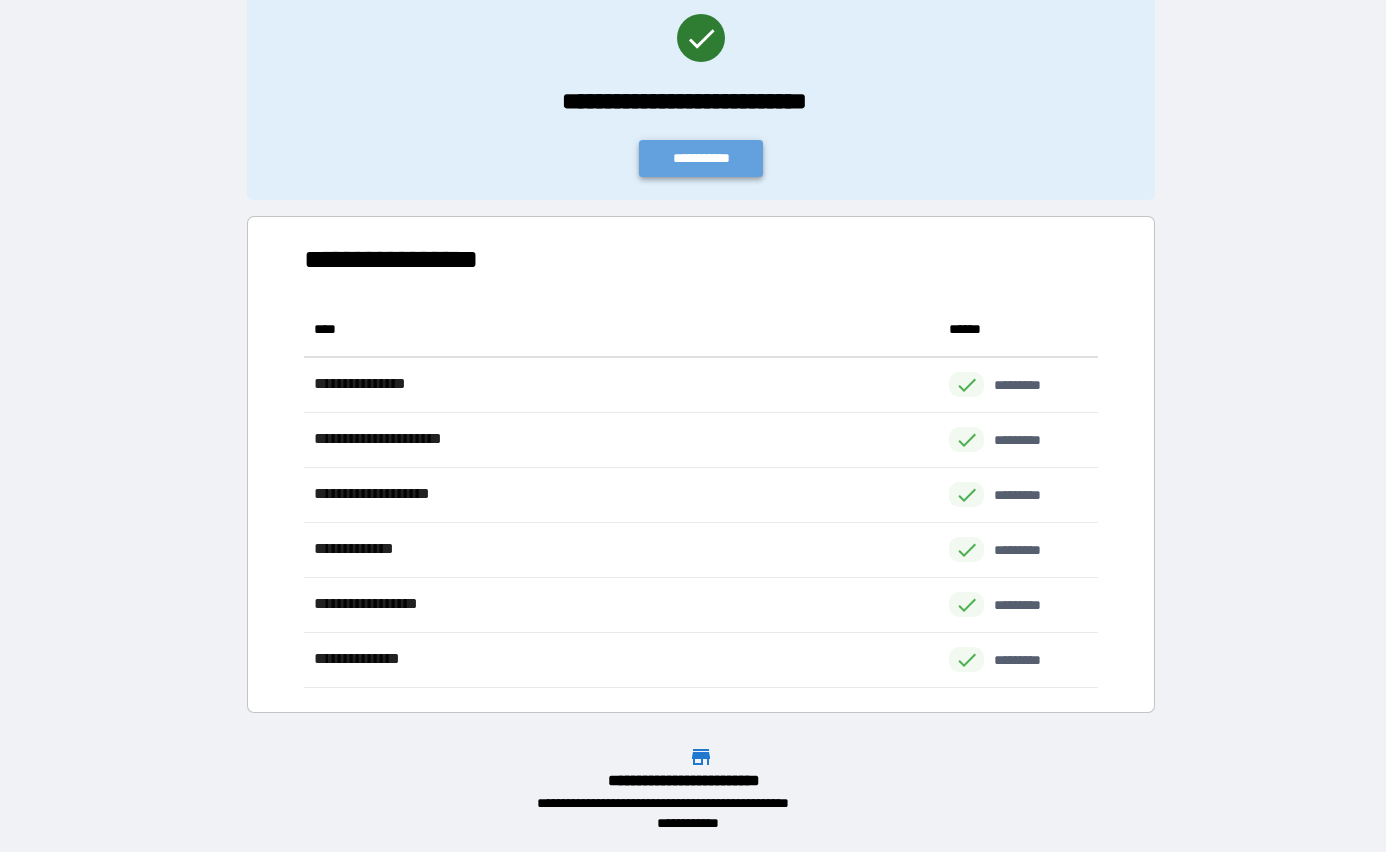 click on "**********" at bounding box center (701, 158) 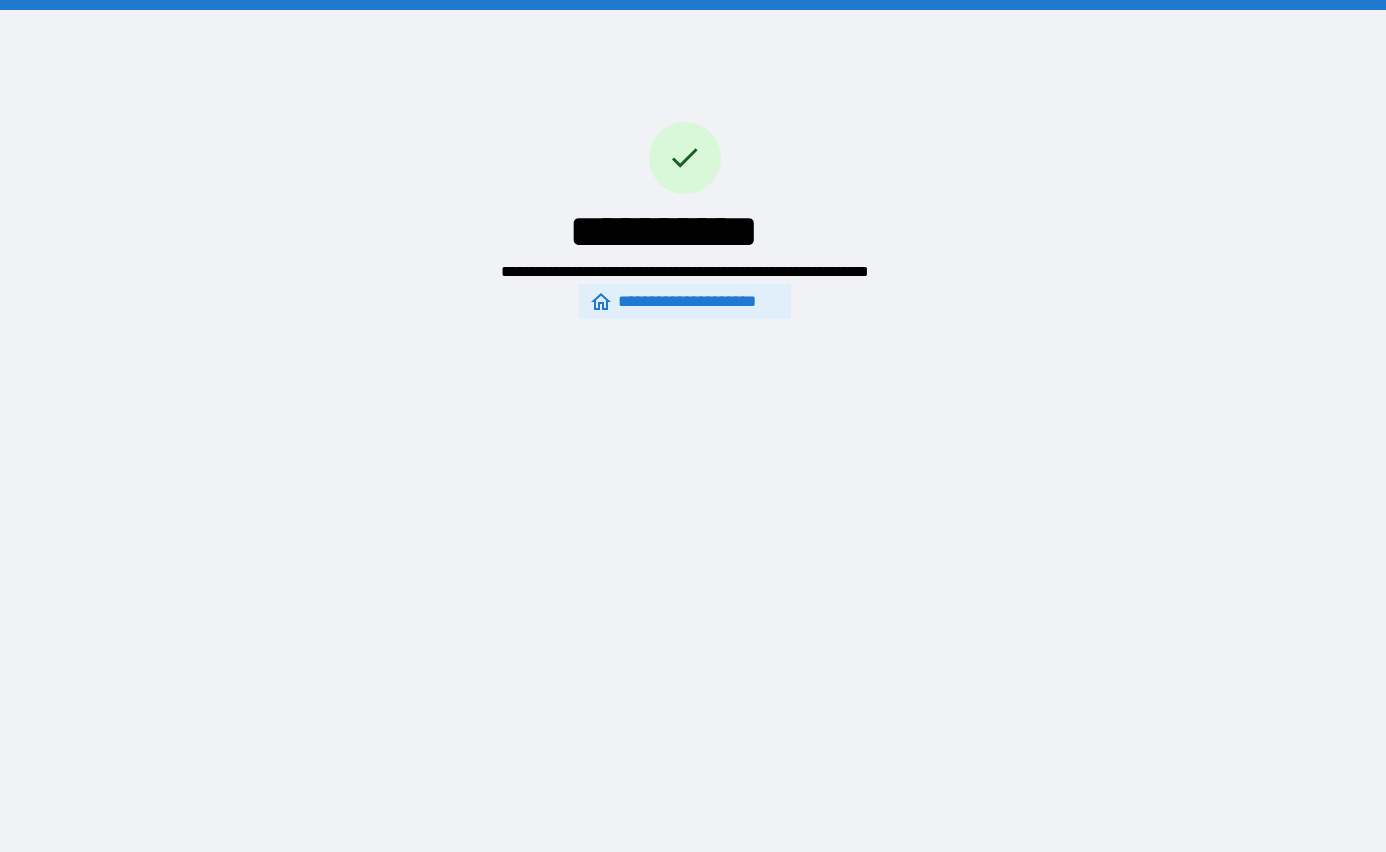 scroll, scrollTop: 0, scrollLeft: 0, axis: both 